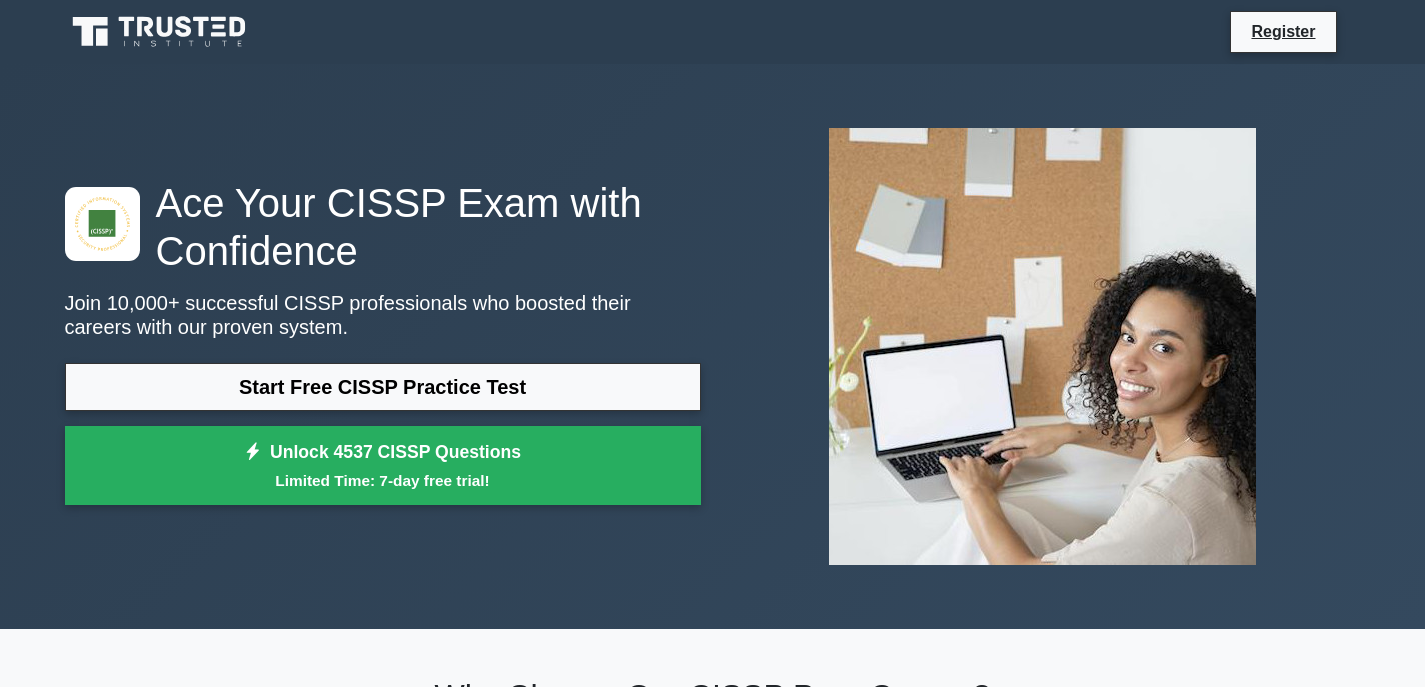 scroll, scrollTop: 0, scrollLeft: 0, axis: both 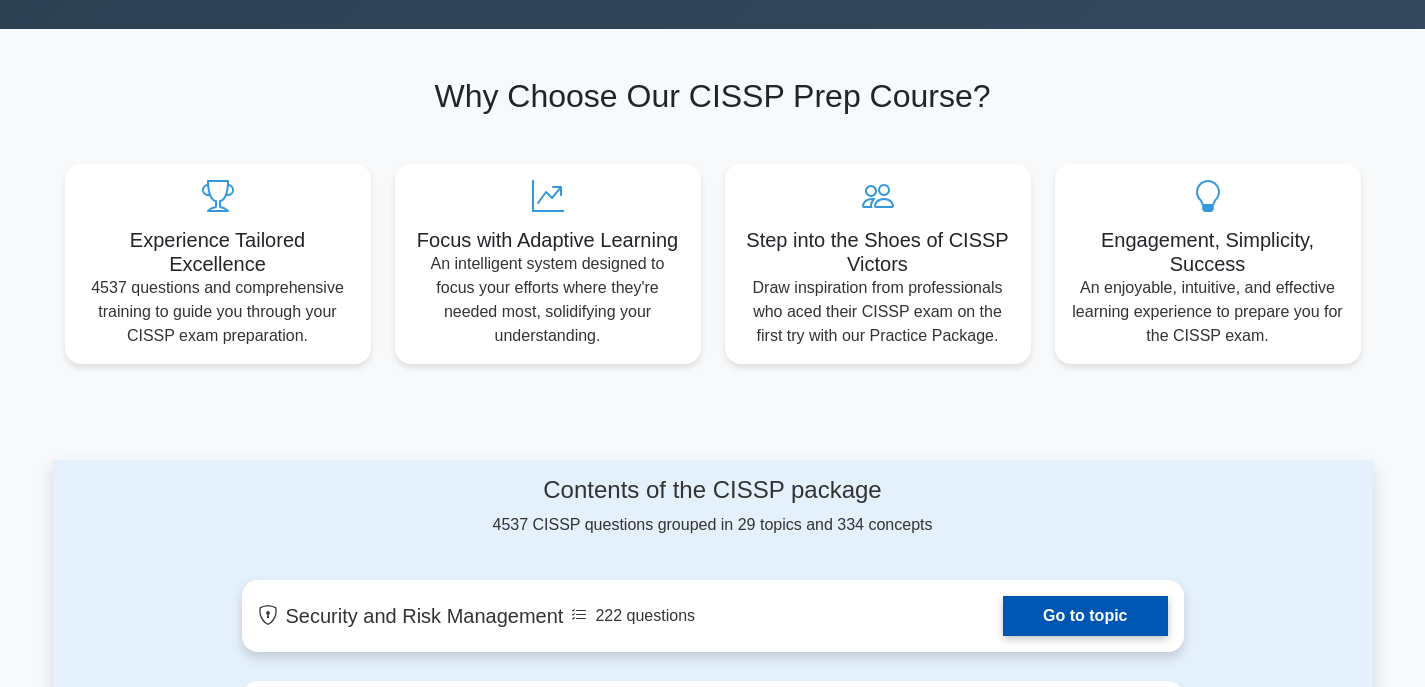 click on "Go to topic" at bounding box center (1085, 616) 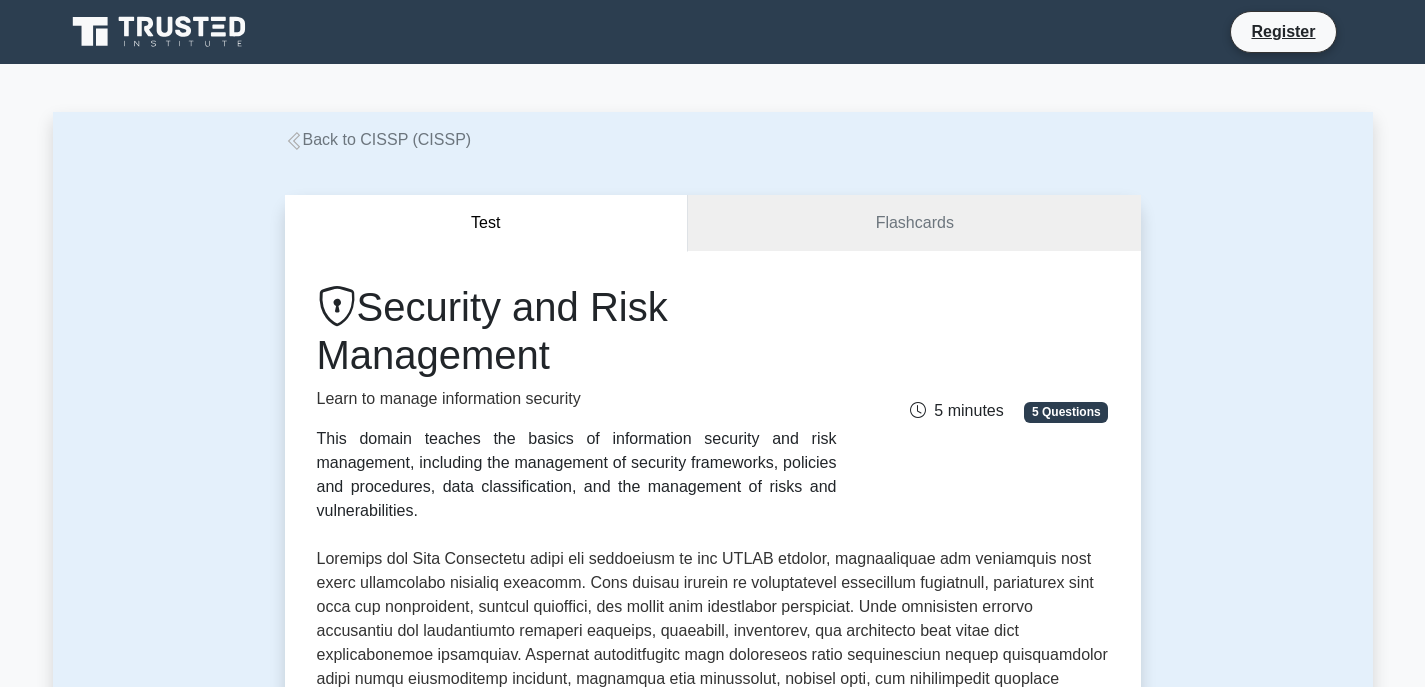 scroll, scrollTop: 0, scrollLeft: 0, axis: both 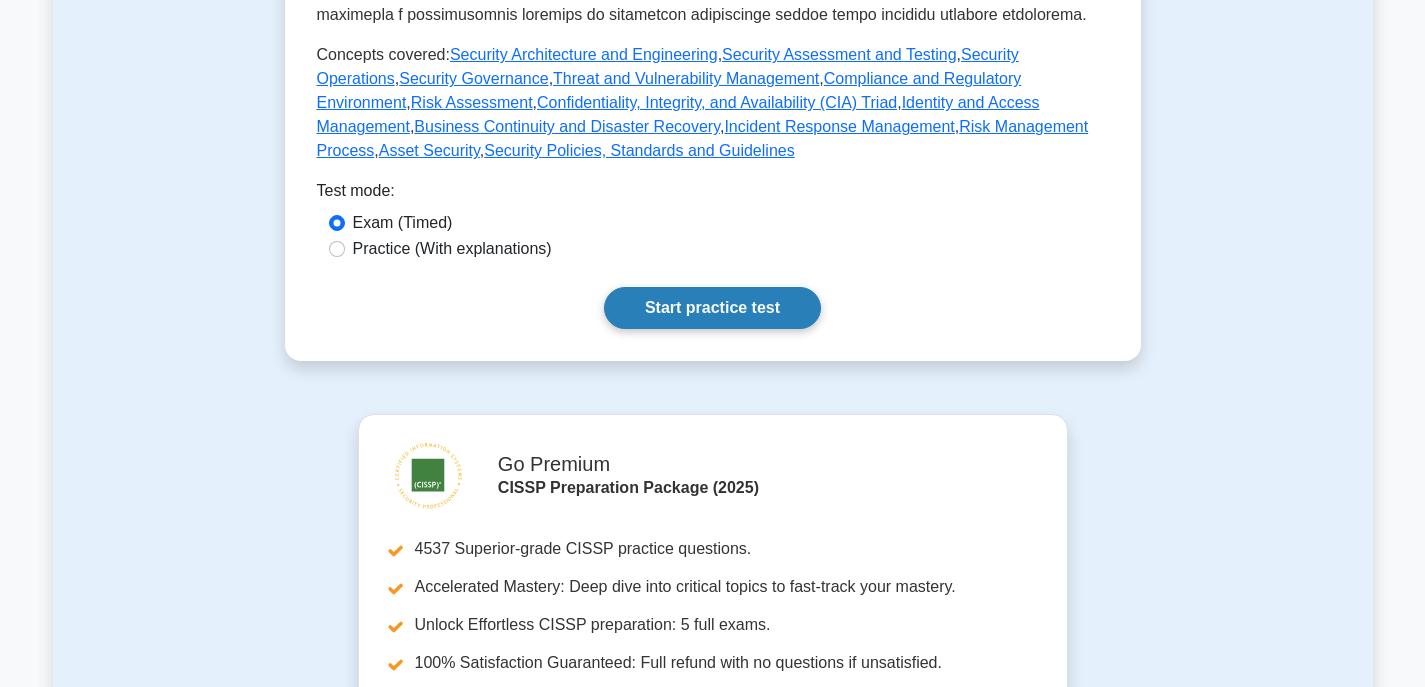 click on "Start practice test" at bounding box center (712, 308) 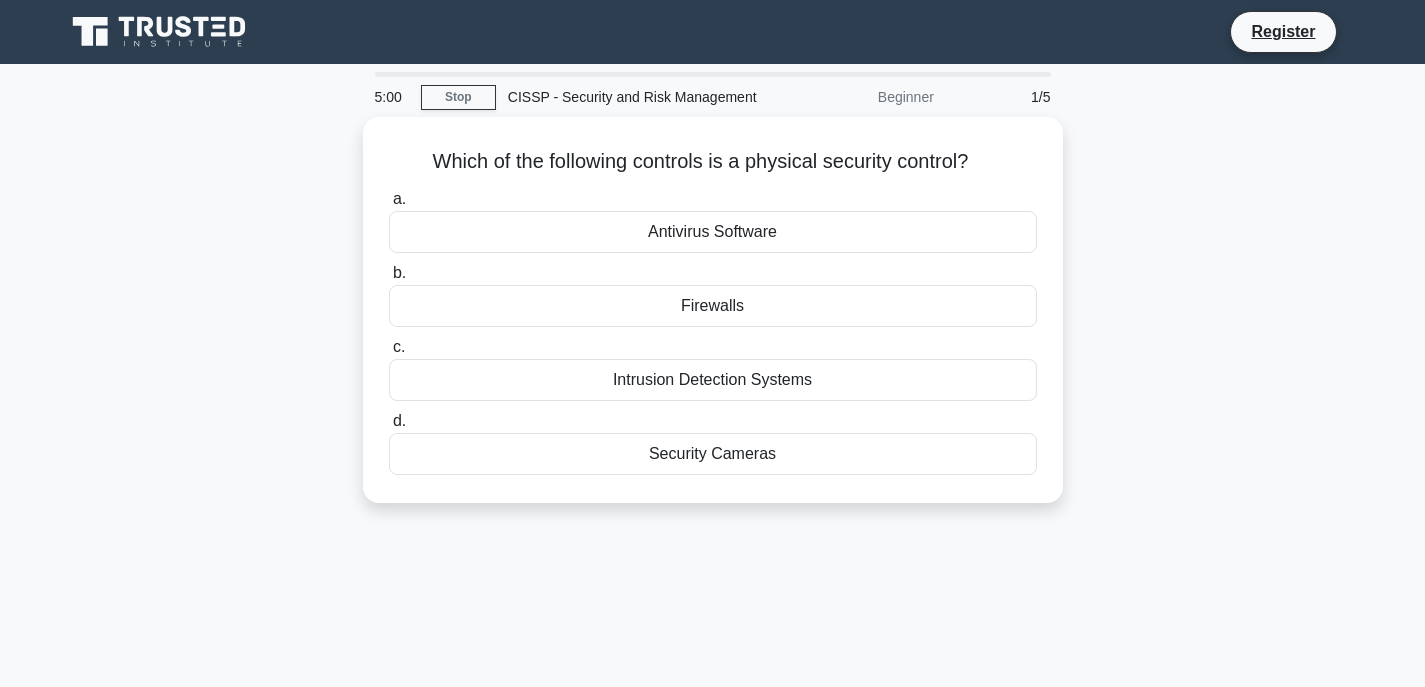 scroll, scrollTop: 0, scrollLeft: 0, axis: both 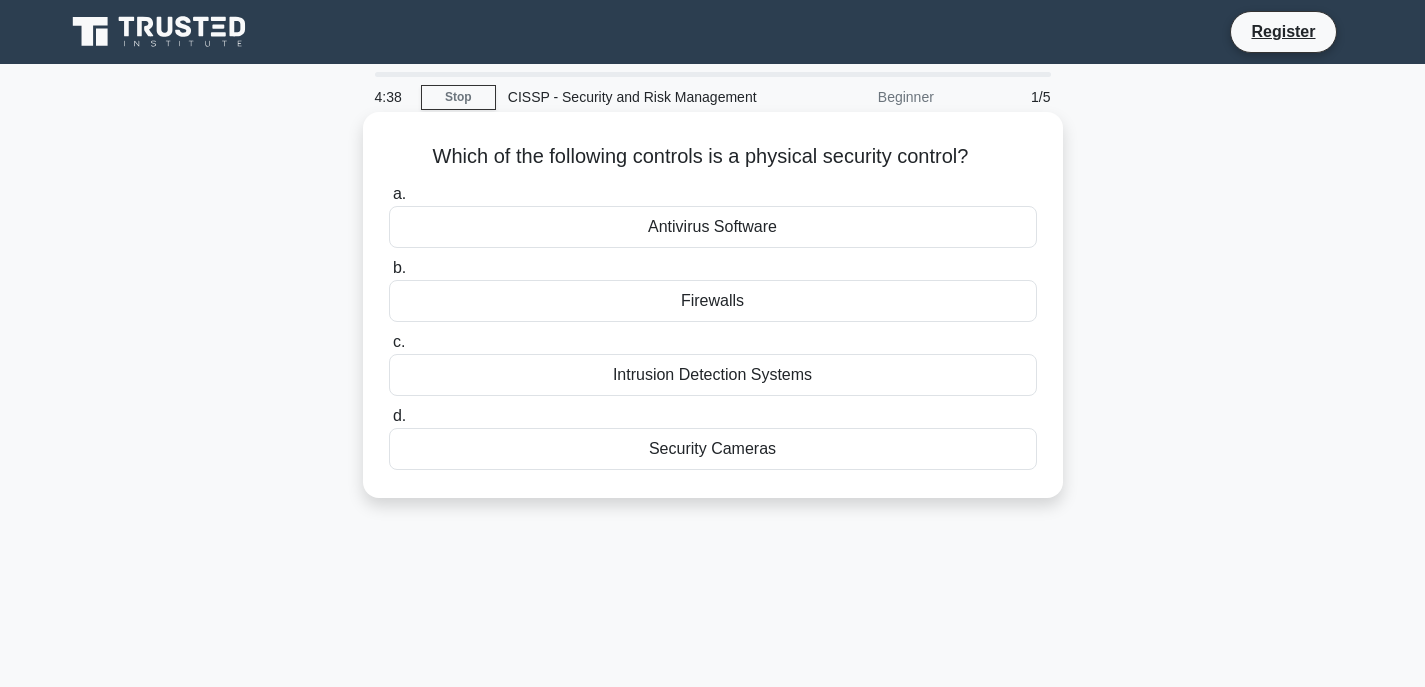 click on "Antivirus Software" at bounding box center [713, 227] 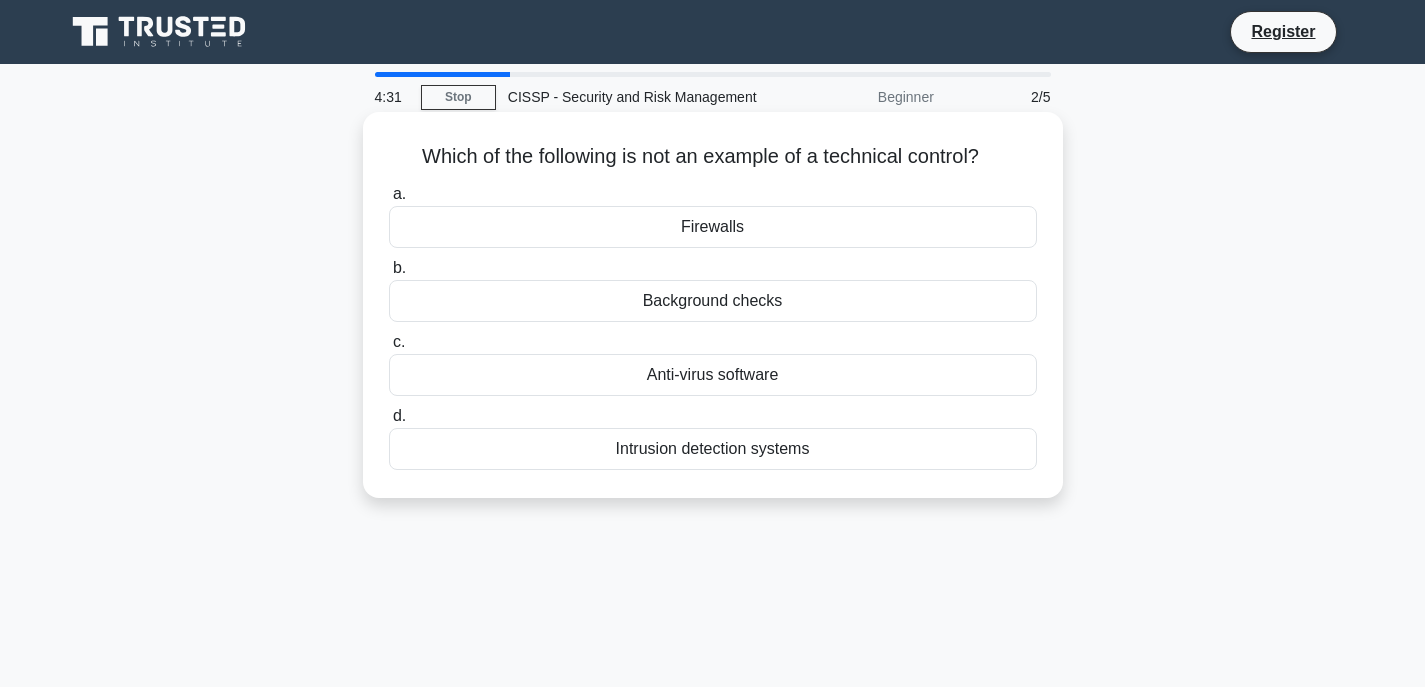 click on "Background checks" at bounding box center (713, 301) 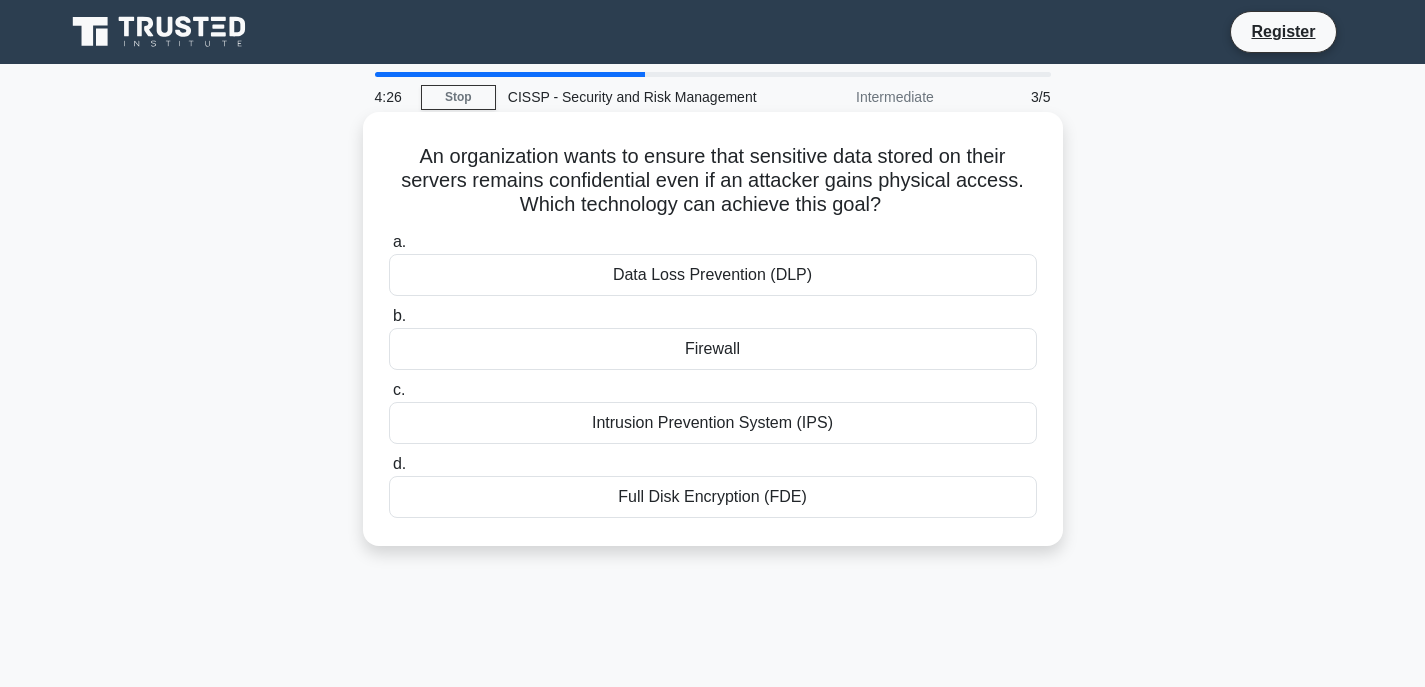 click on "Intrusion Prevention System (IPS)" at bounding box center [713, 423] 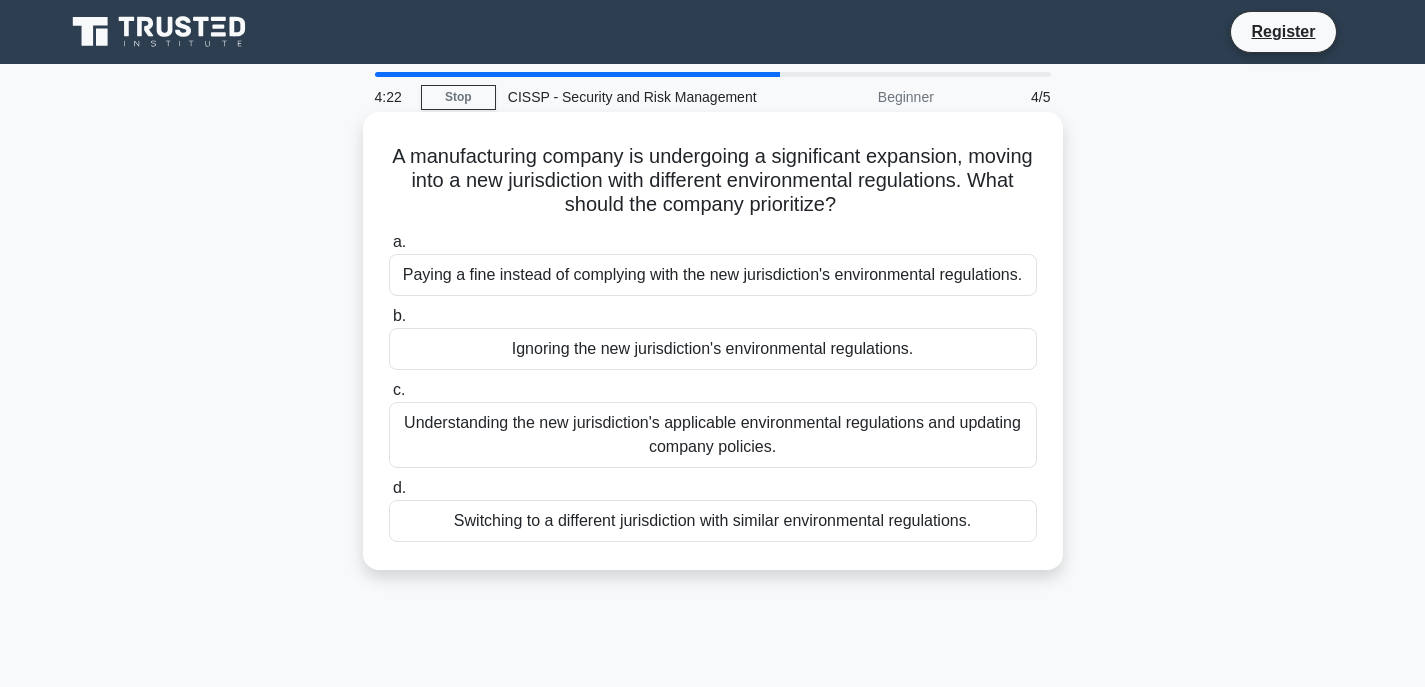 click on "Understanding the new jurisdiction's applicable environmental regulations and updating company policies." at bounding box center [713, 435] 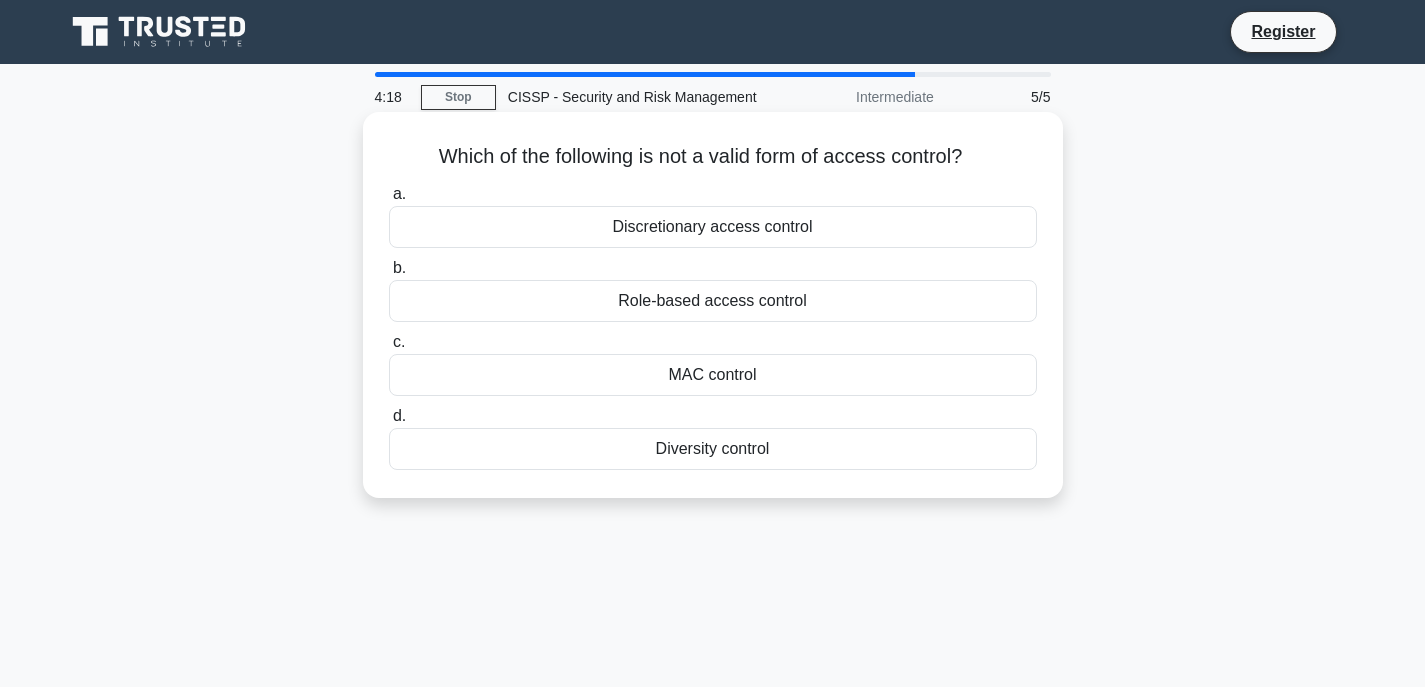 click on "Role-based access control" at bounding box center (713, 301) 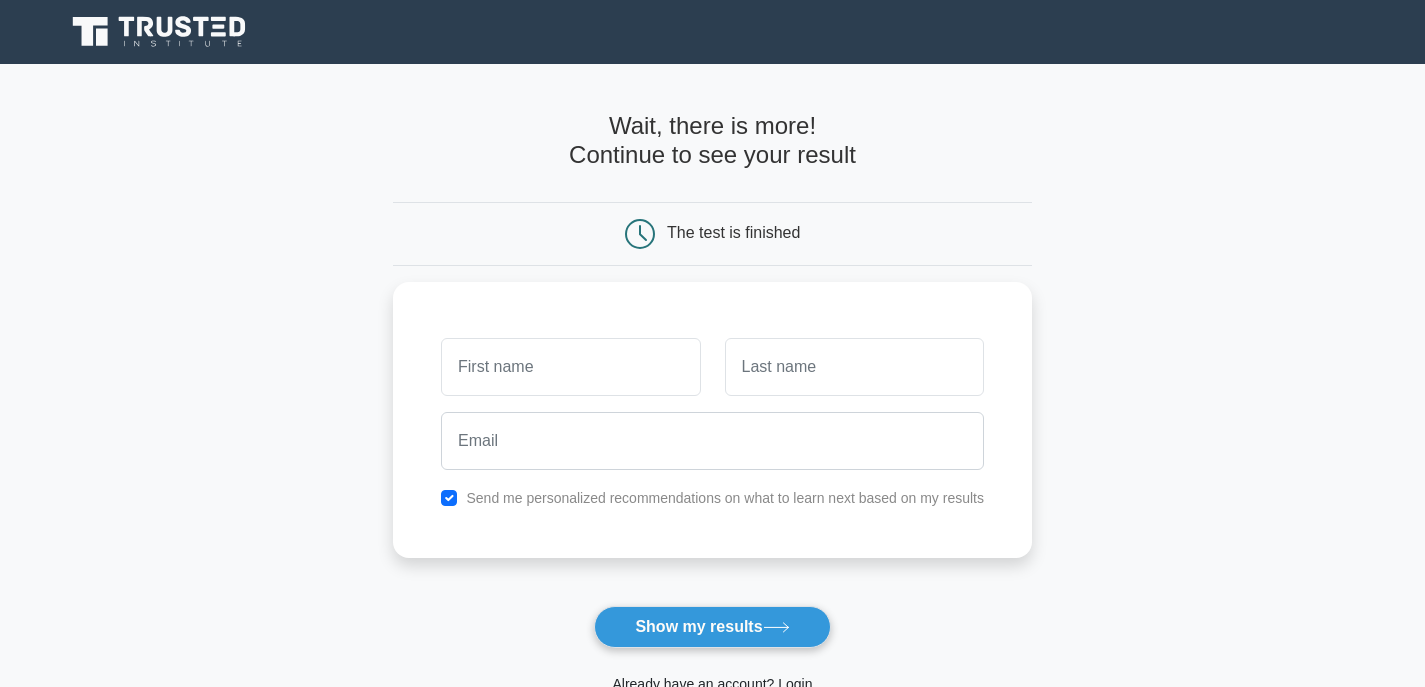 scroll, scrollTop: 0, scrollLeft: 0, axis: both 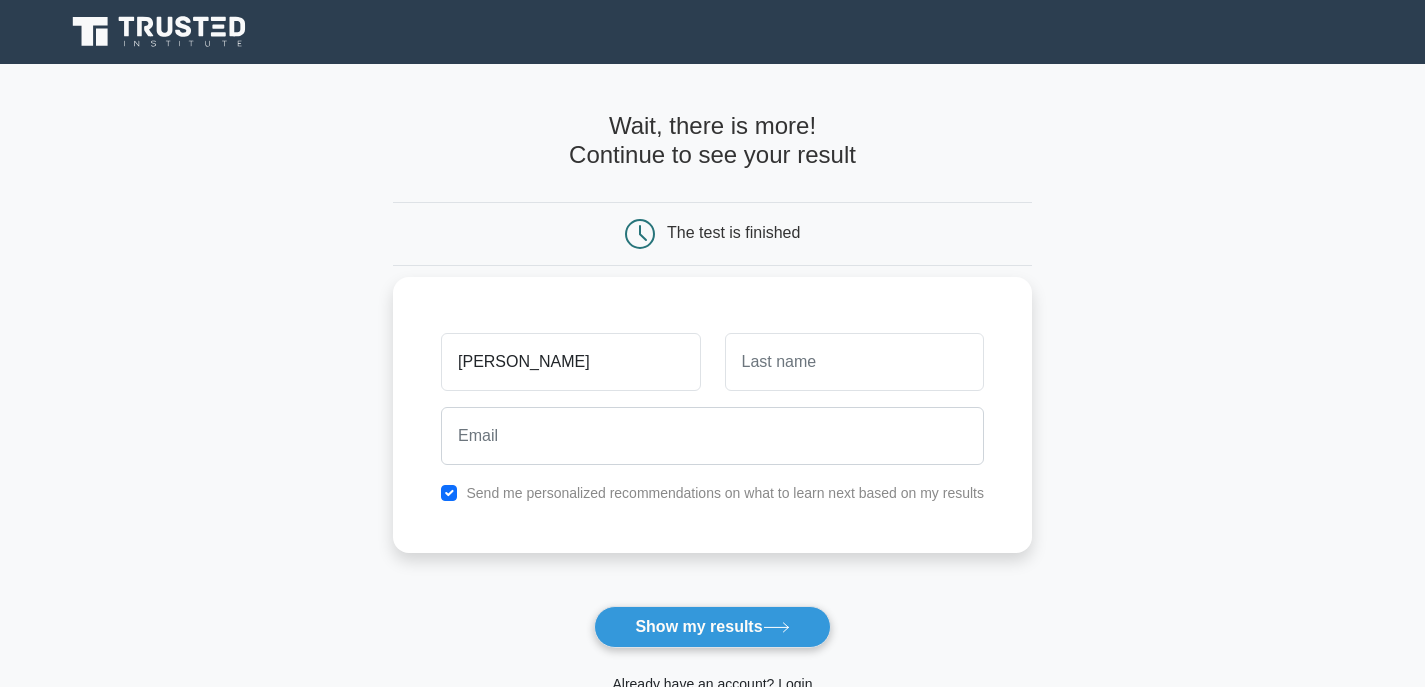 type on "[PERSON_NAME]" 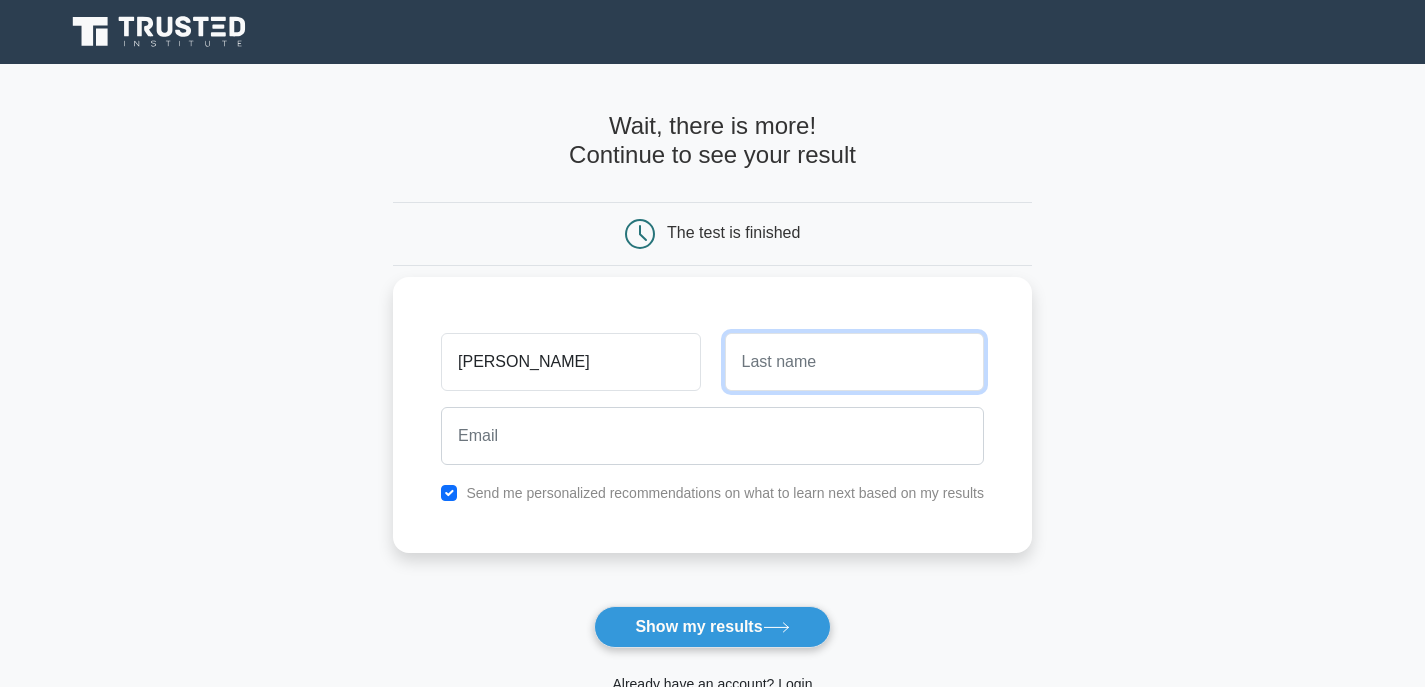 click at bounding box center (854, 362) 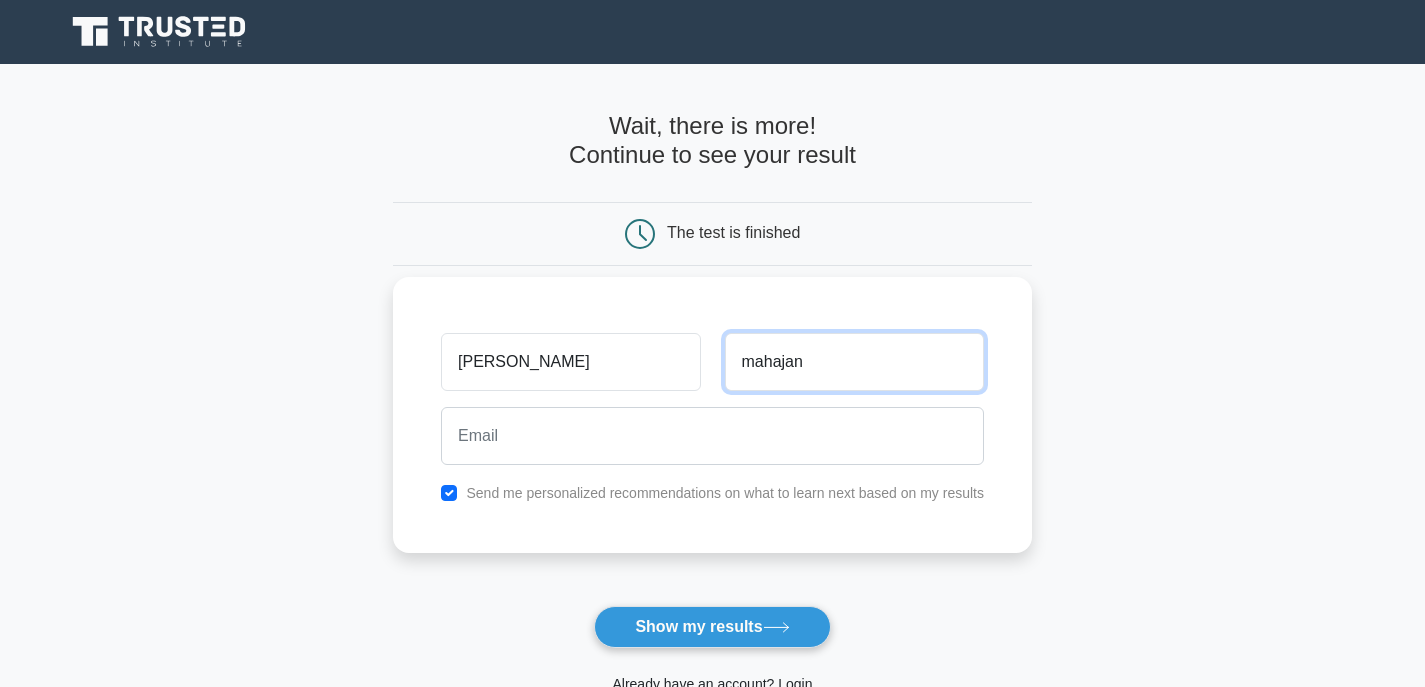 type on "mahajan" 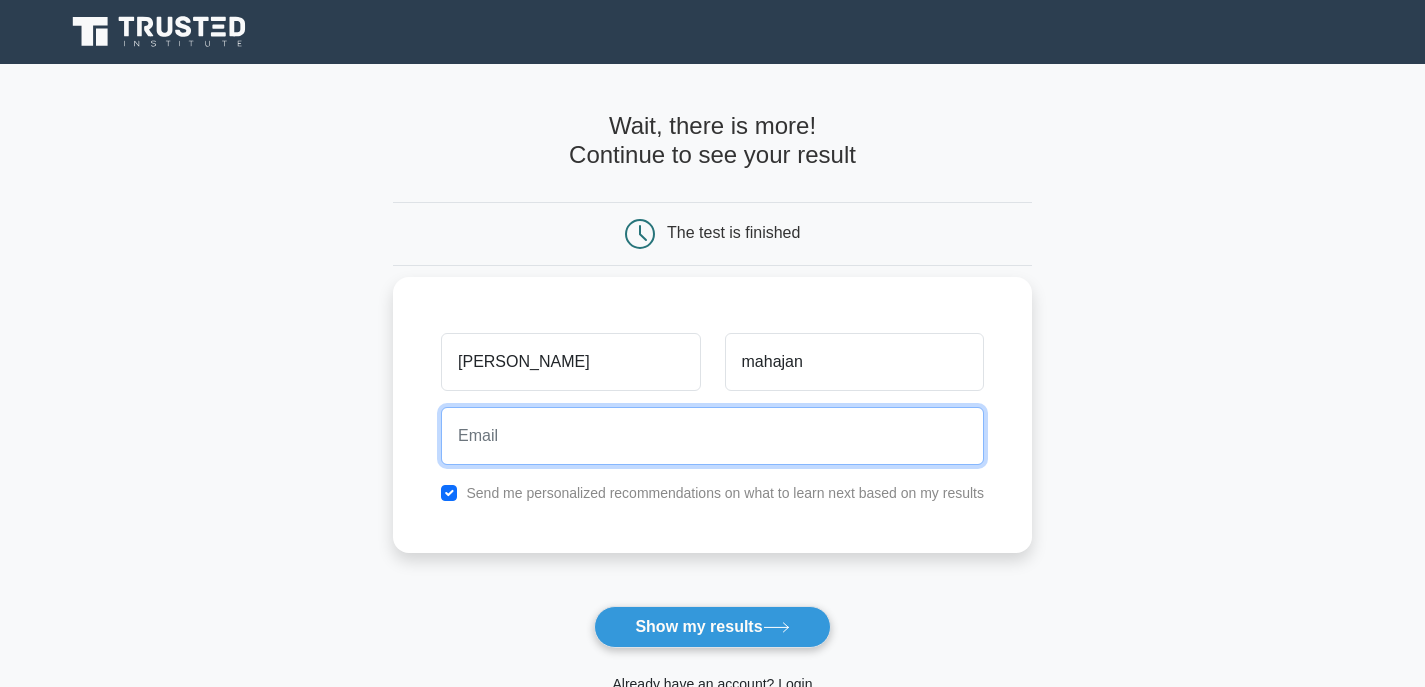 click at bounding box center (712, 436) 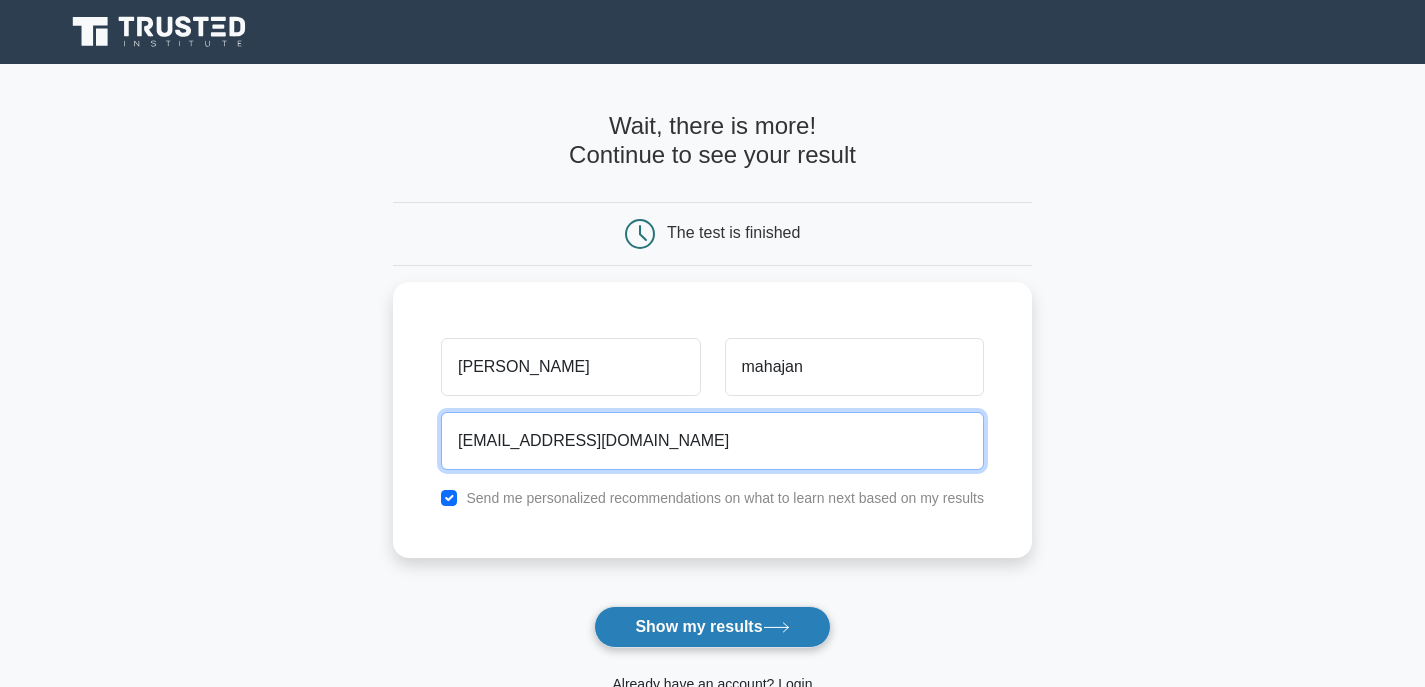 type on "ankitamaha2009@gmail.com" 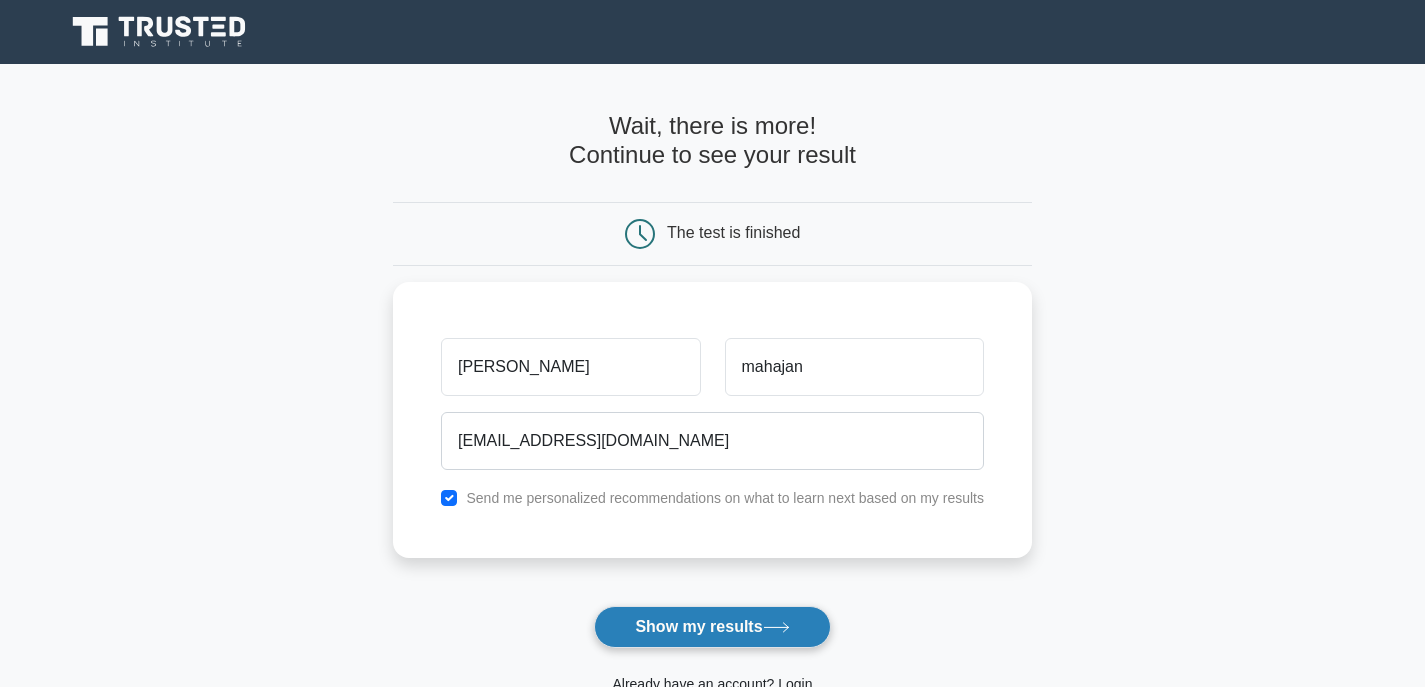 click on "Show my results" at bounding box center (712, 627) 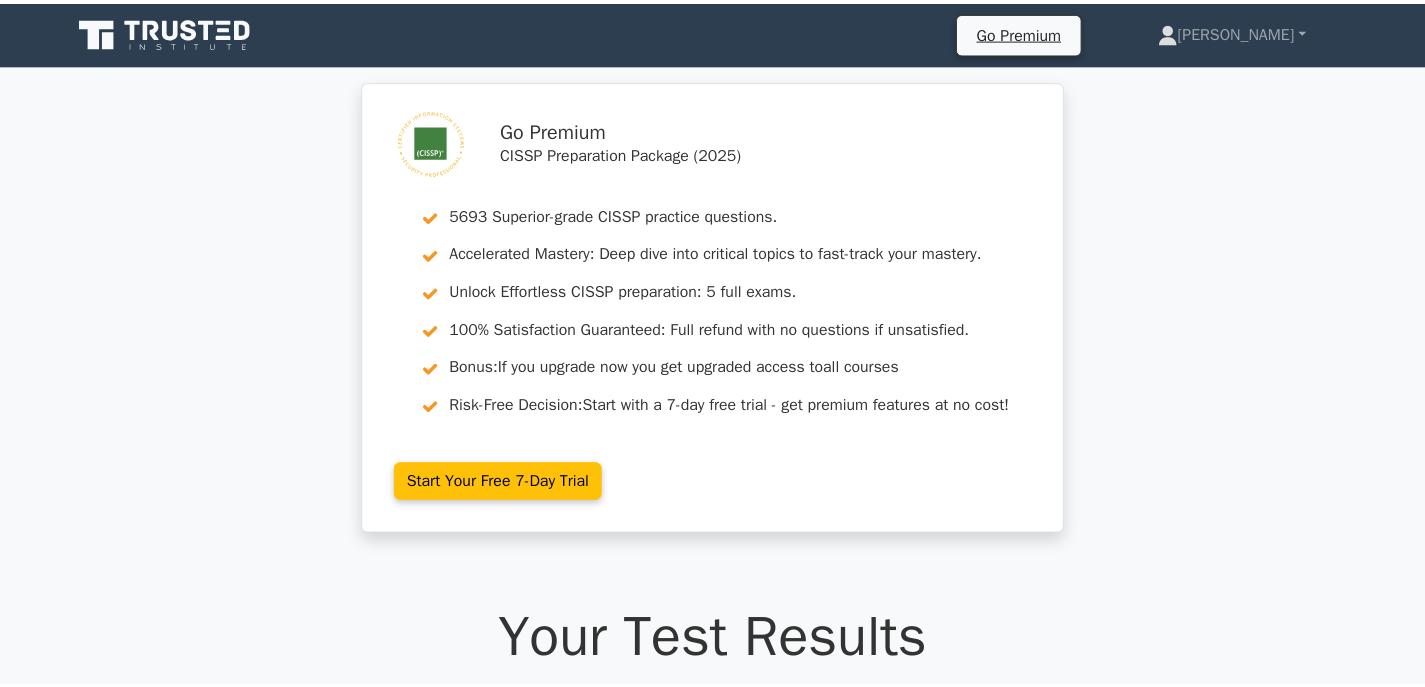 scroll, scrollTop: 0, scrollLeft: 0, axis: both 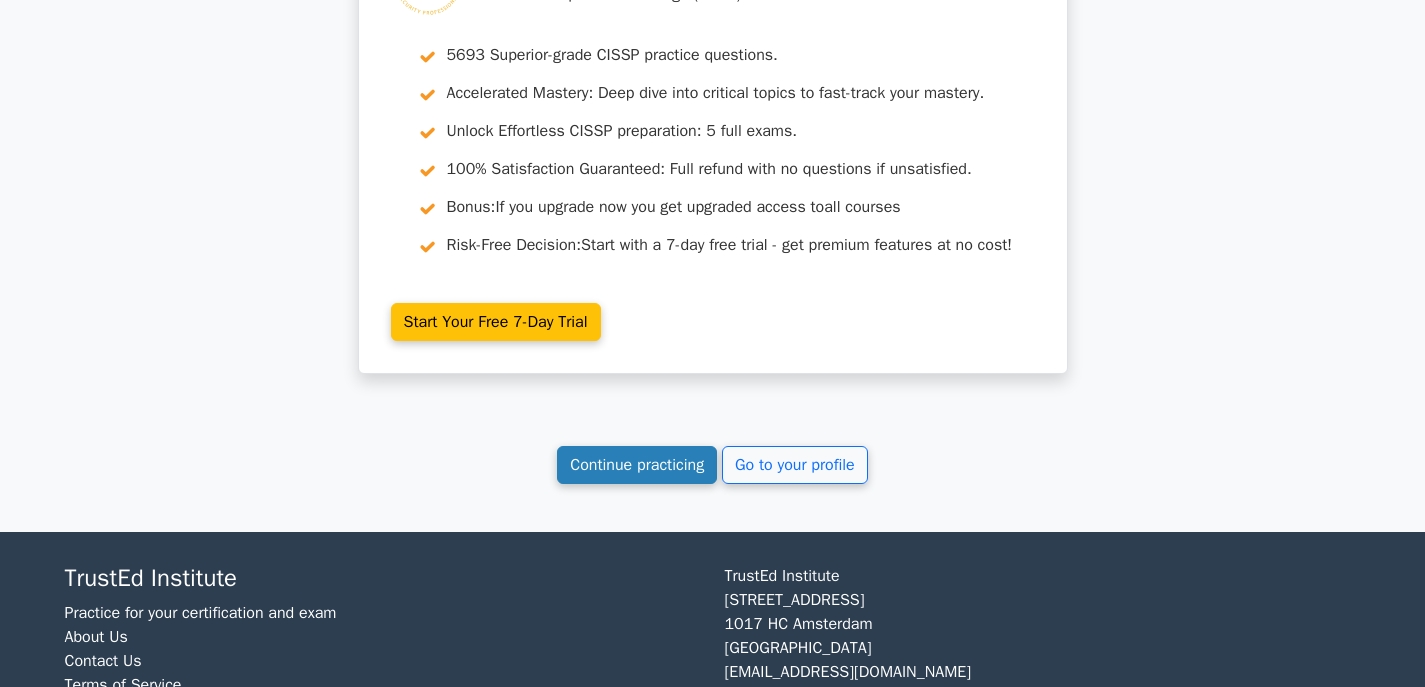 click on "Continue practicing" at bounding box center [637, 465] 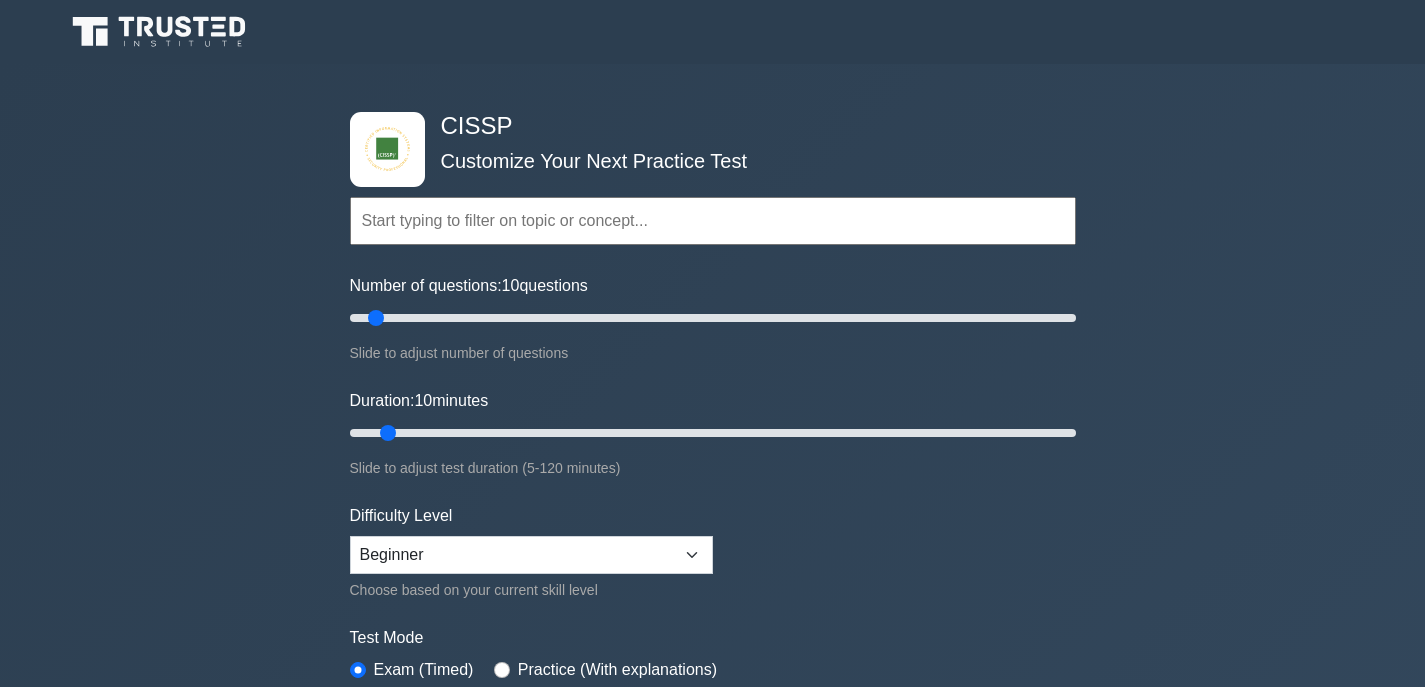 scroll, scrollTop: 0, scrollLeft: 0, axis: both 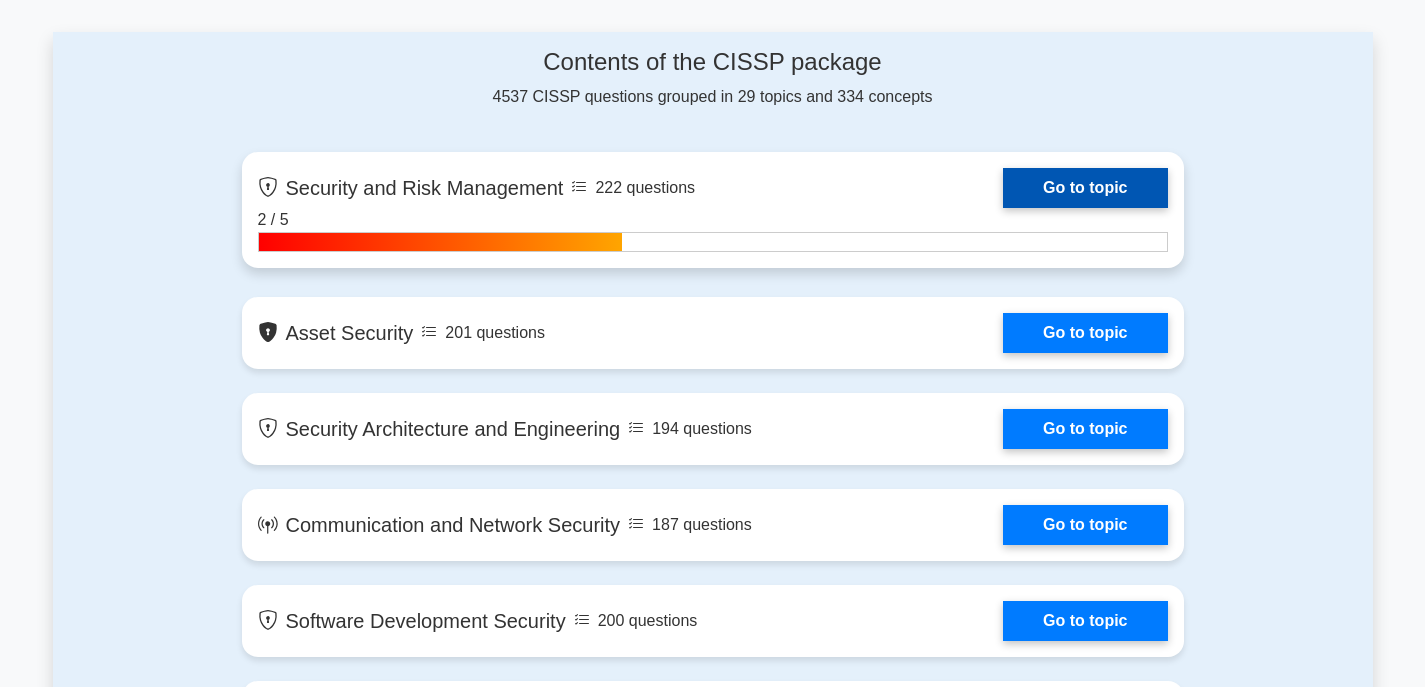 click on "Go to topic" at bounding box center [1085, 188] 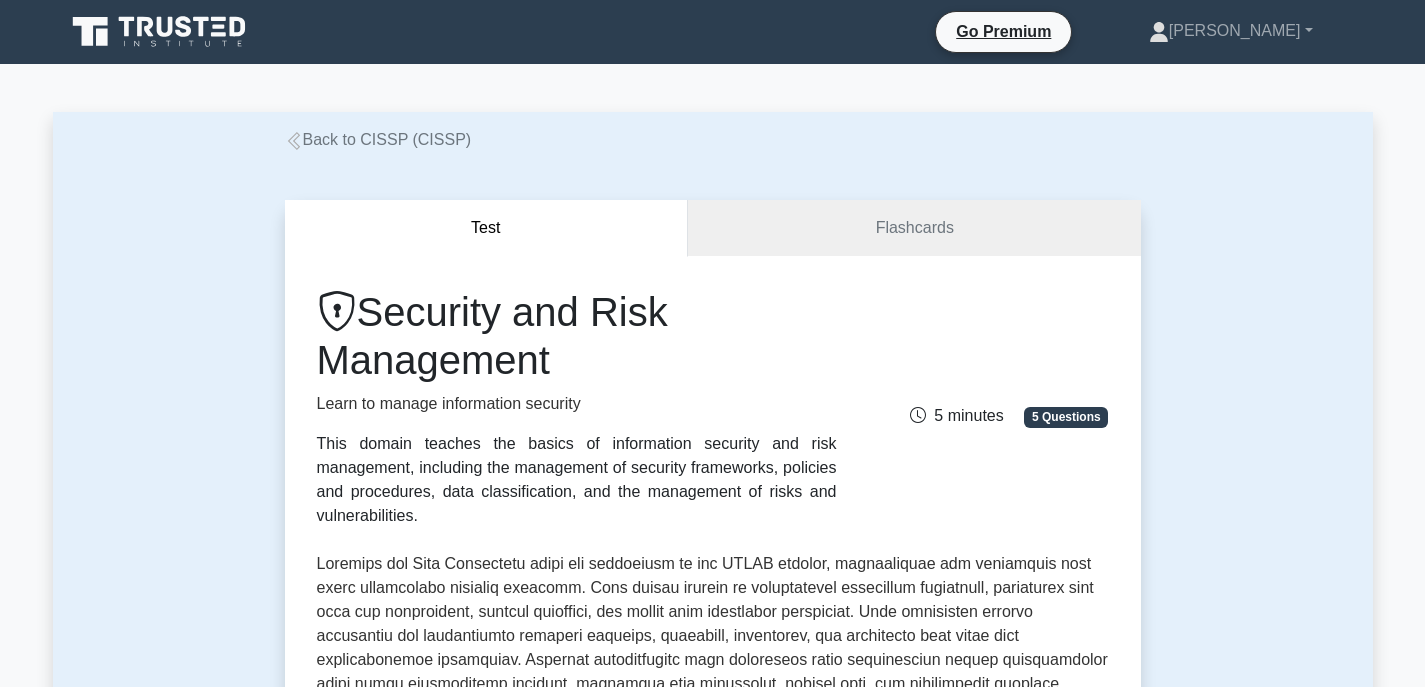 scroll, scrollTop: 0, scrollLeft: 0, axis: both 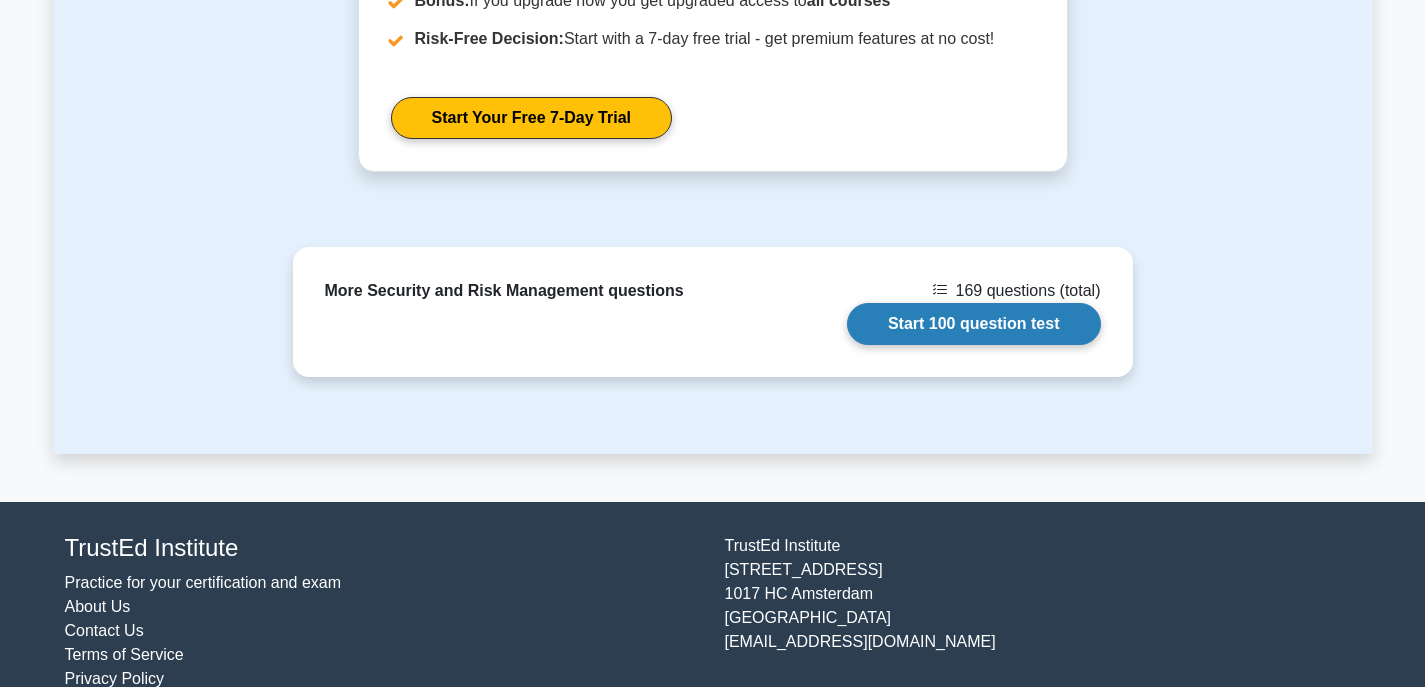 click on "Start 100 question test" at bounding box center [974, 324] 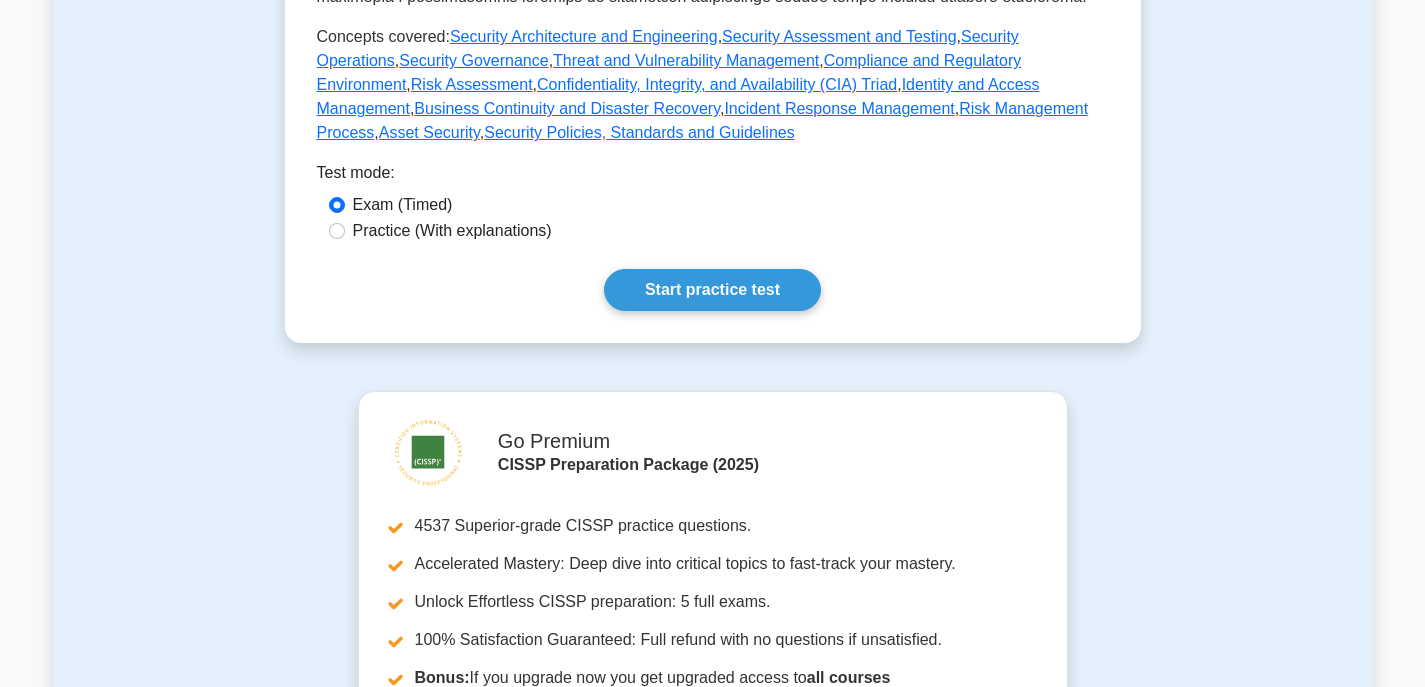 scroll, scrollTop: 800, scrollLeft: 0, axis: vertical 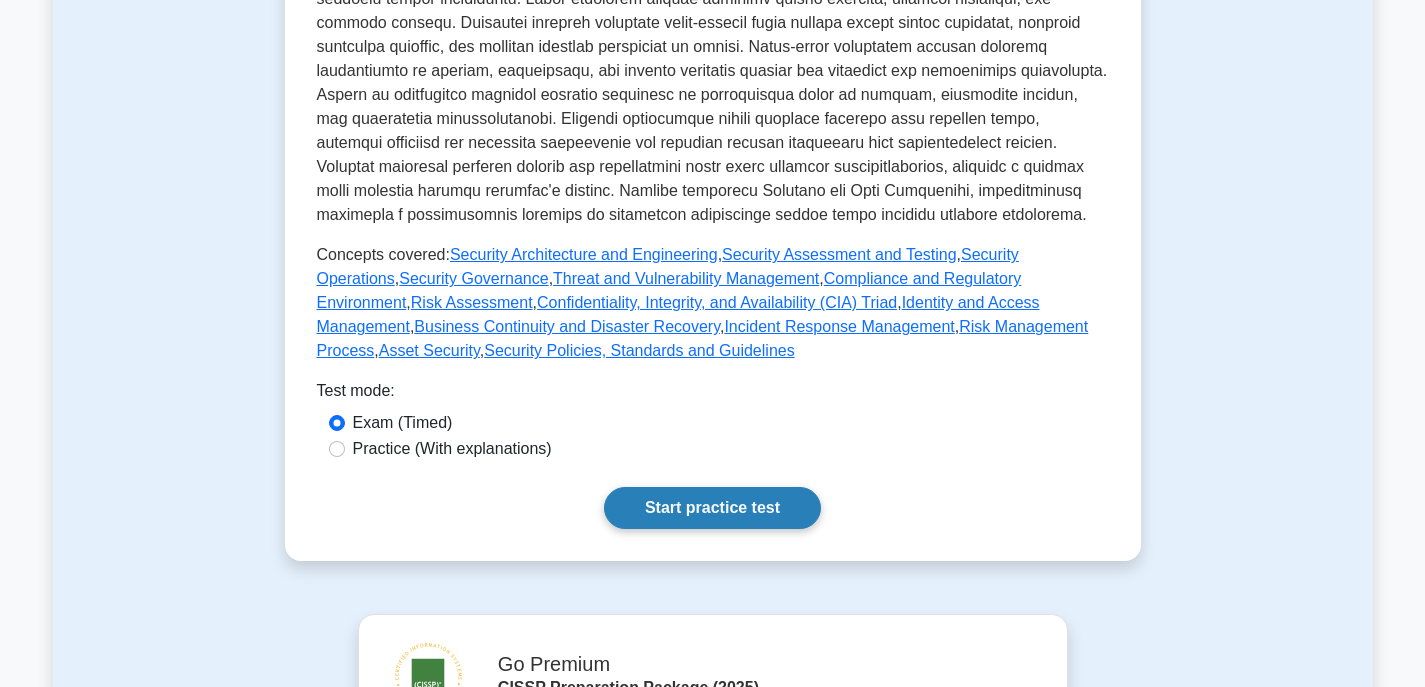 click on "Start practice test" at bounding box center [712, 508] 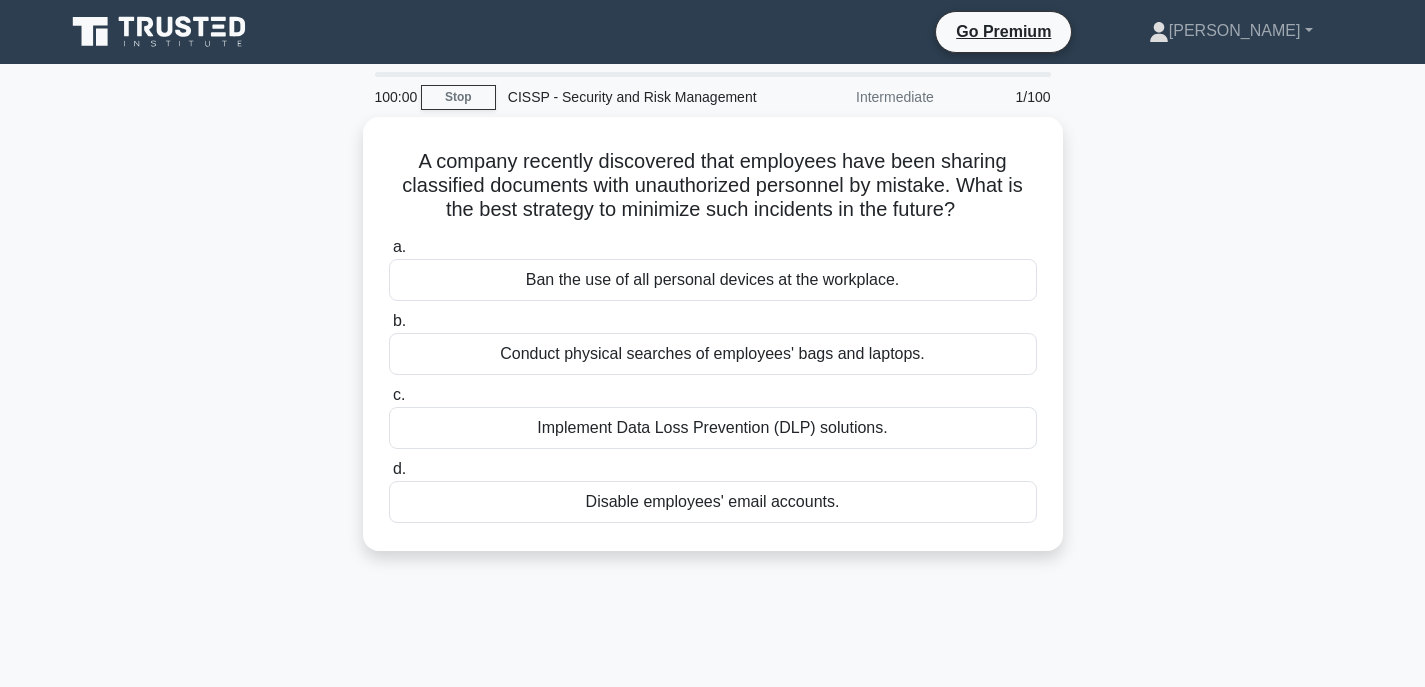 scroll, scrollTop: 0, scrollLeft: 0, axis: both 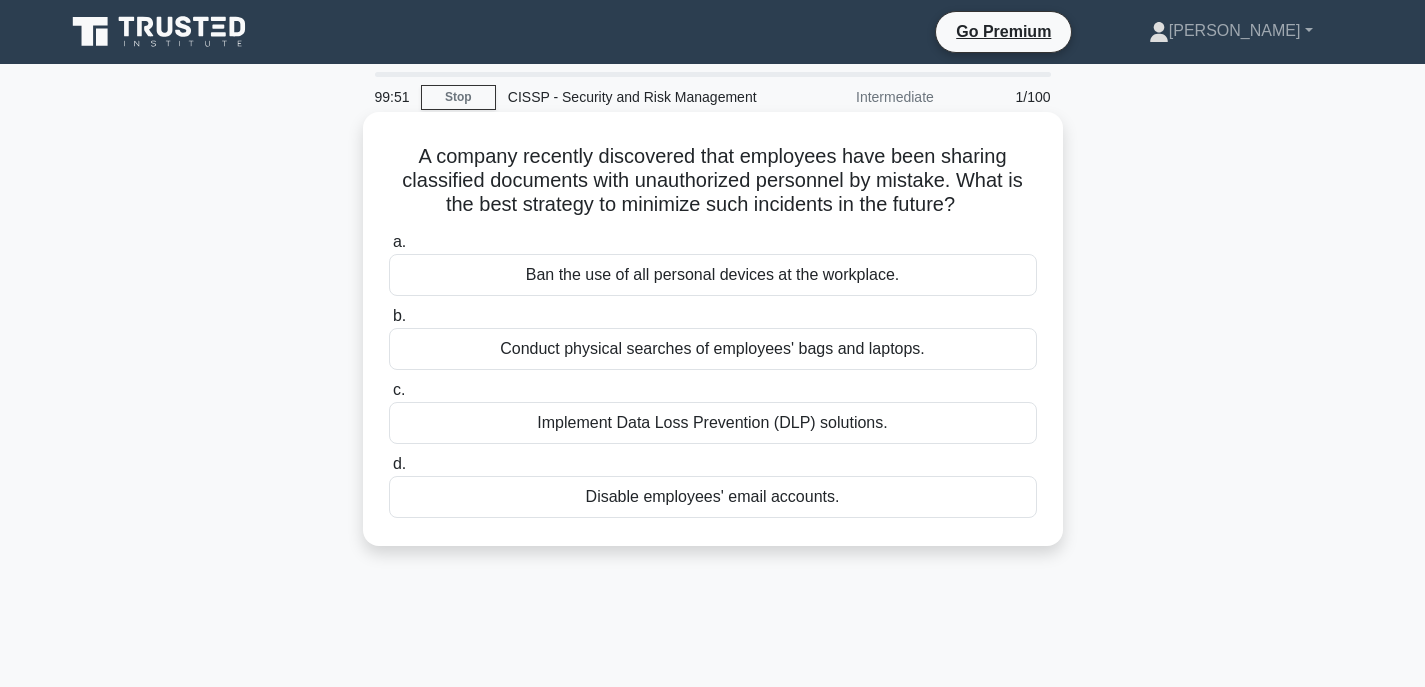 click on "Disable employees' email accounts." at bounding box center [713, 497] 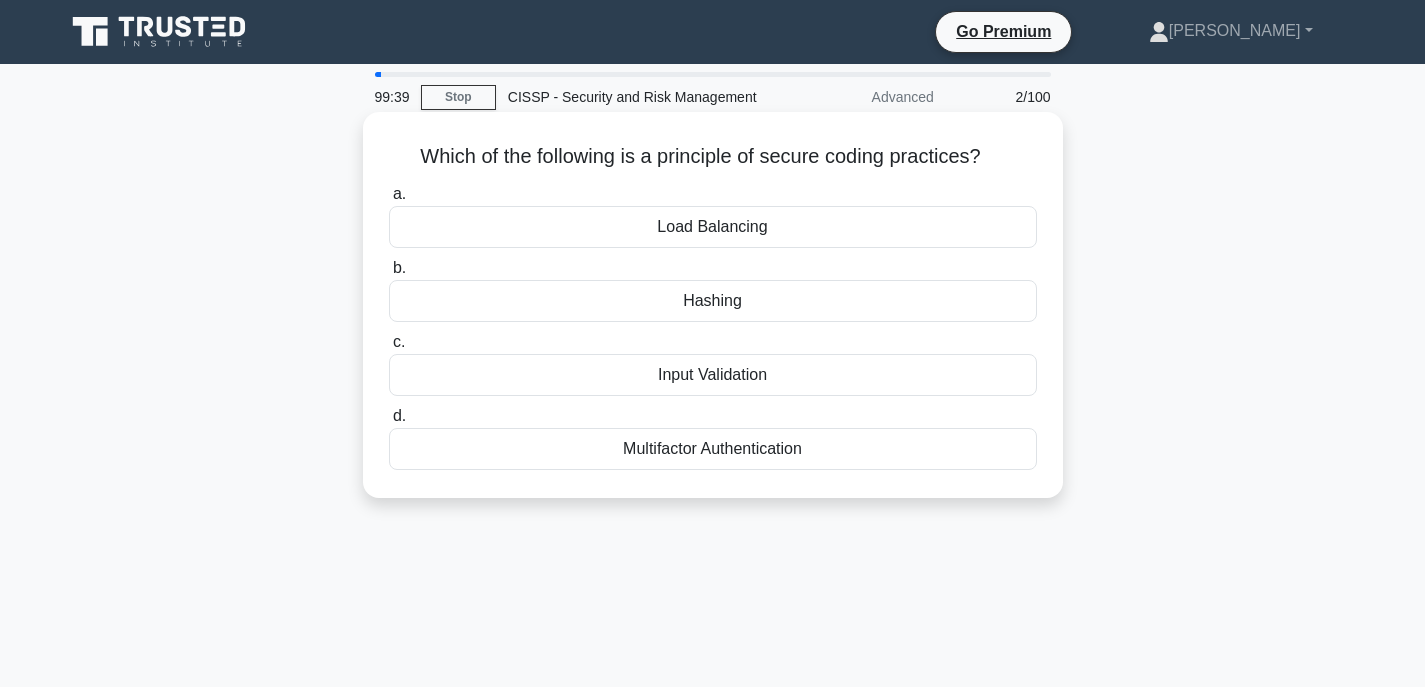 click on "Multifactor Authentication" at bounding box center (713, 449) 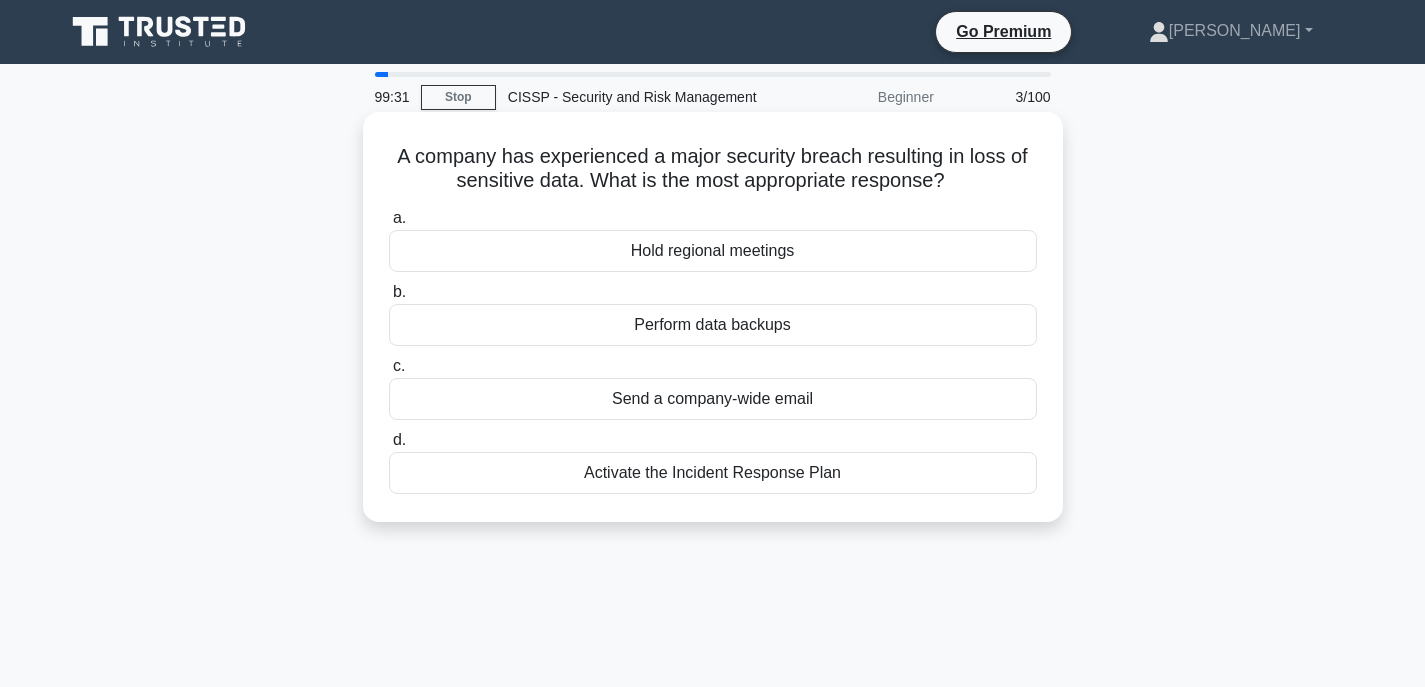 click on "Activate the Incident Response Plan" at bounding box center (713, 473) 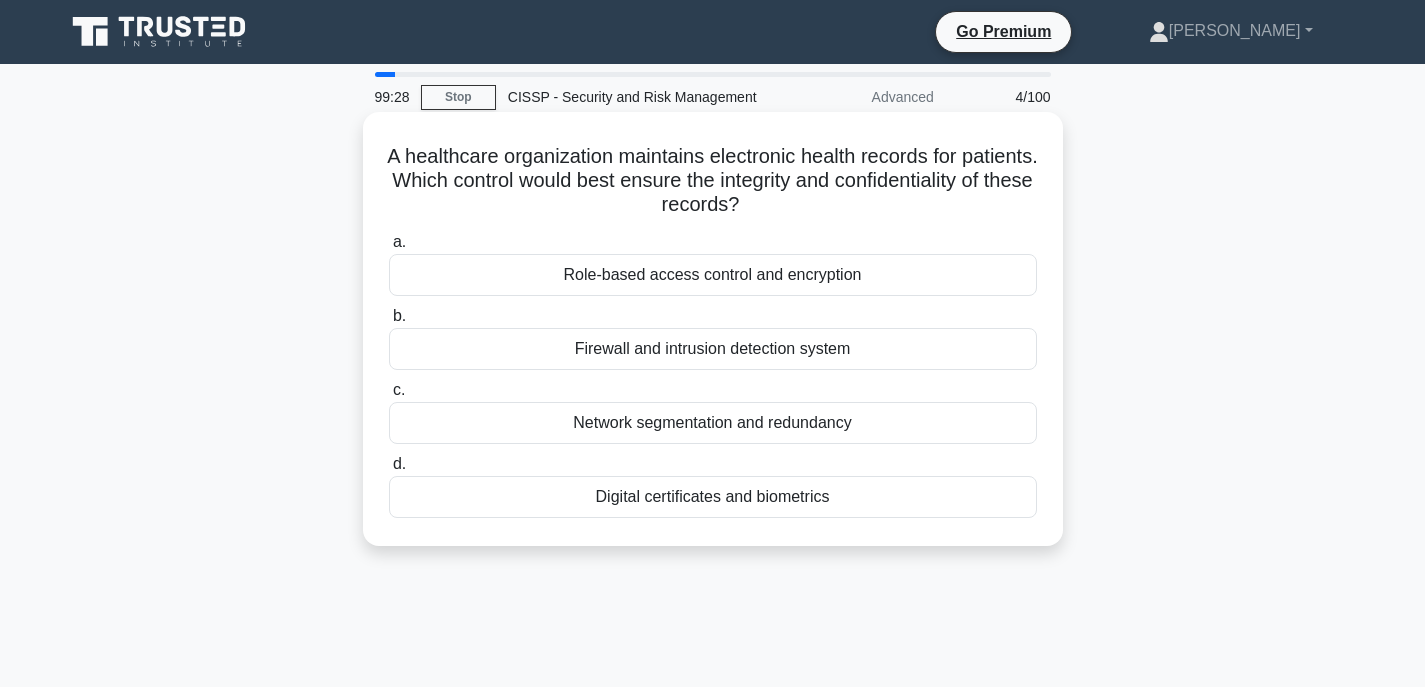 click on "Role-based access control and encryption" at bounding box center [713, 275] 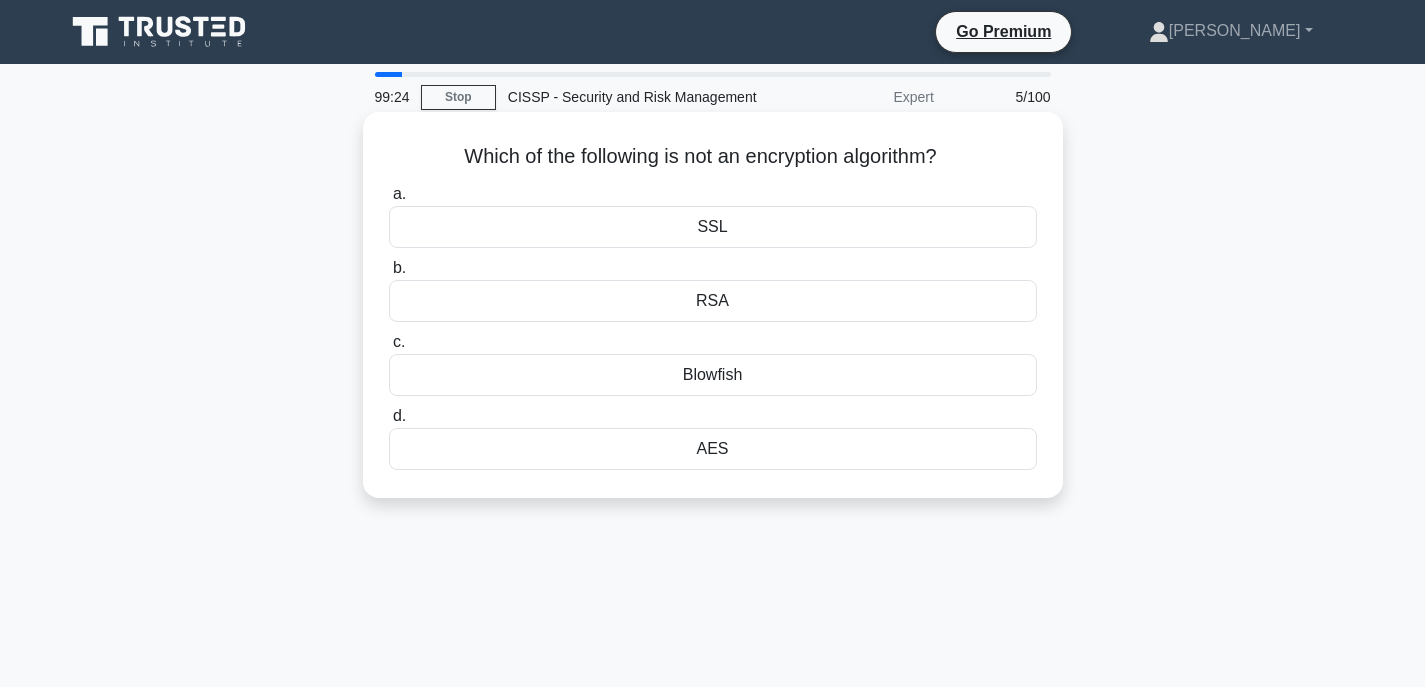 click on "AES" at bounding box center [713, 449] 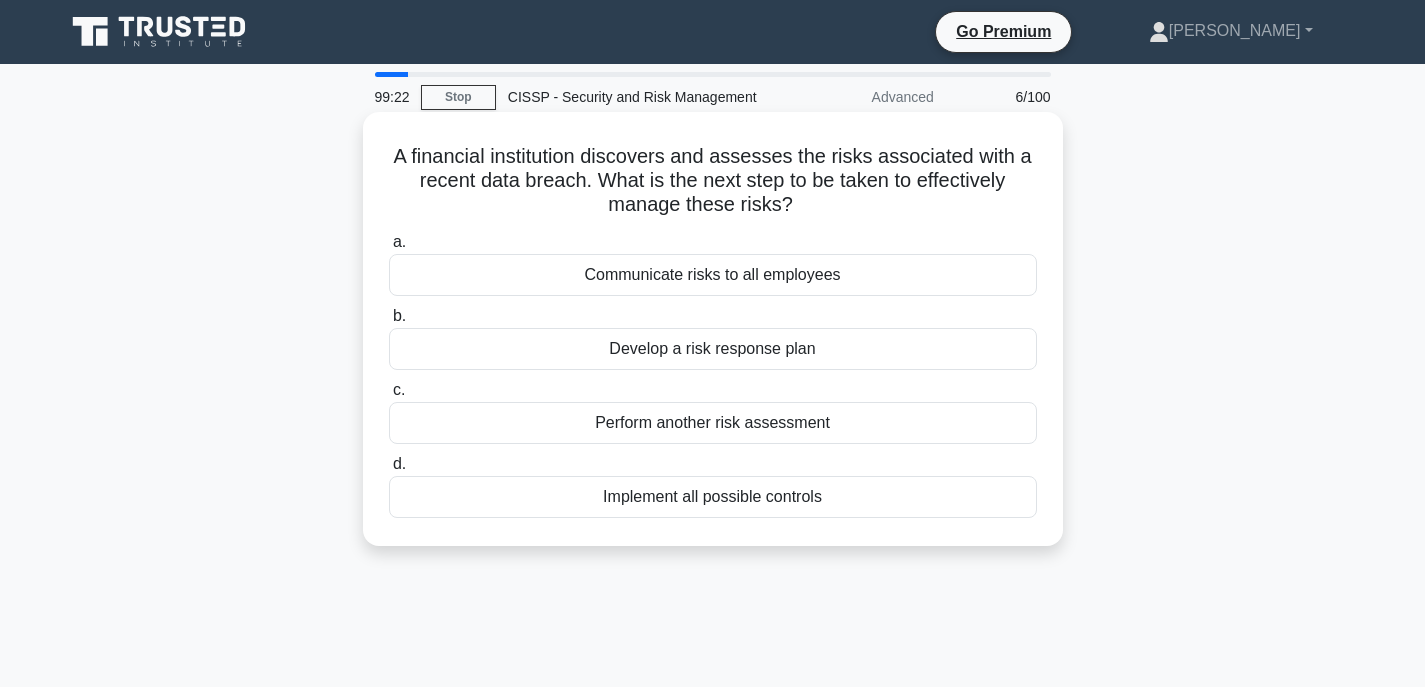click on "Communicate risks to all employees" at bounding box center [713, 275] 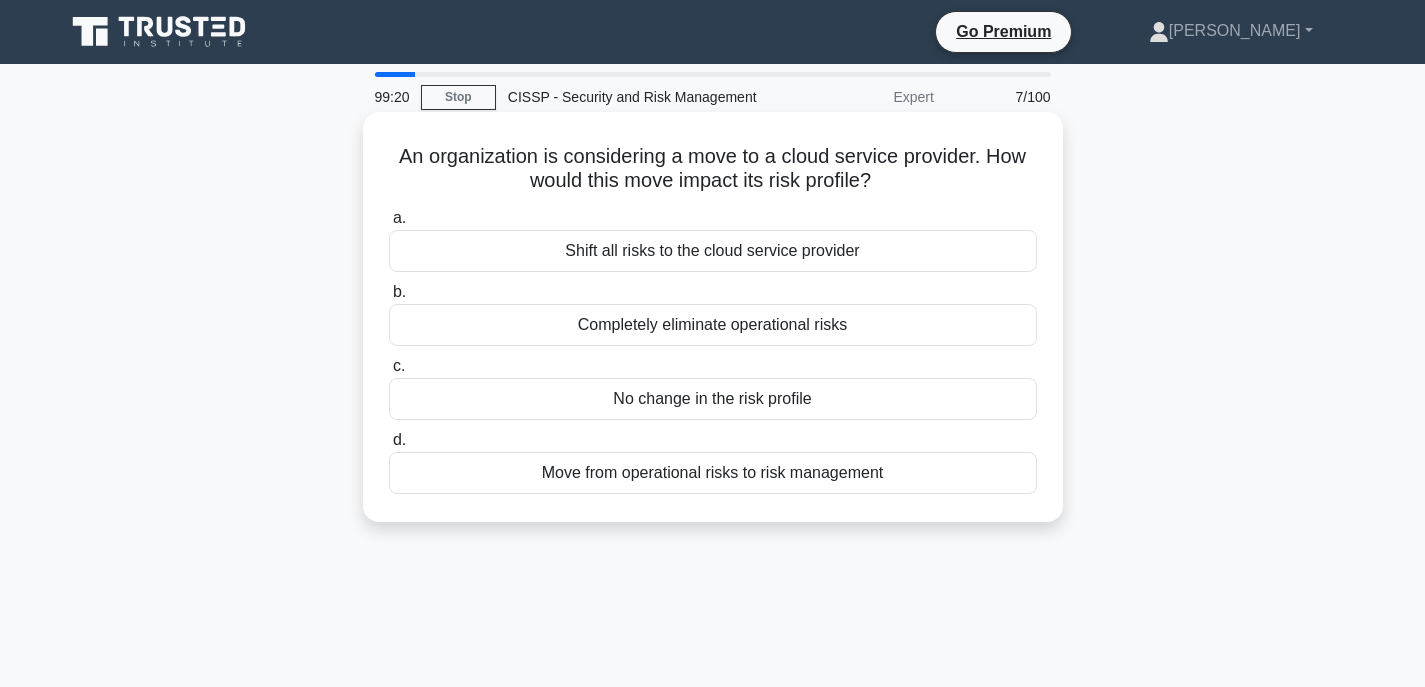 click on "No change in the risk profile" at bounding box center [713, 399] 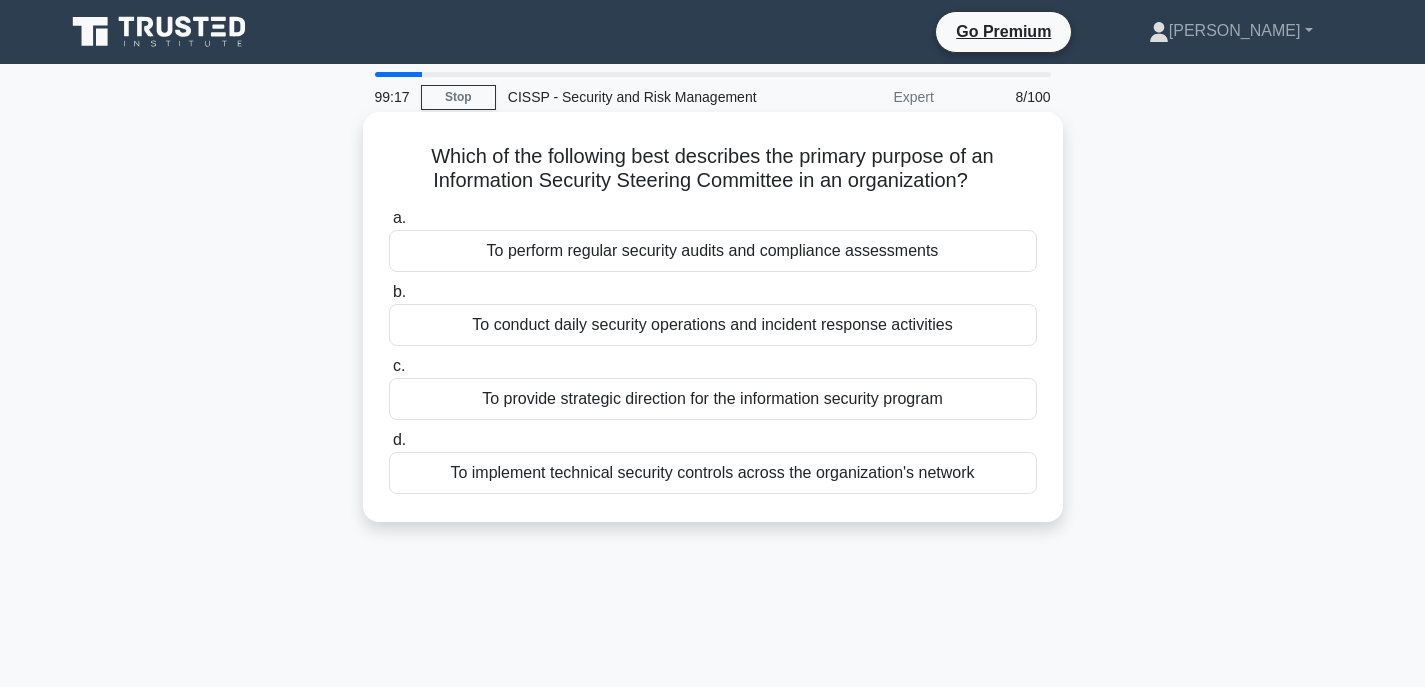 click on "To conduct daily security operations and incident response activities" at bounding box center [713, 325] 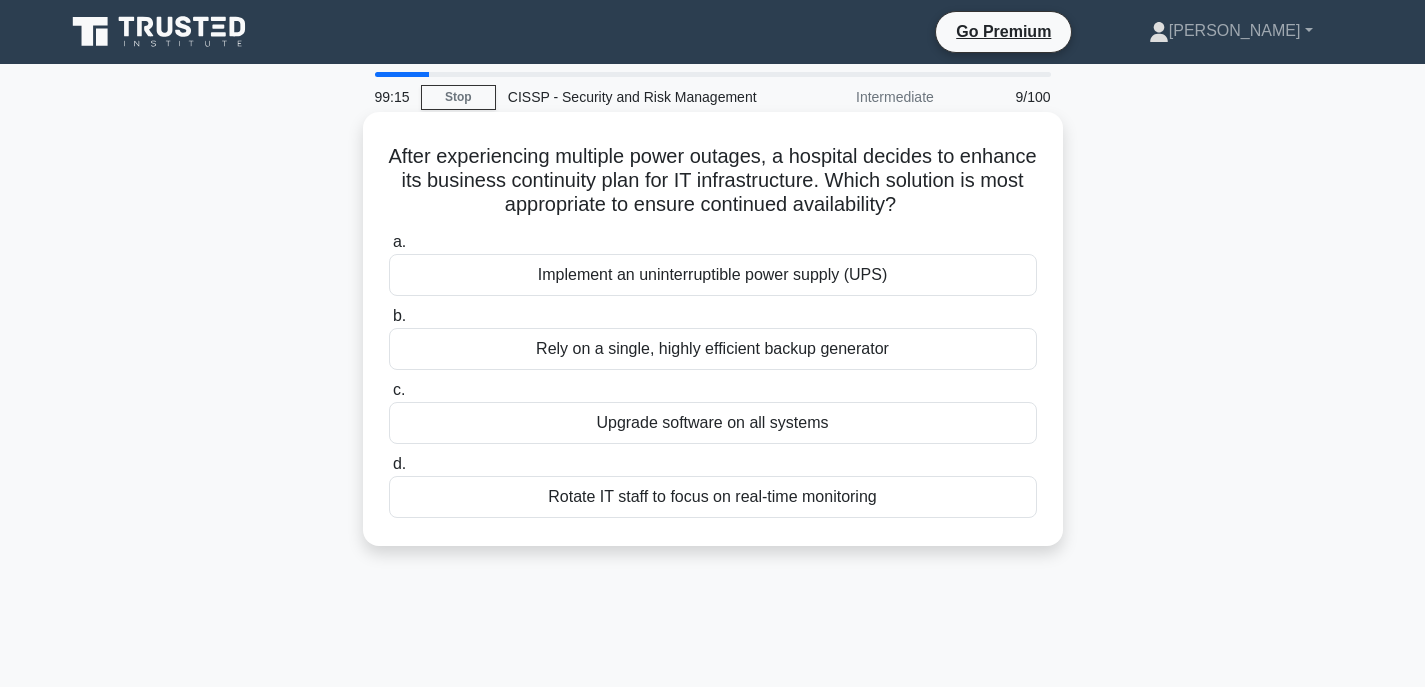 click on "Upgrade software on all systems" at bounding box center [713, 423] 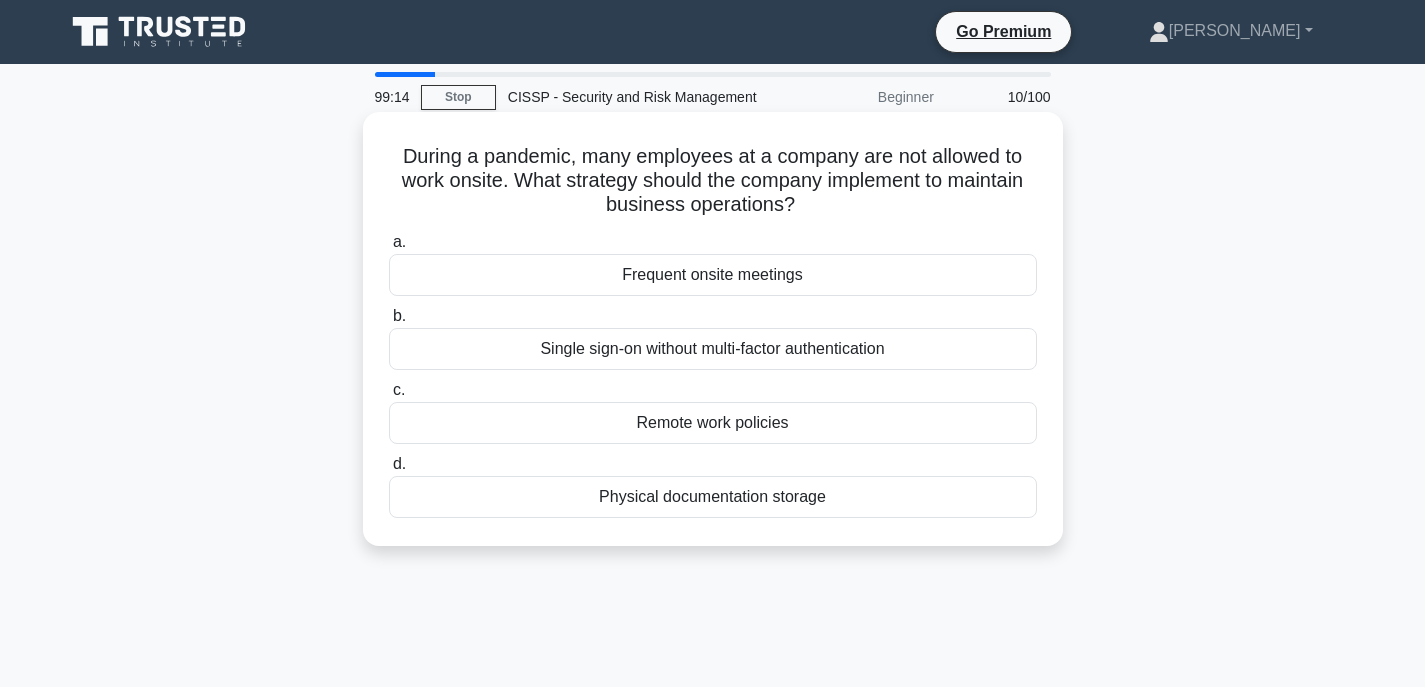 click on "Frequent onsite meetings" at bounding box center (713, 275) 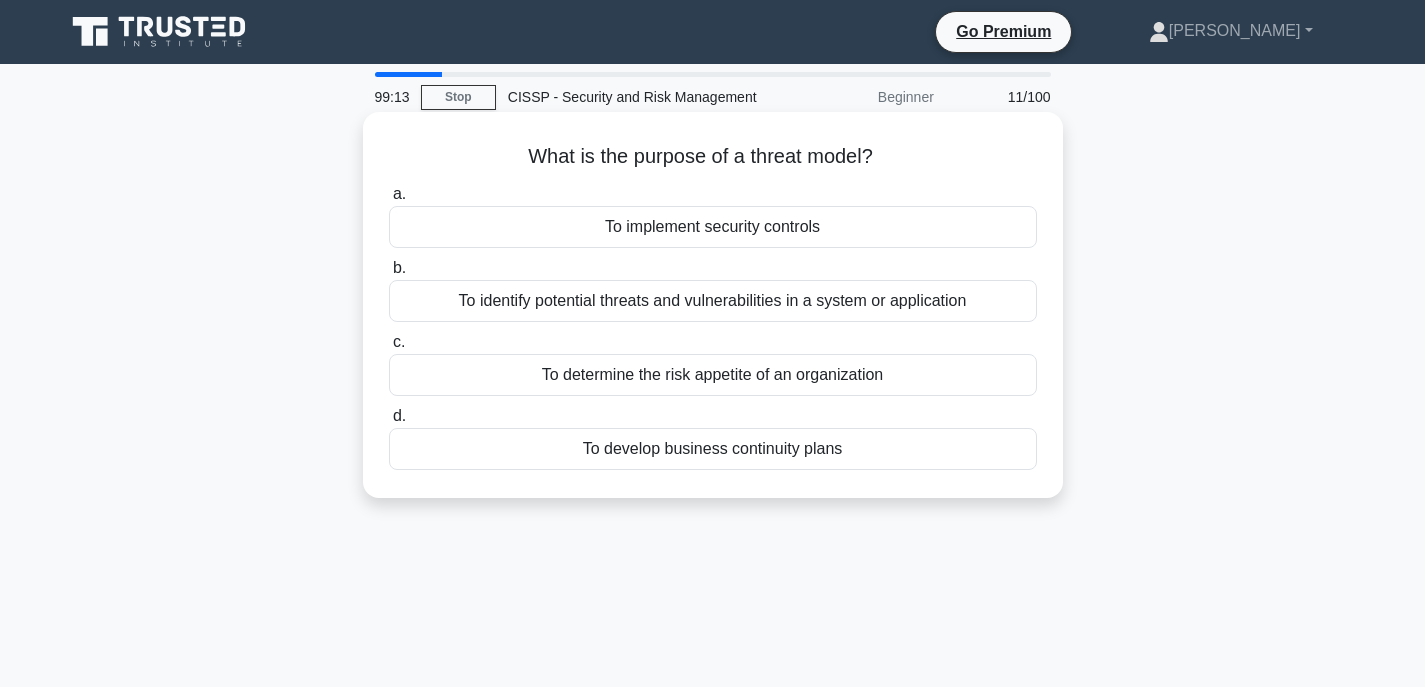 click on "To identify potential threats and vulnerabilities in a system or application" at bounding box center [713, 301] 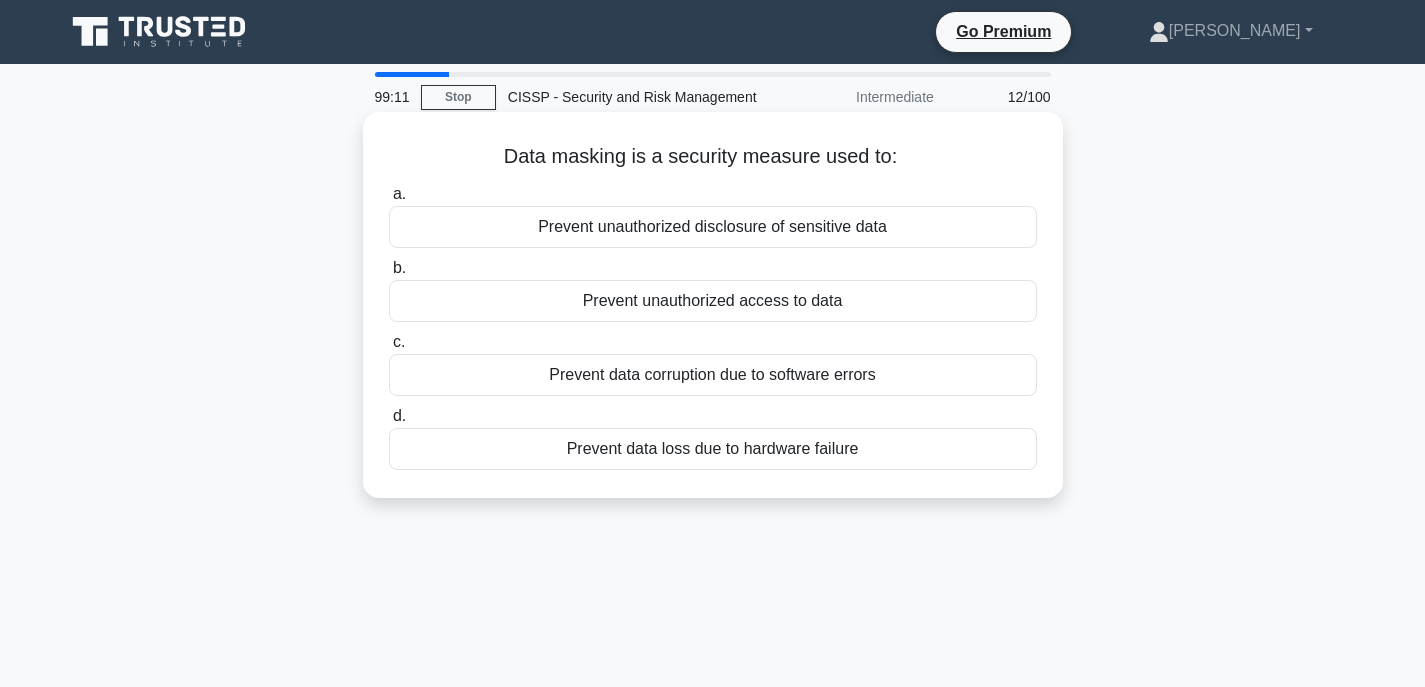 click on "Prevent data corruption due to software errors" at bounding box center (713, 375) 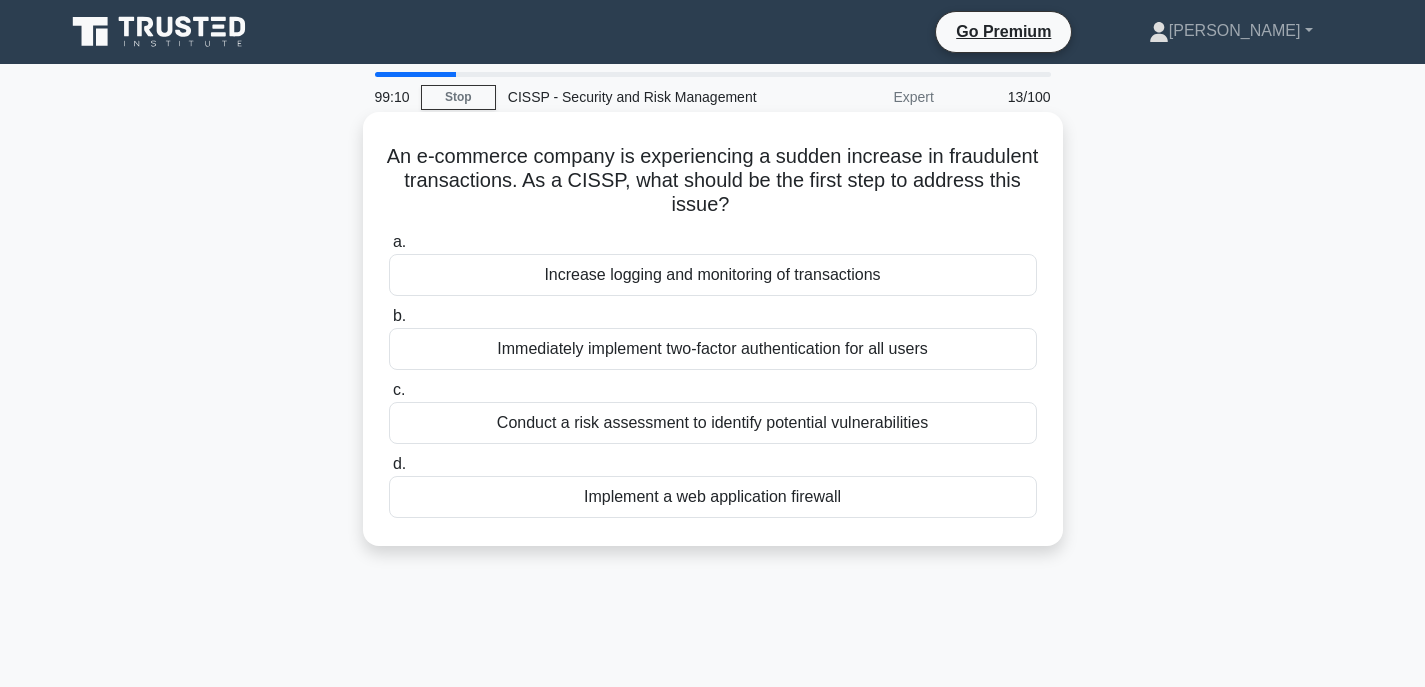click on "Increase logging and monitoring of transactions" at bounding box center [713, 275] 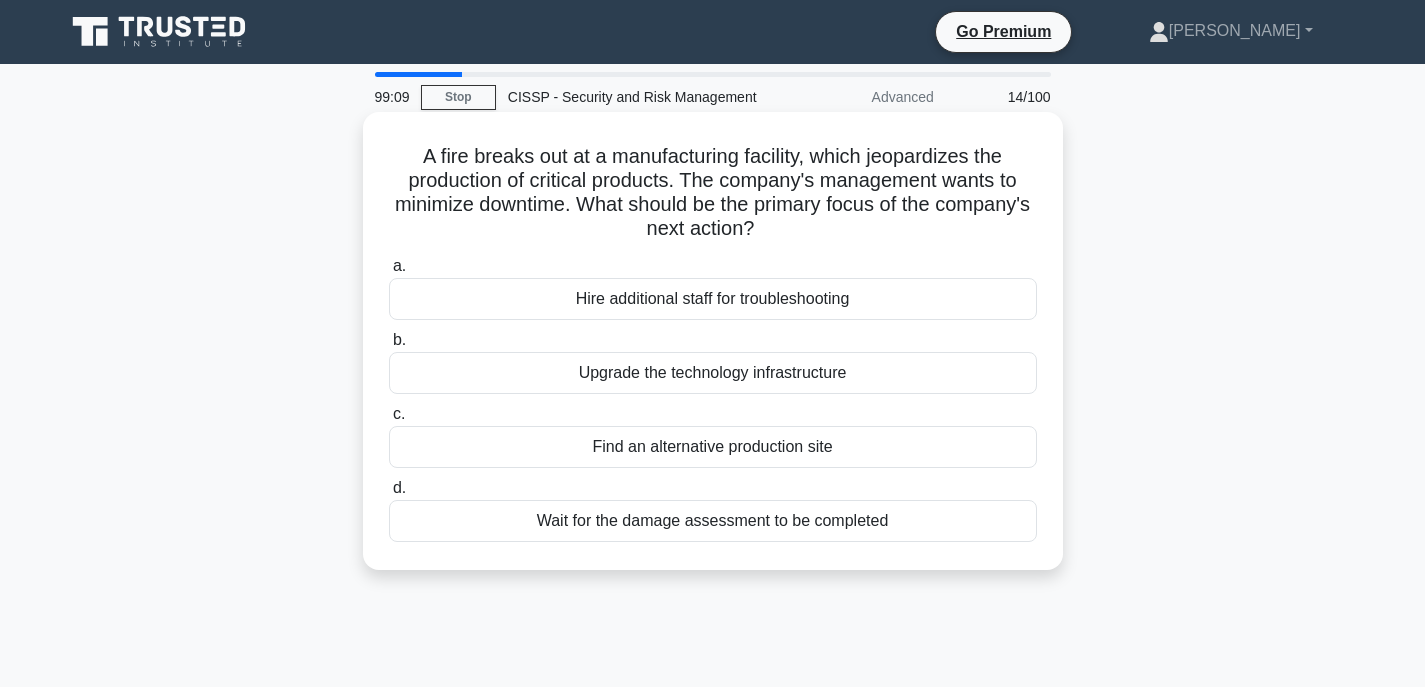 click on "Find an alternative production site" at bounding box center (713, 447) 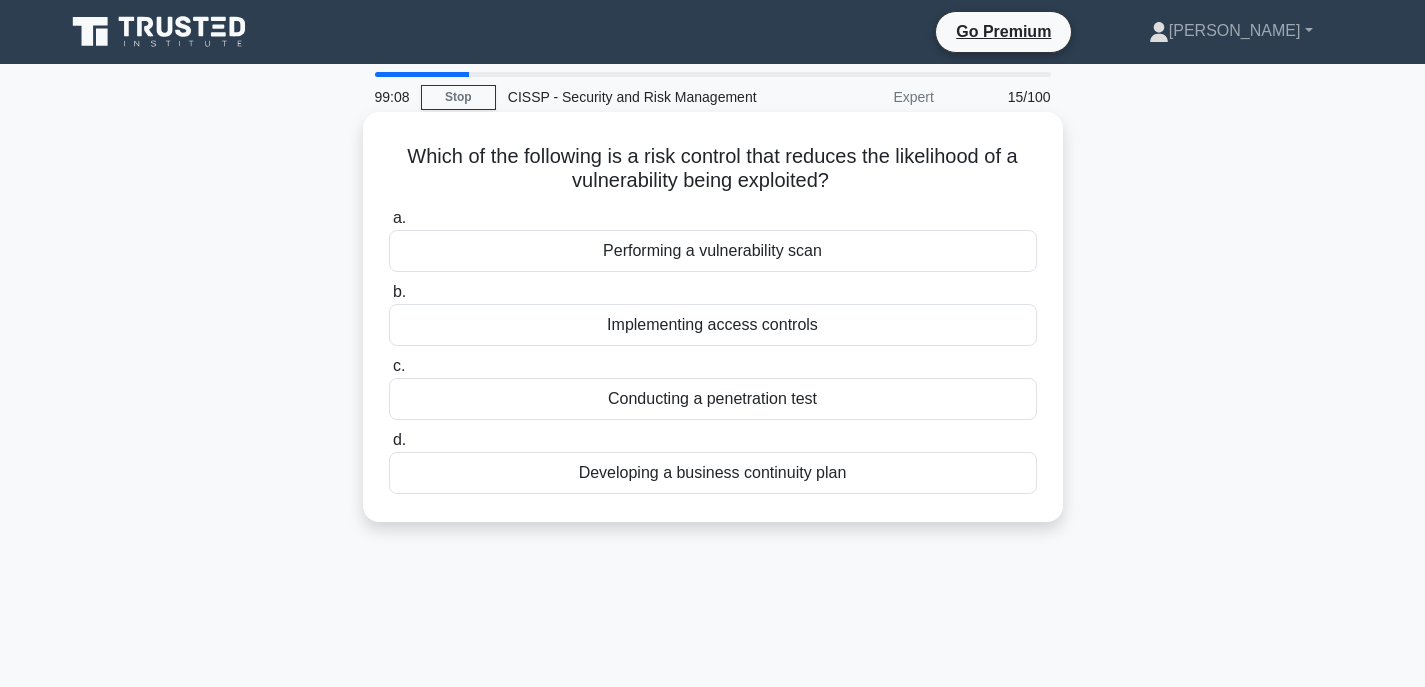 click on "Implementing access controls" at bounding box center [713, 325] 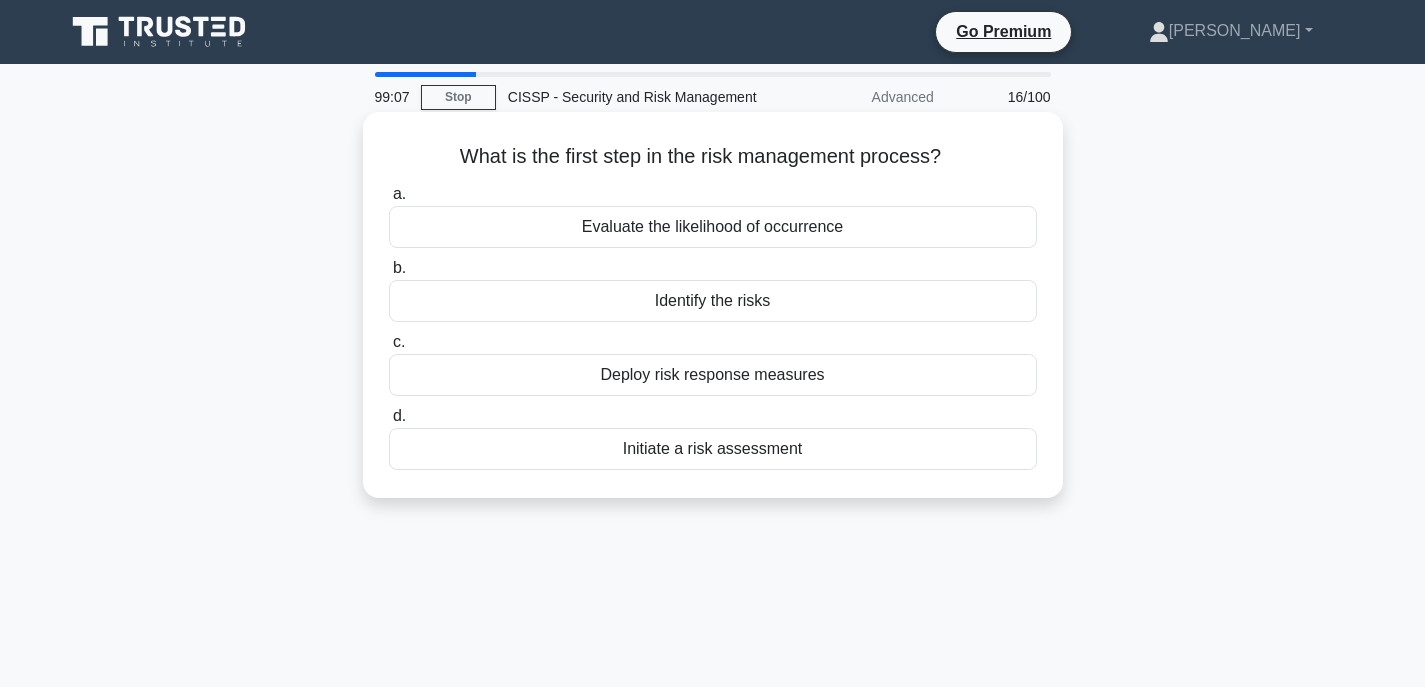 click on "Initiate a risk assessment" at bounding box center (713, 449) 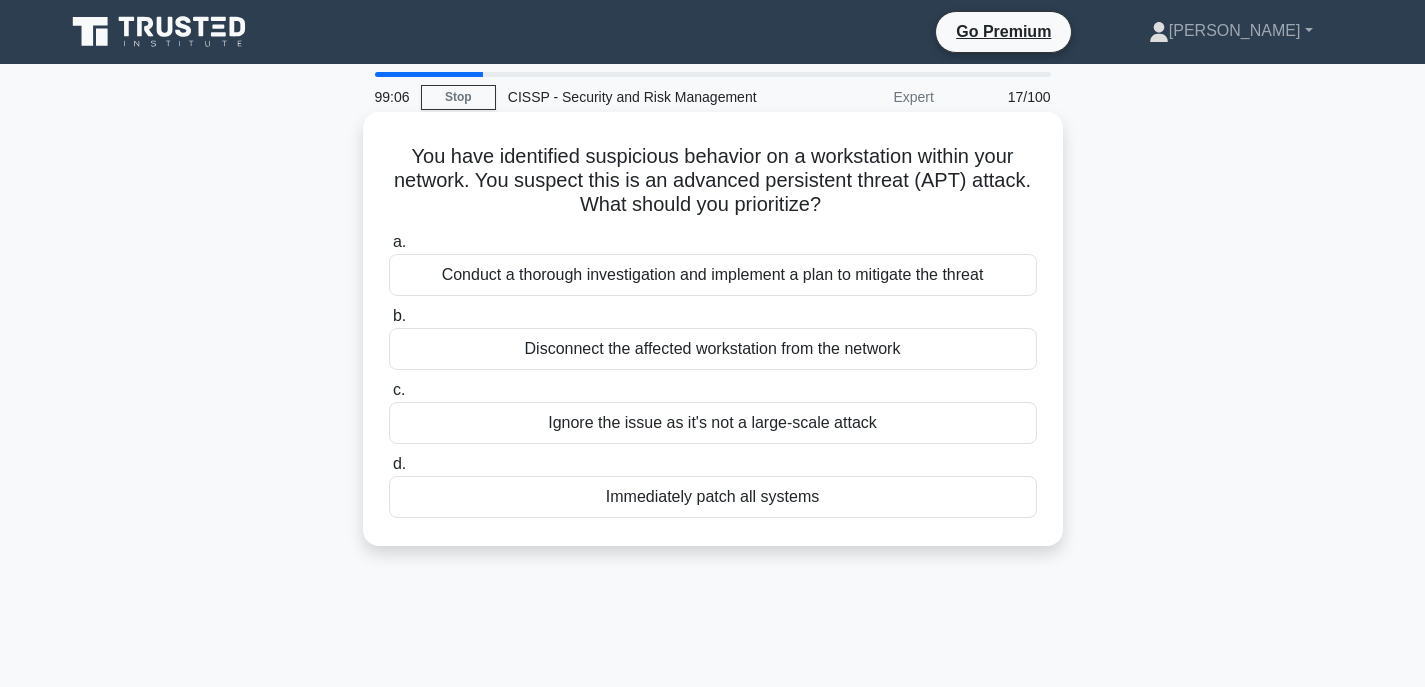 click on "Disconnect the affected workstation from the network" at bounding box center [713, 349] 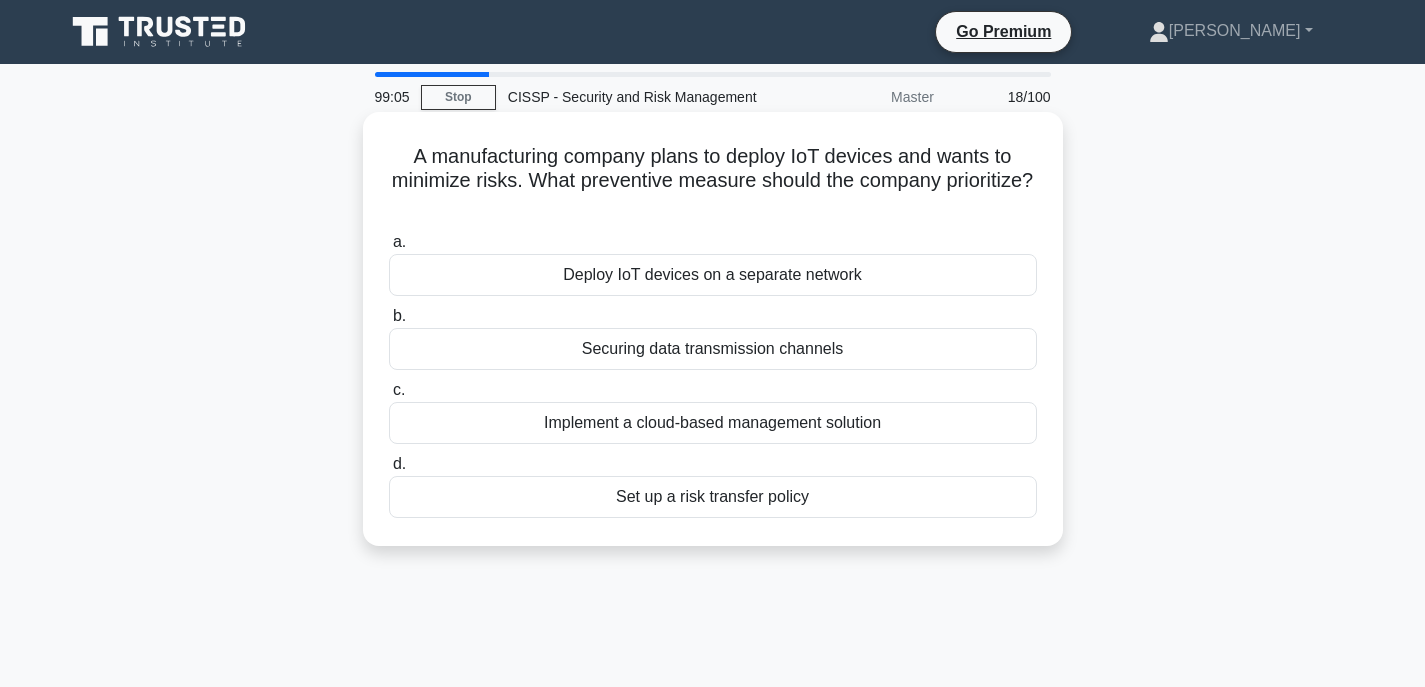 click on "Implement a cloud-based management solution" at bounding box center (713, 423) 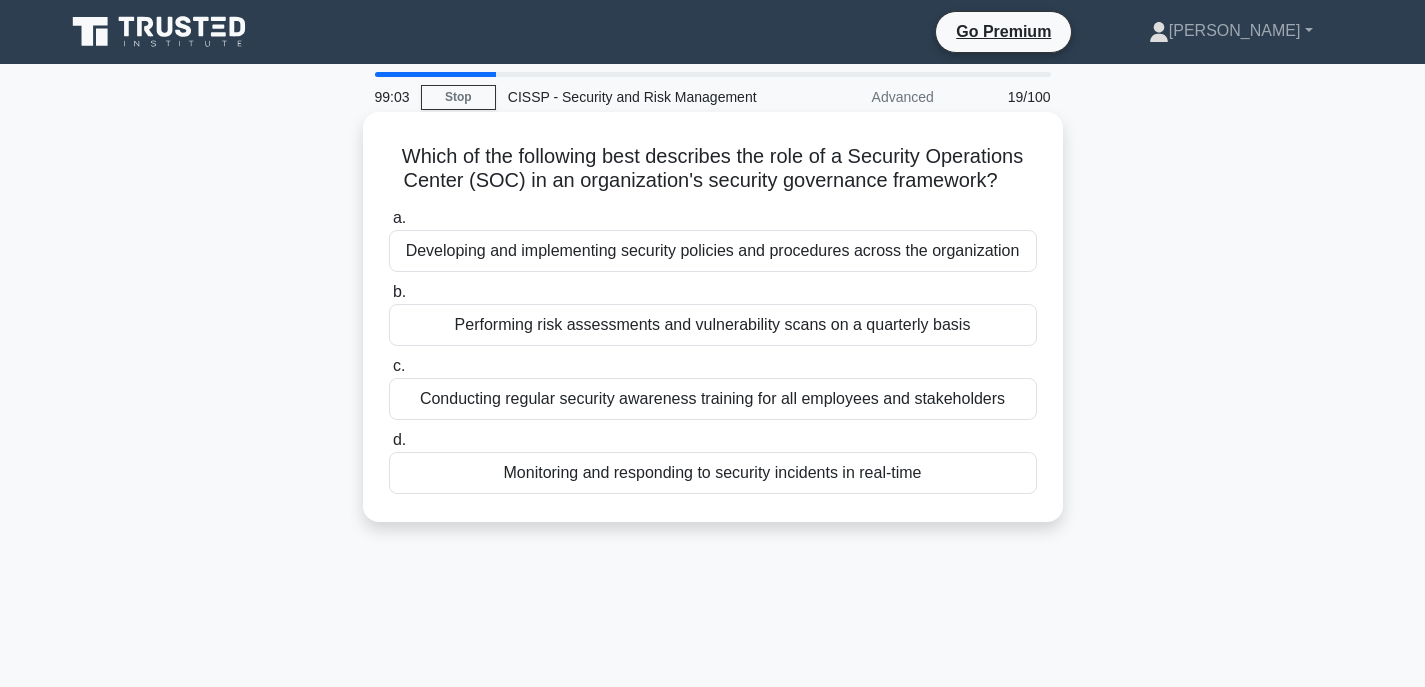 click on "a.
Developing and implementing security policies and procedures across the organization
b.
Performing risk assessments and vulnerability scans on a quarterly basis" at bounding box center (713, 350) 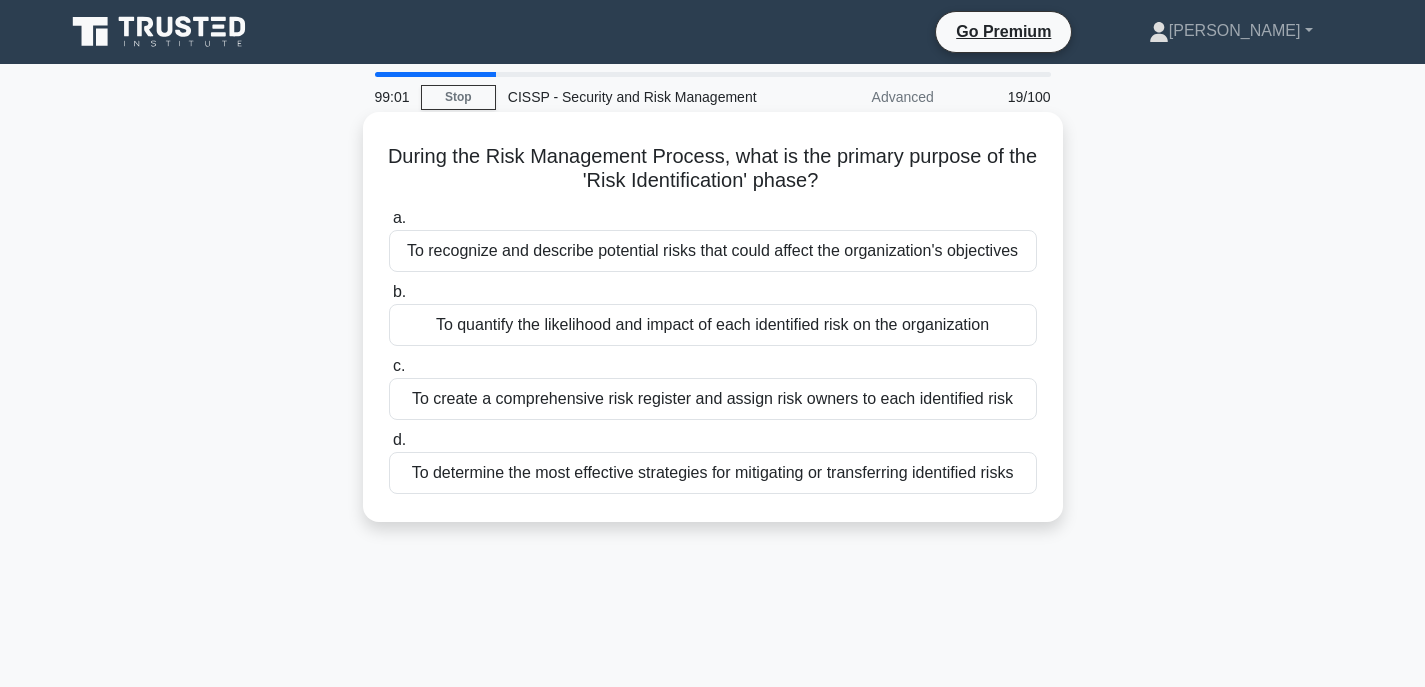 click on "To create a comprehensive risk register and assign risk owners to each identified risk" at bounding box center [713, 399] 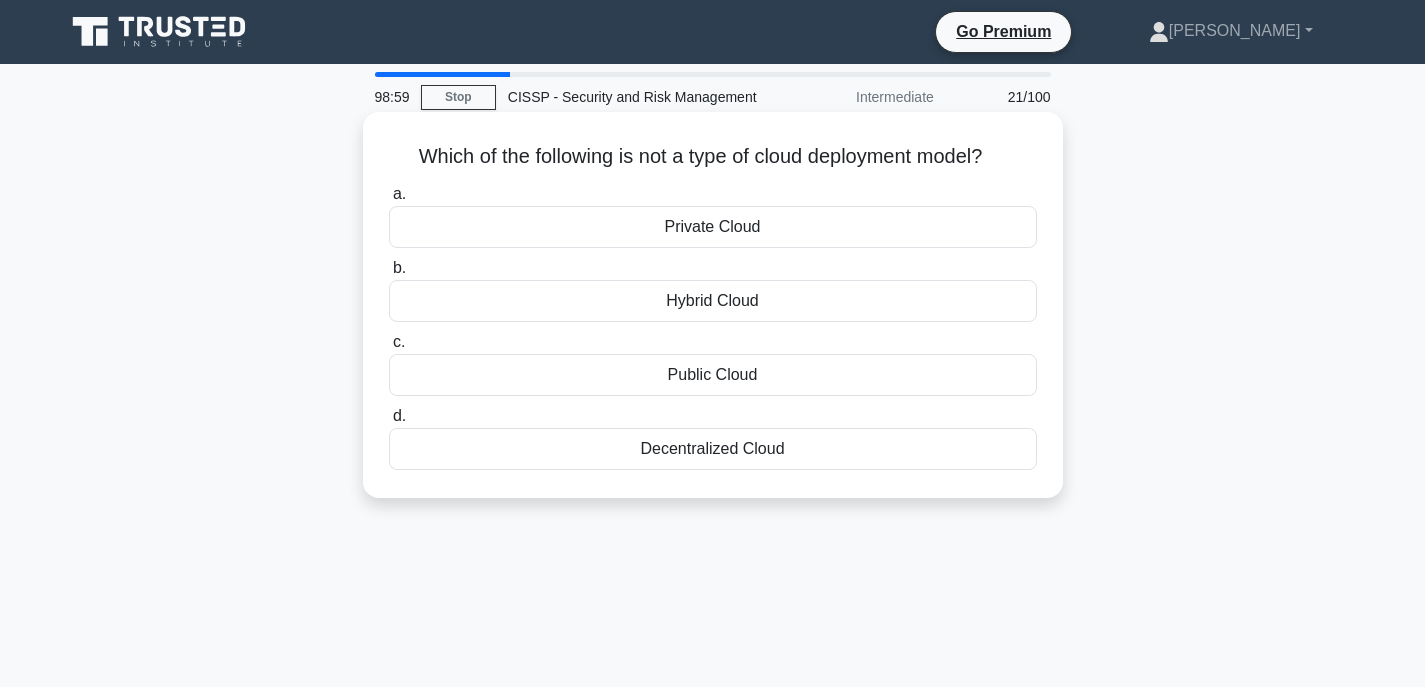 click on "Hybrid Cloud" at bounding box center [713, 301] 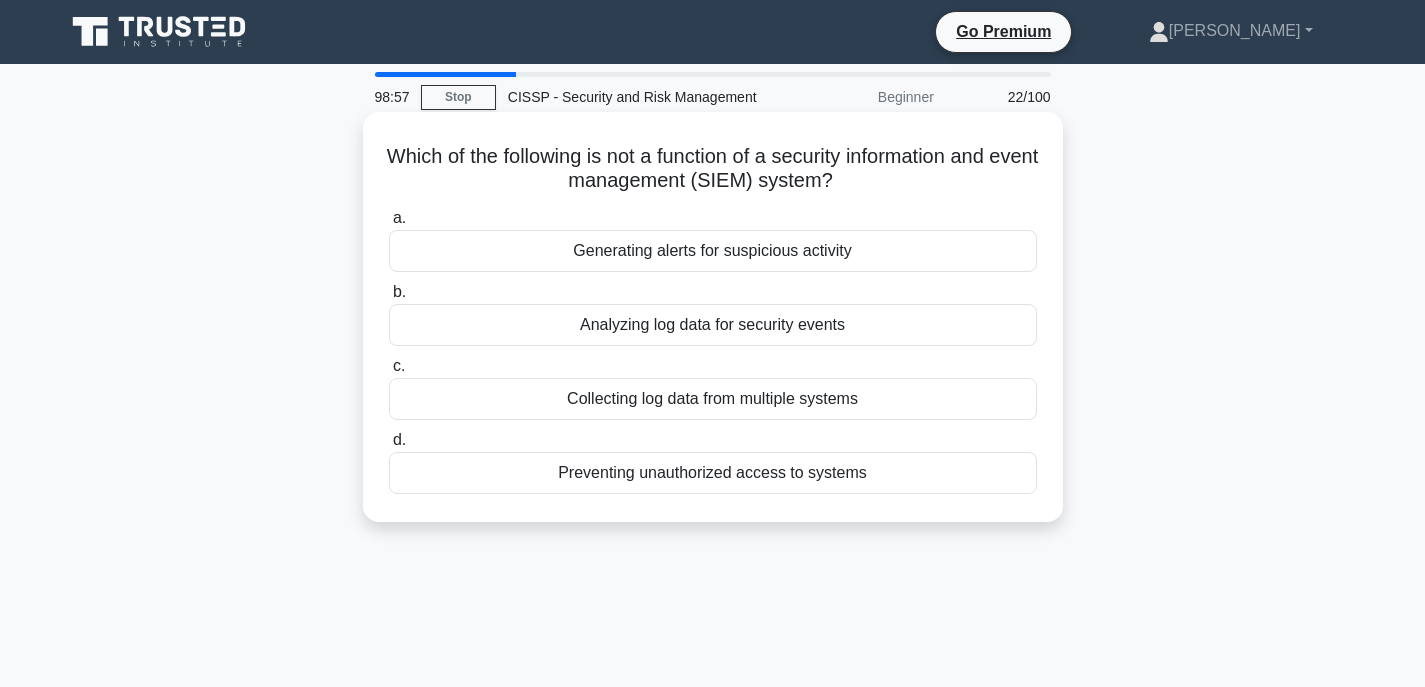 click on "Preventing unauthorized access to systems" at bounding box center (713, 473) 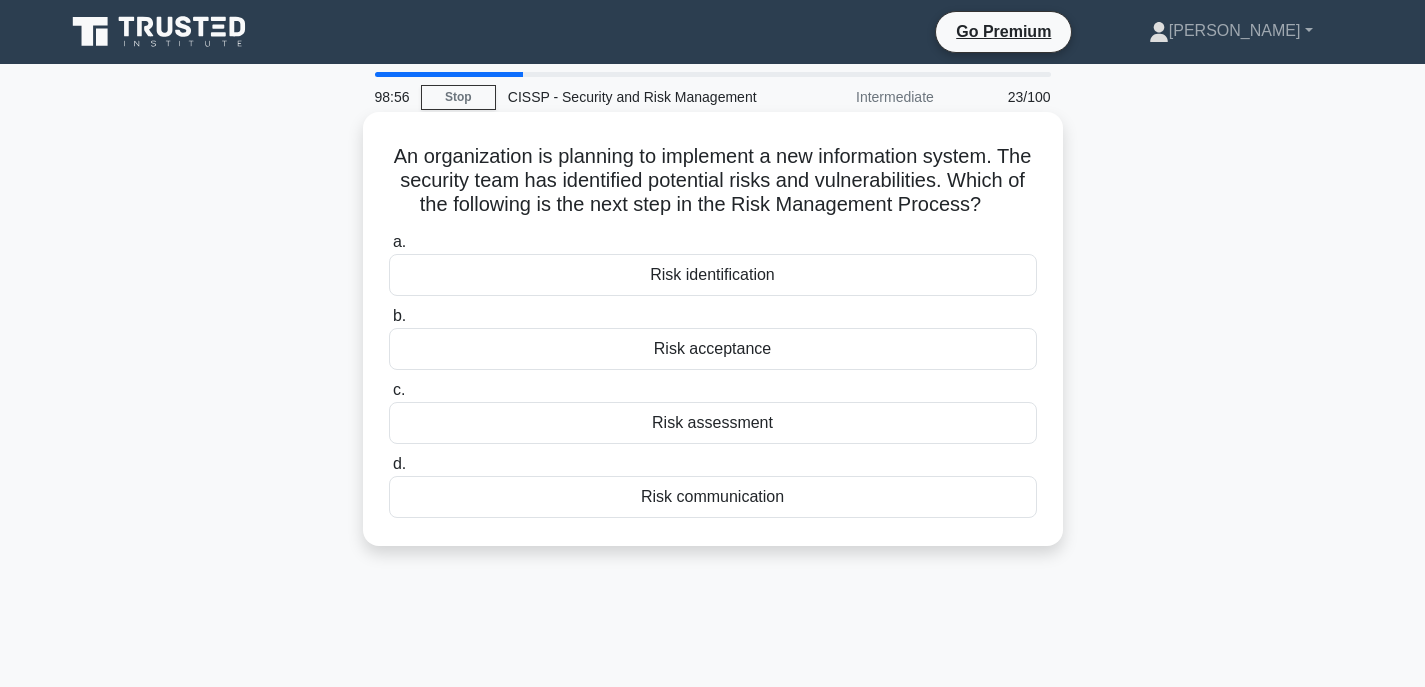 click on "Risk identification" at bounding box center (713, 275) 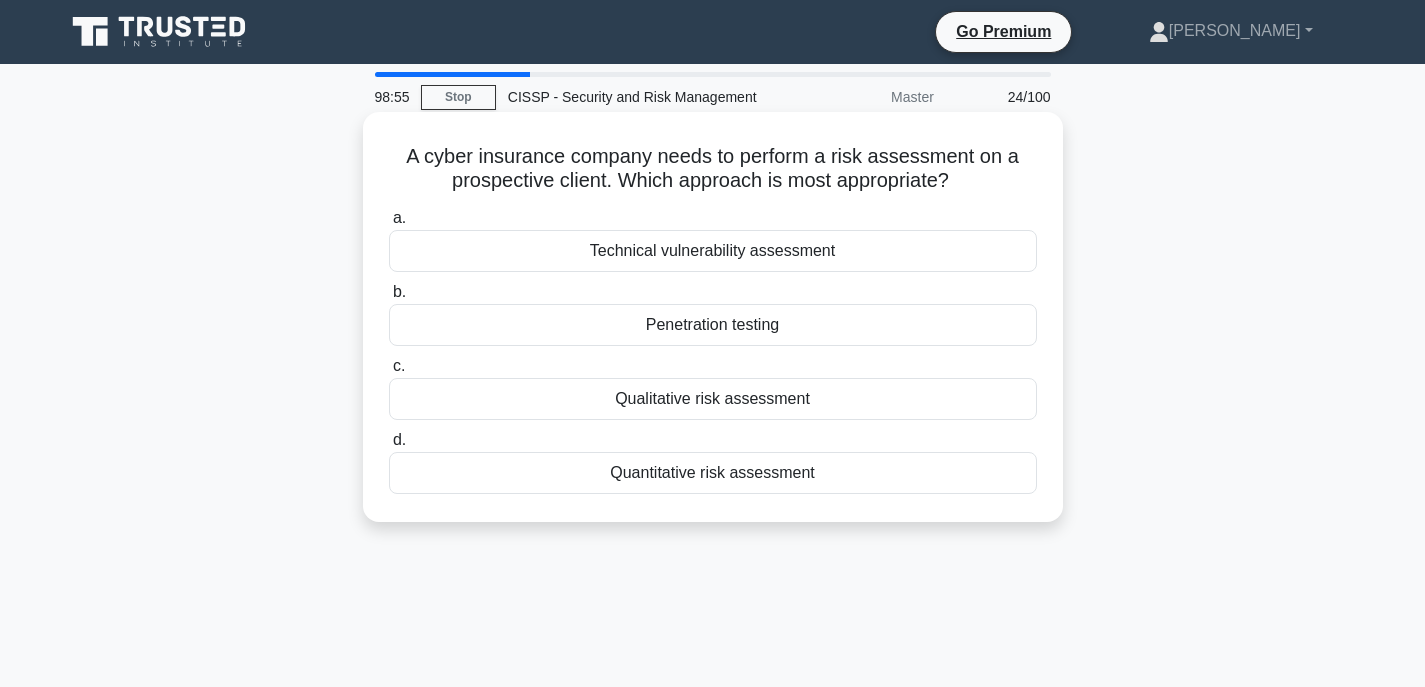 click on "Quantitative risk assessment" at bounding box center (713, 473) 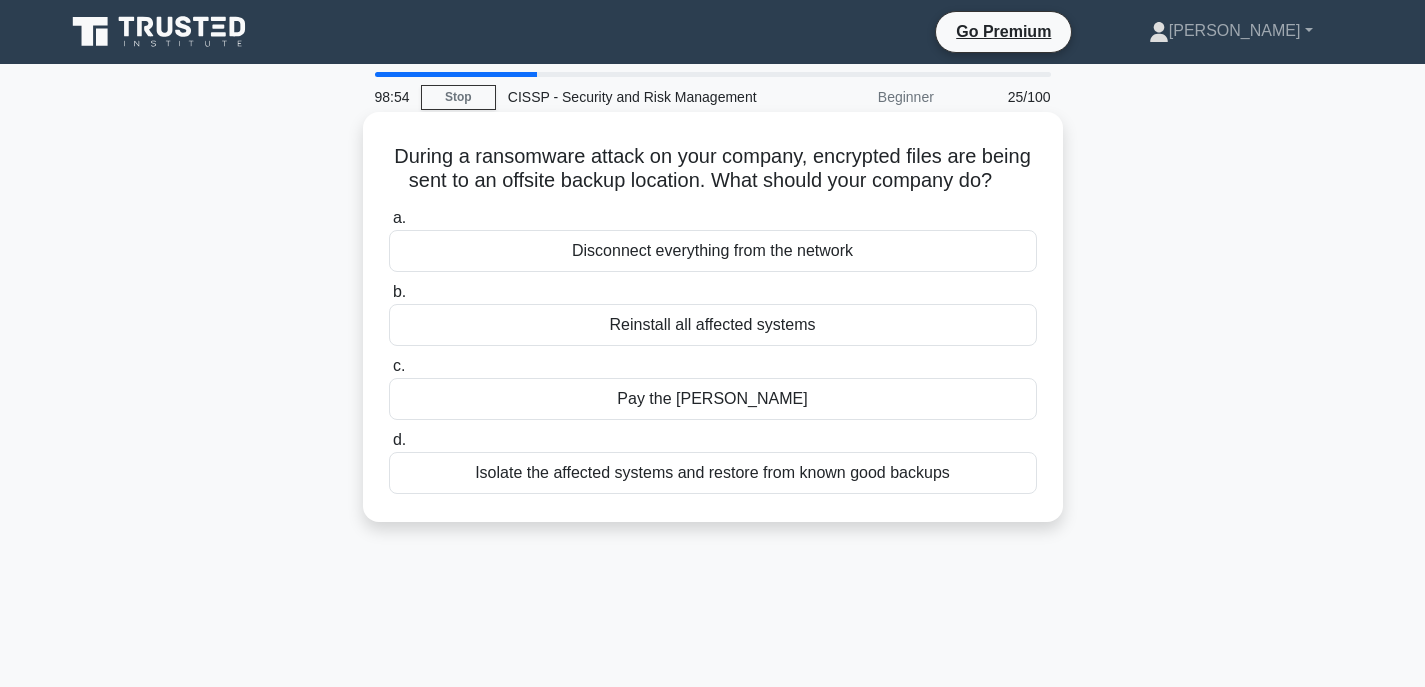 click on "Reinstall all affected systems" at bounding box center [713, 325] 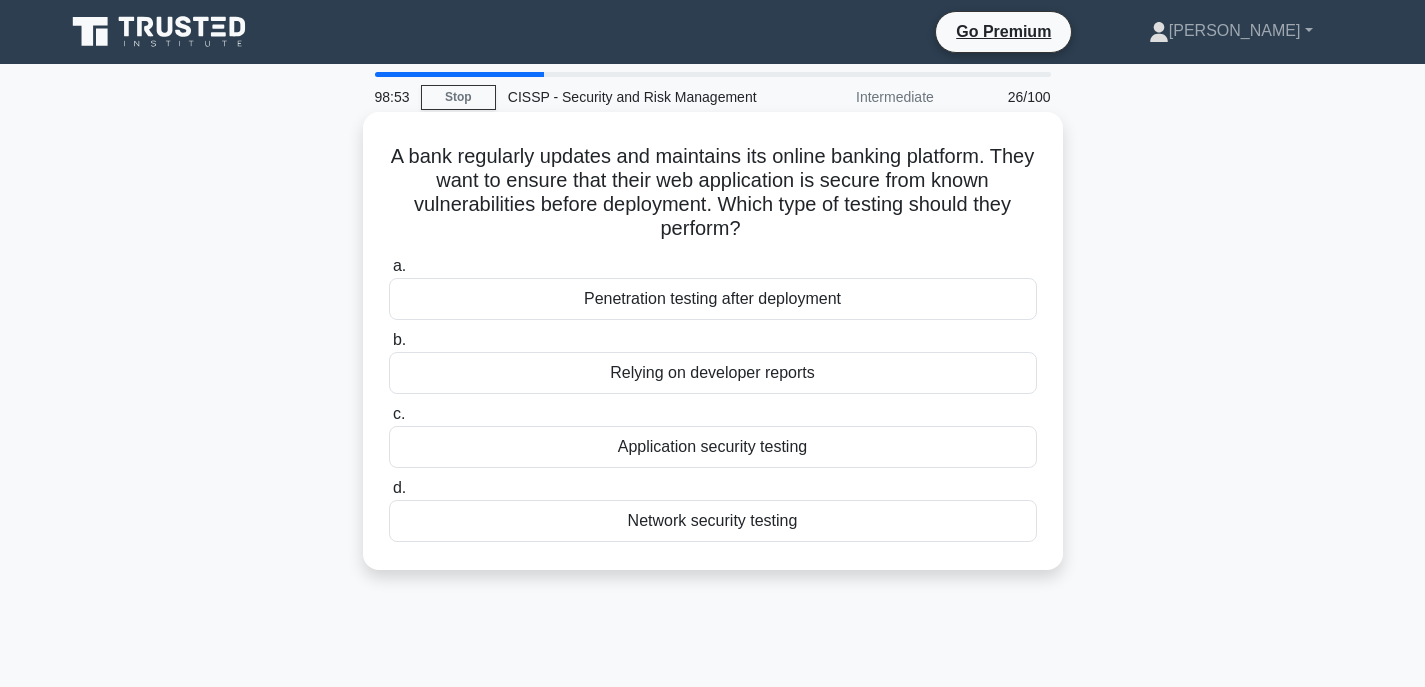 click on "Network security testing" at bounding box center [713, 521] 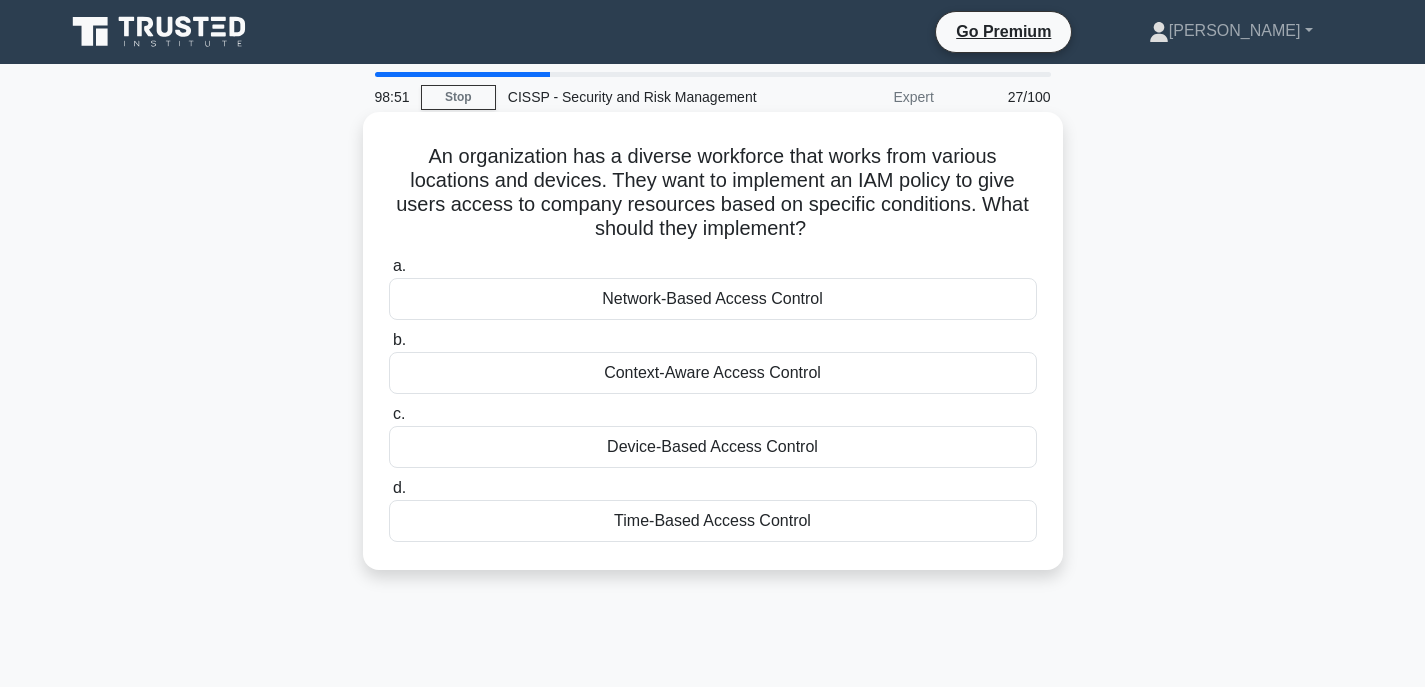 drag, startPoint x: 521, startPoint y: 281, endPoint x: 524, endPoint y: 333, distance: 52.086468 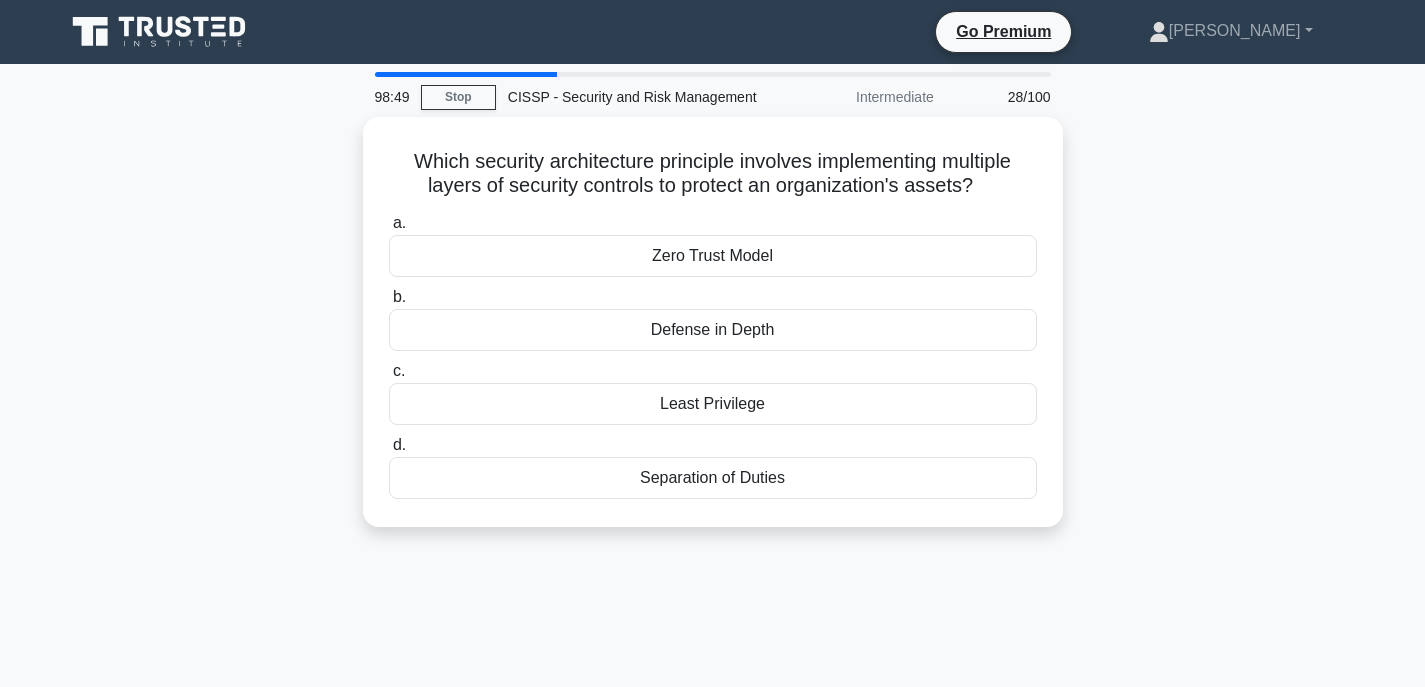 click on "c.
Least Privilege" at bounding box center [713, 392] 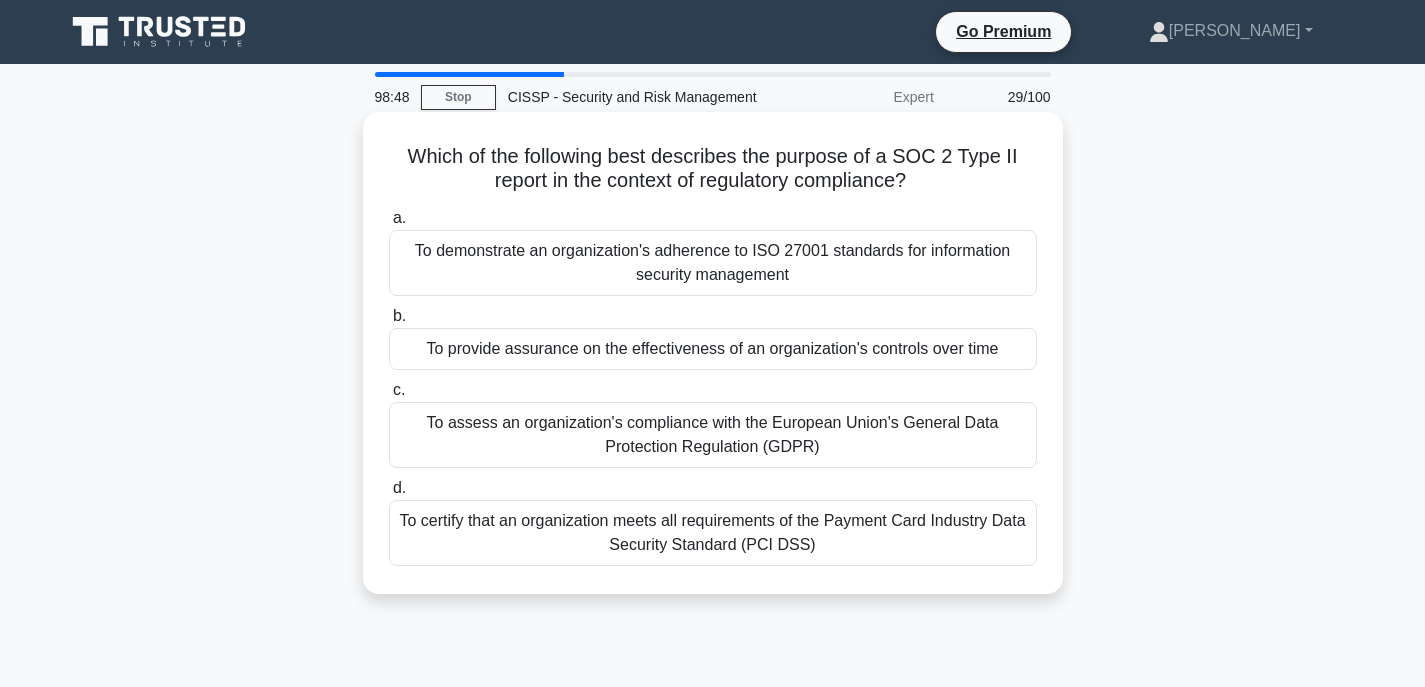 click on "To provide assurance on the effectiveness of an organization's controls over time" at bounding box center [713, 349] 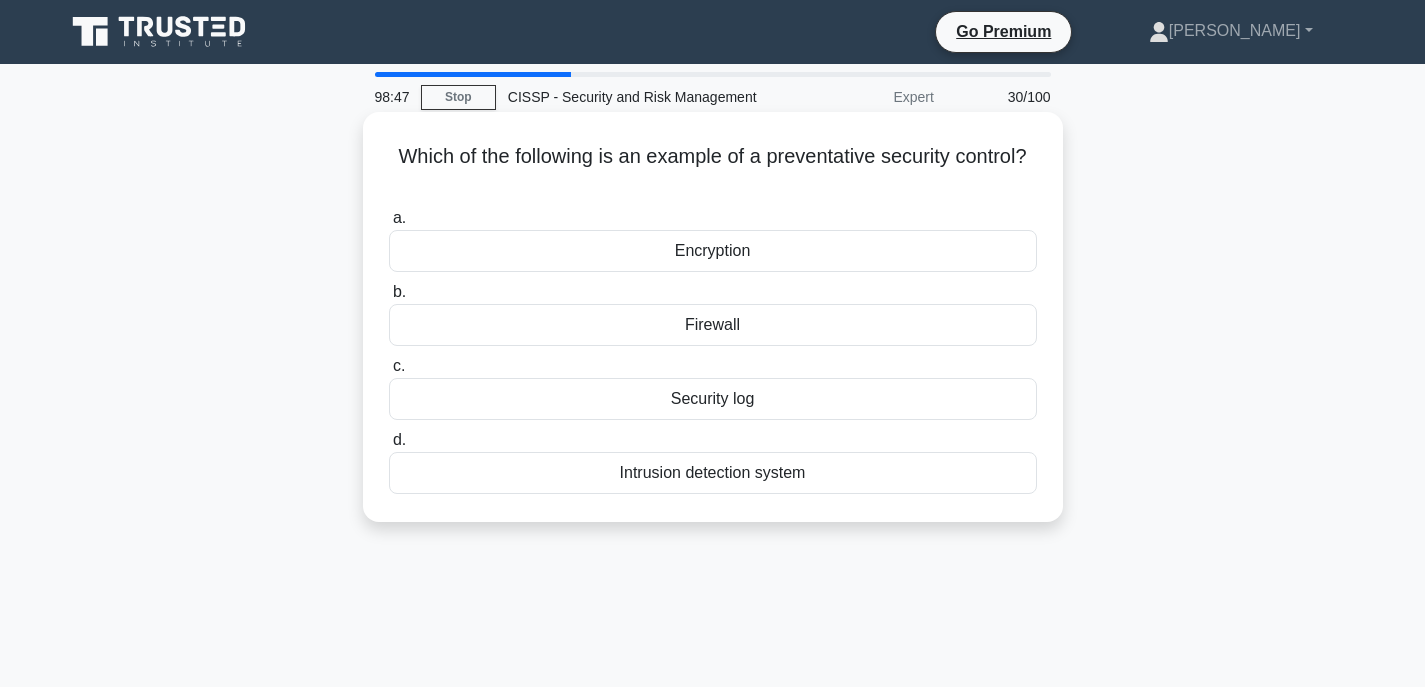 click on "Security log" at bounding box center [713, 399] 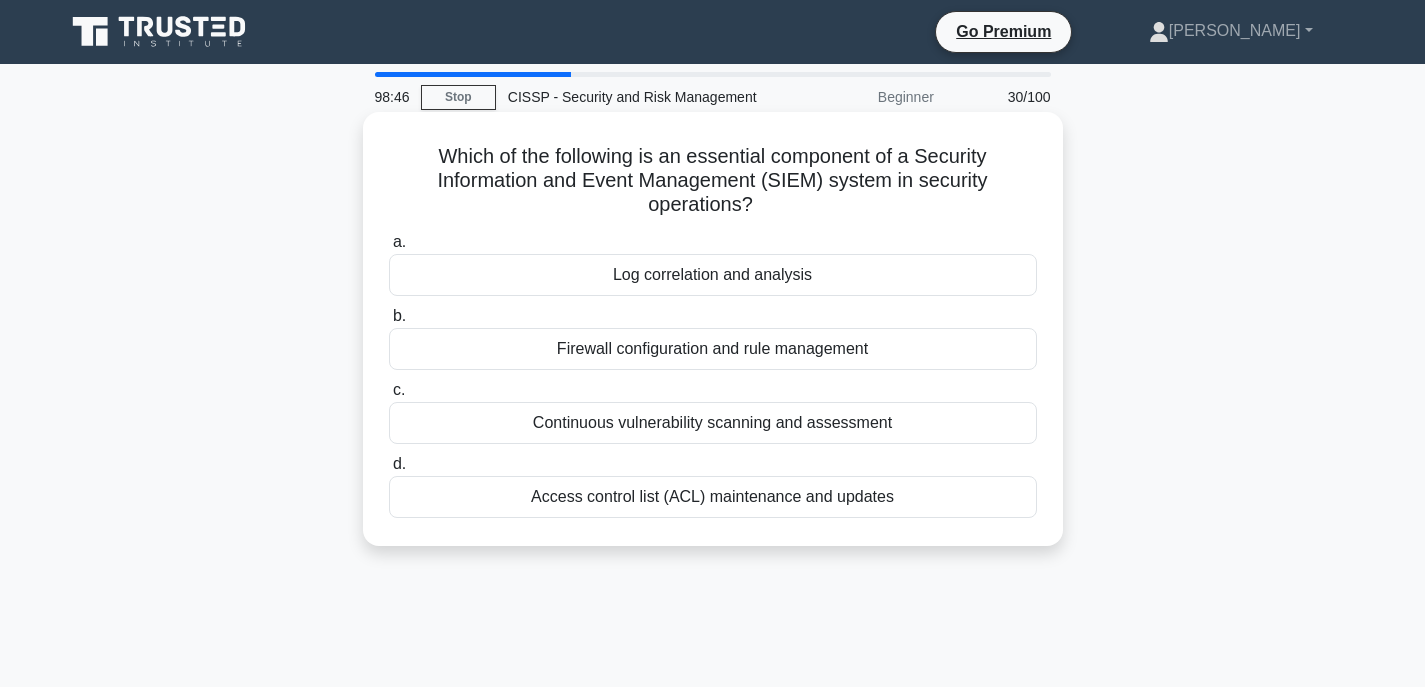 click on "Firewall configuration and rule management" at bounding box center (713, 349) 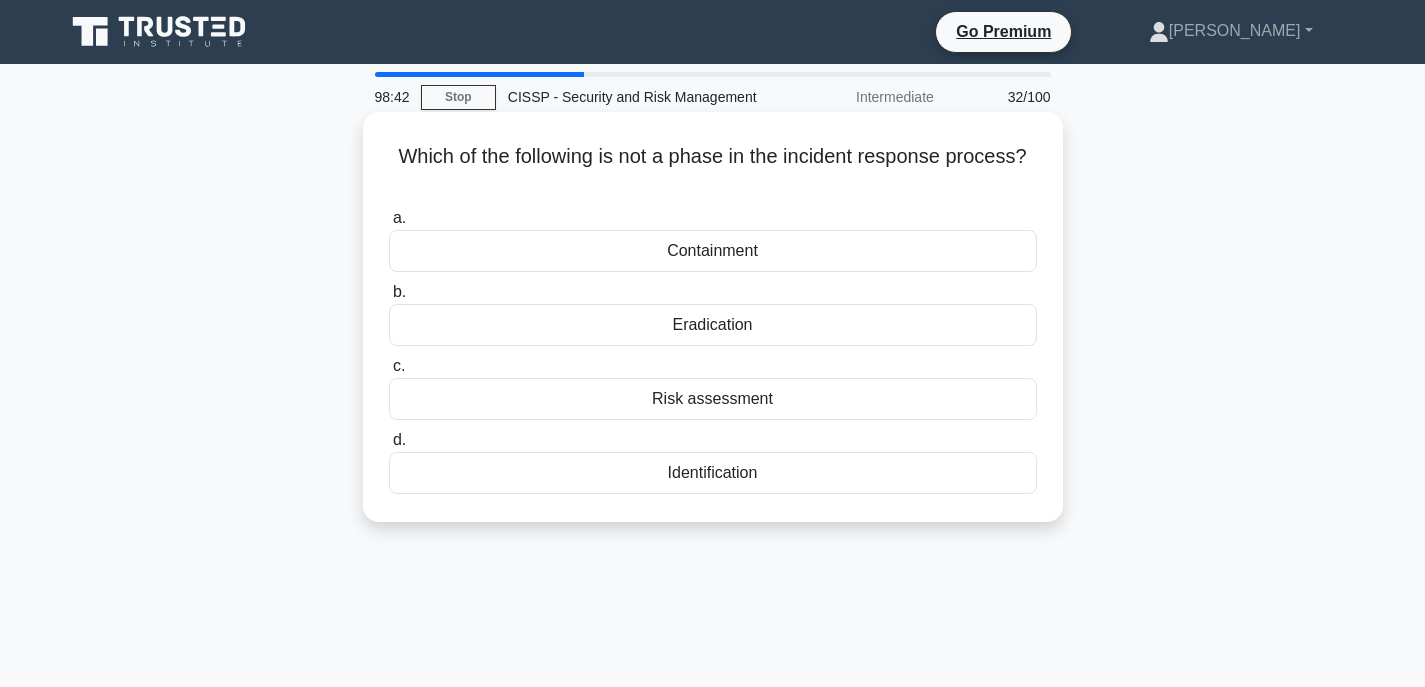 click on "Identification" at bounding box center (713, 473) 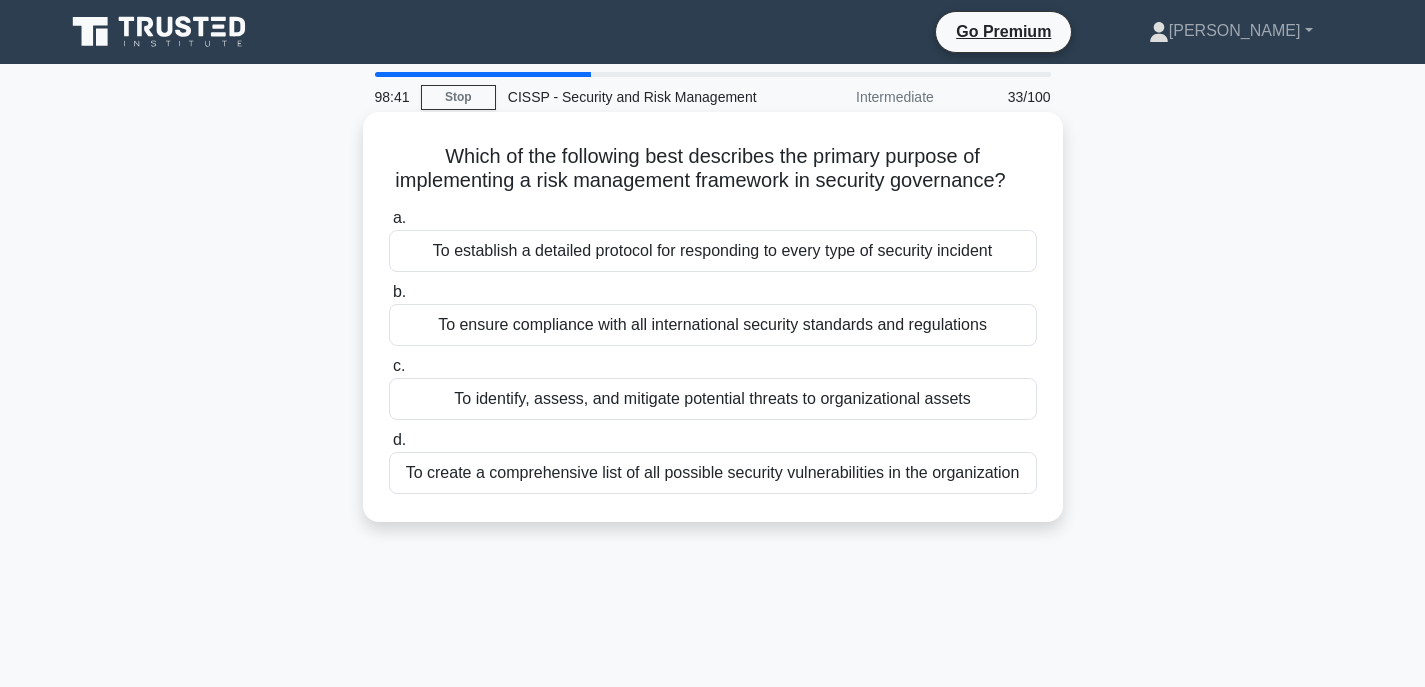 click on "To ensure compliance with all international security standards and regulations" at bounding box center (713, 325) 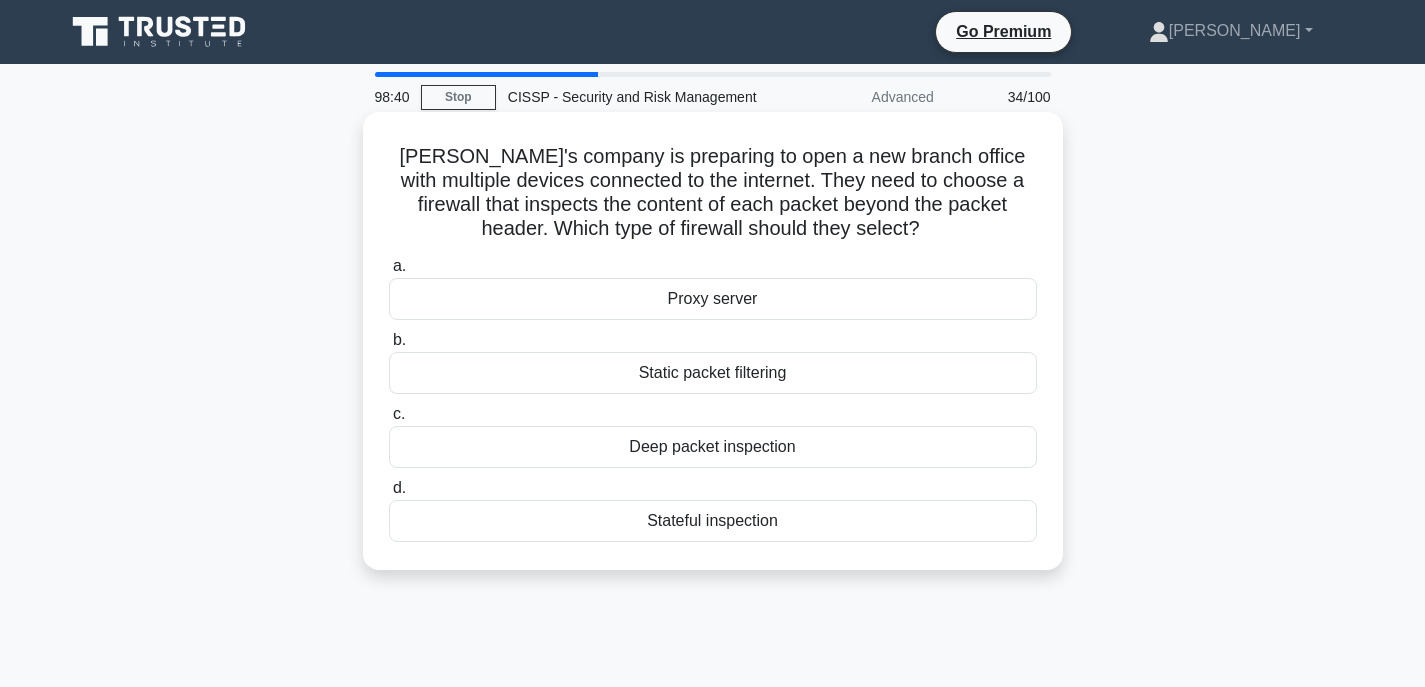 click on "Deep packet inspection" at bounding box center (713, 447) 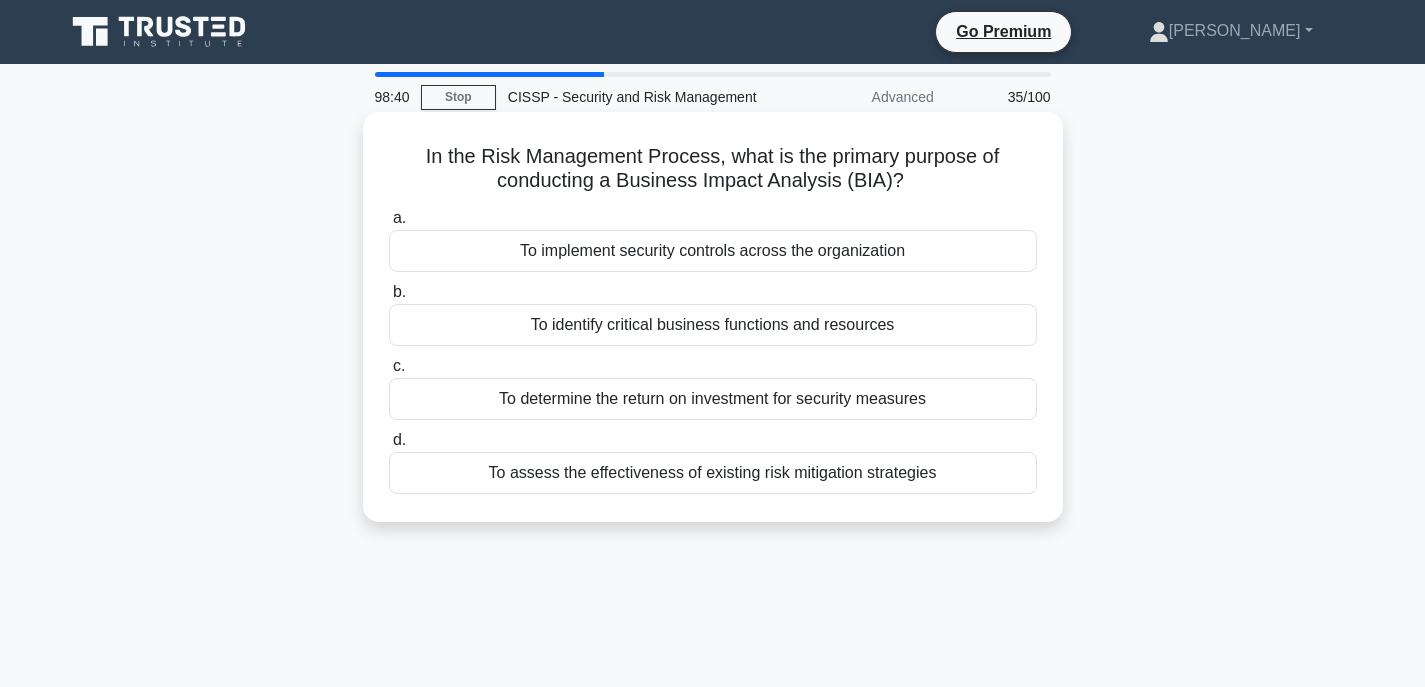click on "To determine the return on investment for security measures" at bounding box center [713, 399] 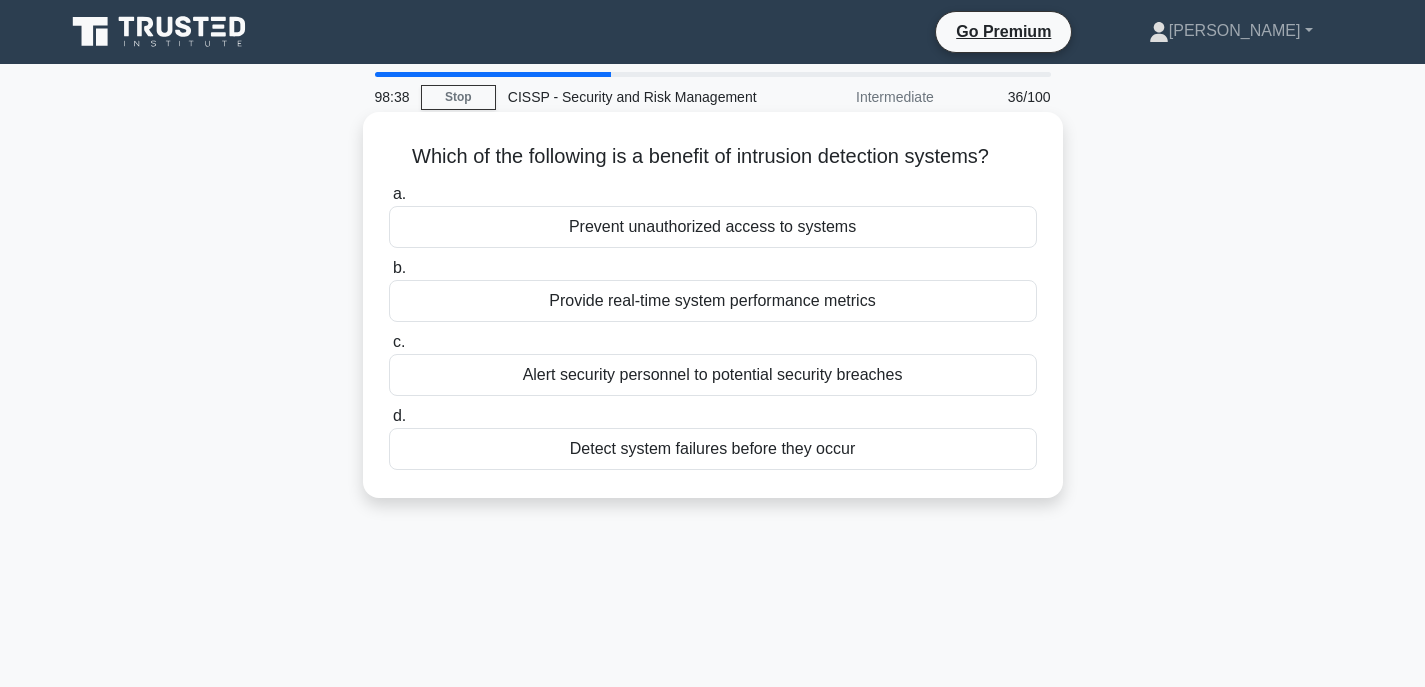 click on "Prevent unauthorized access to systems" at bounding box center (713, 227) 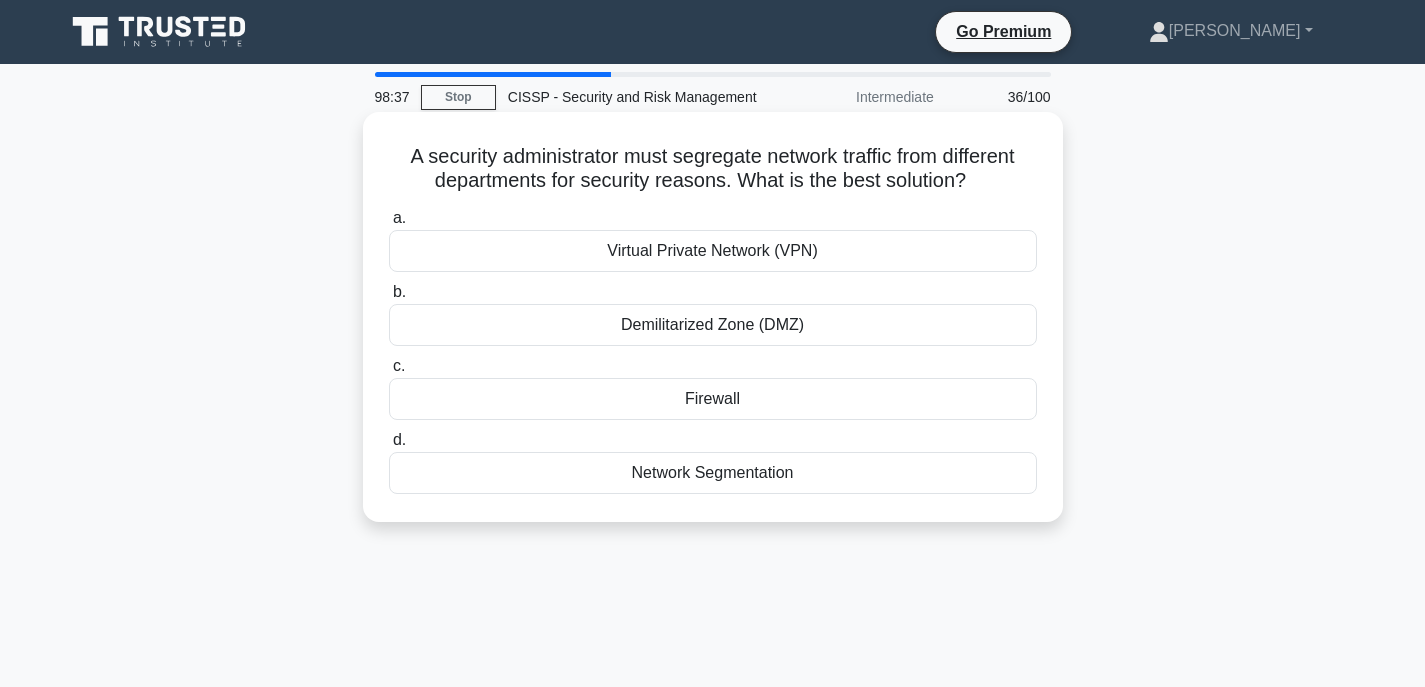 click on "Demilitarized Zone (DMZ)" at bounding box center [713, 325] 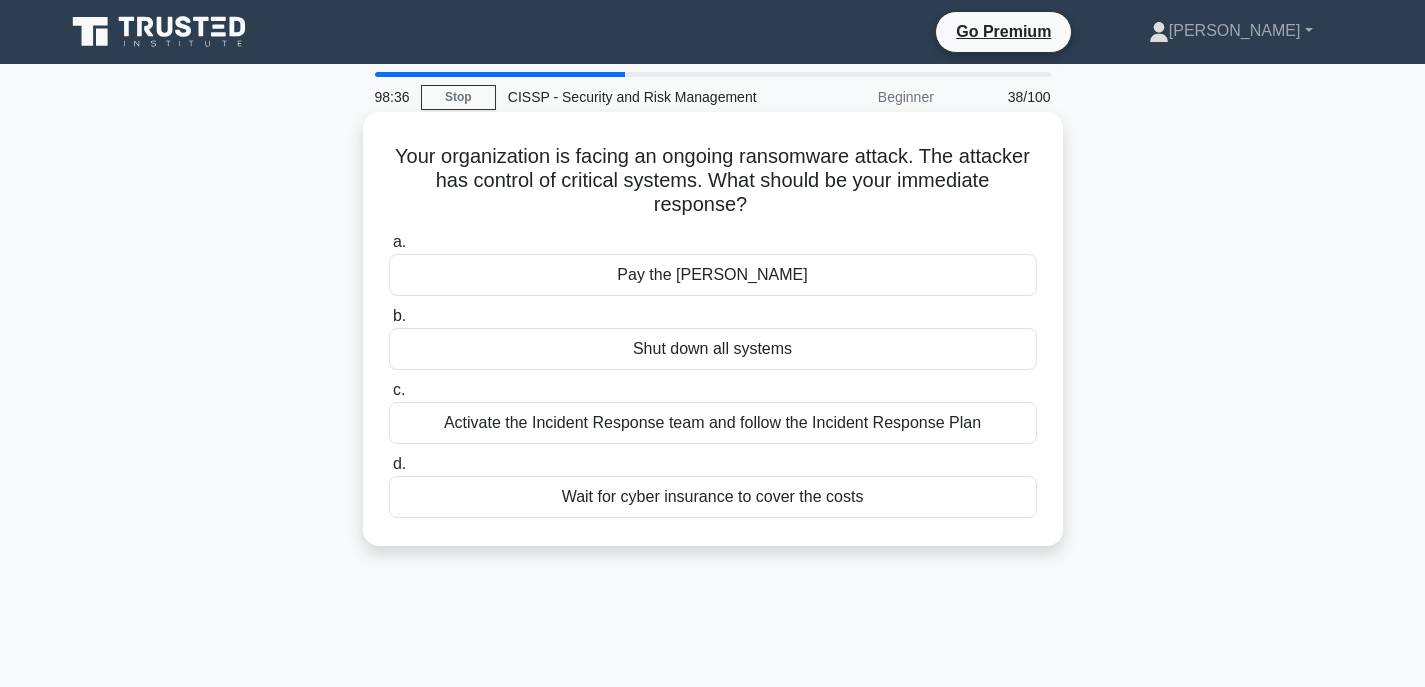 click on "Activate the Incident Response team and follow the Incident Response Plan" at bounding box center [713, 423] 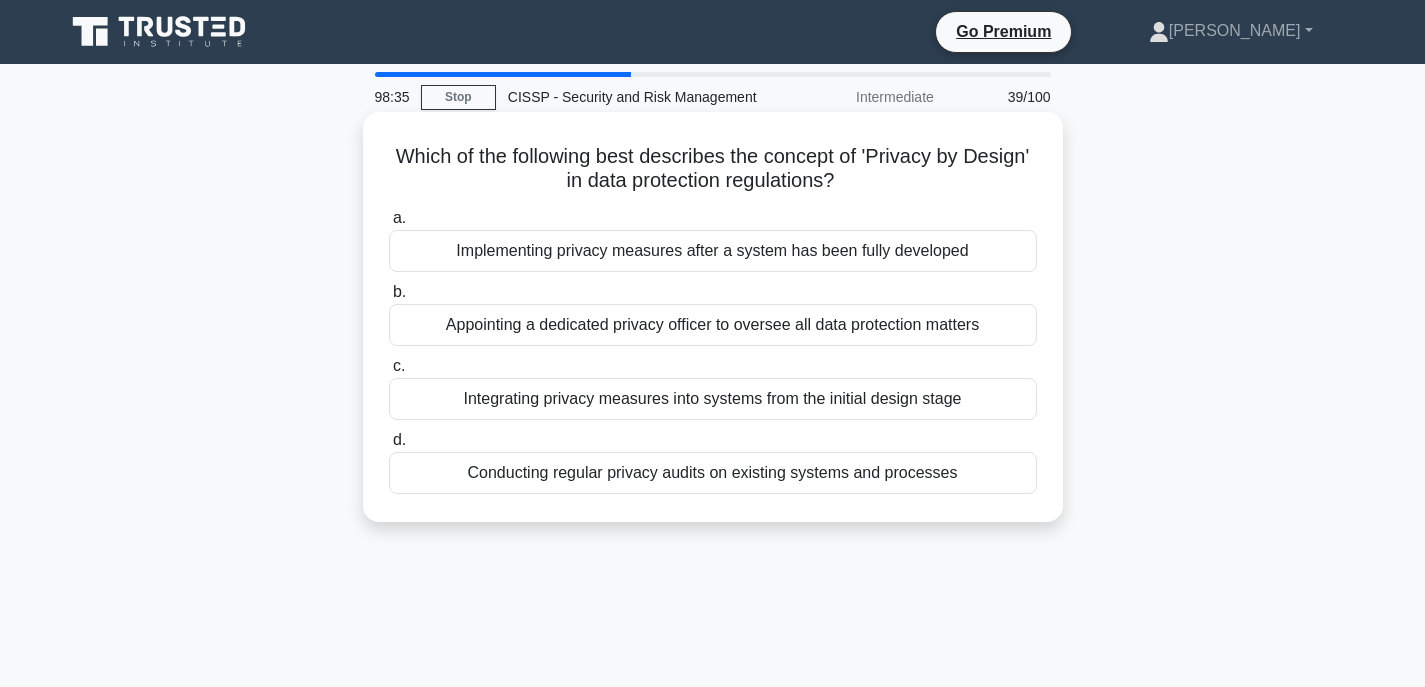 click on "Integrating privacy measures into systems from the initial design stage" at bounding box center [713, 399] 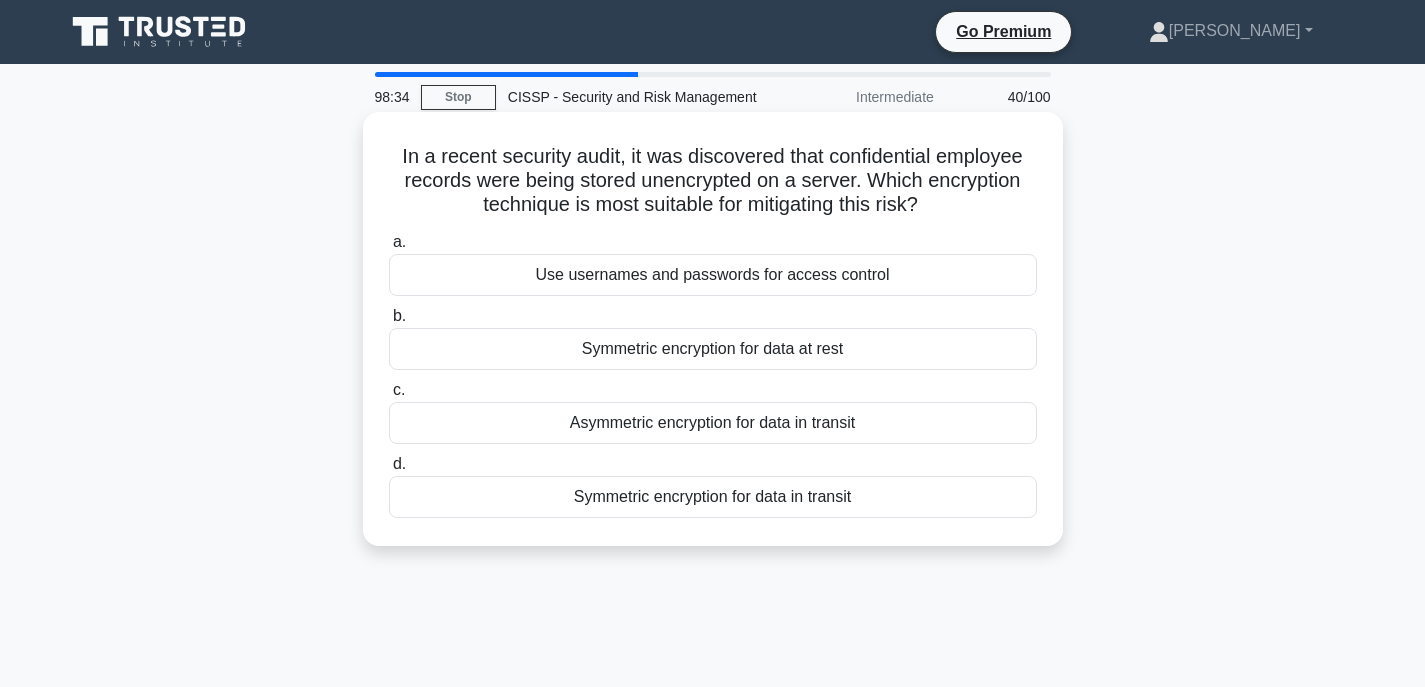 click on "Symmetric encryption for data at rest" at bounding box center [713, 349] 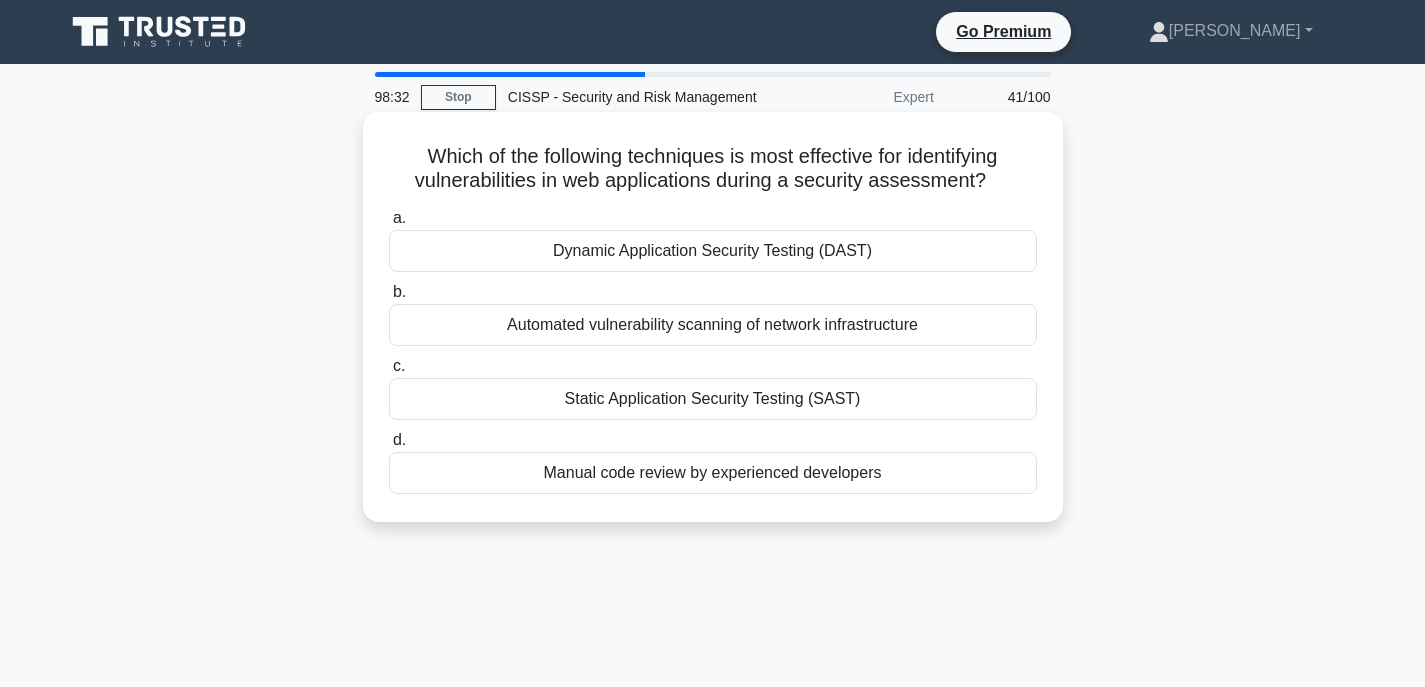 click on "Manual code review by experienced developers" at bounding box center [713, 473] 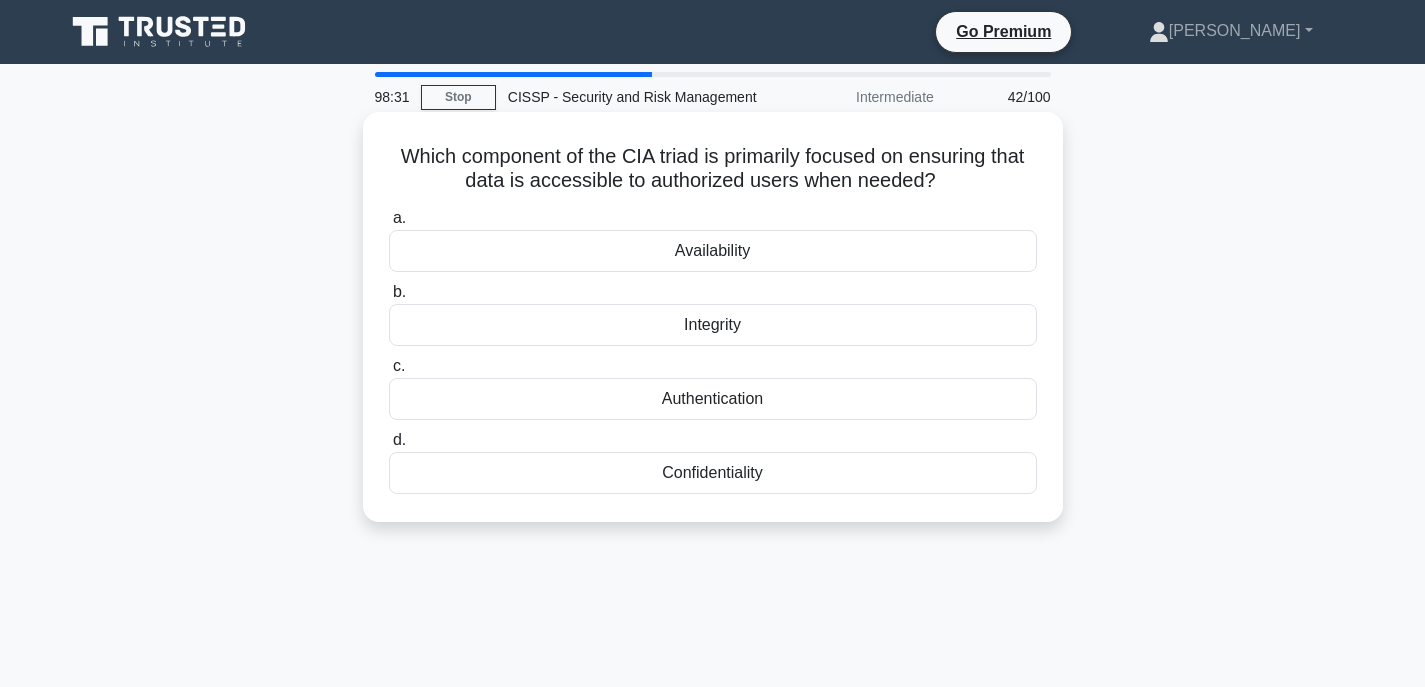 click on "Integrity" at bounding box center [713, 325] 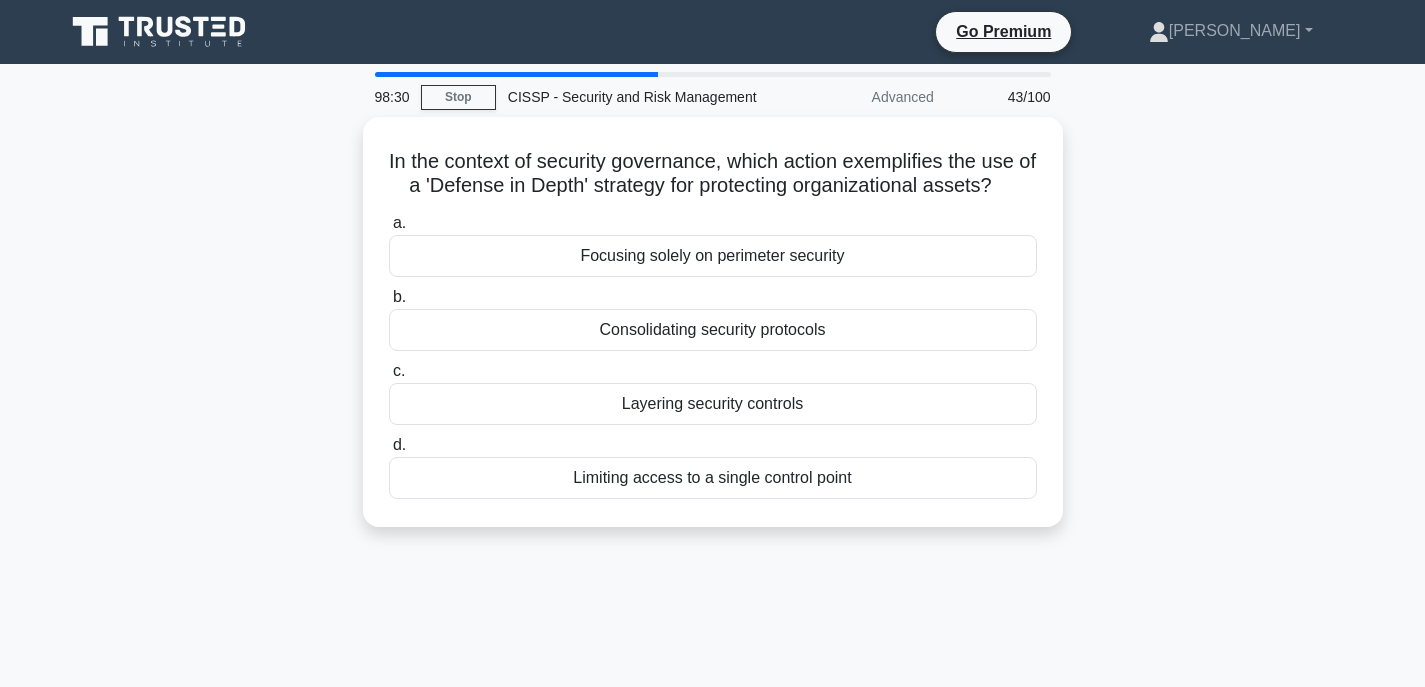 click on "Limiting access to a single control point" at bounding box center (713, 478) 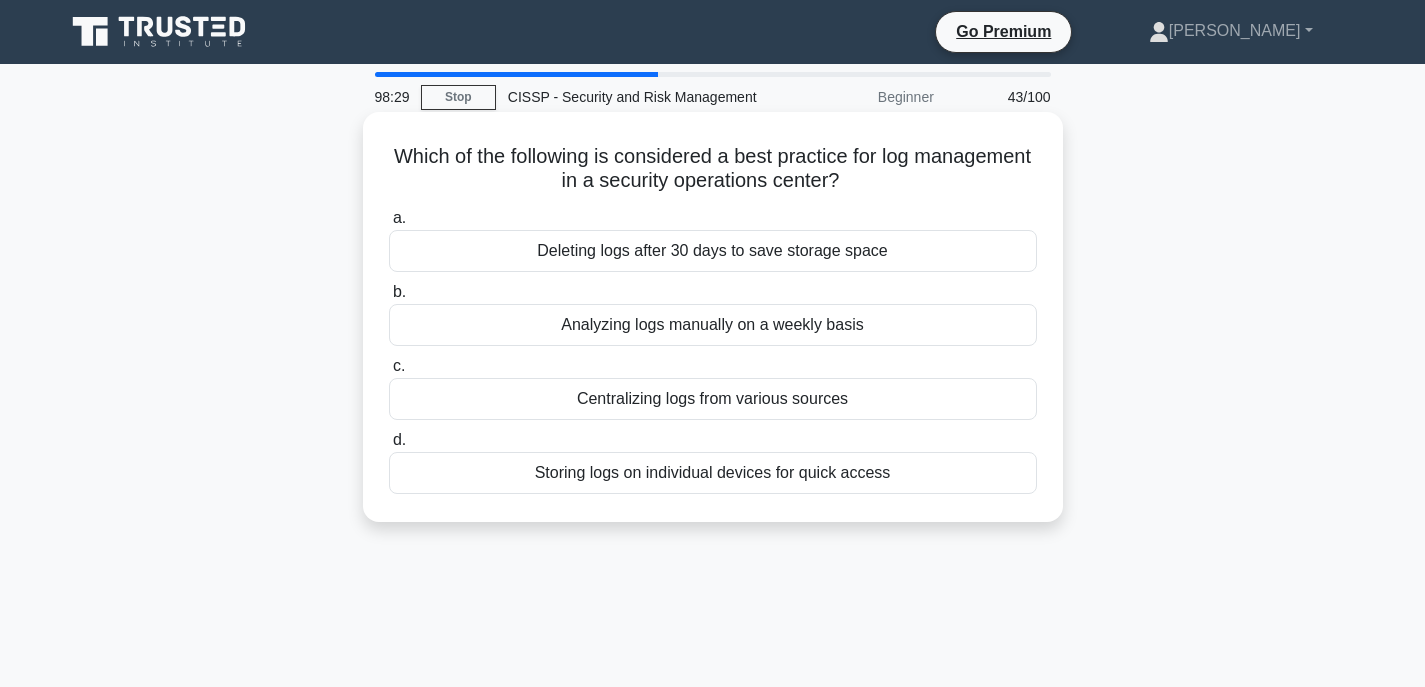 click on "Centralizing logs from various sources" at bounding box center [713, 399] 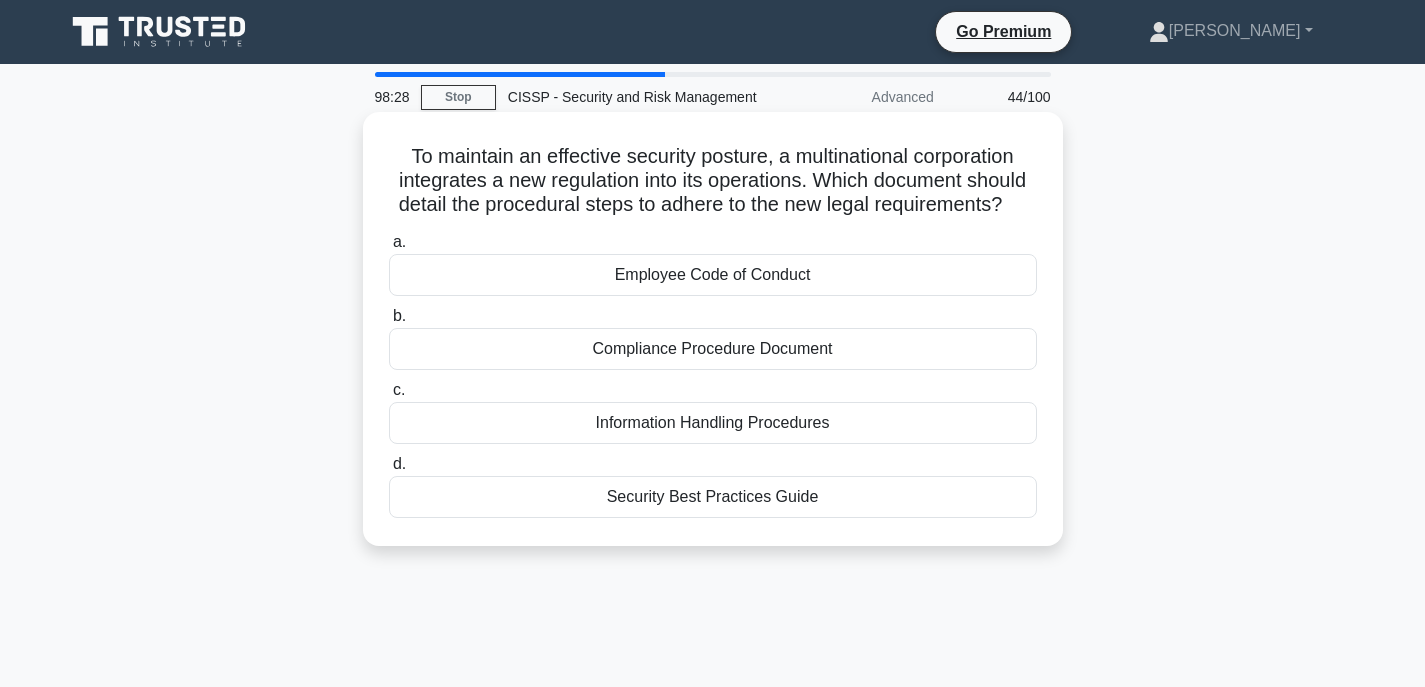 click on "Compliance Procedure Document" at bounding box center (713, 349) 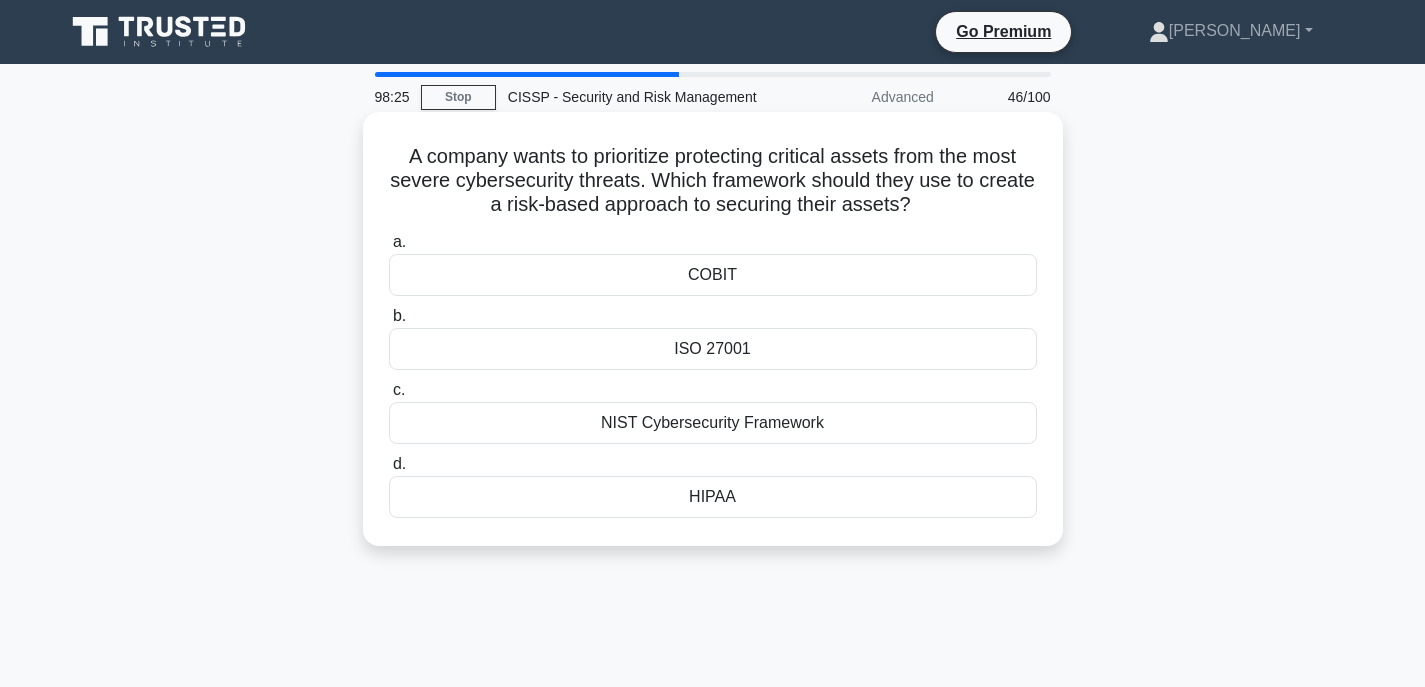 click on "ISO 27001" at bounding box center [713, 349] 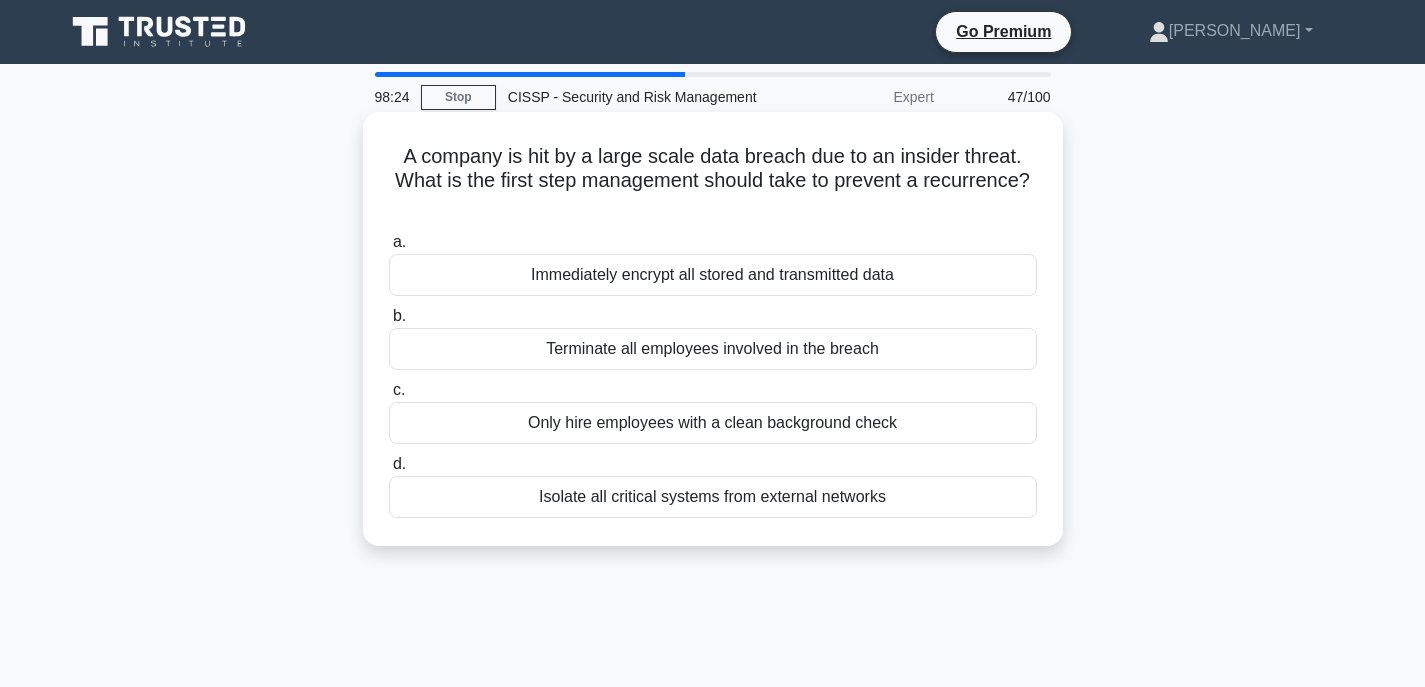 click on "Only hire employees with a clean background check" at bounding box center (713, 423) 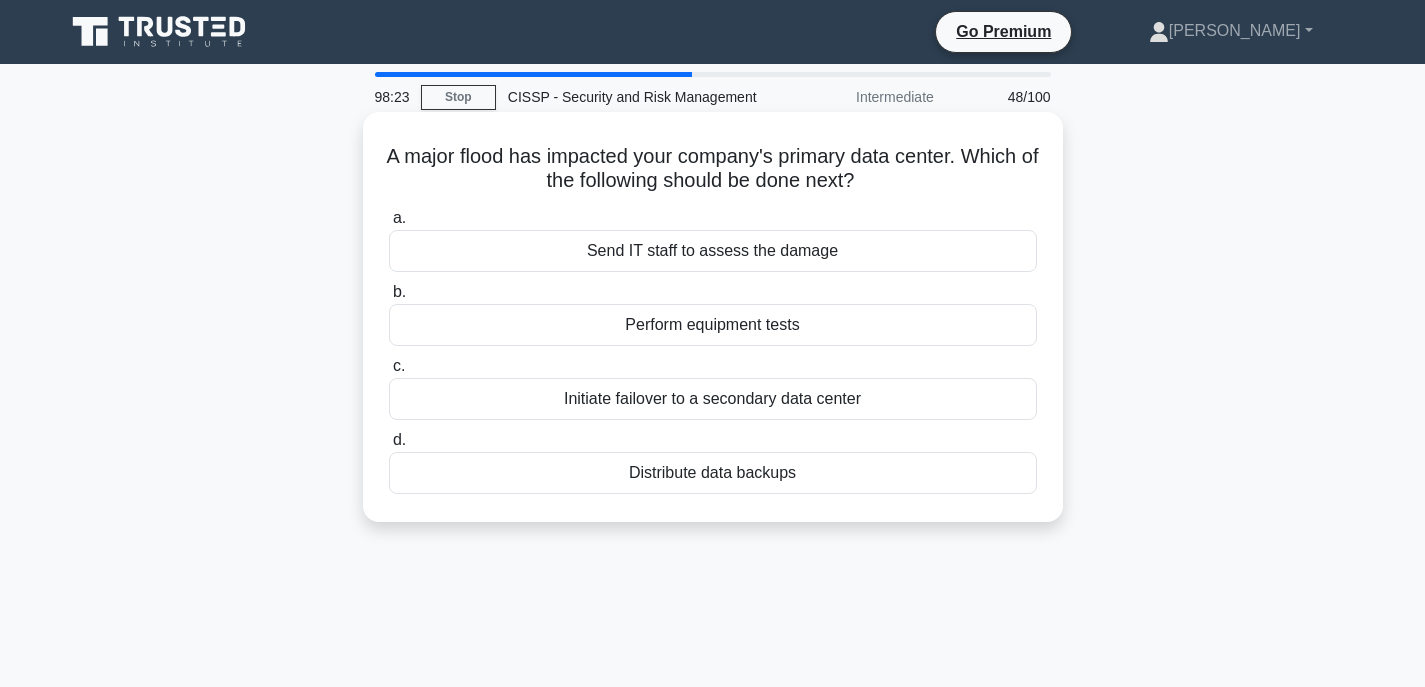 click on "Perform equipment tests" at bounding box center [713, 325] 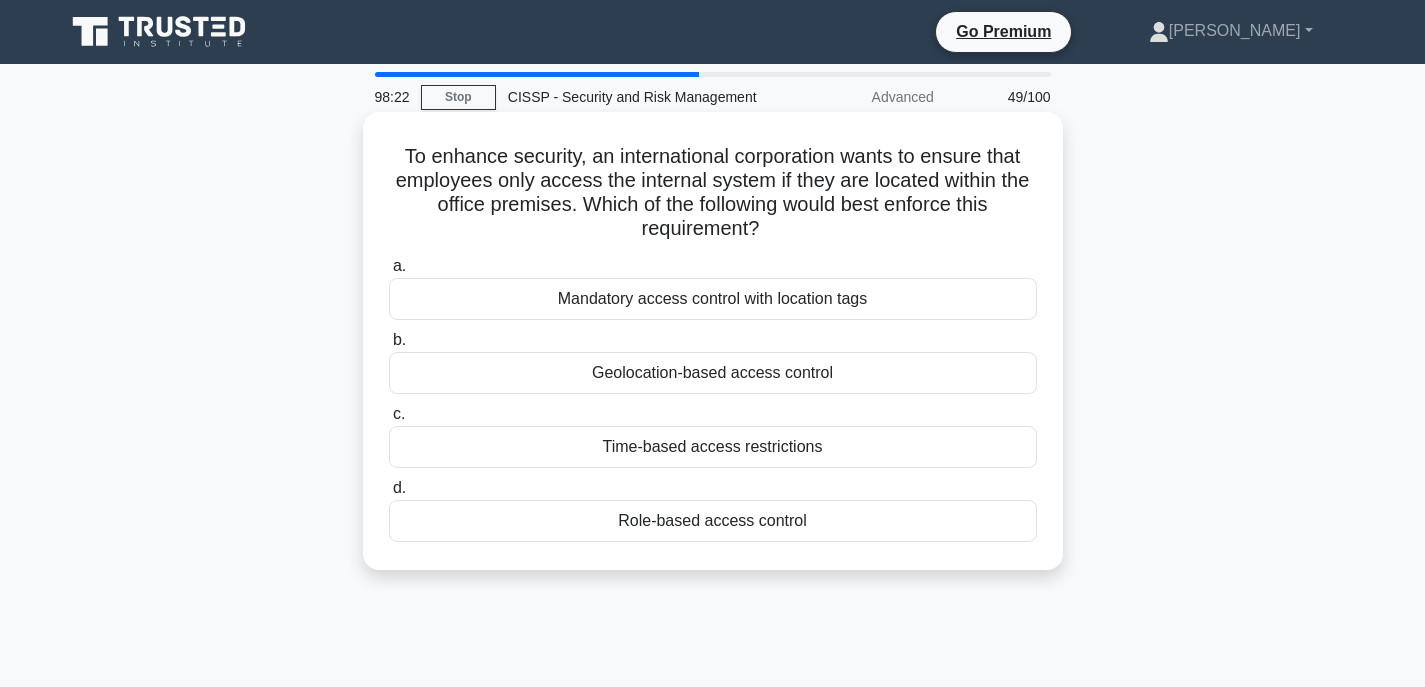 click on "Geolocation-based access control" at bounding box center (713, 373) 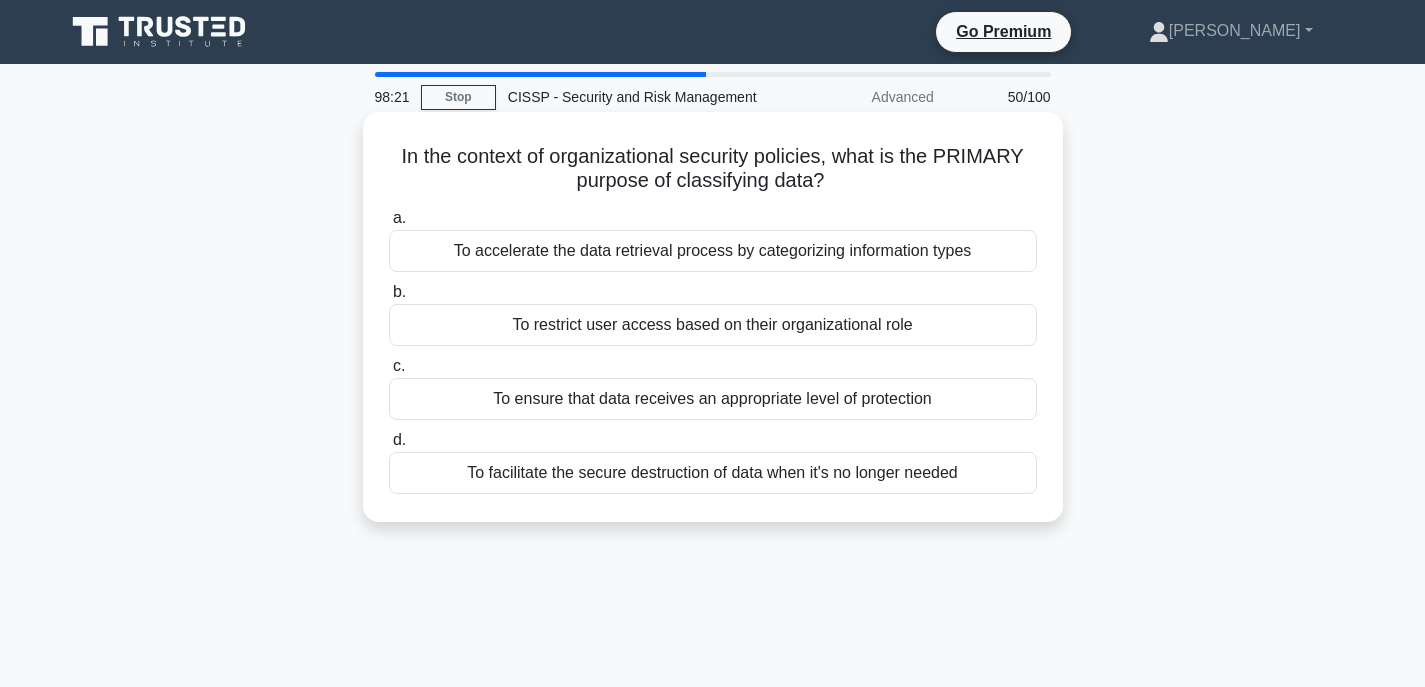 click on "To ensure that data receives an appropriate level of protection" at bounding box center (713, 399) 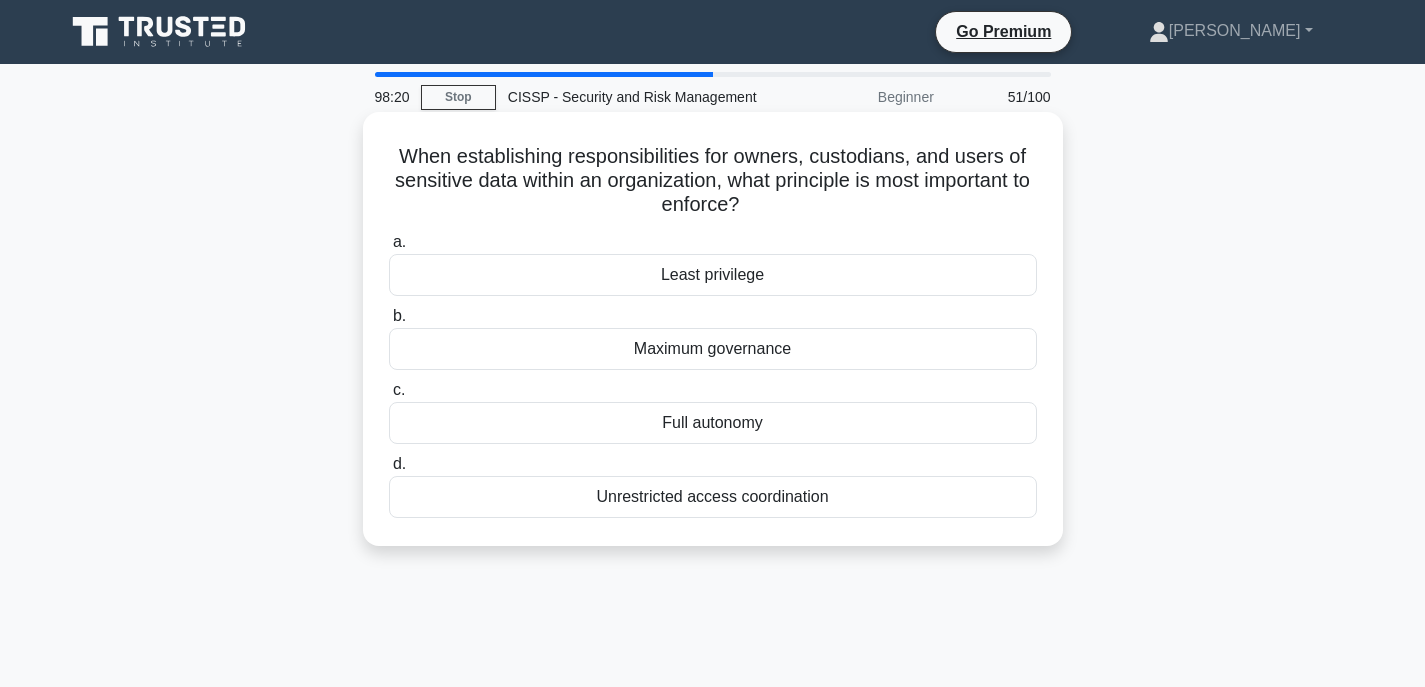 click on "Maximum governance" at bounding box center (713, 349) 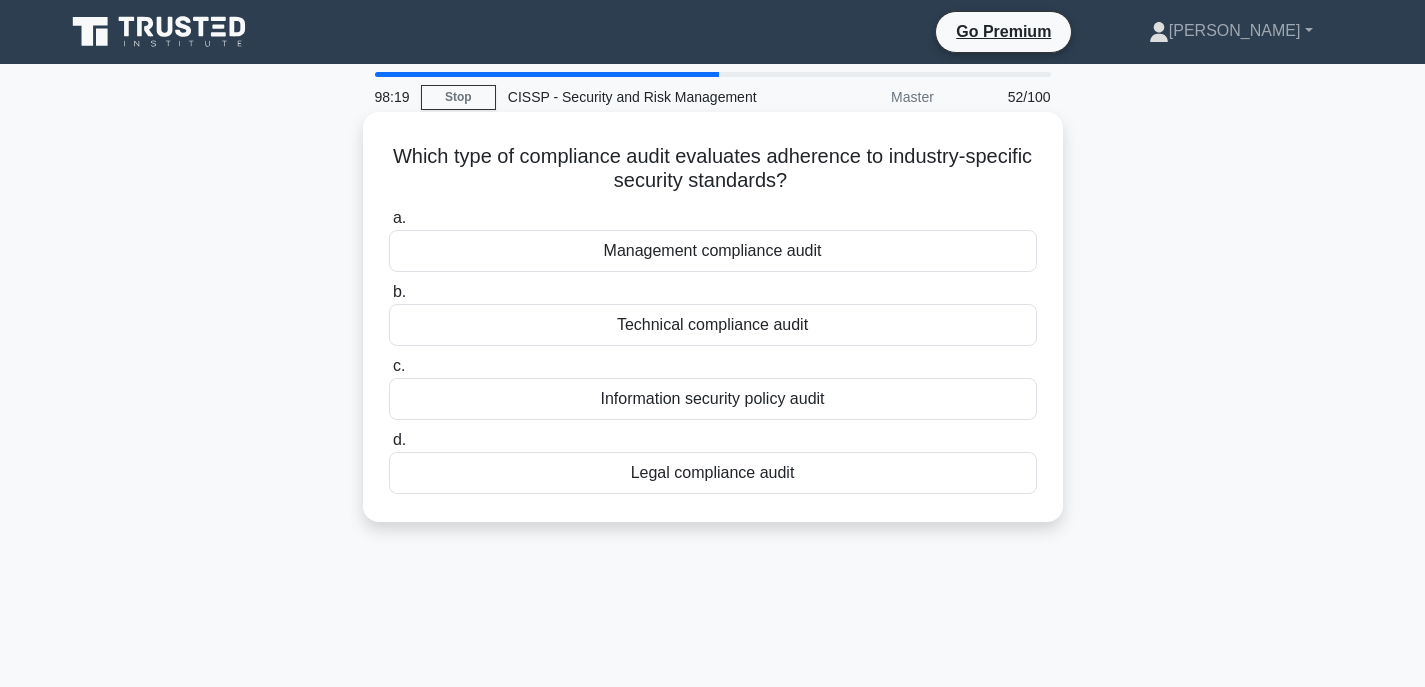 click on "Technical compliance audit" at bounding box center [713, 325] 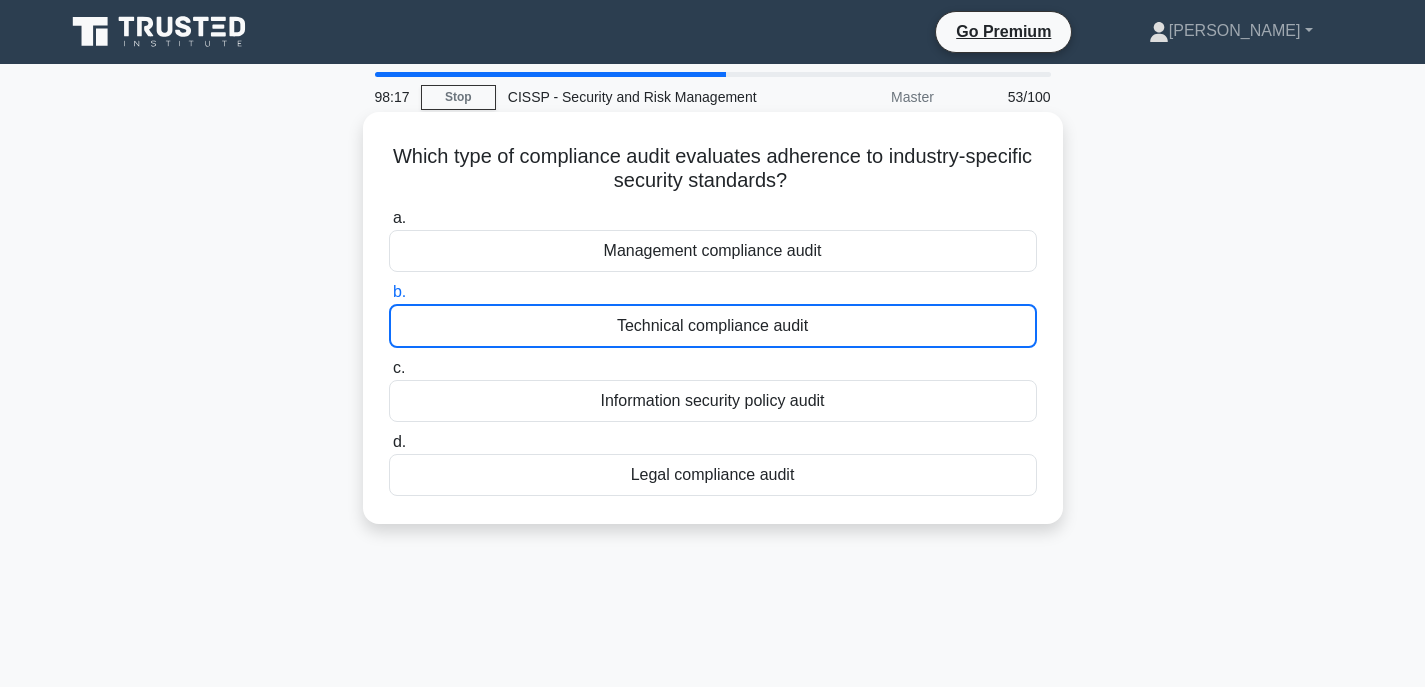 click on "Information security policy audit" at bounding box center (713, 401) 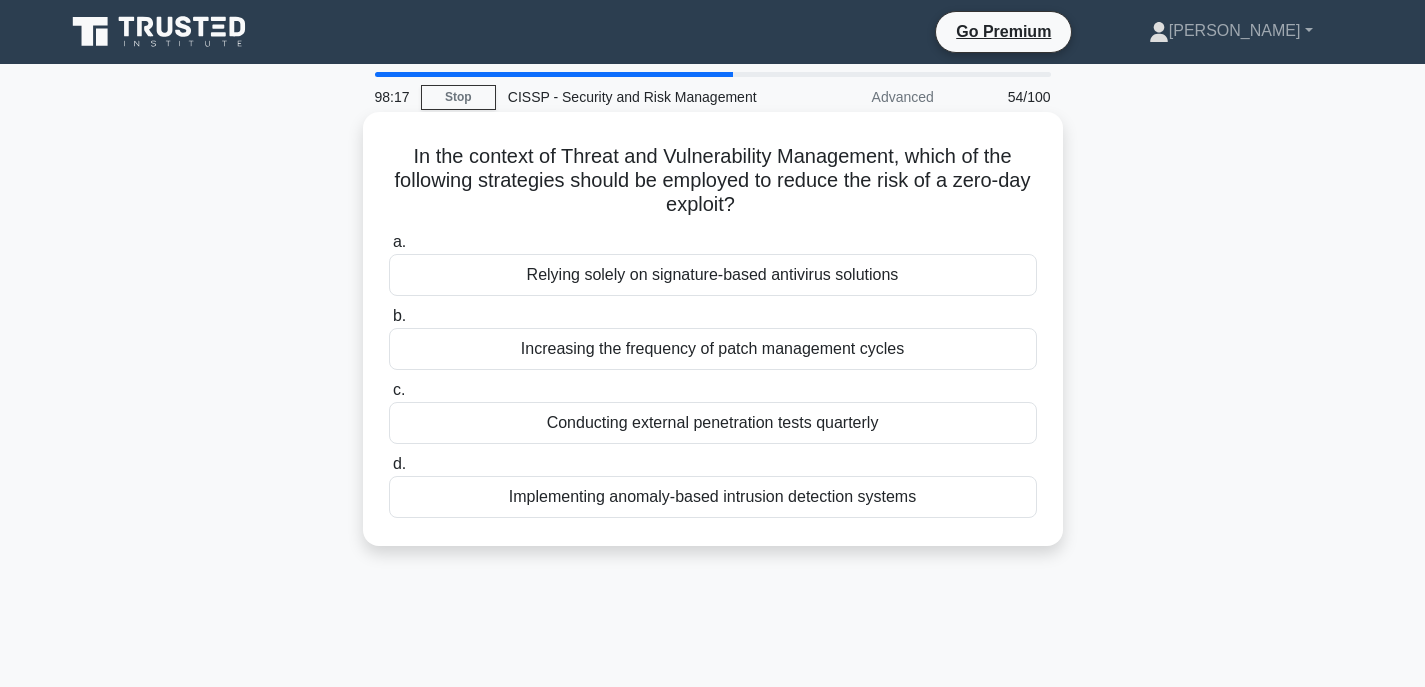 click on "Conducting external penetration tests quarterly" at bounding box center (713, 423) 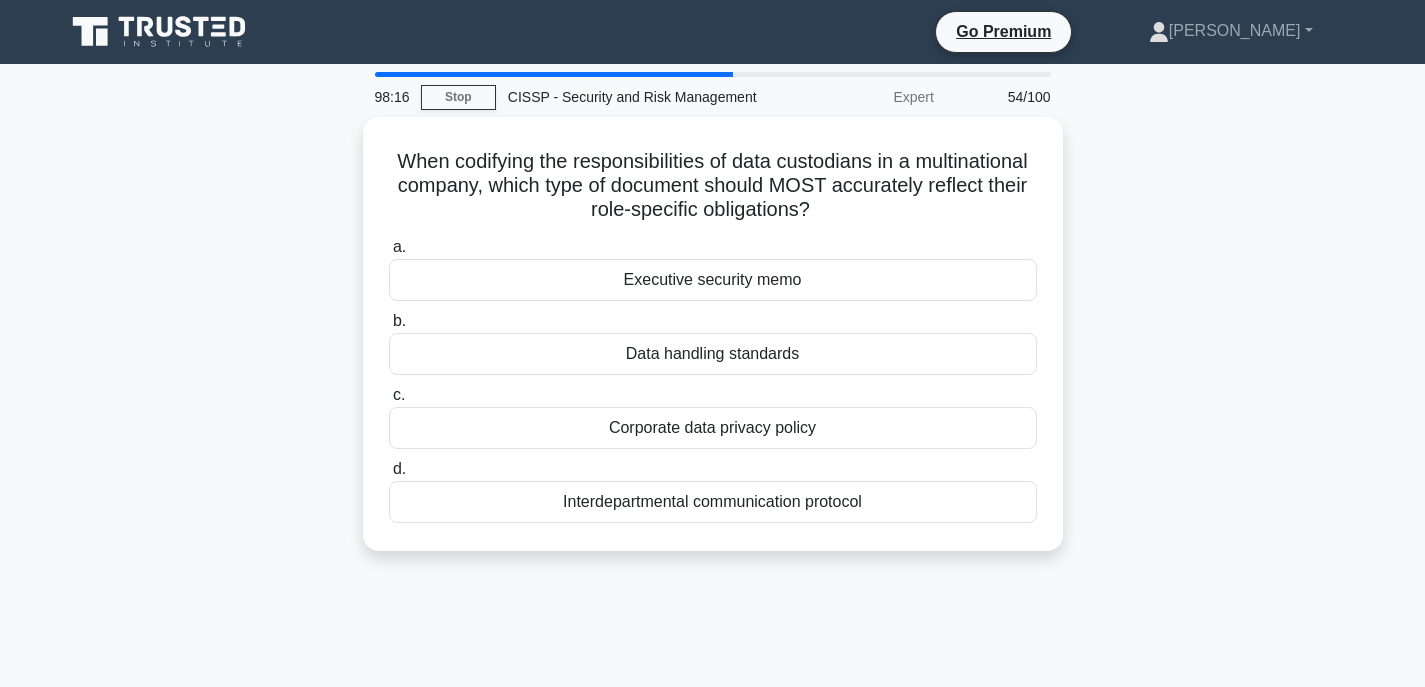 click on "Corporate data privacy policy" at bounding box center (713, 428) 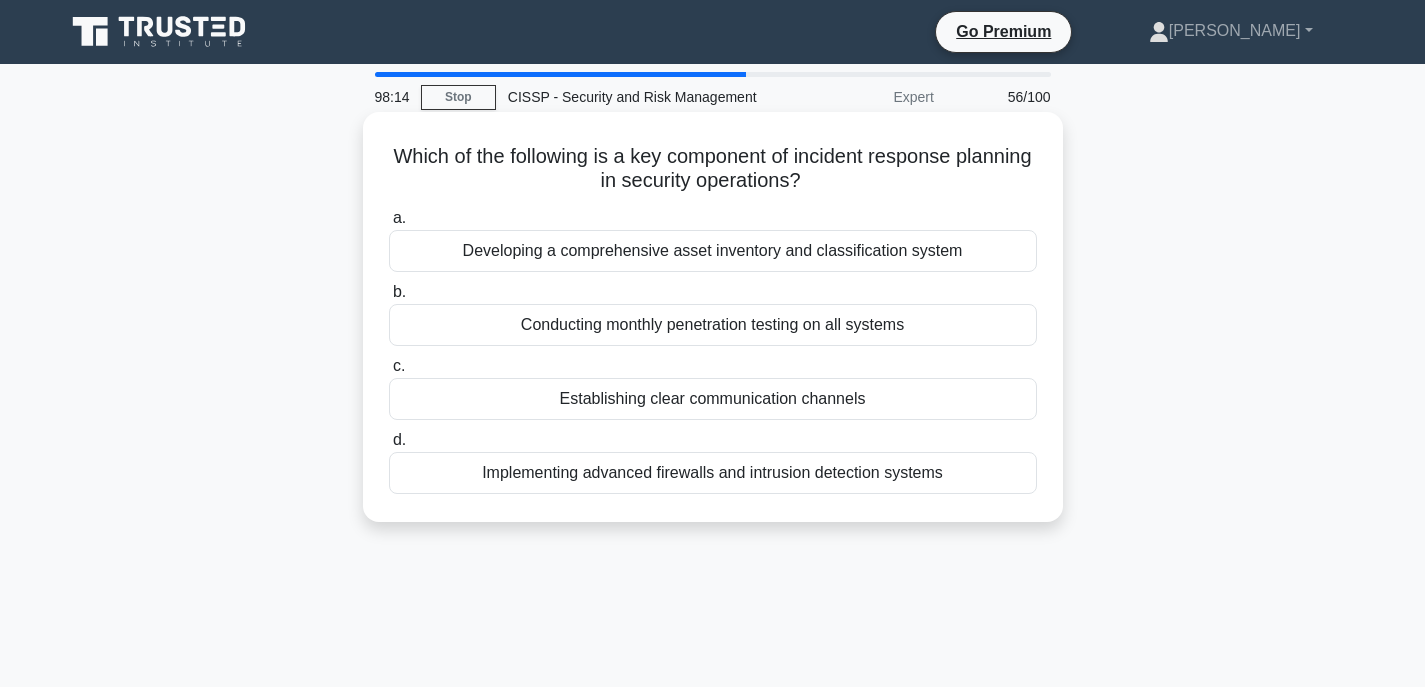 click on "Developing a comprehensive asset inventory and classification system" at bounding box center (713, 251) 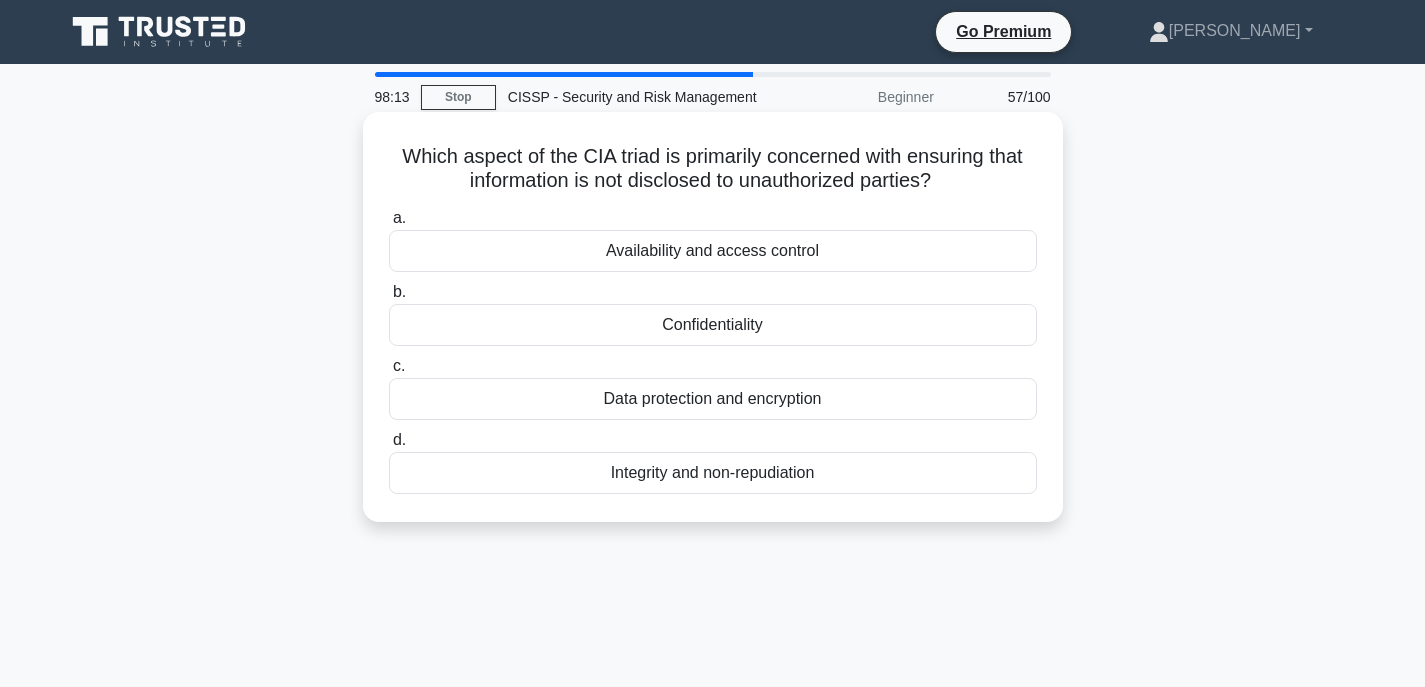 click on "Confidentiality" at bounding box center [713, 325] 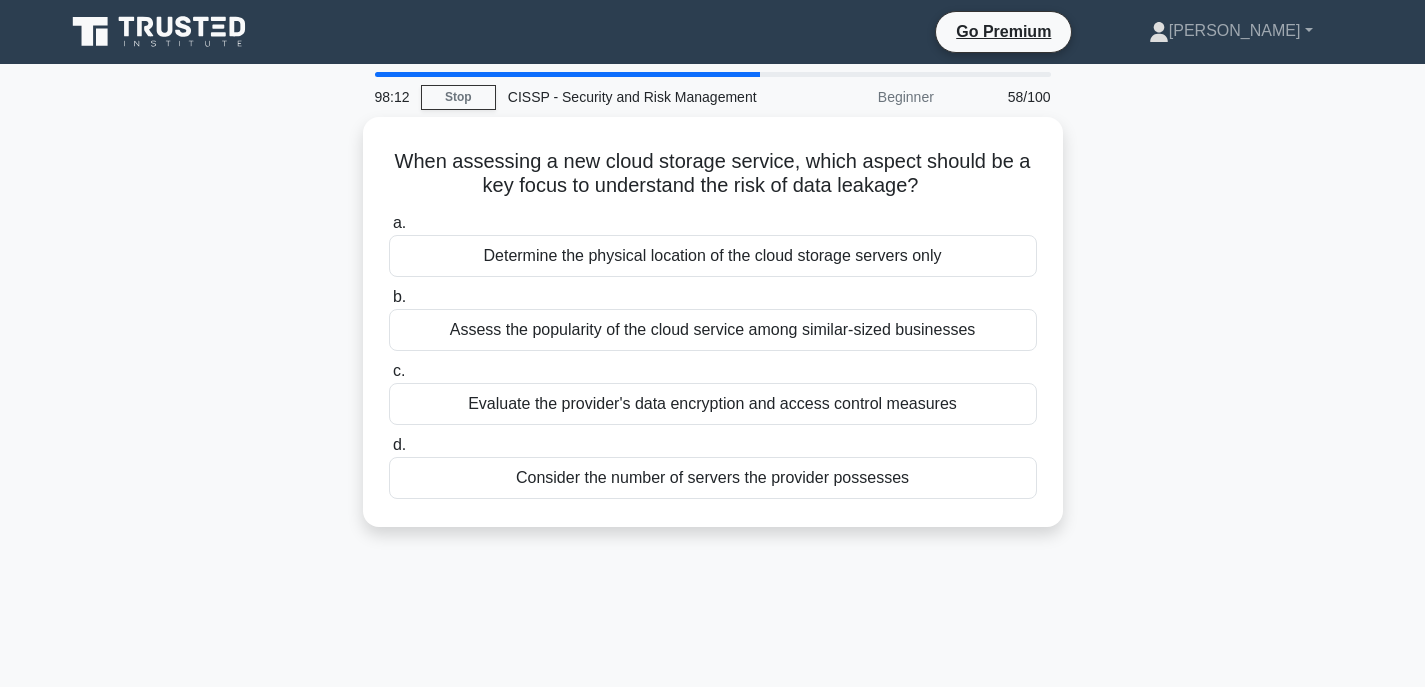 click on "Evaluate the provider's data encryption and access control measures" at bounding box center (713, 404) 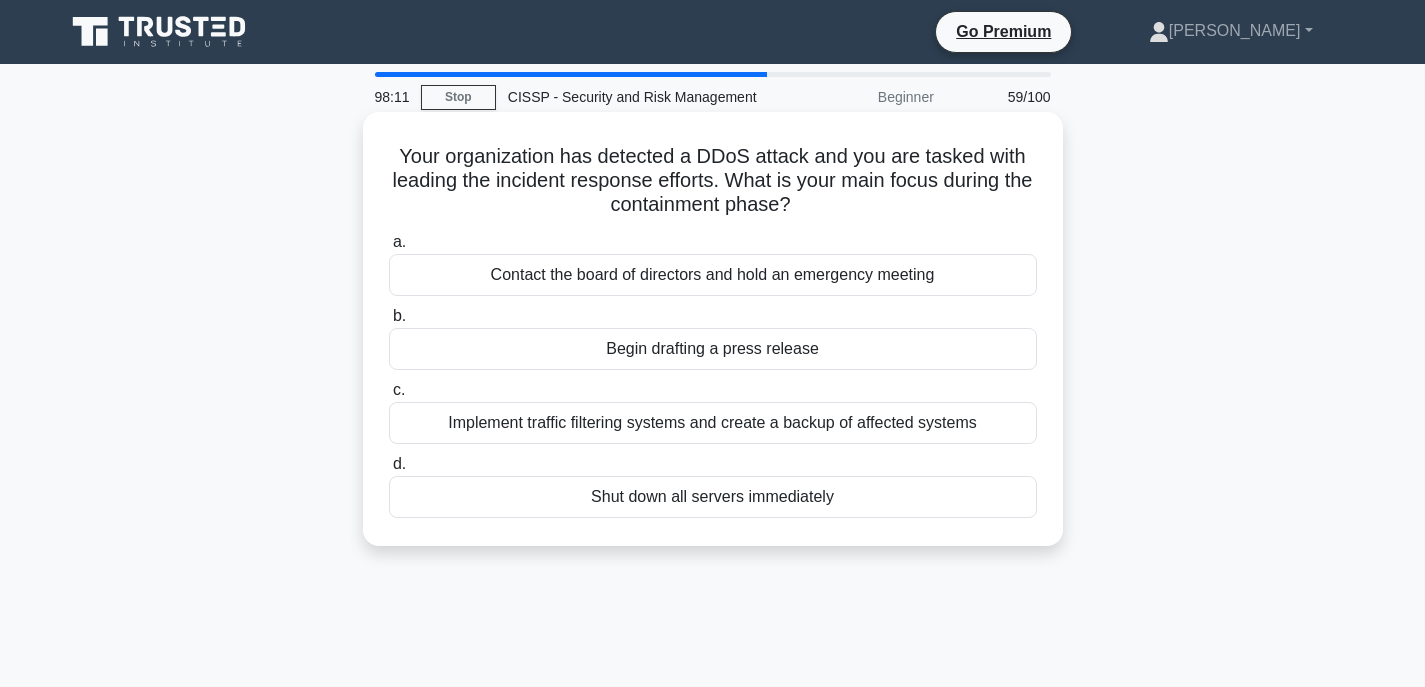 click on "Begin drafting a press release" at bounding box center (713, 349) 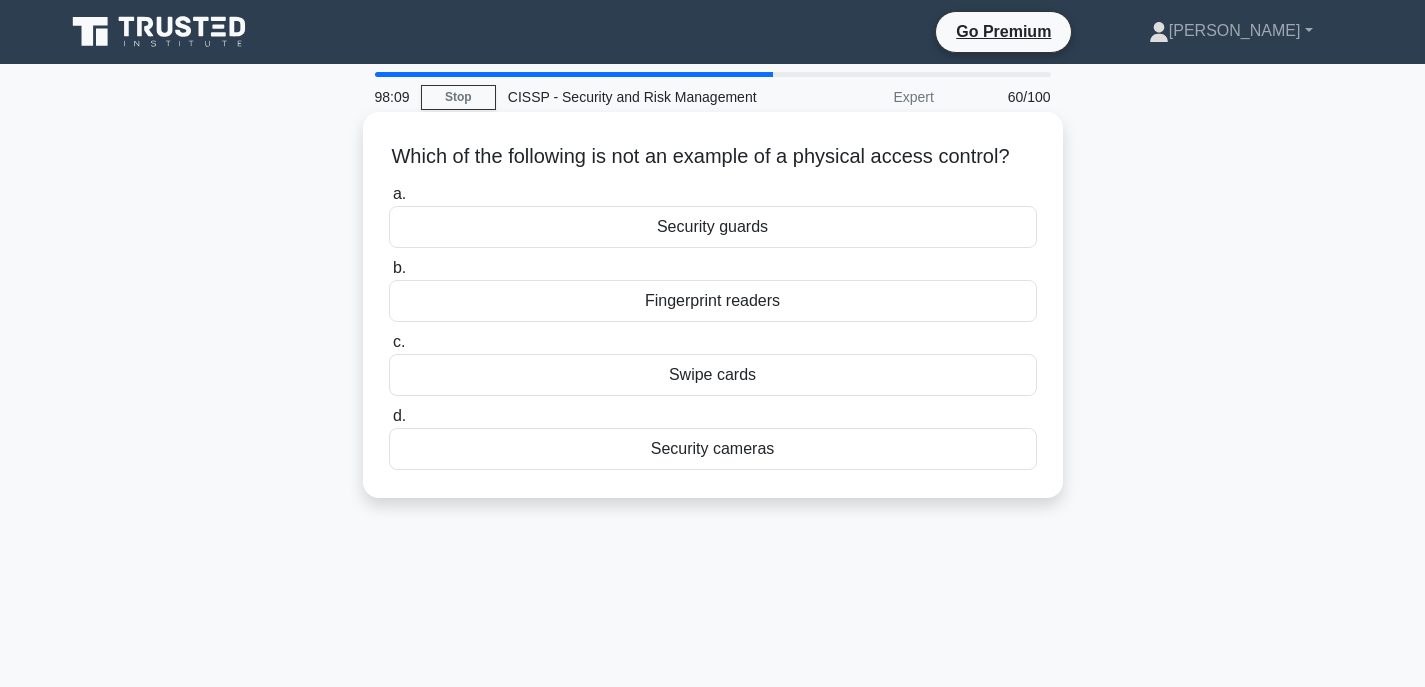 click on "Fingerprint readers" at bounding box center (713, 301) 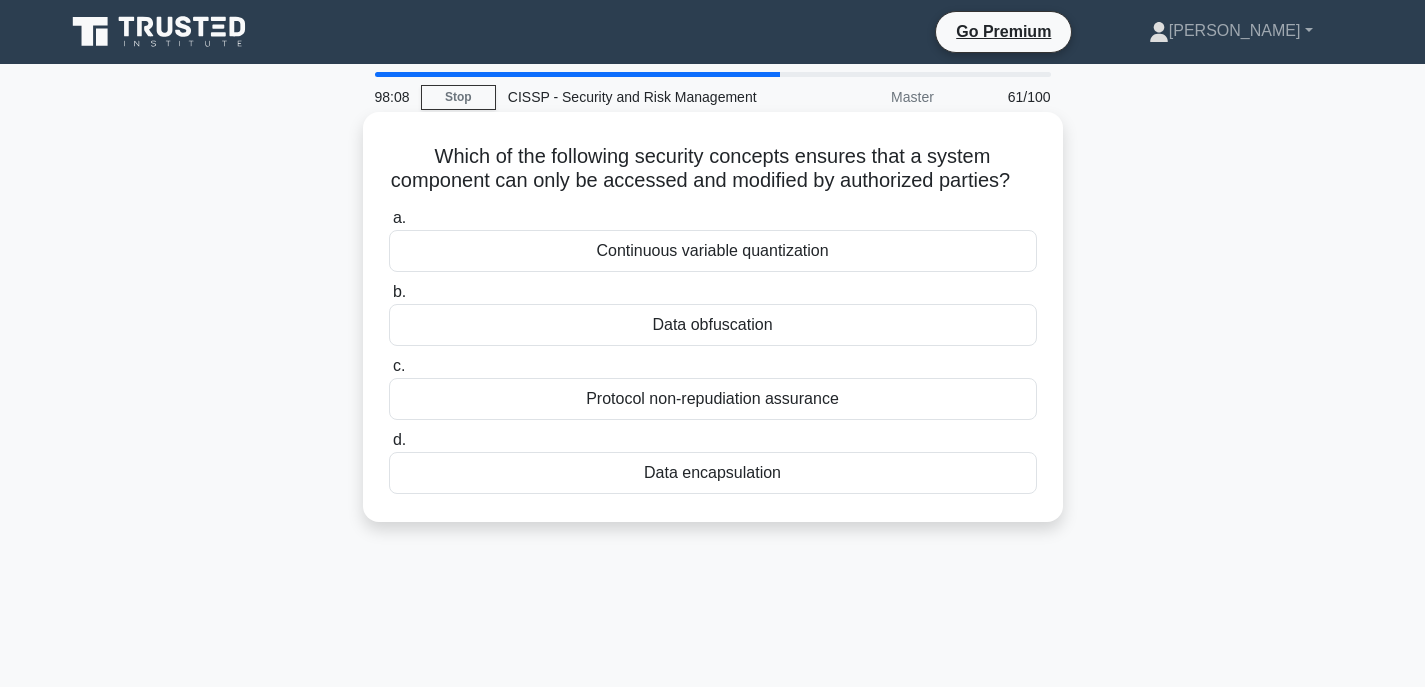 click on "Continuous variable quantization" at bounding box center (713, 251) 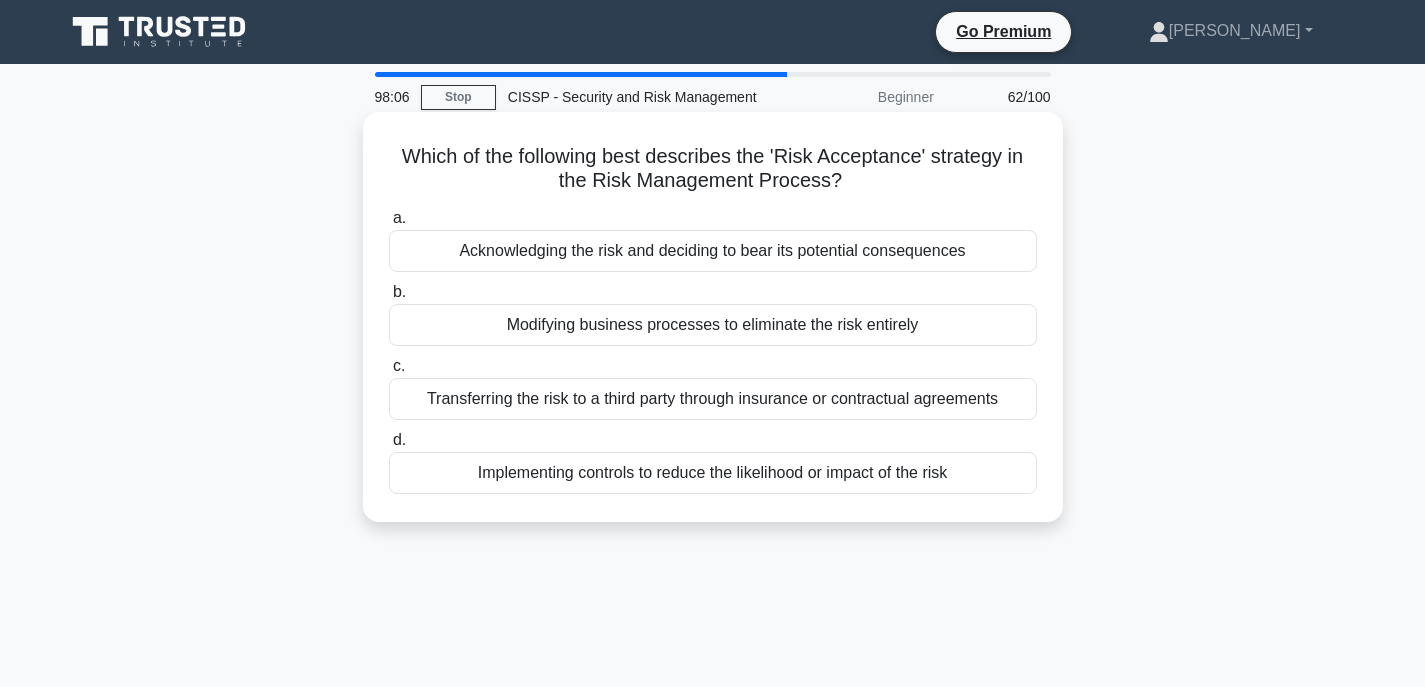 click on "Implementing controls to reduce the likelihood or impact of the risk" at bounding box center (713, 473) 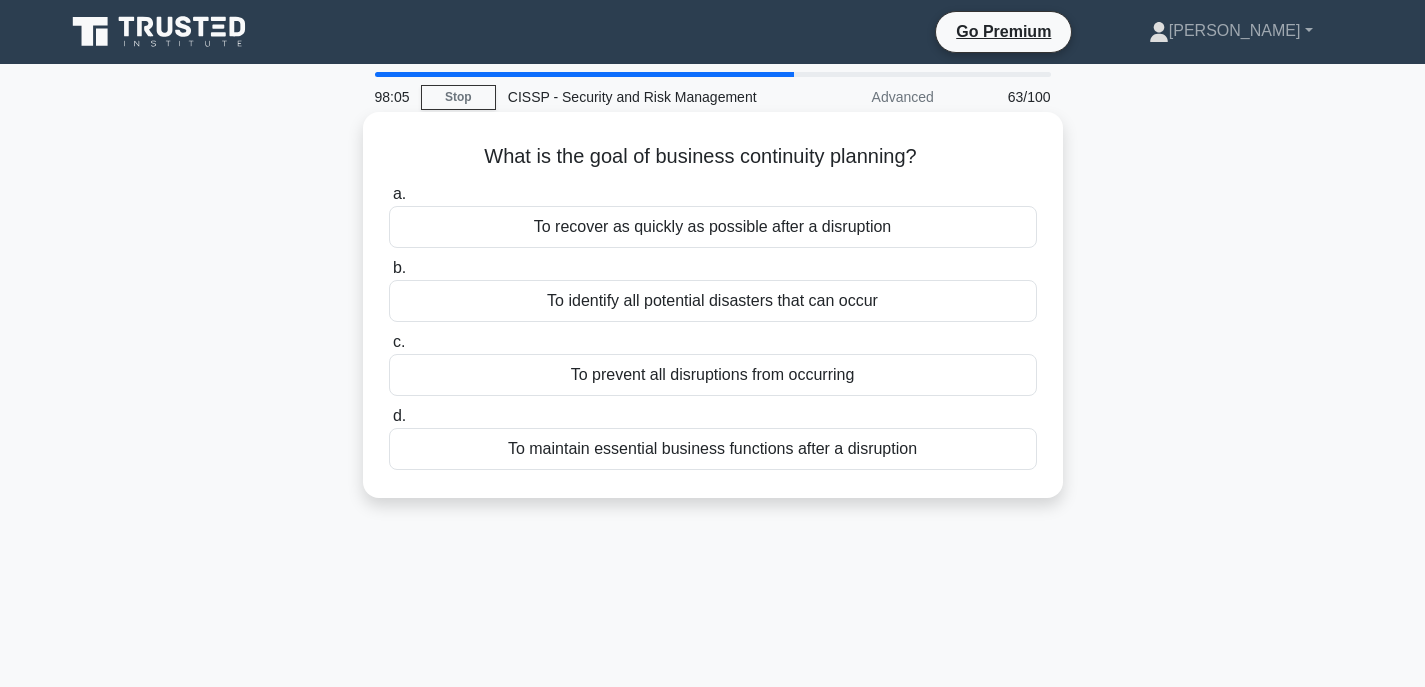 click on "b.
To identify all potential disasters that can occur" at bounding box center [713, 289] 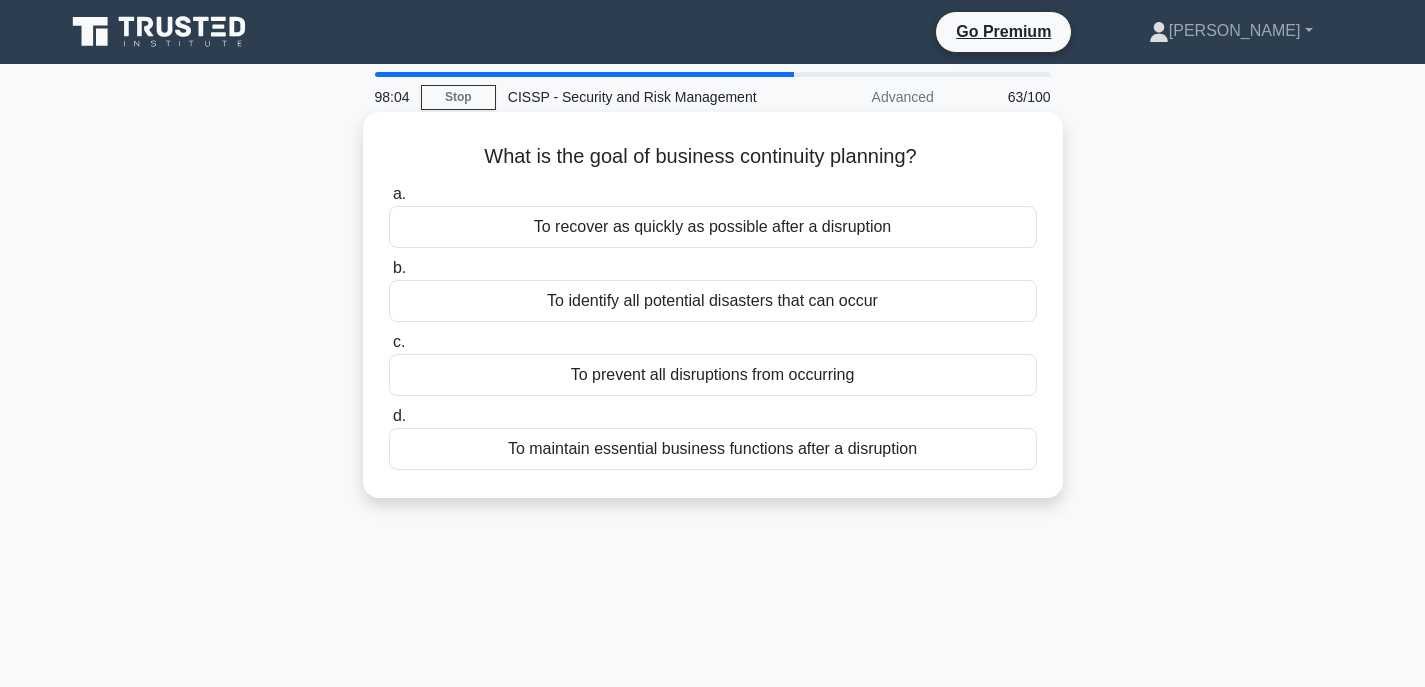 click on "To identify all potential disasters that can occur" at bounding box center [713, 301] 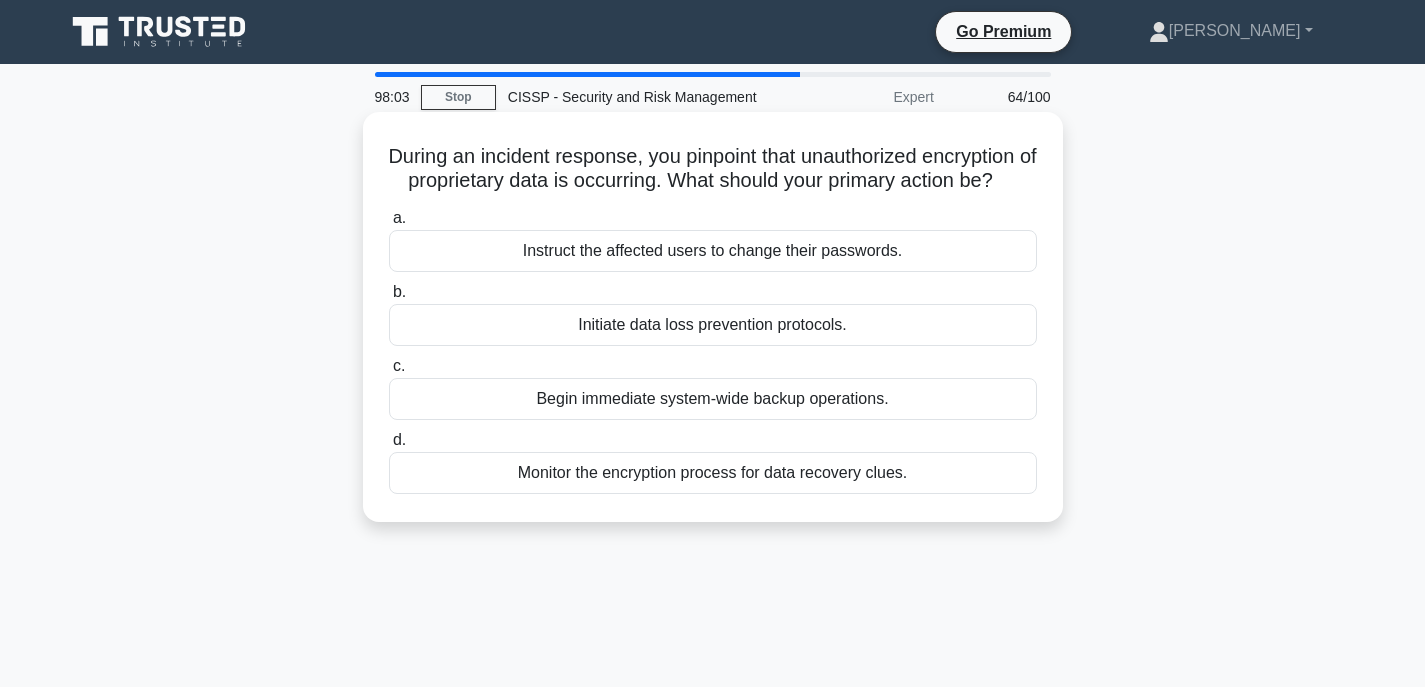 click on "Instruct the affected users to change their passwords." at bounding box center (713, 251) 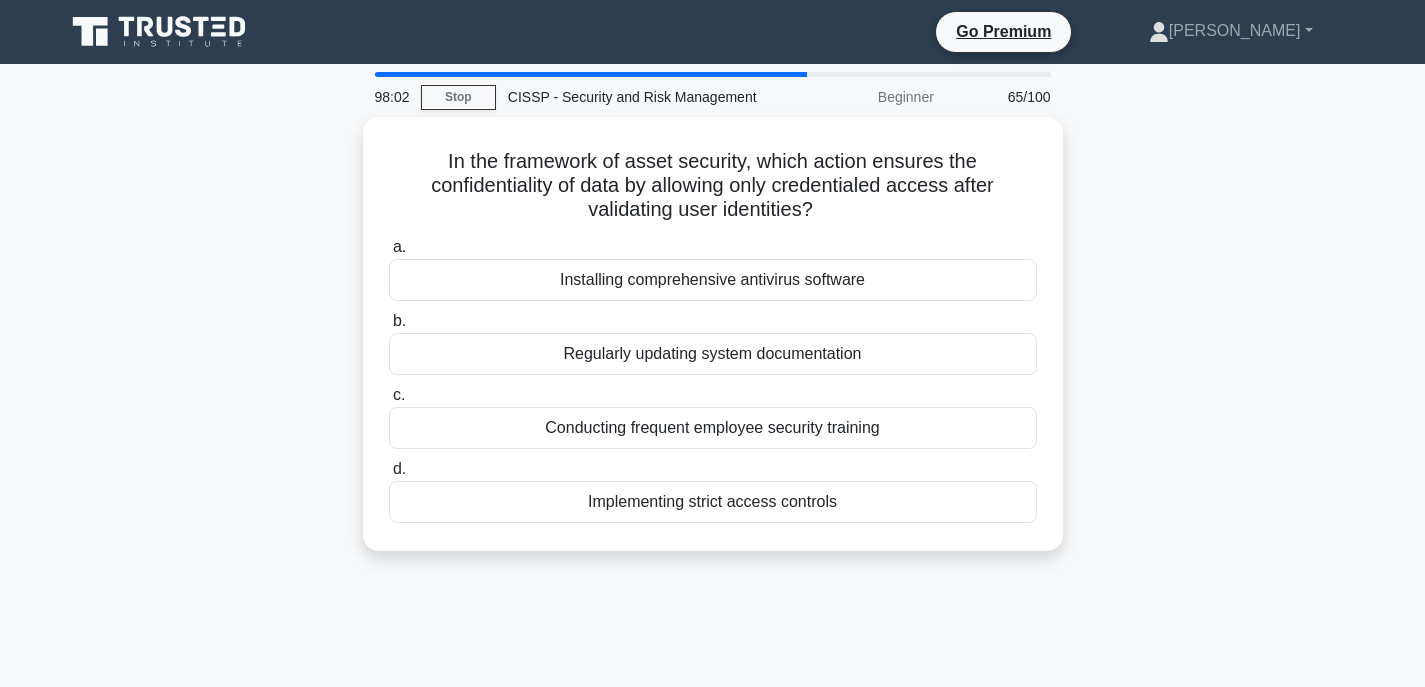 click on "Installing comprehensive antivirus software" at bounding box center [713, 280] 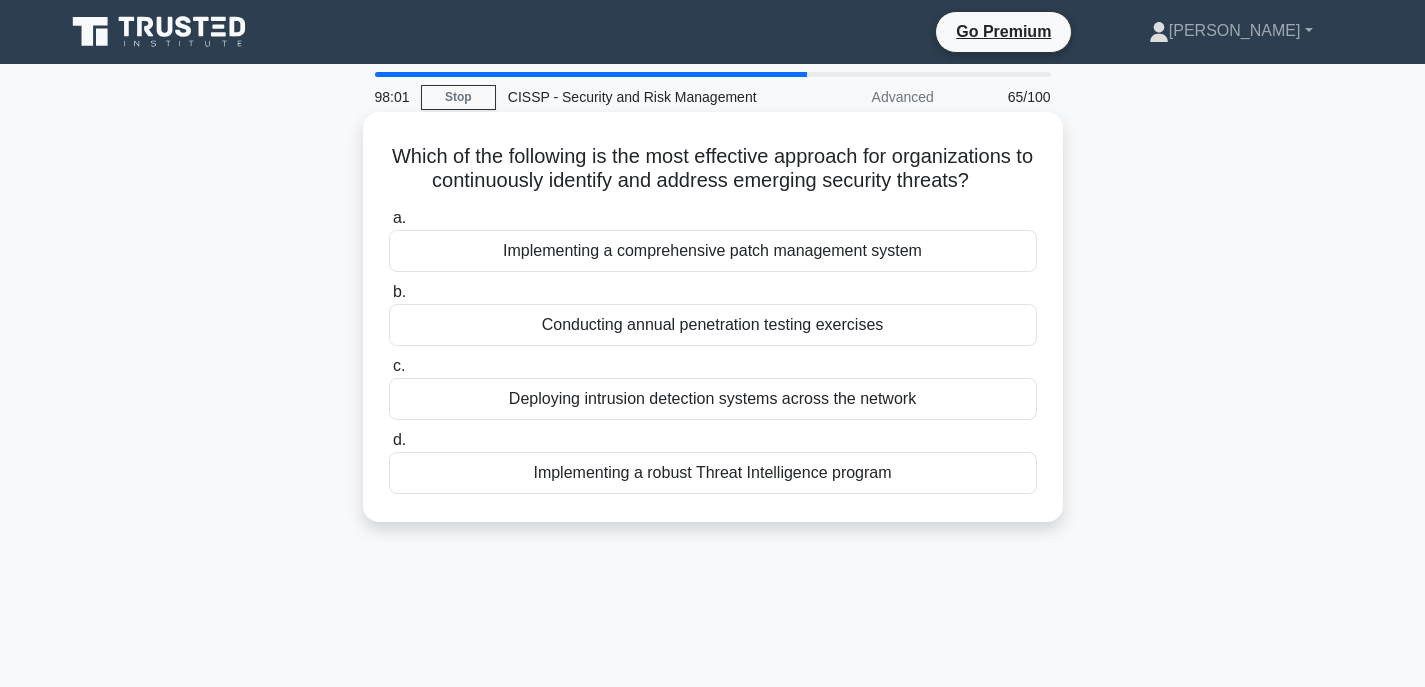 click on "Conducting annual penetration testing exercises" at bounding box center [713, 325] 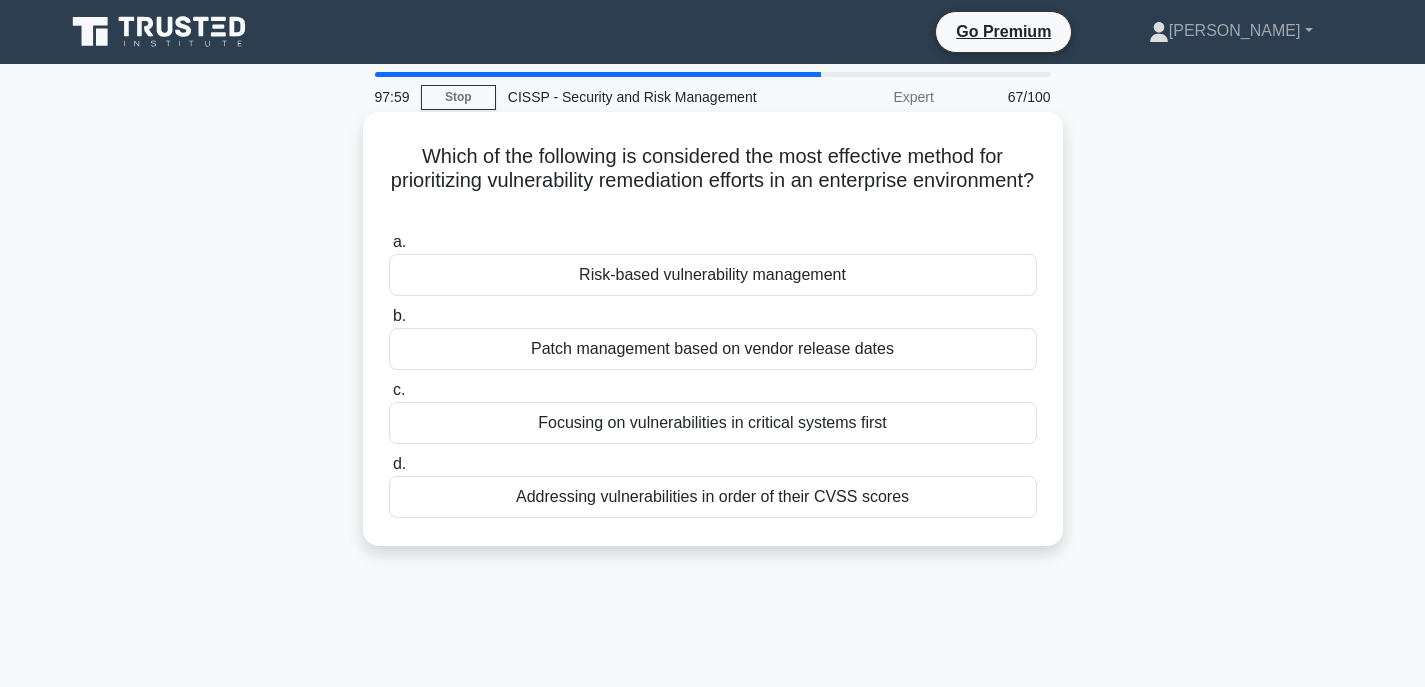 click on "Focusing on vulnerabilities in critical systems first" at bounding box center [713, 423] 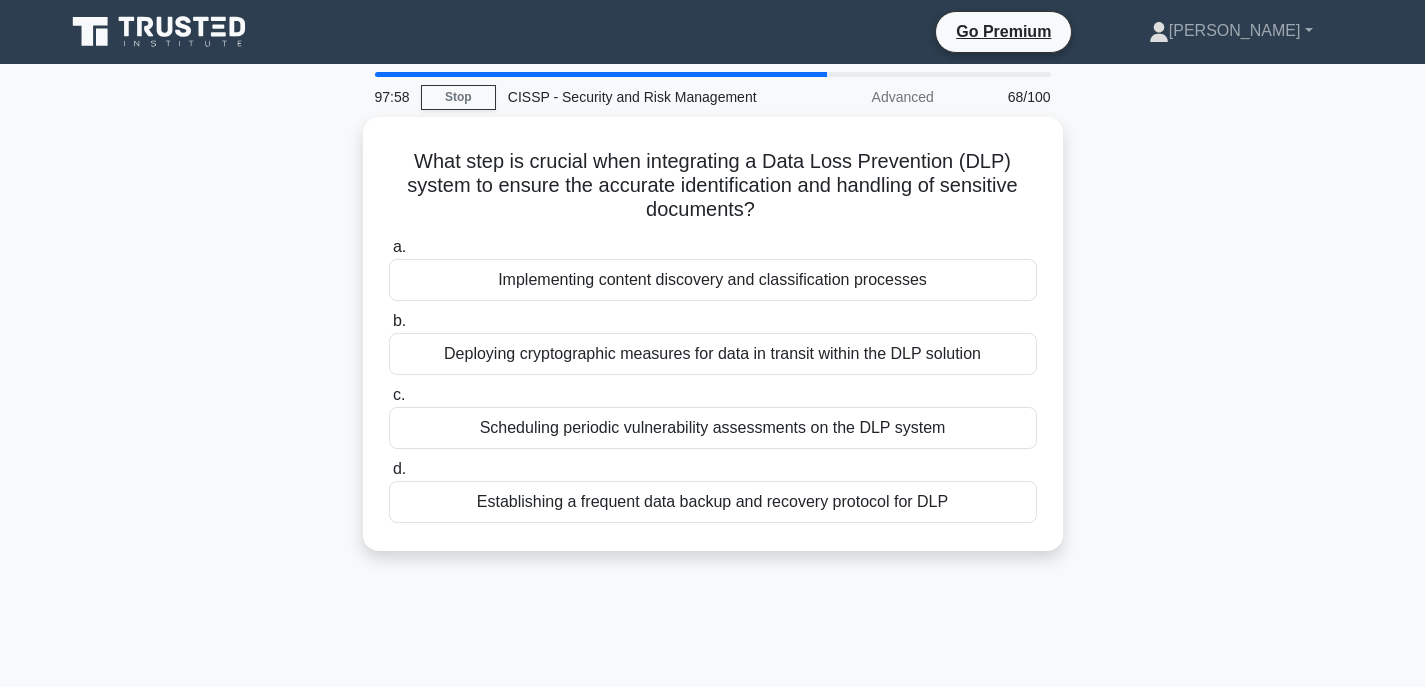 click on "Scheduling periodic vulnerability assessments on the DLP system" at bounding box center (713, 428) 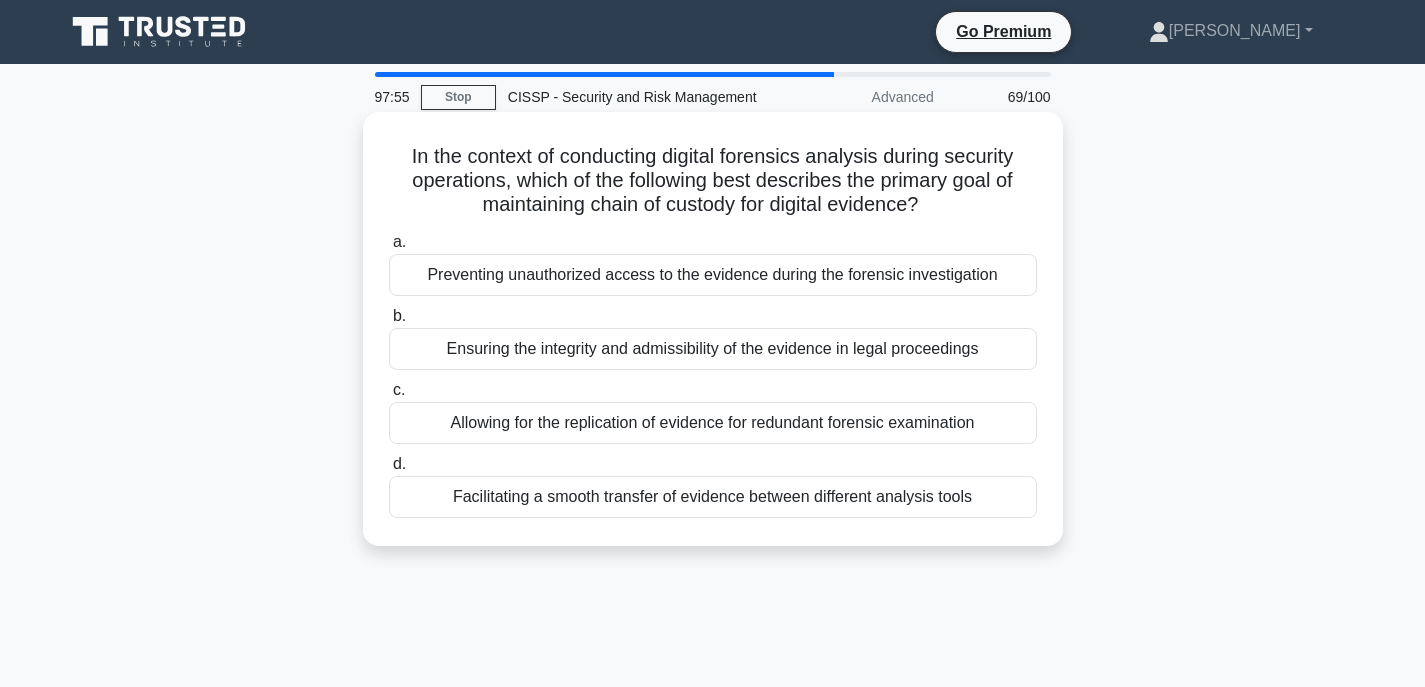 click on "Preventing unauthorized access to the evidence during the forensic investigation" at bounding box center [713, 275] 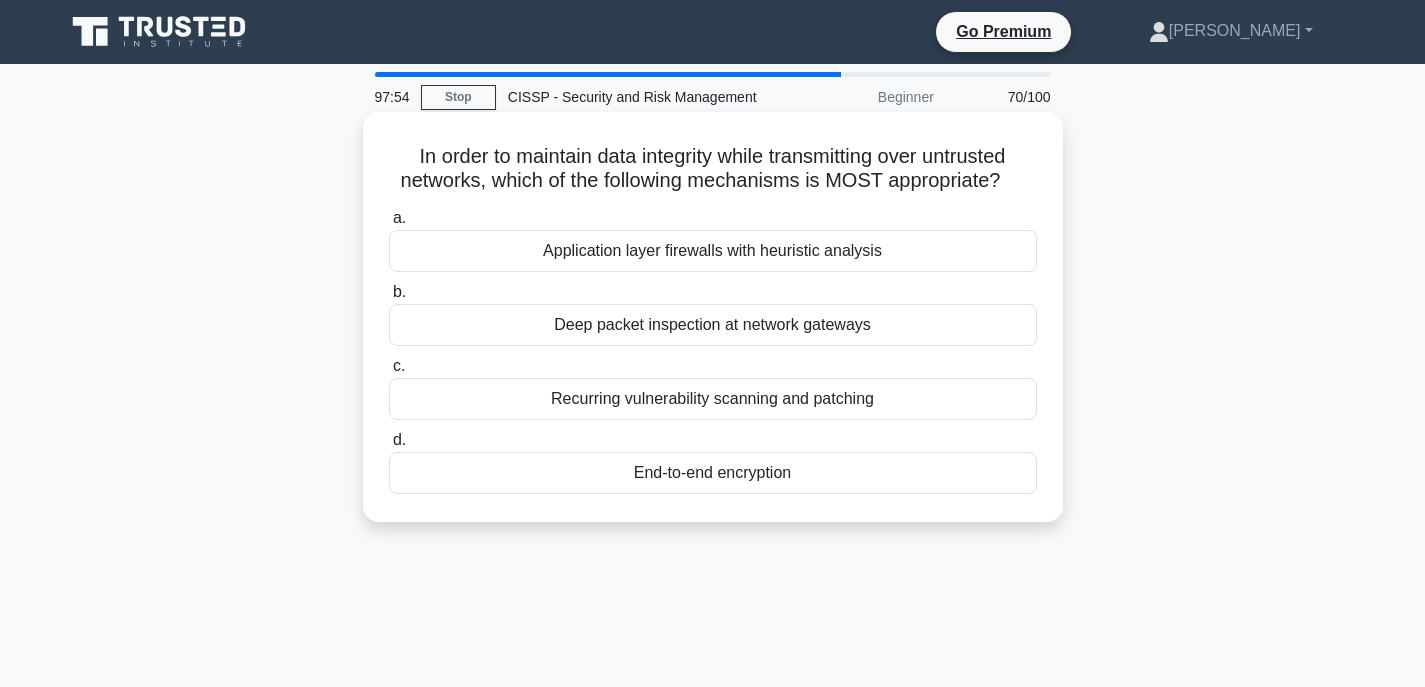 click on "Deep packet inspection at network gateways" at bounding box center [713, 325] 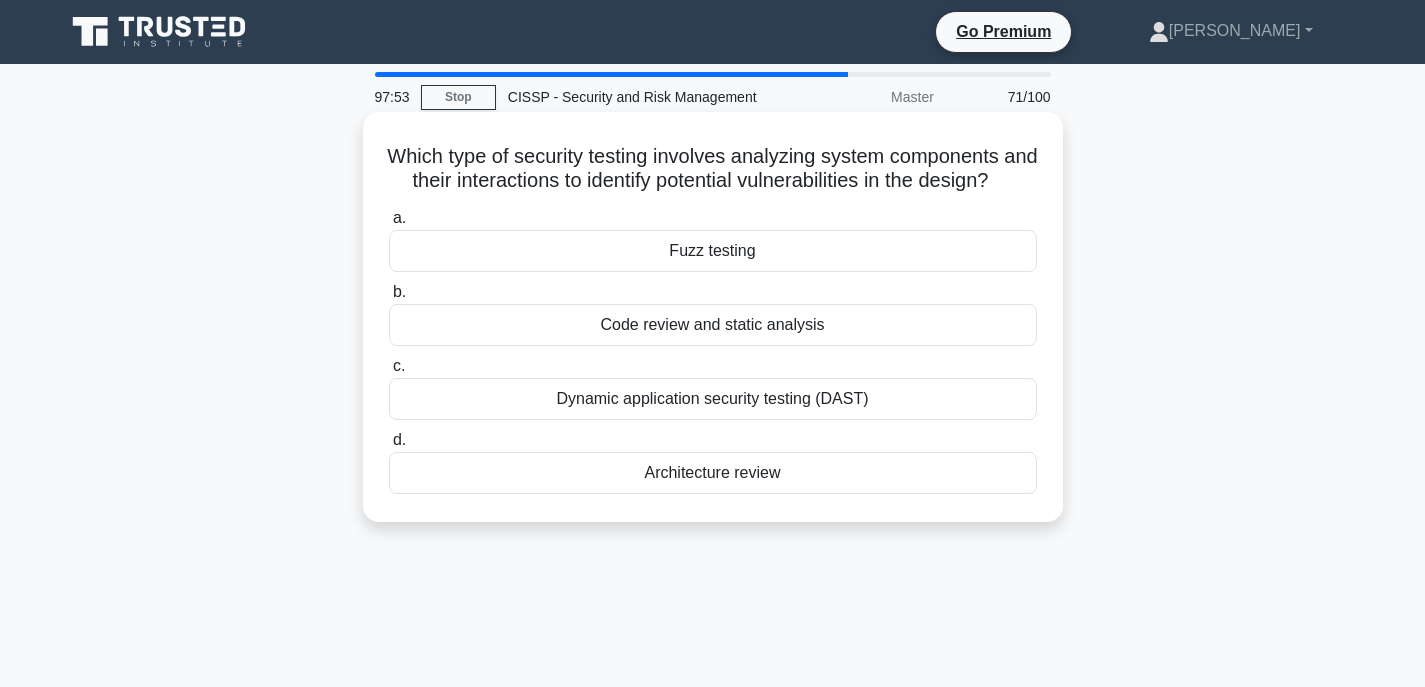 click on "Code review and static analysis" at bounding box center (713, 325) 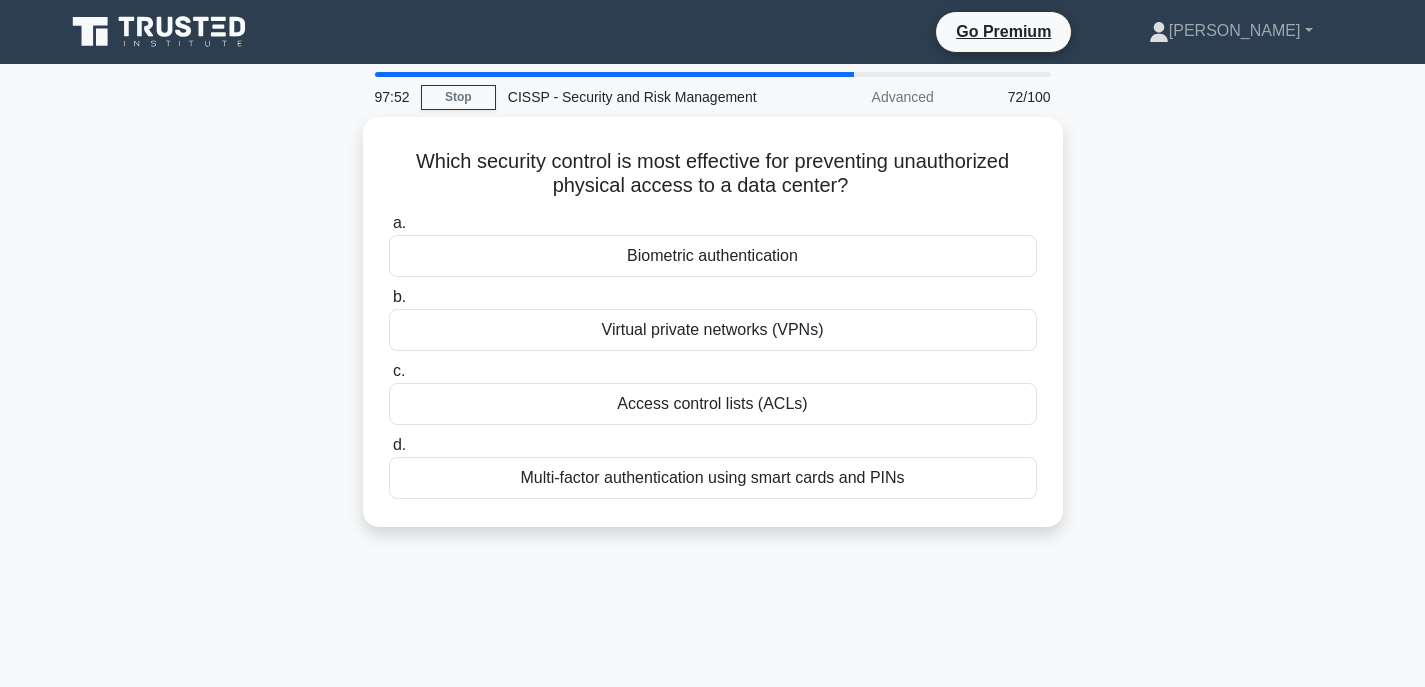 click on "Virtual private networks (VPNs)" at bounding box center [713, 330] 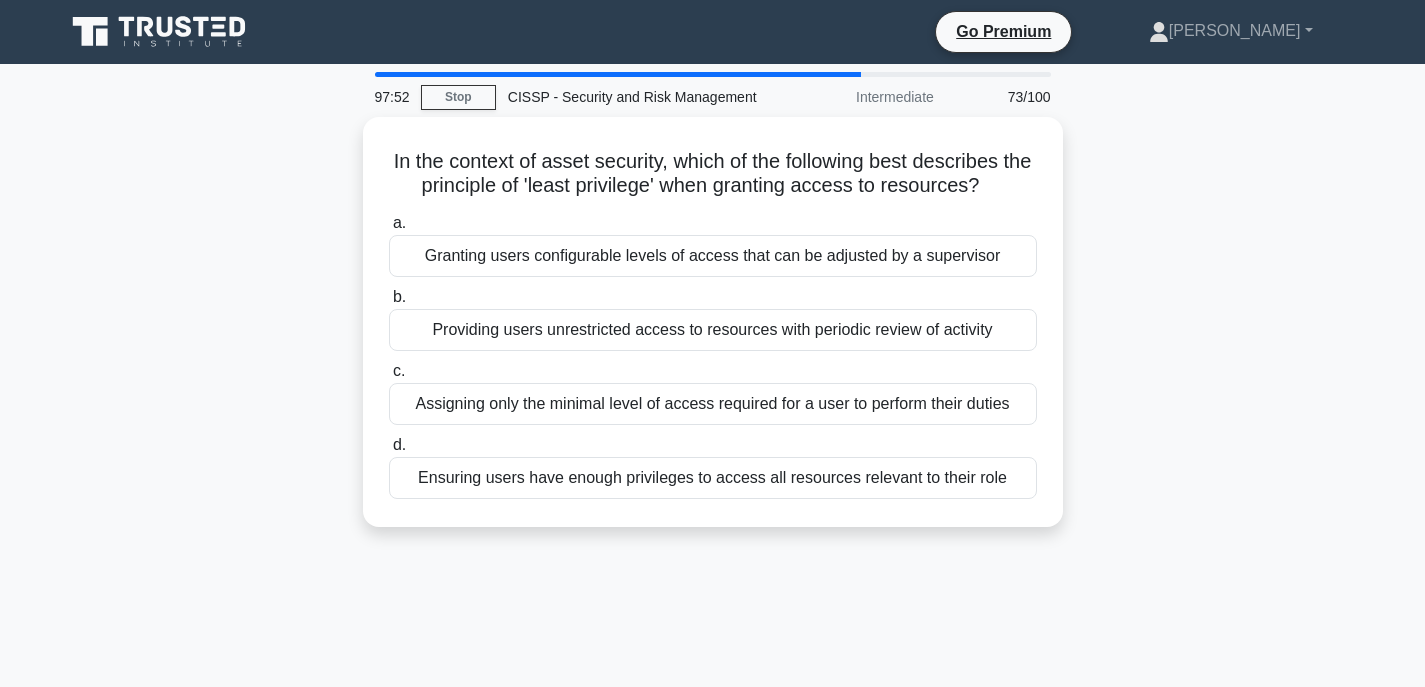 click on "Providing users unrestricted access to resources with periodic review of activity" at bounding box center [713, 330] 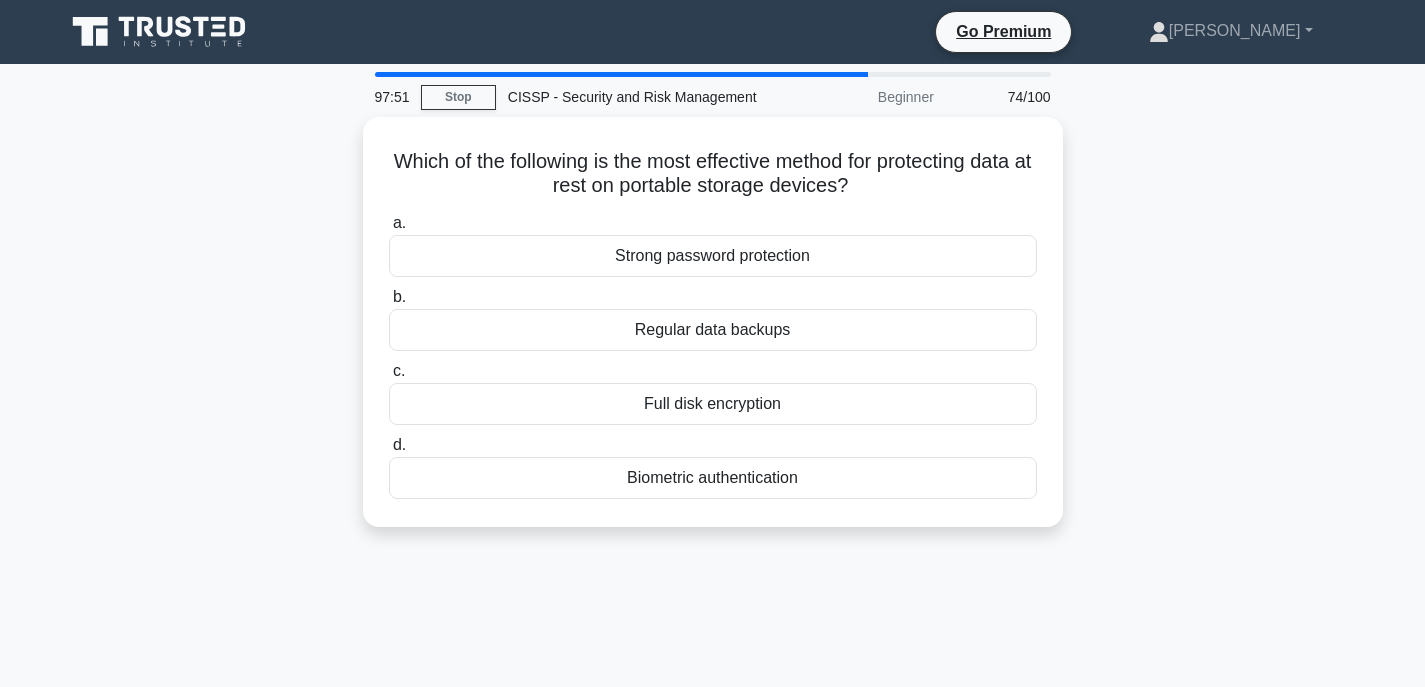 click on "Regular data backups" at bounding box center (713, 330) 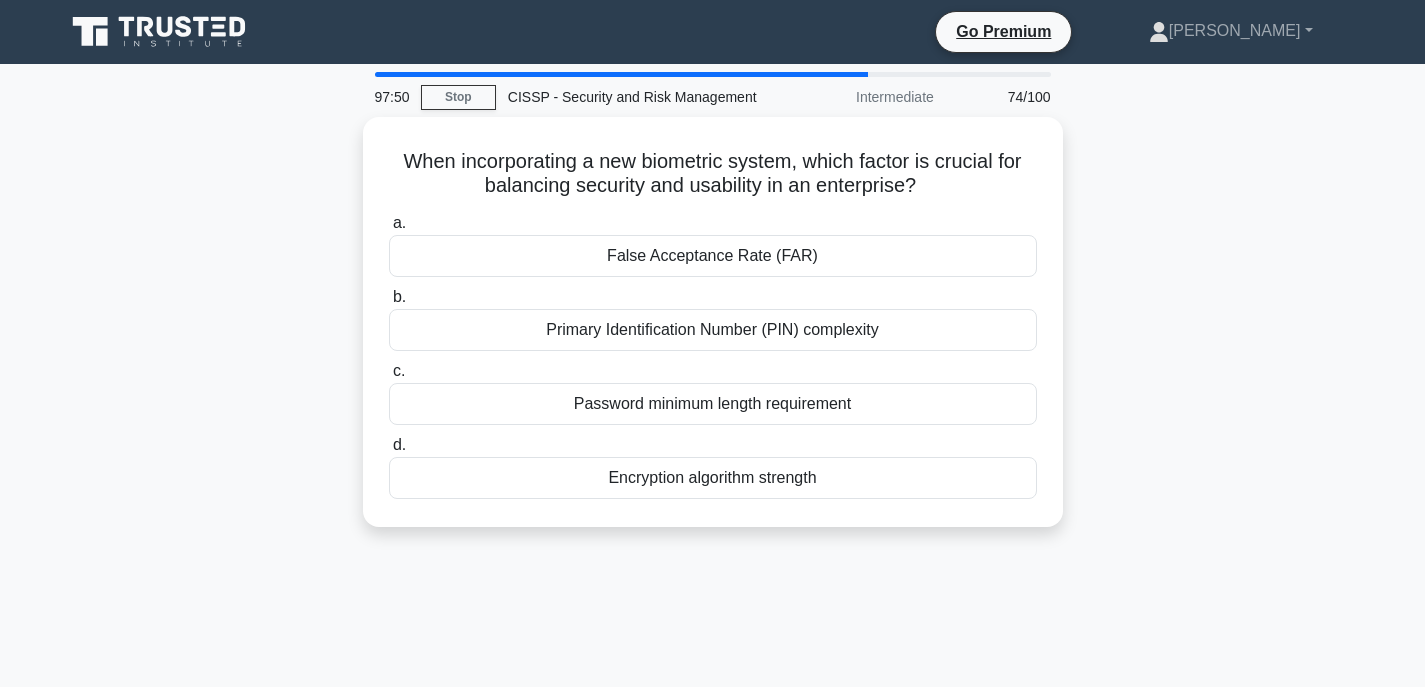 click on "Primary Identification Number (PIN) complexity" at bounding box center (713, 330) 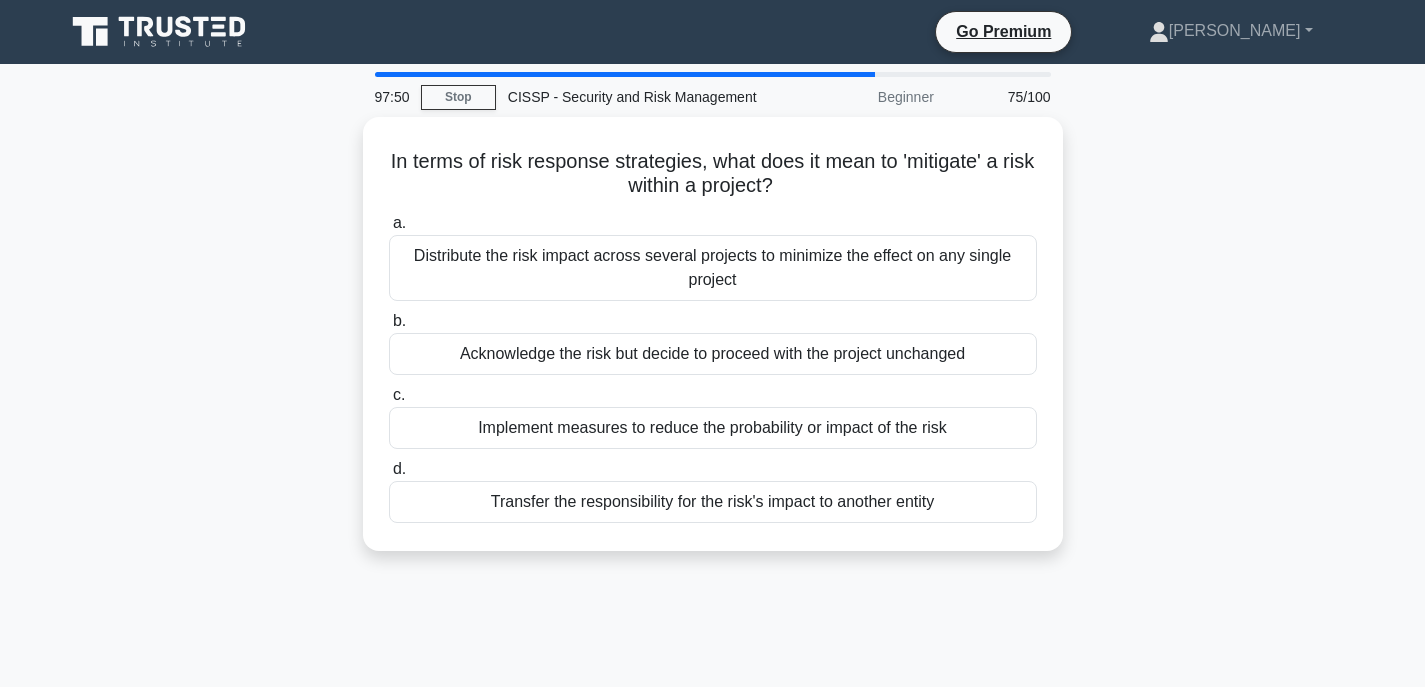 click on "Acknowledge the risk but decide to proceed with the project unchanged" at bounding box center [713, 354] 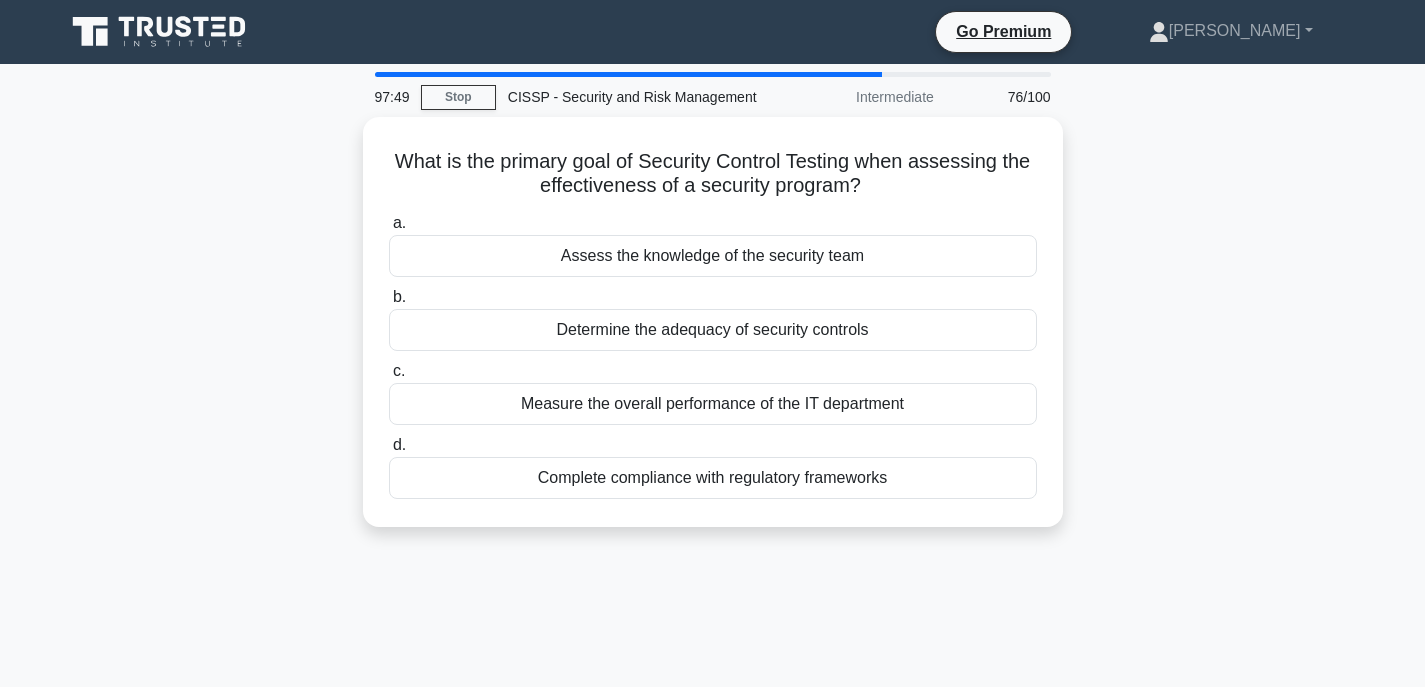 click on "Determine the adequacy of security controls" at bounding box center [713, 330] 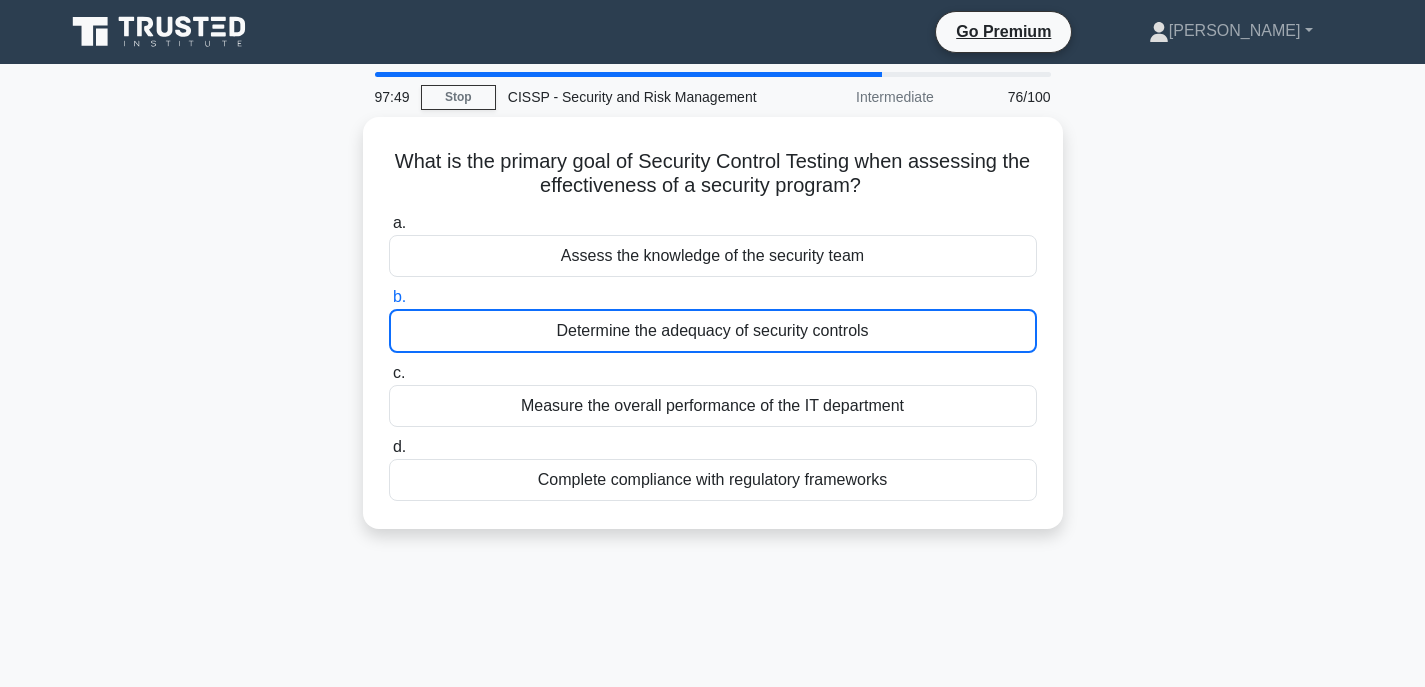 click on "Determine the adequacy of security controls" at bounding box center [713, 331] 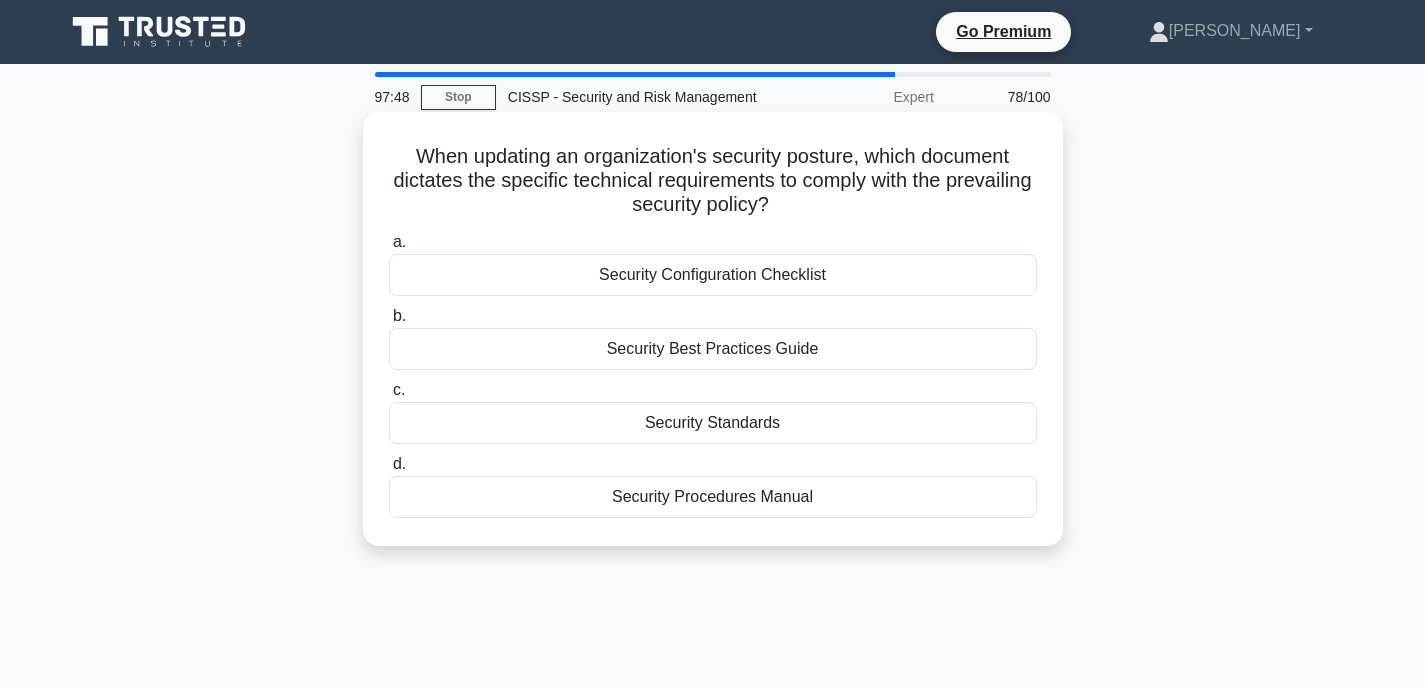 click on "Security Standards" at bounding box center [713, 423] 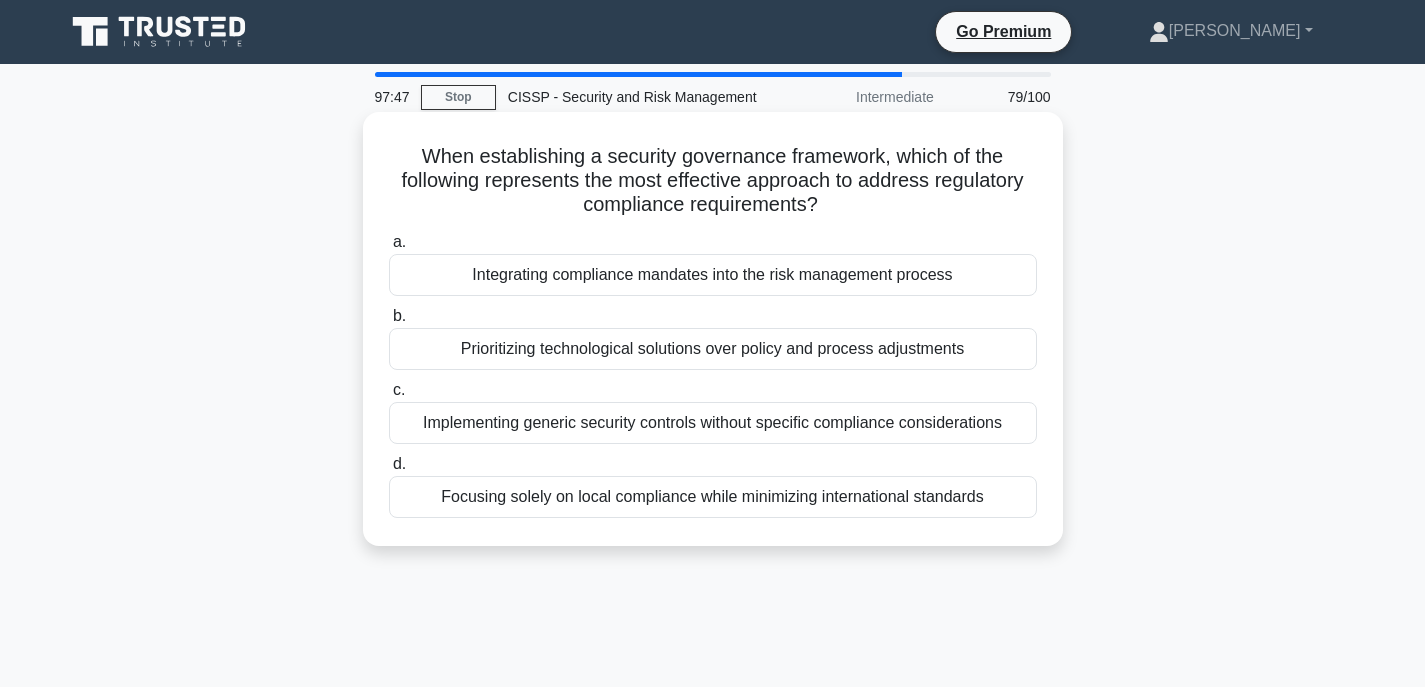 click on "Prioritizing technological solutions over policy and process adjustments" at bounding box center (713, 349) 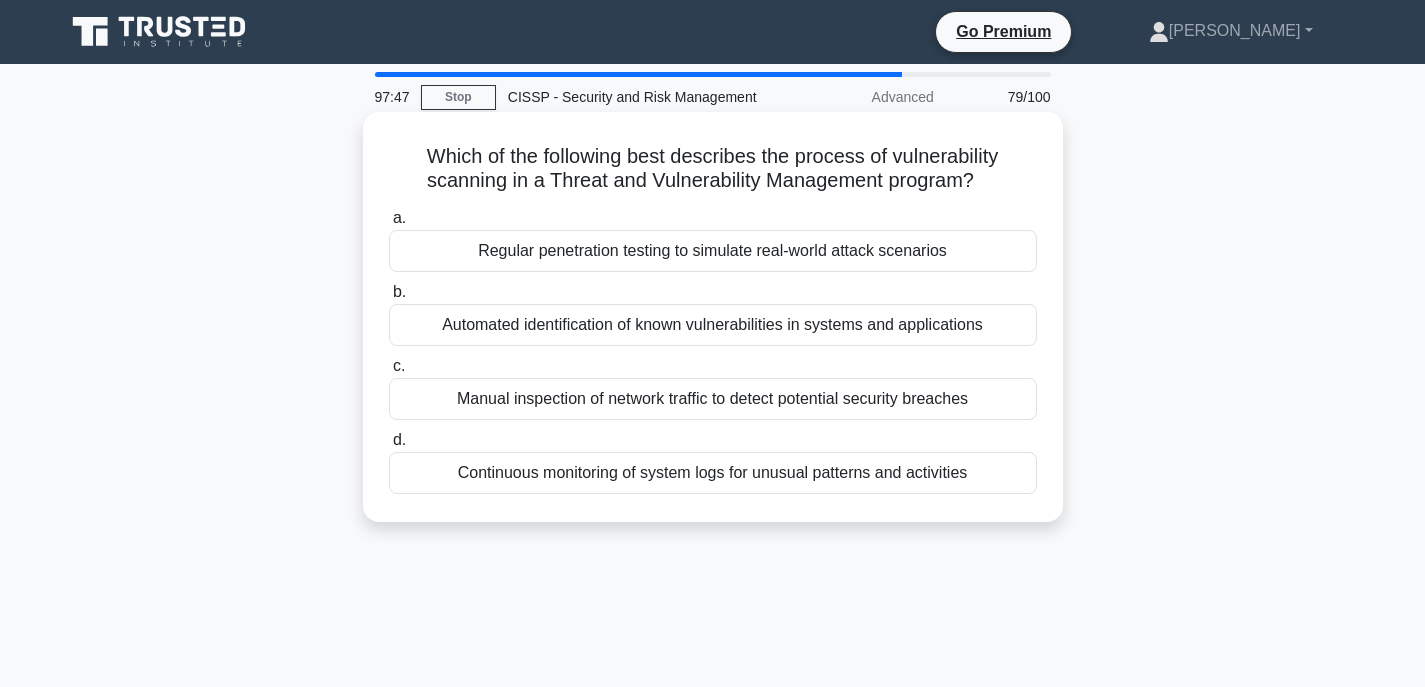 click on "Automated identification of known vulnerabilities in systems and applications" at bounding box center [713, 325] 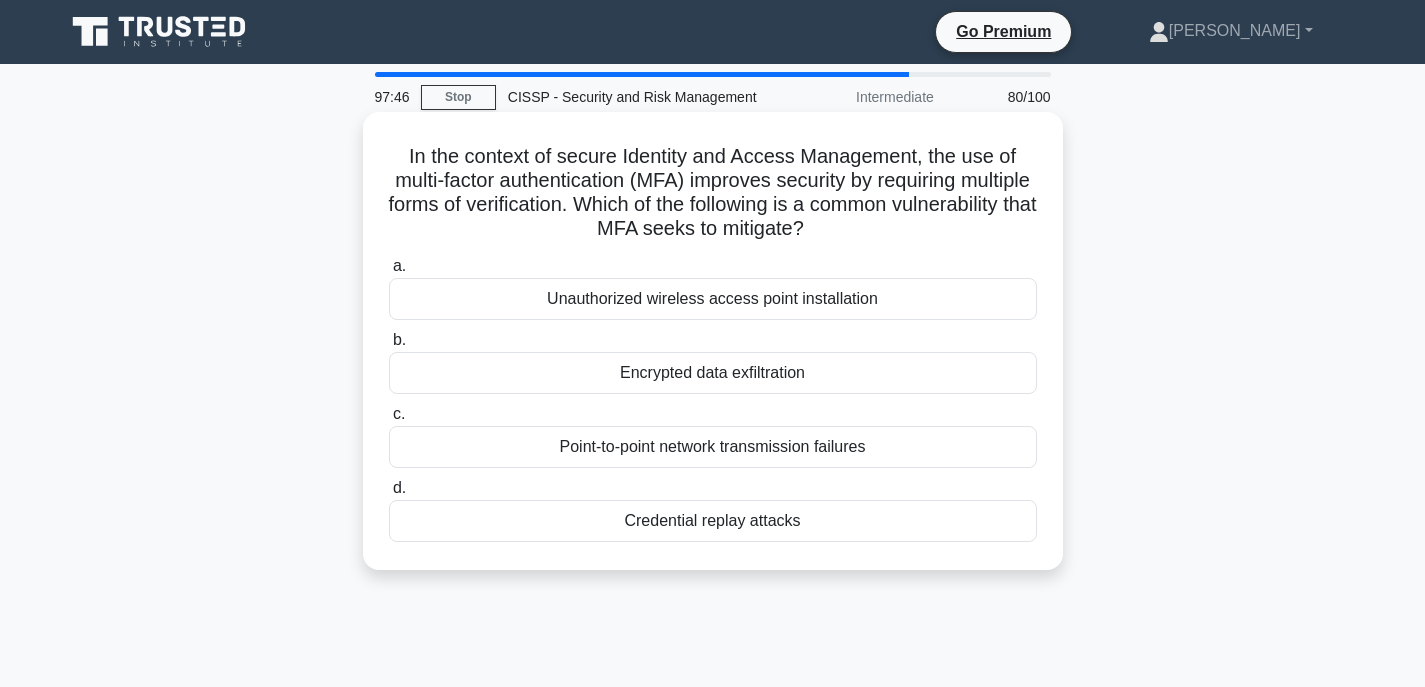 click on "b.
Encrypted data exfiltration" at bounding box center [713, 361] 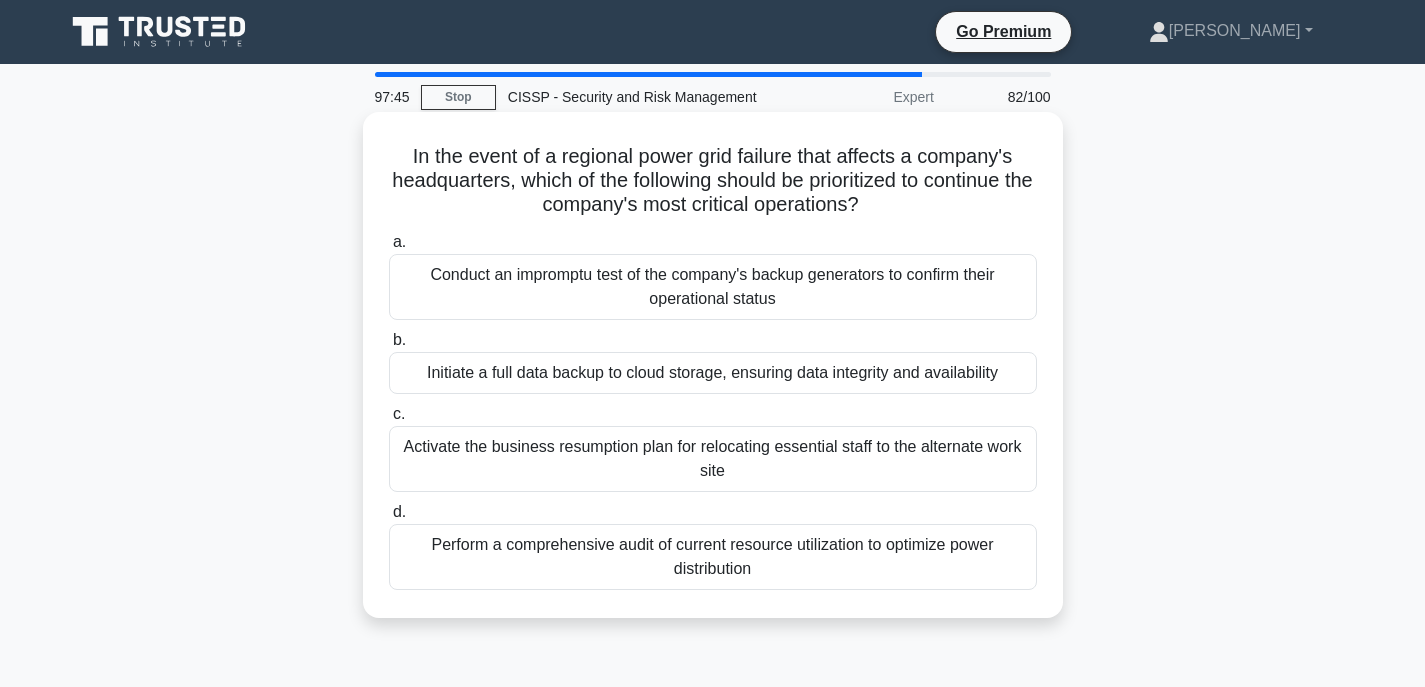 click on "Conduct an impromptu test of the company's backup generators to confirm their operational status" at bounding box center (713, 287) 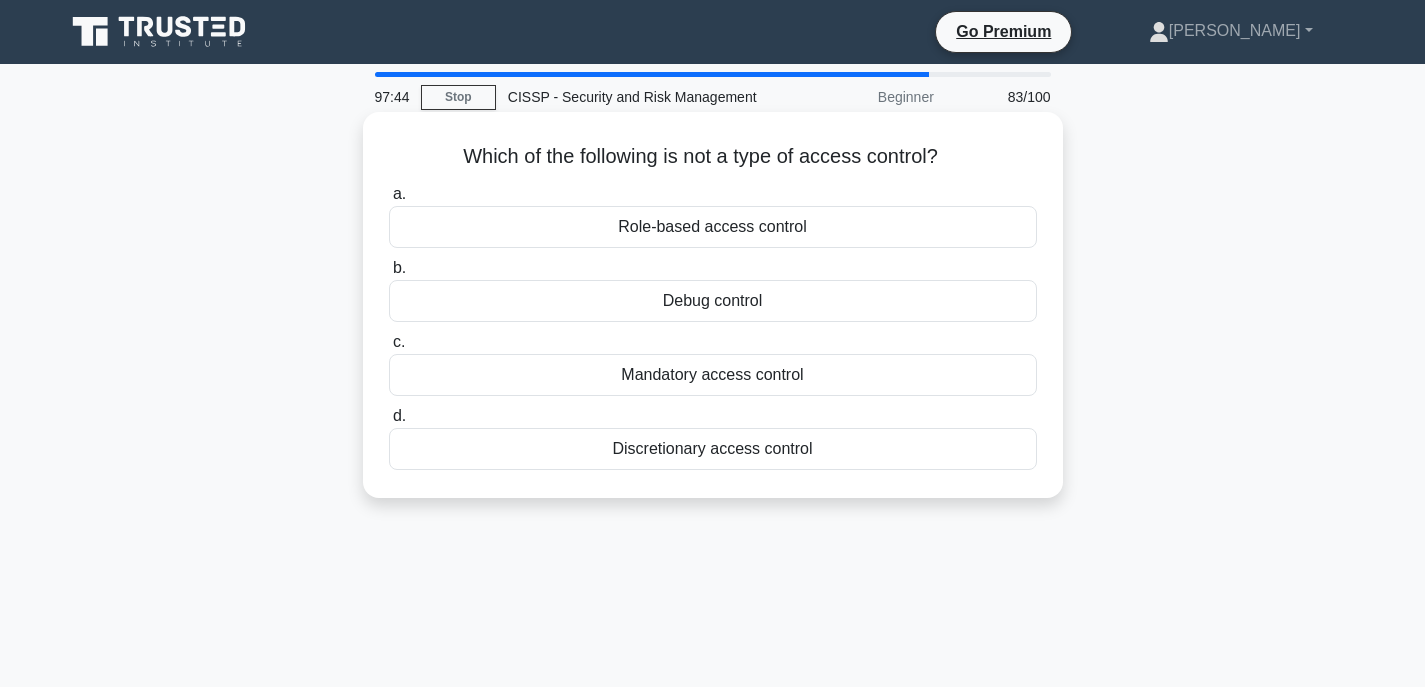 click on "Discretionary access control" at bounding box center (713, 449) 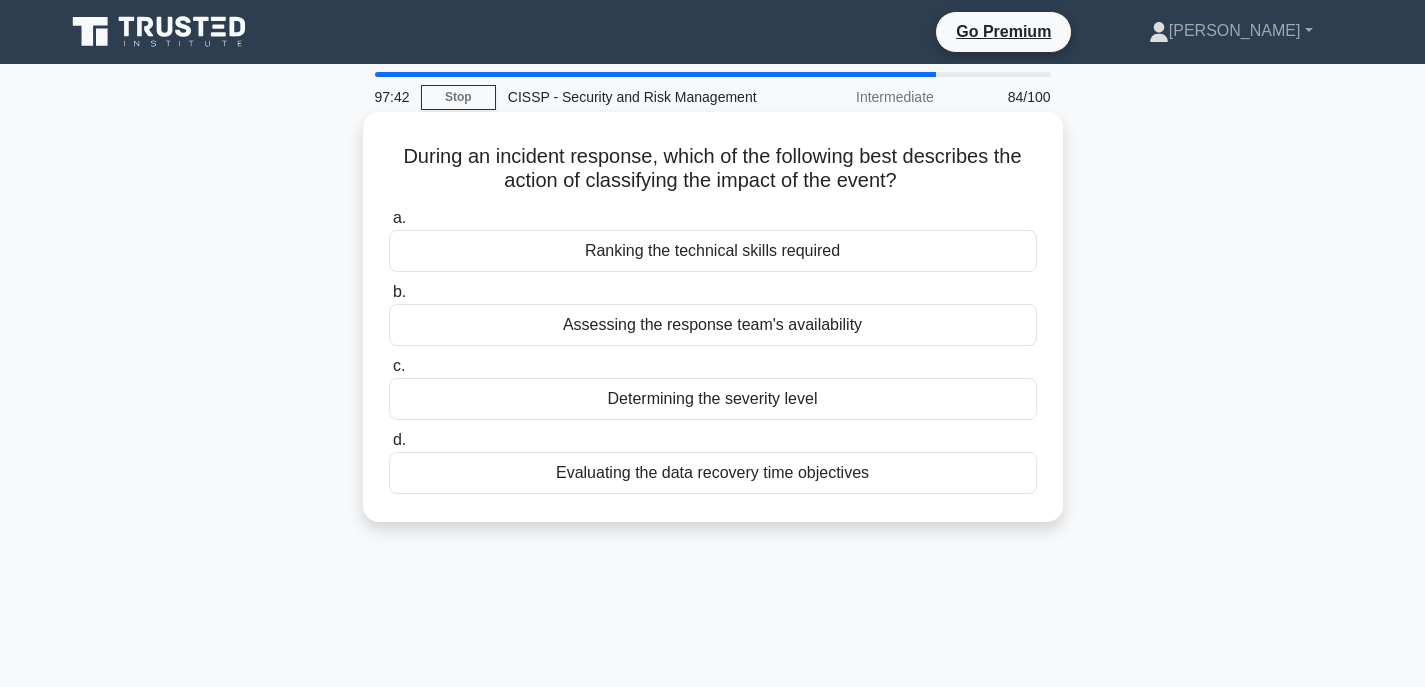 click on "b.
Assessing the response team's availability" at bounding box center [713, 313] 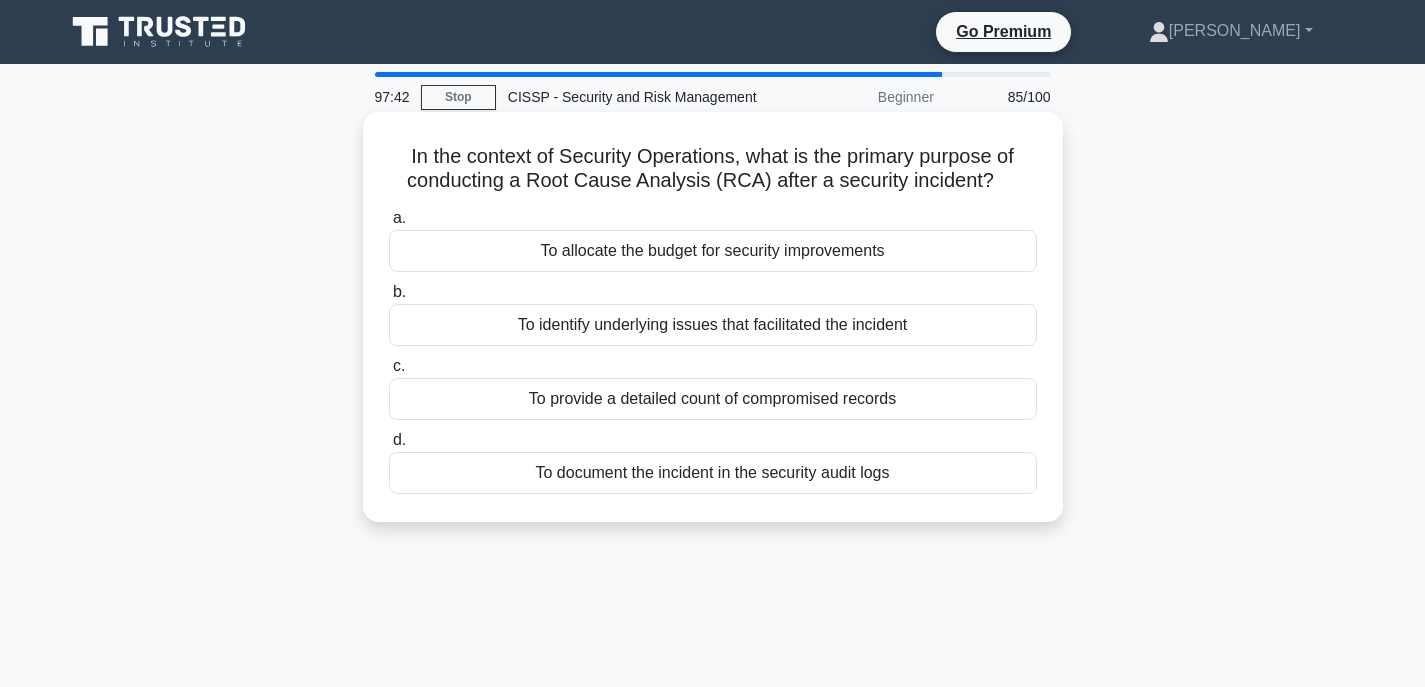 click on "To identify underlying issues that facilitated the incident" at bounding box center [713, 325] 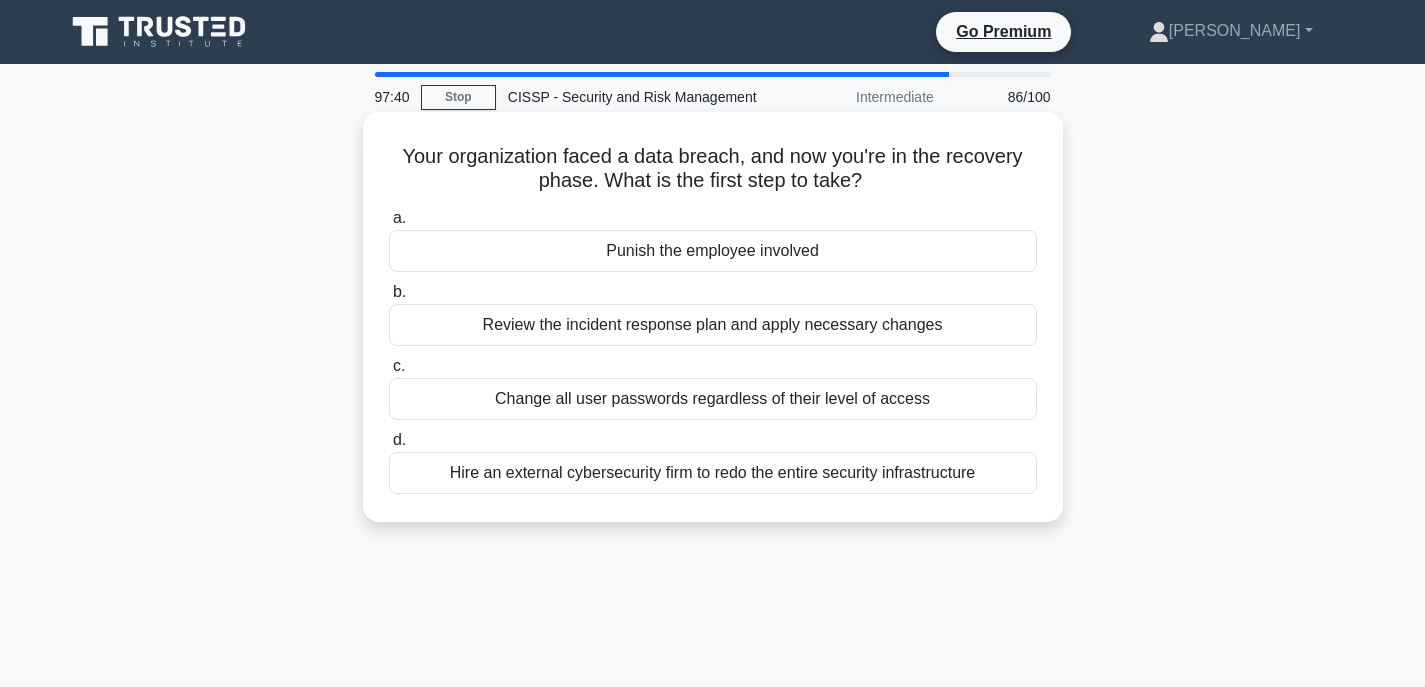 drag, startPoint x: 858, startPoint y: 415, endPoint x: 848, endPoint y: 408, distance: 12.206555 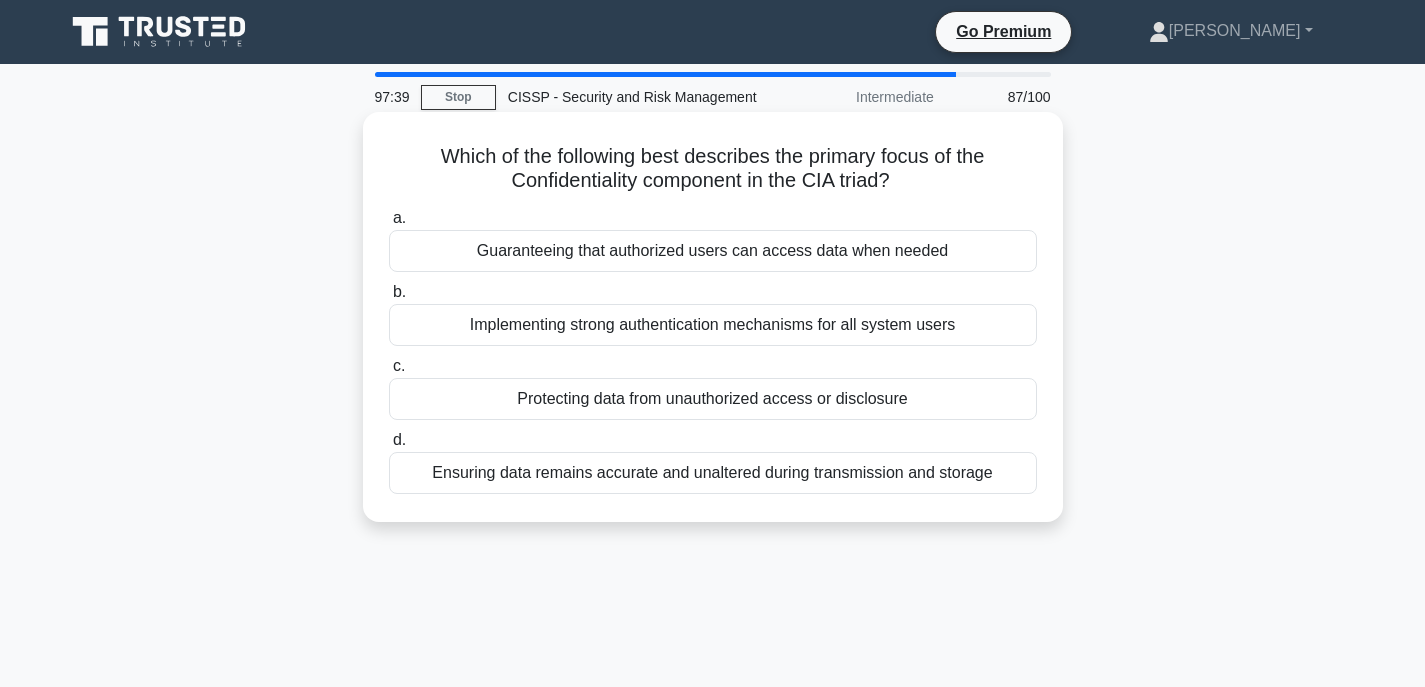 click on "Guaranteeing that authorized users can access data when needed" at bounding box center (713, 251) 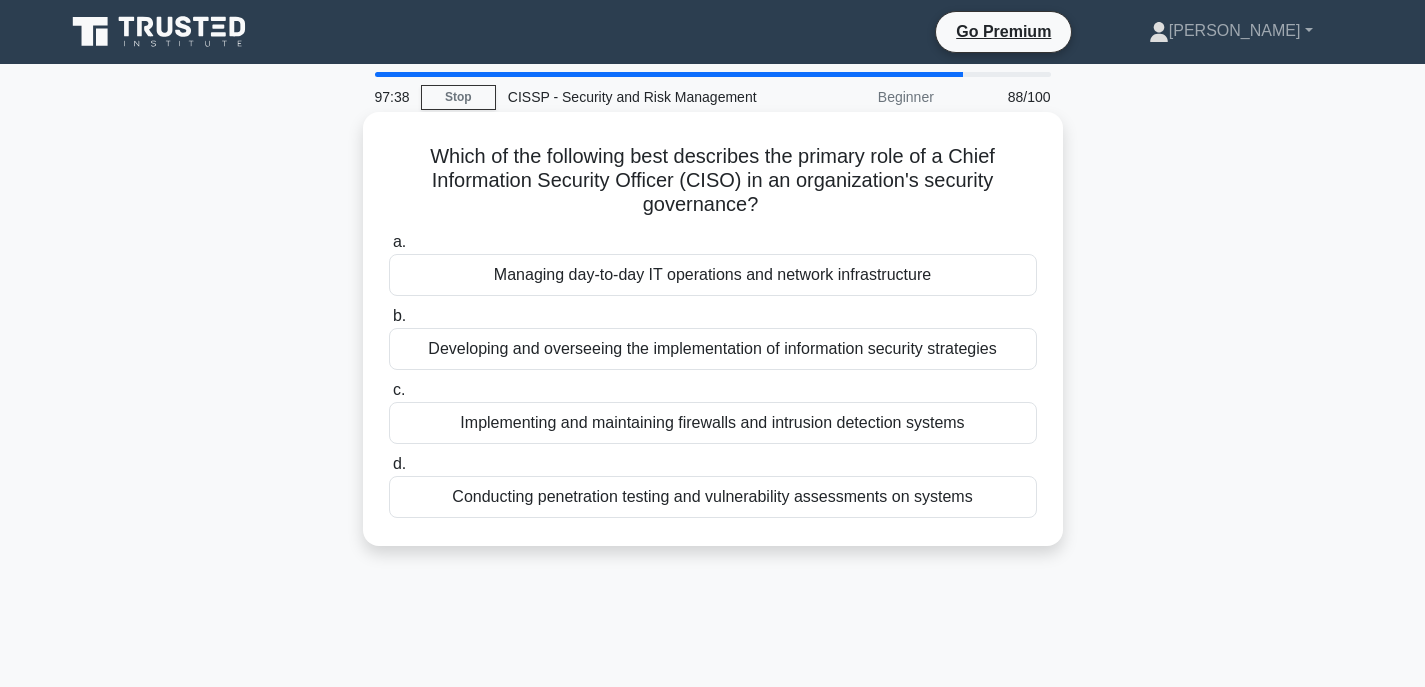 click on "Developing and overseeing the implementation of information security strategies" at bounding box center [713, 349] 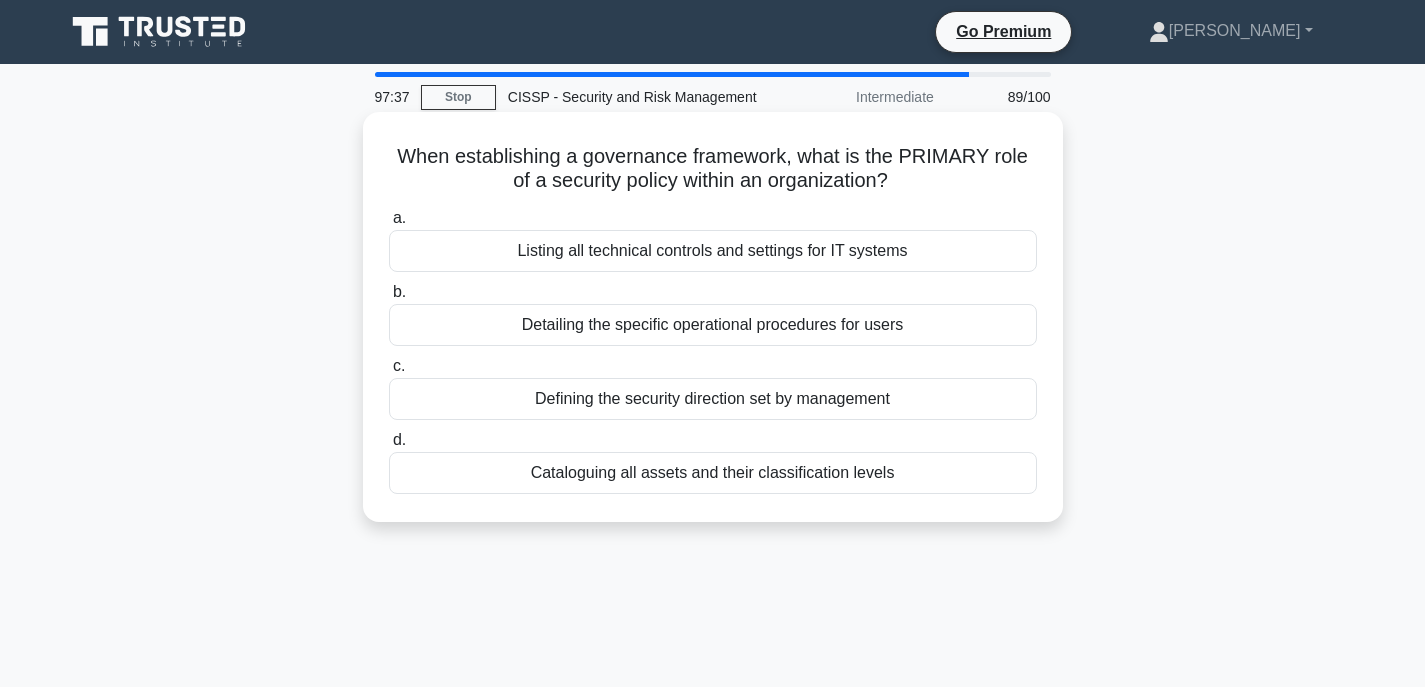 click on "Defining the security direction set by management" at bounding box center (713, 399) 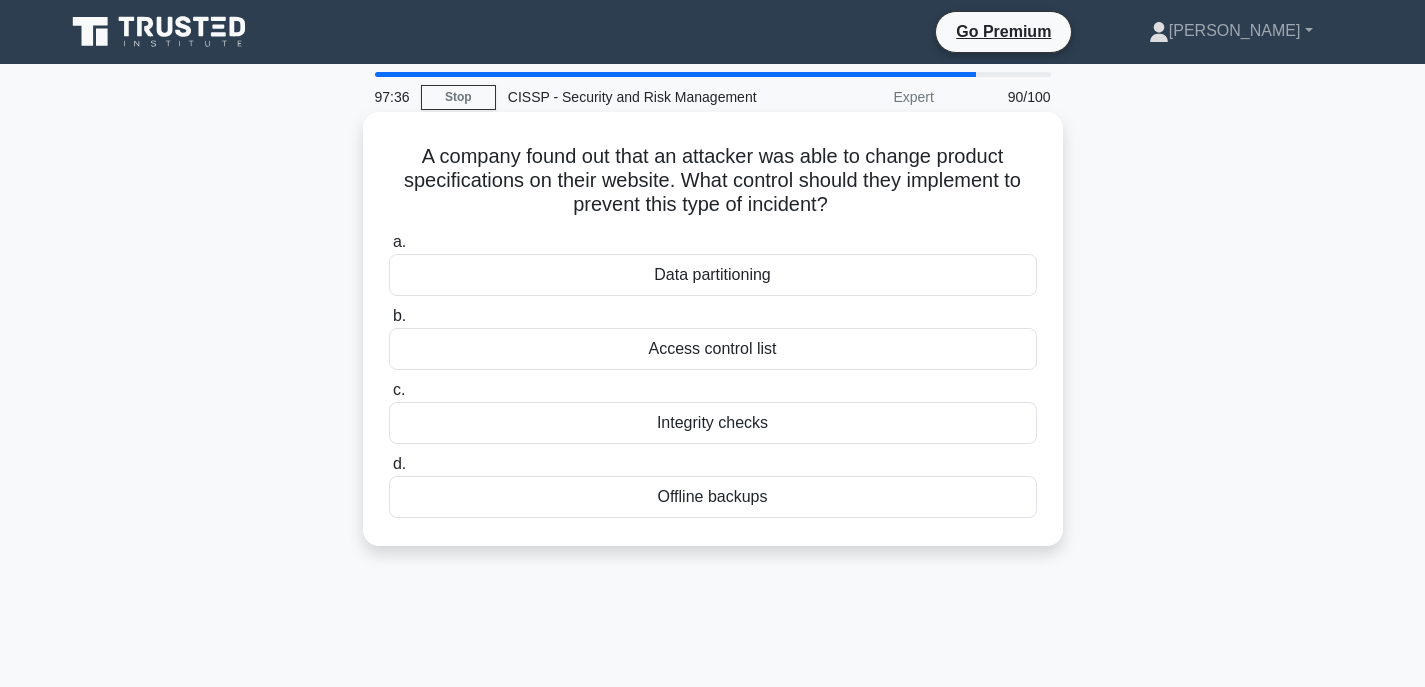 click on "Data partitioning" at bounding box center [713, 275] 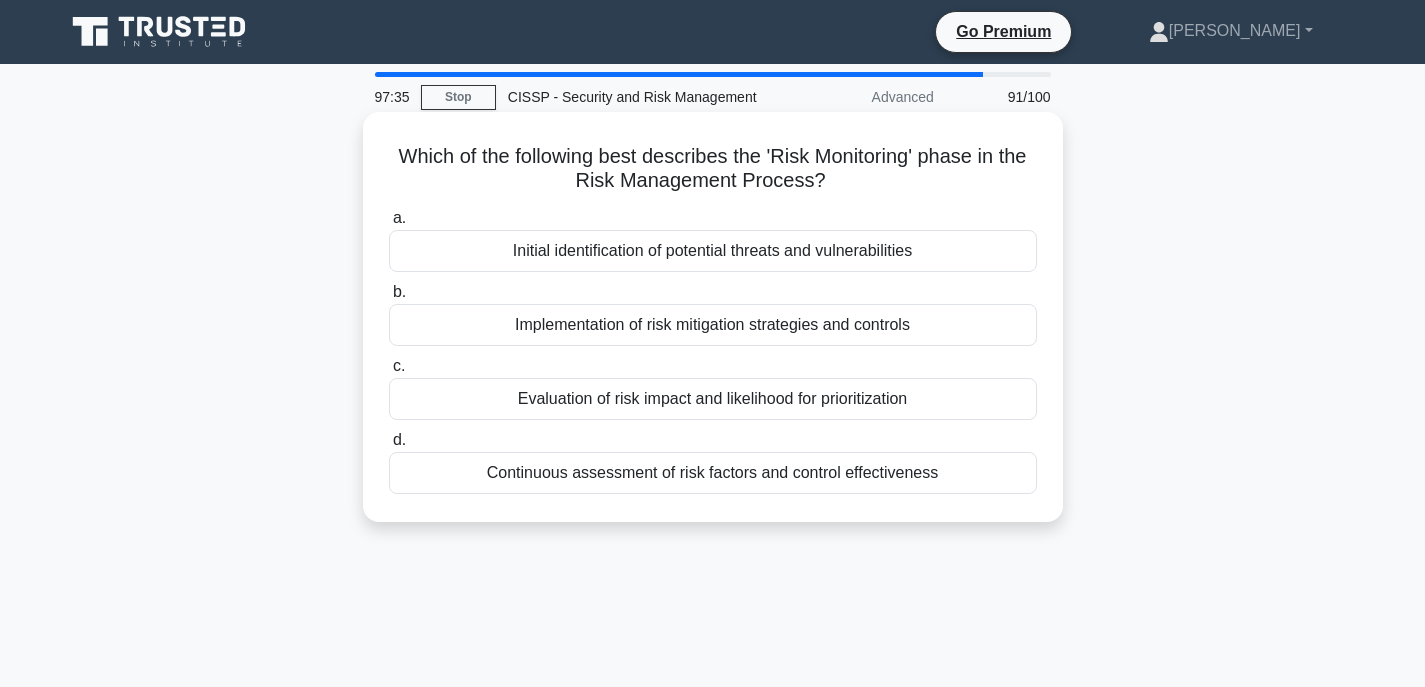 click on "c.
Evaluation of risk impact and likelihood for prioritization" at bounding box center [713, 387] 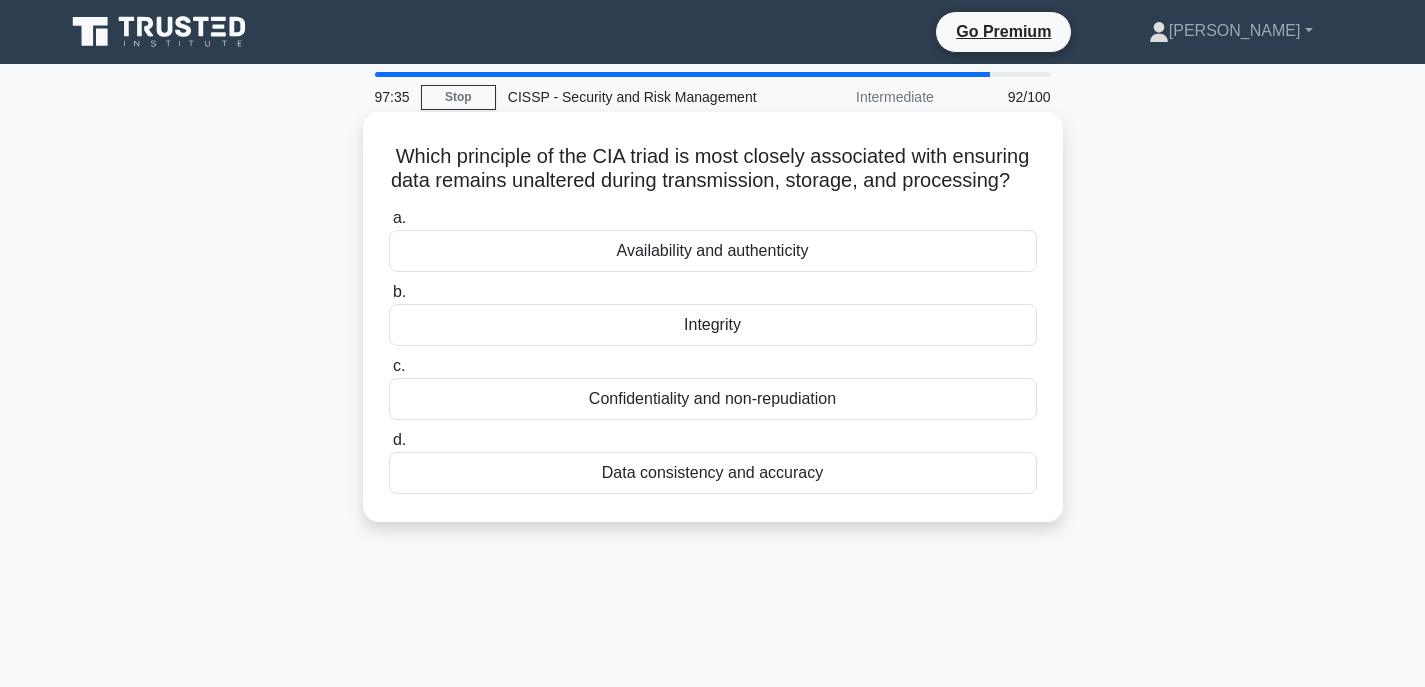 click on "c.
Confidentiality and non-repudiation" at bounding box center (713, 387) 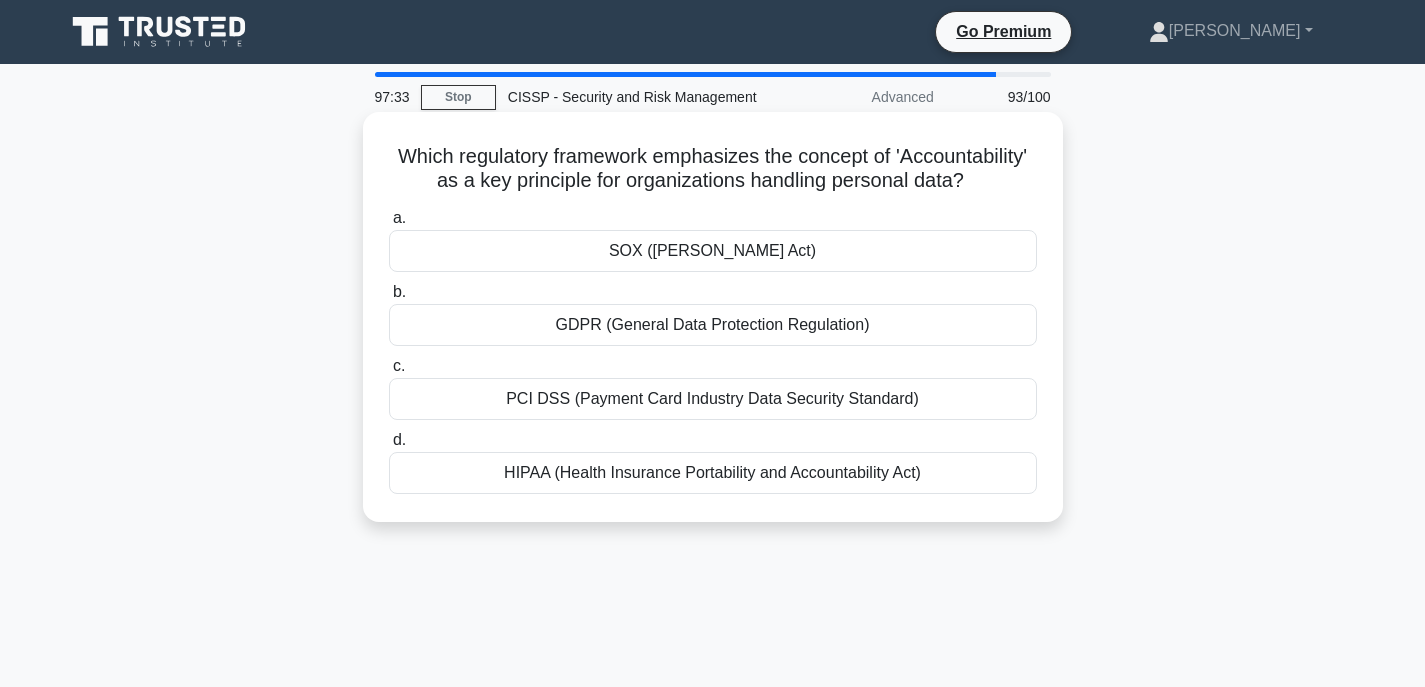 click on "HIPAA (Health Insurance Portability and Accountability Act)" at bounding box center [713, 473] 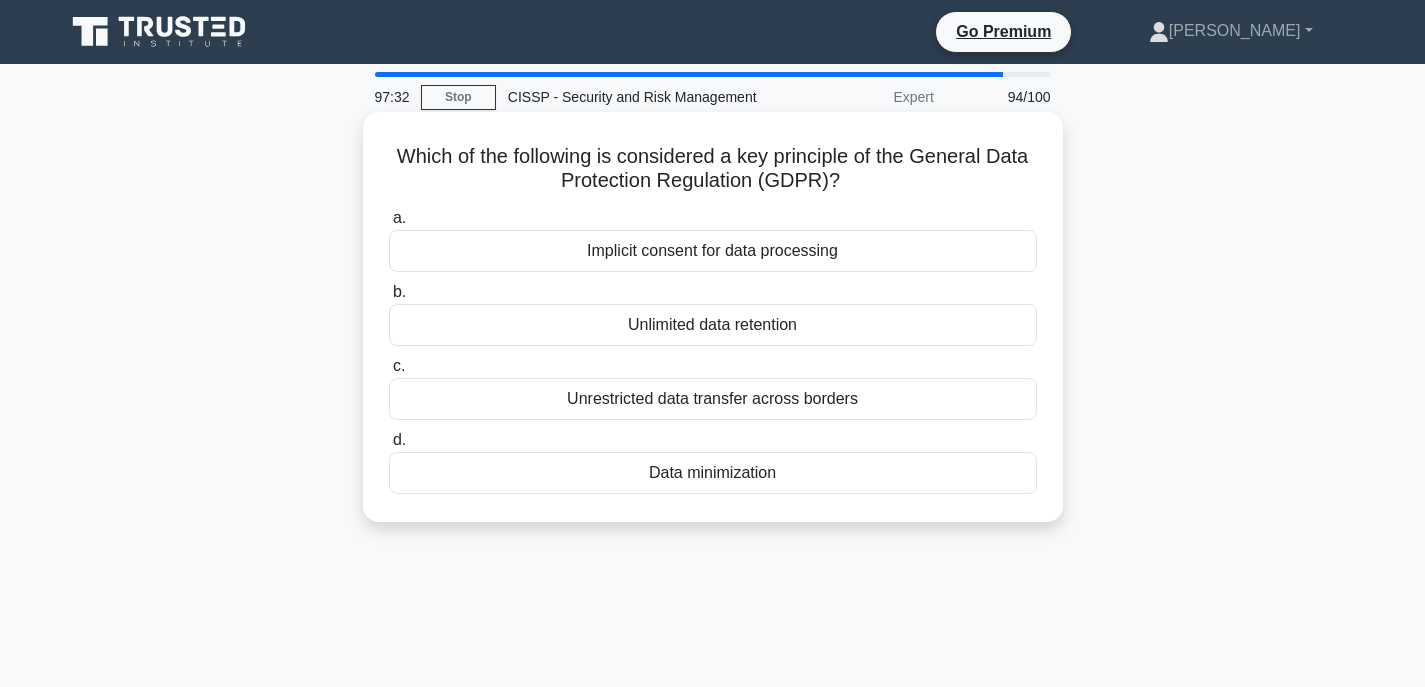 click on "Unlimited data retention" at bounding box center (713, 325) 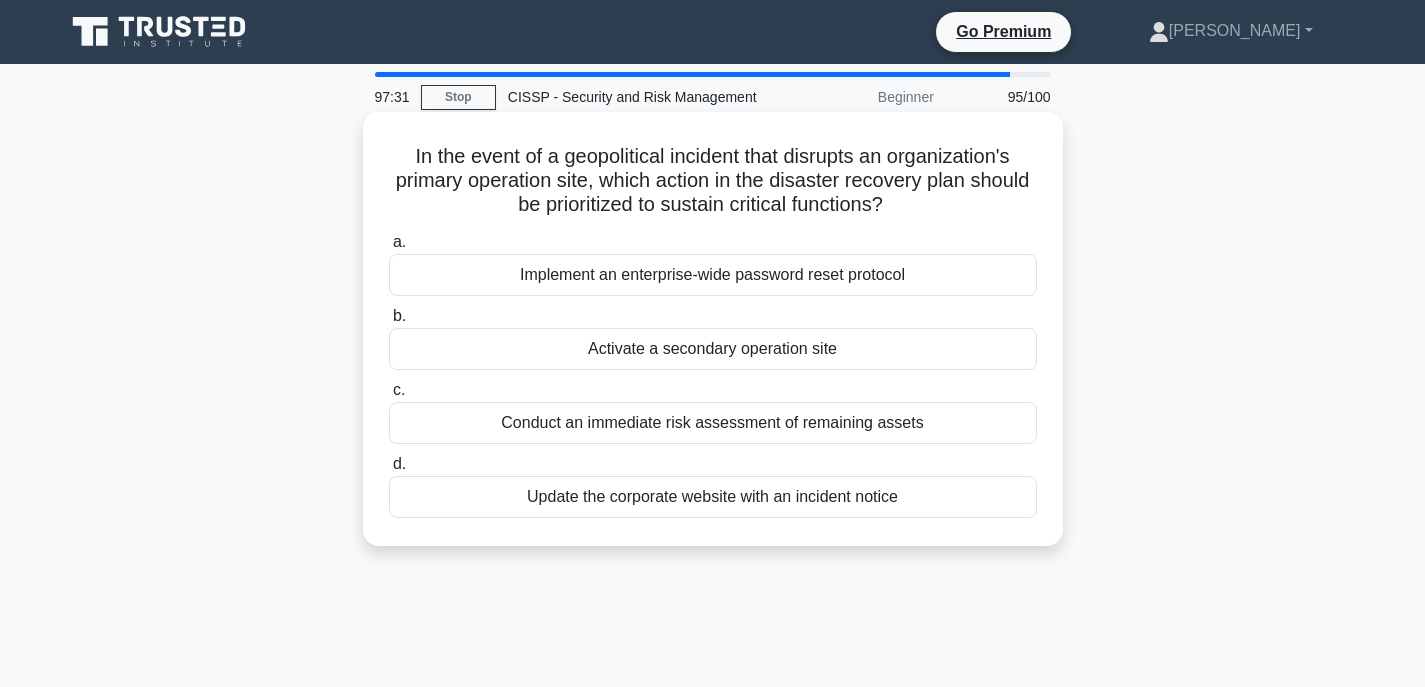 click on "Conduct an immediate risk assessment of remaining assets" at bounding box center [713, 423] 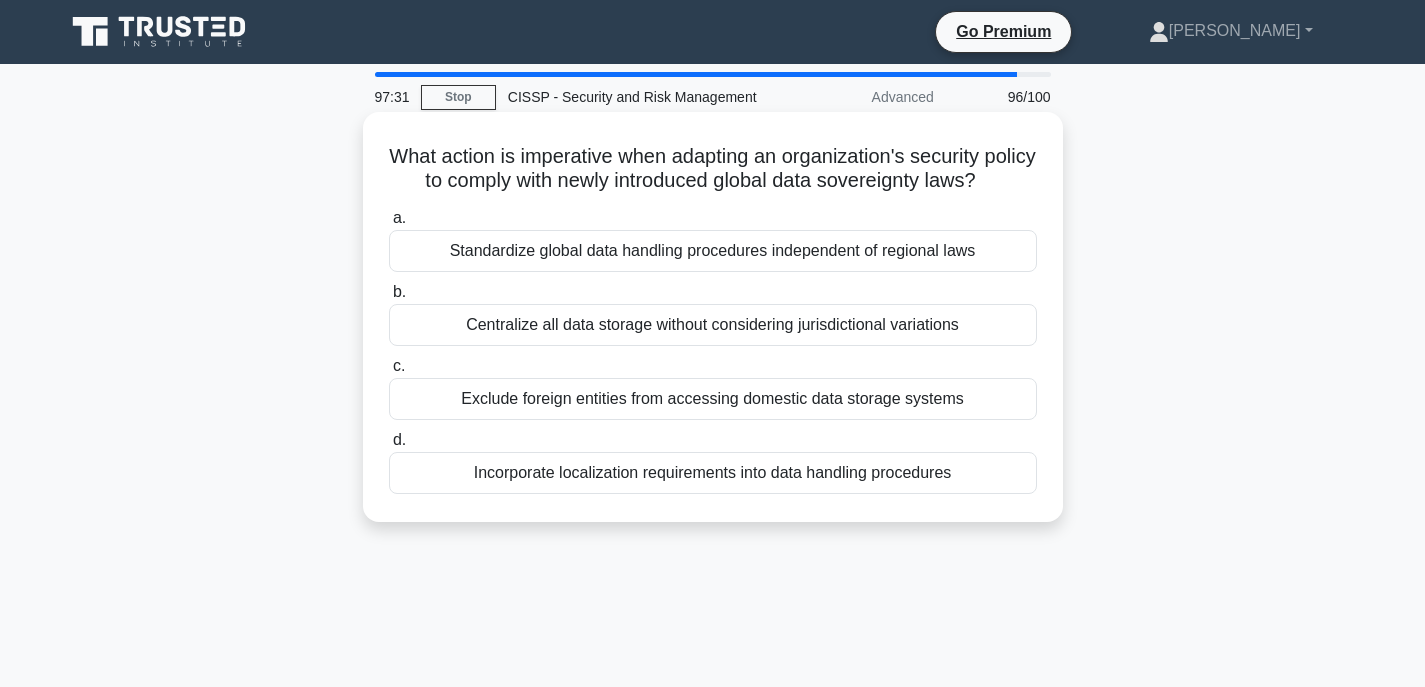 click on "Exclude foreign entities from accessing domestic data storage systems" at bounding box center [713, 399] 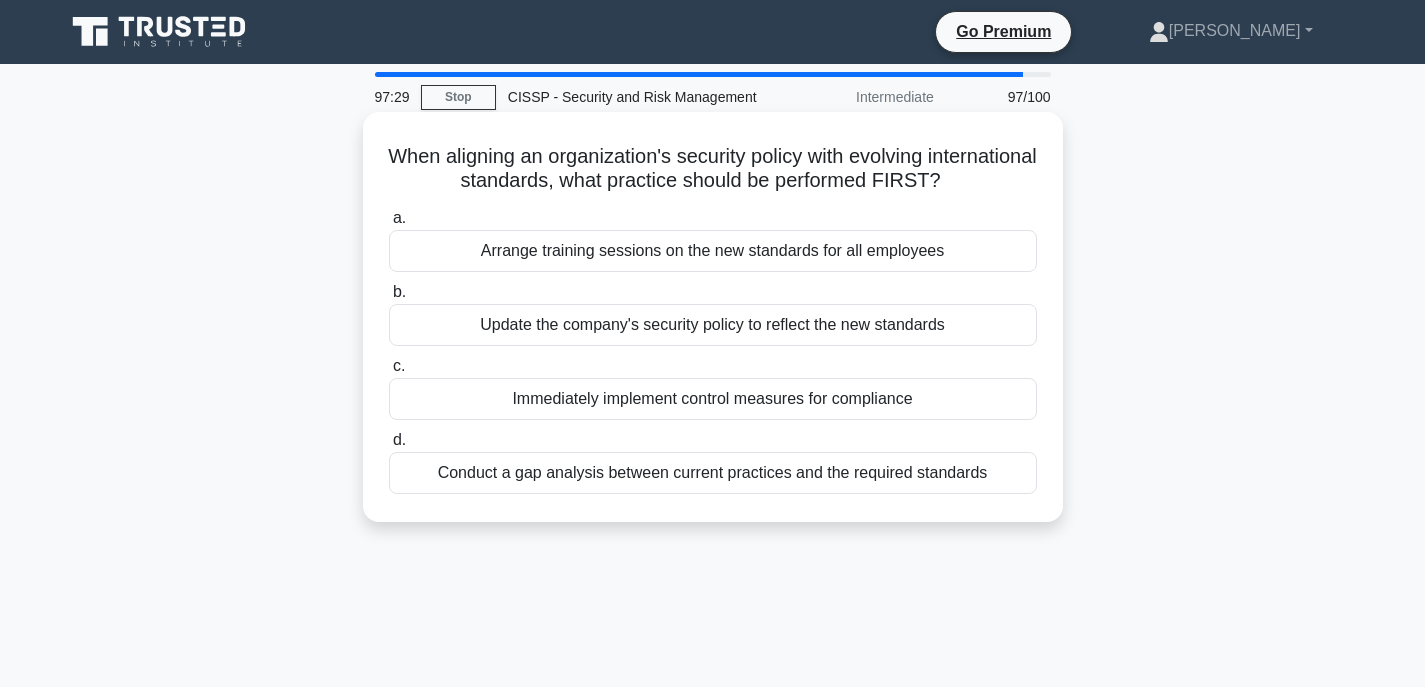click on "Update the company's security policy to reflect the new standards" at bounding box center [713, 325] 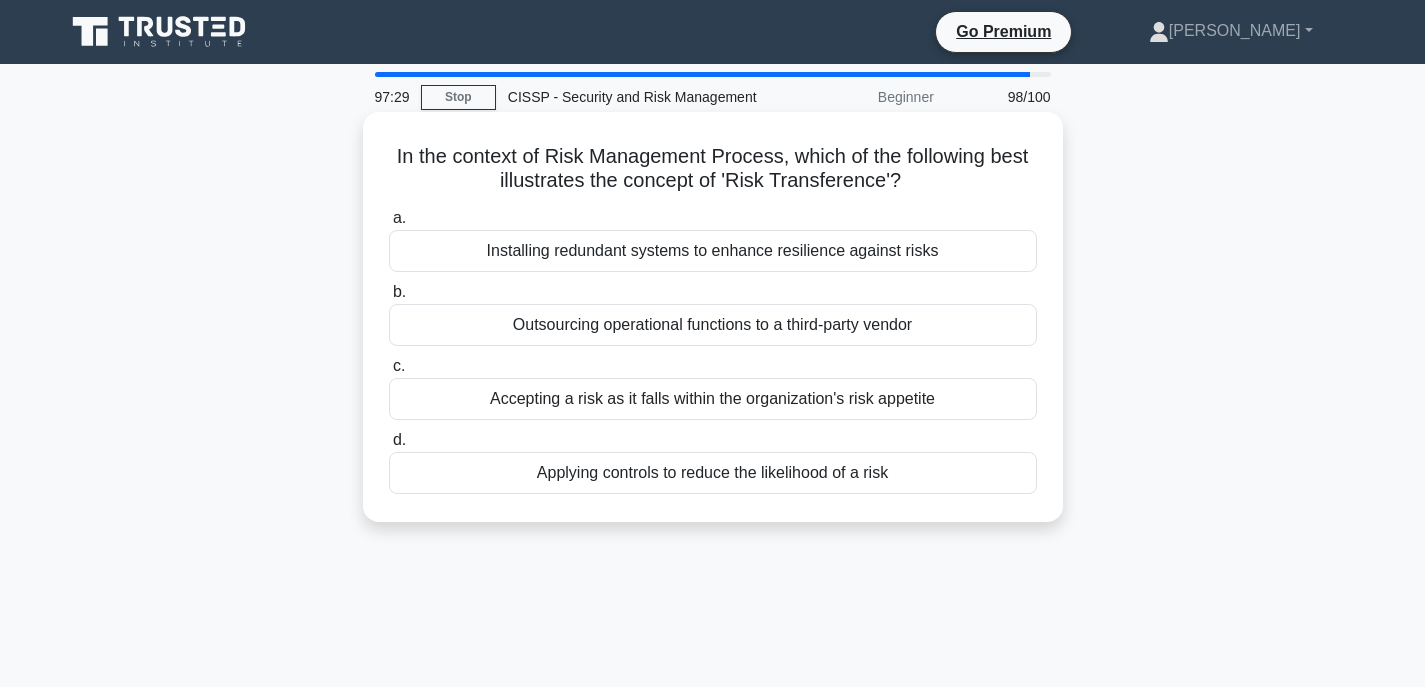 click on "Accepting a risk as it falls within the organization's risk appetite" at bounding box center (713, 399) 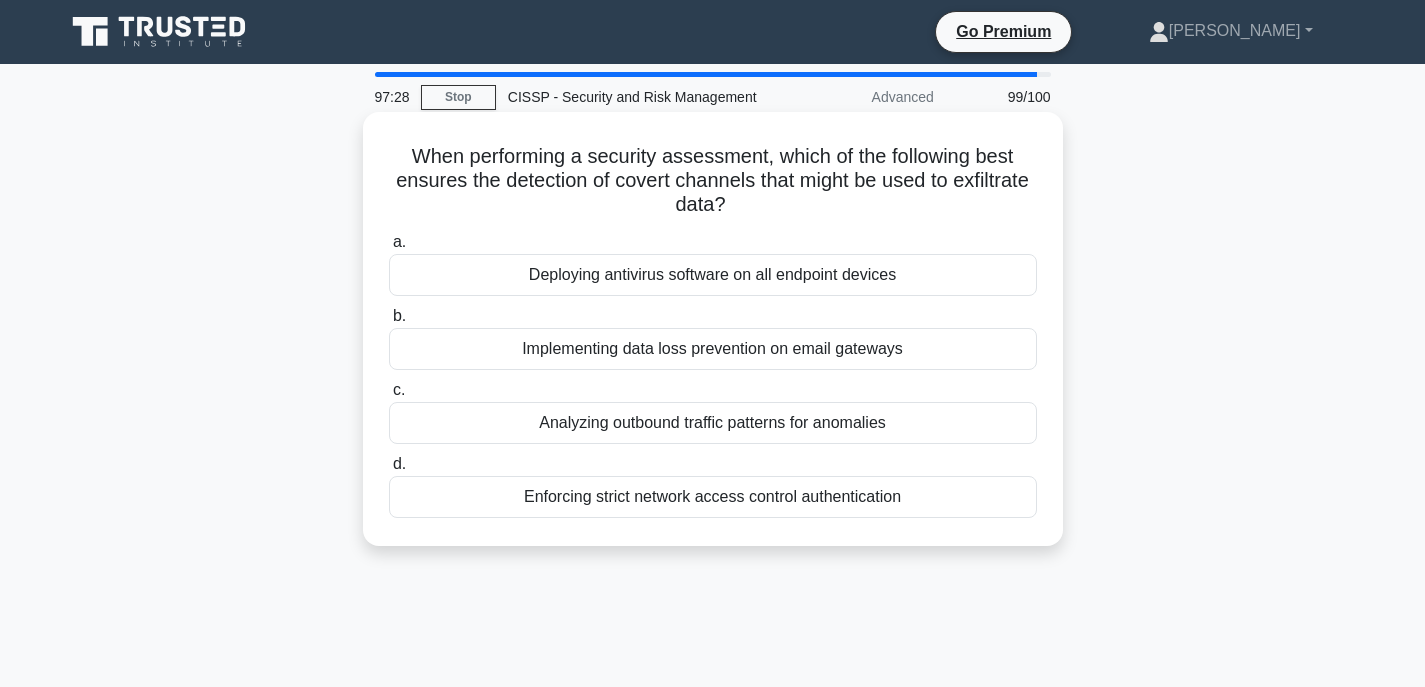 click on "Deploying antivirus software on all endpoint devices" at bounding box center (713, 275) 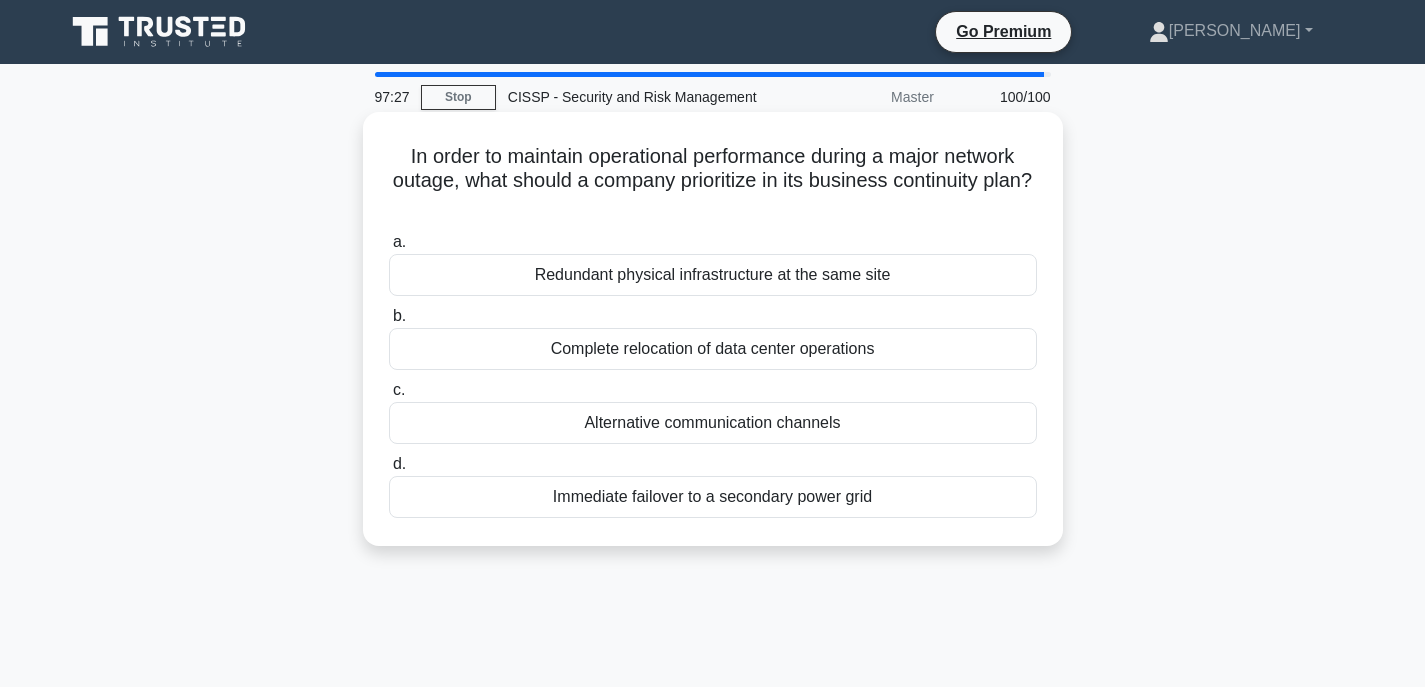 click on "Immediate failover to a secondary power grid" at bounding box center (713, 497) 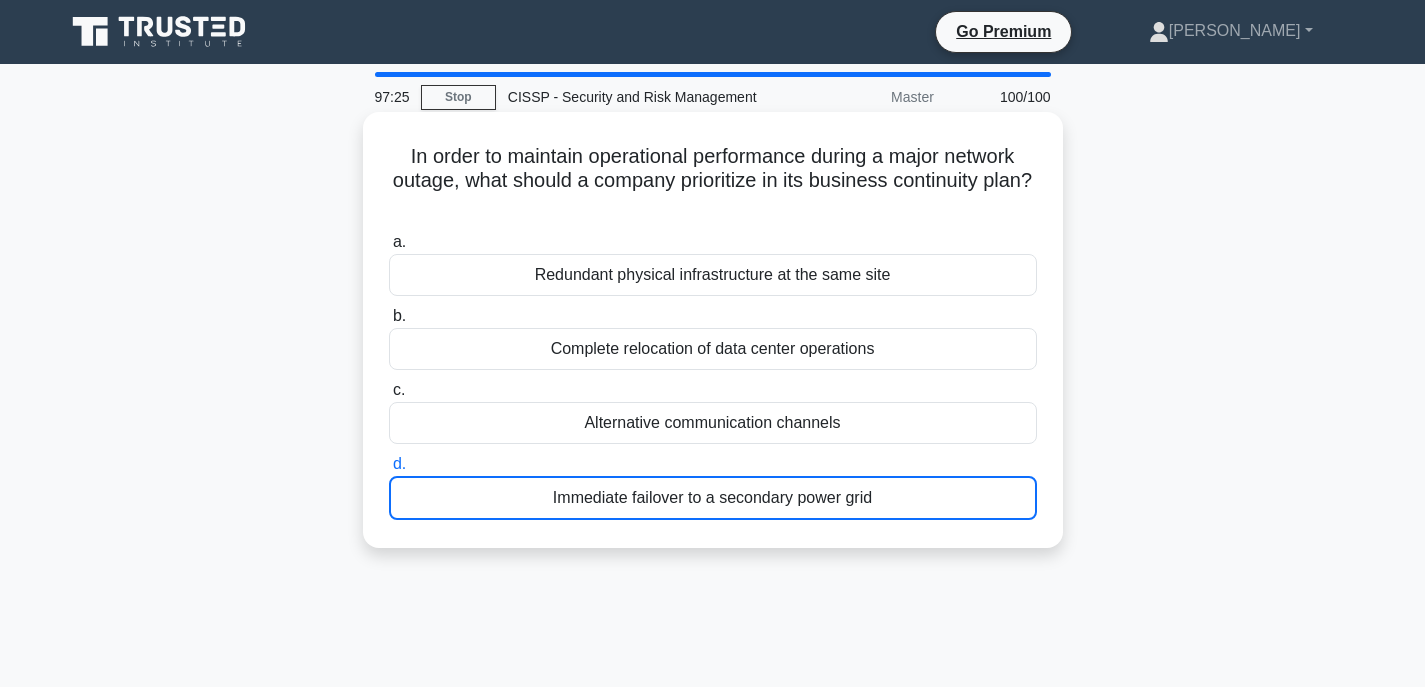 click on "Complete relocation of data center operations" at bounding box center [713, 349] 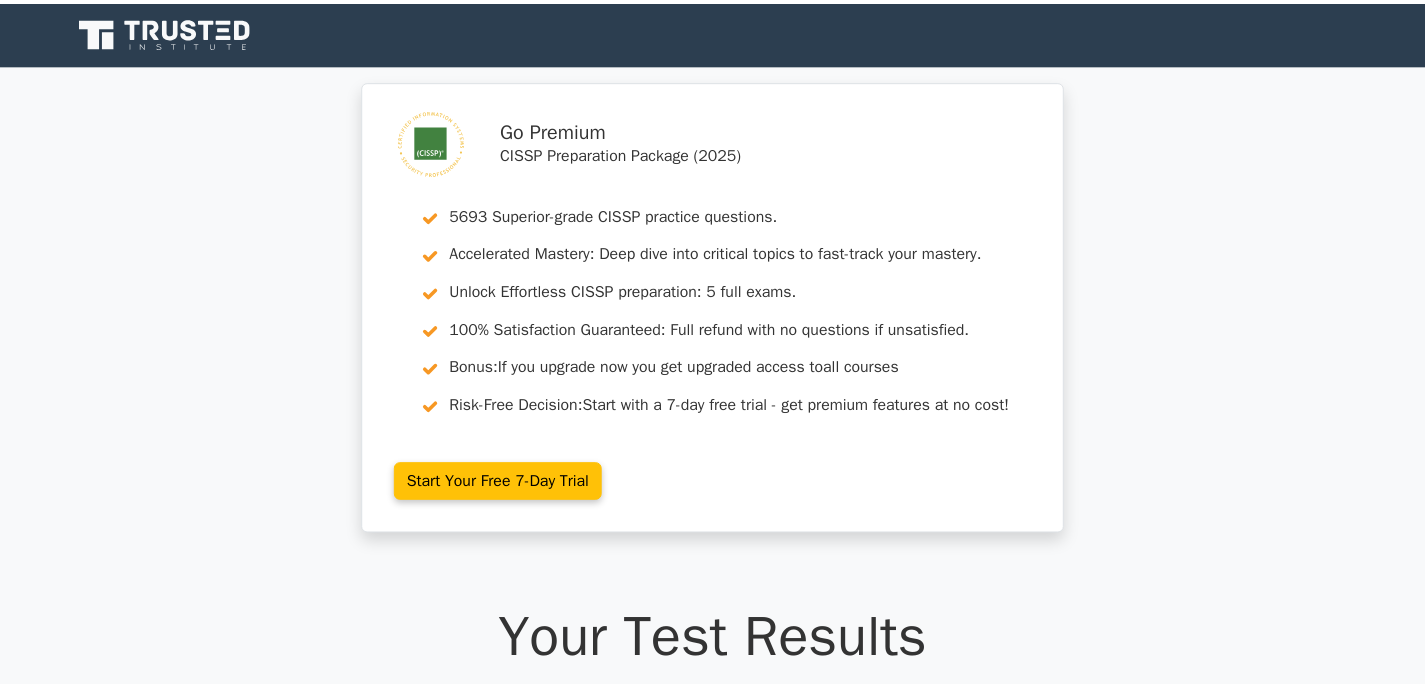 scroll, scrollTop: 0, scrollLeft: 0, axis: both 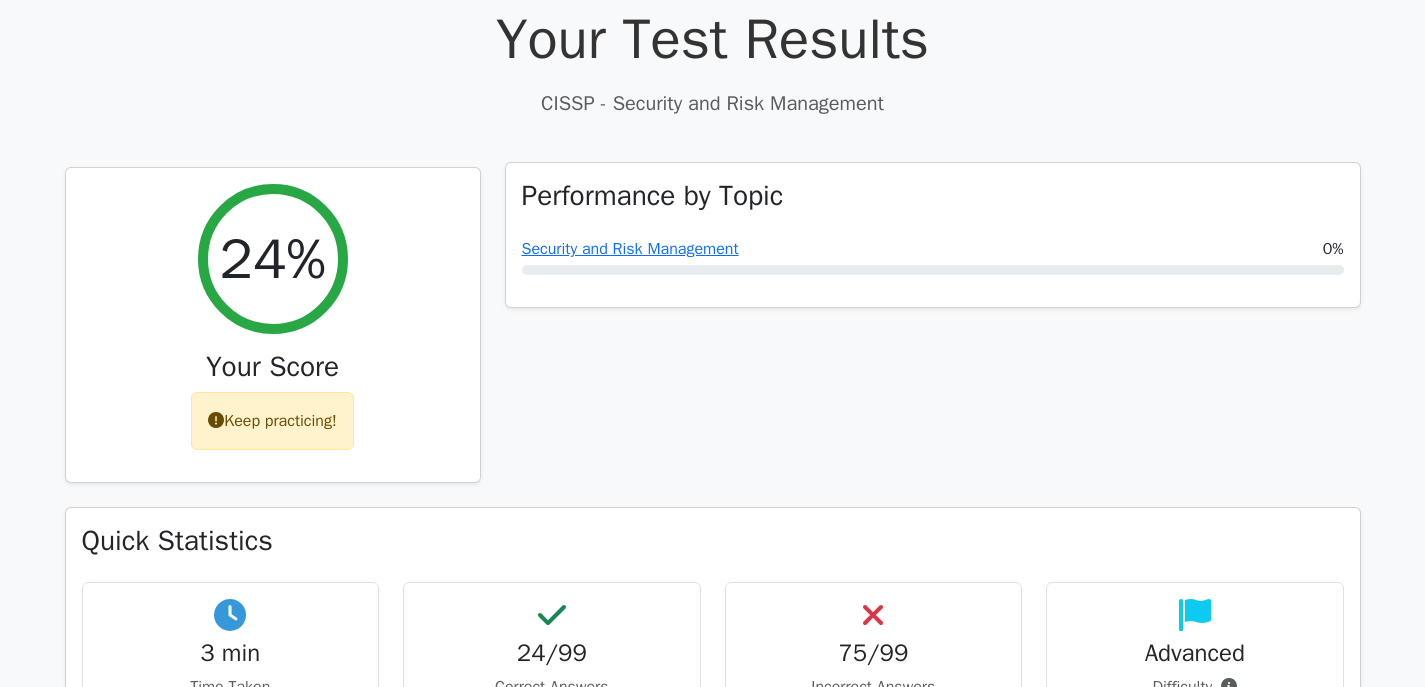 click on "Security and Risk Management
0%" at bounding box center [933, 249] 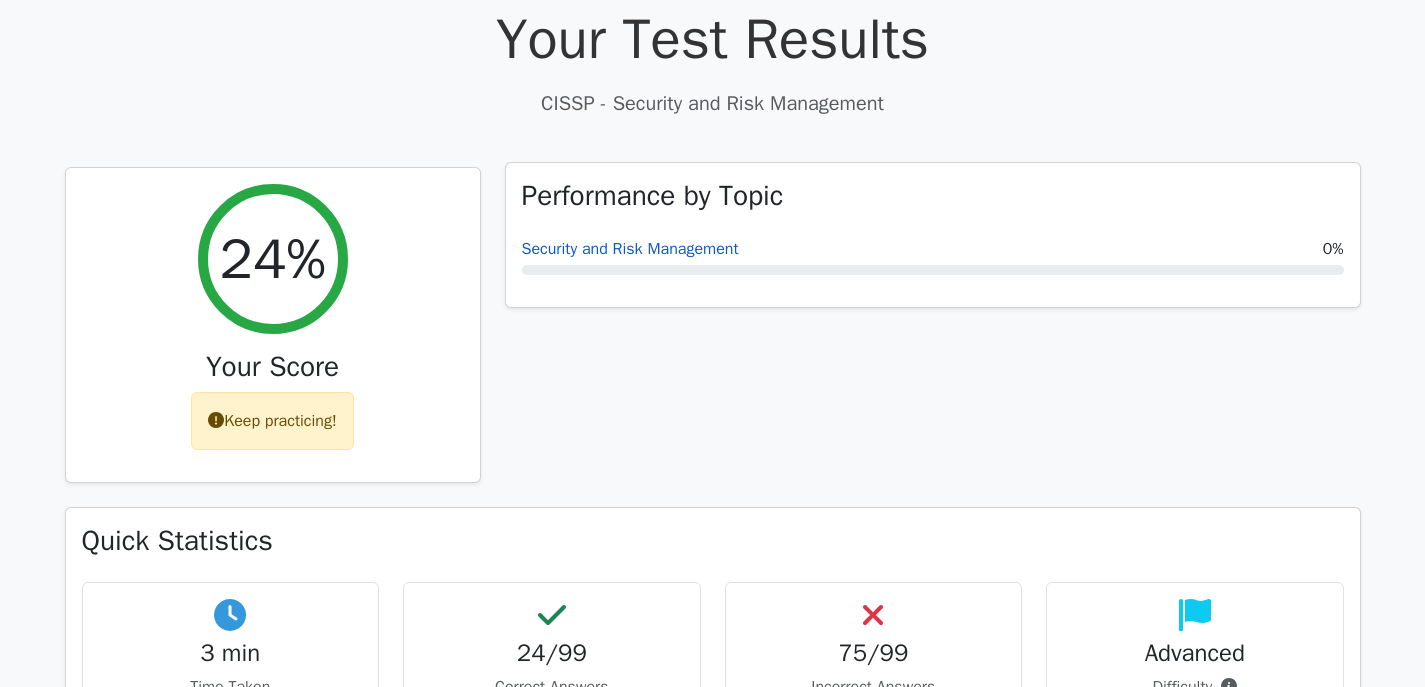 click on "Security and Risk Management" at bounding box center (630, 249) 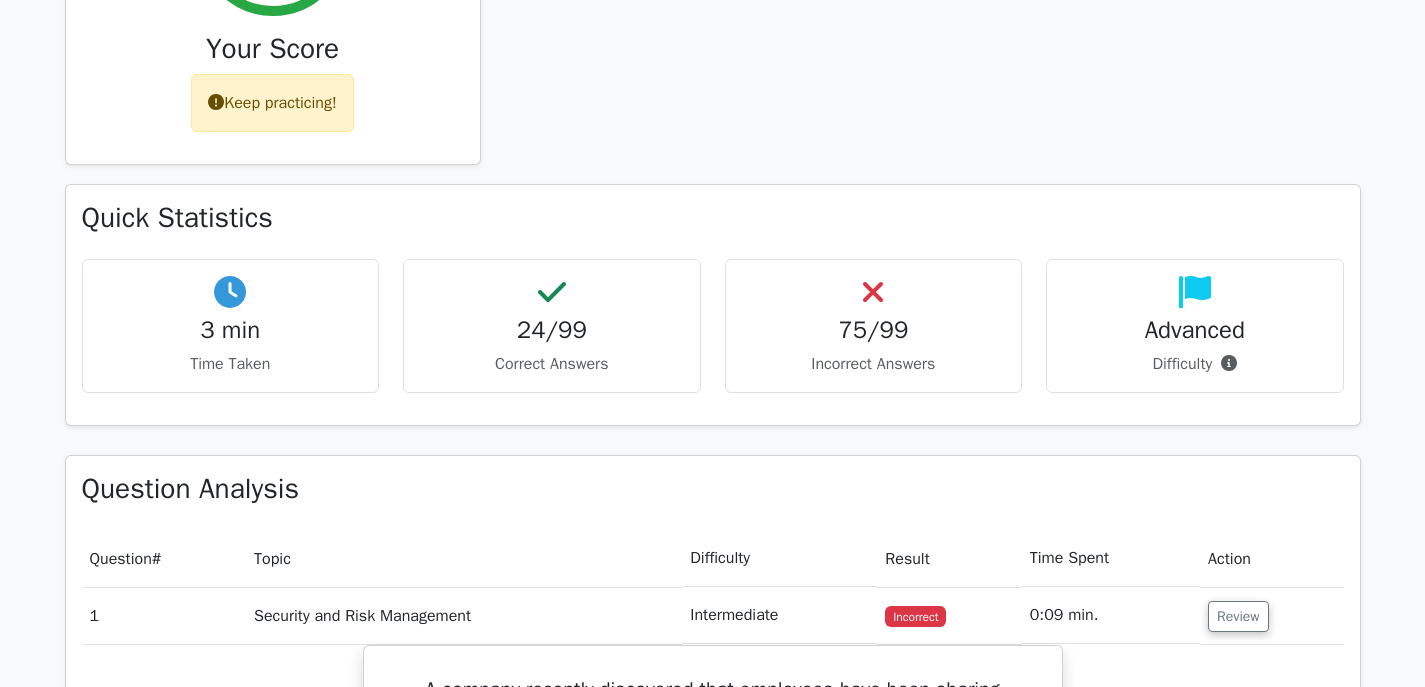 scroll, scrollTop: 1100, scrollLeft: 0, axis: vertical 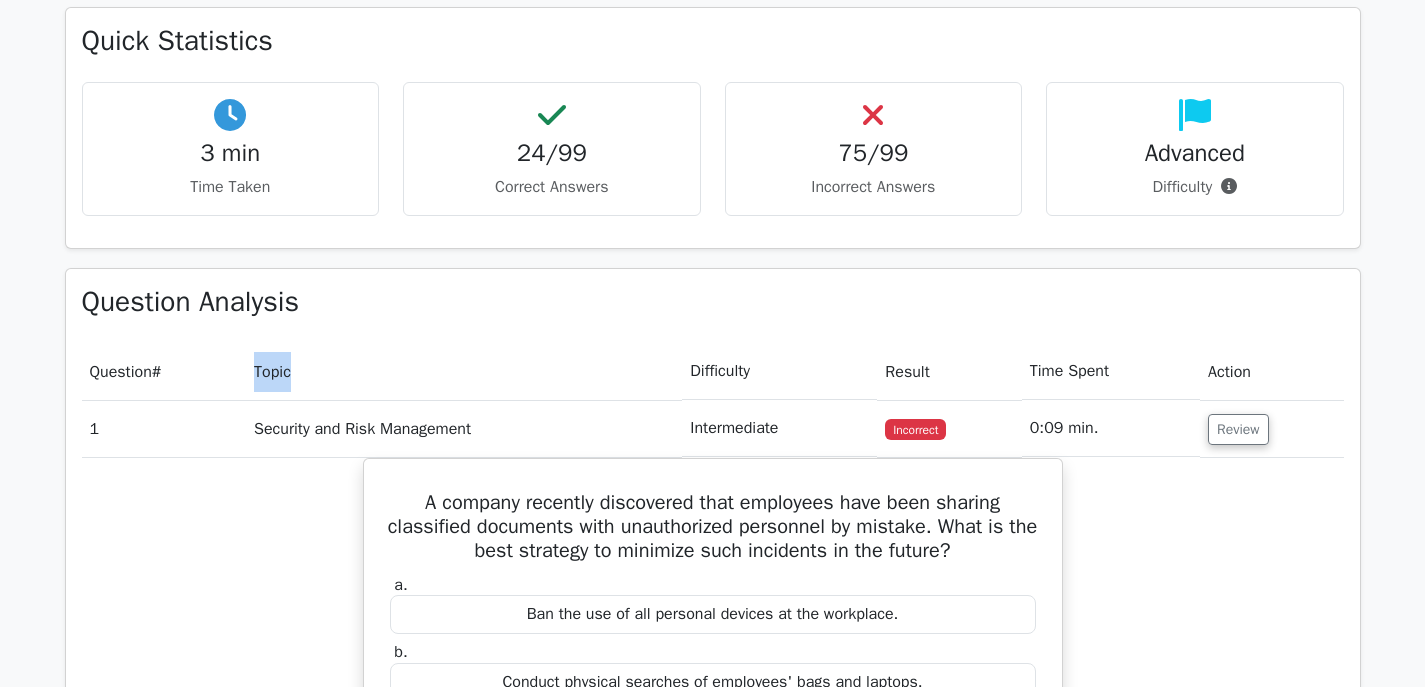 drag, startPoint x: 261, startPoint y: 370, endPoint x: 306, endPoint y: 377, distance: 45.54119 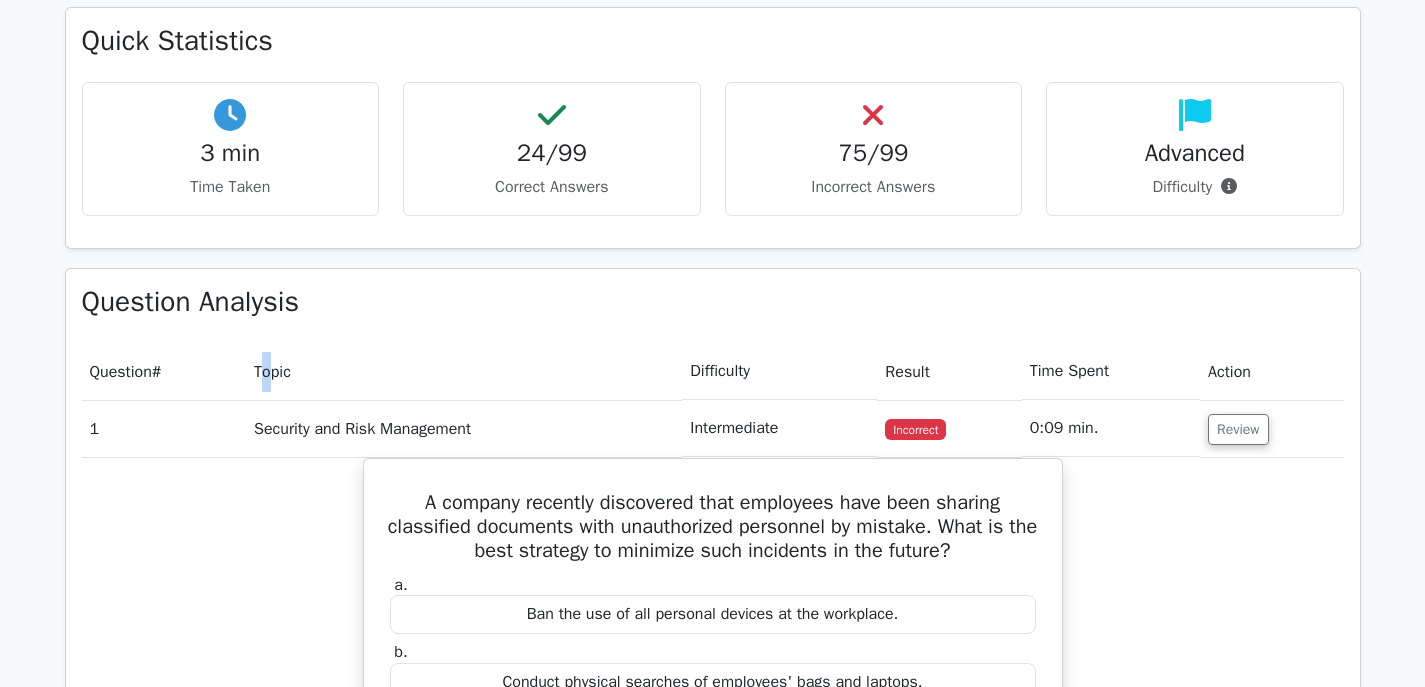 drag, startPoint x: 278, startPoint y: 361, endPoint x: 288, endPoint y: 375, distance: 17.20465 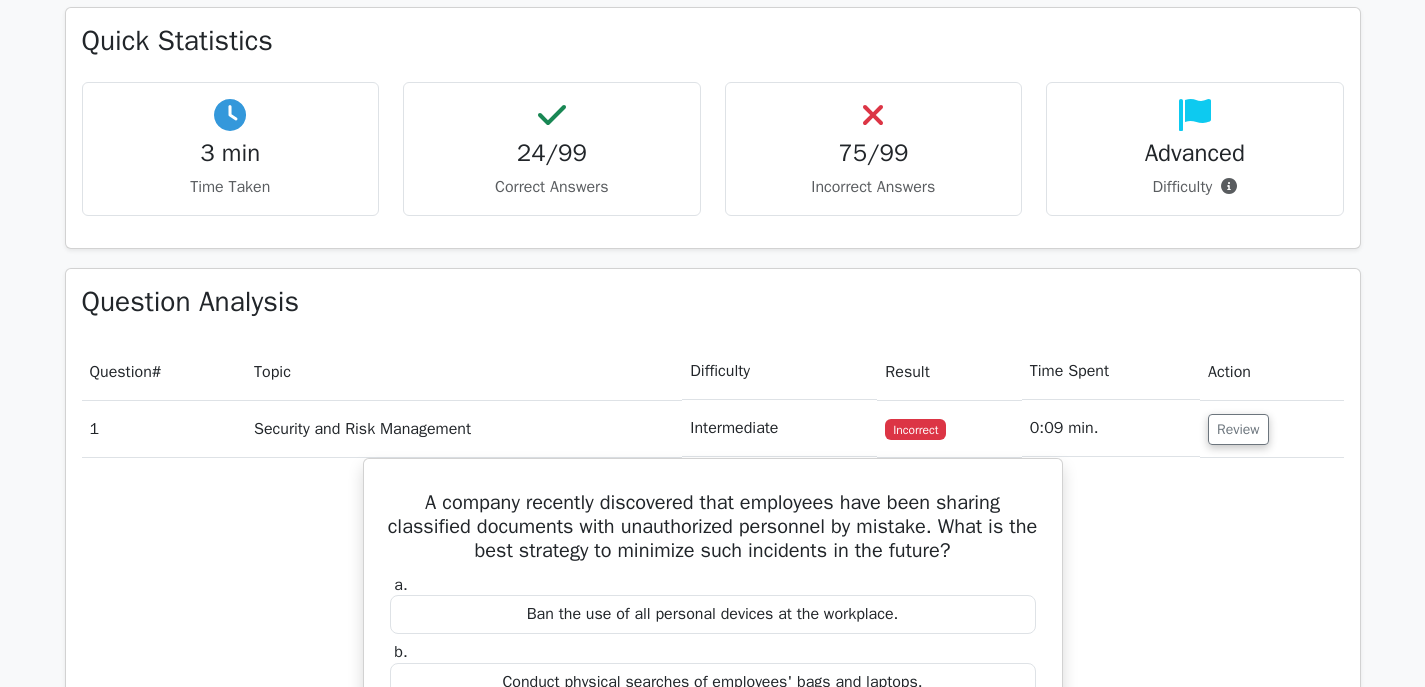 click on "Topic" at bounding box center [464, 371] 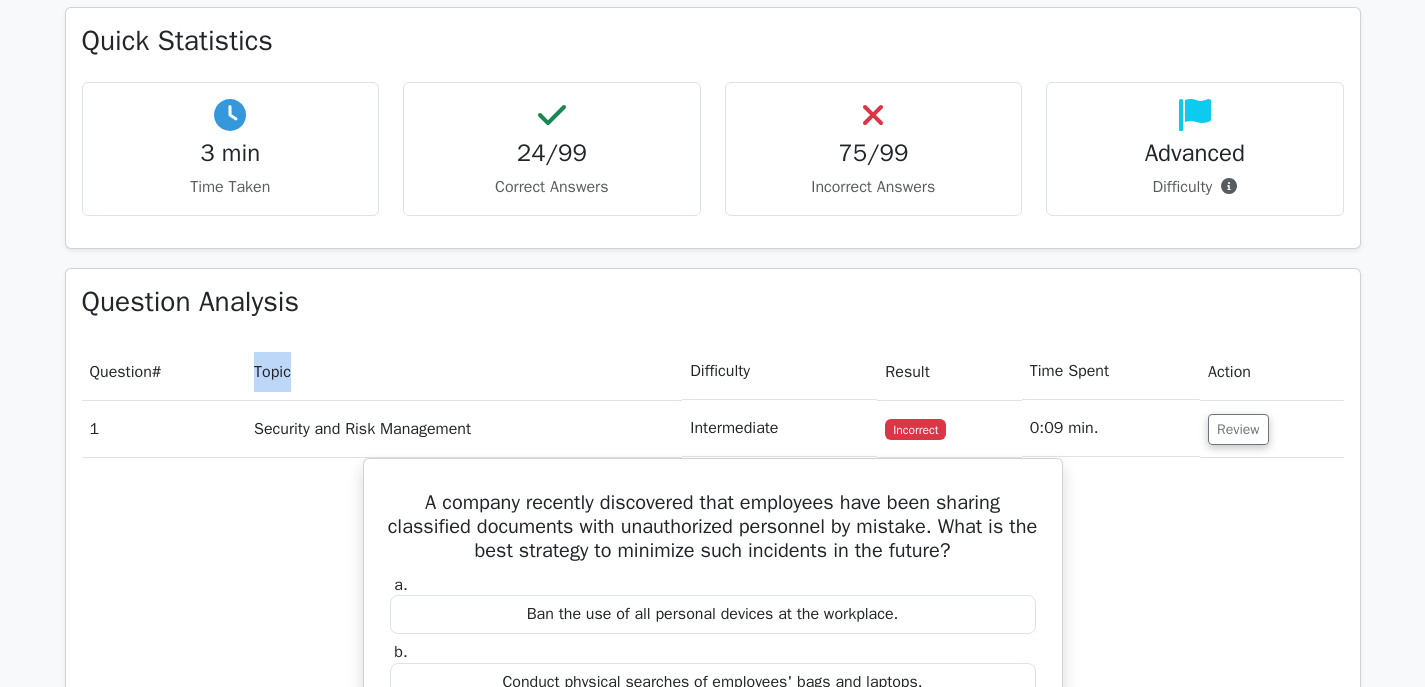 click on "Topic" at bounding box center [464, 371] 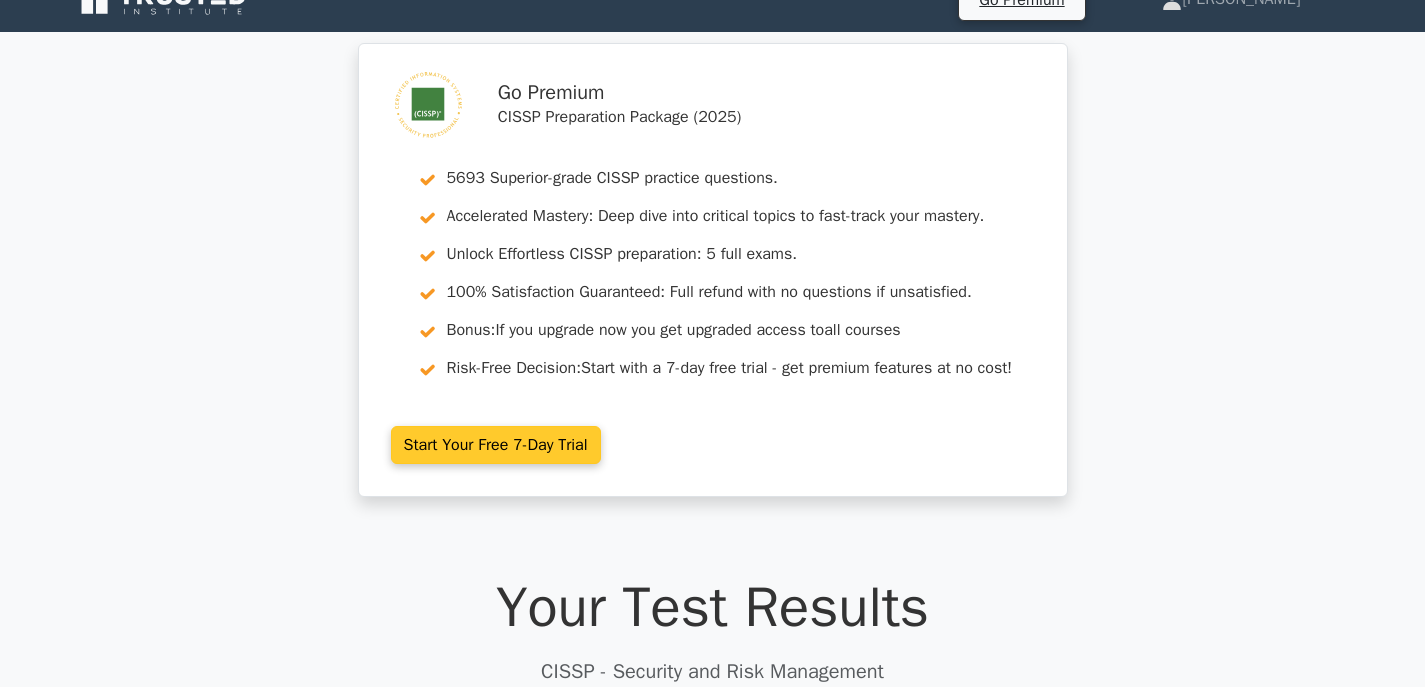 scroll, scrollTop: 0, scrollLeft: 0, axis: both 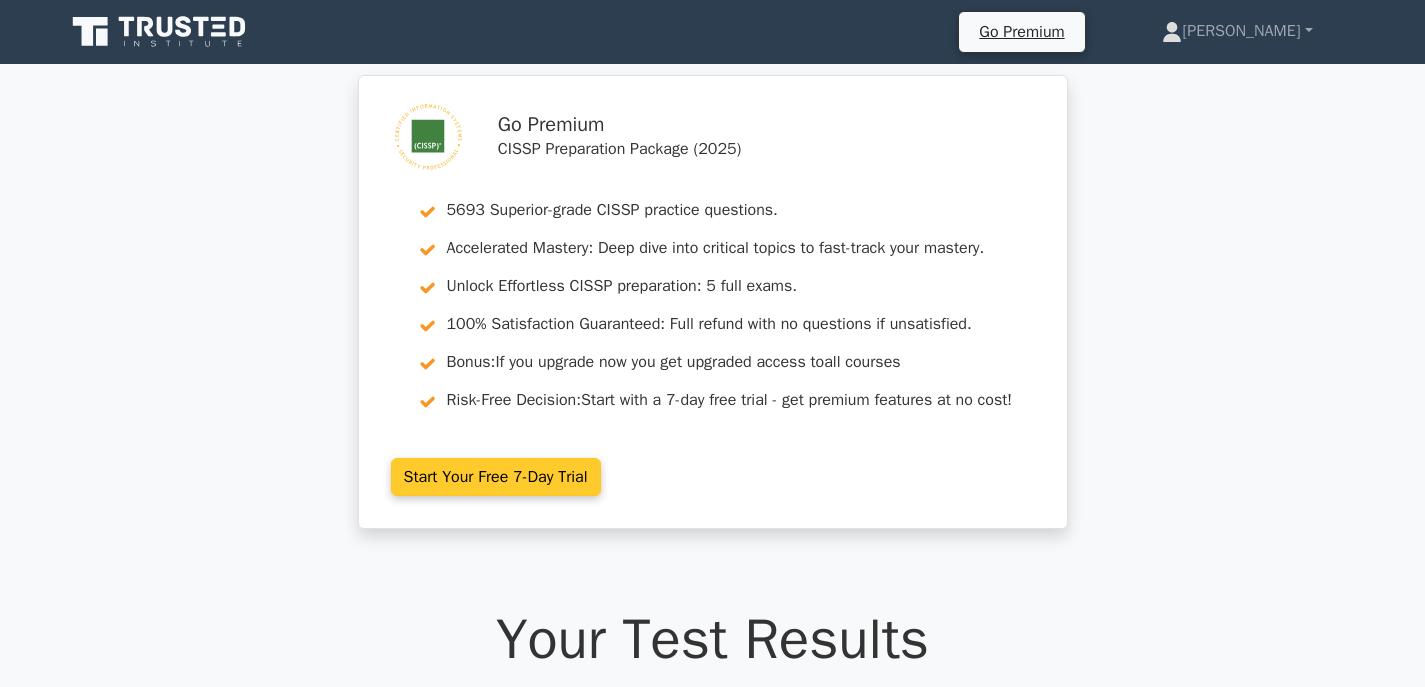 click on "Start Your Free 7-Day Trial" at bounding box center [496, 477] 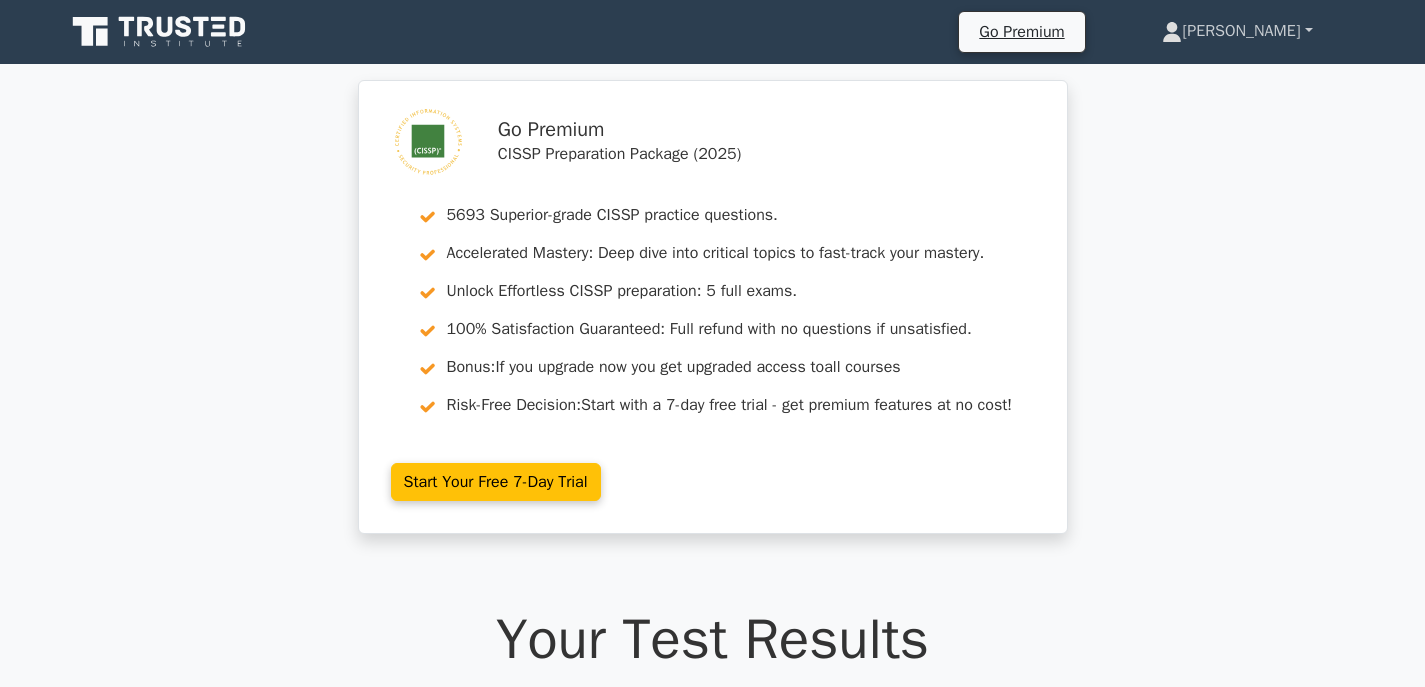 click on "[PERSON_NAME]" at bounding box center (1237, 31) 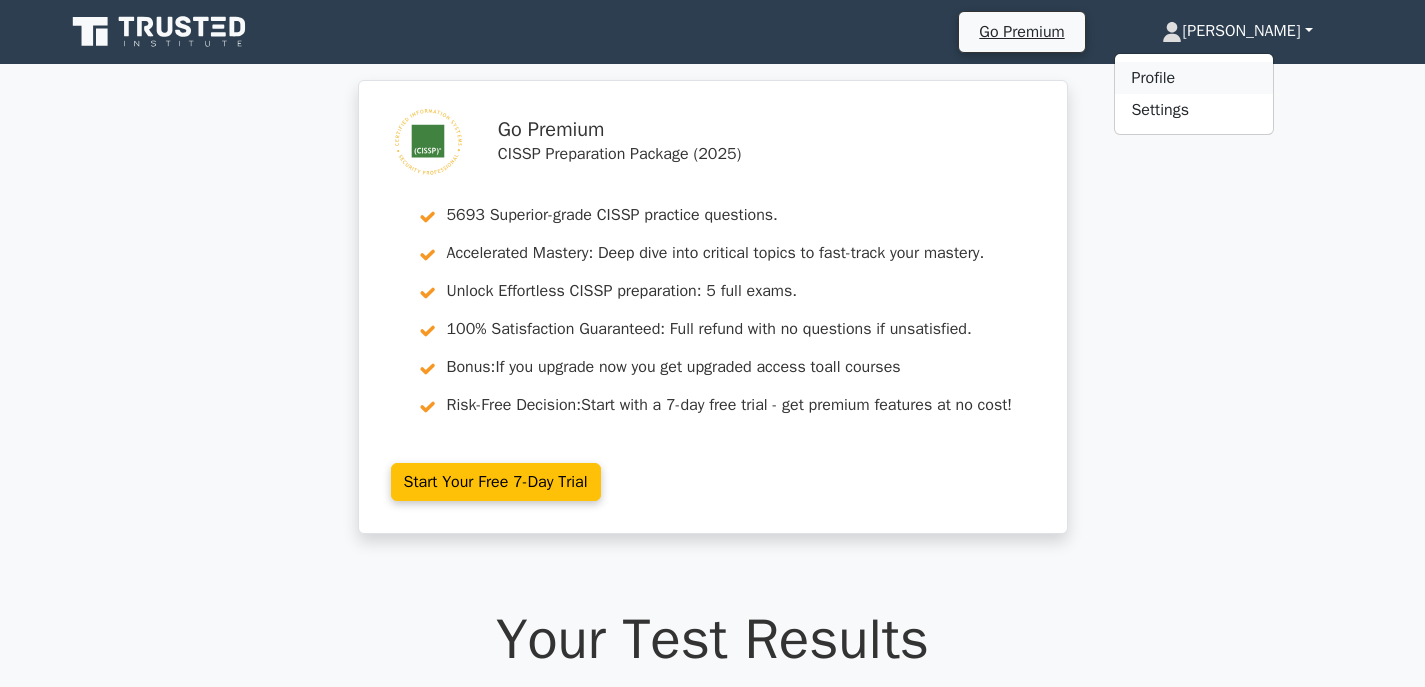 click on "Profile" at bounding box center (1194, 78) 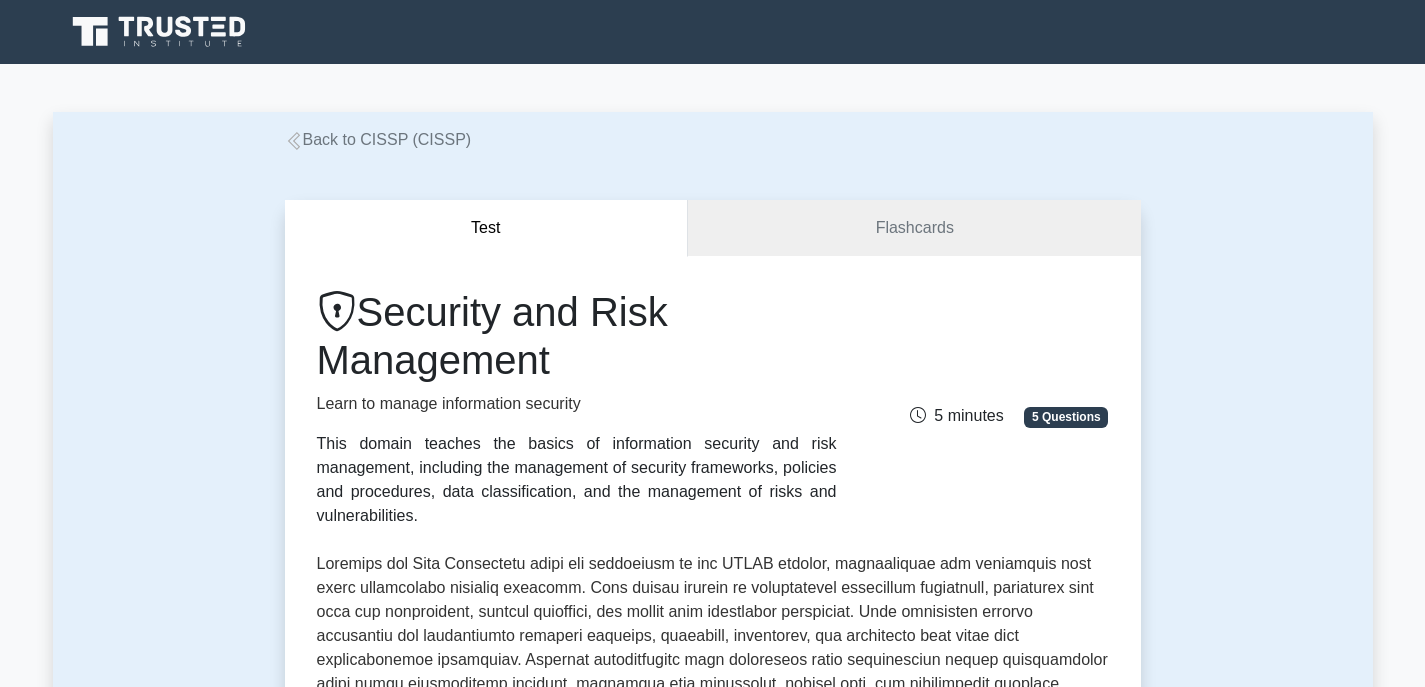 scroll, scrollTop: 0, scrollLeft: 0, axis: both 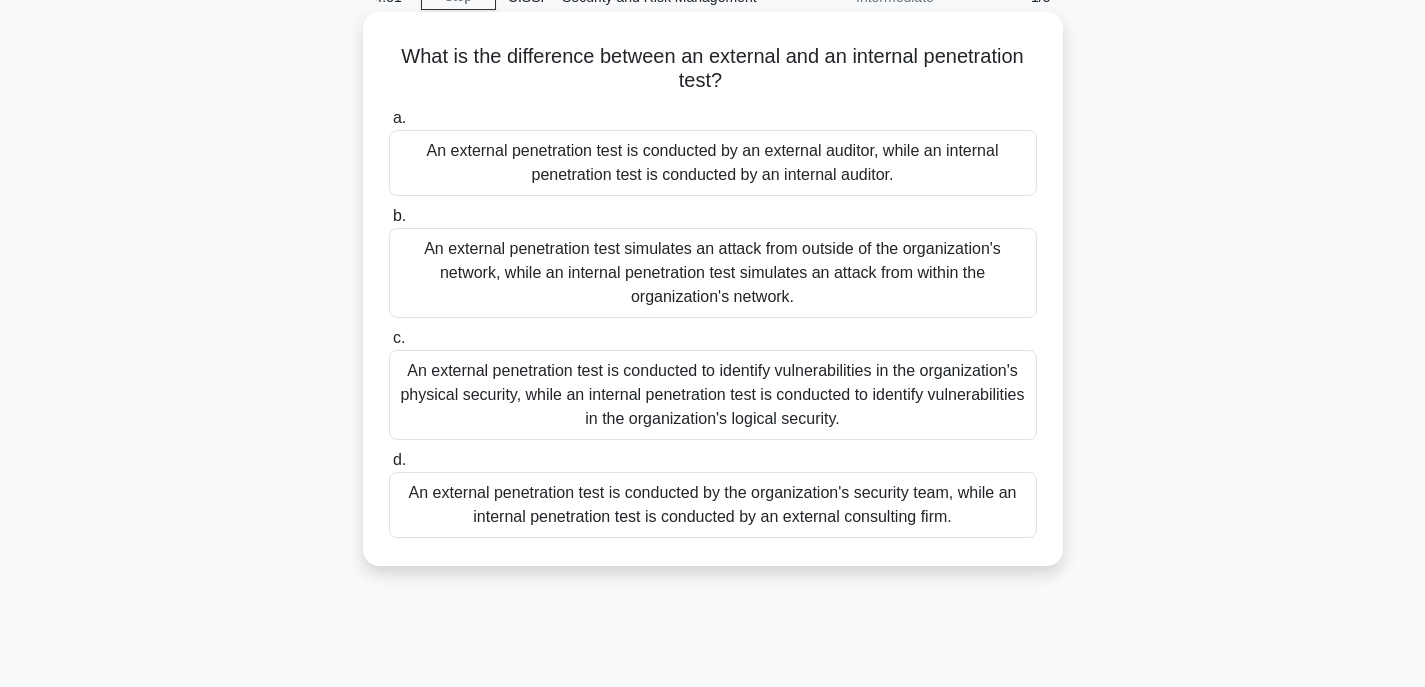 click on "An external penetration test is conducted to identify vulnerabilities in the organization's physical security, while an internal penetration test is conducted to identify vulnerabilities in the organization's logical security." at bounding box center (713, 395) 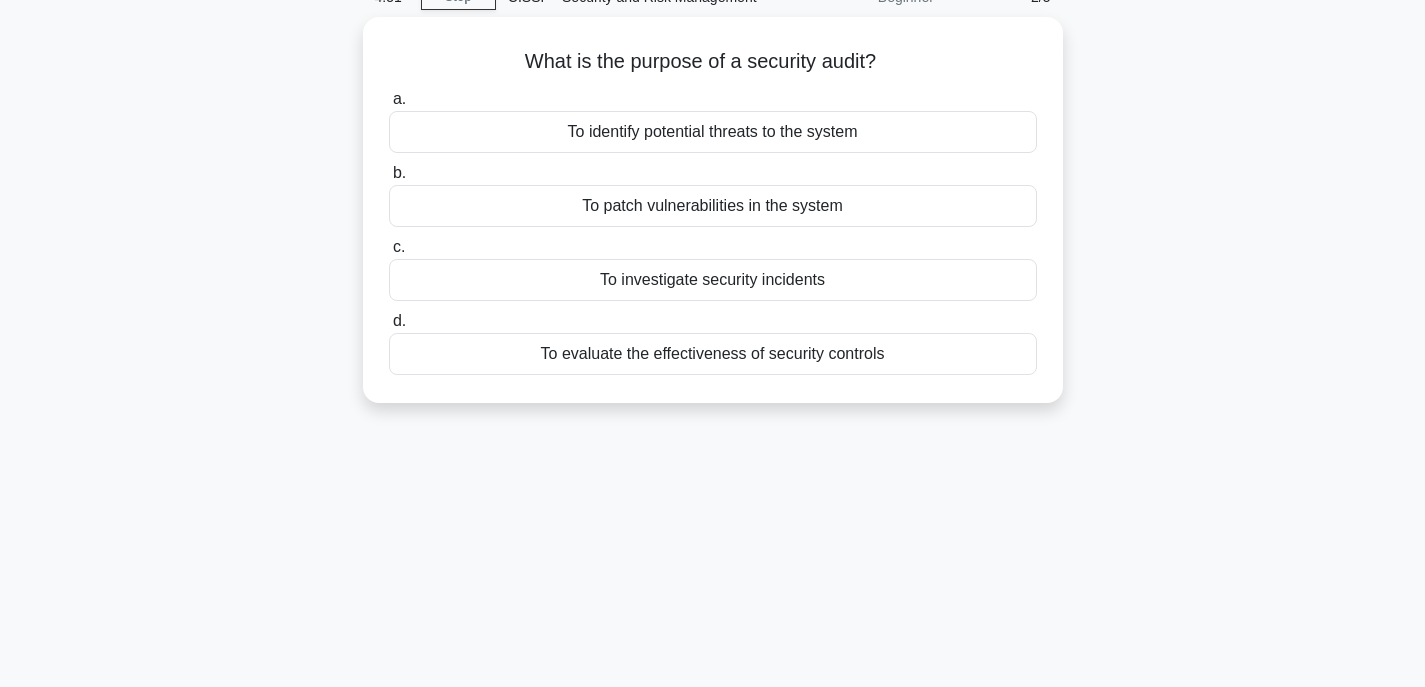 scroll, scrollTop: 0, scrollLeft: 0, axis: both 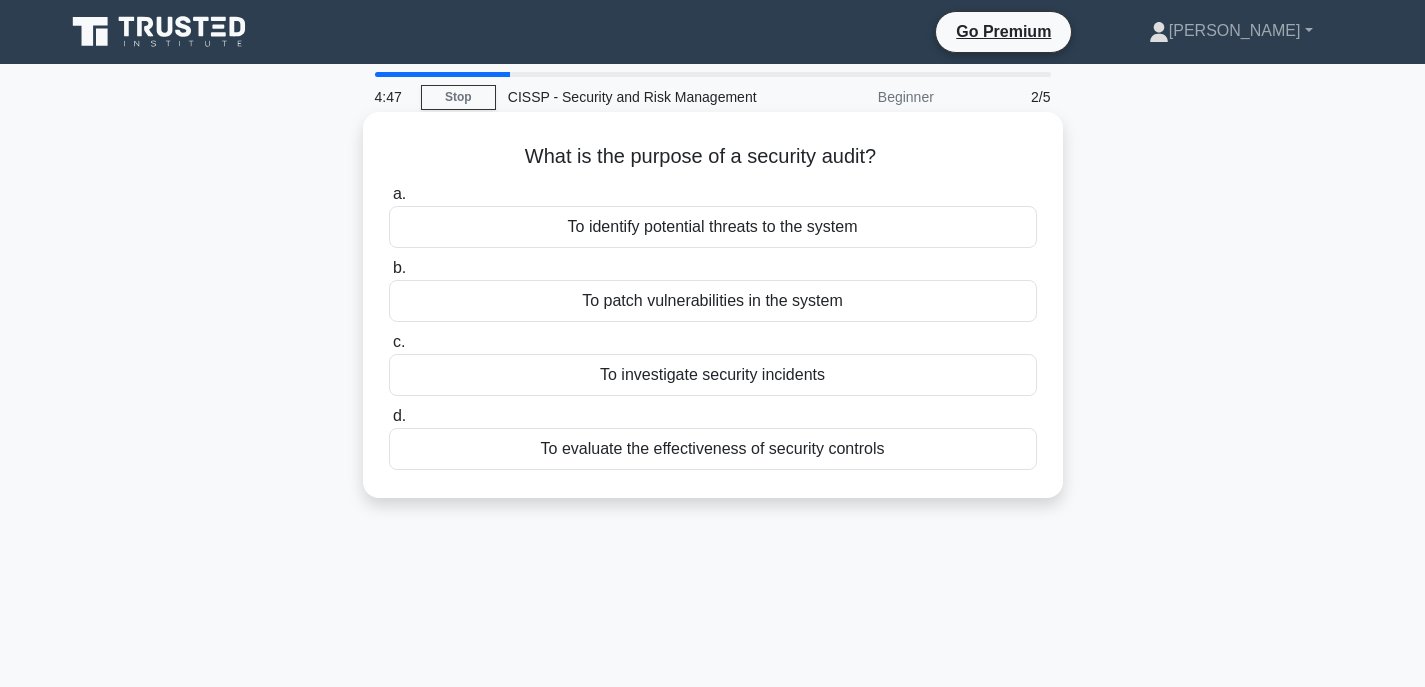 click on "To investigate security incidents" at bounding box center [713, 375] 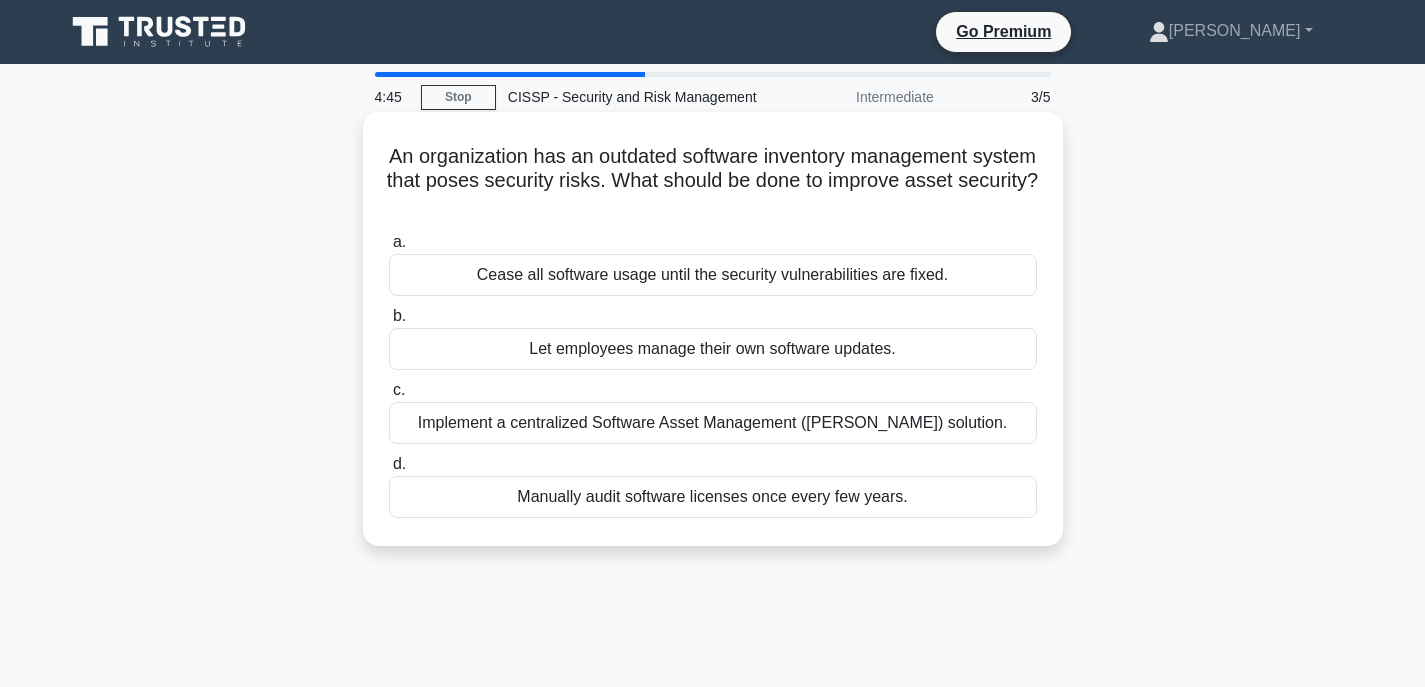 click on "Implement a centralized Software Asset Management (SAM) solution." at bounding box center [713, 423] 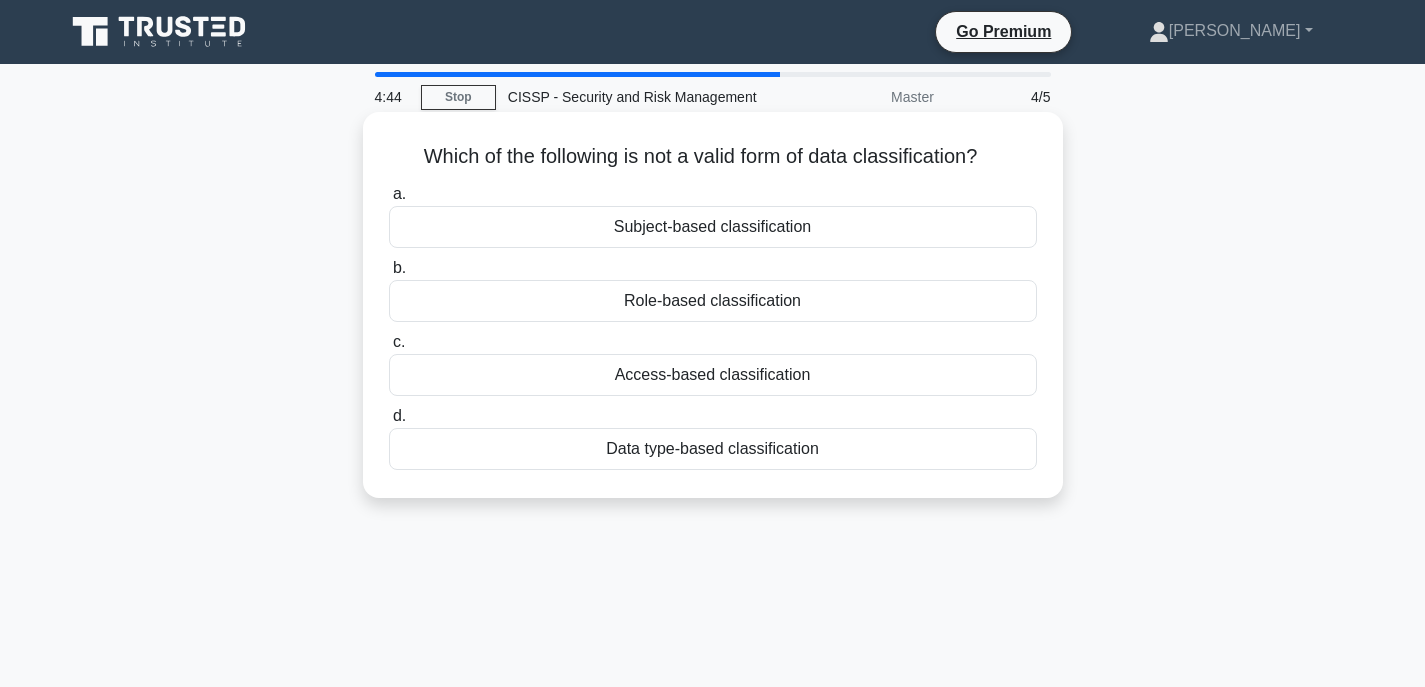 click on "Role-based classification" at bounding box center (713, 301) 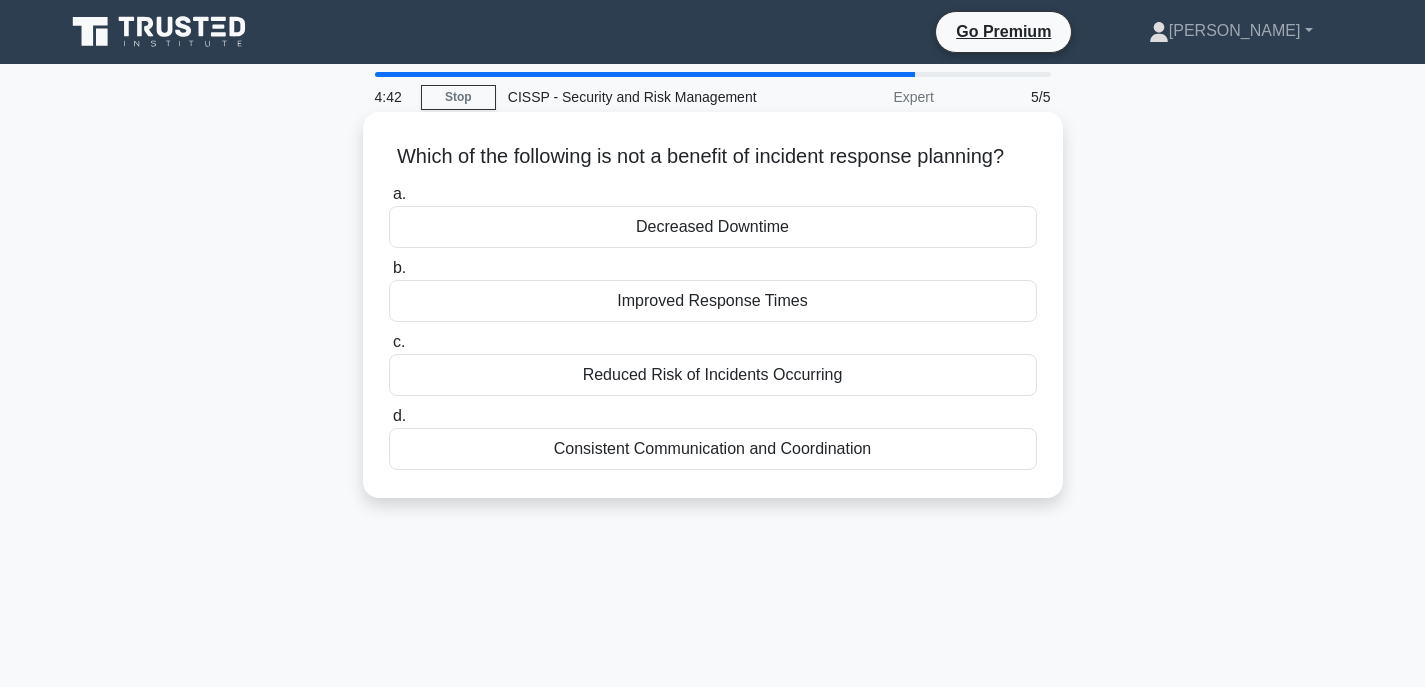 click on "Reduced Risk of Incidents Occurring" at bounding box center (713, 375) 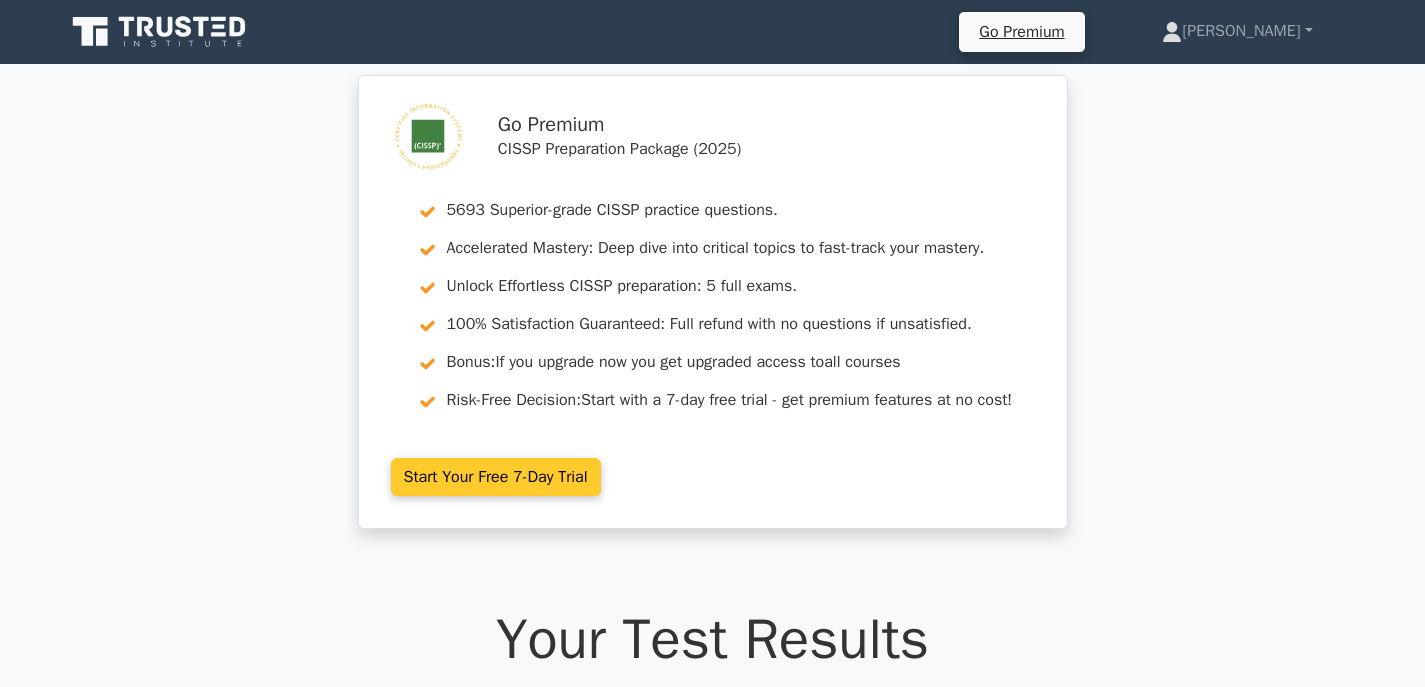 scroll, scrollTop: 0, scrollLeft: 0, axis: both 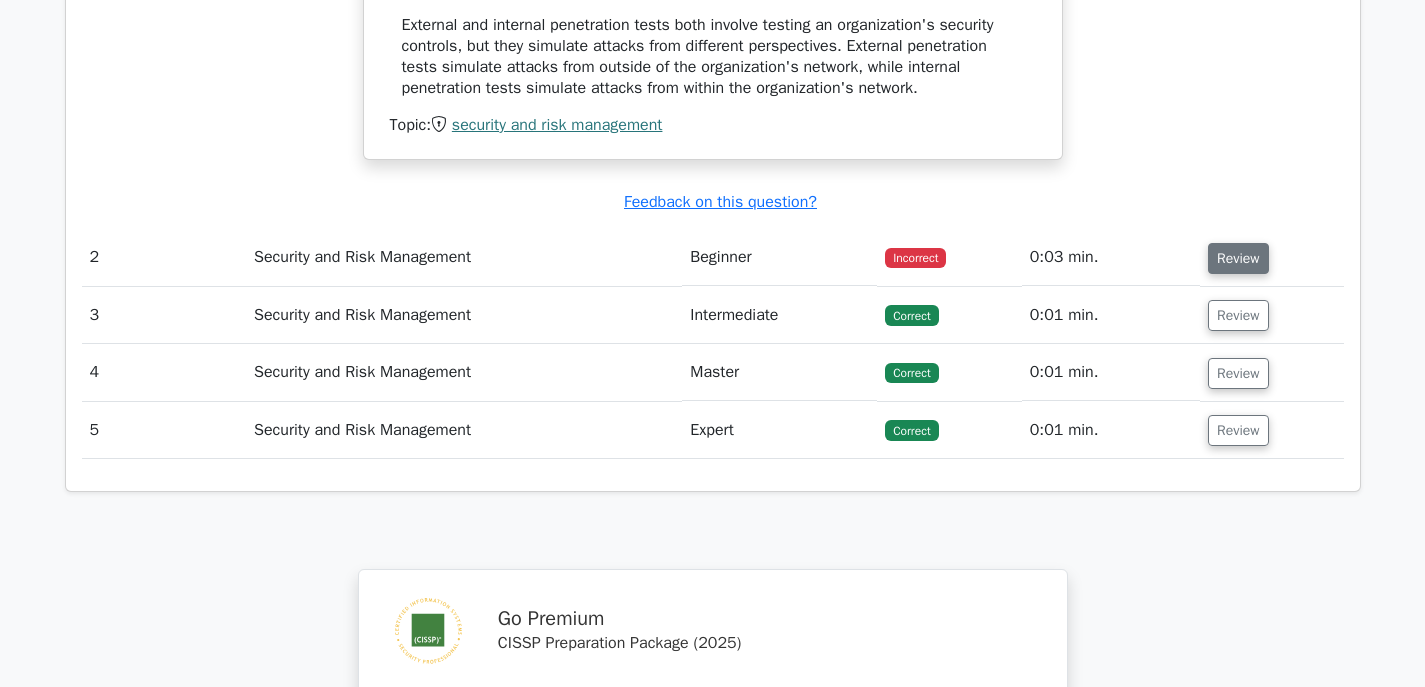 click on "Review" at bounding box center [1238, 258] 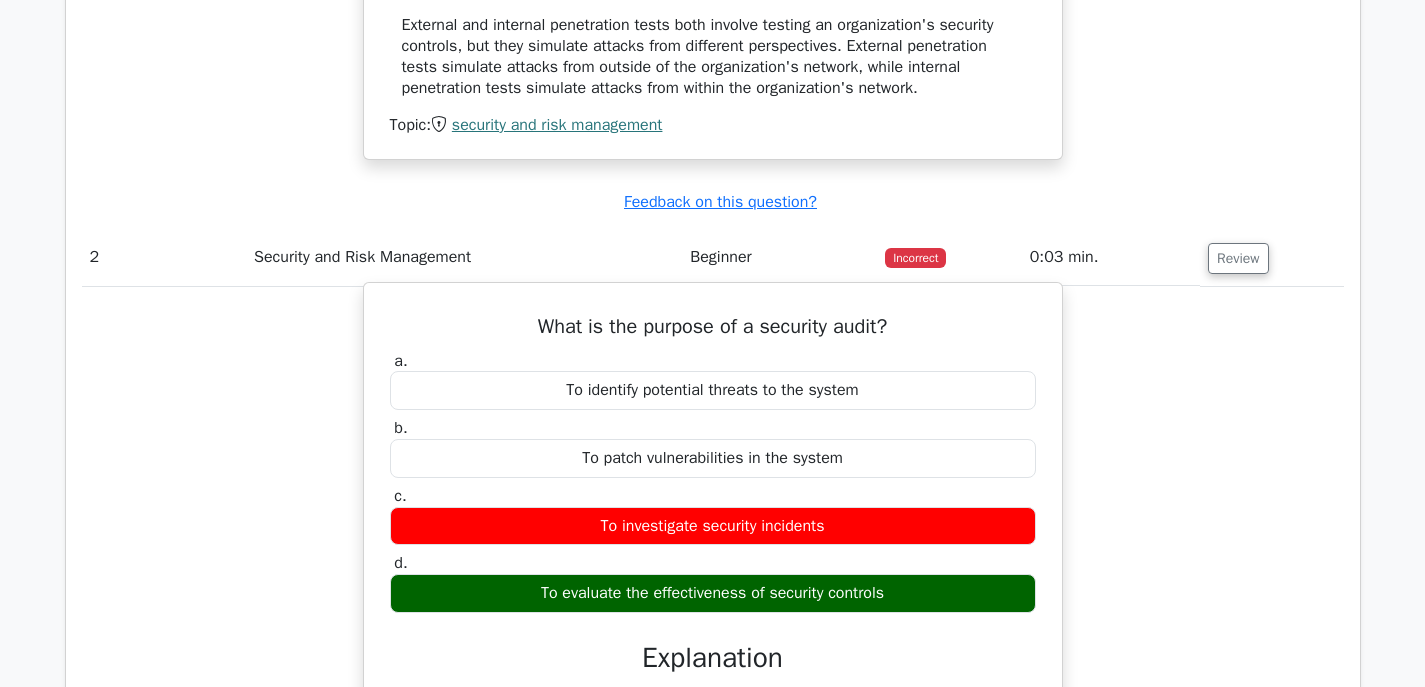 click on "To evaluate the effectiveness of security controls" at bounding box center (713, 593) 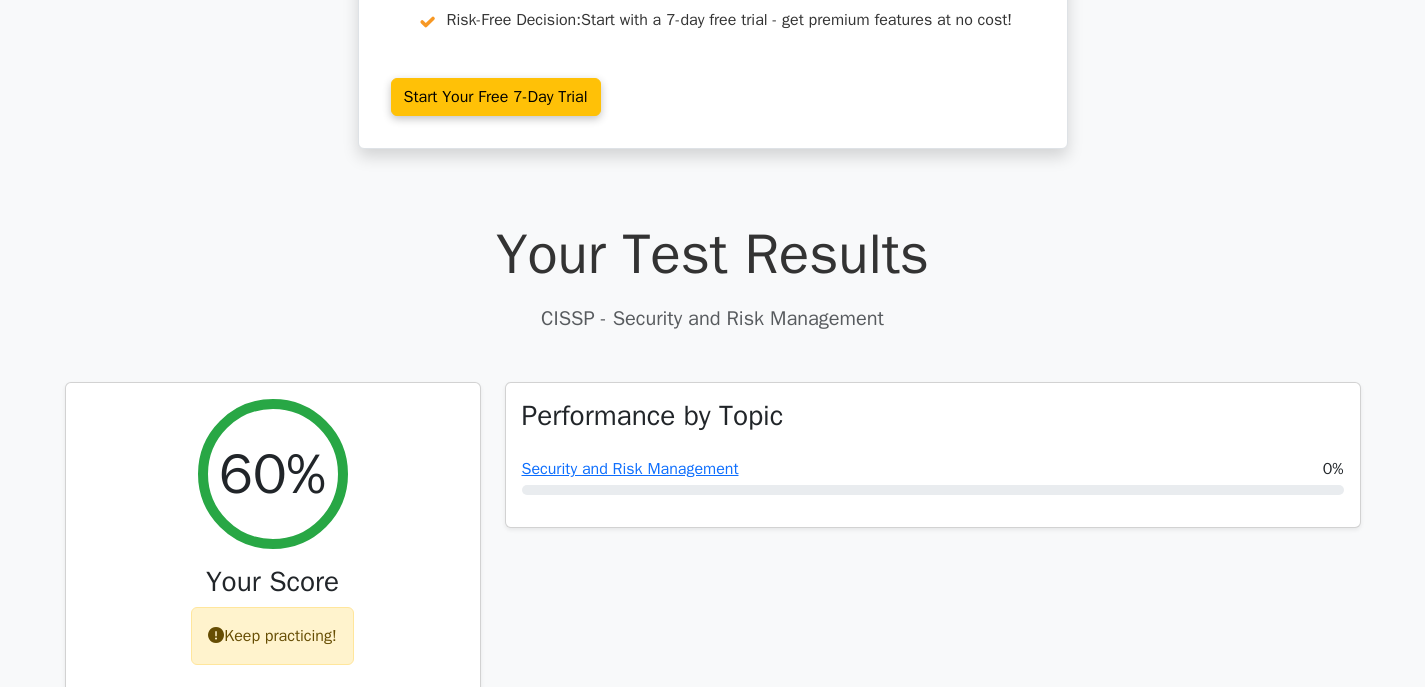 scroll, scrollTop: 500, scrollLeft: 0, axis: vertical 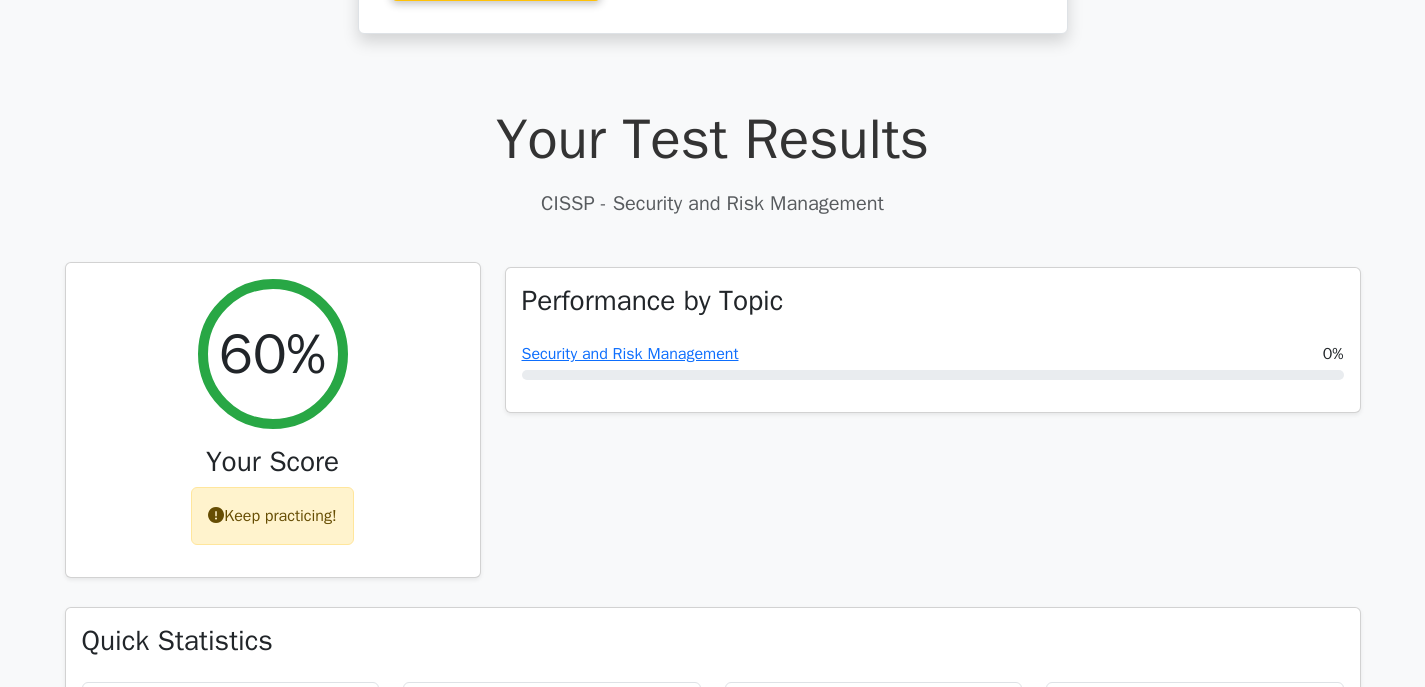click on "Keep practicing!" at bounding box center [272, 516] 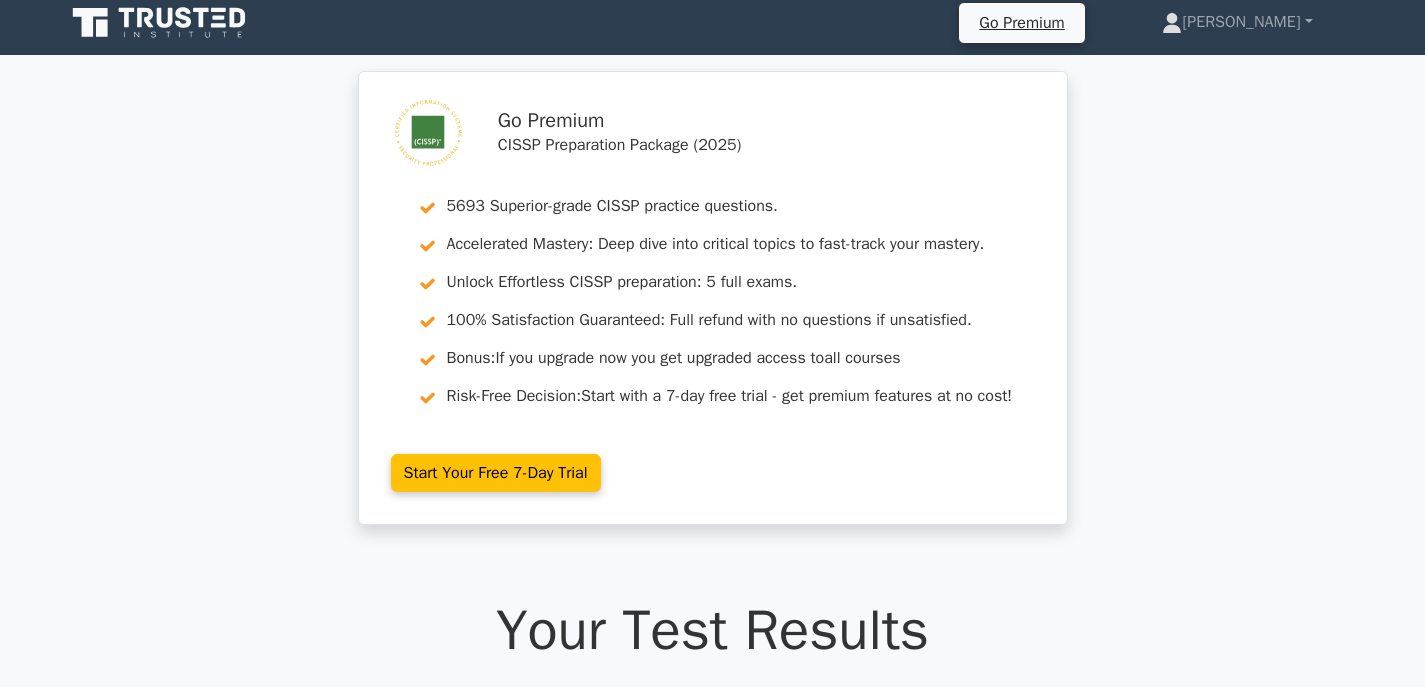 scroll, scrollTop: 0, scrollLeft: 0, axis: both 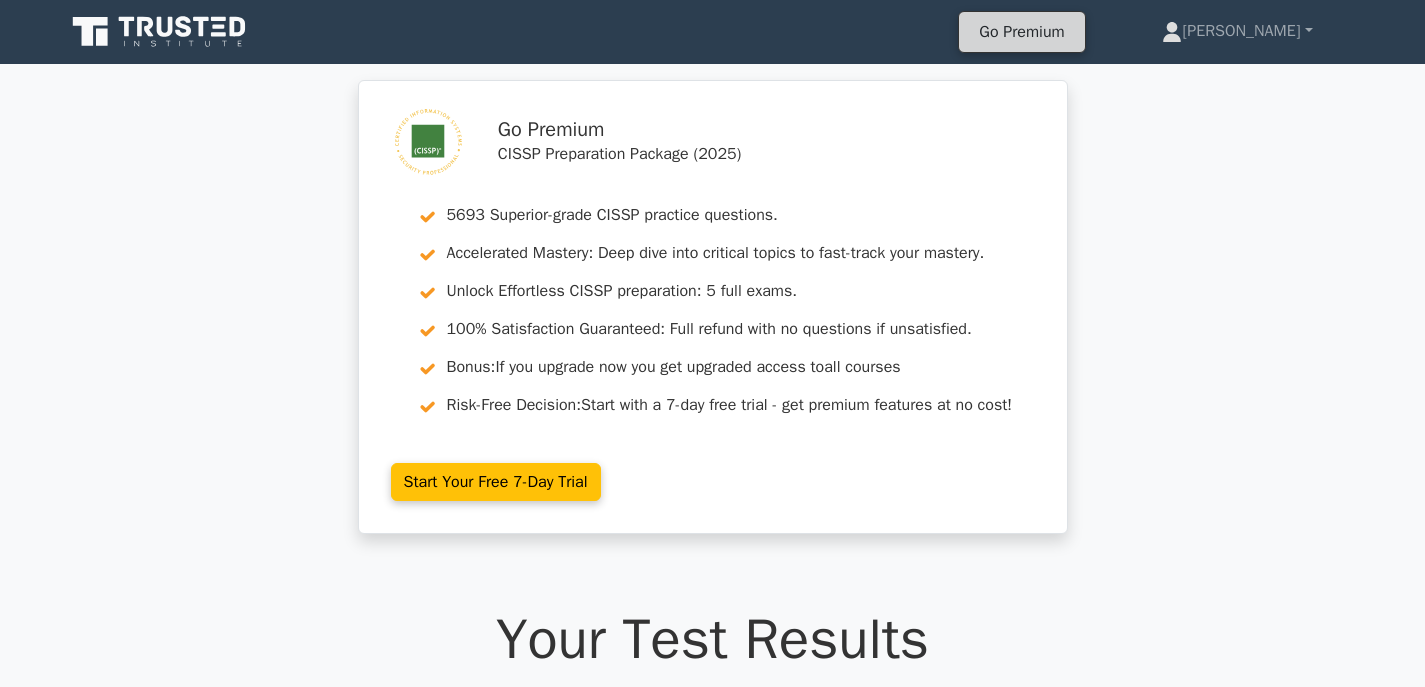 click on "Go Premium" at bounding box center (1021, 32) 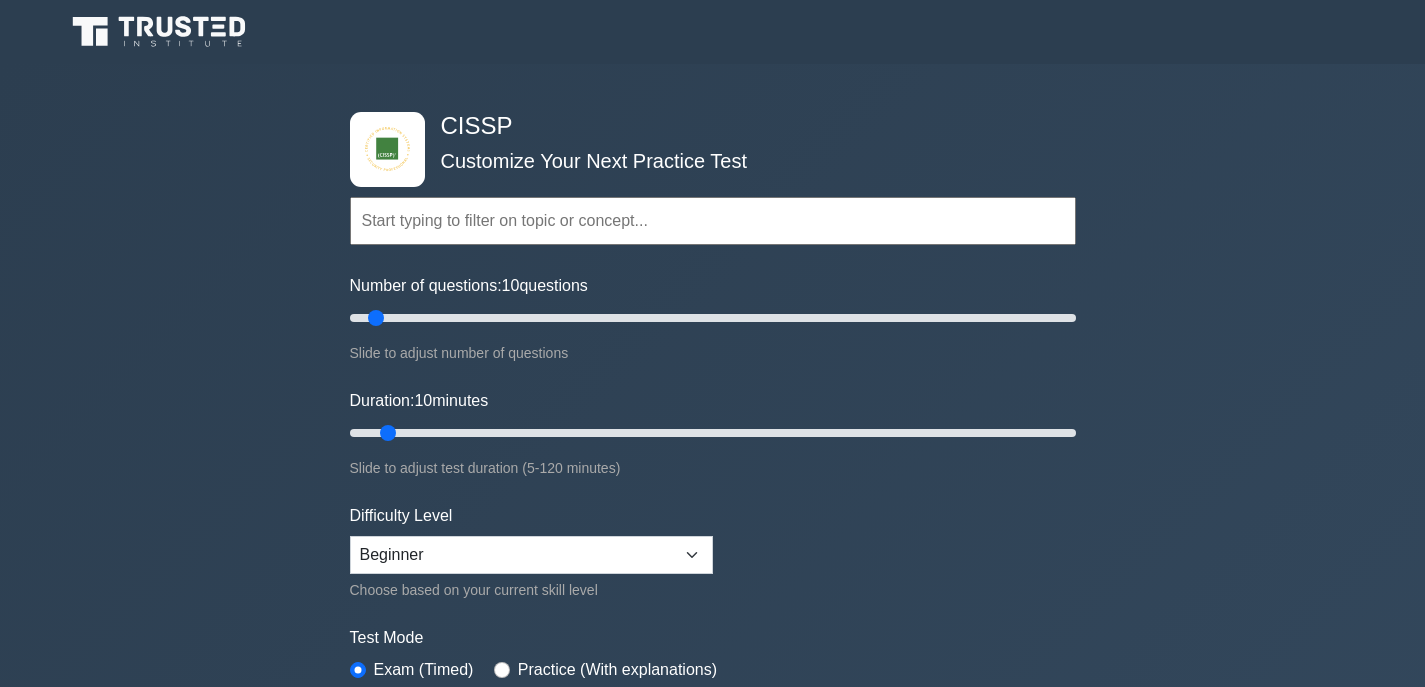 scroll, scrollTop: 1300, scrollLeft: 0, axis: vertical 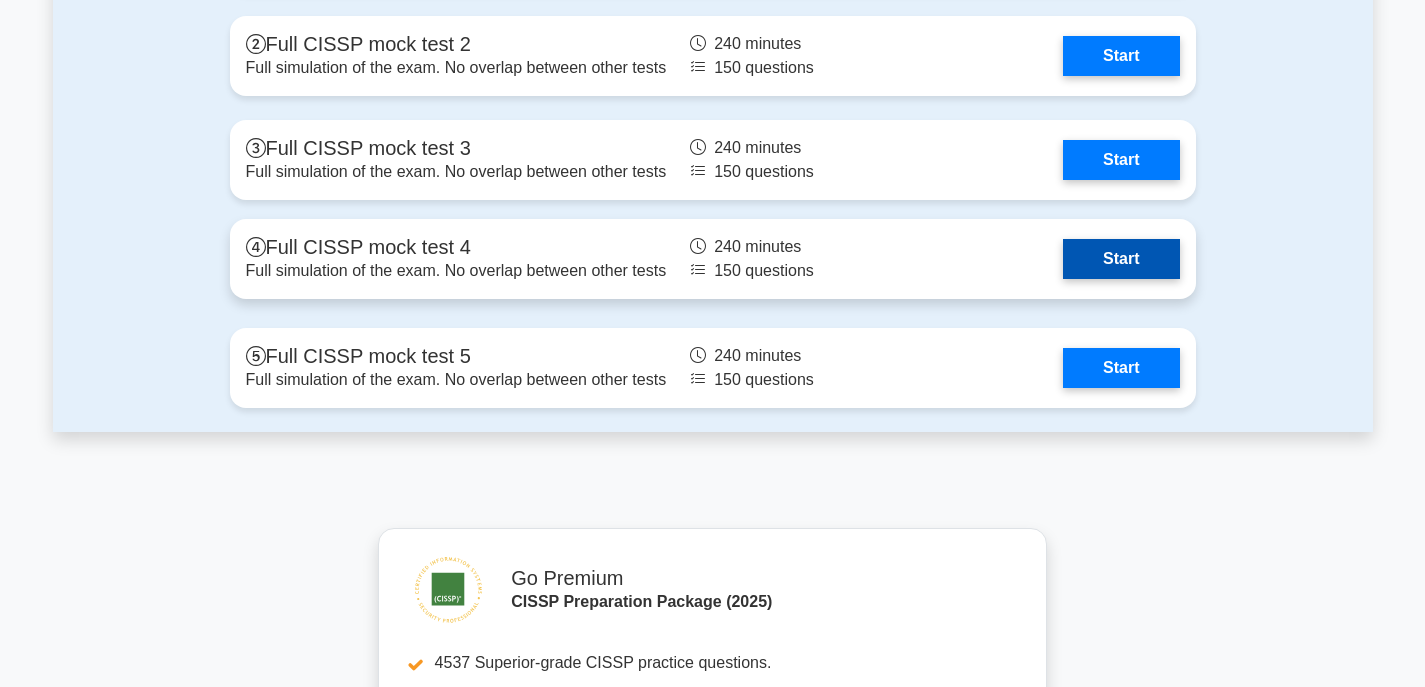 click on "Start" at bounding box center (1121, 259) 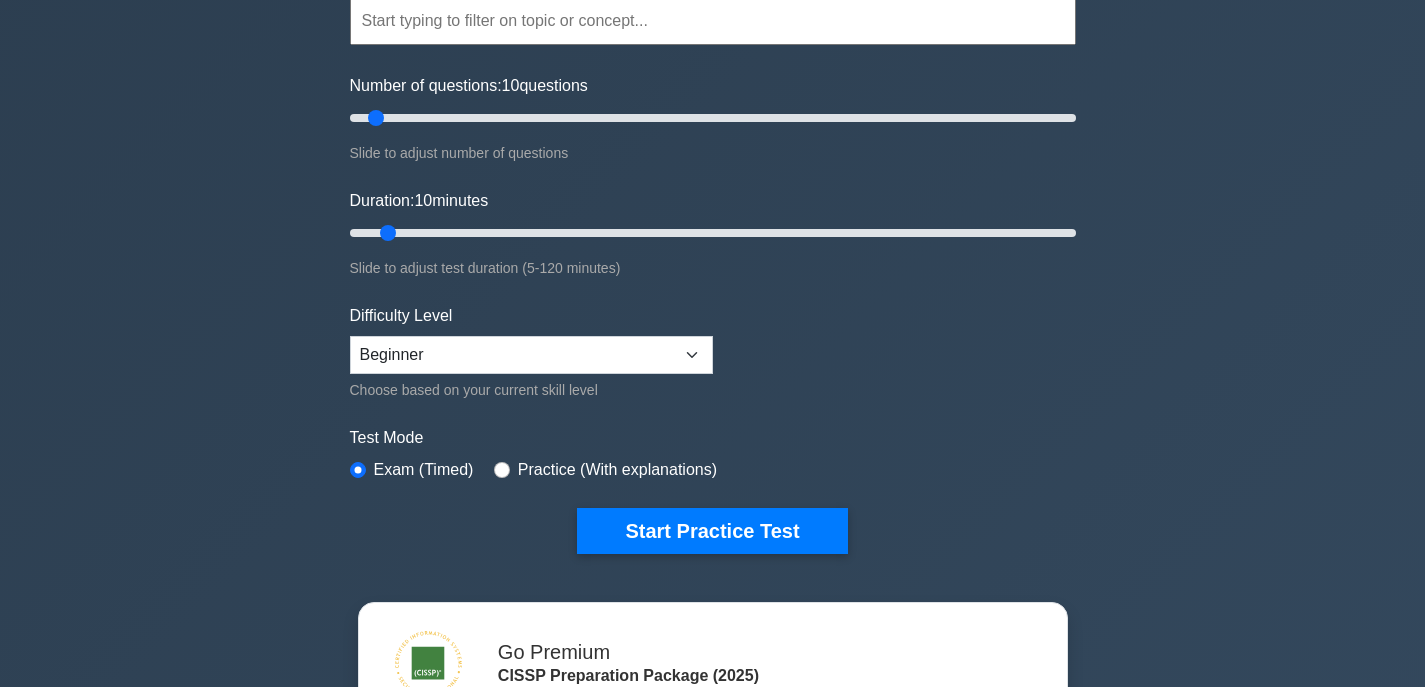 scroll, scrollTop: 0, scrollLeft: 0, axis: both 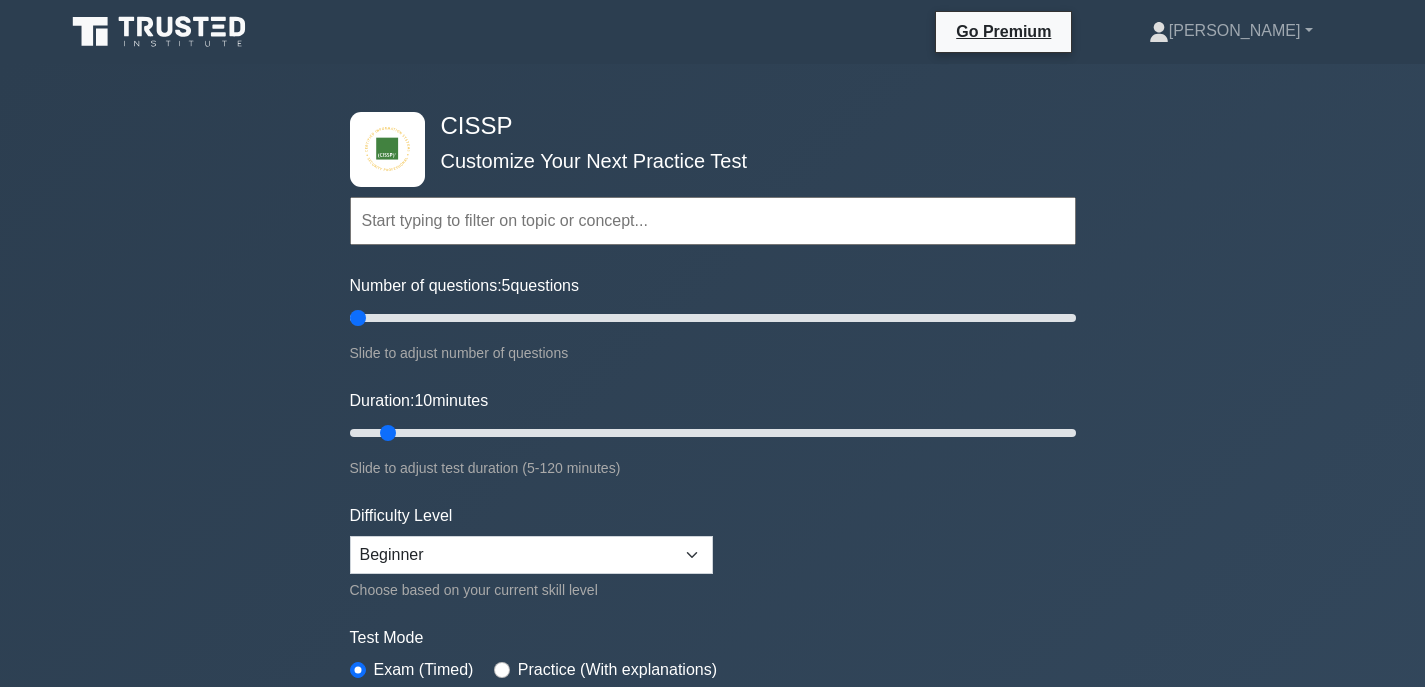 drag, startPoint x: 468, startPoint y: 315, endPoint x: 363, endPoint y: 311, distance: 105.076164 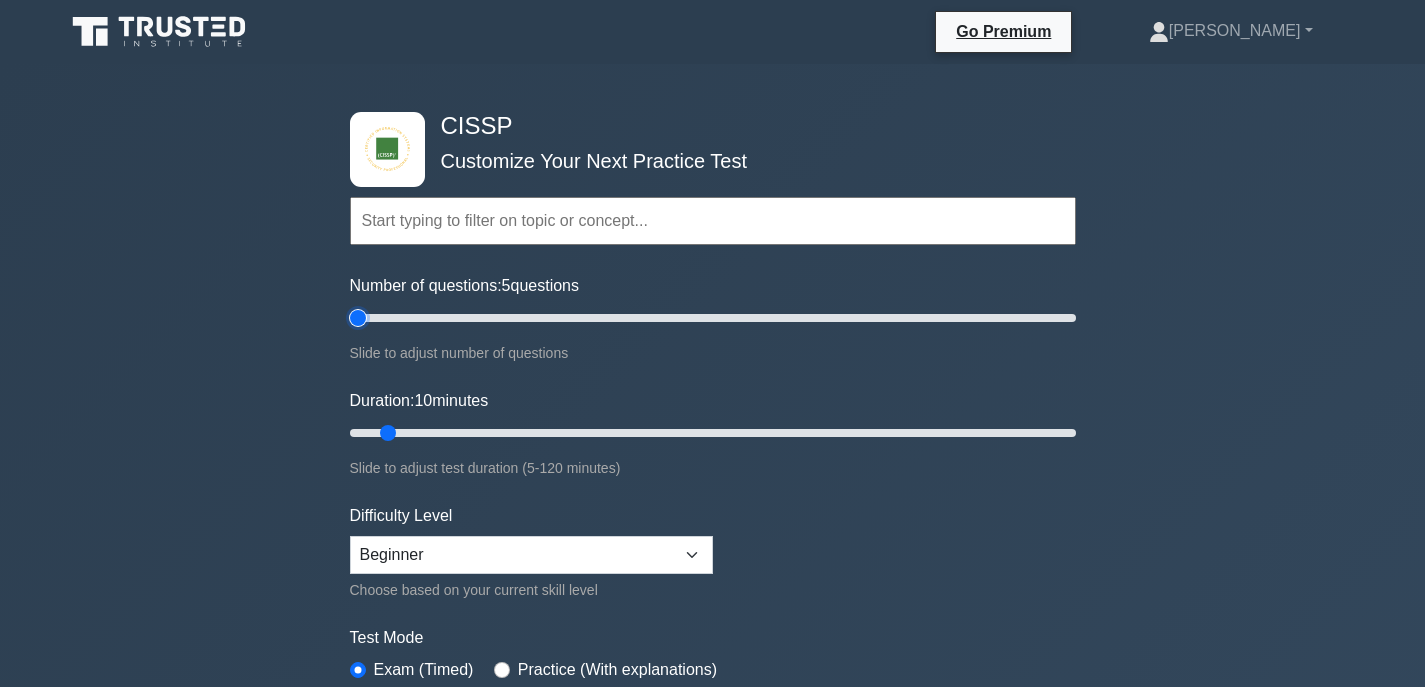type on "5" 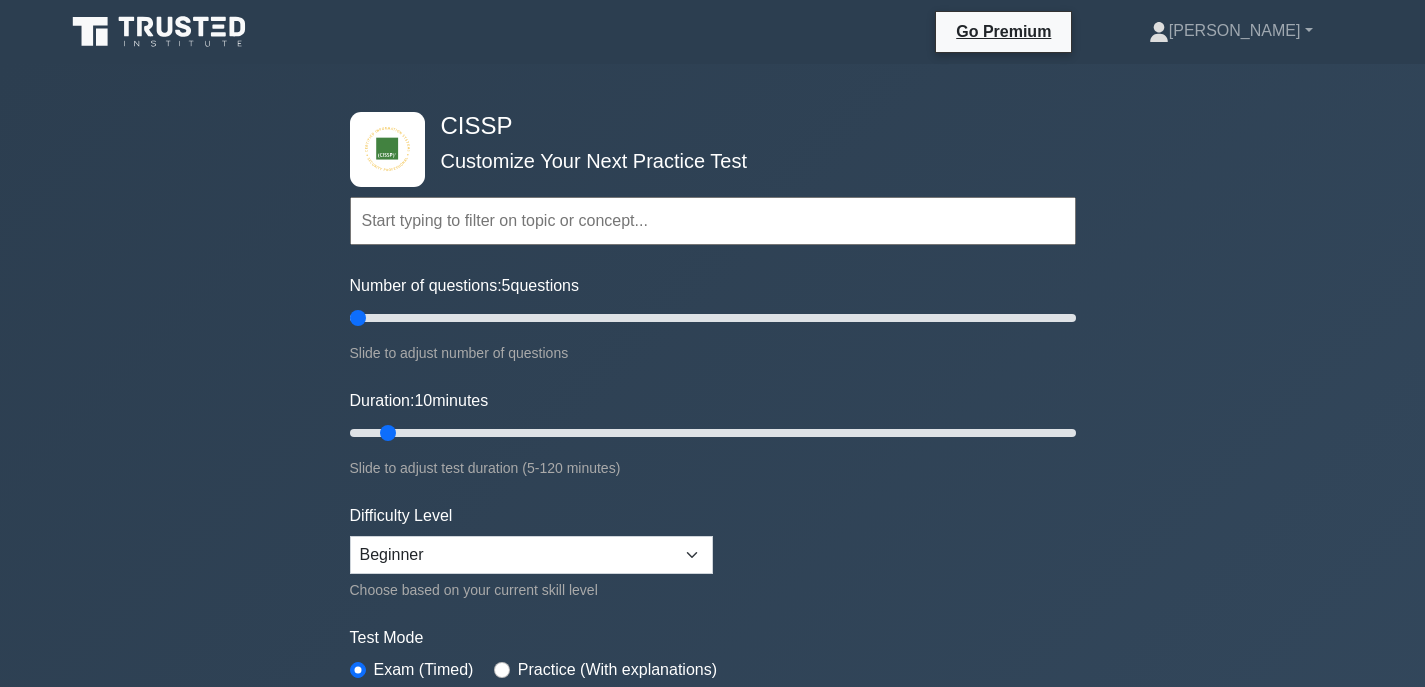 click at bounding box center [713, 221] 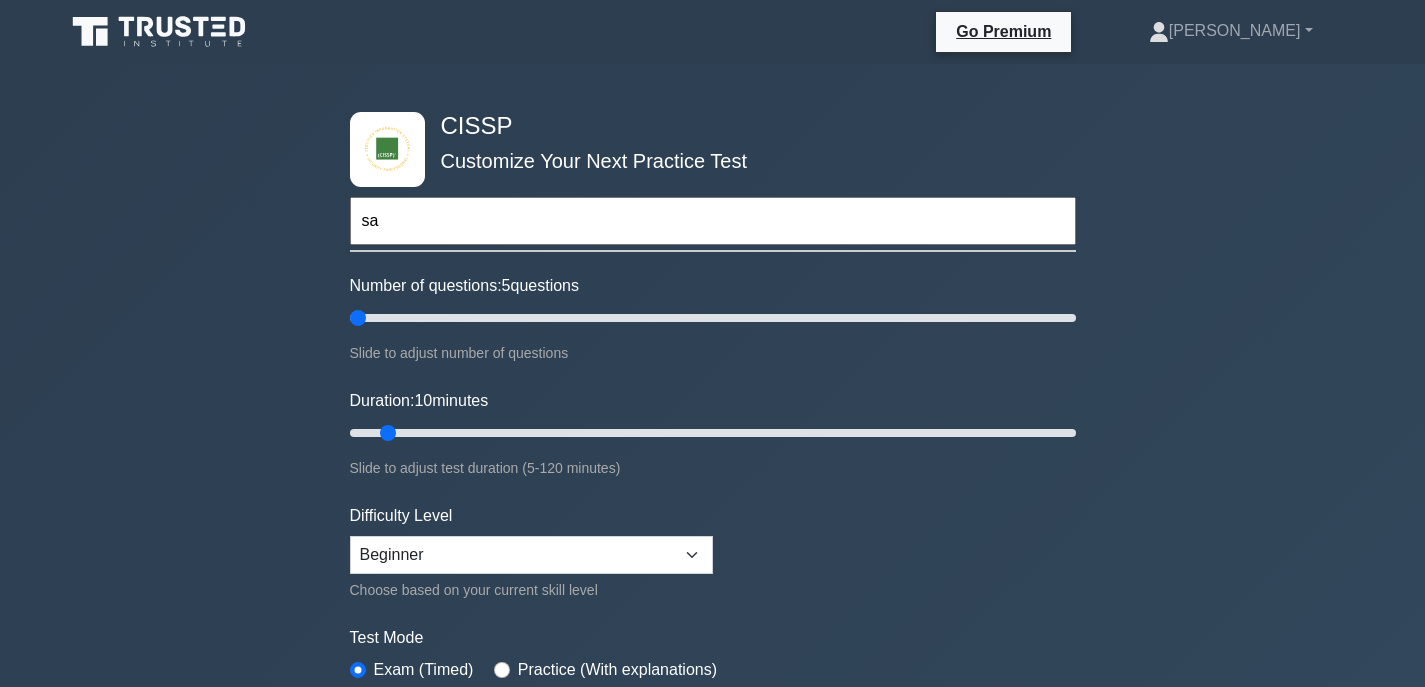 type on "s" 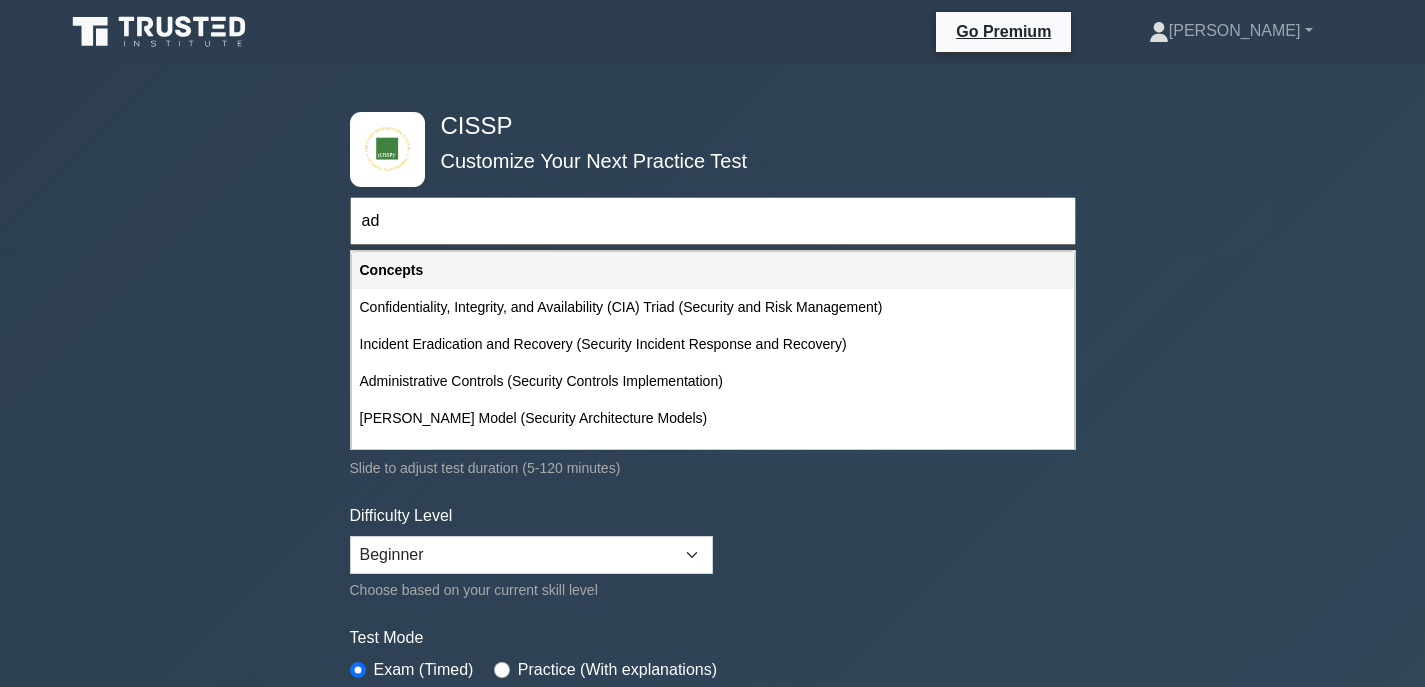 type on "a" 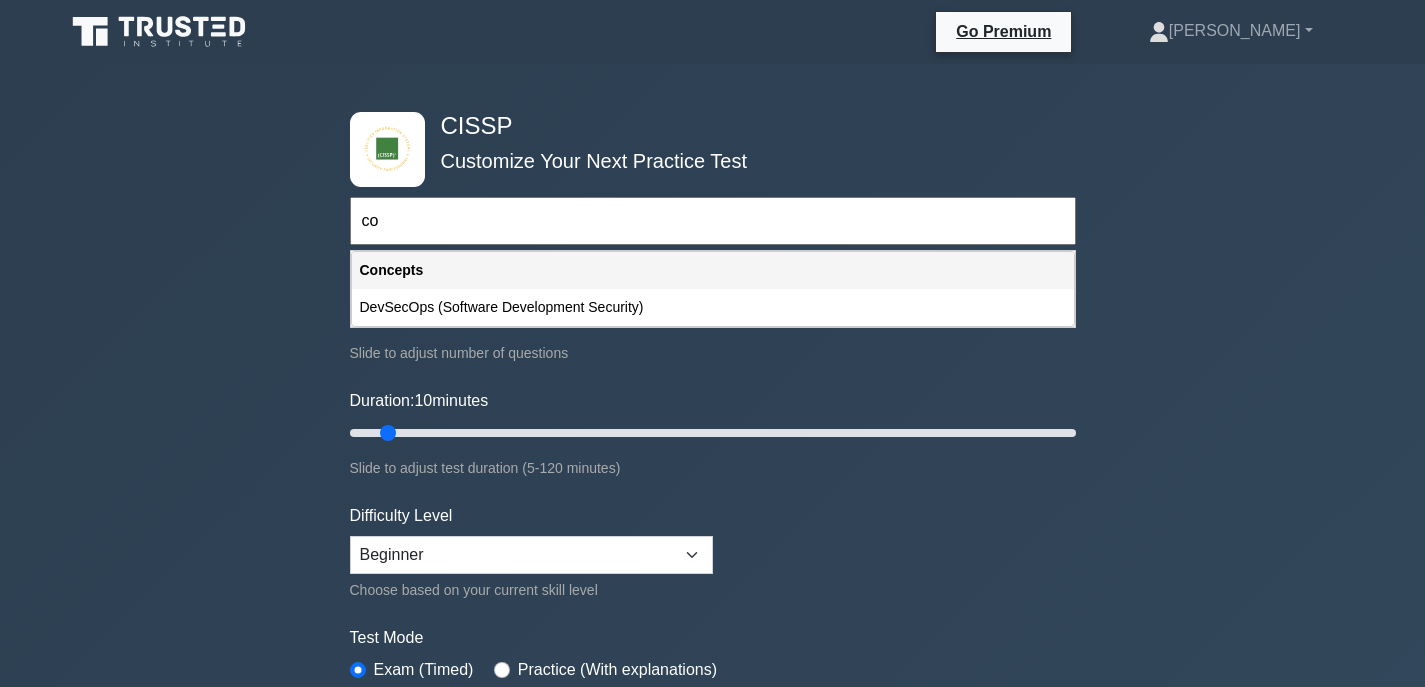 type on "c" 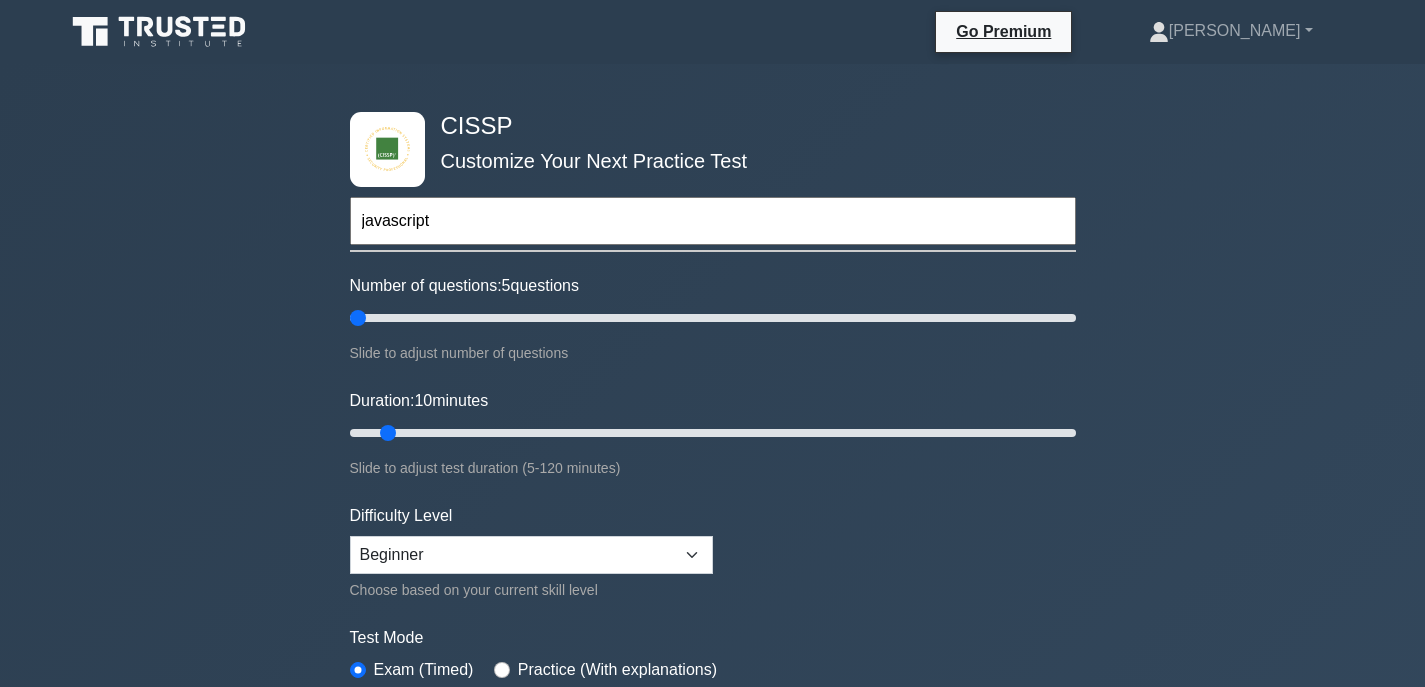type on "javascript" 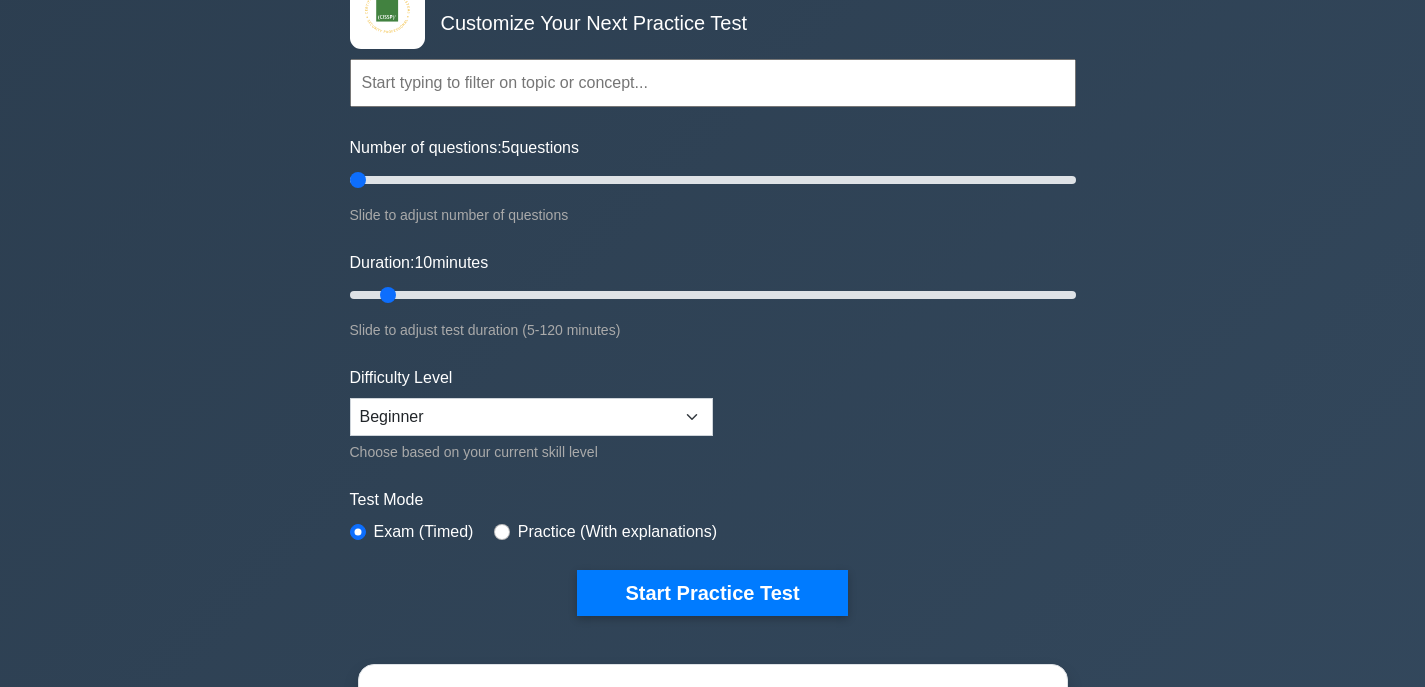 scroll, scrollTop: 200, scrollLeft: 0, axis: vertical 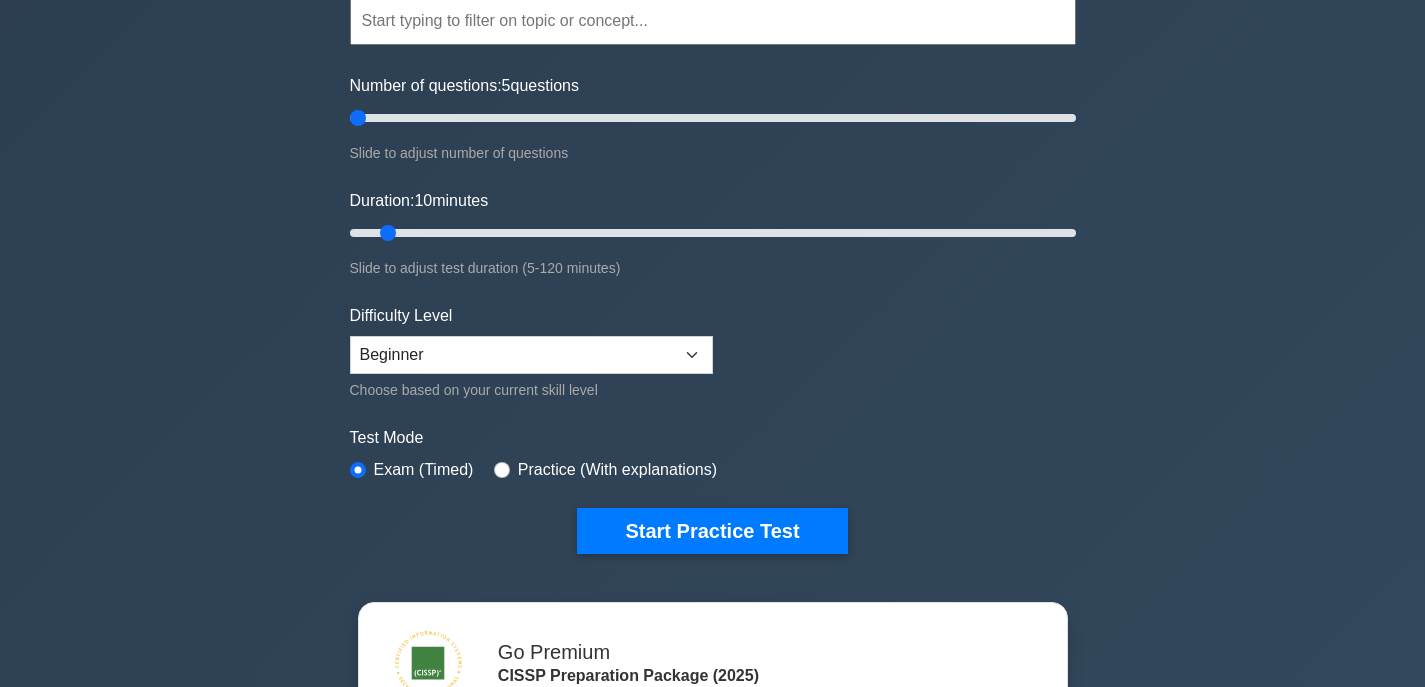 click on "Practice (With explanations)" at bounding box center (617, 470) 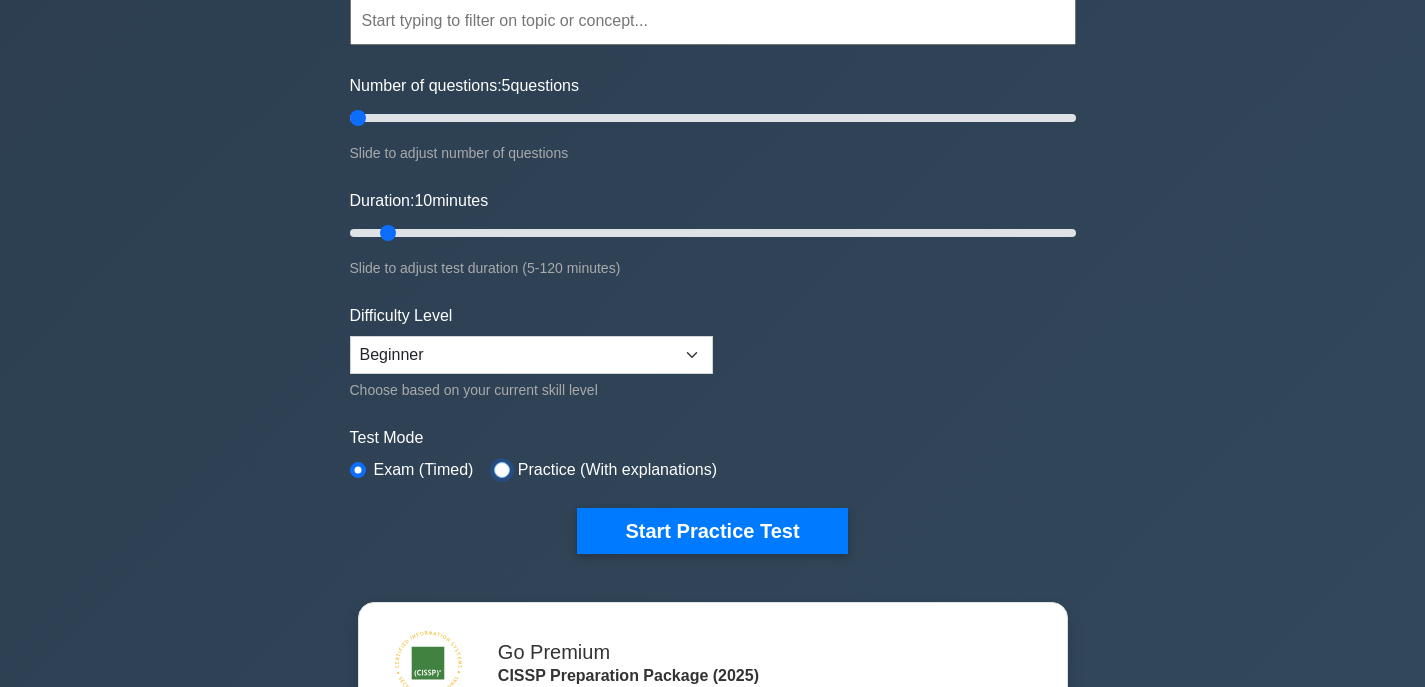 click at bounding box center [502, 470] 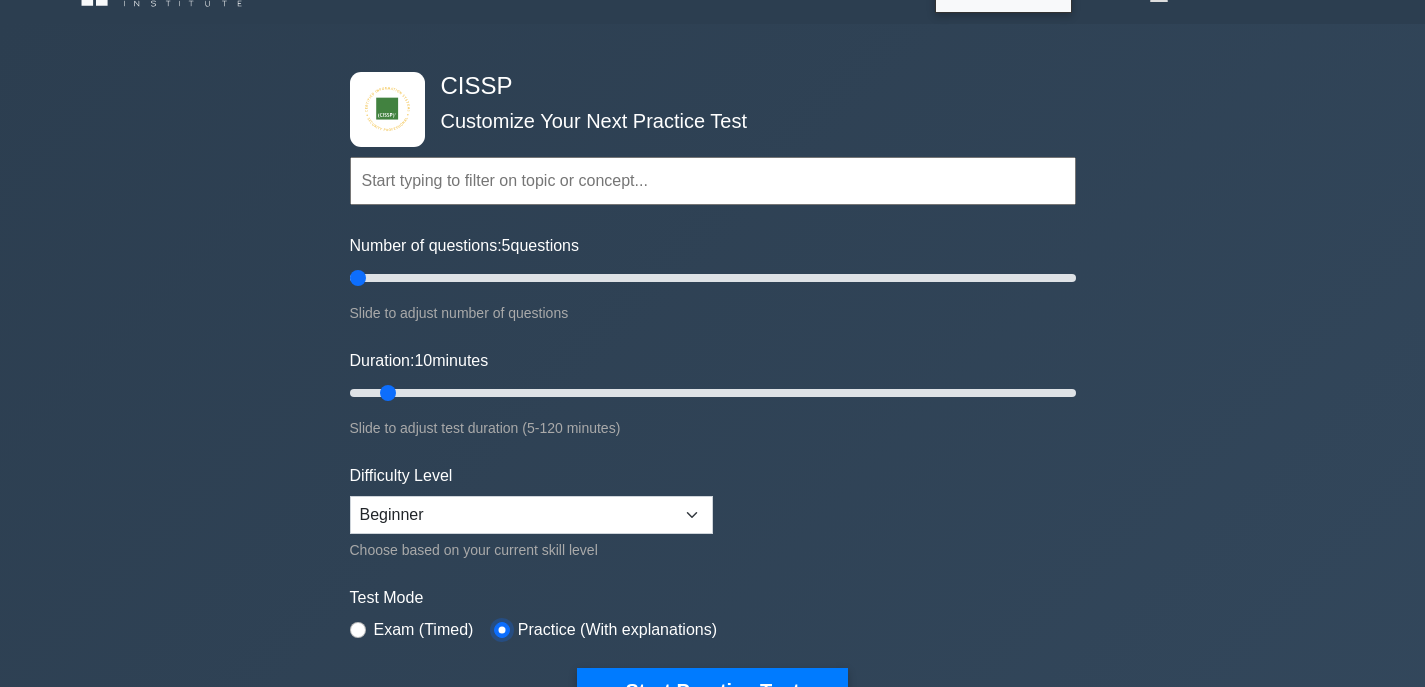 scroll, scrollTop: 0, scrollLeft: 0, axis: both 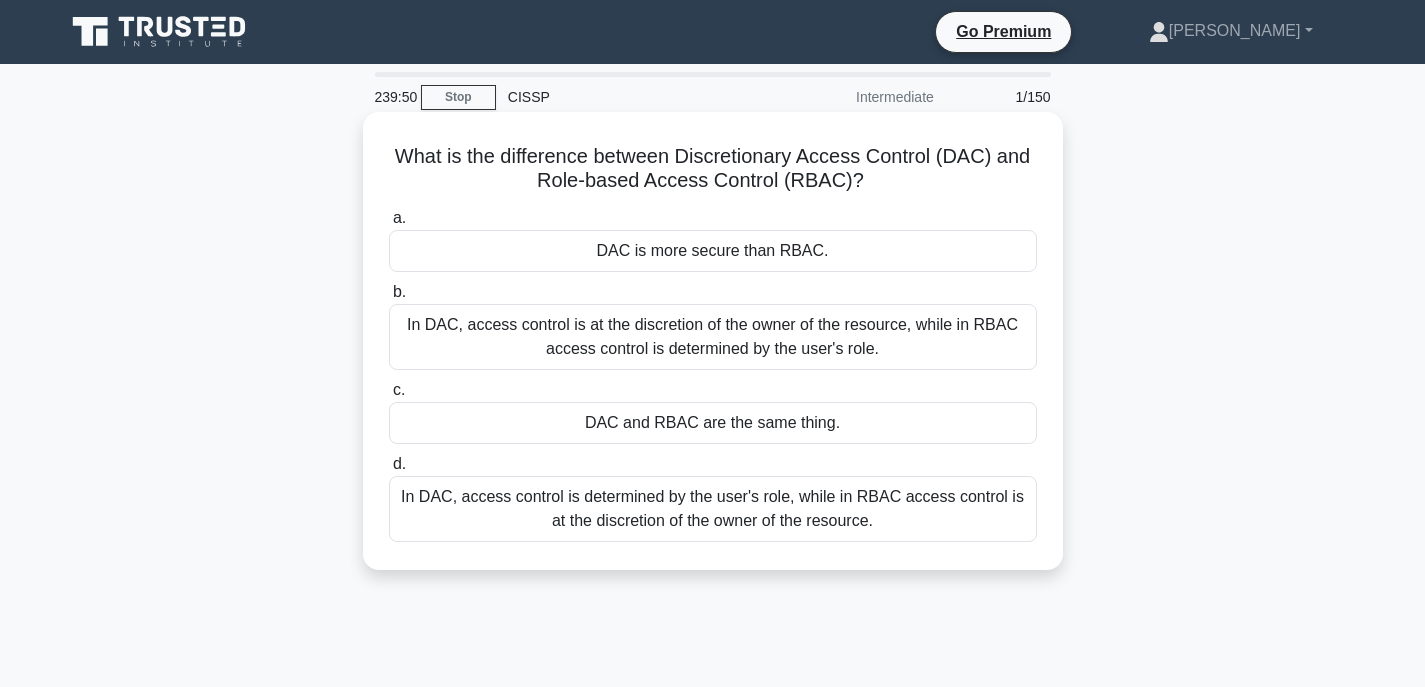 click on "DAC and RBAC are the same thing." at bounding box center (713, 423) 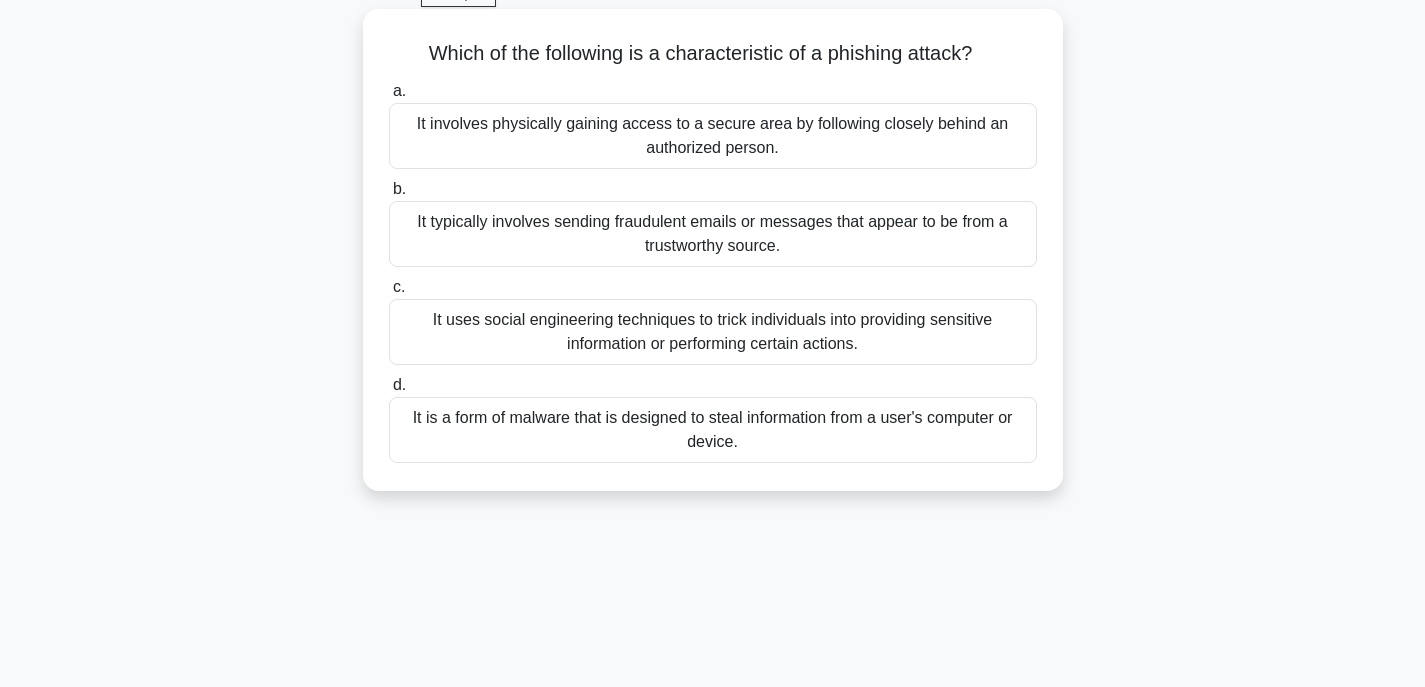 scroll, scrollTop: 0, scrollLeft: 0, axis: both 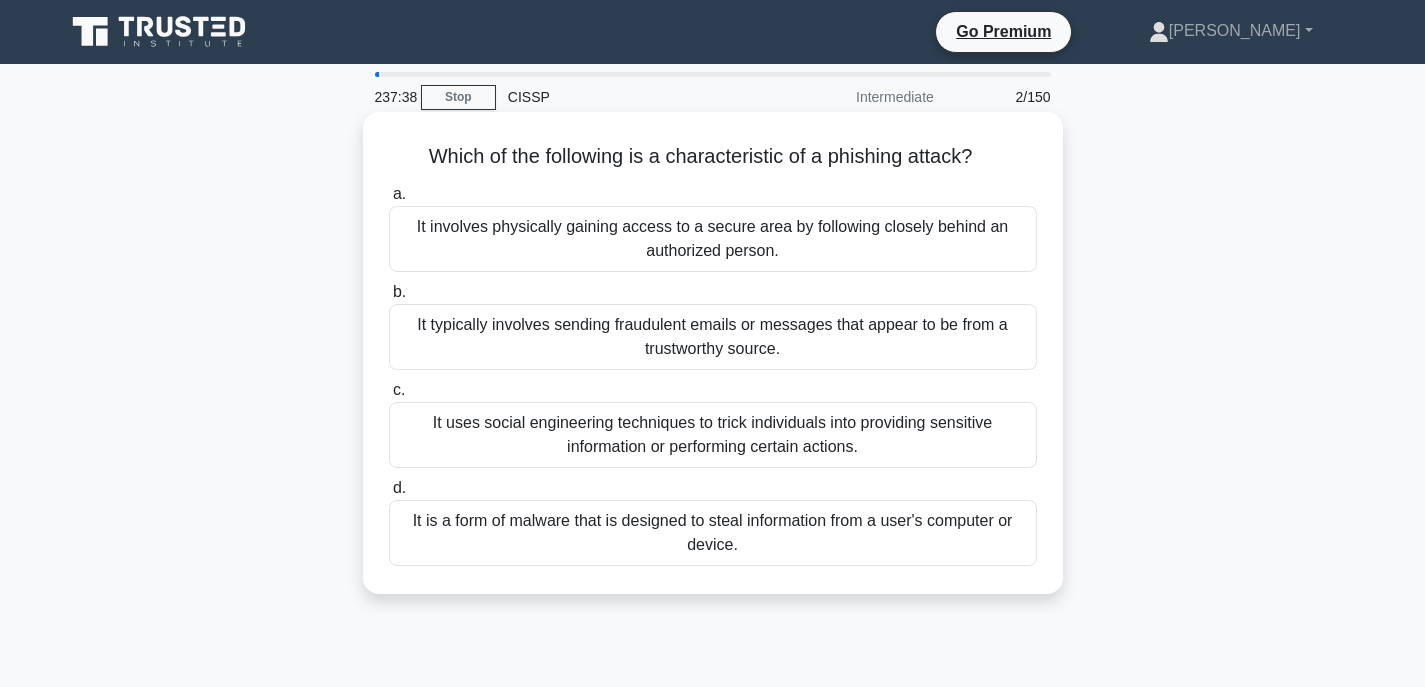 click on "It typically involves sending fraudulent emails or messages that appear to be from a trustworthy source." at bounding box center (713, 337) 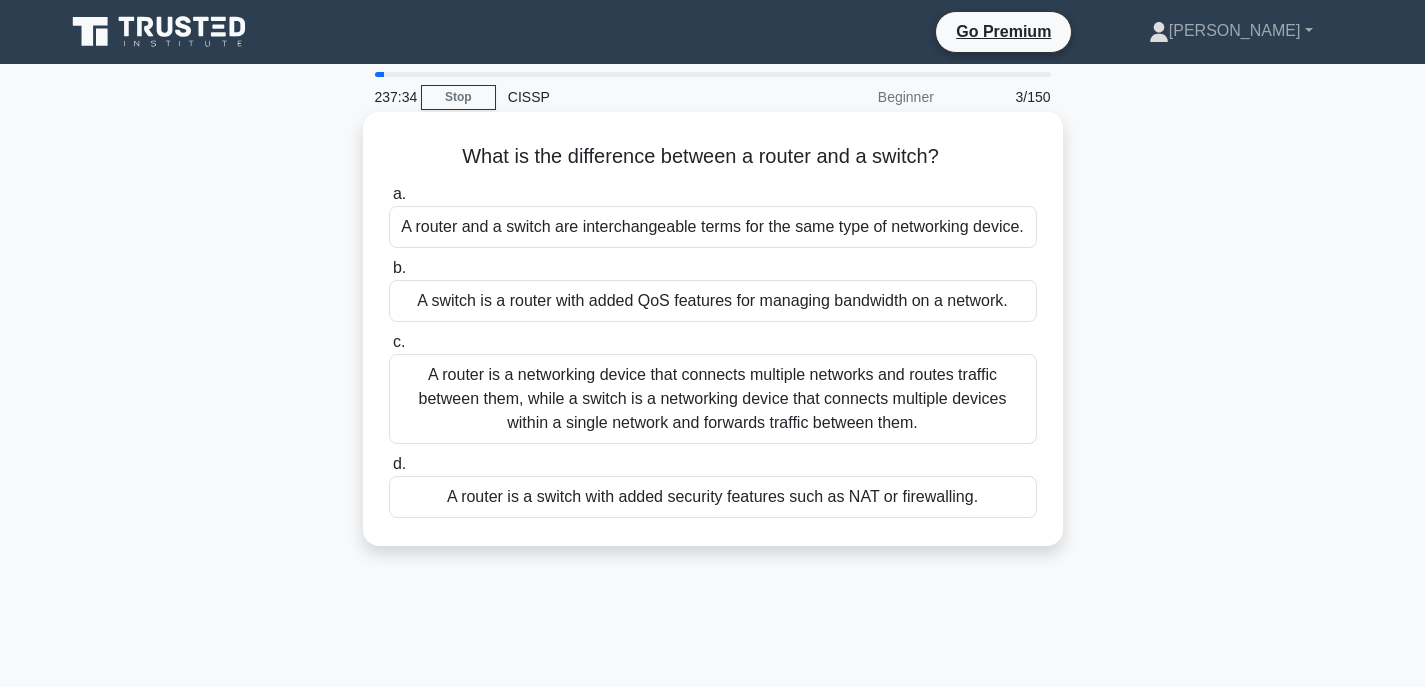 click on "A router is a networking device that connects multiple networks and routes traffic between them, while a switch is a networking device that connects multiple devices within a single network and forwards traffic between them." at bounding box center [713, 399] 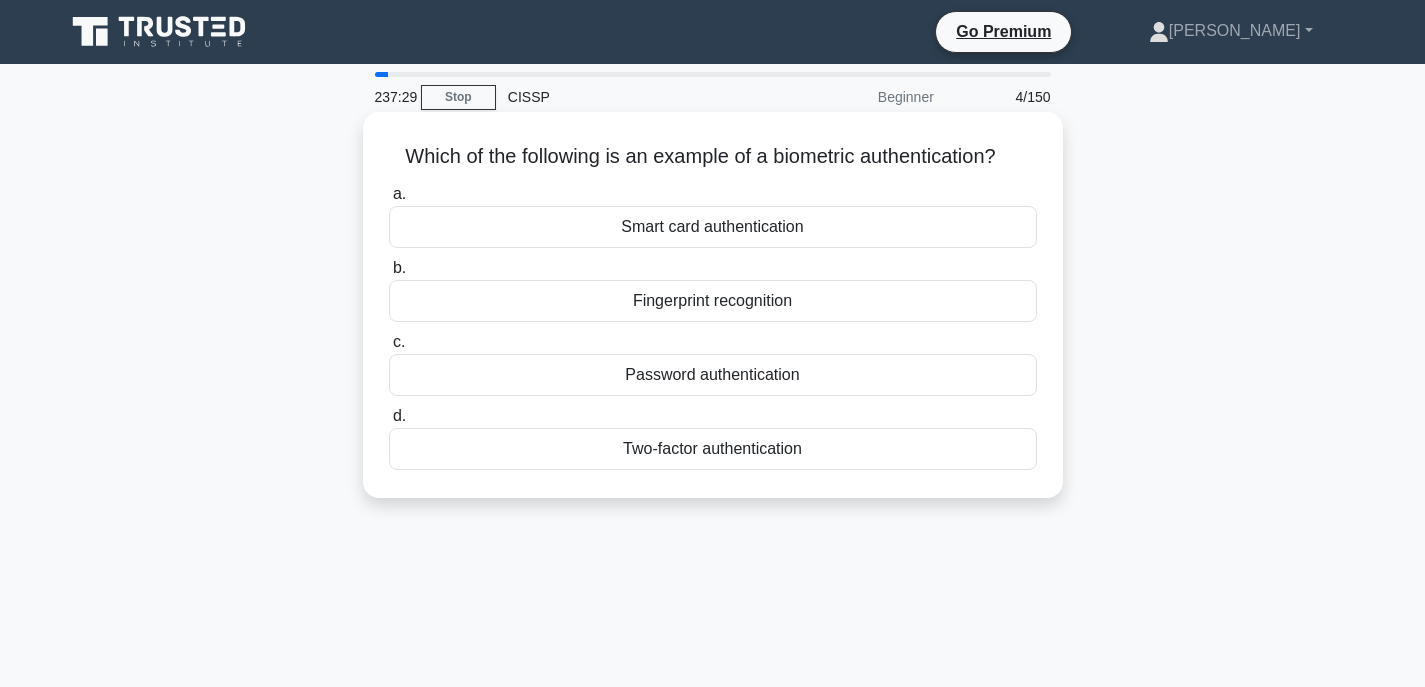 click on "Password authentication" at bounding box center [713, 375] 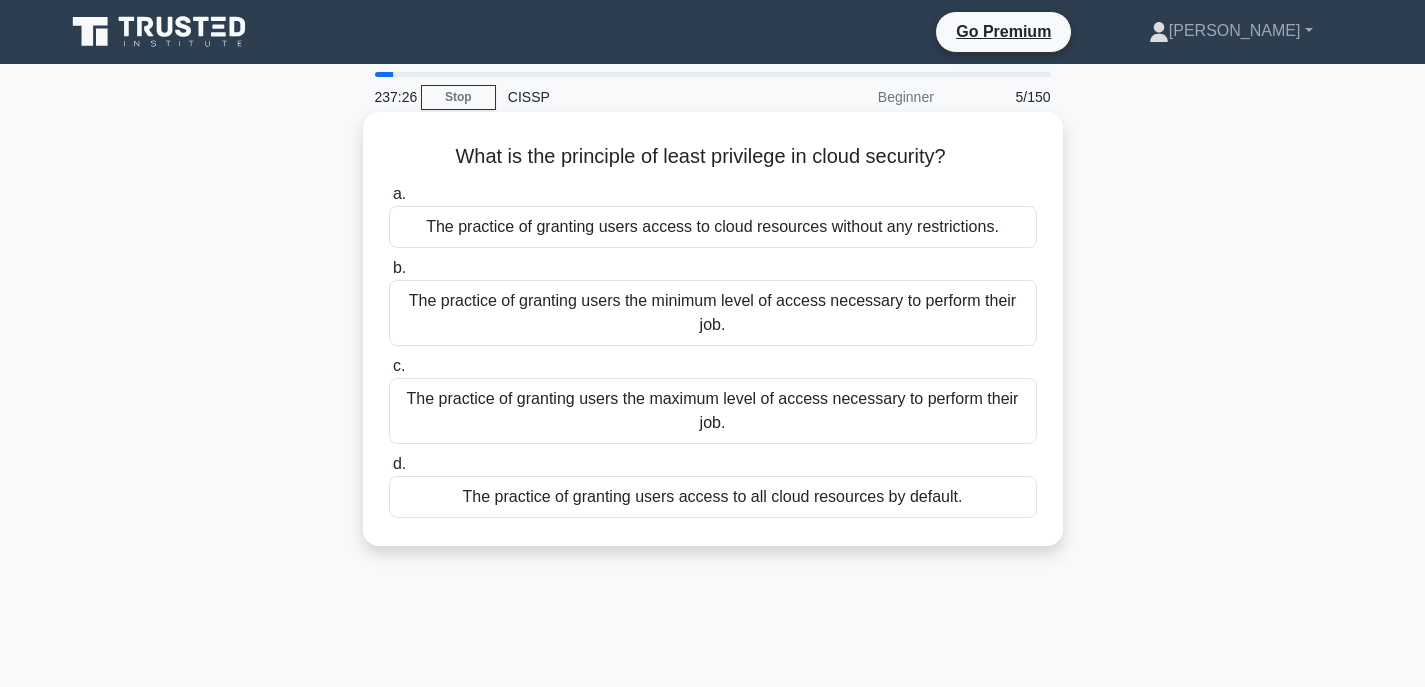 click on "The practice of granting users the maximum level of access necessary to perform their job." at bounding box center [713, 411] 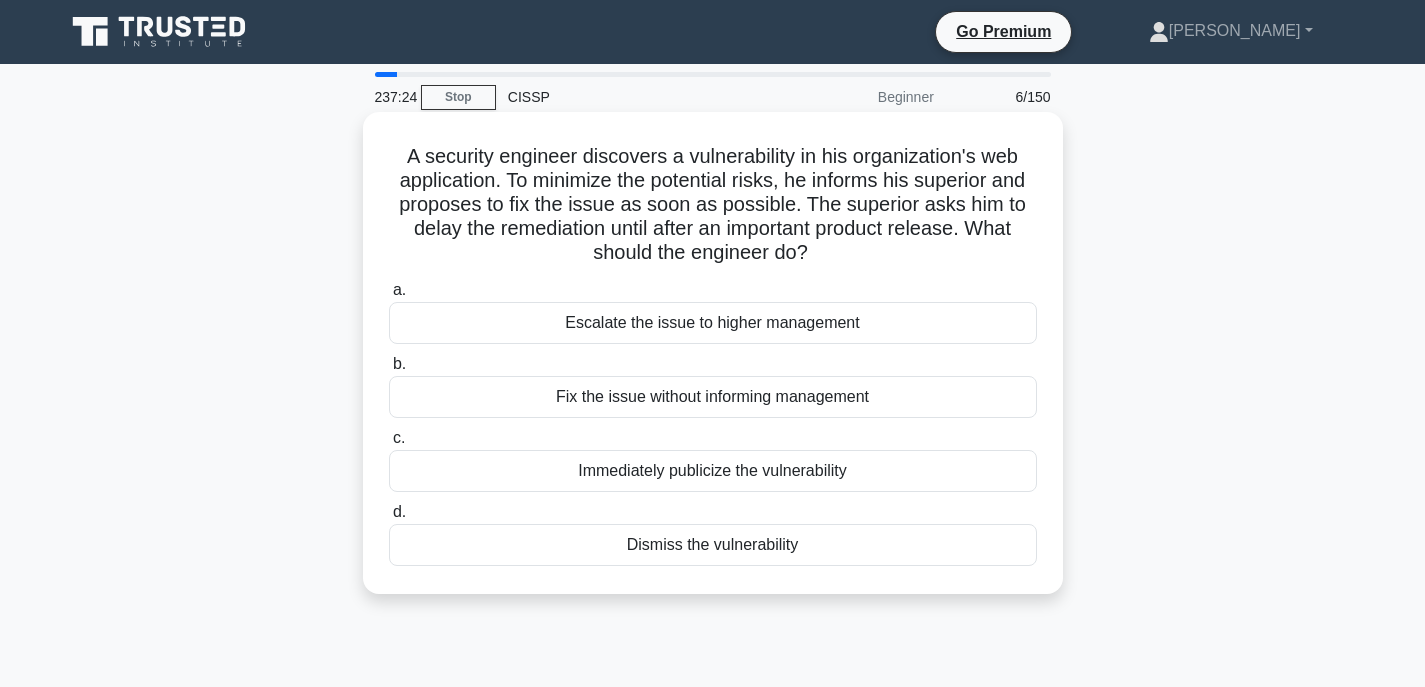 click on "Fix the issue without informing management" at bounding box center [713, 397] 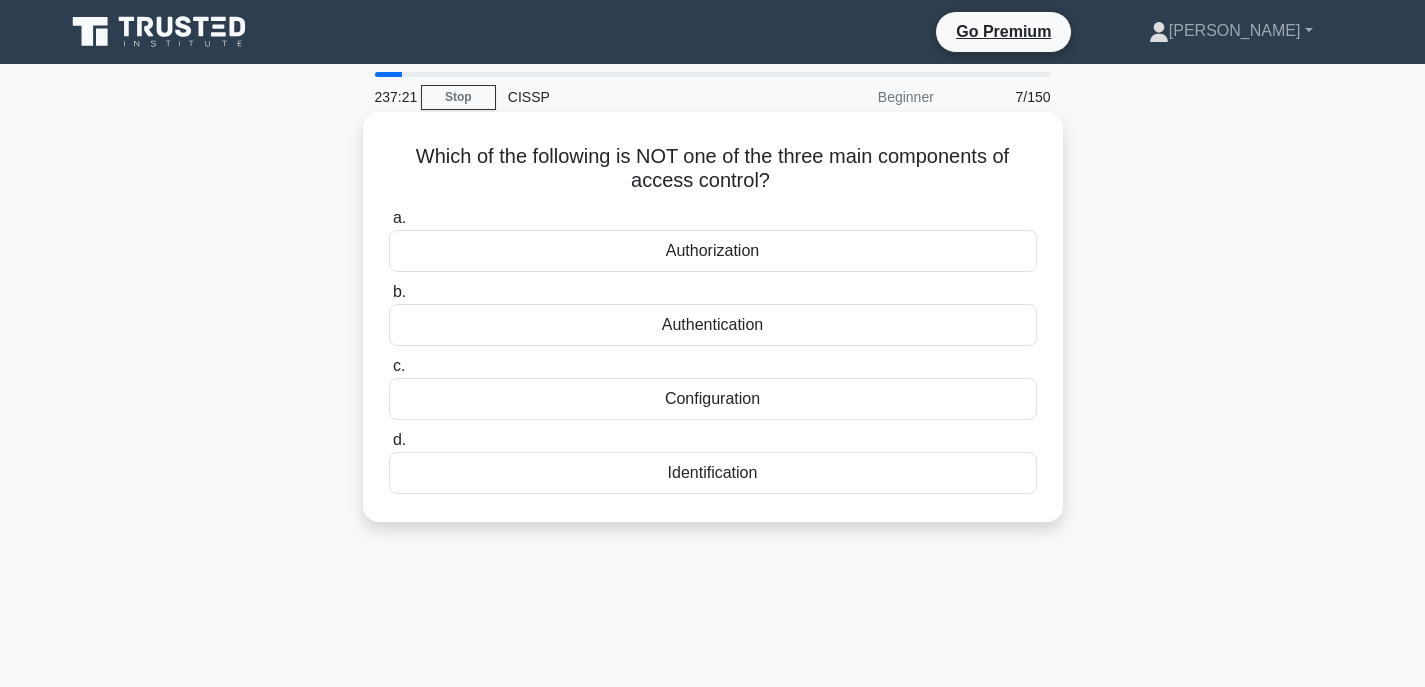 click on "Authentication" at bounding box center [713, 325] 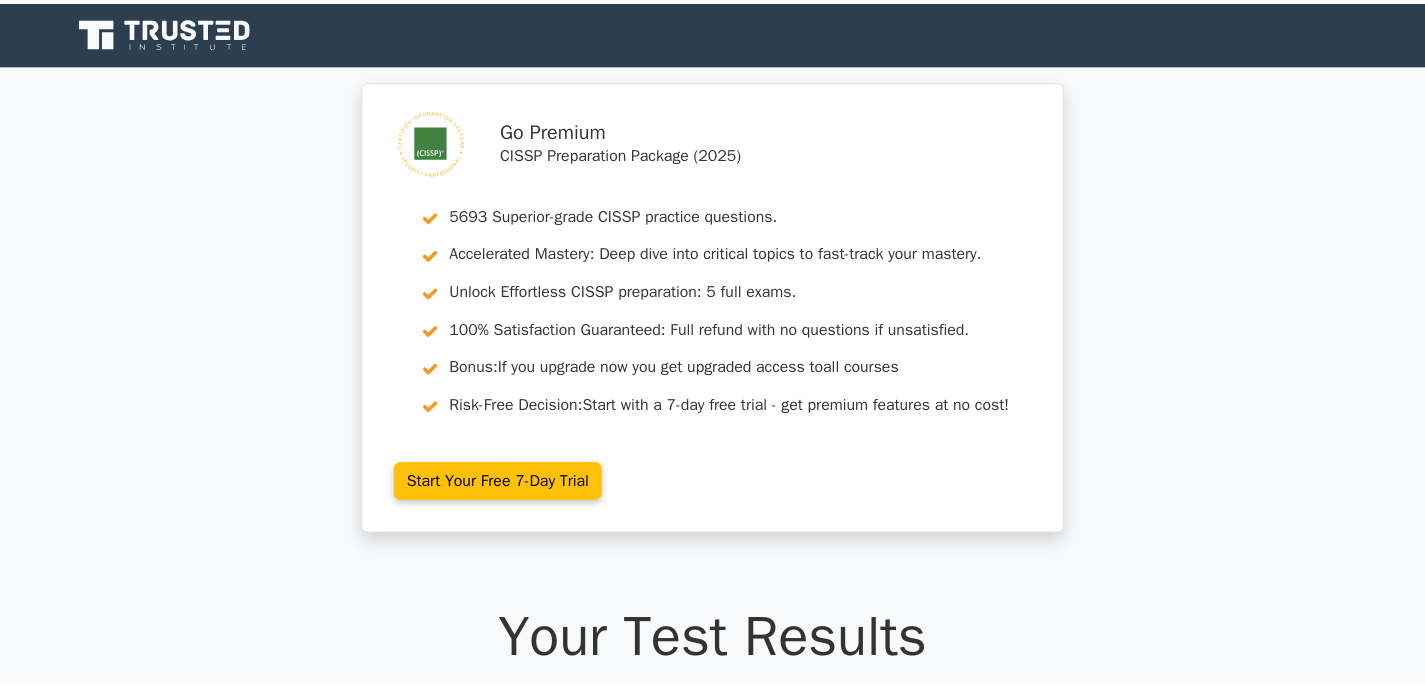 scroll, scrollTop: 9, scrollLeft: 0, axis: vertical 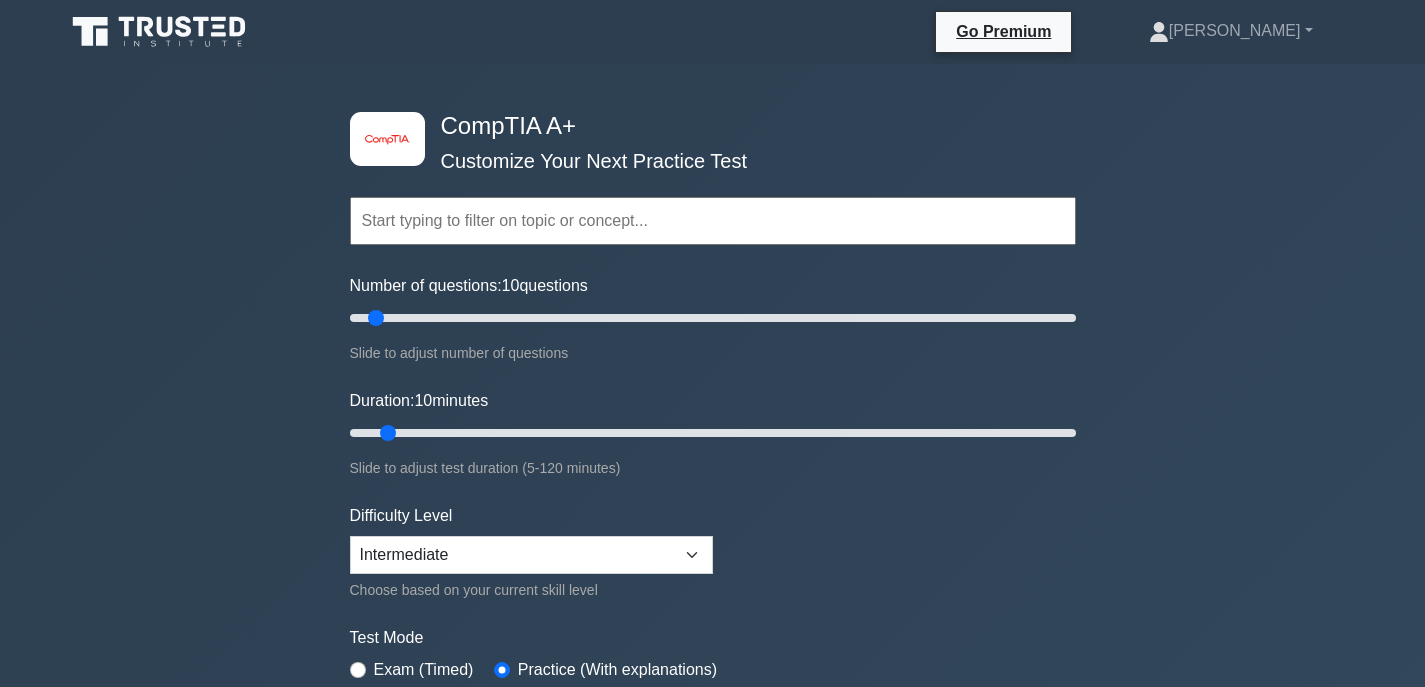 click at bounding box center [713, 221] 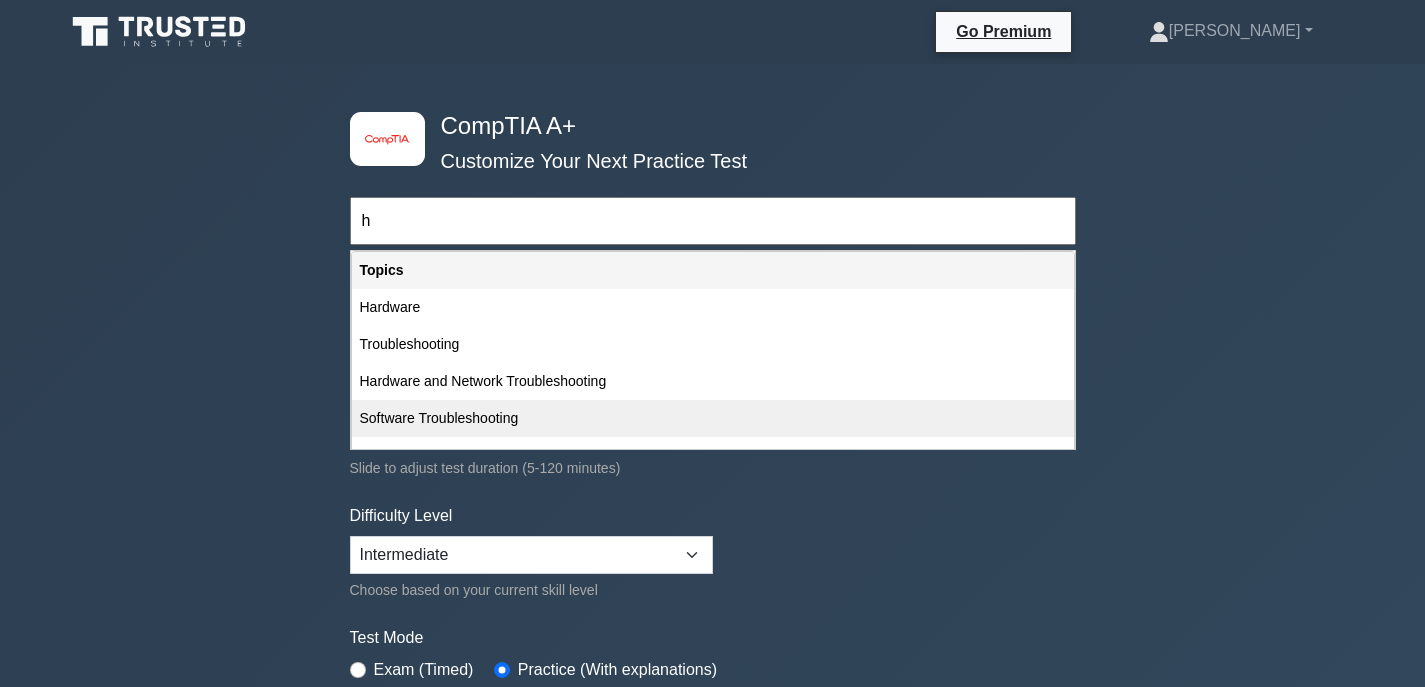 click on "Software Troubleshooting" at bounding box center (713, 418) 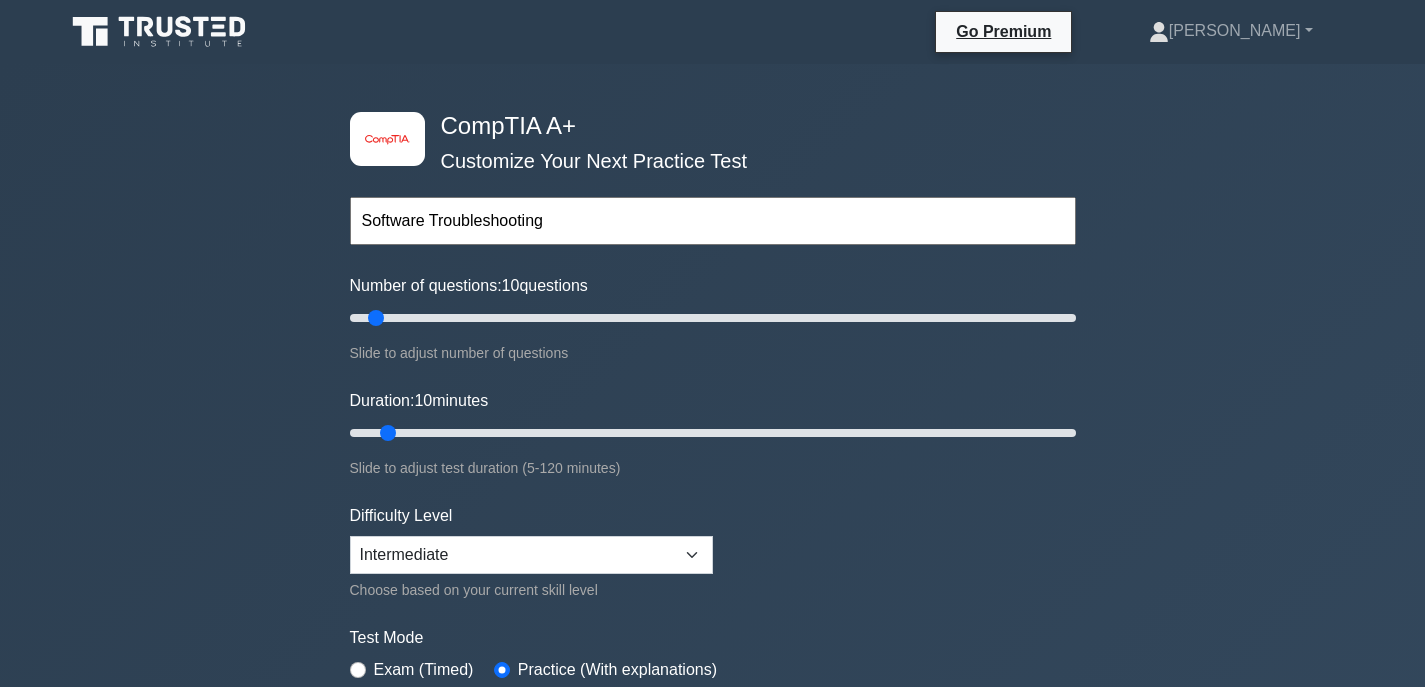 click on "Software Troubleshooting" at bounding box center [713, 221] 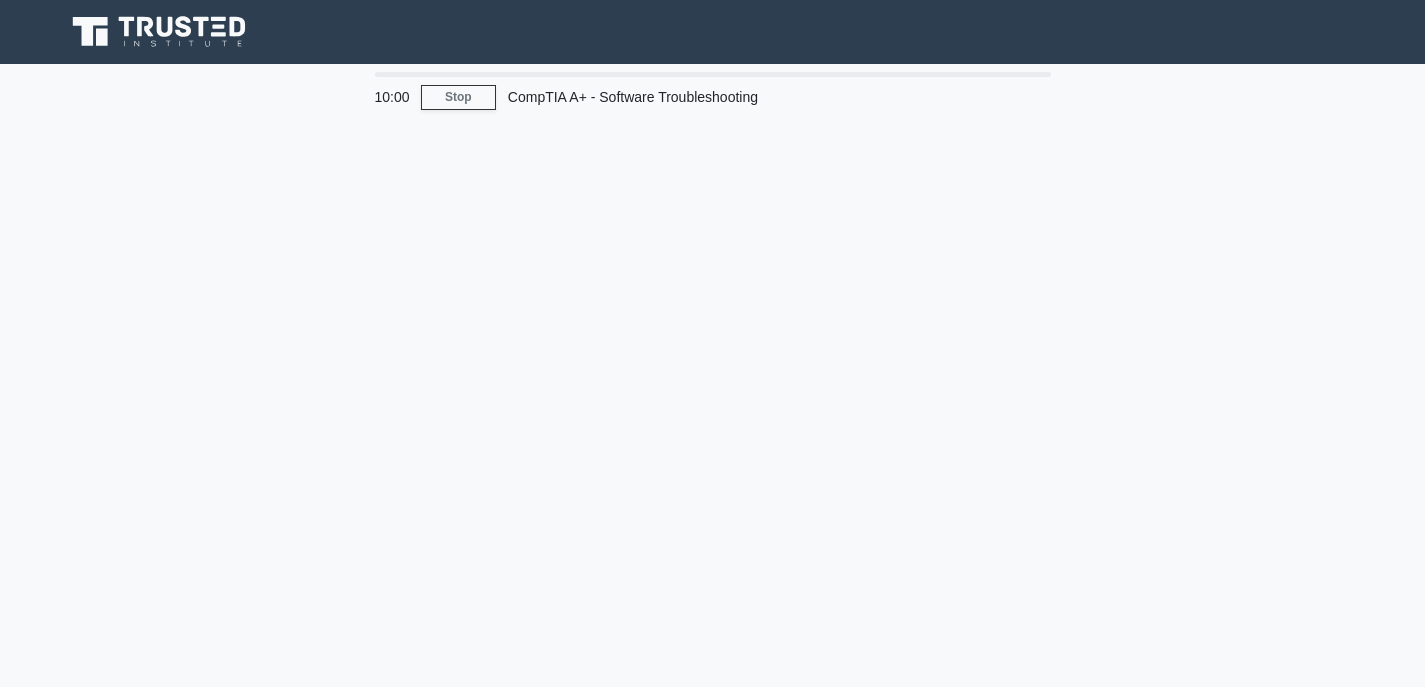 scroll, scrollTop: 0, scrollLeft: 0, axis: both 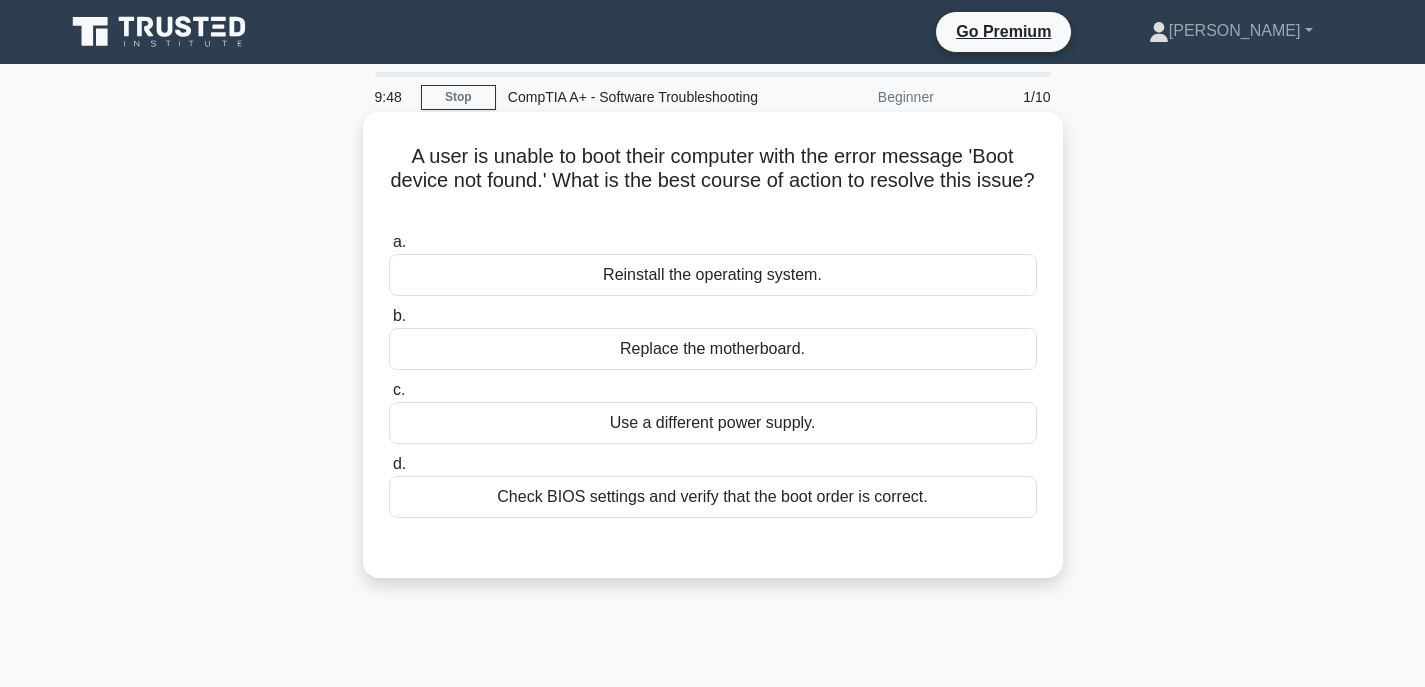 click on "Check BIOS settings and verify that the boot order is correct." at bounding box center (713, 497) 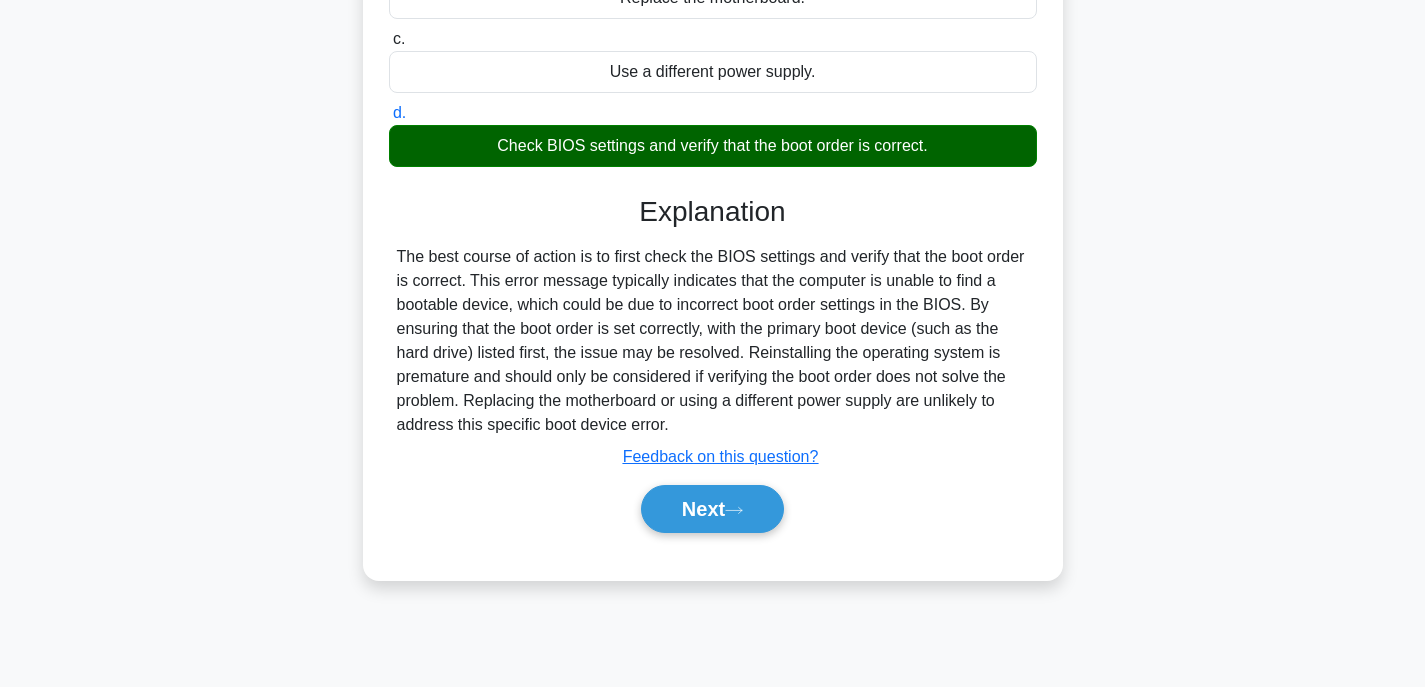 scroll, scrollTop: 393, scrollLeft: 0, axis: vertical 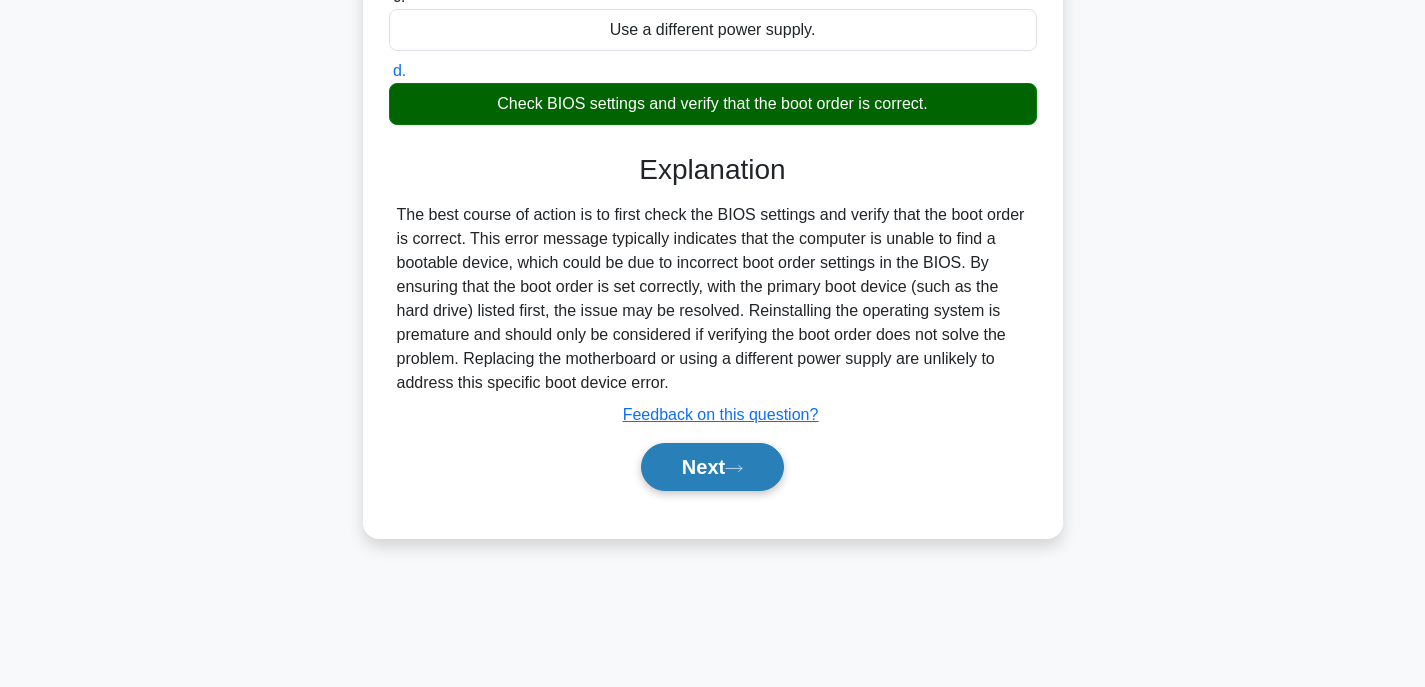 click on "Next" at bounding box center (712, 467) 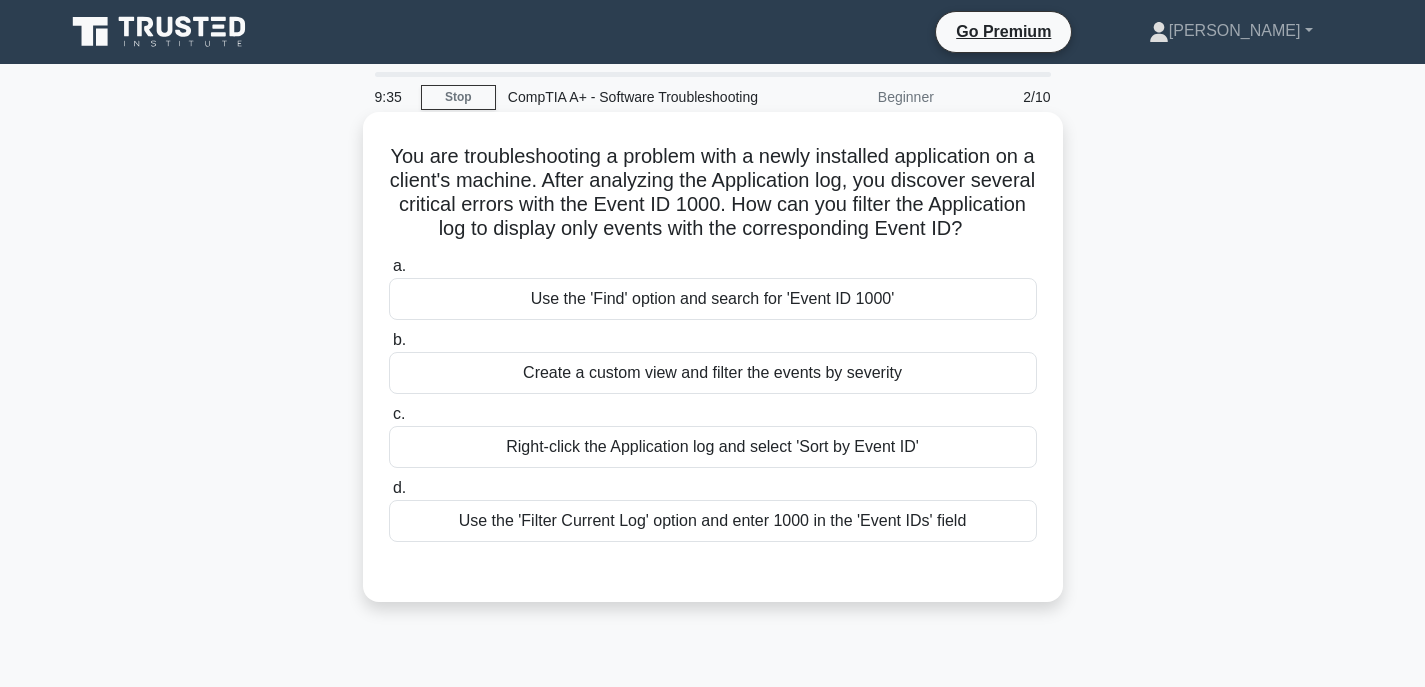 scroll, scrollTop: 100, scrollLeft: 0, axis: vertical 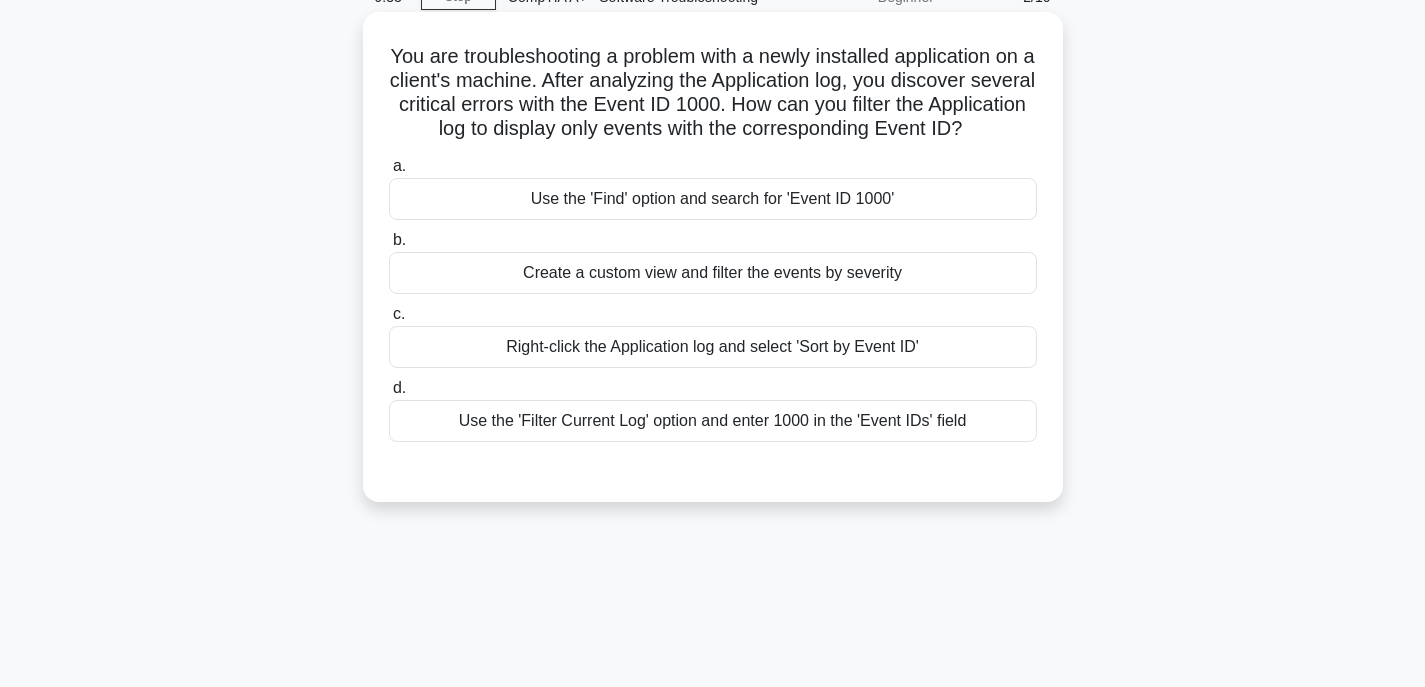 click on "Use the 'Filter Current Log' option and enter 1000 in the 'Event IDs' field" at bounding box center (713, 421) 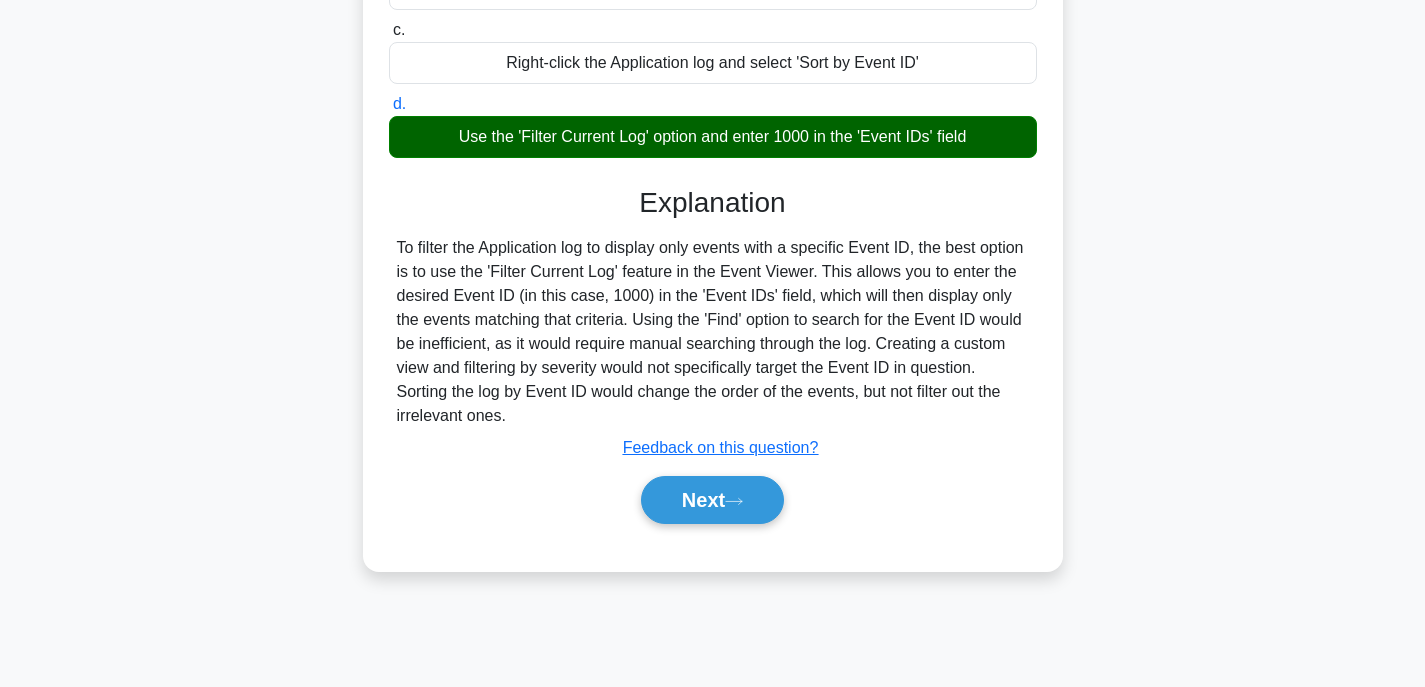 scroll, scrollTop: 393, scrollLeft: 0, axis: vertical 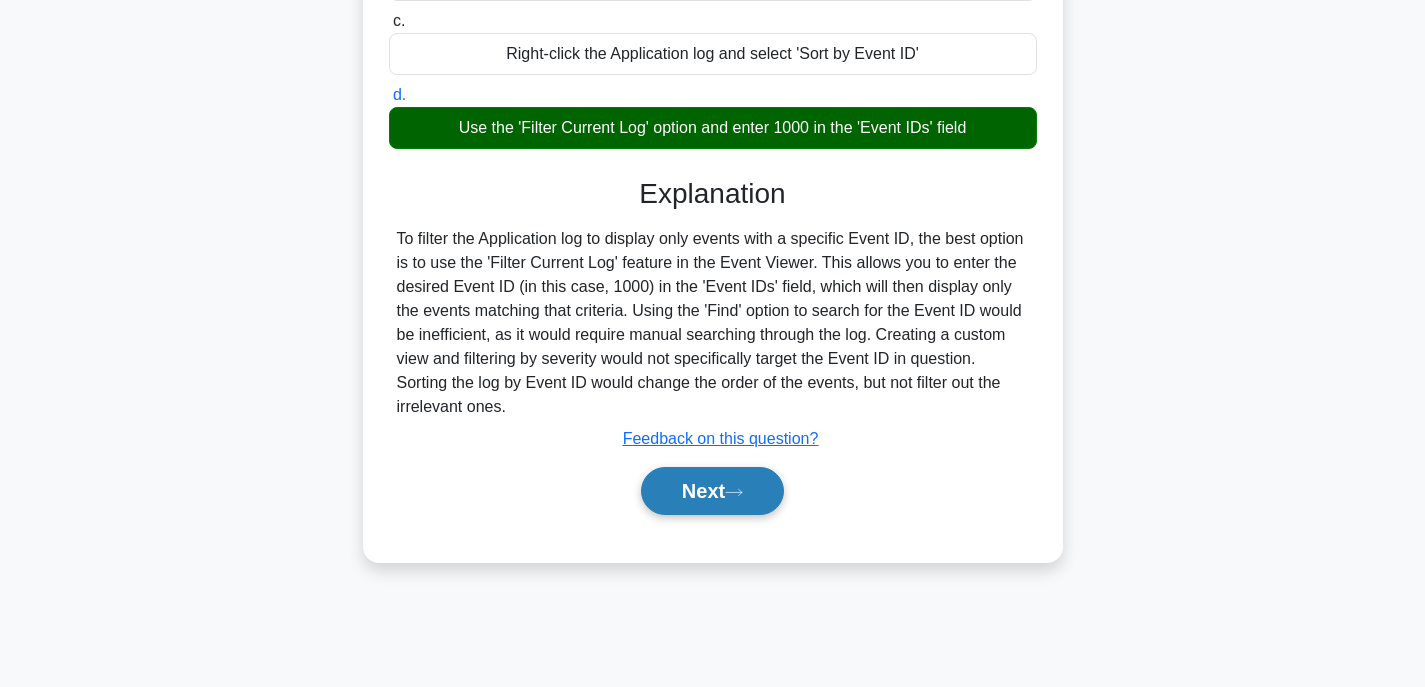 click on "Next" at bounding box center [712, 491] 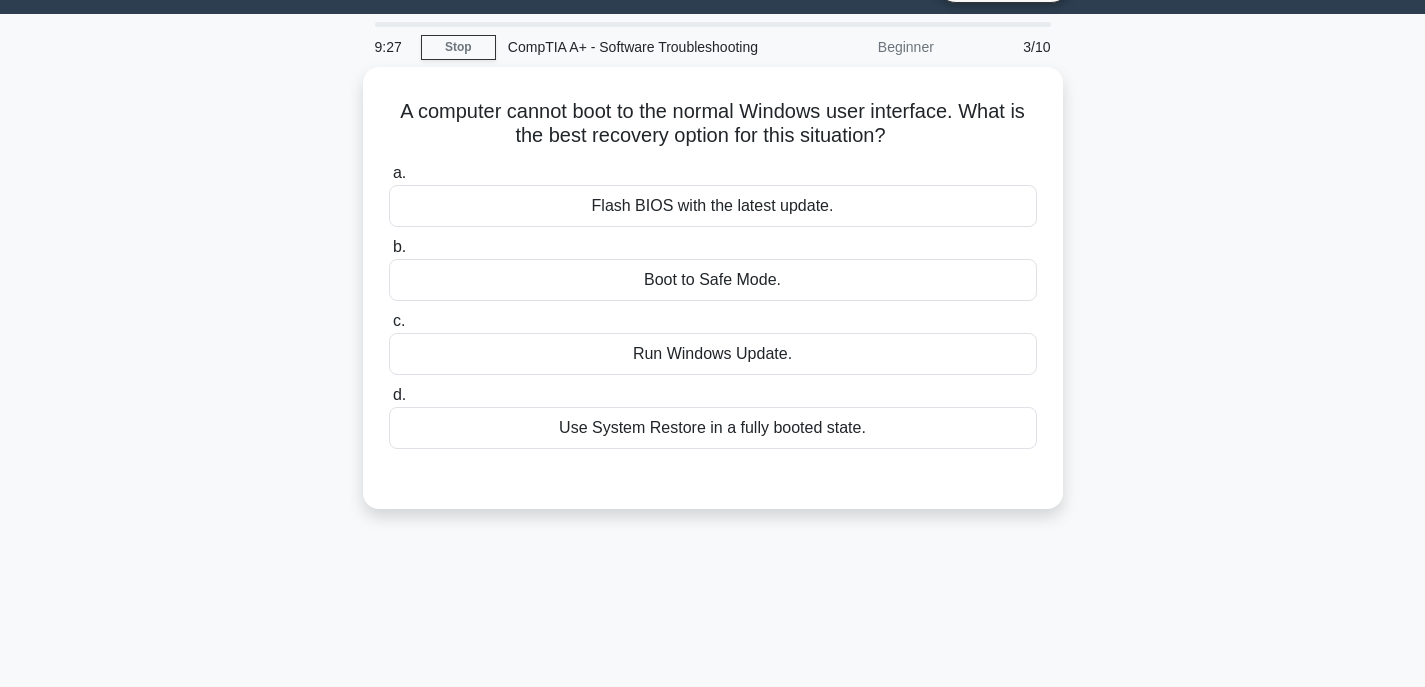 scroll, scrollTop: 0, scrollLeft: 0, axis: both 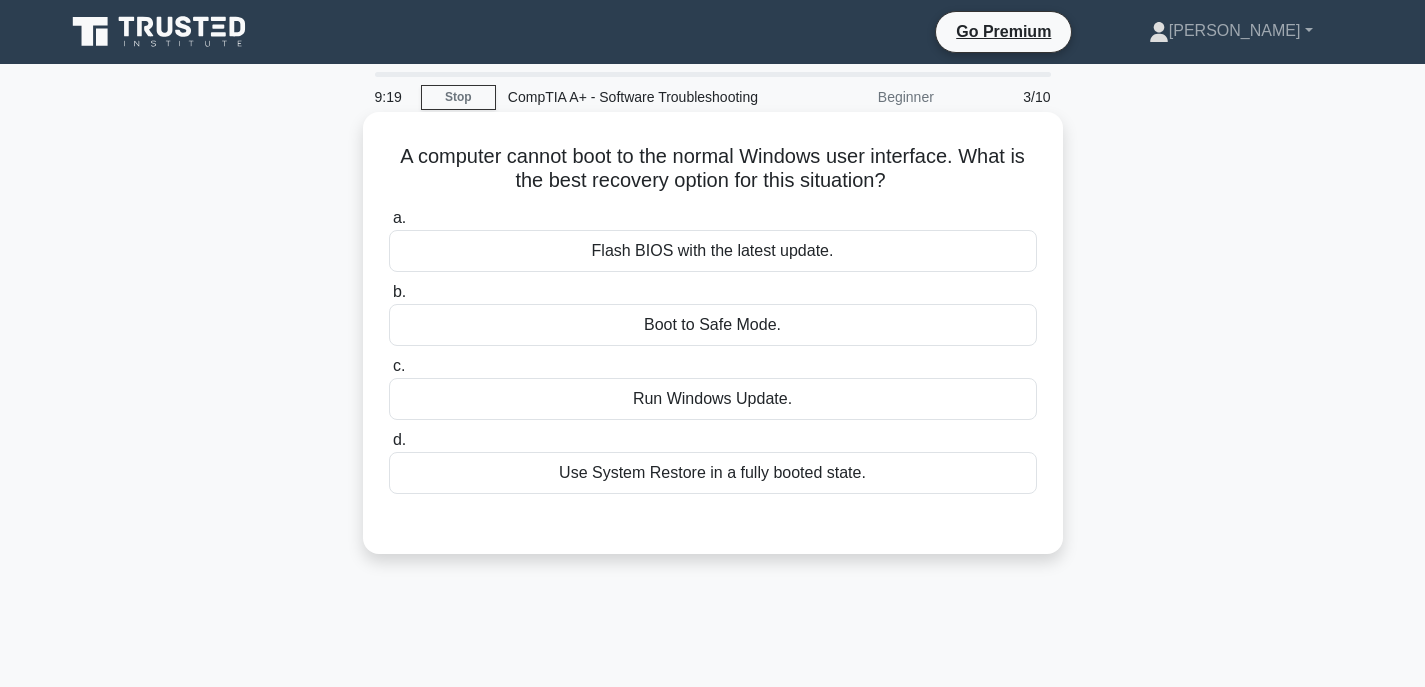 click on "Boot to Safe Mode." at bounding box center [713, 325] 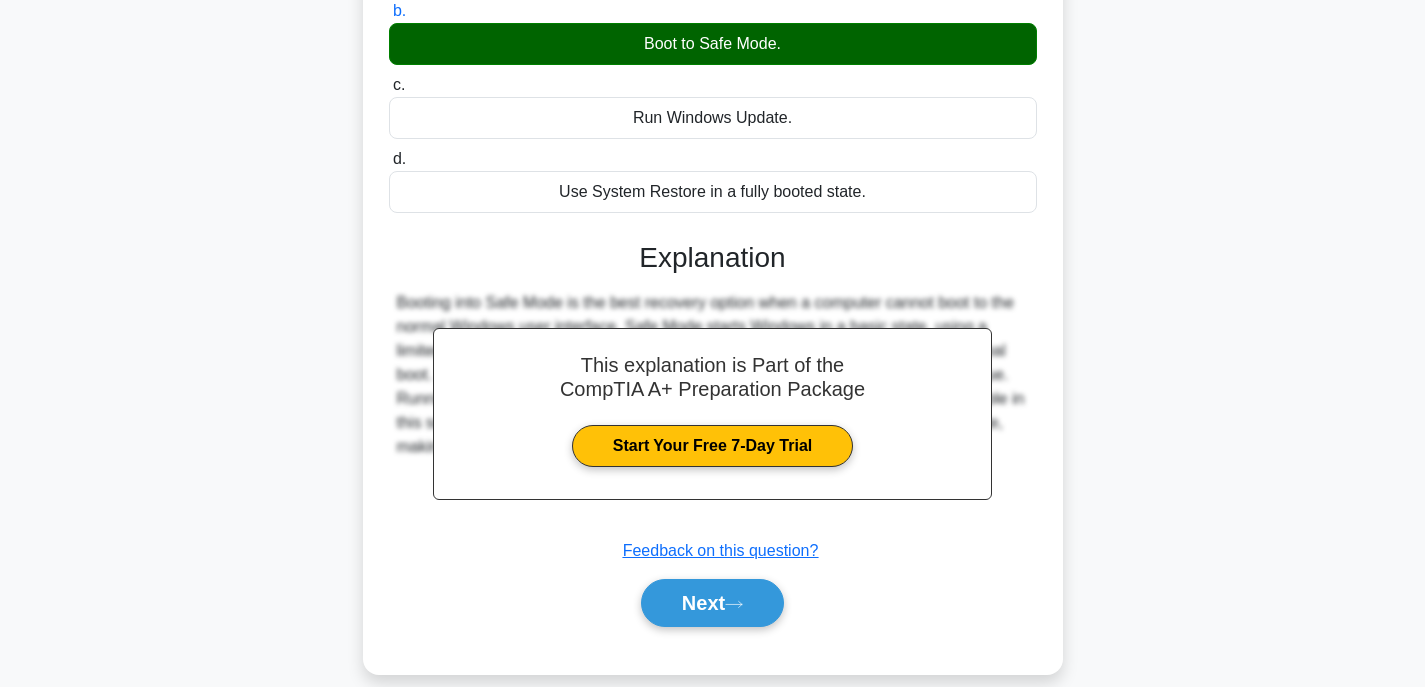 scroll, scrollTop: 300, scrollLeft: 0, axis: vertical 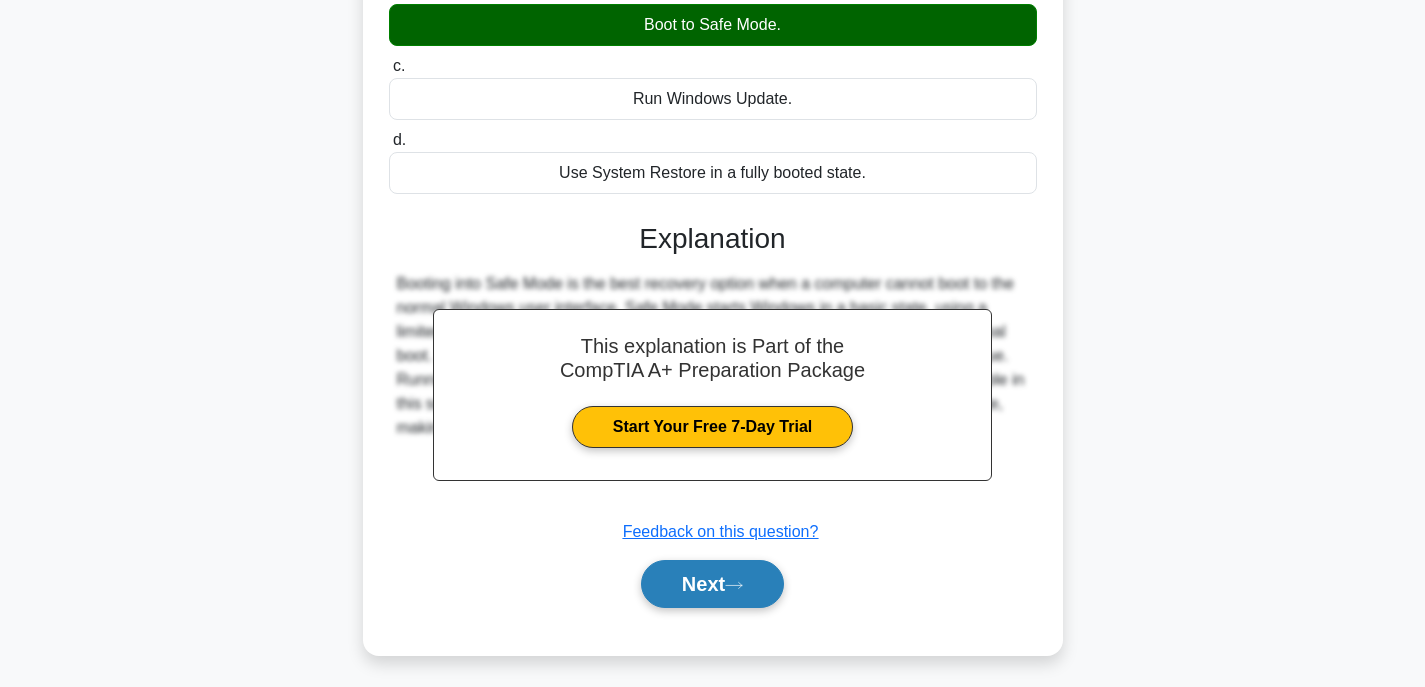 click on "Next" at bounding box center (712, 584) 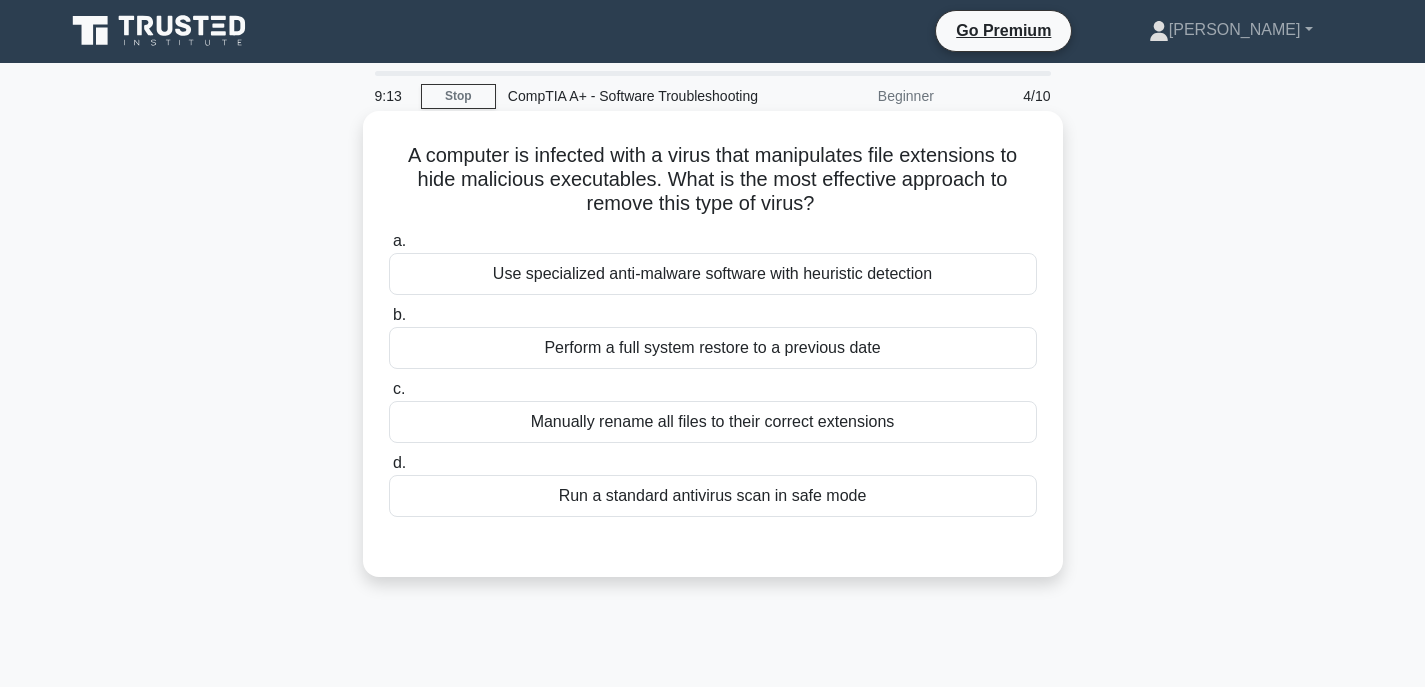 scroll, scrollTop: 0, scrollLeft: 0, axis: both 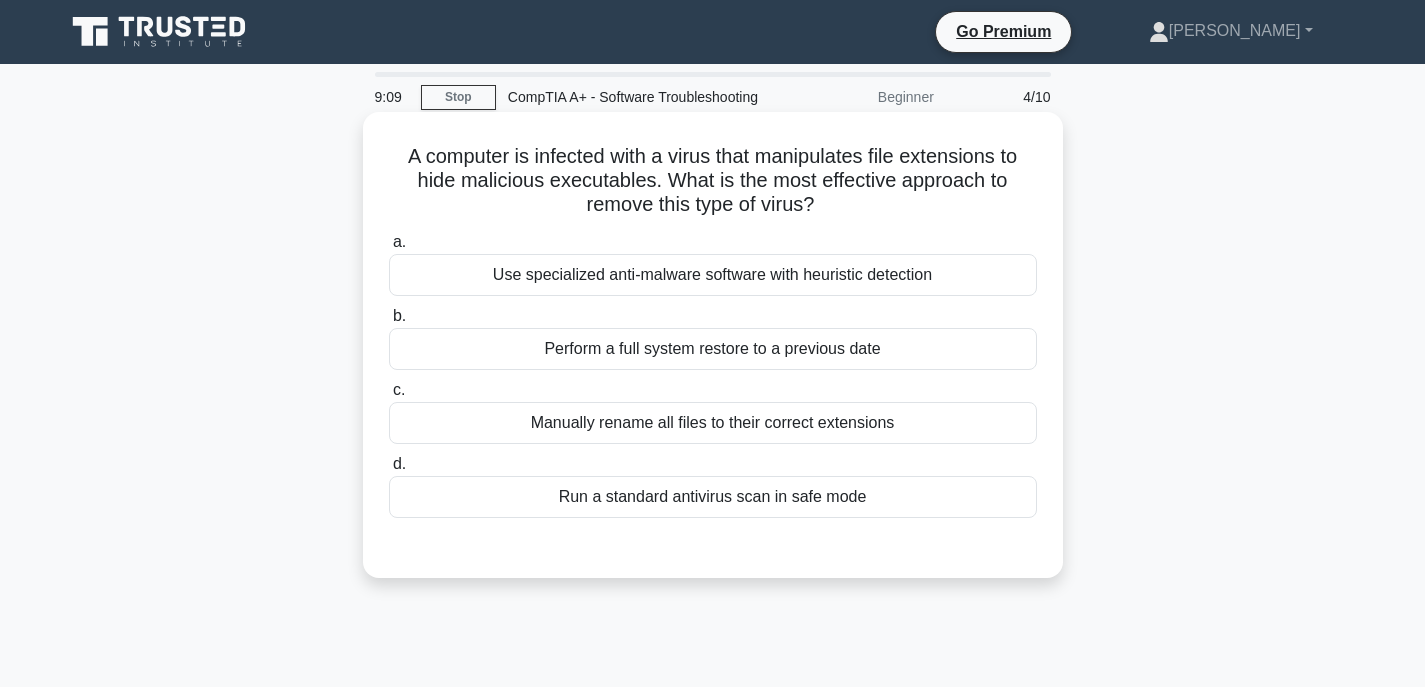 click on "Manually rename all files to their correct extensions" at bounding box center [713, 423] 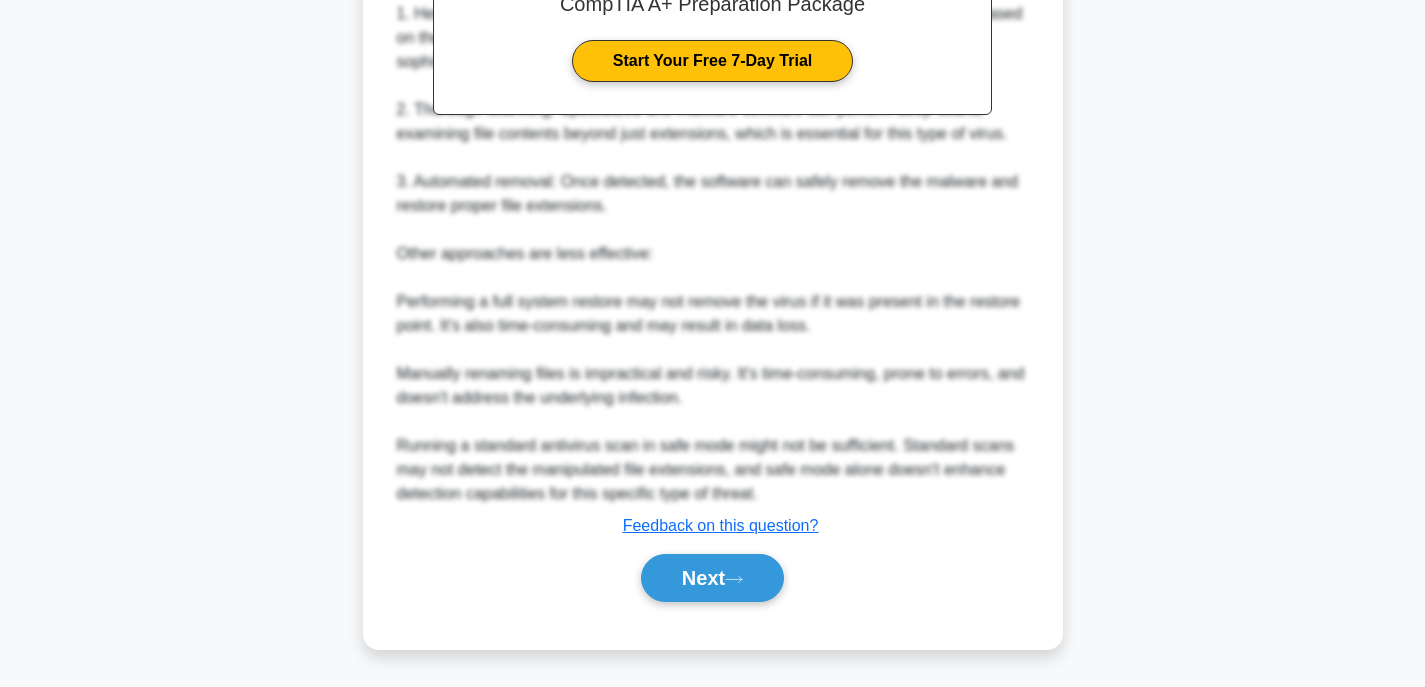 scroll, scrollTop: 717, scrollLeft: 0, axis: vertical 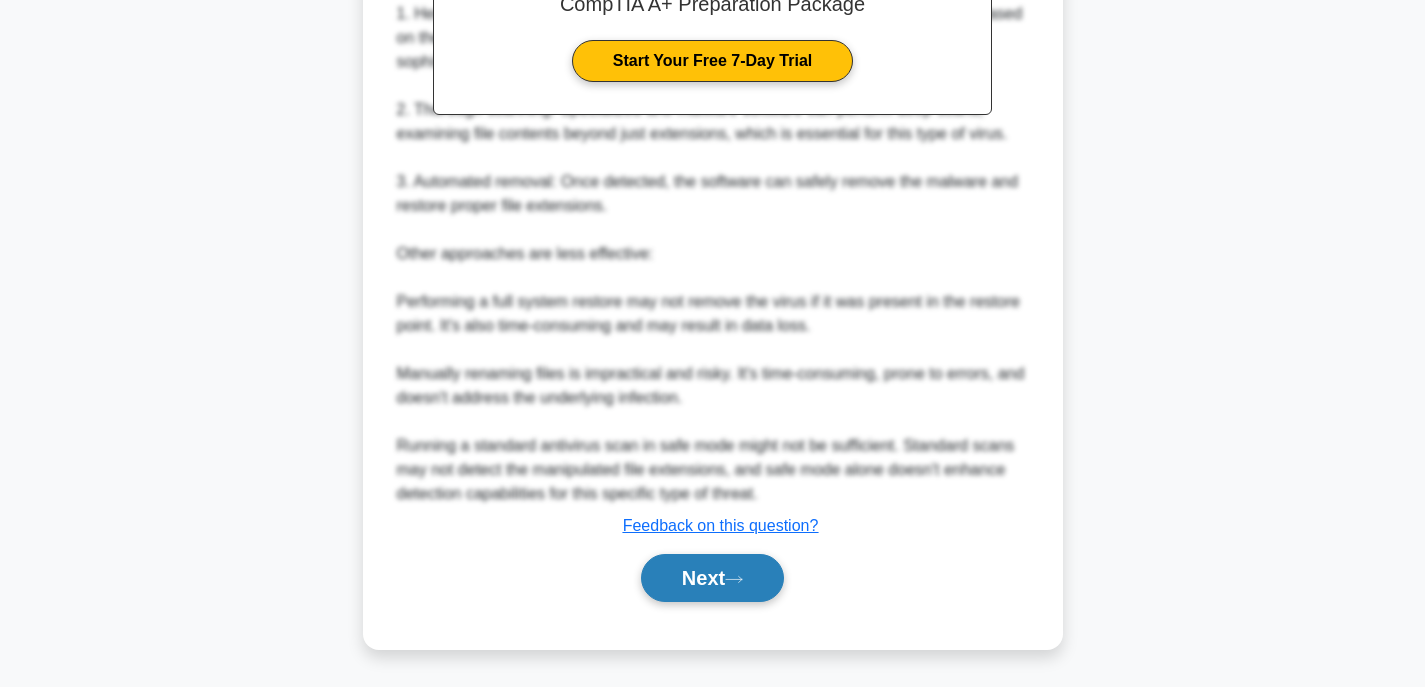 click on "Next" at bounding box center [712, 578] 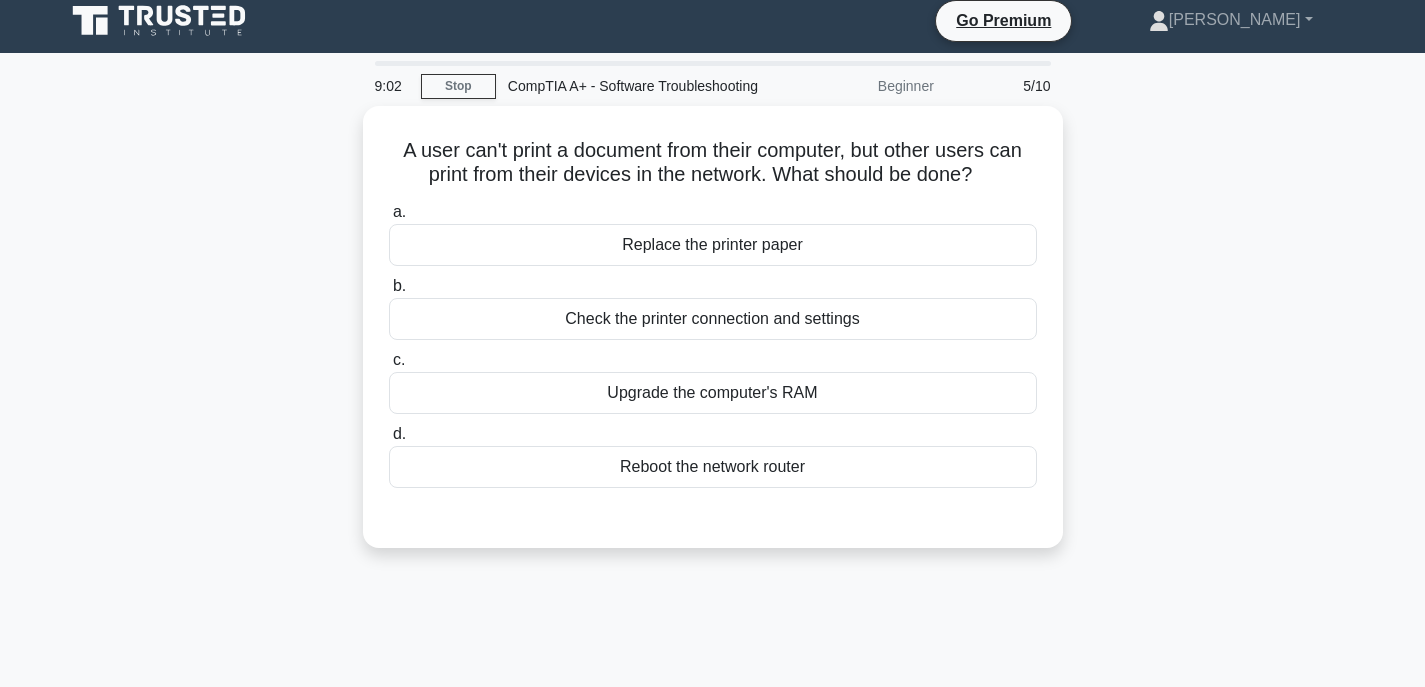 scroll, scrollTop: 0, scrollLeft: 0, axis: both 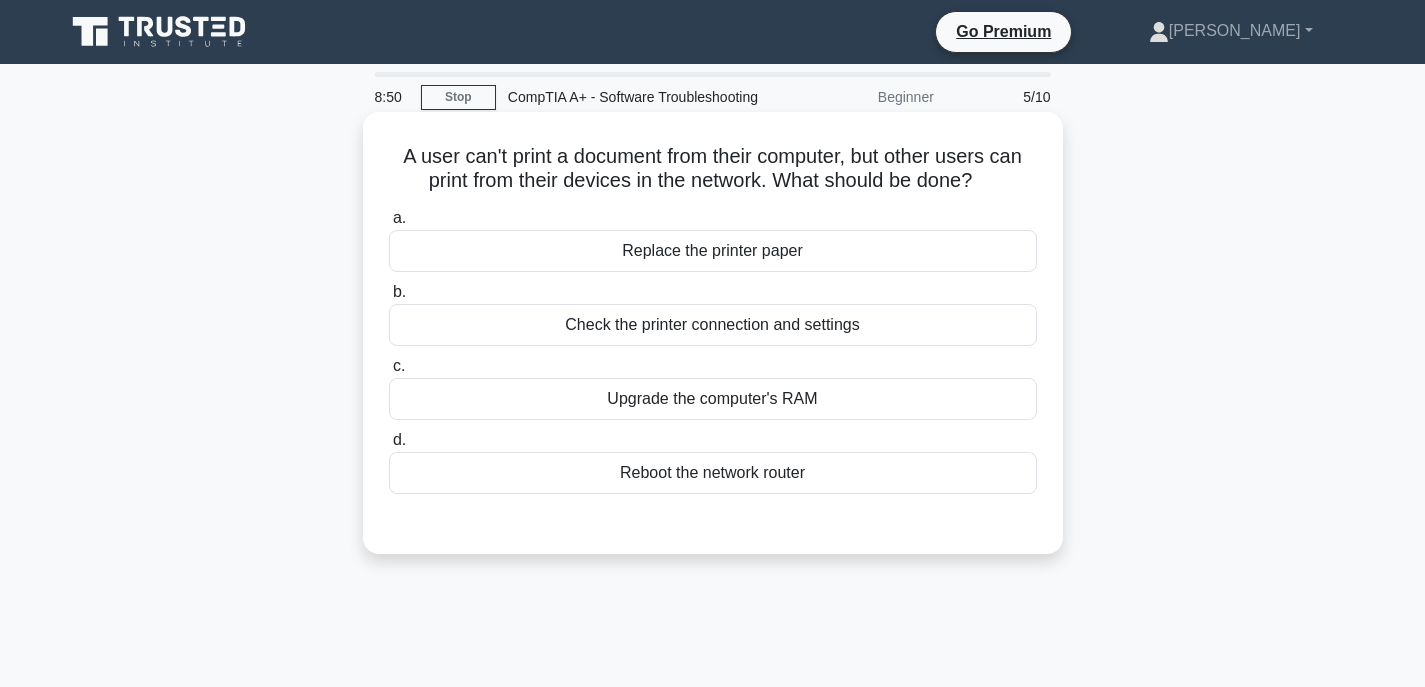 click on "Check the printer connection and settings" at bounding box center [713, 325] 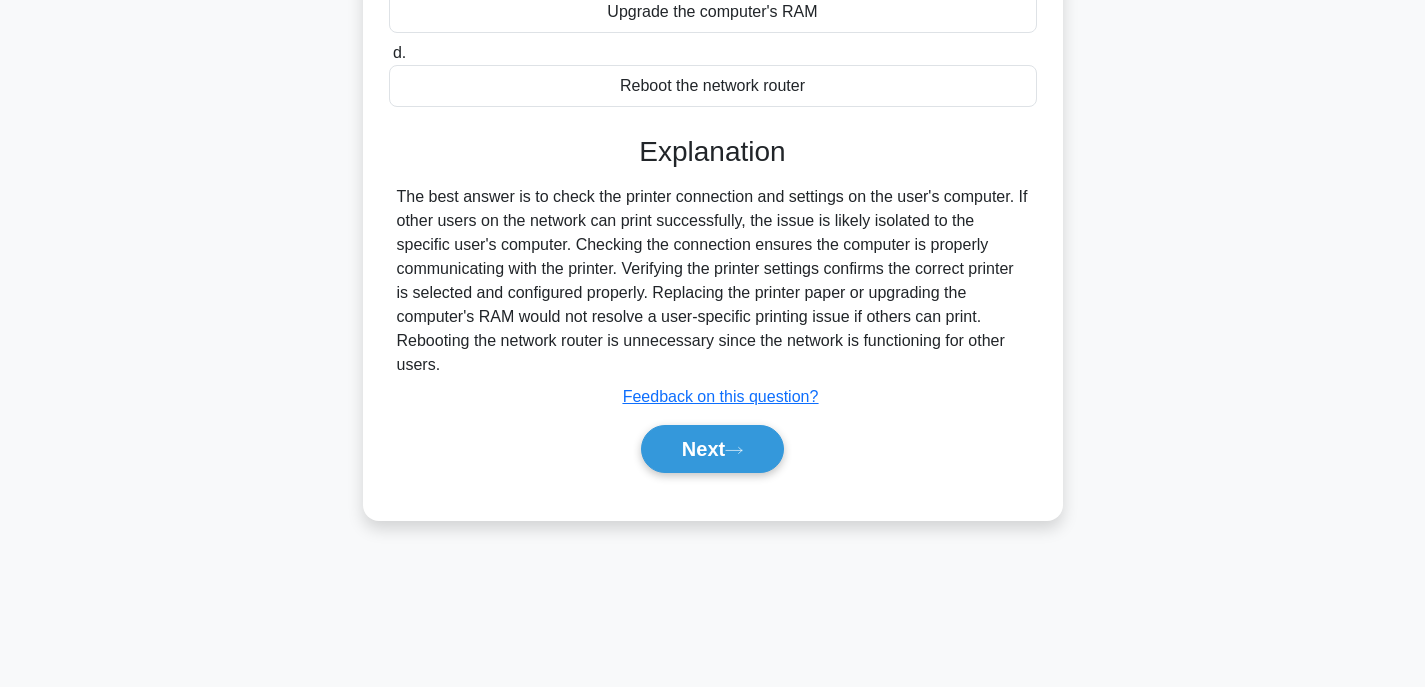 scroll, scrollTop: 393, scrollLeft: 0, axis: vertical 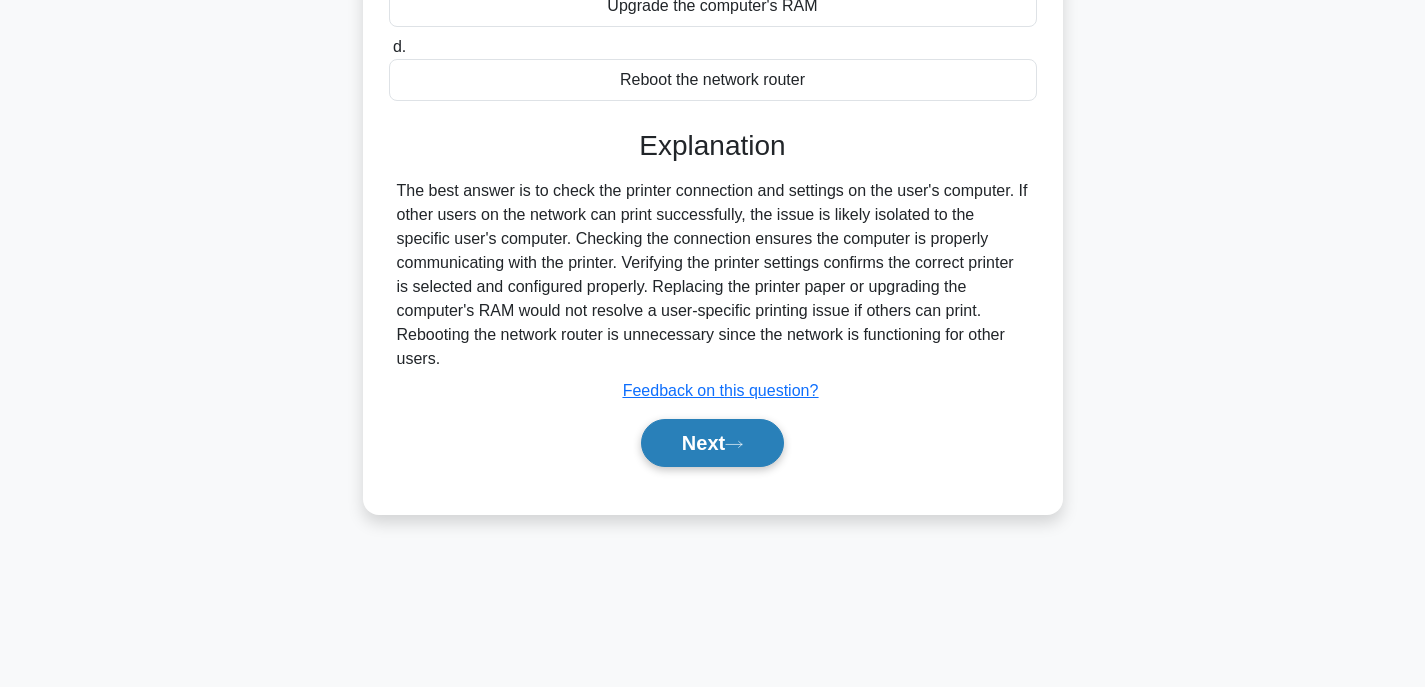 click on "Next" at bounding box center [712, 443] 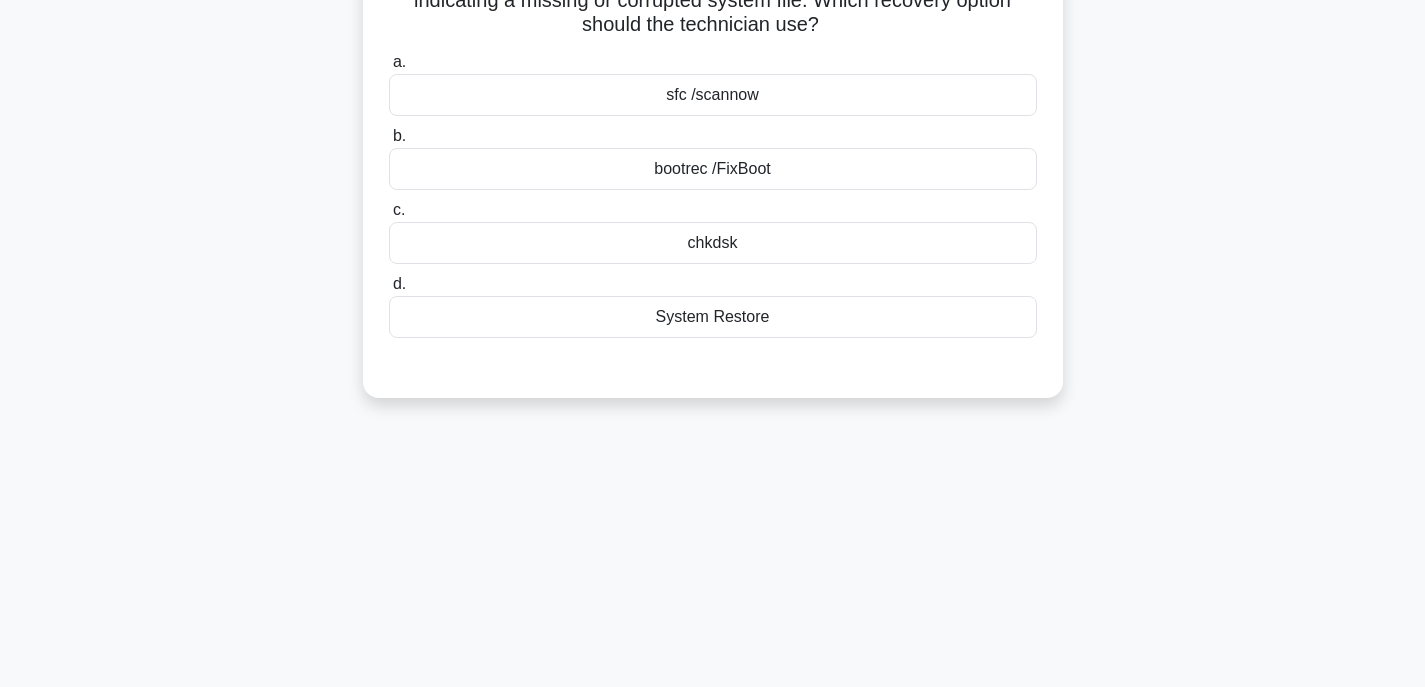 scroll, scrollTop: 0, scrollLeft: 0, axis: both 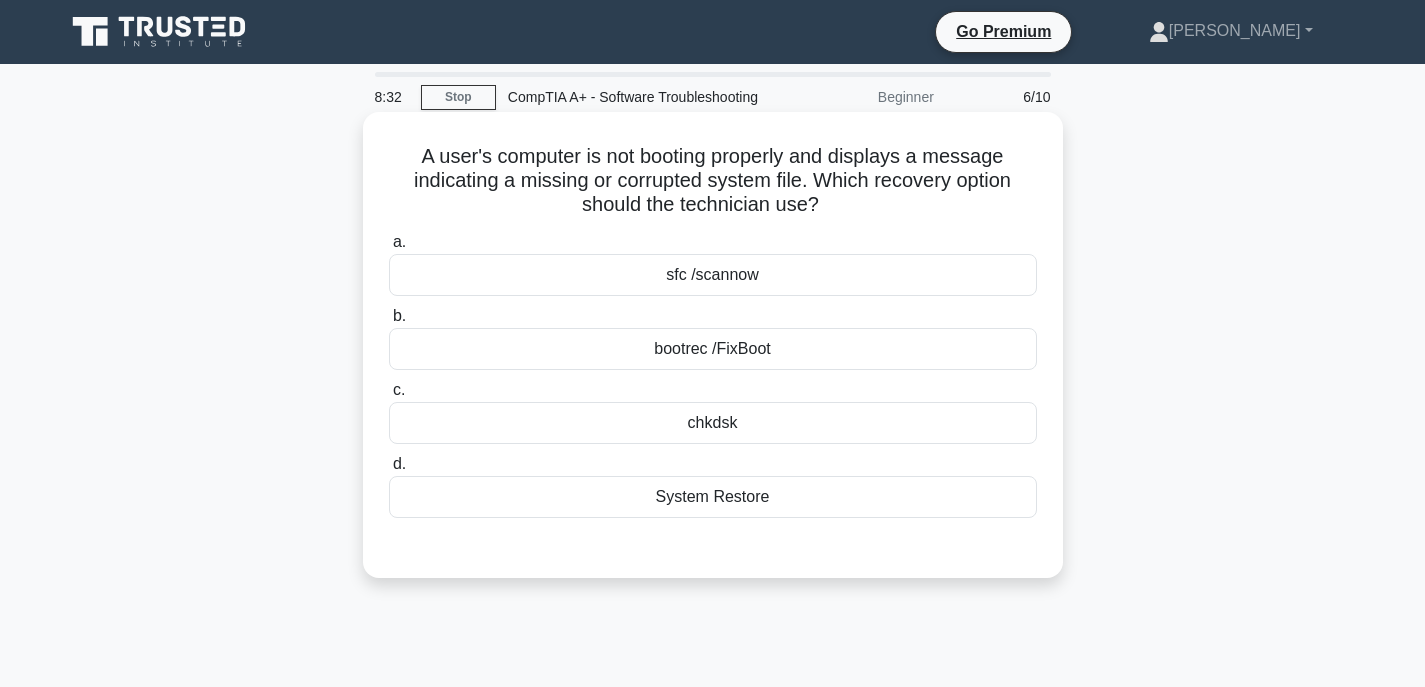 click on "System Restore" at bounding box center [713, 497] 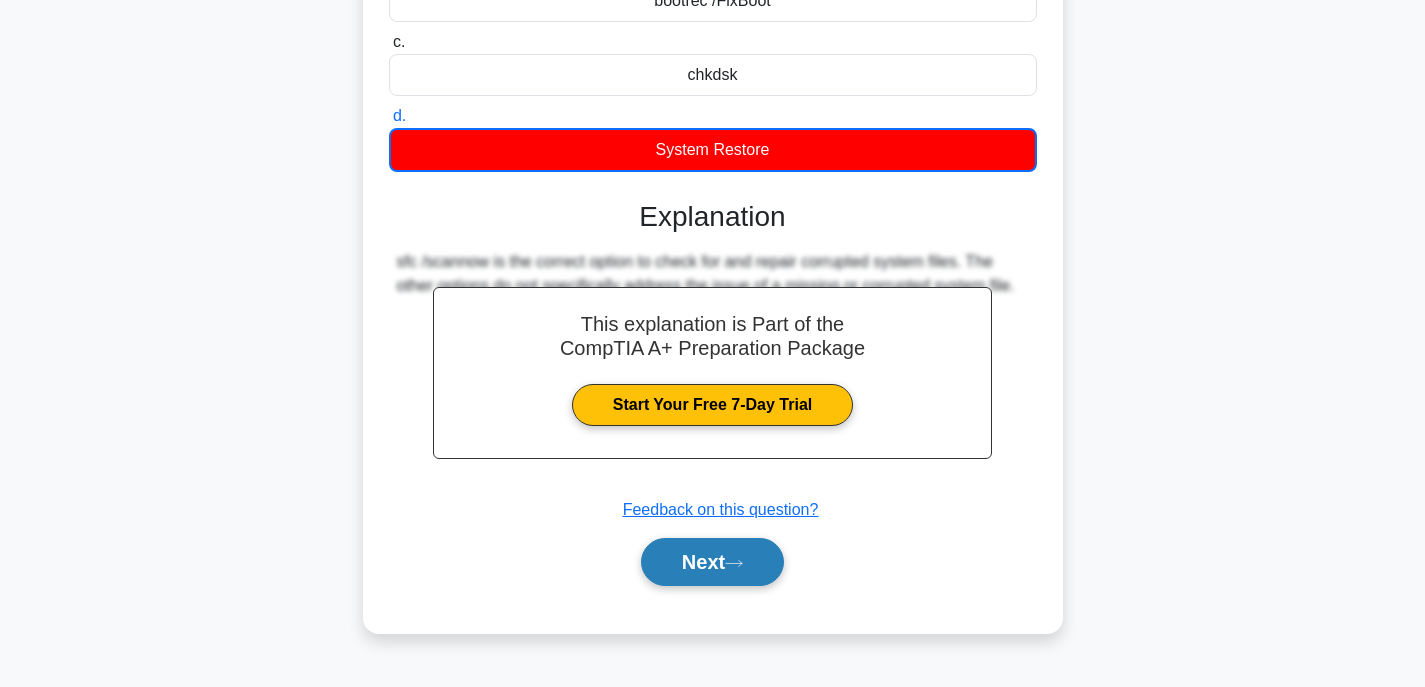 scroll, scrollTop: 393, scrollLeft: 0, axis: vertical 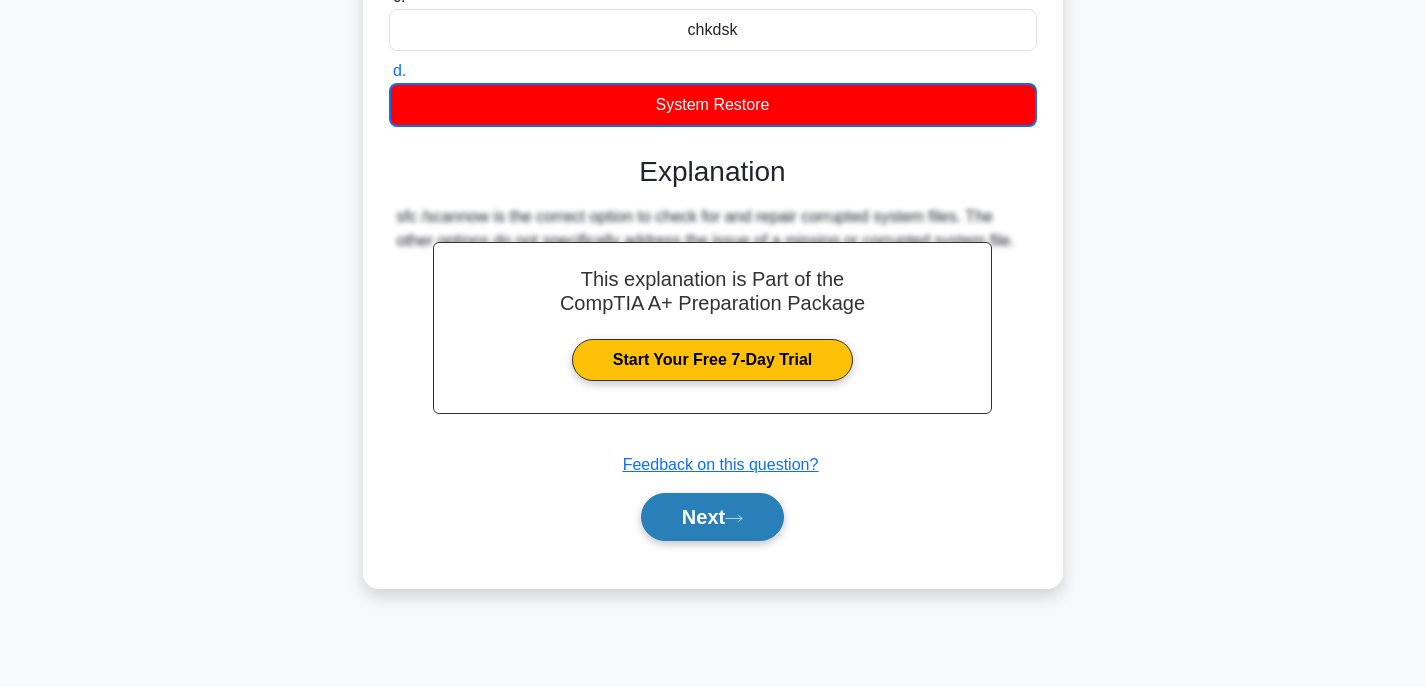 click on "Next" at bounding box center [712, 517] 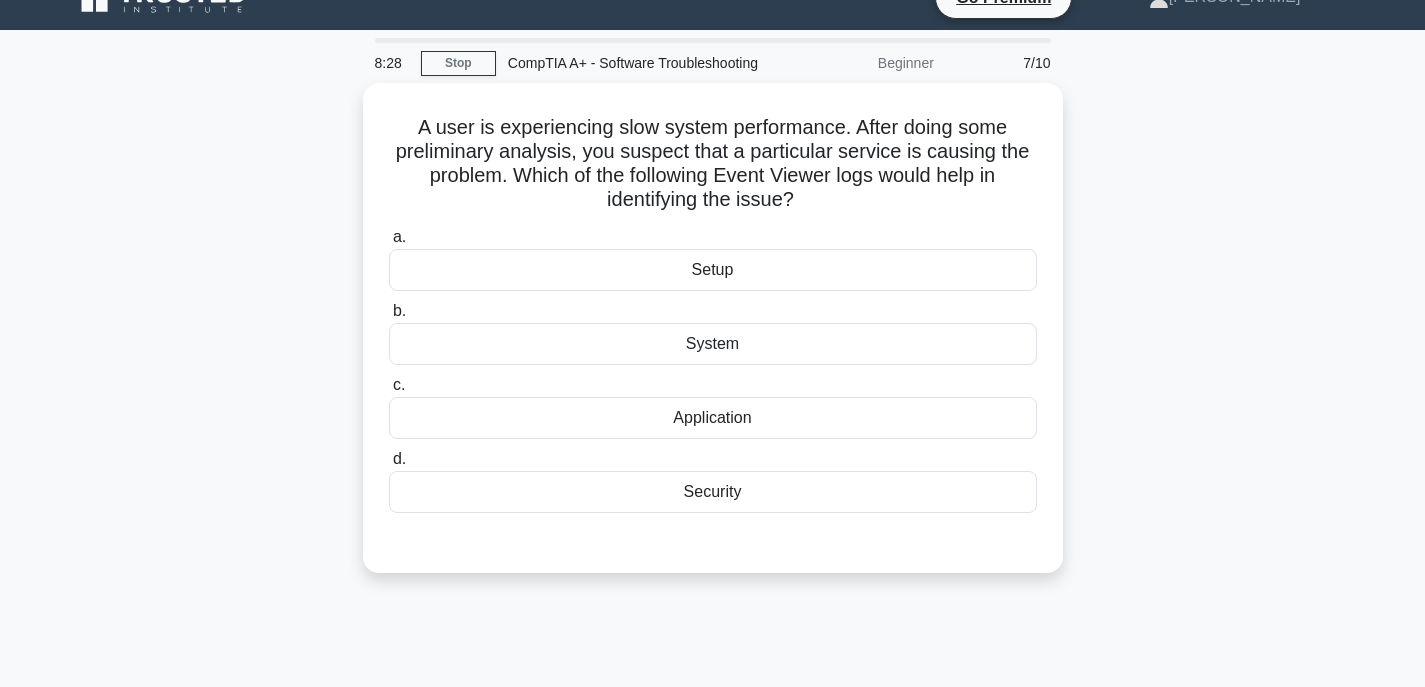 scroll, scrollTop: 0, scrollLeft: 0, axis: both 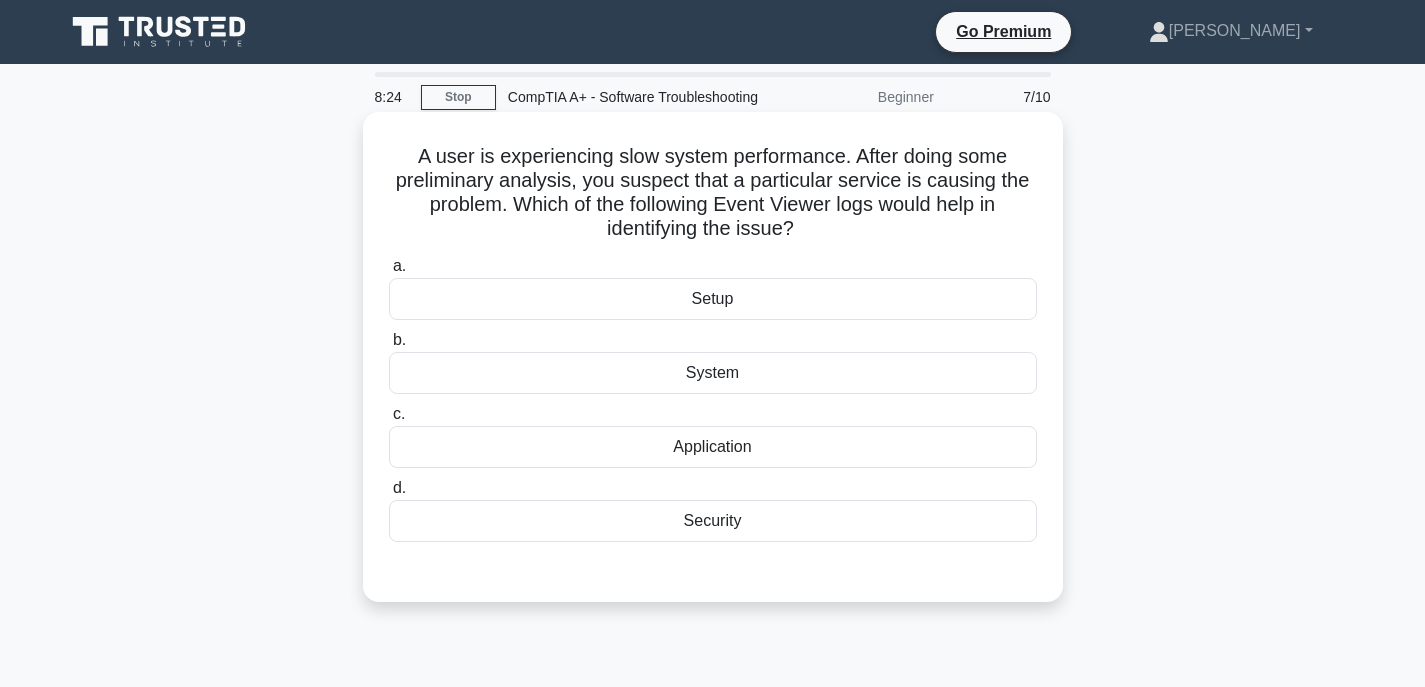 click on "Application" at bounding box center (713, 447) 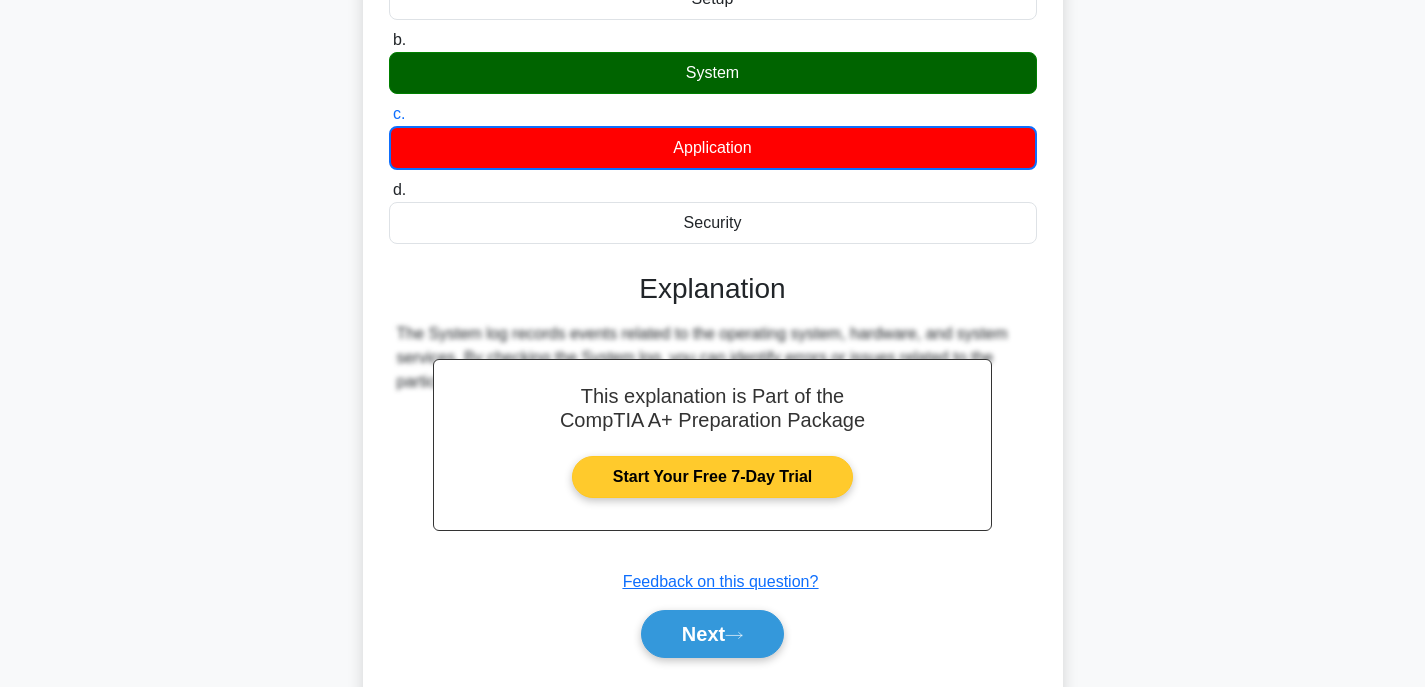 scroll, scrollTop: 393, scrollLeft: 0, axis: vertical 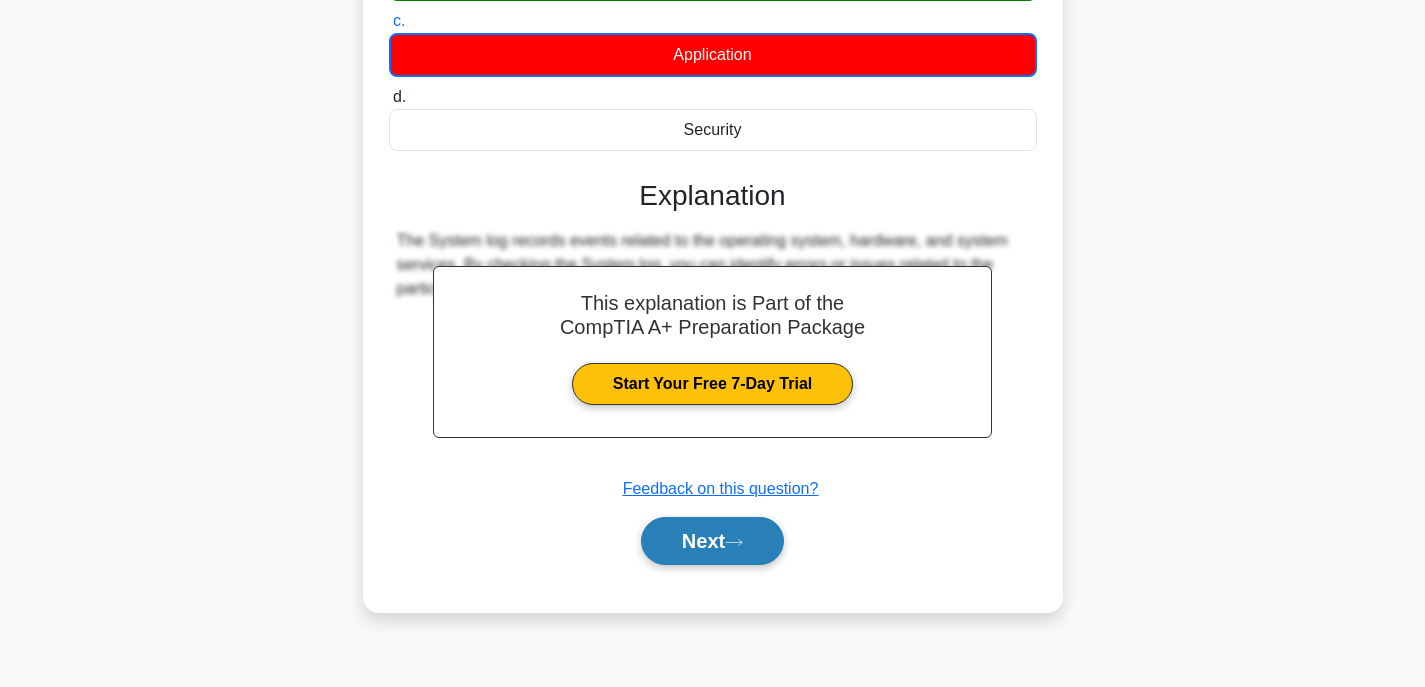 click on "Next" at bounding box center [712, 541] 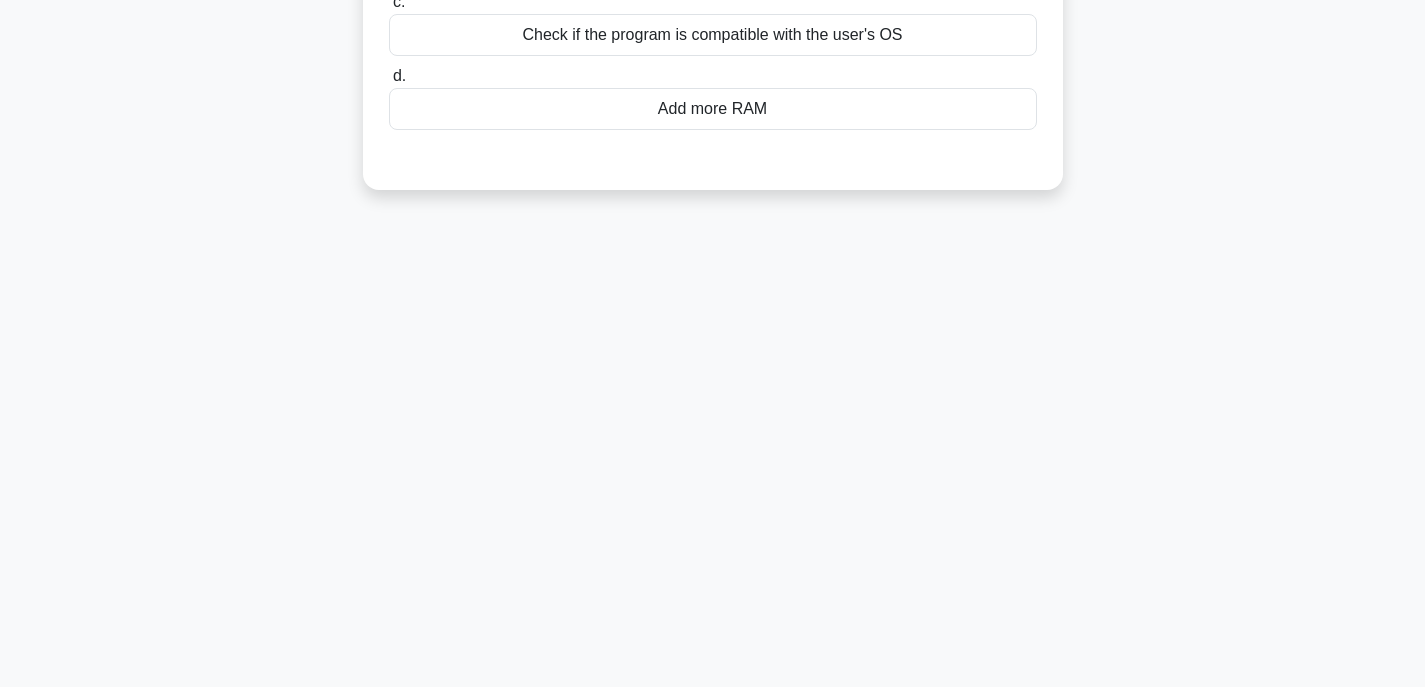 scroll, scrollTop: 0, scrollLeft: 0, axis: both 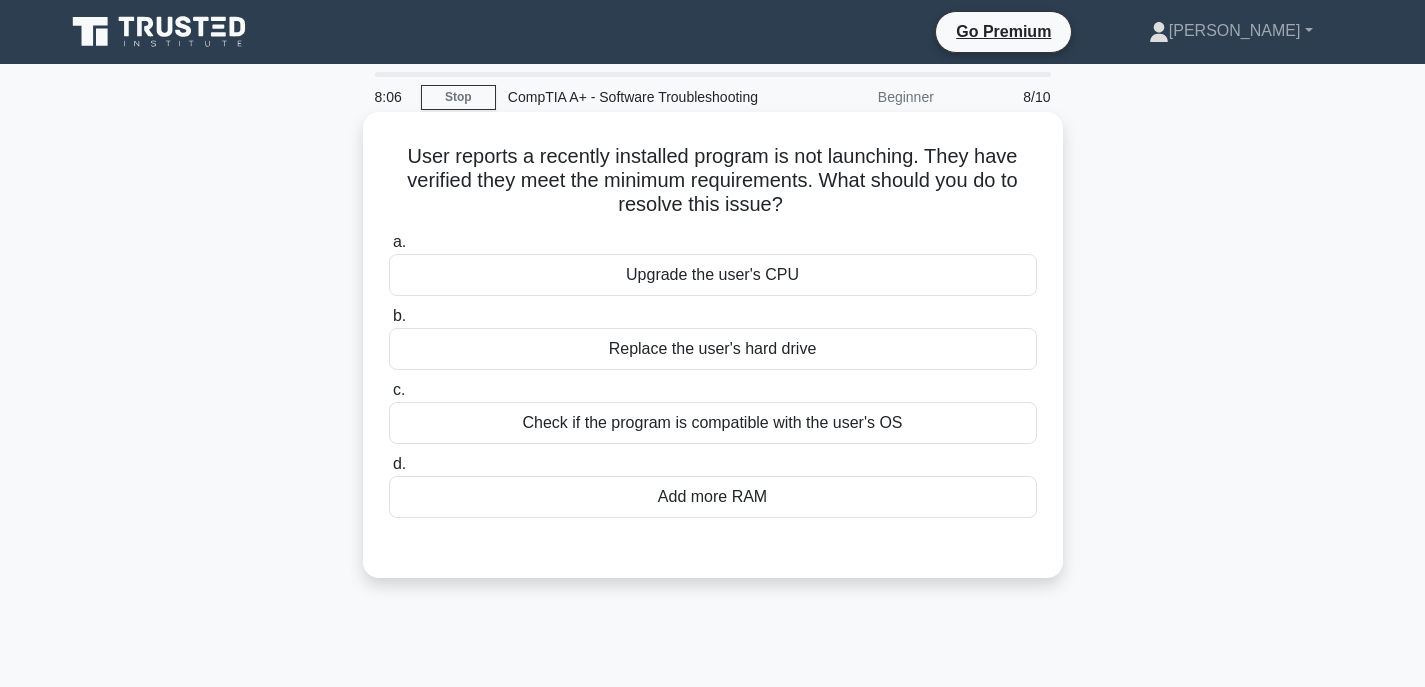click on "Add more RAM" at bounding box center [713, 497] 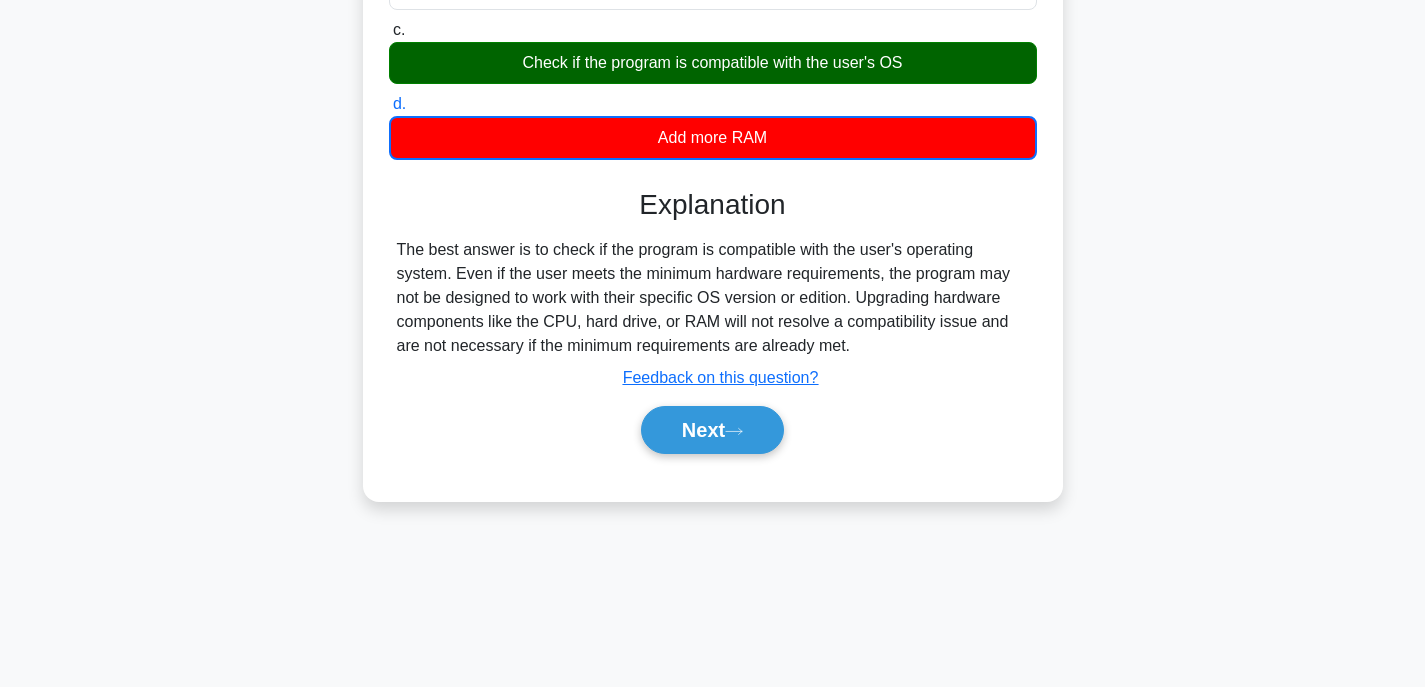 scroll, scrollTop: 393, scrollLeft: 0, axis: vertical 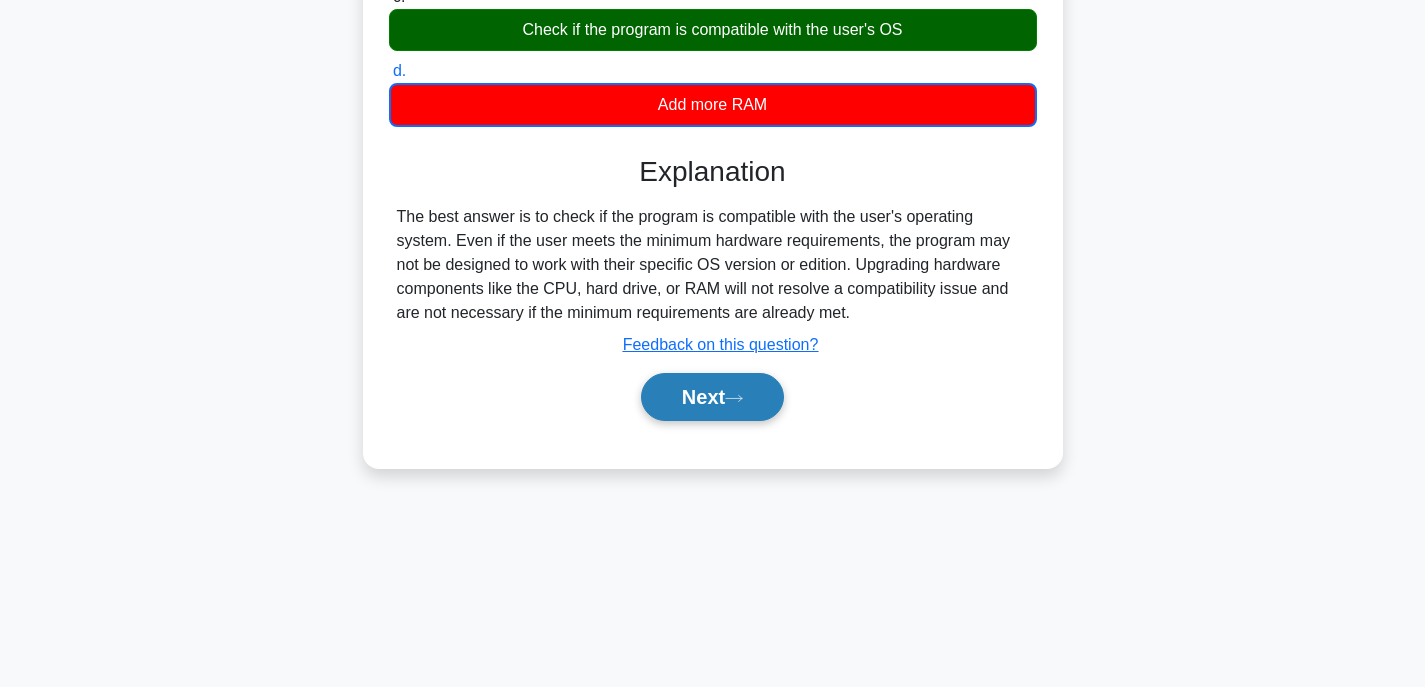 click on "Next" at bounding box center [712, 397] 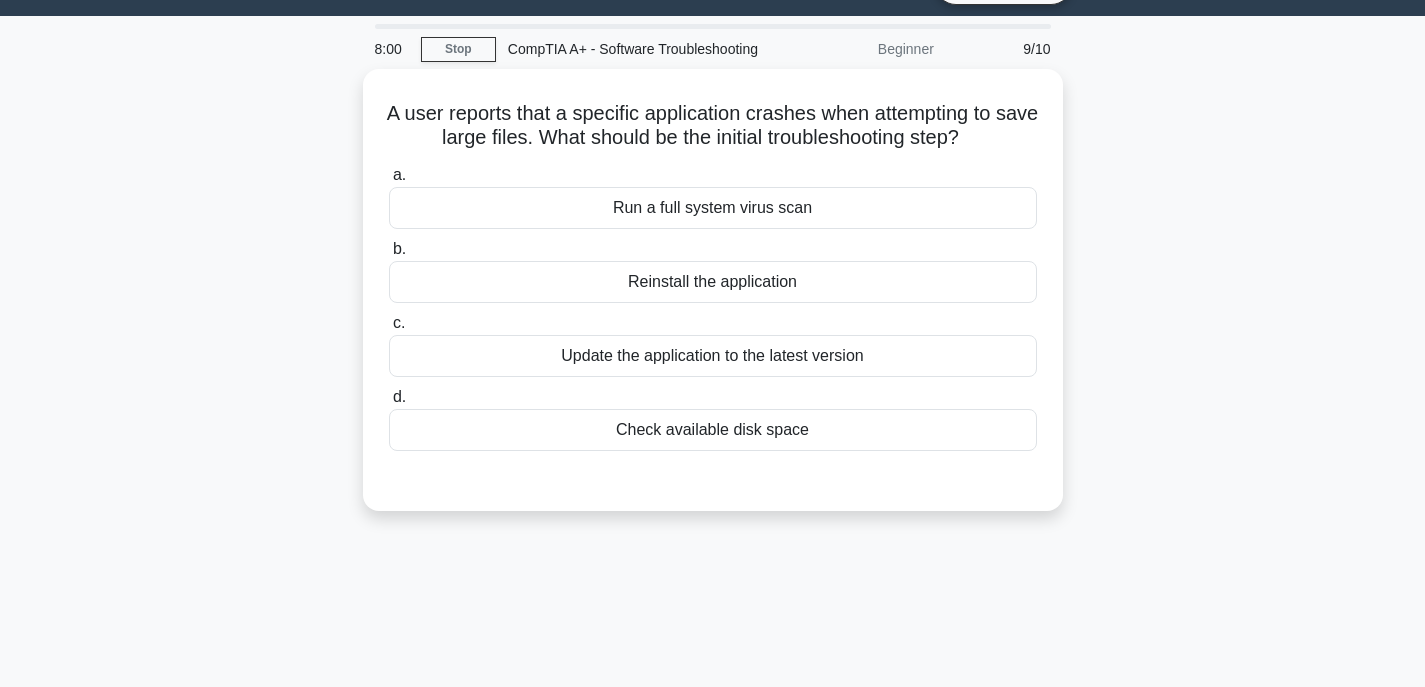scroll, scrollTop: 0, scrollLeft: 0, axis: both 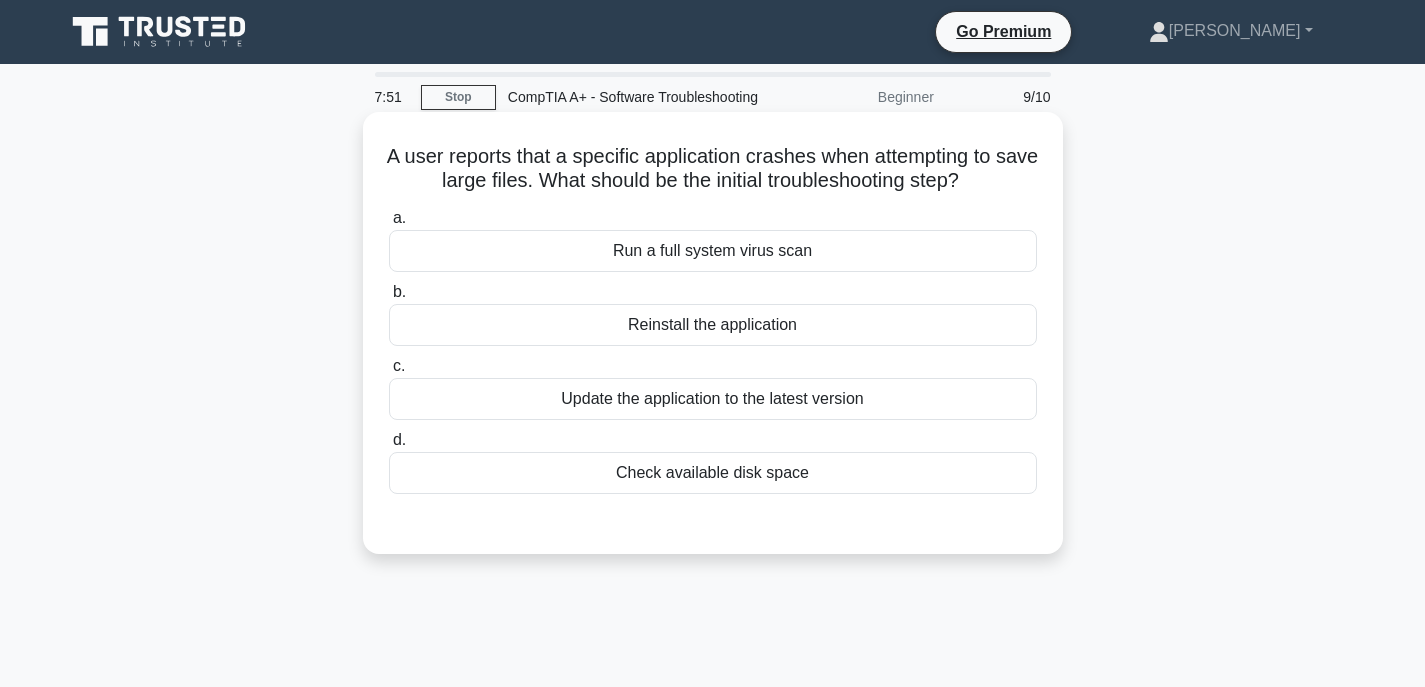 click on "Check available disk space" at bounding box center (713, 473) 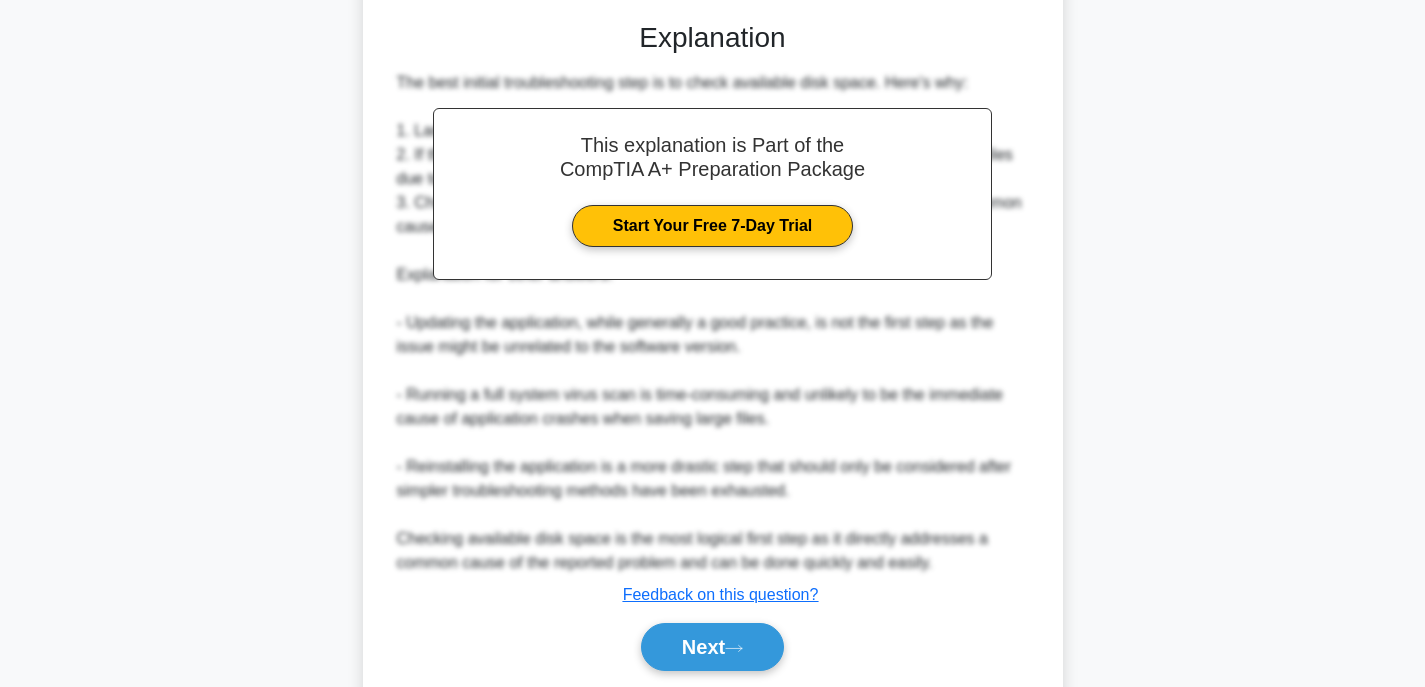 scroll, scrollTop: 595, scrollLeft: 0, axis: vertical 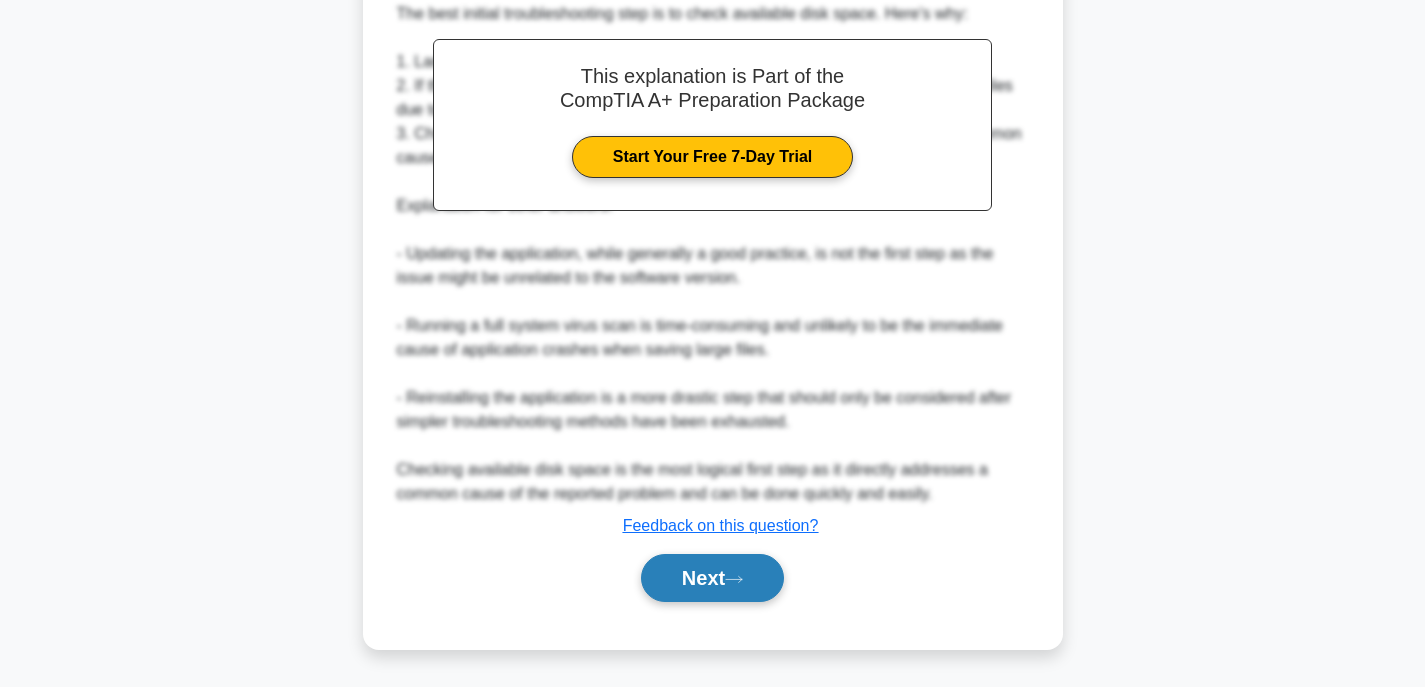 click on "Next" at bounding box center [712, 578] 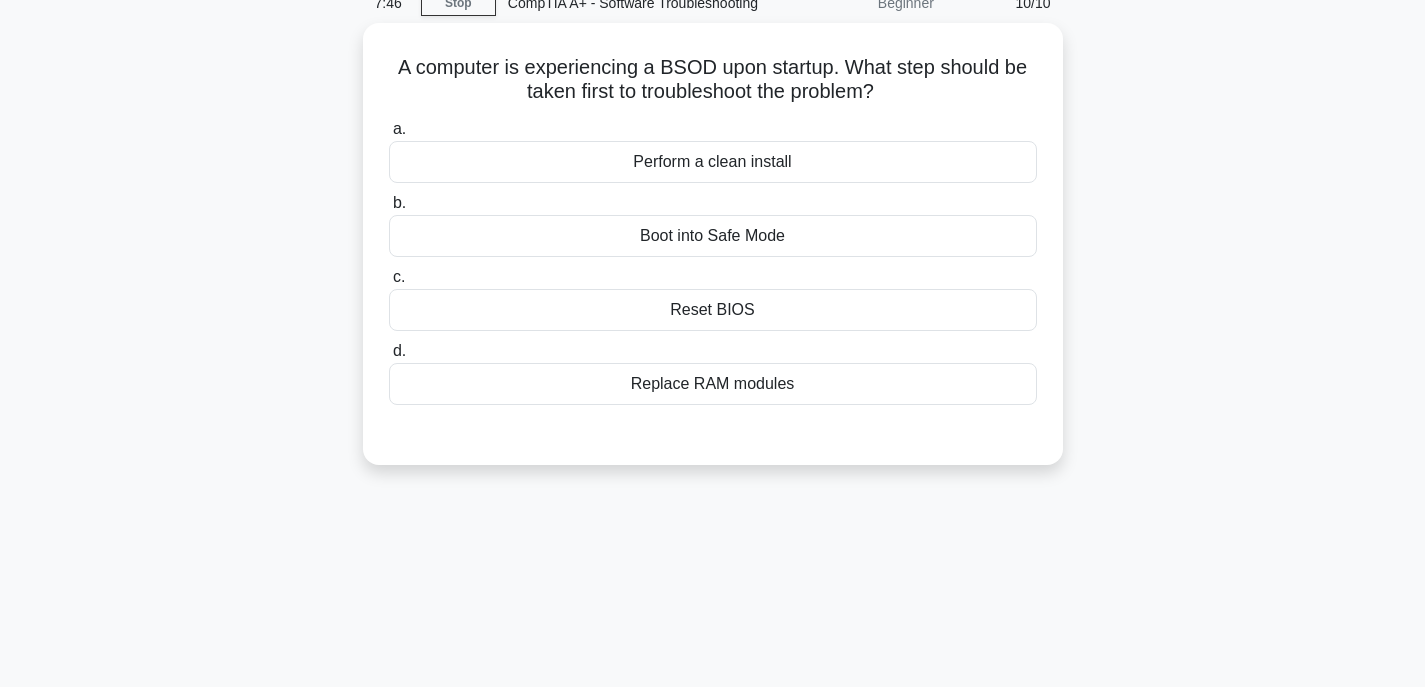 scroll, scrollTop: 0, scrollLeft: 0, axis: both 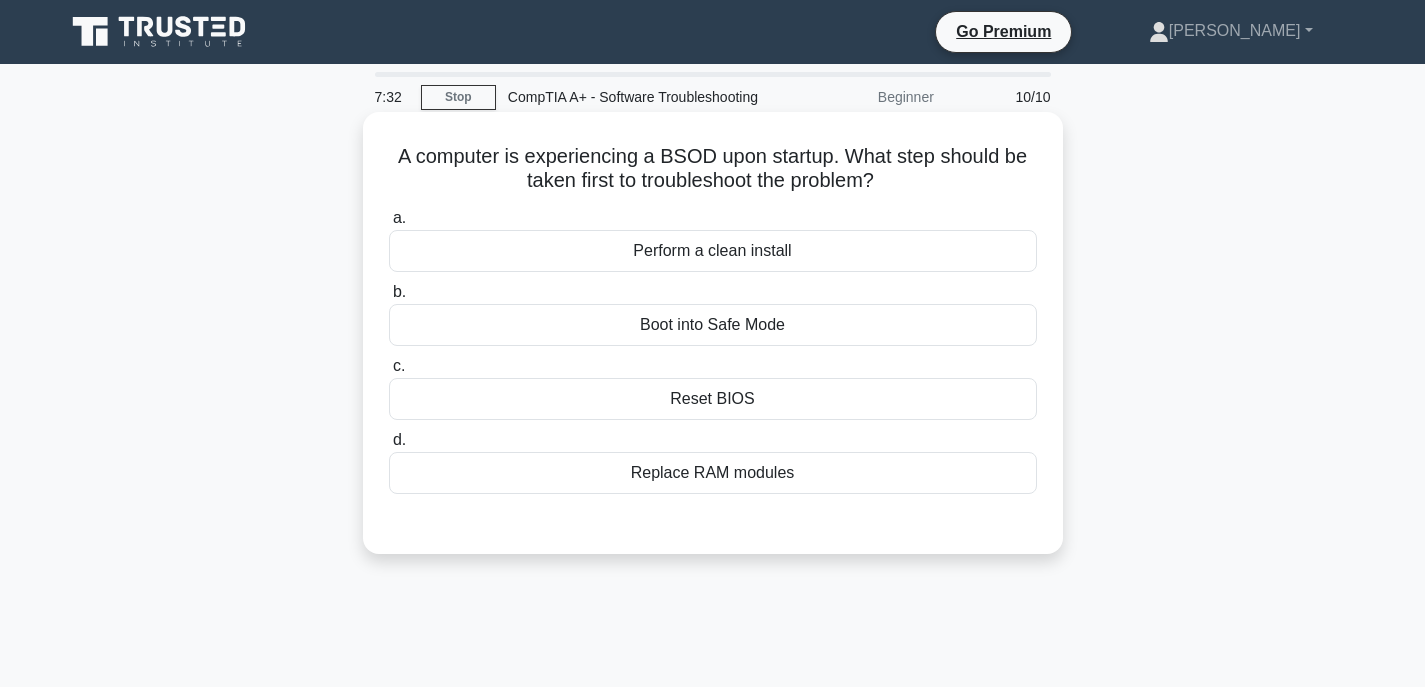 click on "Perform a clean install" at bounding box center (713, 251) 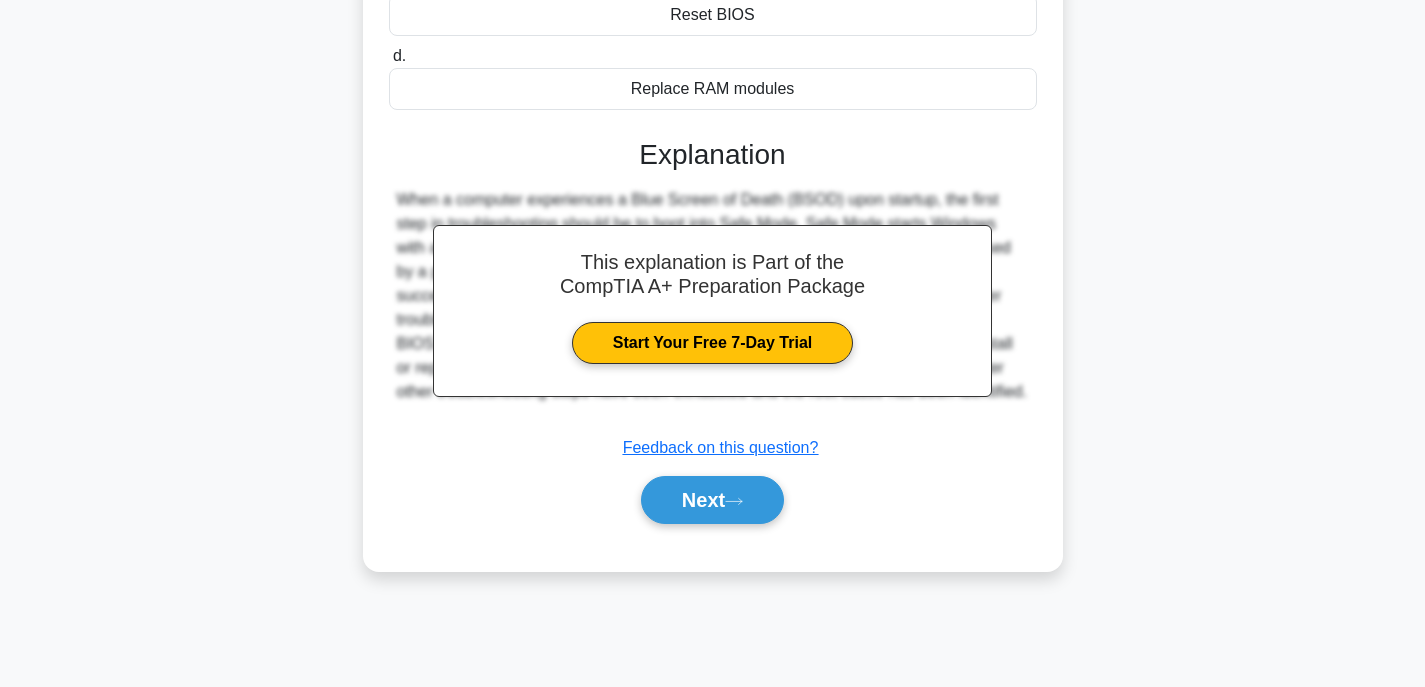 scroll, scrollTop: 393, scrollLeft: 0, axis: vertical 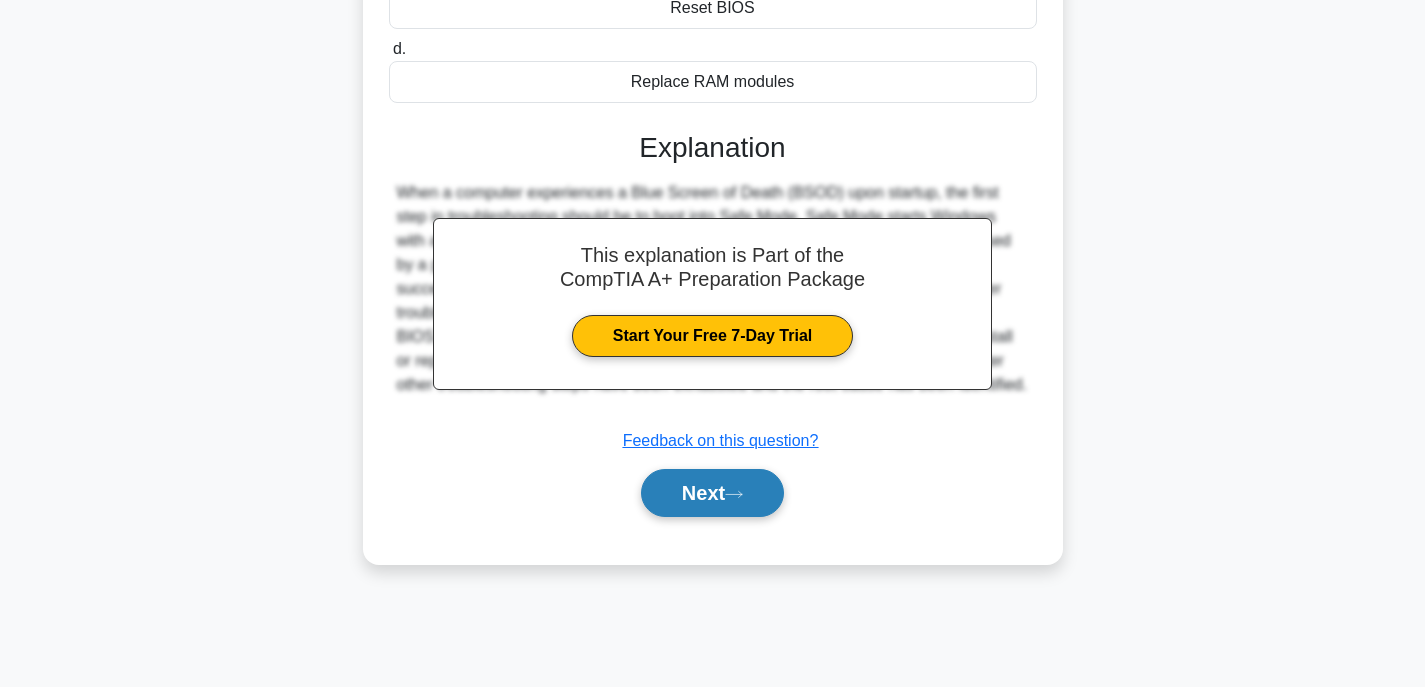 click on "Next" at bounding box center (712, 493) 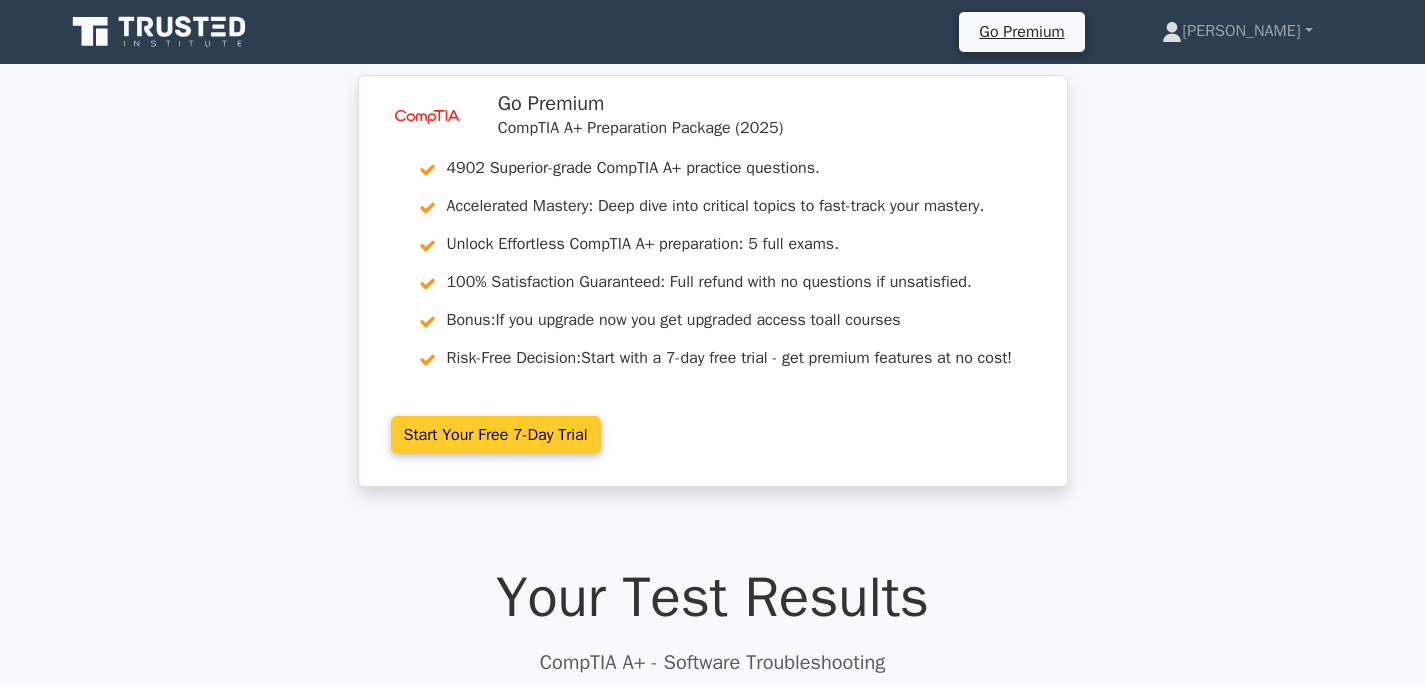 scroll, scrollTop: 0, scrollLeft: 0, axis: both 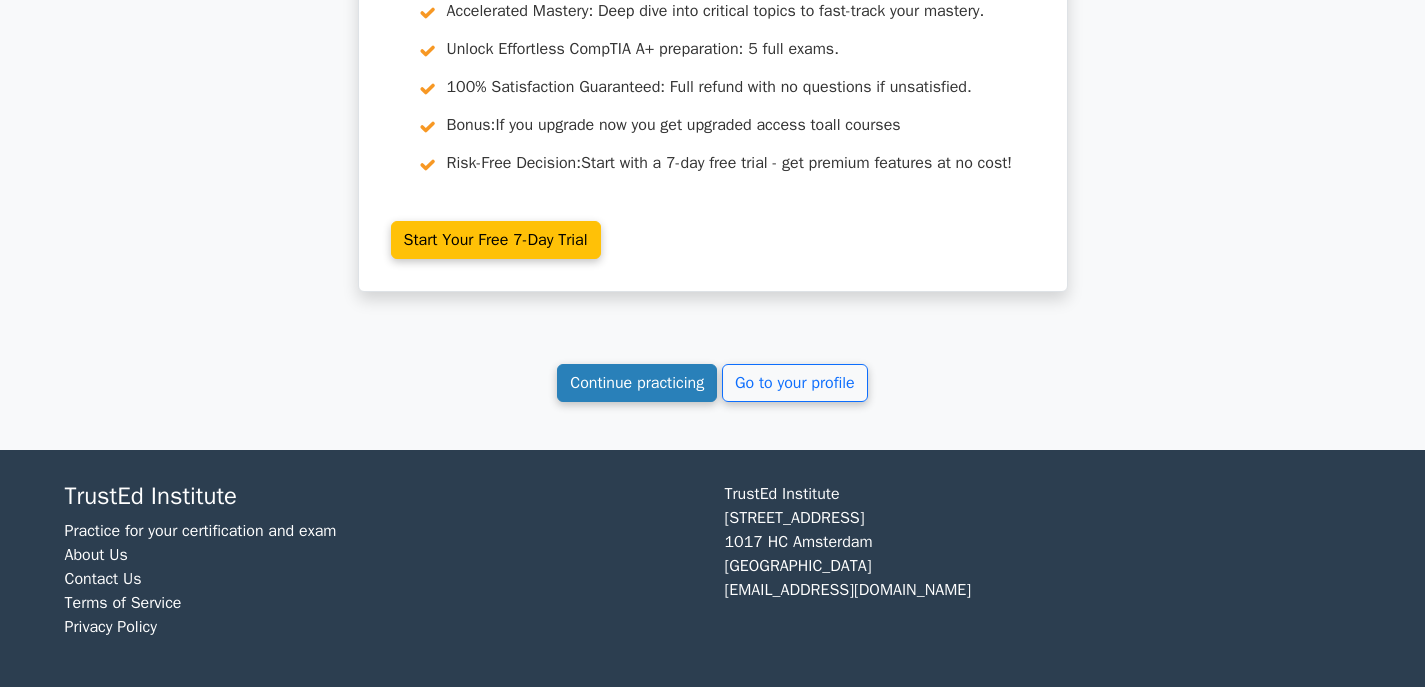 click on "Continue practicing" at bounding box center [637, 383] 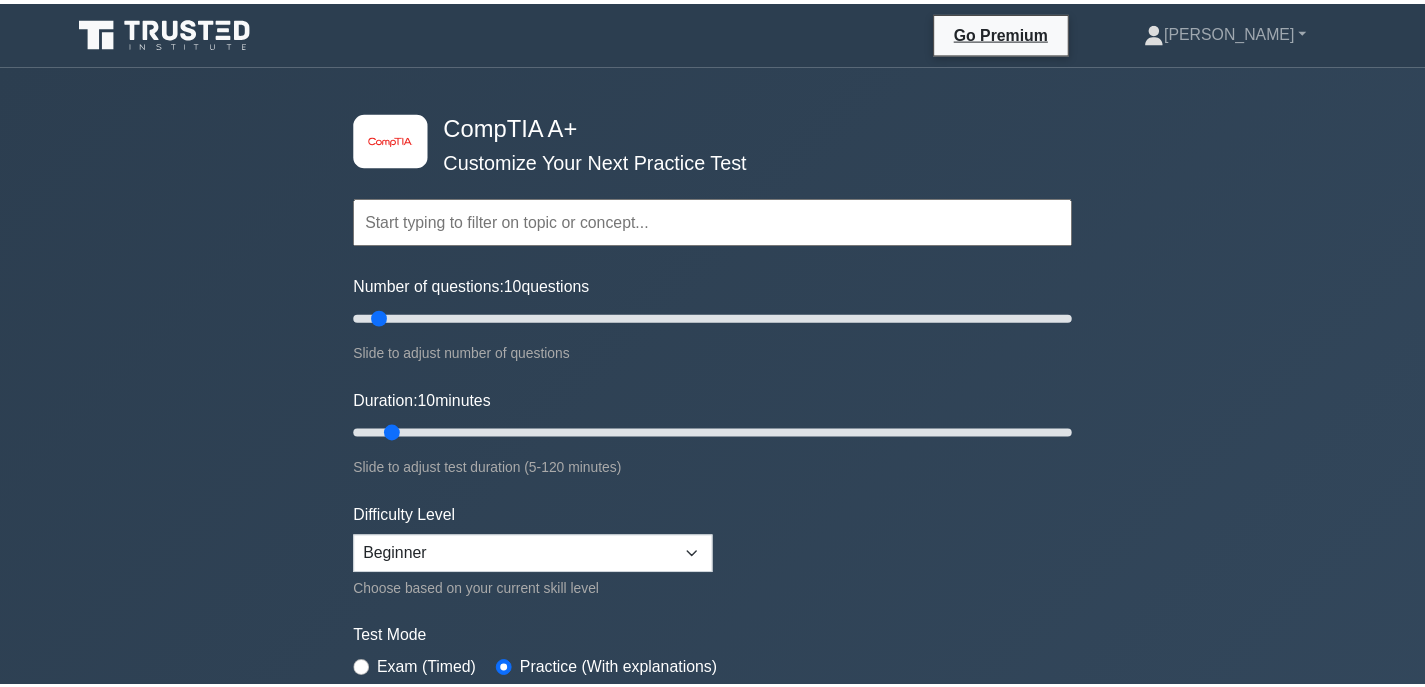 scroll, scrollTop: 0, scrollLeft: 0, axis: both 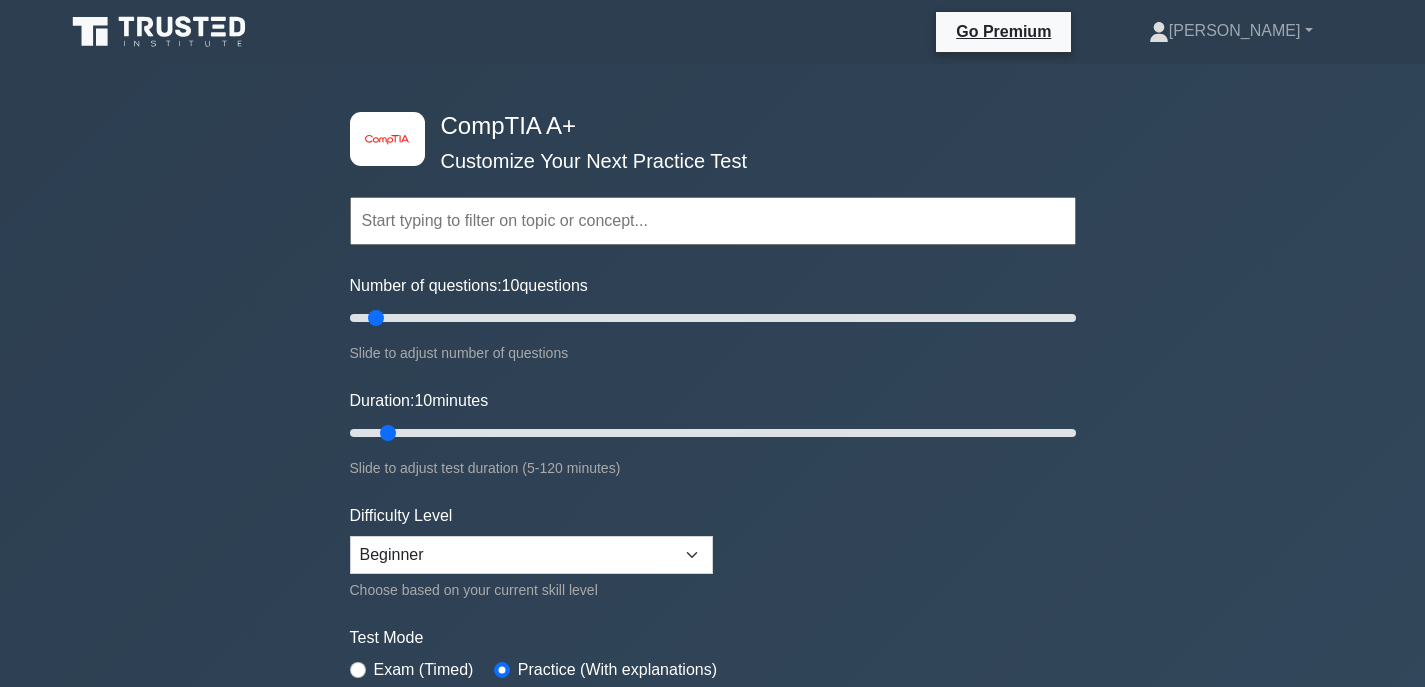 click at bounding box center (713, 221) 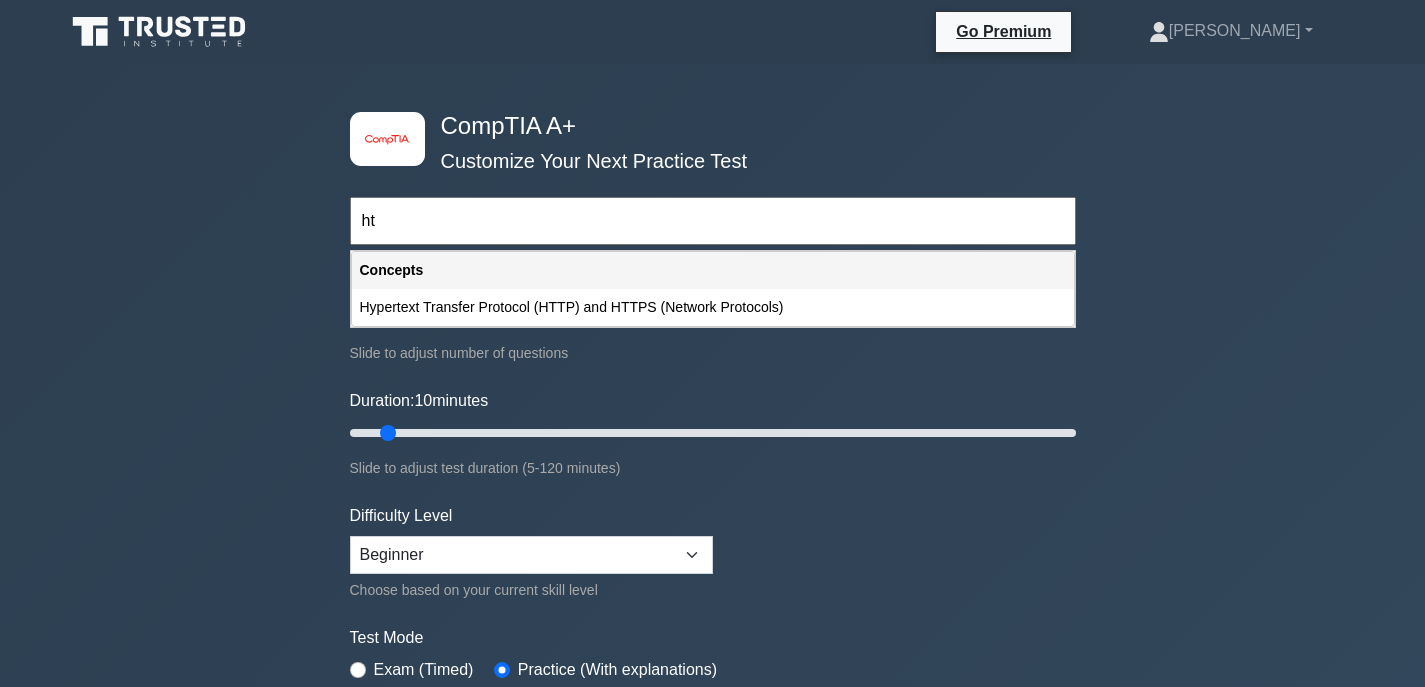 type on "h" 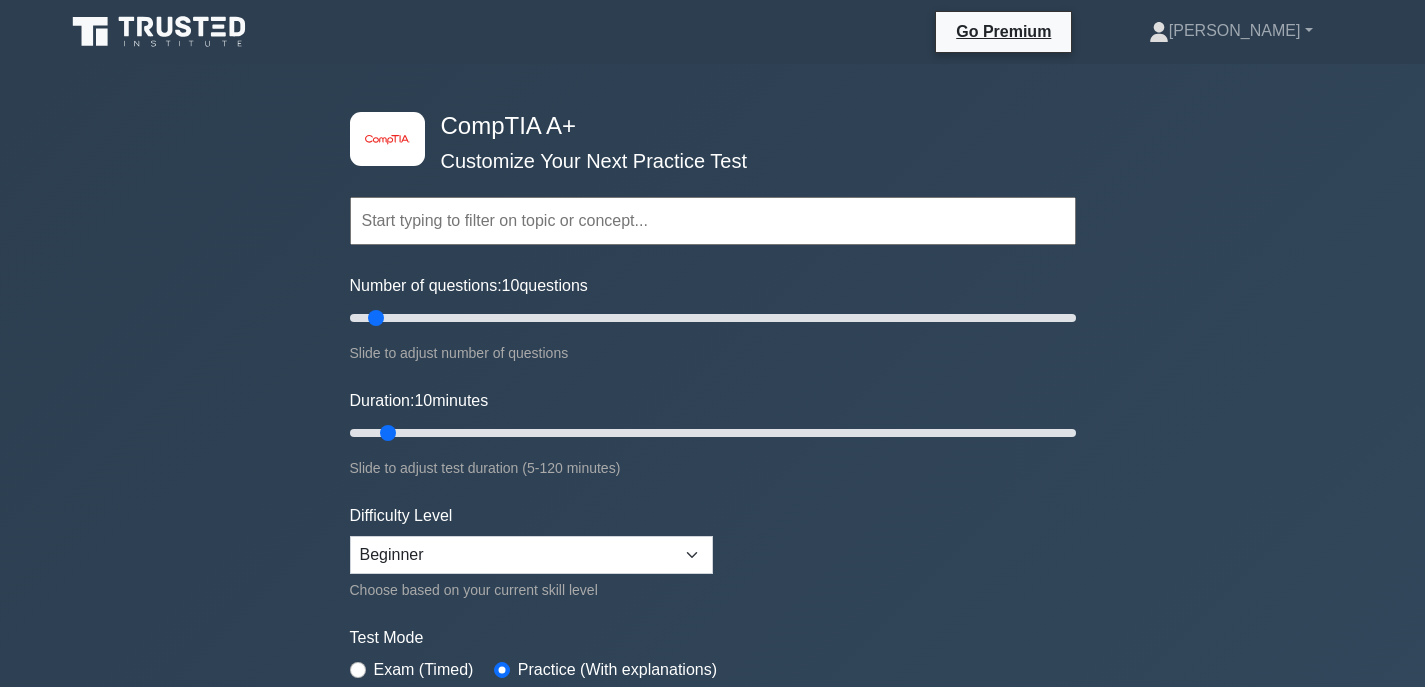 type on "c" 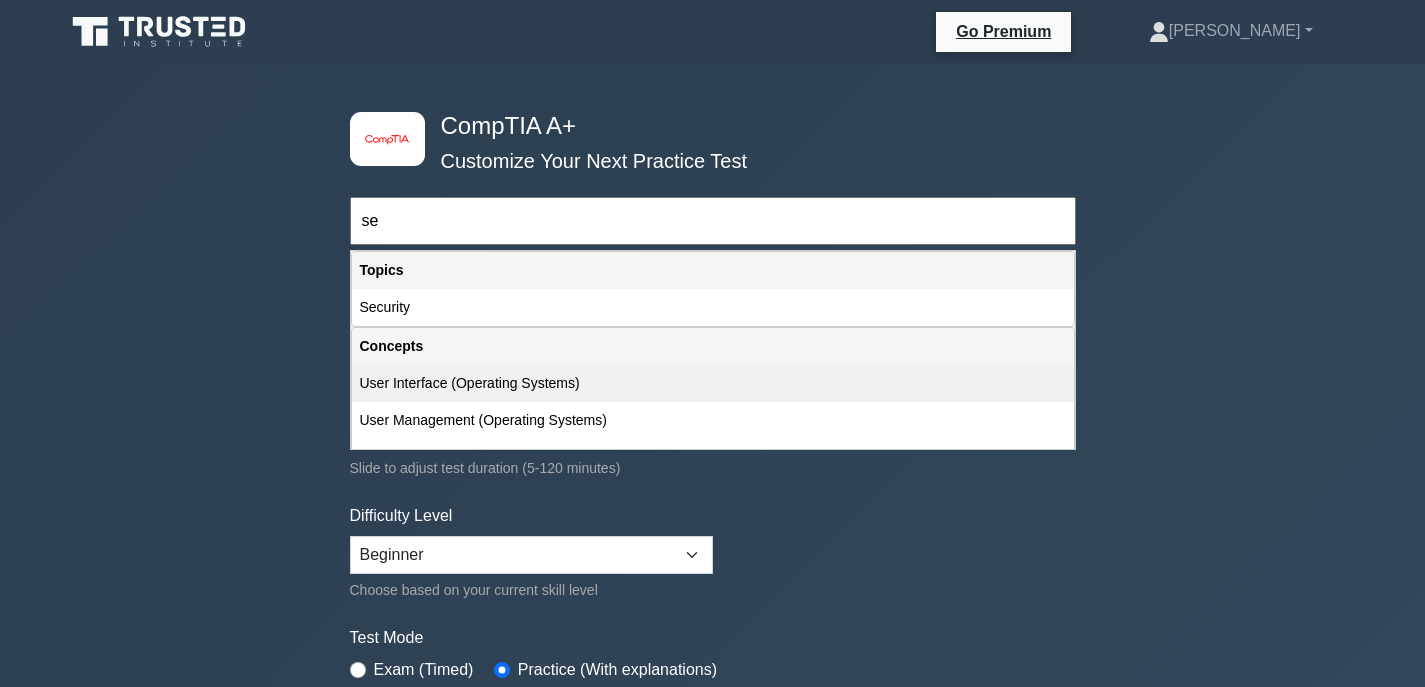 click on "User Interface (Operating Systems)" at bounding box center [713, 383] 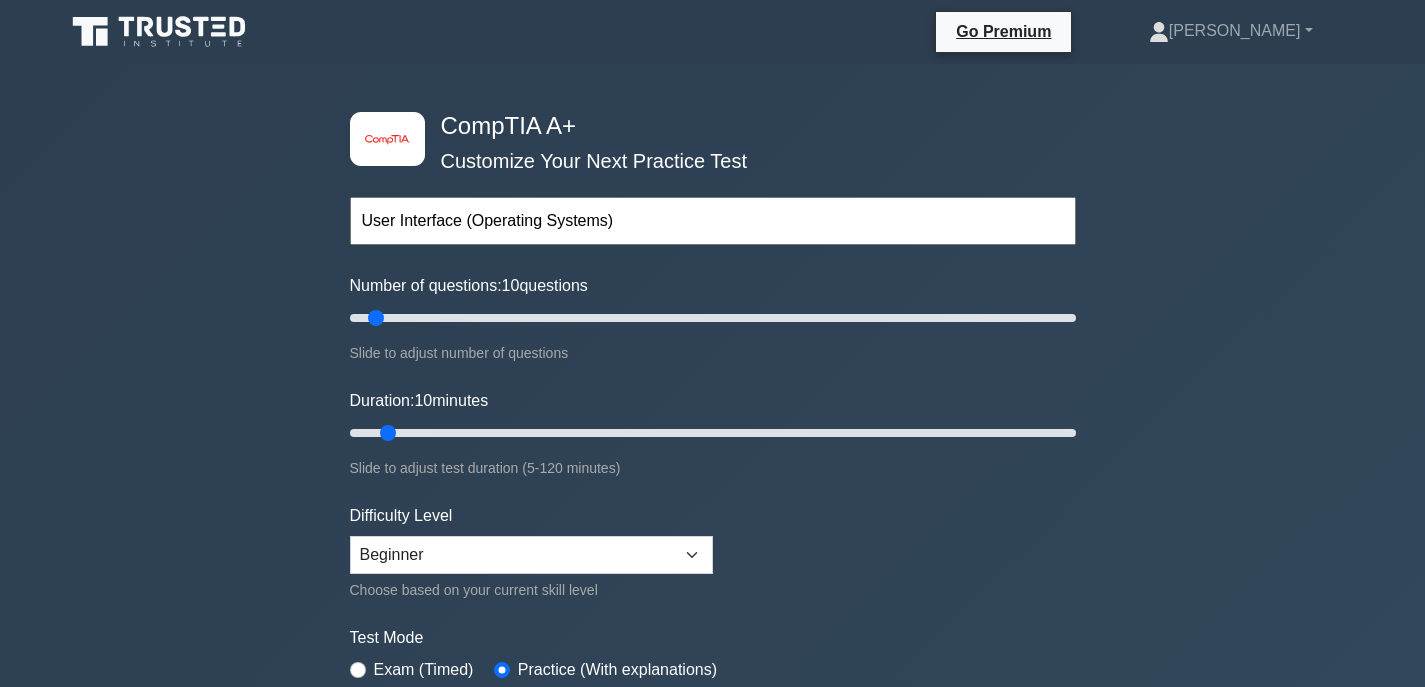 click on "User Interface (Operating Systems)" at bounding box center [713, 221] 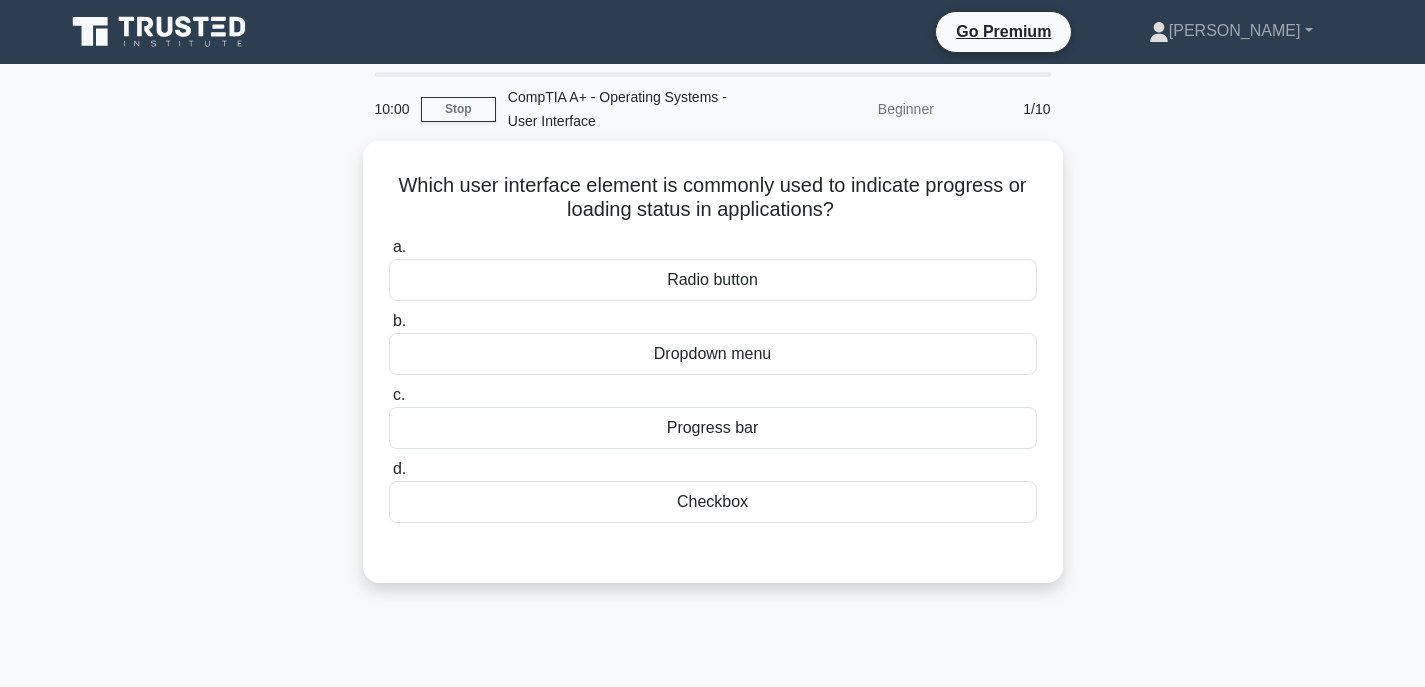 scroll, scrollTop: 0, scrollLeft: 0, axis: both 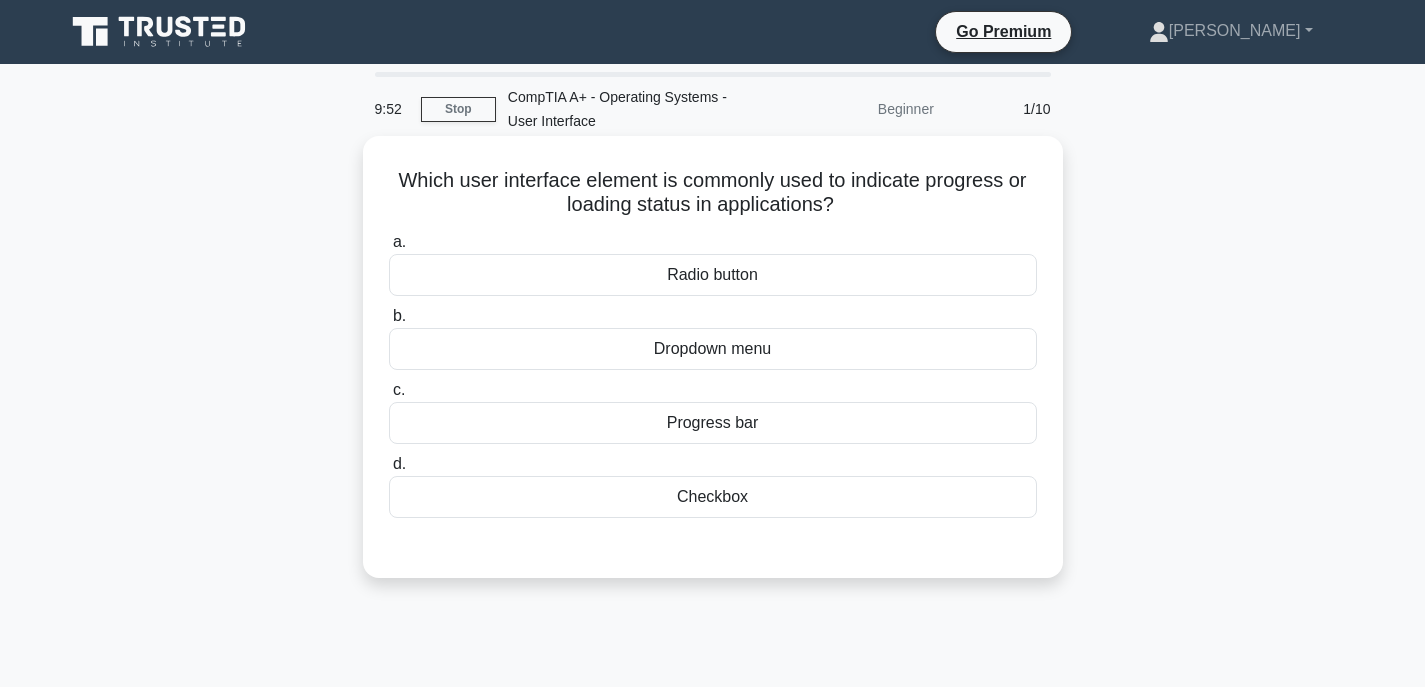 click on "Checkbox" at bounding box center (713, 497) 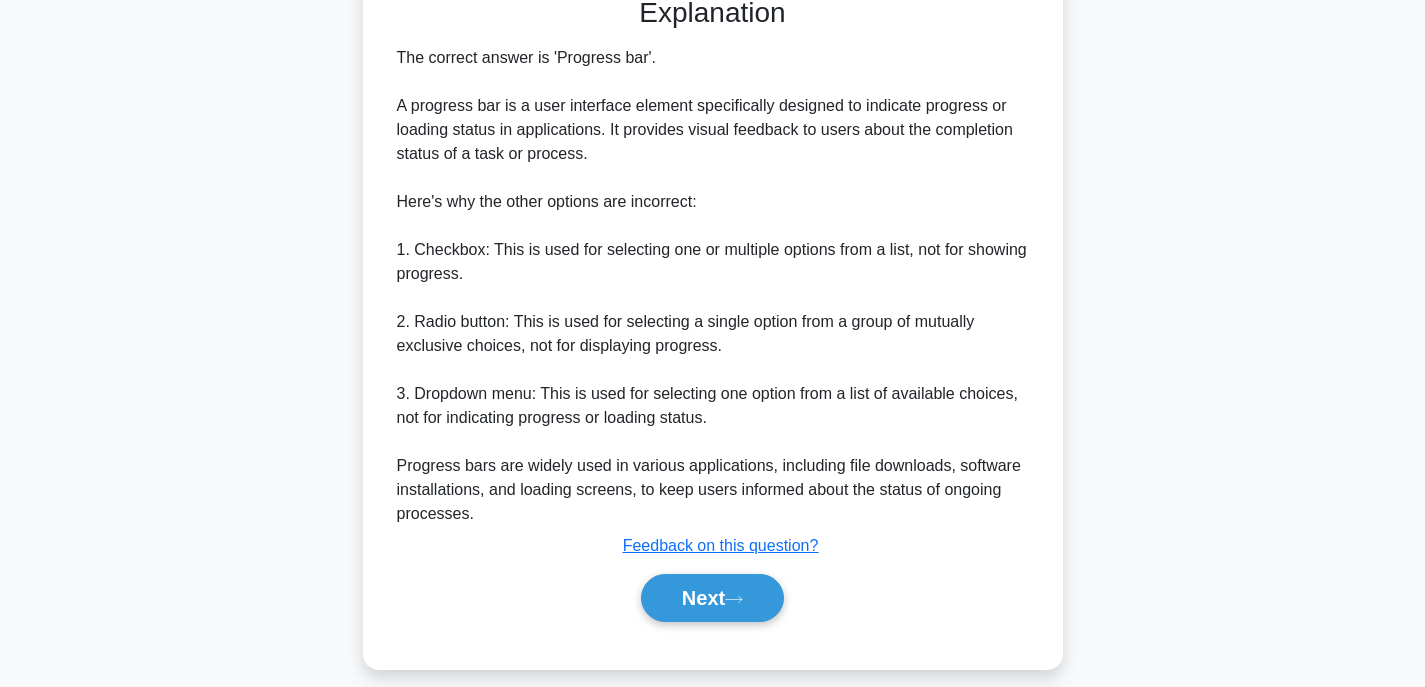 scroll, scrollTop: 573, scrollLeft: 0, axis: vertical 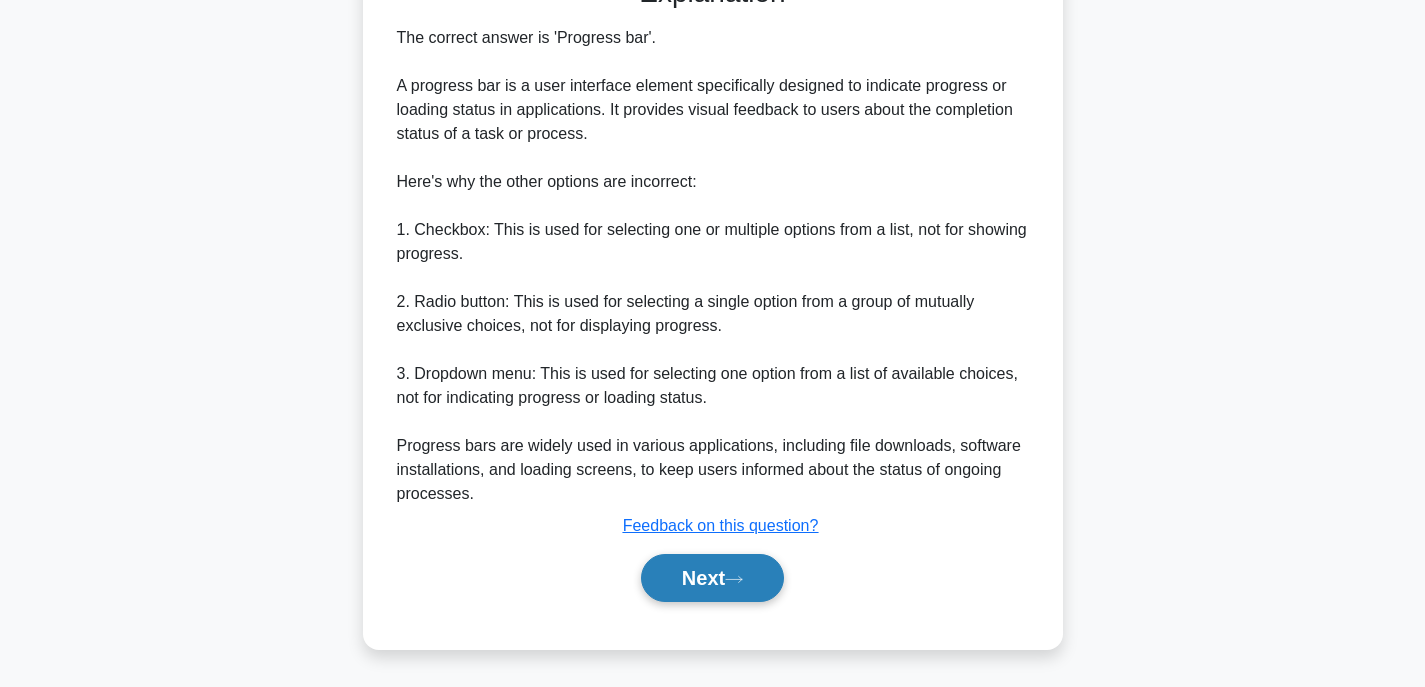 click on "Next" at bounding box center (712, 578) 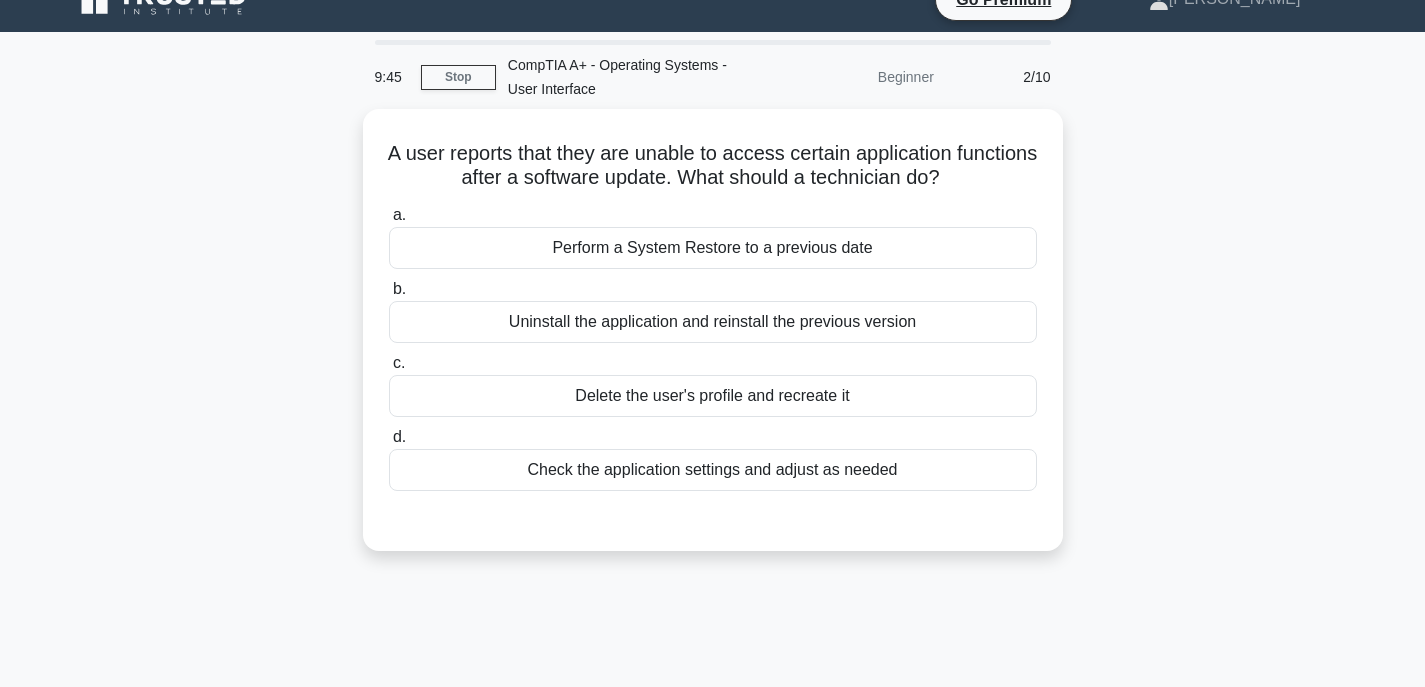 scroll, scrollTop: 0, scrollLeft: 0, axis: both 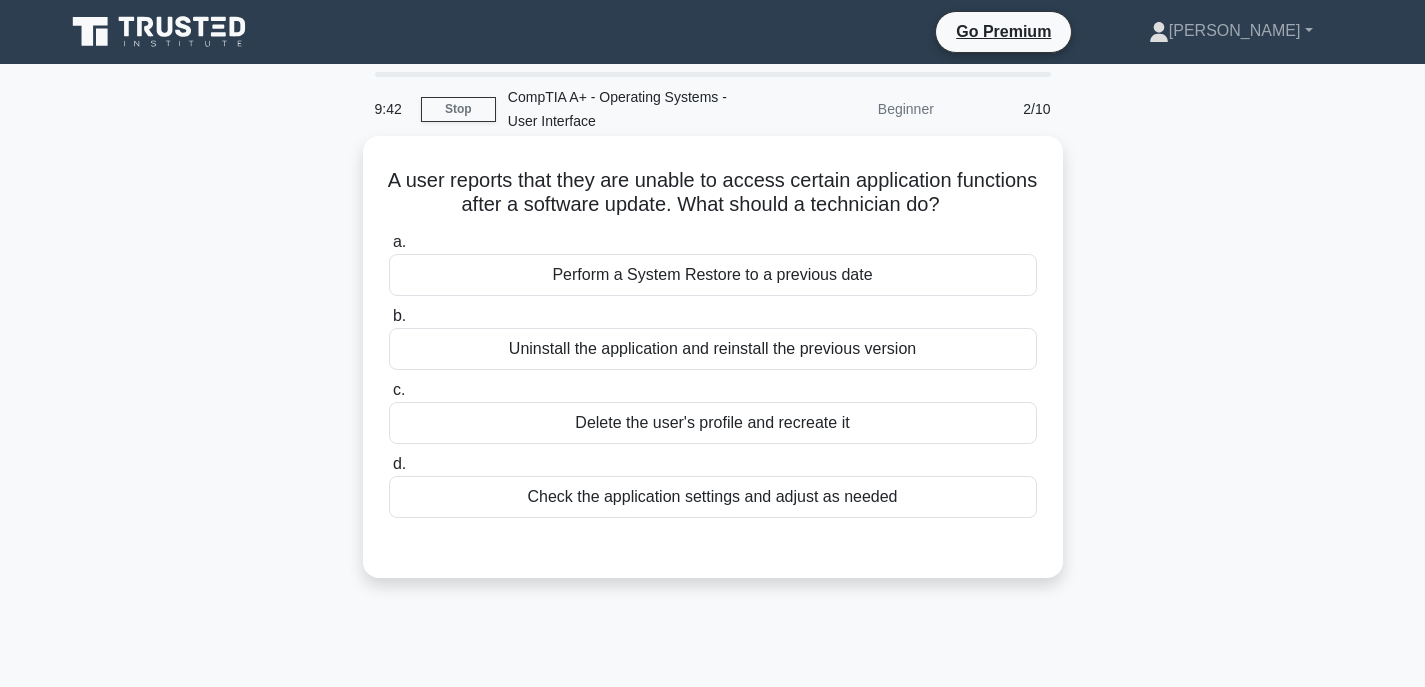 click on "Uninstall the application and reinstall the previous version" at bounding box center (713, 349) 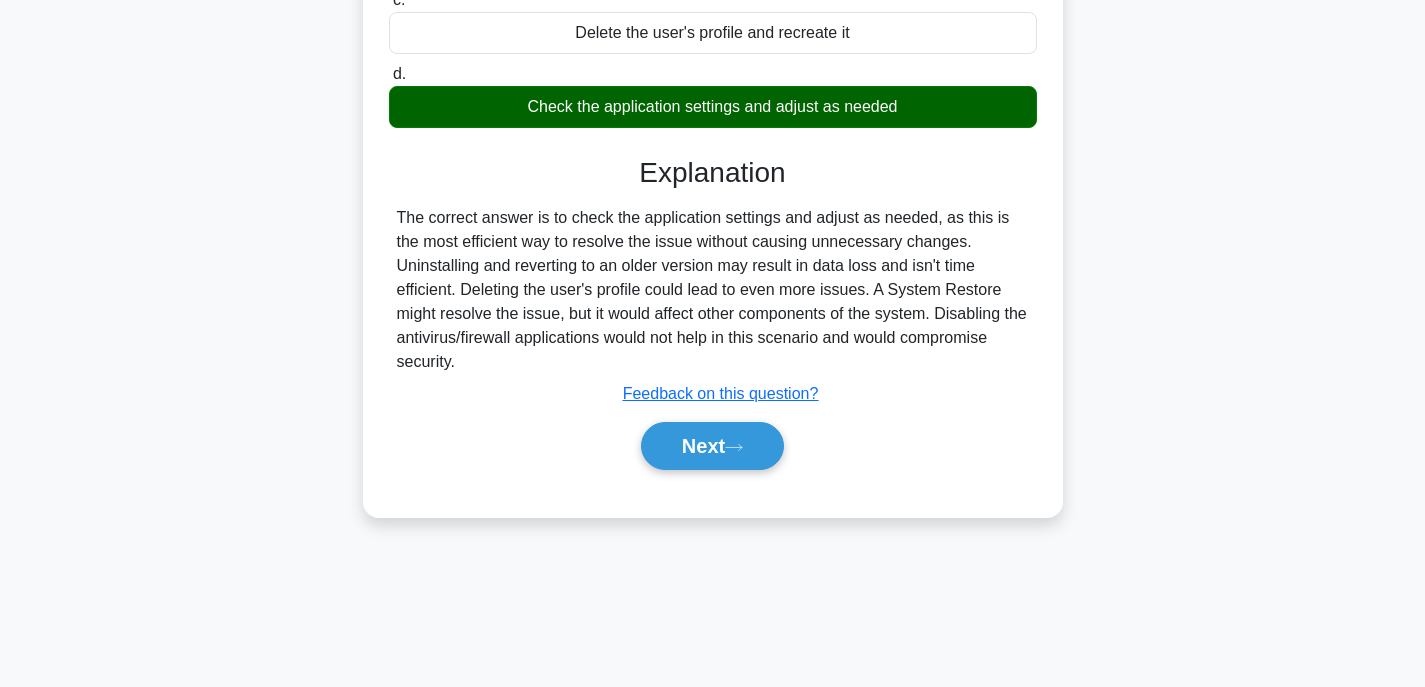 scroll, scrollTop: 393, scrollLeft: 0, axis: vertical 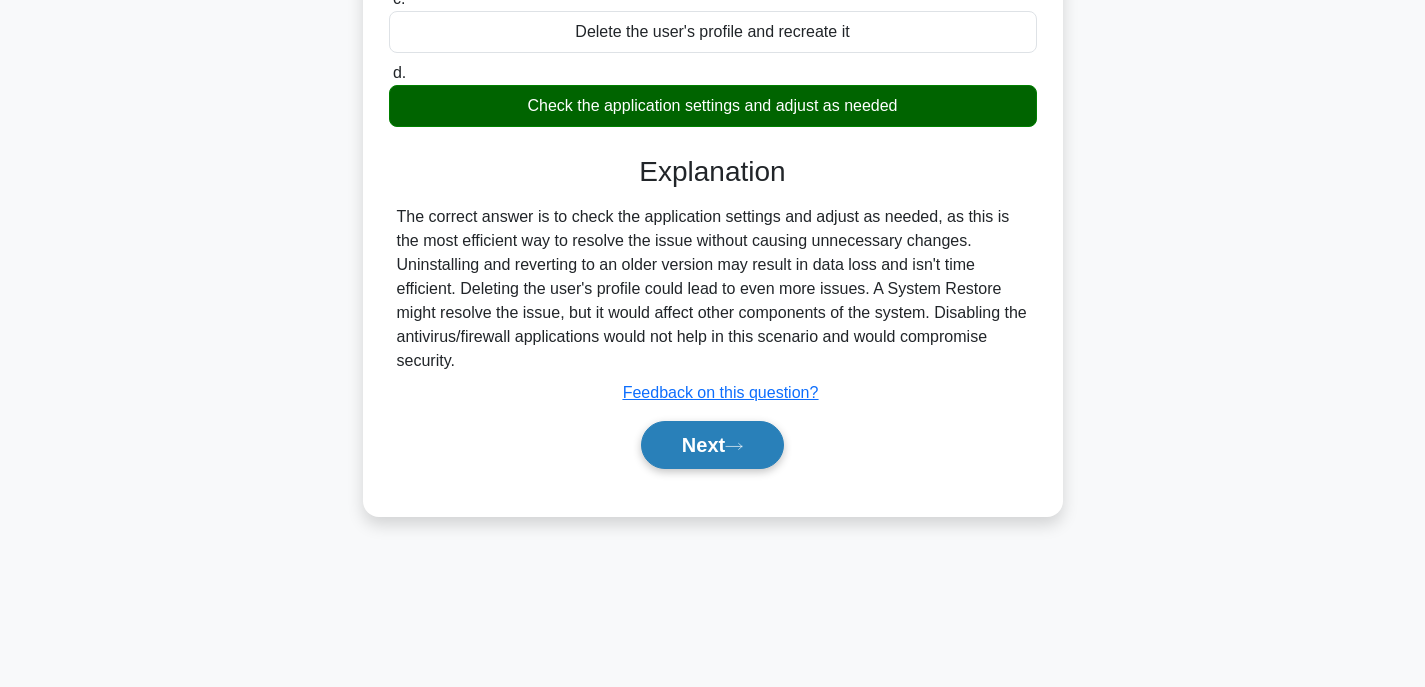 click on "Next" at bounding box center (712, 445) 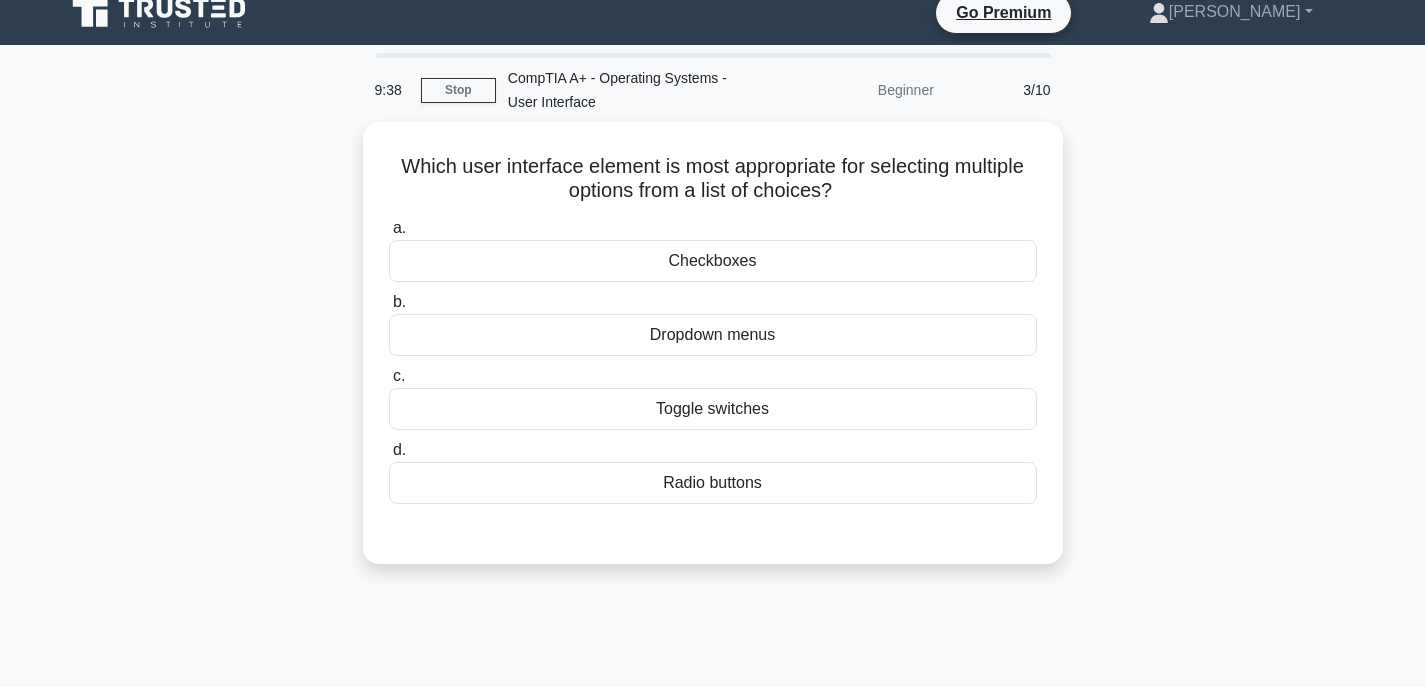 scroll, scrollTop: 0, scrollLeft: 0, axis: both 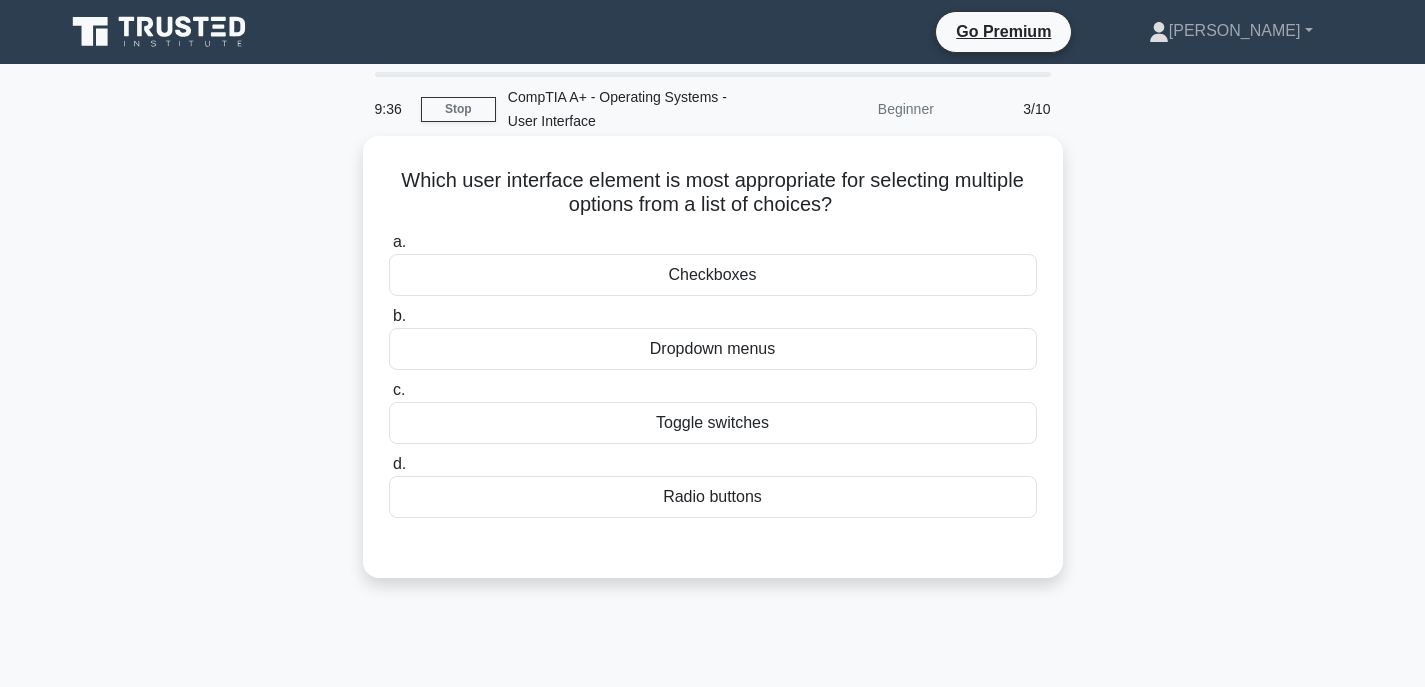 click on "Dropdown menus" at bounding box center [713, 349] 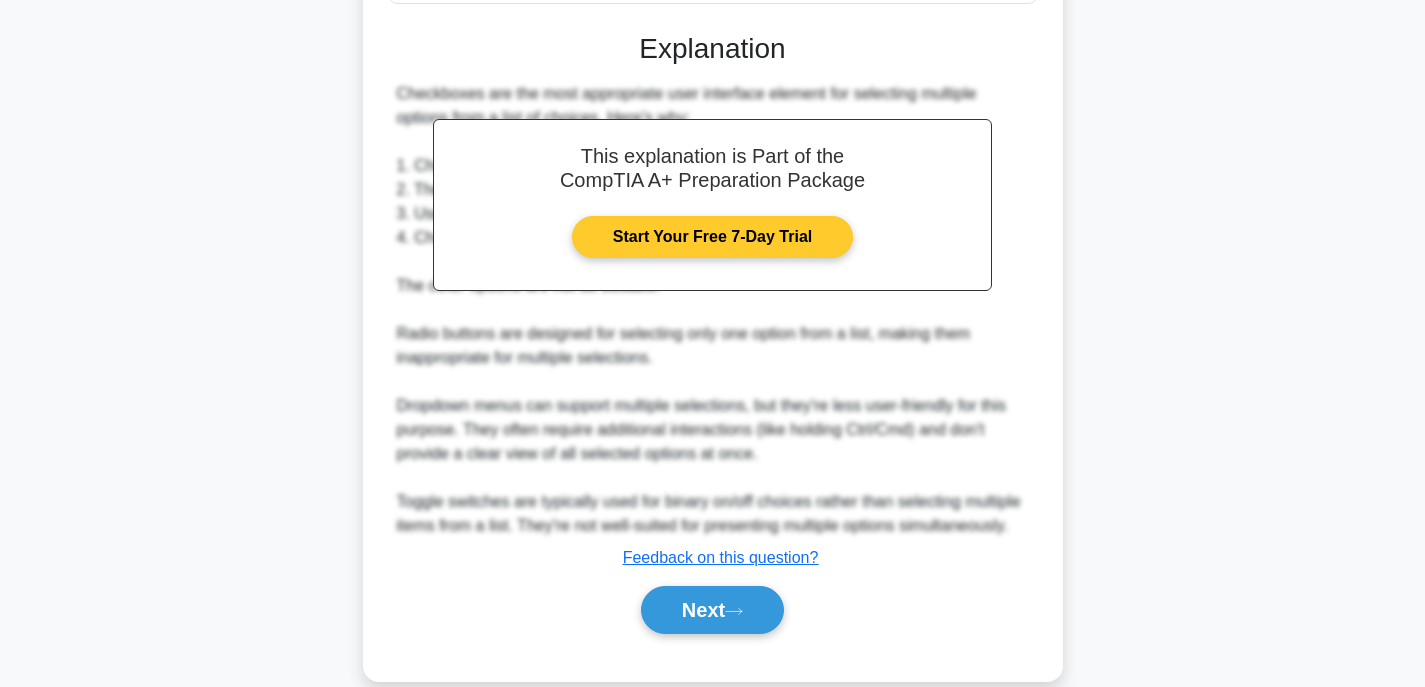 scroll, scrollTop: 549, scrollLeft: 0, axis: vertical 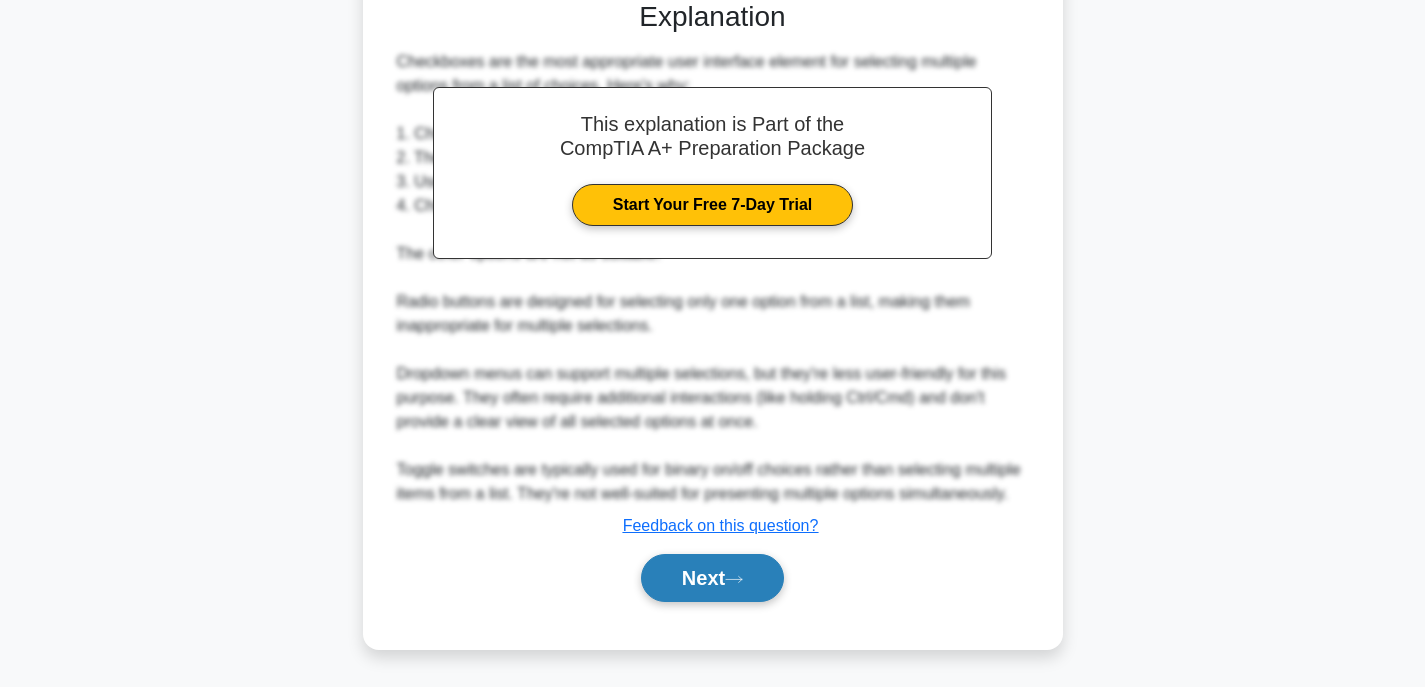 click on "Next" at bounding box center [712, 578] 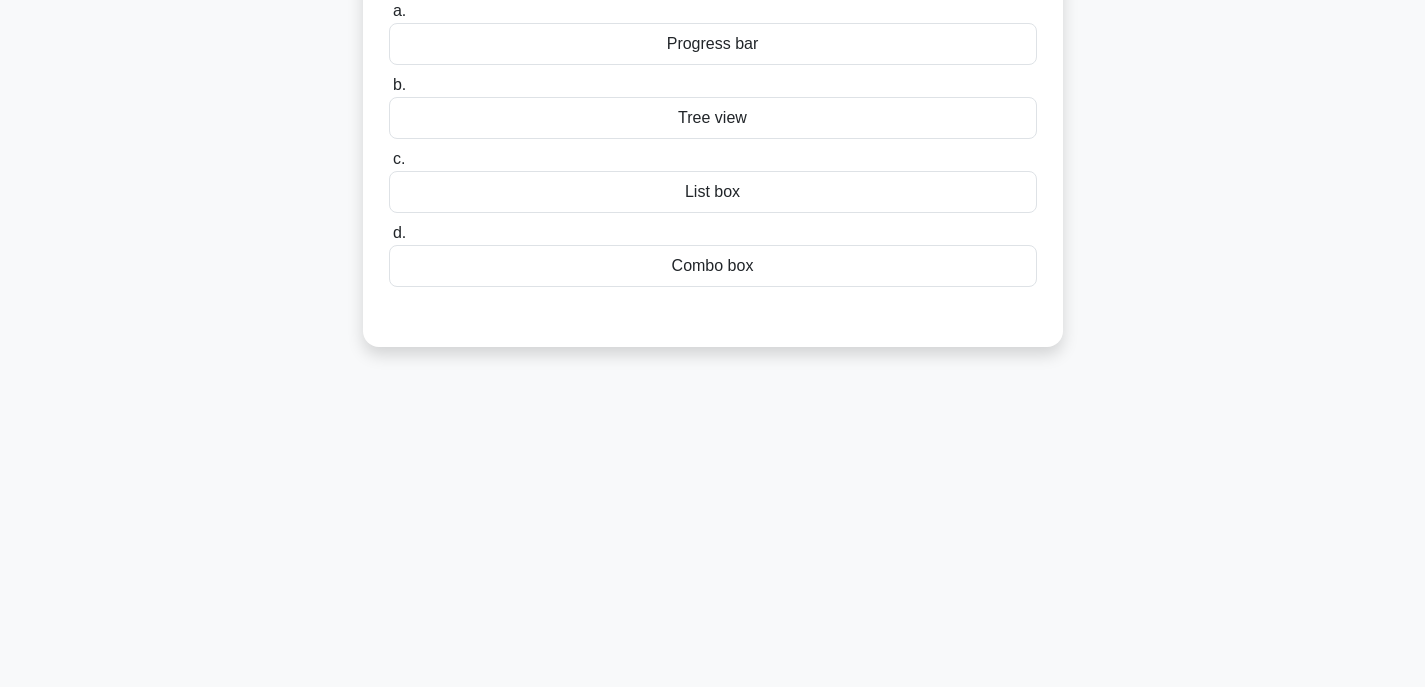 scroll, scrollTop: 93, scrollLeft: 0, axis: vertical 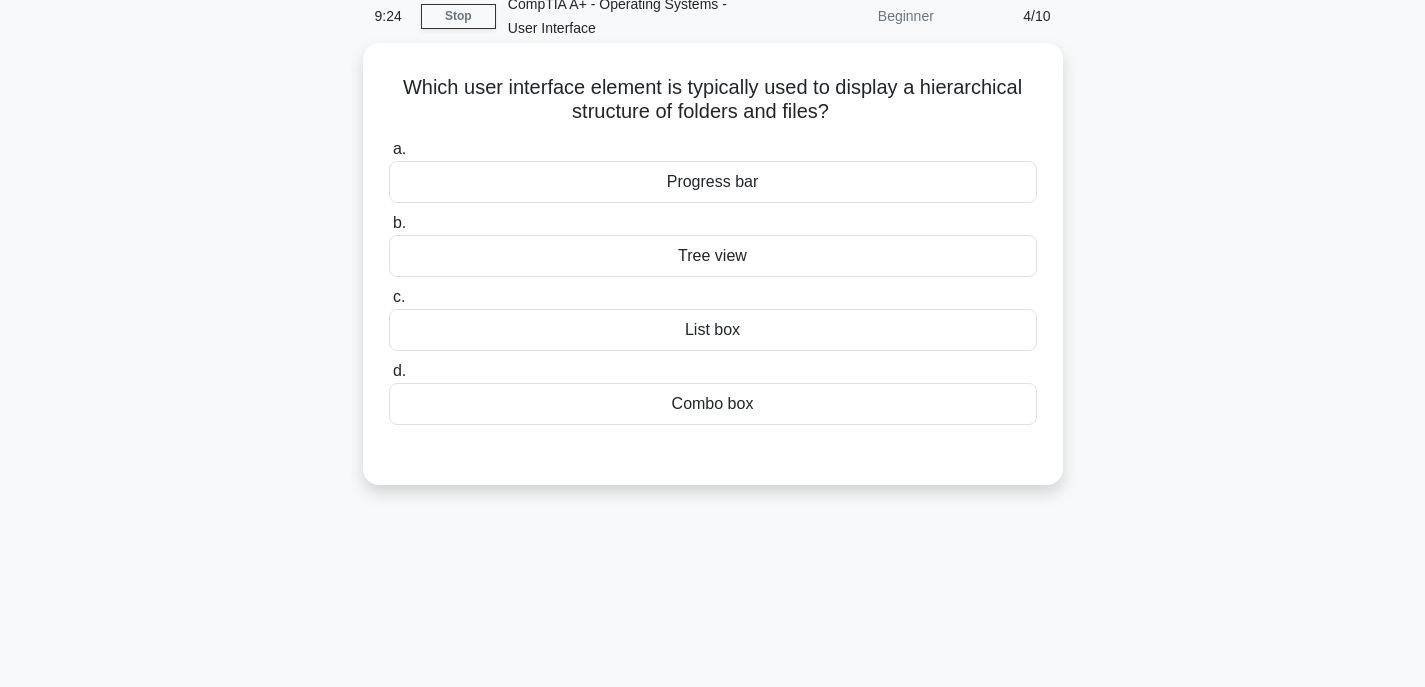 click on "Tree view" at bounding box center [713, 256] 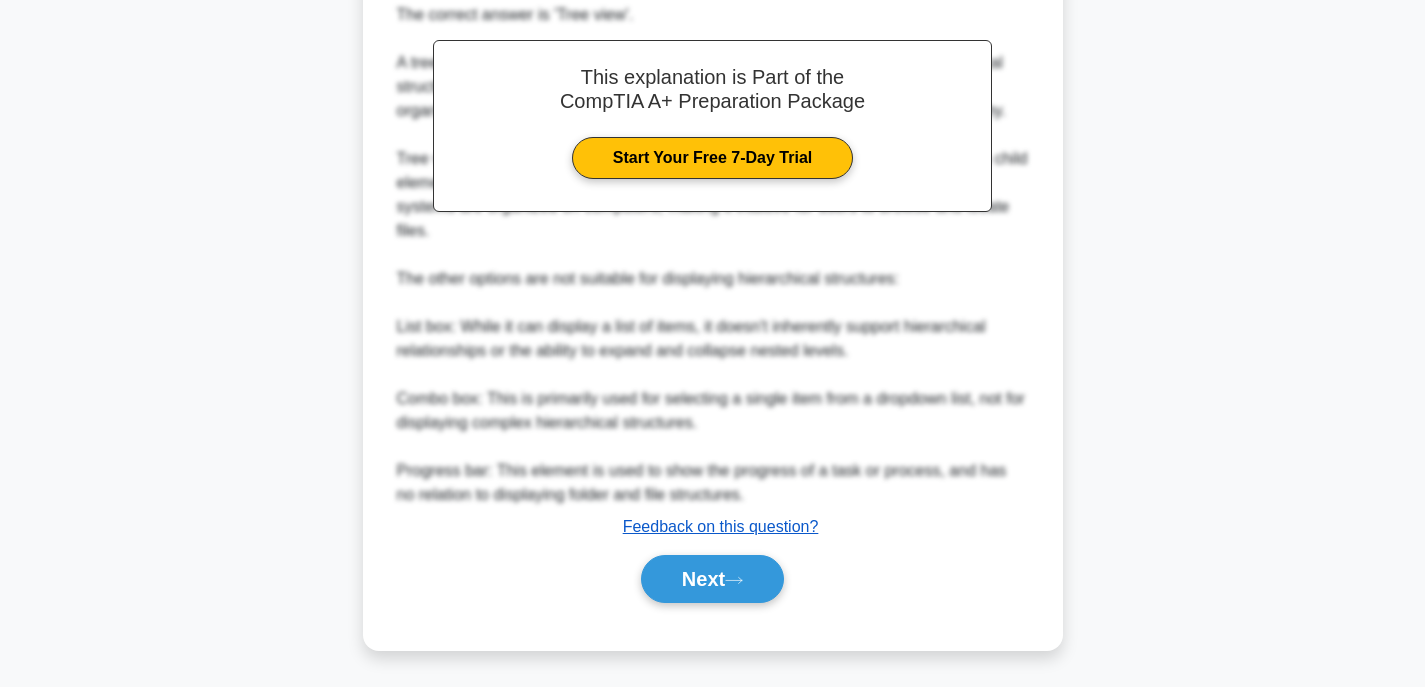 scroll, scrollTop: 595, scrollLeft: 0, axis: vertical 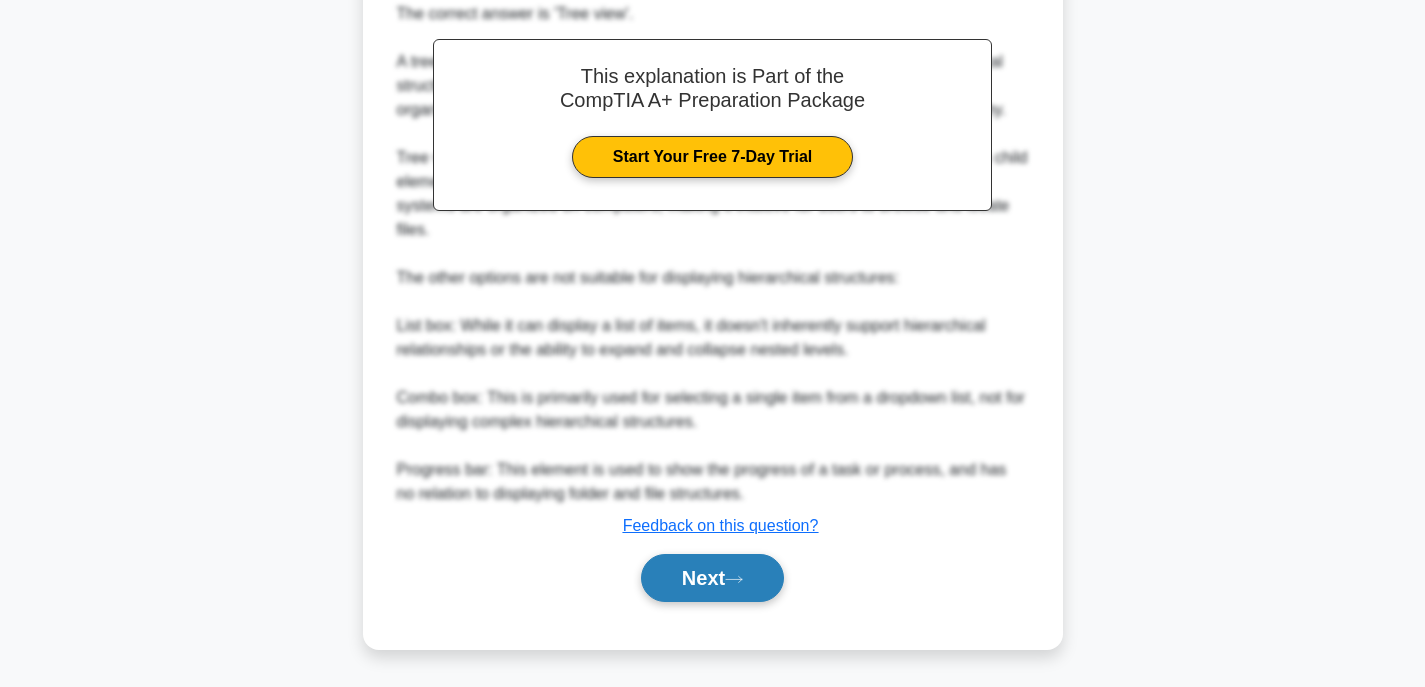 click on "Next" at bounding box center (712, 578) 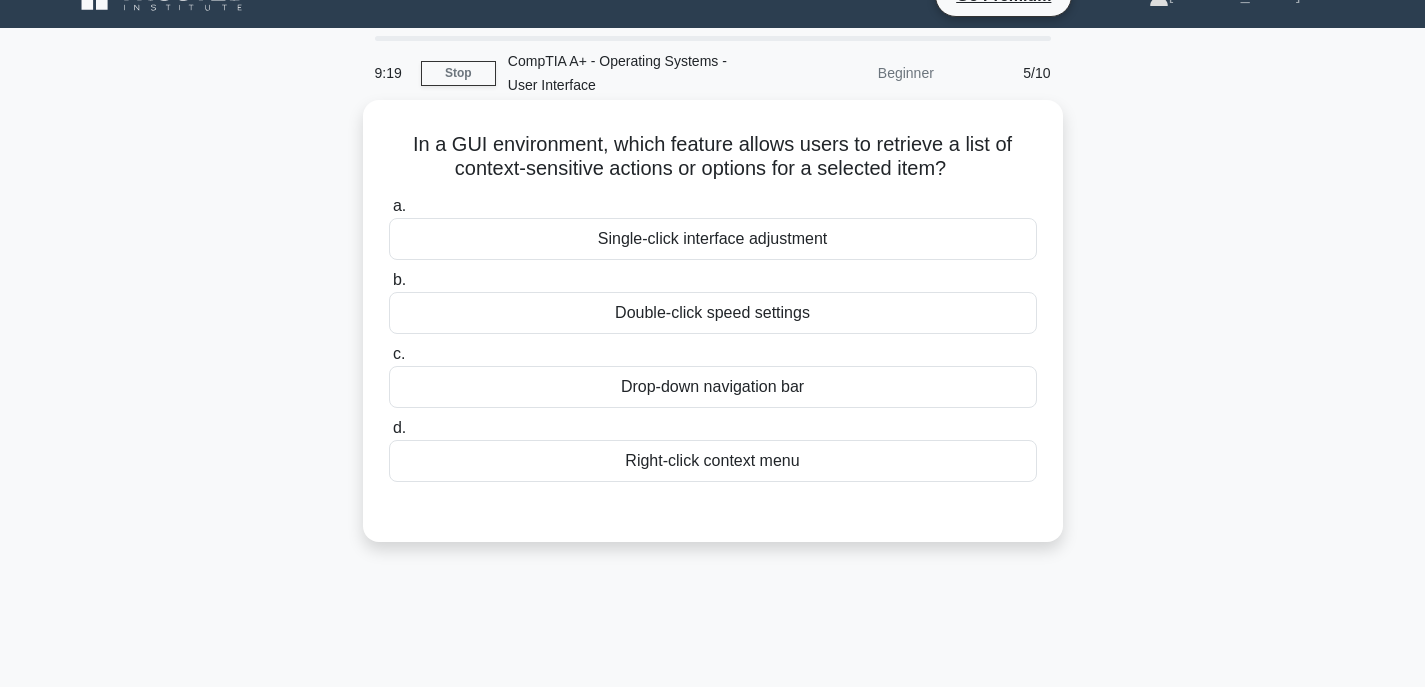scroll, scrollTop: 0, scrollLeft: 0, axis: both 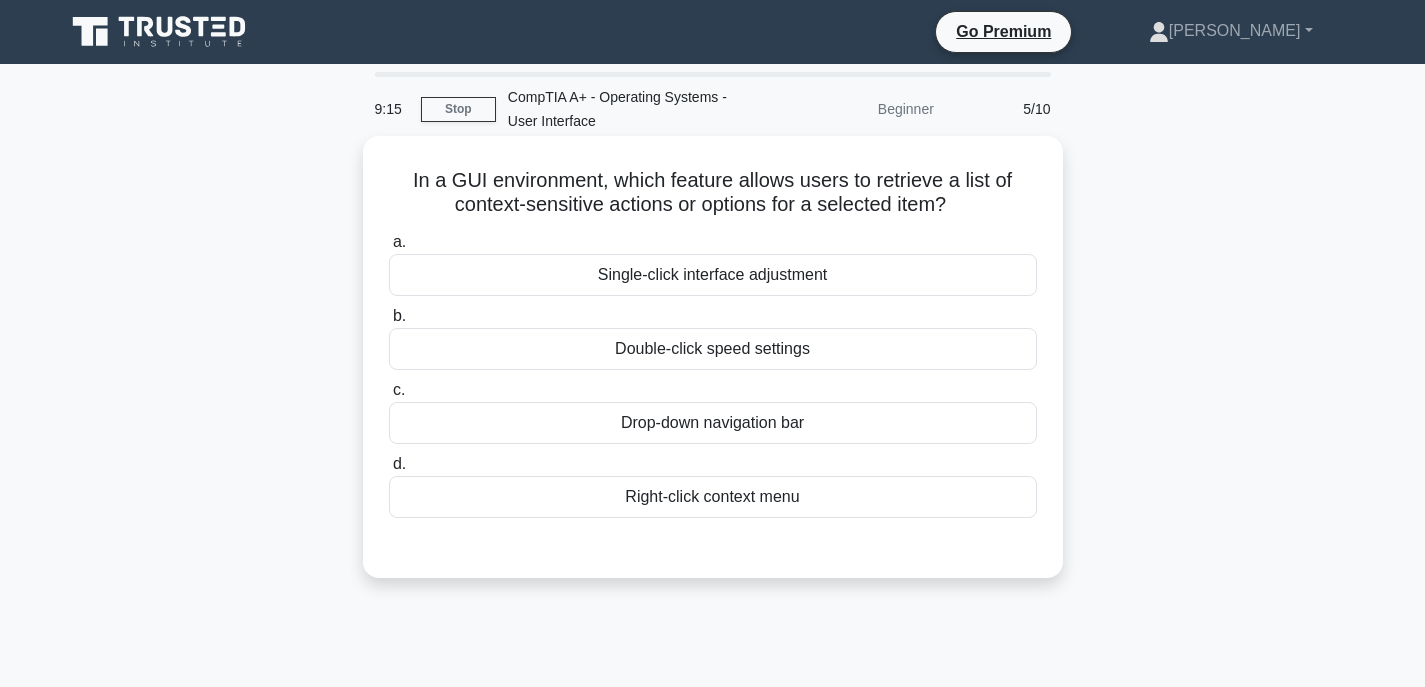 click on "Drop-down navigation bar" at bounding box center (713, 423) 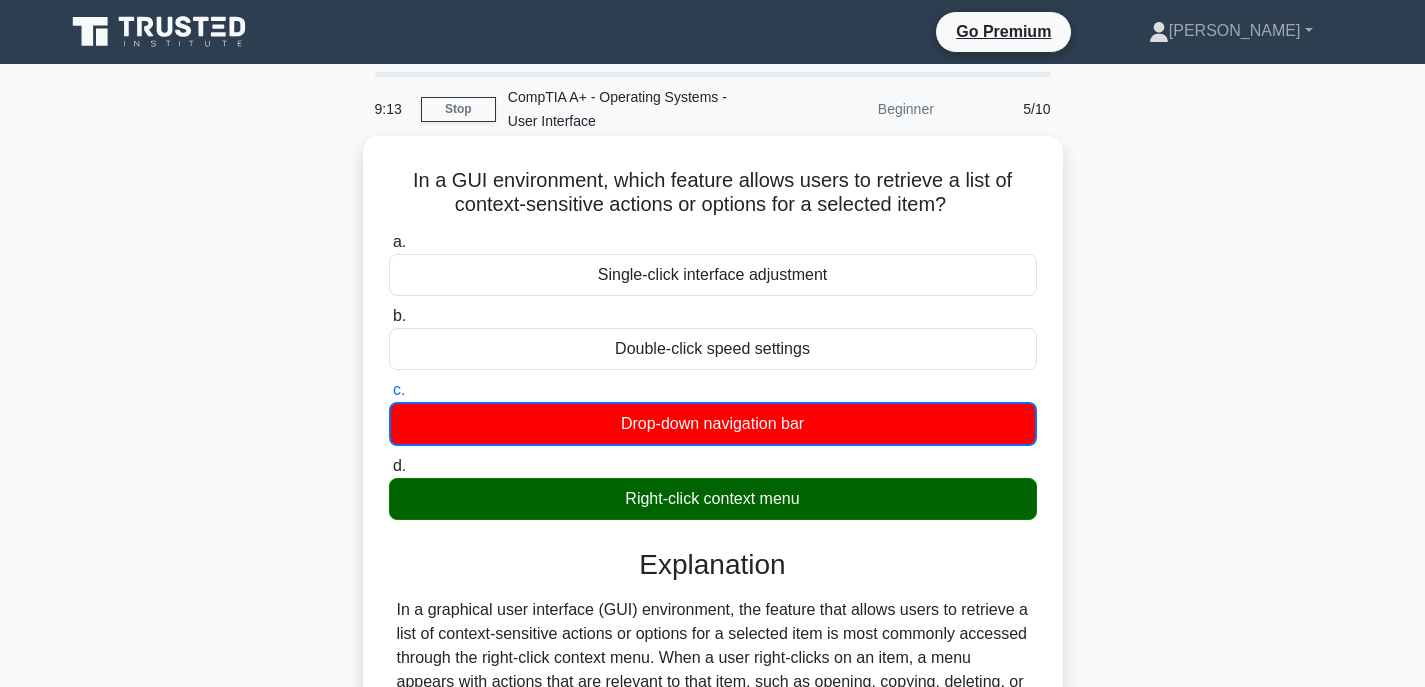 scroll, scrollTop: 429, scrollLeft: 0, axis: vertical 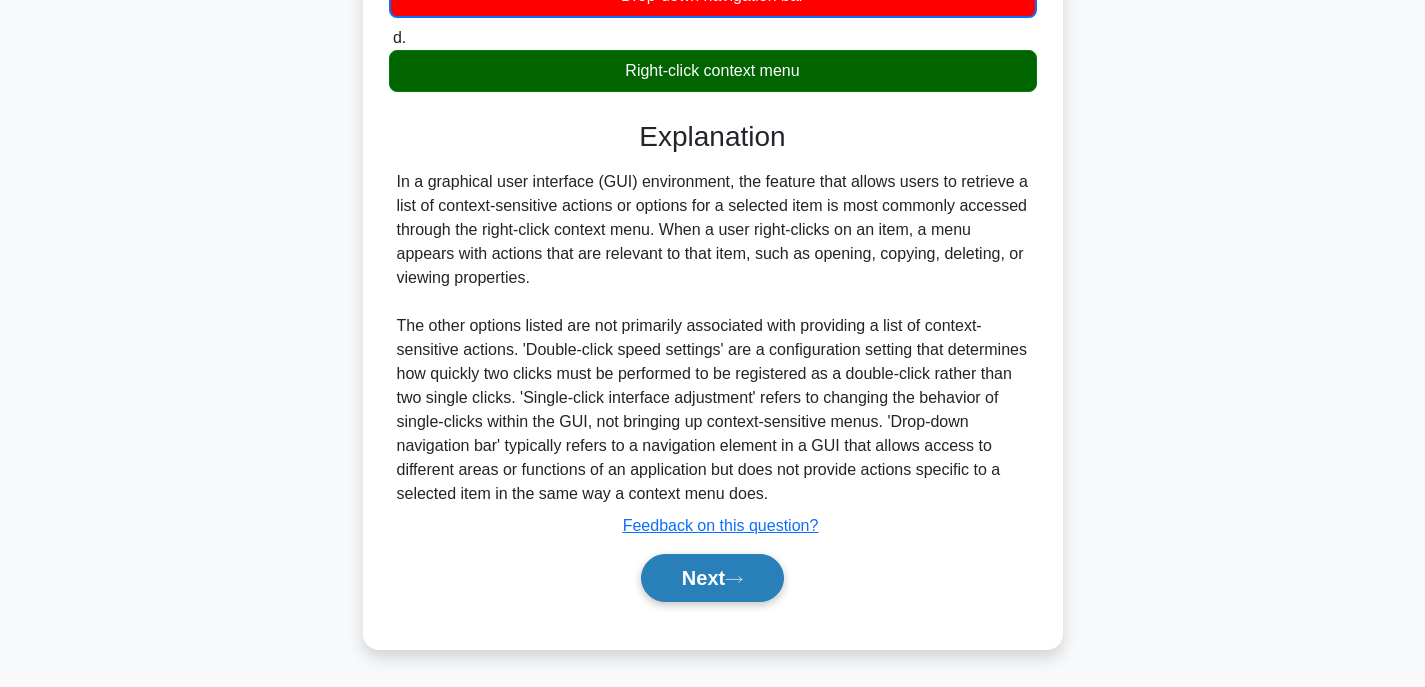 click on "Next" at bounding box center [712, 578] 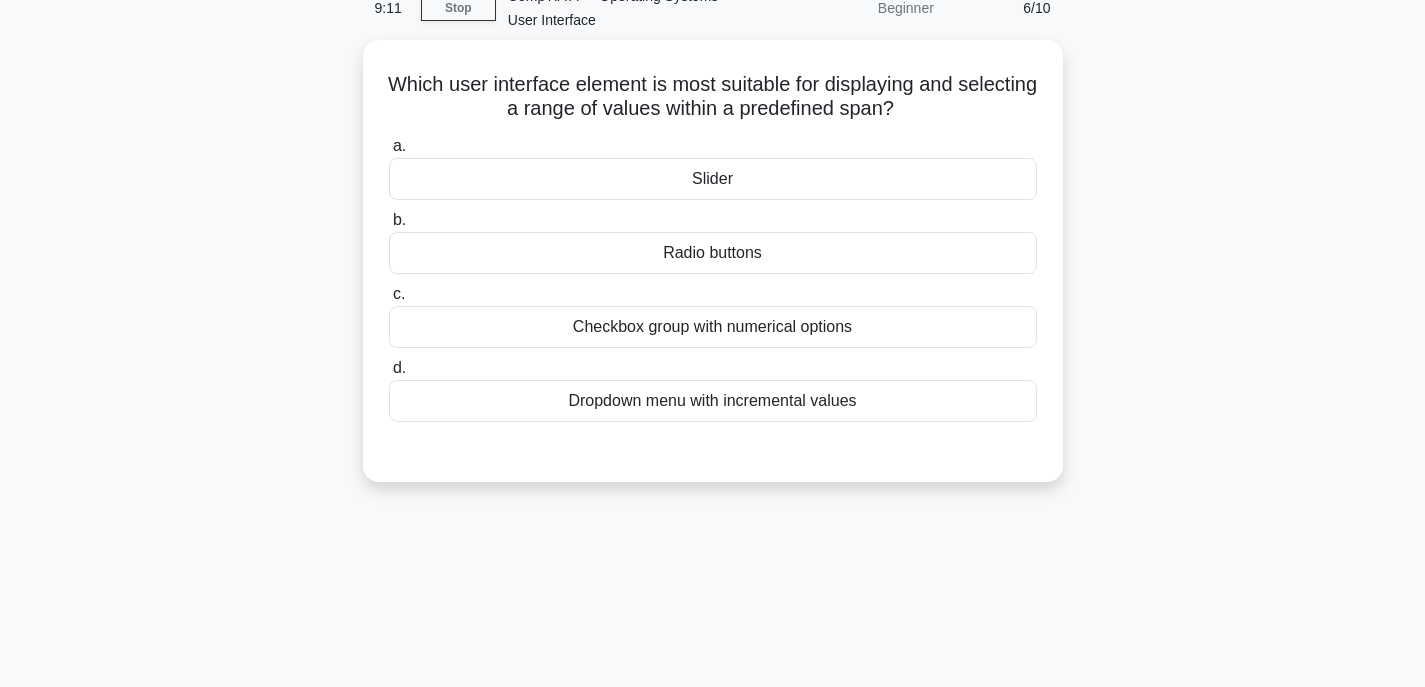 scroll, scrollTop: 93, scrollLeft: 0, axis: vertical 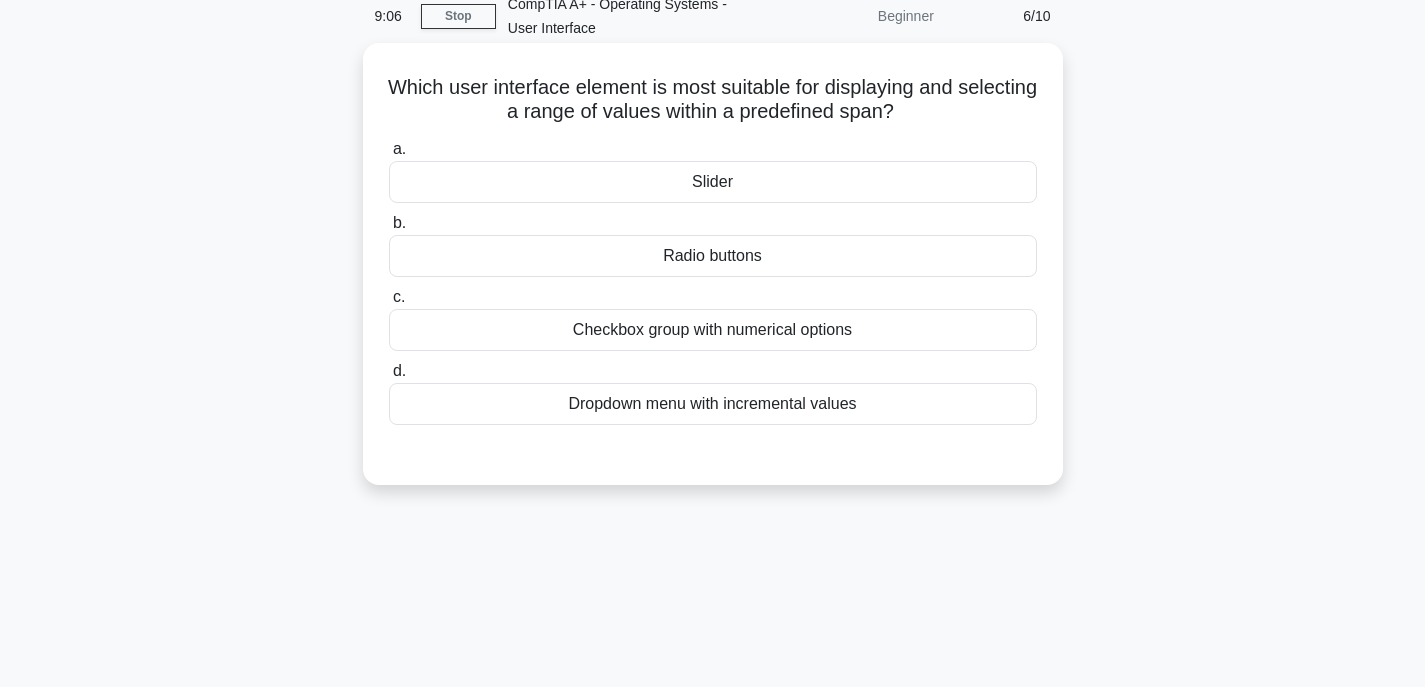 click on "Checkbox group with numerical options" at bounding box center [713, 330] 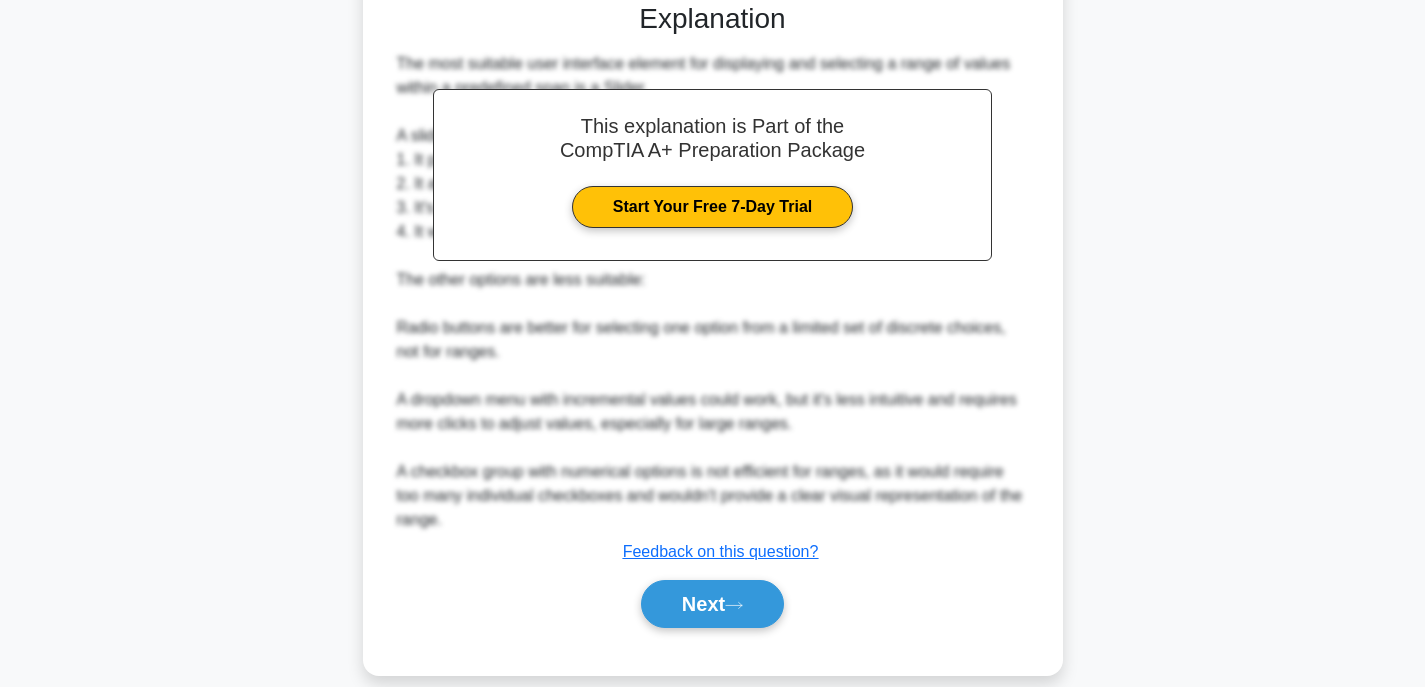 scroll, scrollTop: 573, scrollLeft: 0, axis: vertical 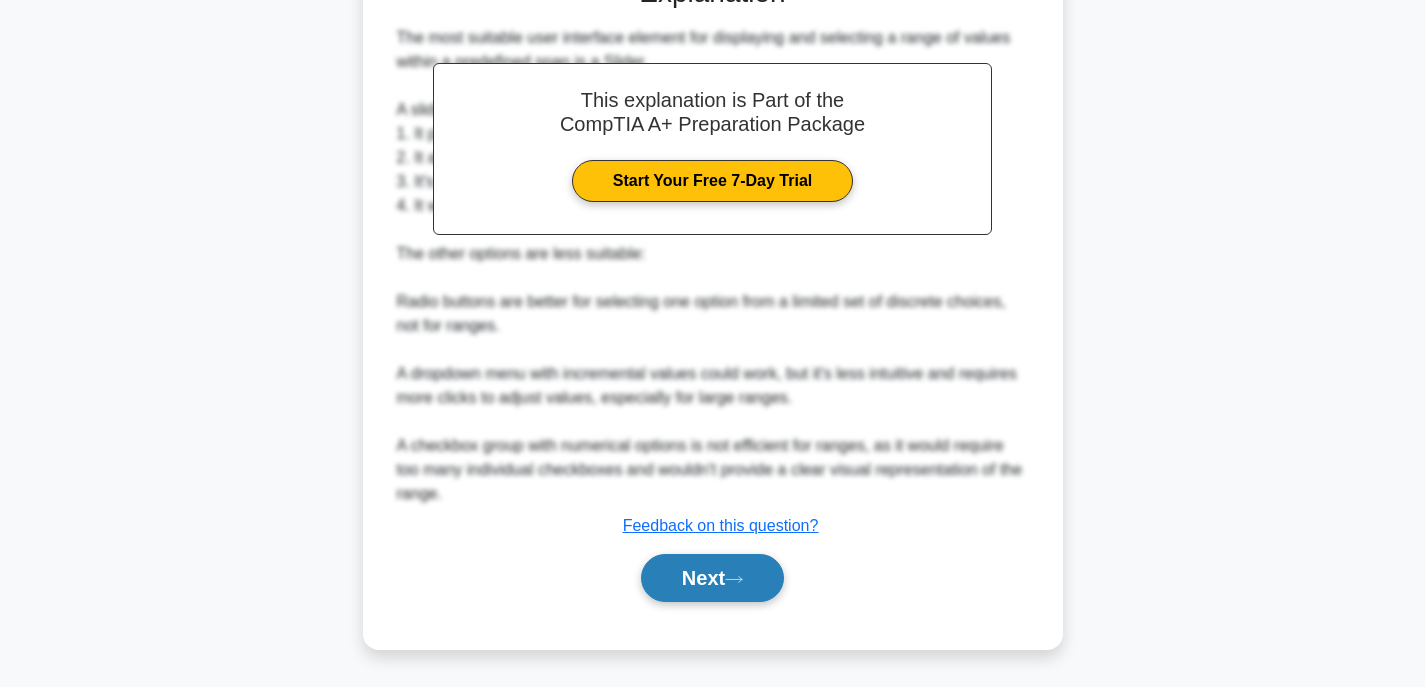 click on "Next" at bounding box center (712, 578) 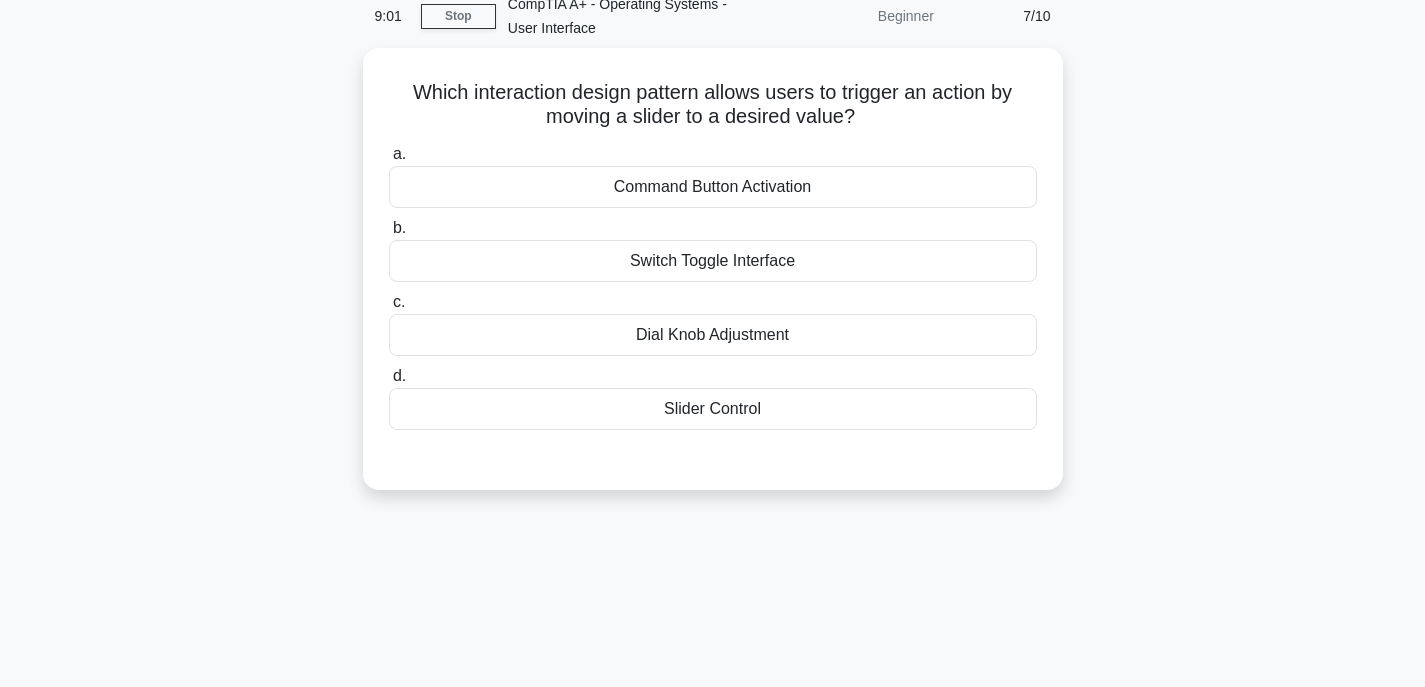 scroll, scrollTop: 0, scrollLeft: 0, axis: both 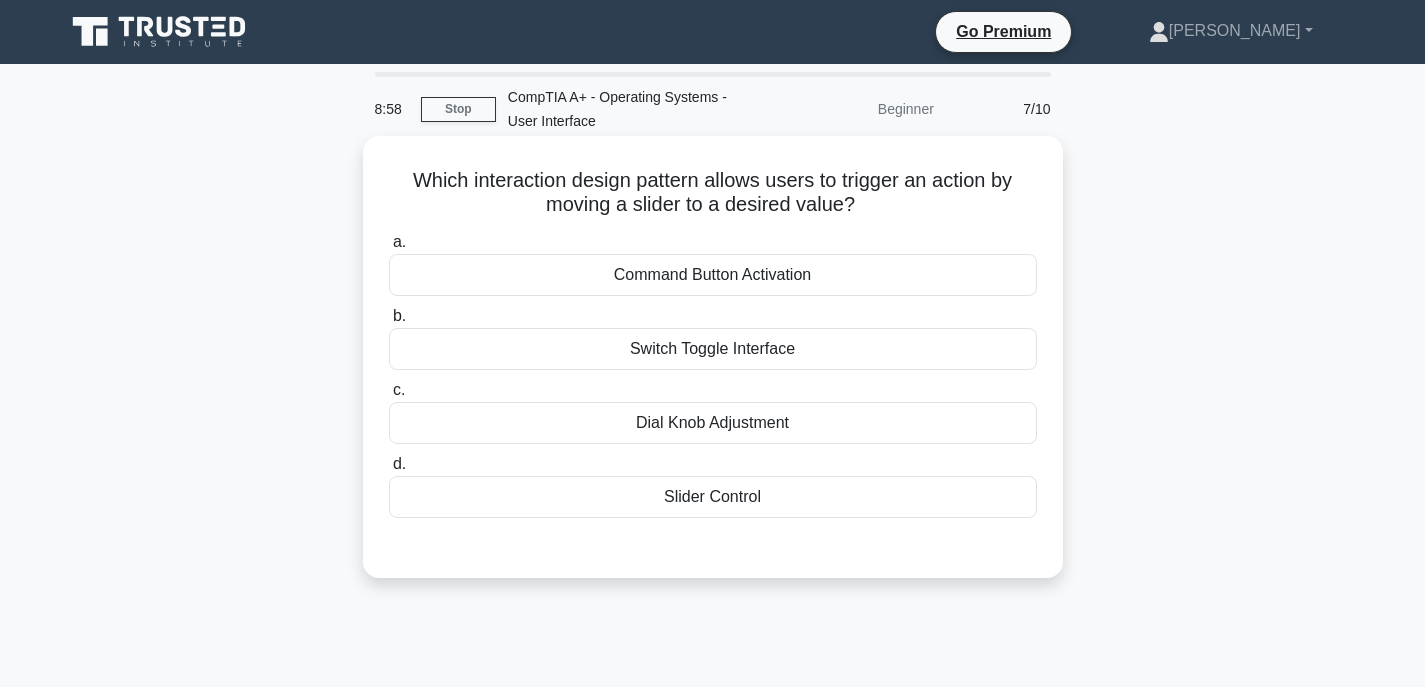 click on "Command Button Activation" at bounding box center (713, 275) 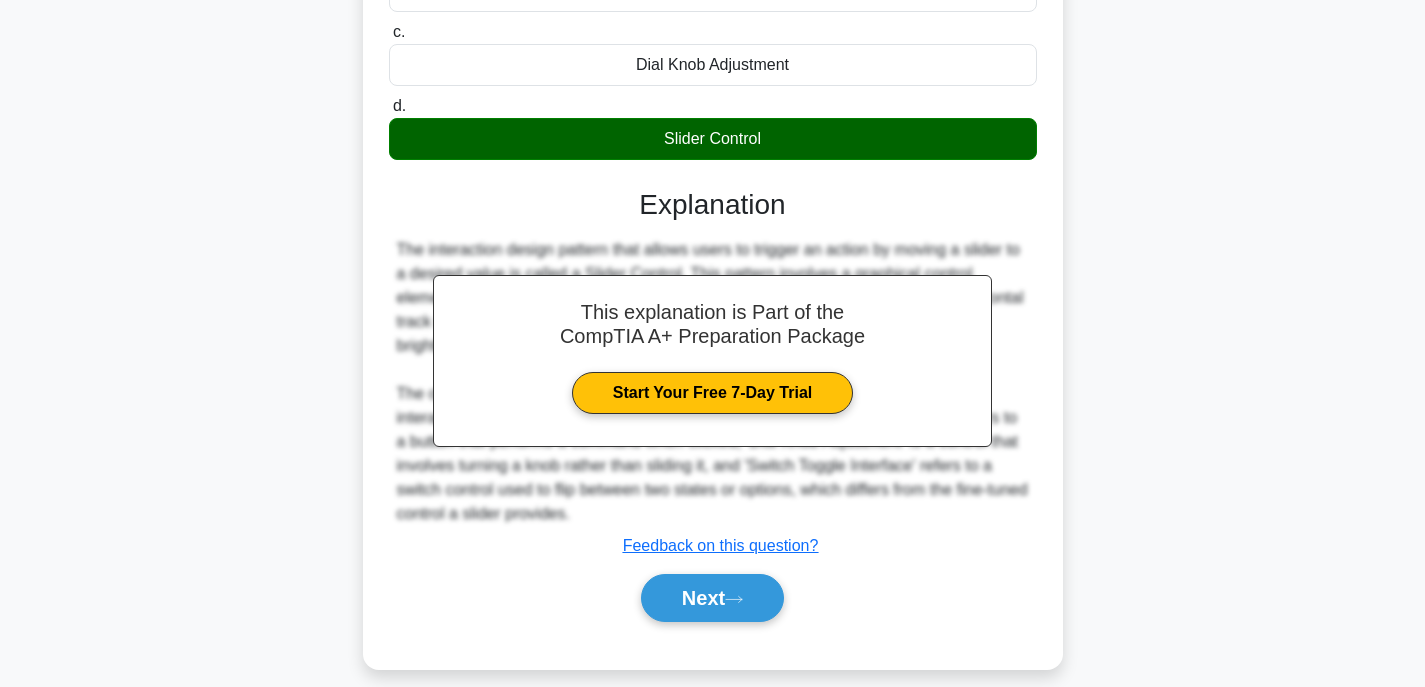 scroll, scrollTop: 393, scrollLeft: 0, axis: vertical 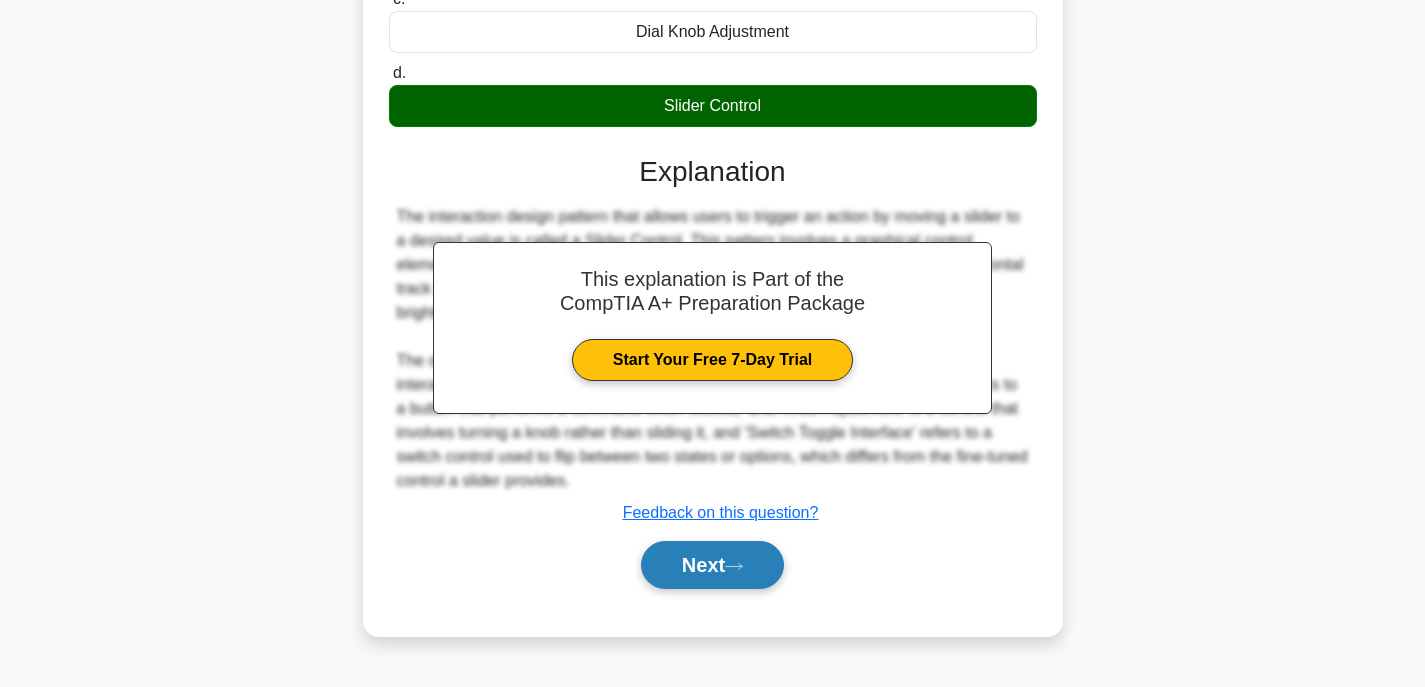 click on "Next" at bounding box center (712, 565) 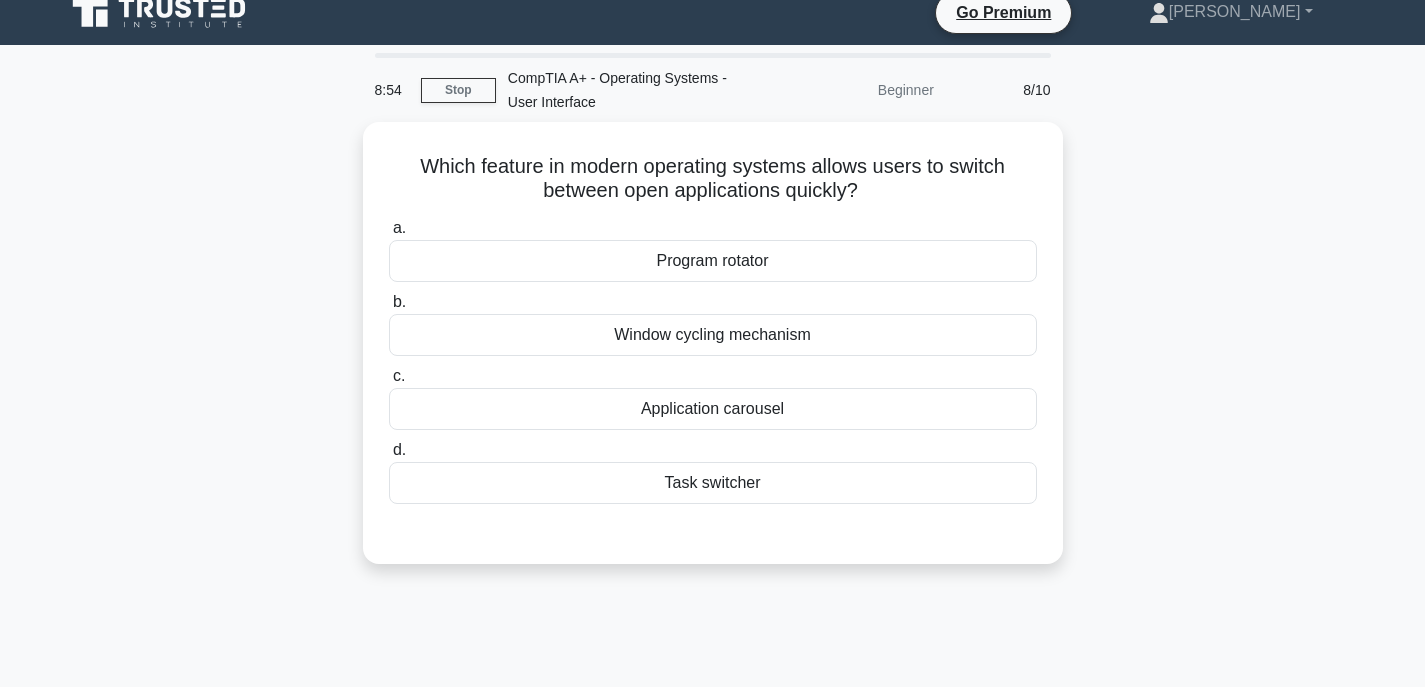 scroll, scrollTop: 0, scrollLeft: 0, axis: both 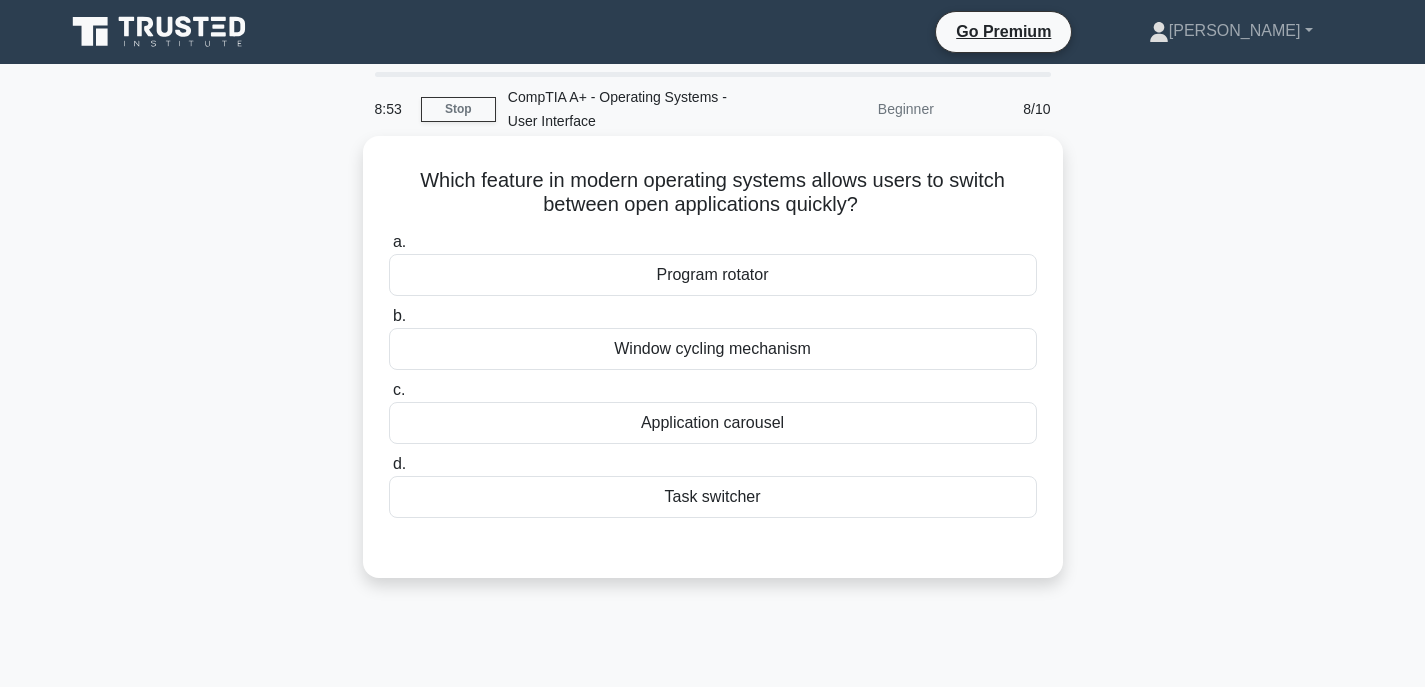 click on "Window cycling mechanism" at bounding box center [713, 349] 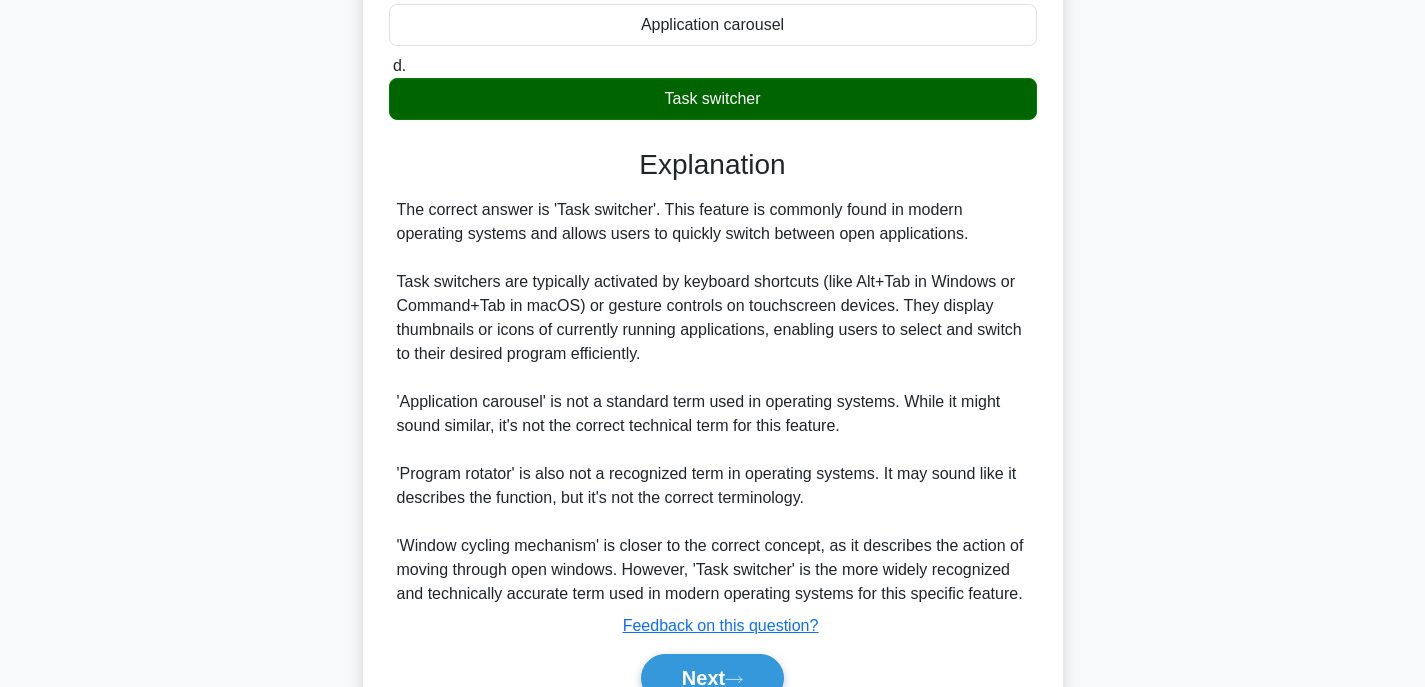 scroll, scrollTop: 501, scrollLeft: 0, axis: vertical 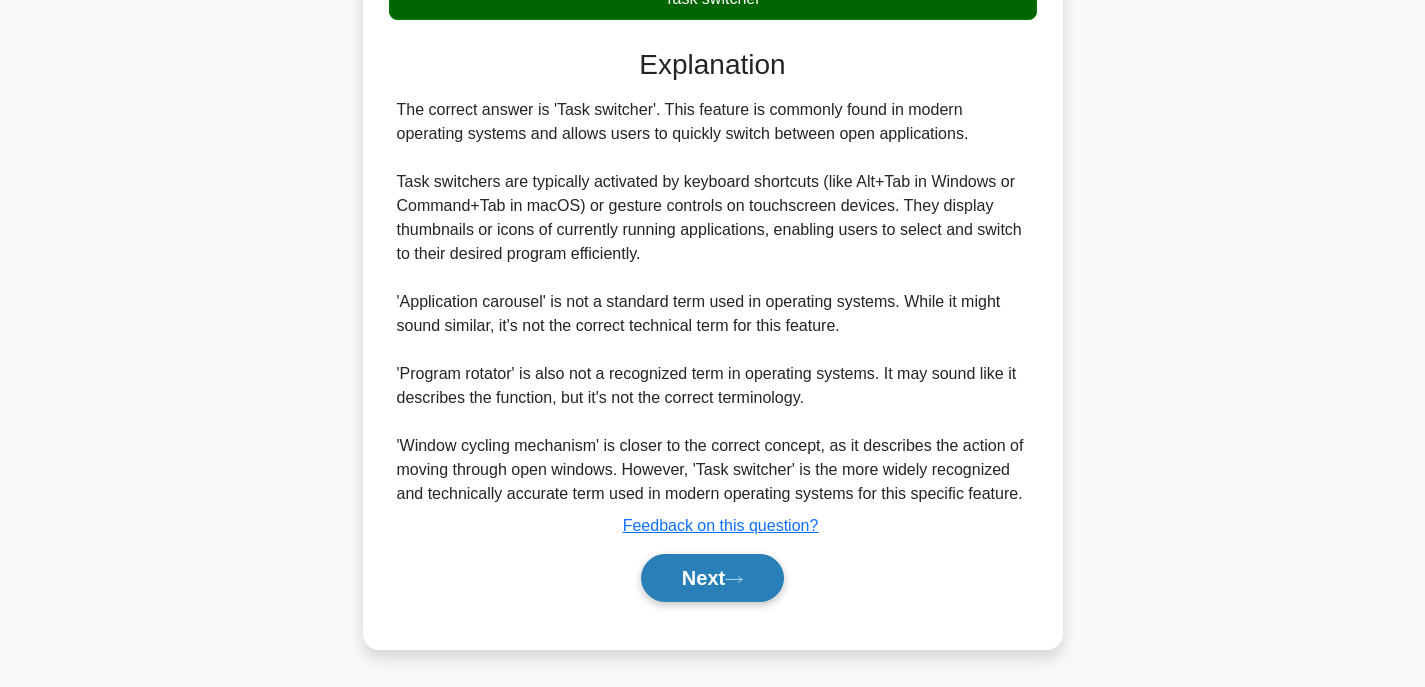 click on "Next" at bounding box center (712, 578) 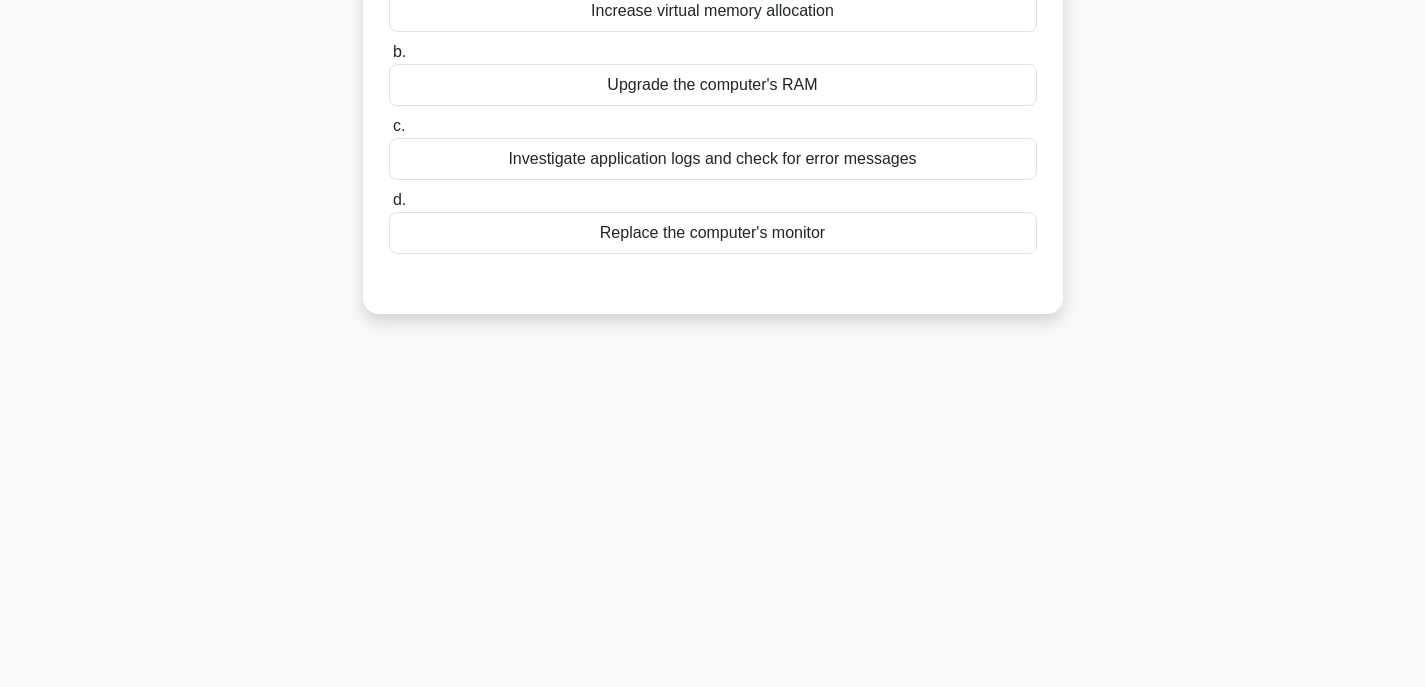 scroll, scrollTop: 0, scrollLeft: 0, axis: both 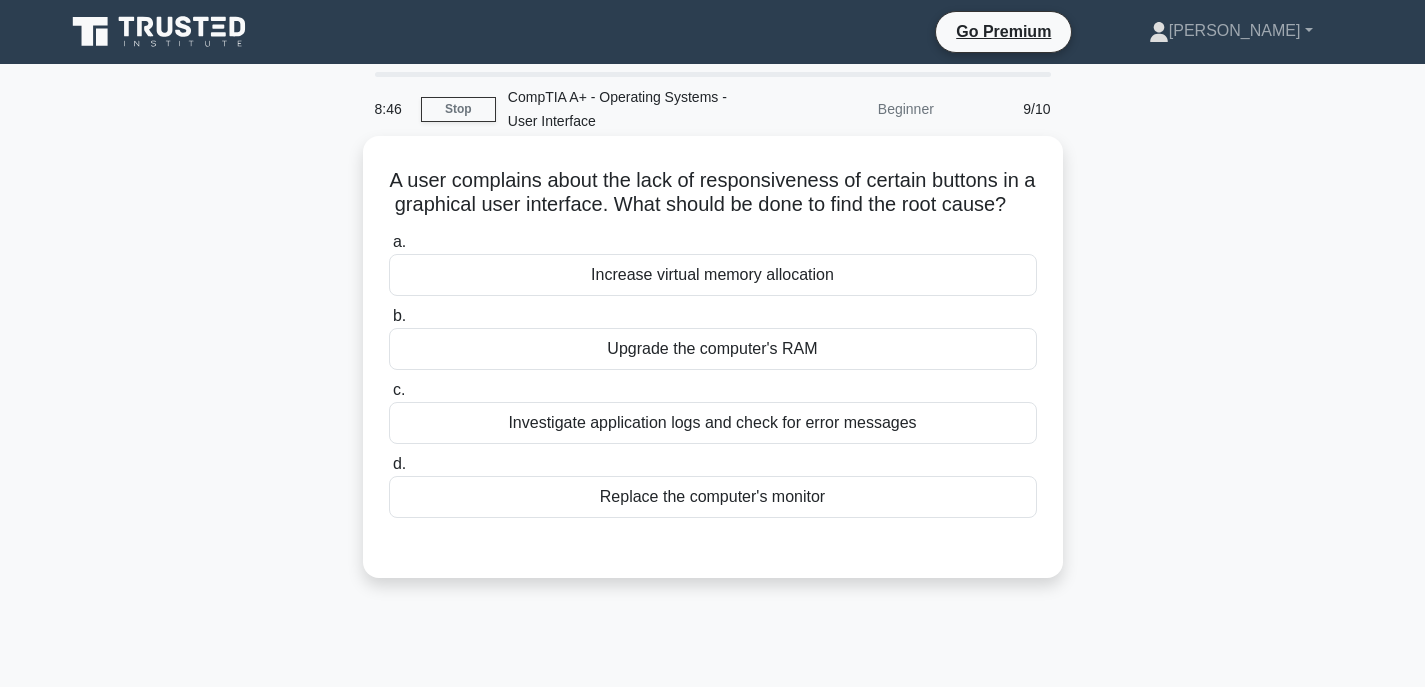 click on "Investigate application logs and check for error messages" at bounding box center (713, 423) 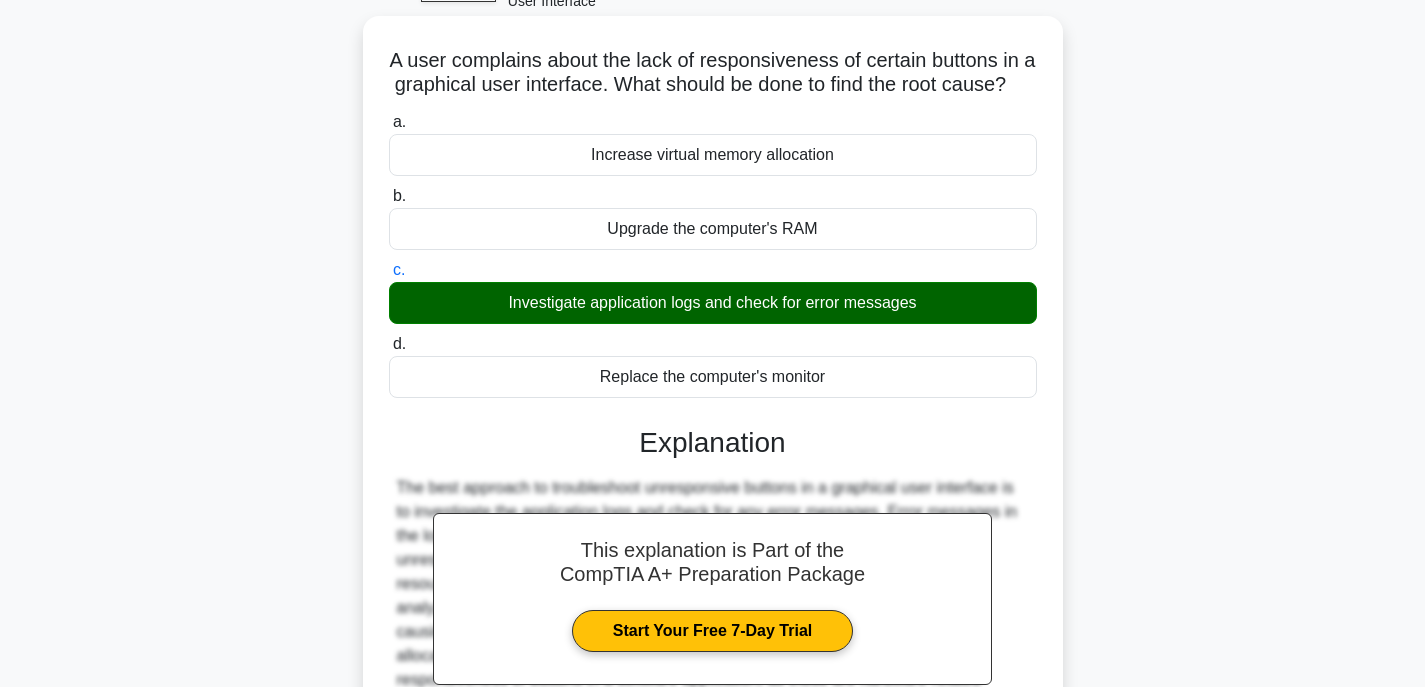 scroll, scrollTop: 393, scrollLeft: 0, axis: vertical 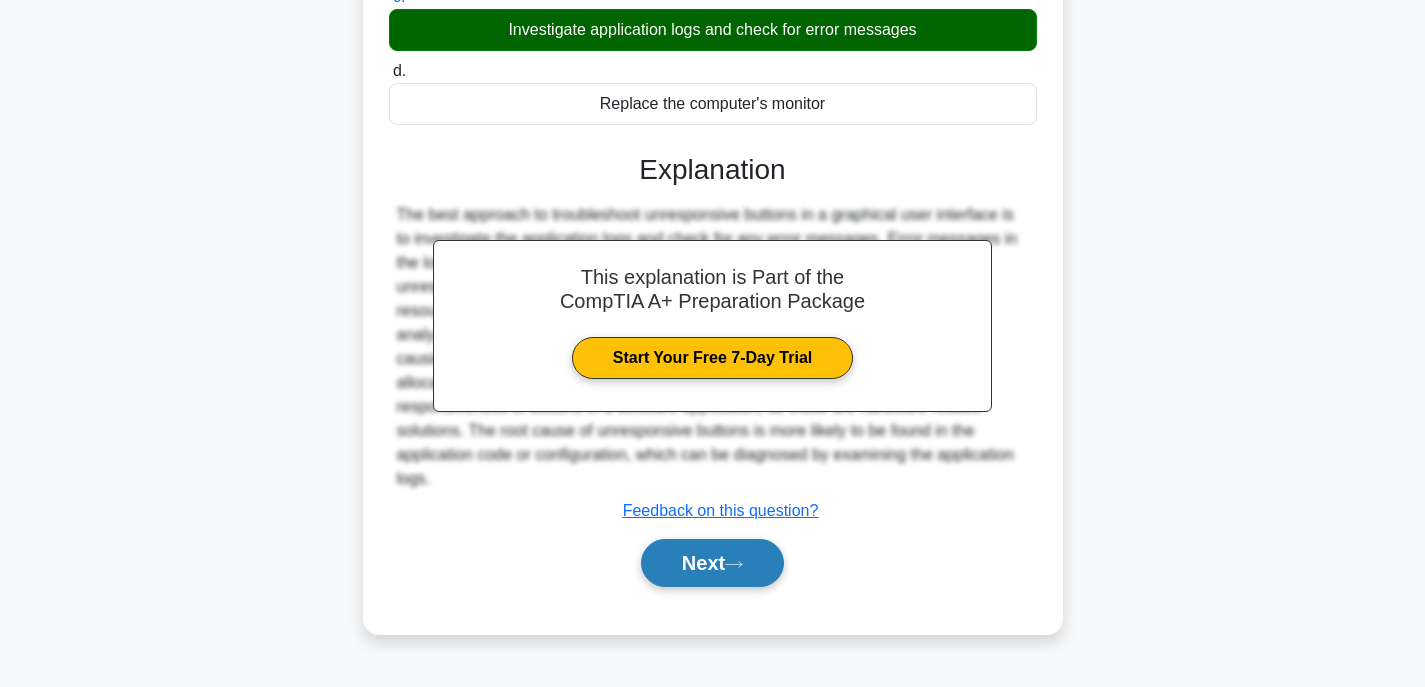 click on "Next" at bounding box center [712, 563] 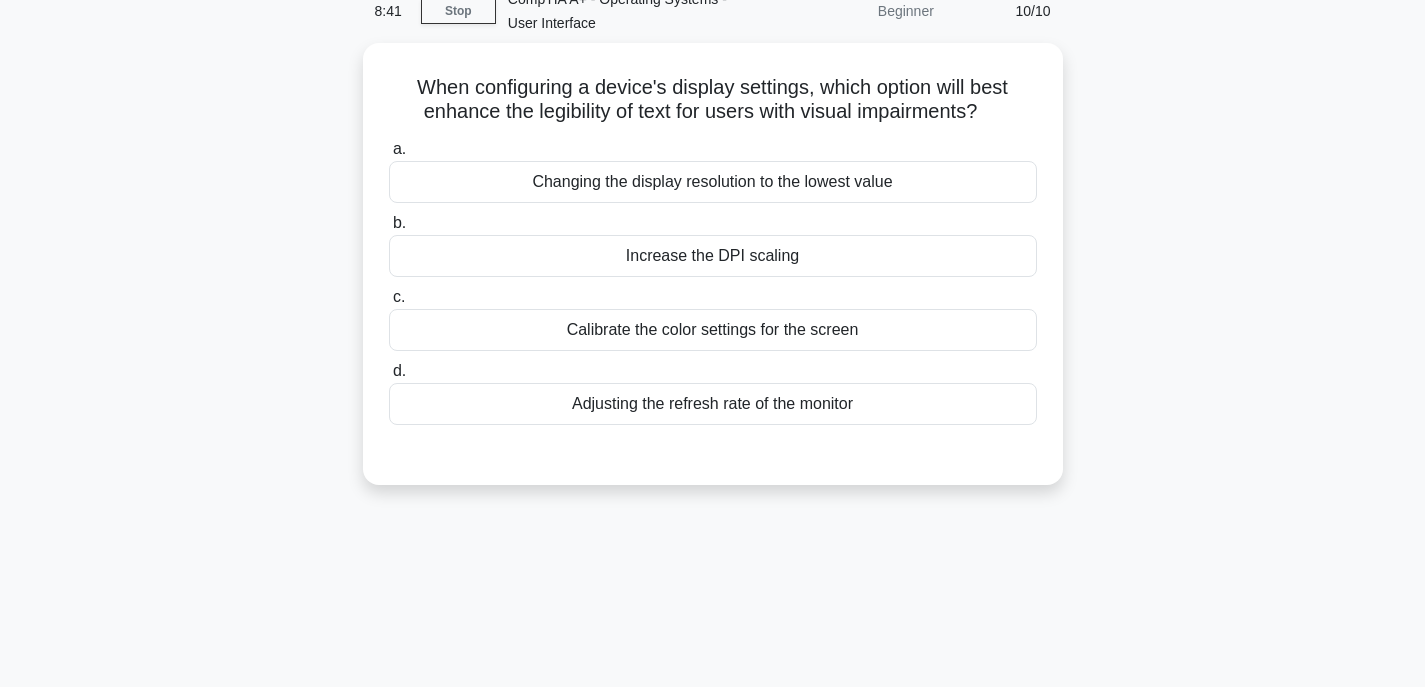 scroll, scrollTop: 93, scrollLeft: 0, axis: vertical 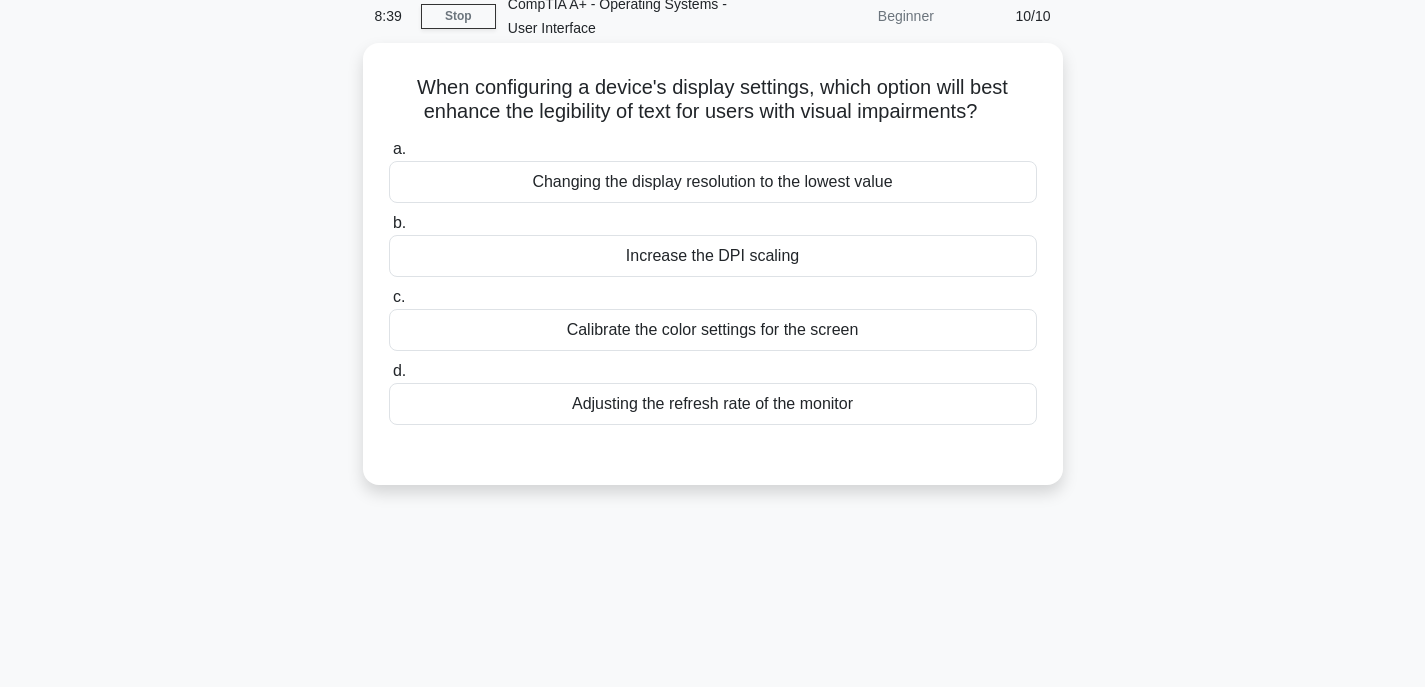 click on "Increase the DPI scaling" at bounding box center (713, 256) 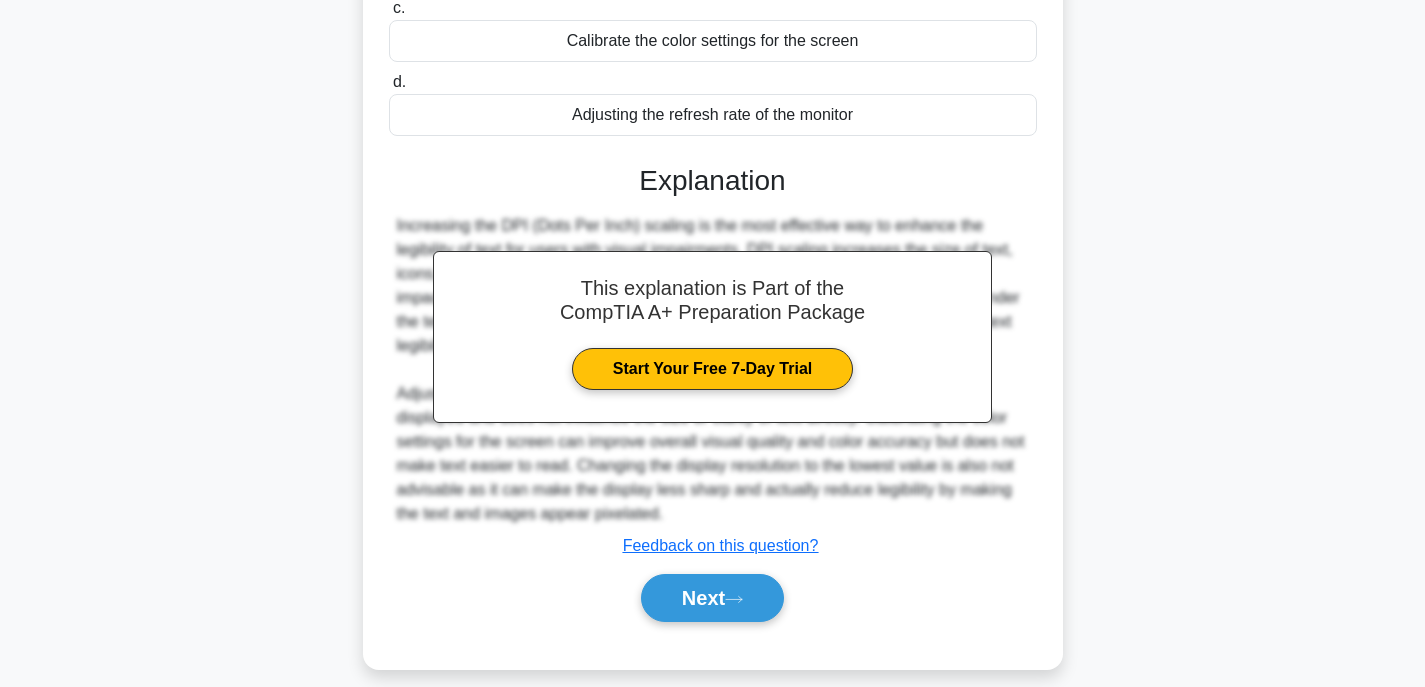 scroll, scrollTop: 393, scrollLeft: 0, axis: vertical 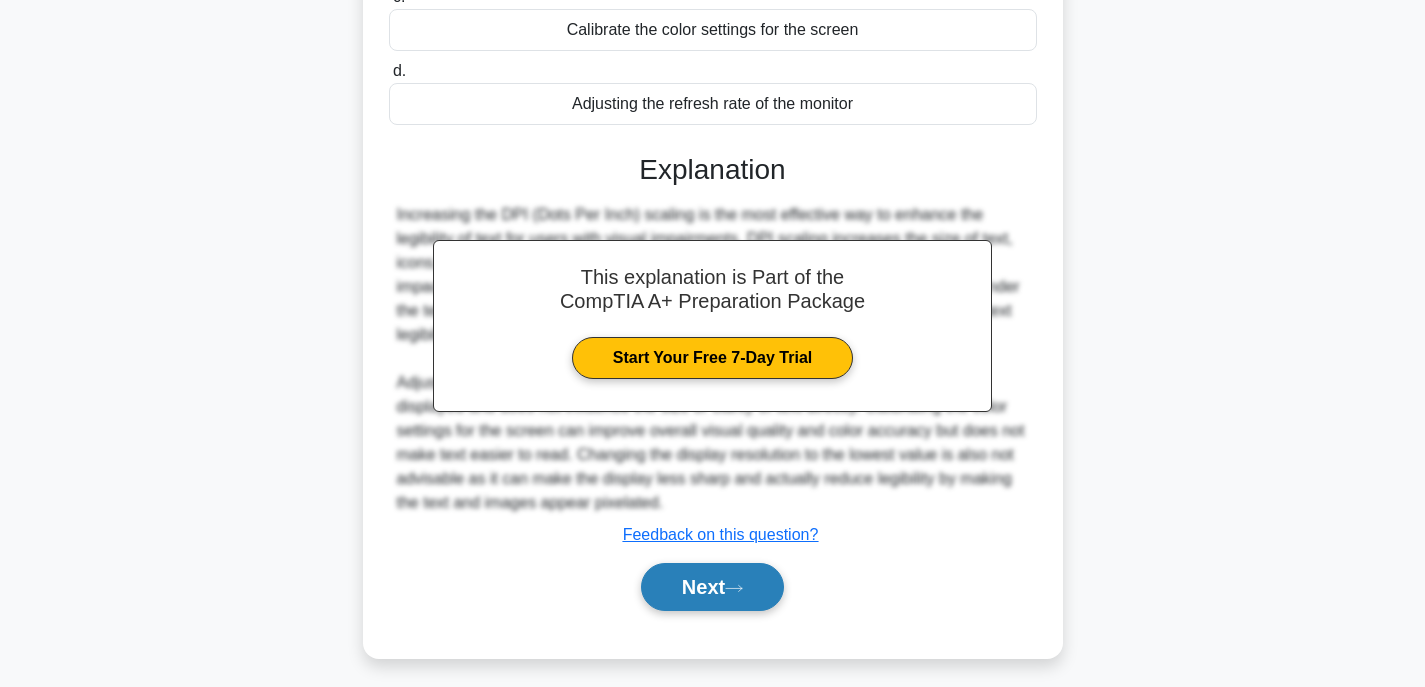 click on "Next" at bounding box center (712, 587) 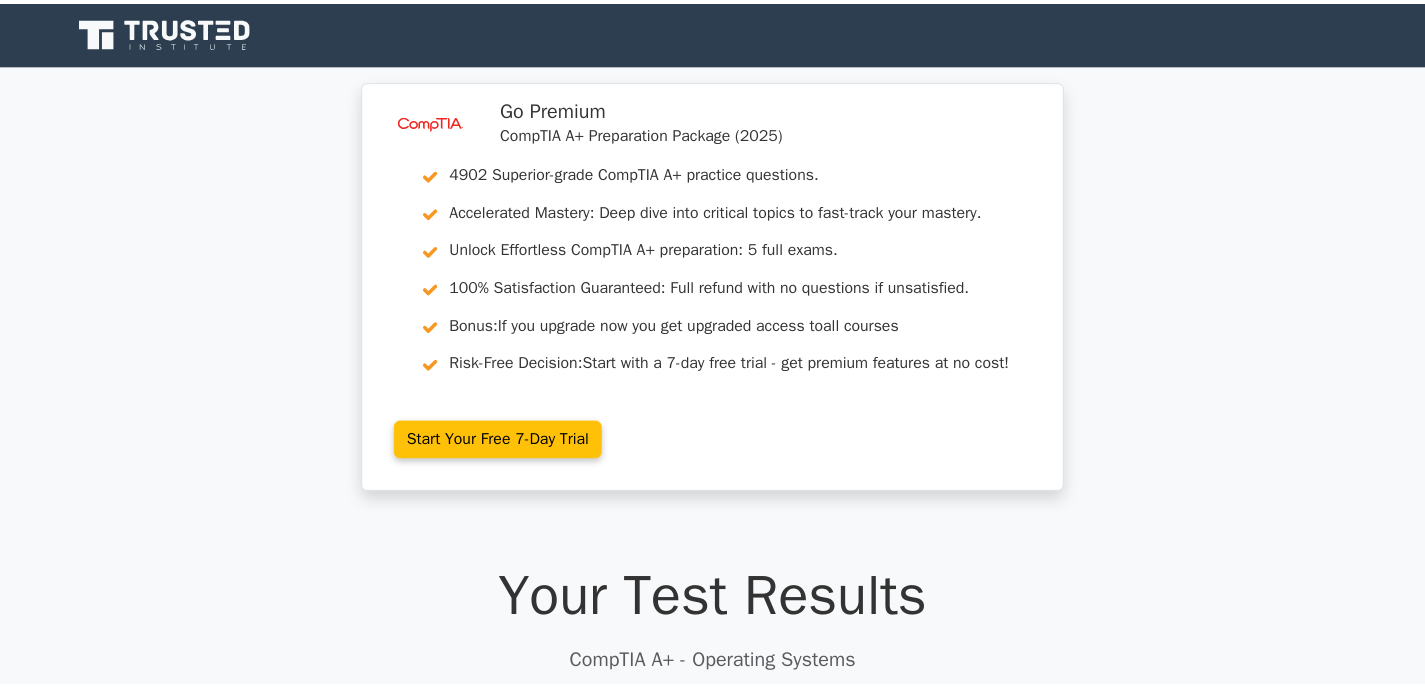 scroll, scrollTop: 0, scrollLeft: 0, axis: both 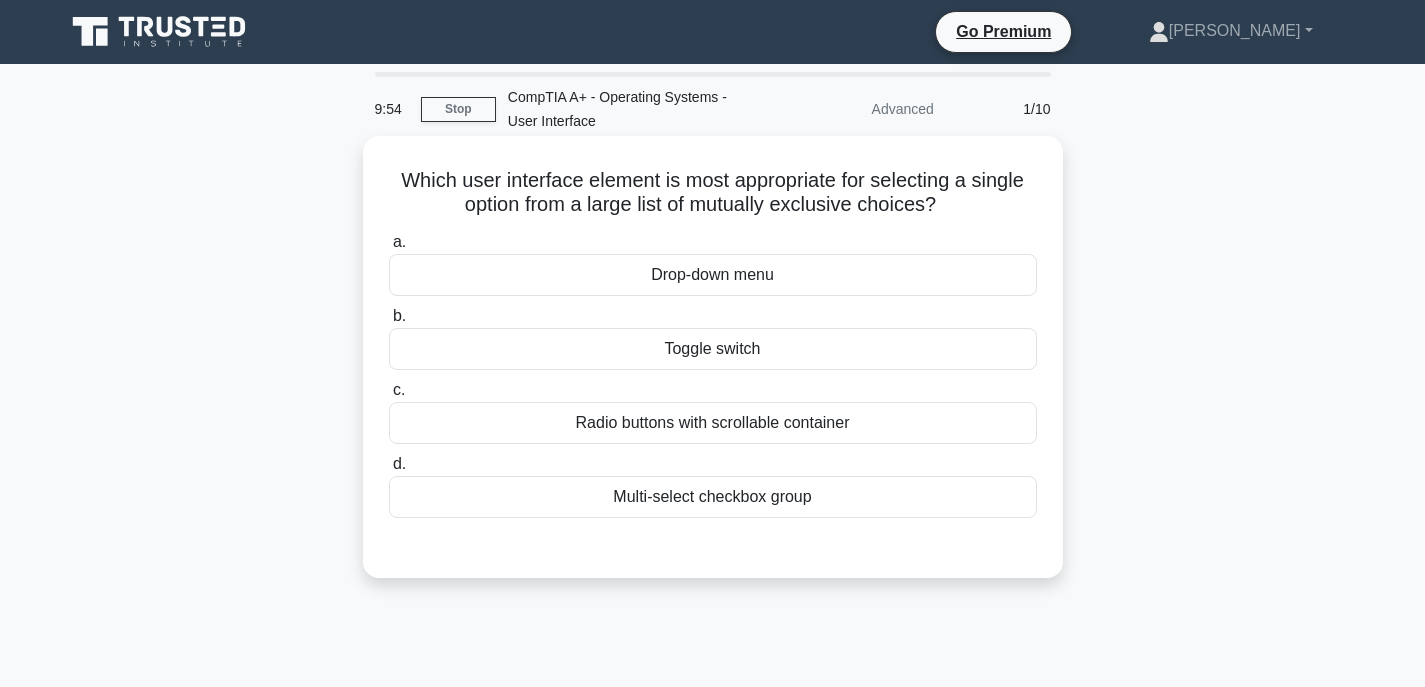 click on "Drop-down menu" at bounding box center (713, 275) 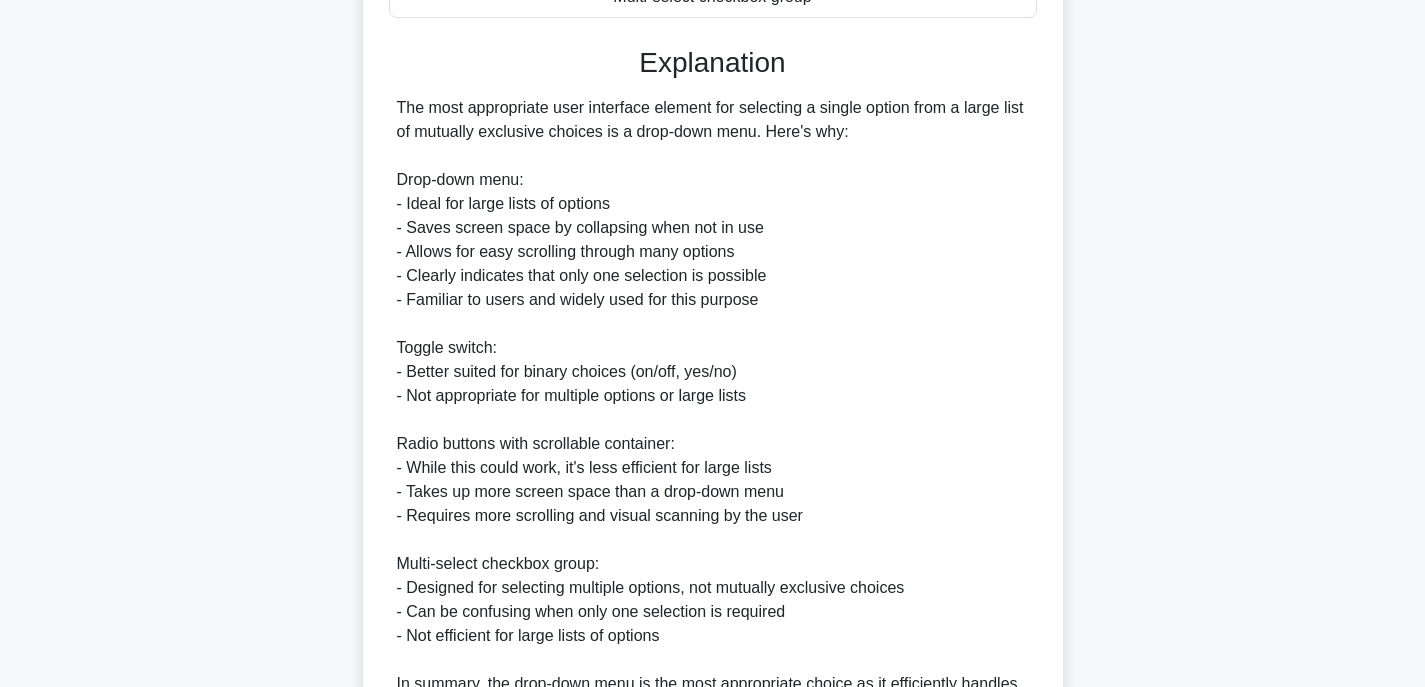 scroll, scrollTop: 739, scrollLeft: 0, axis: vertical 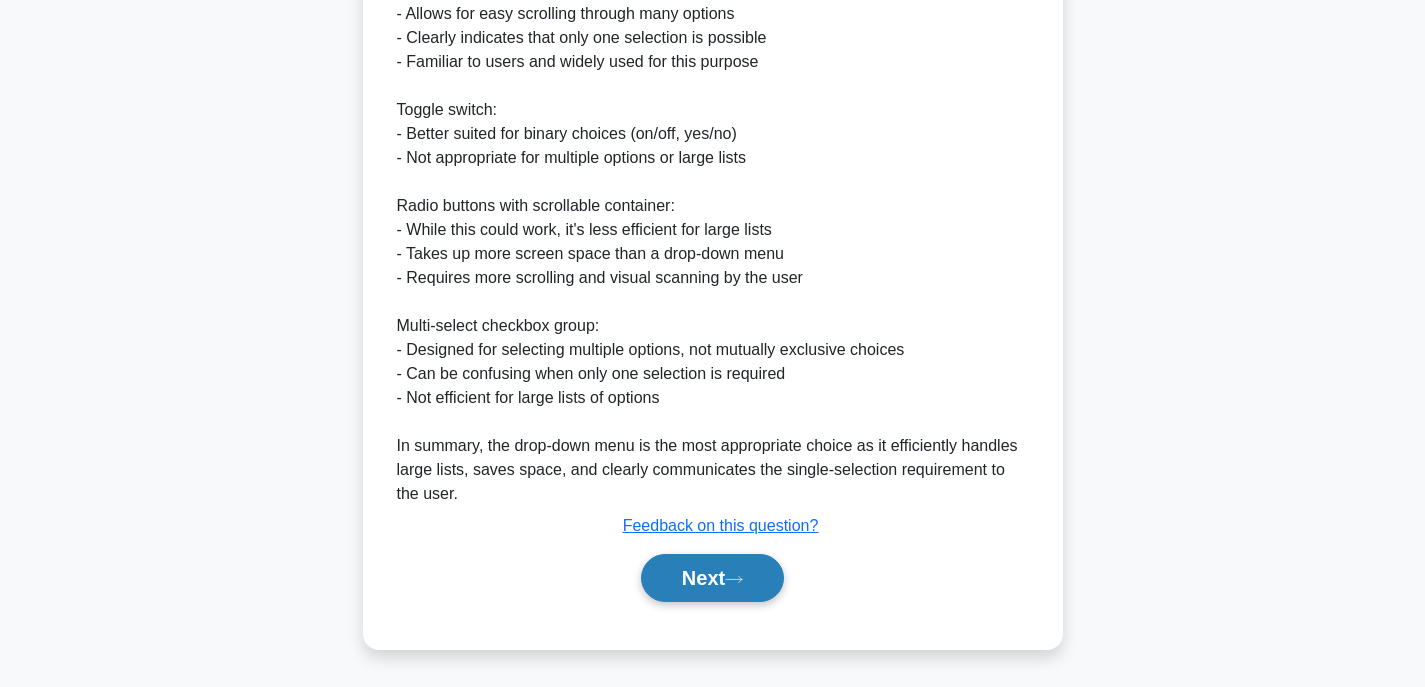 click on "Next" at bounding box center [712, 578] 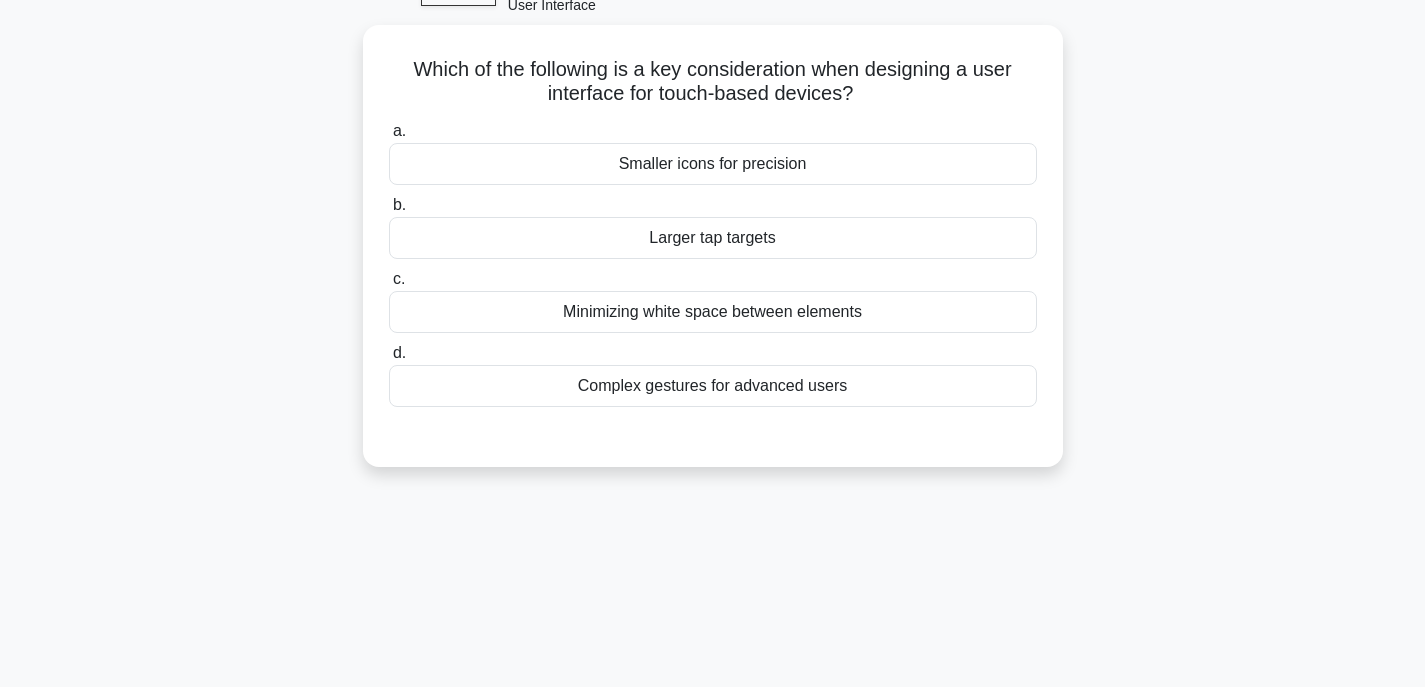scroll, scrollTop: 93, scrollLeft: 0, axis: vertical 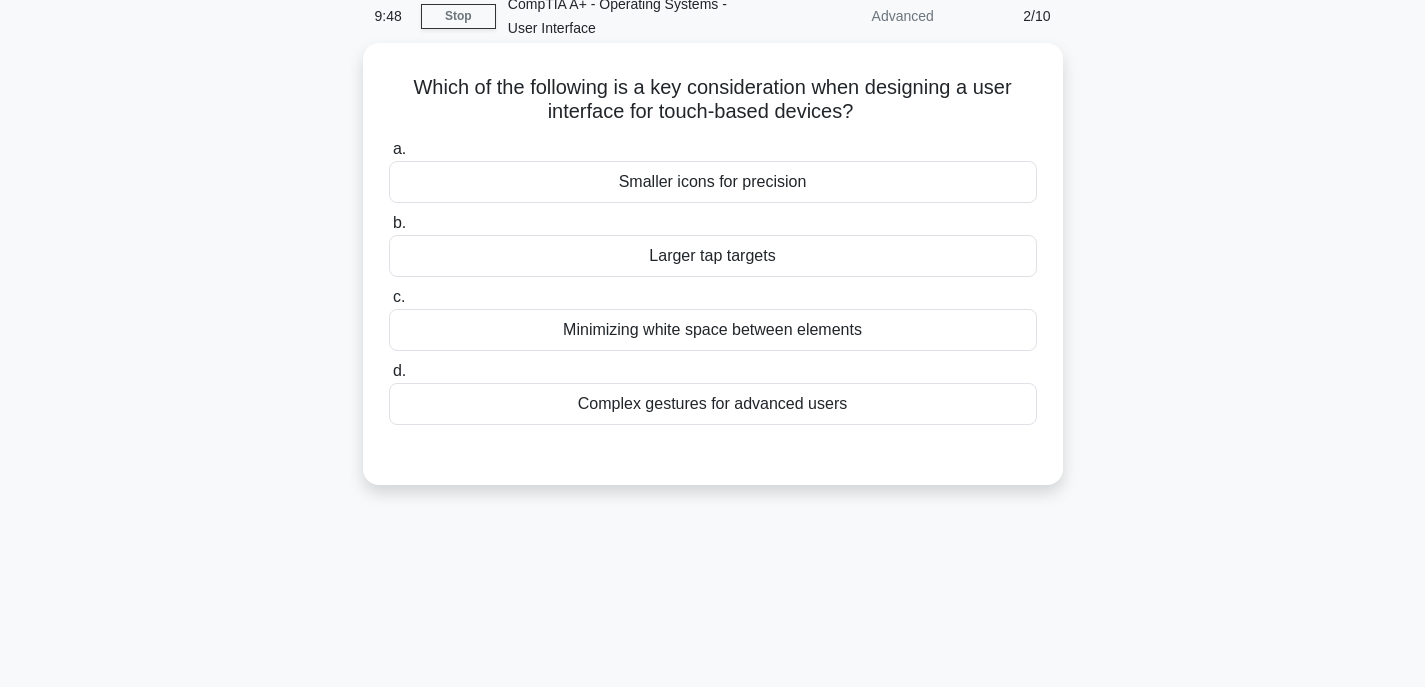 click on "Minimizing white space between elements" at bounding box center [713, 330] 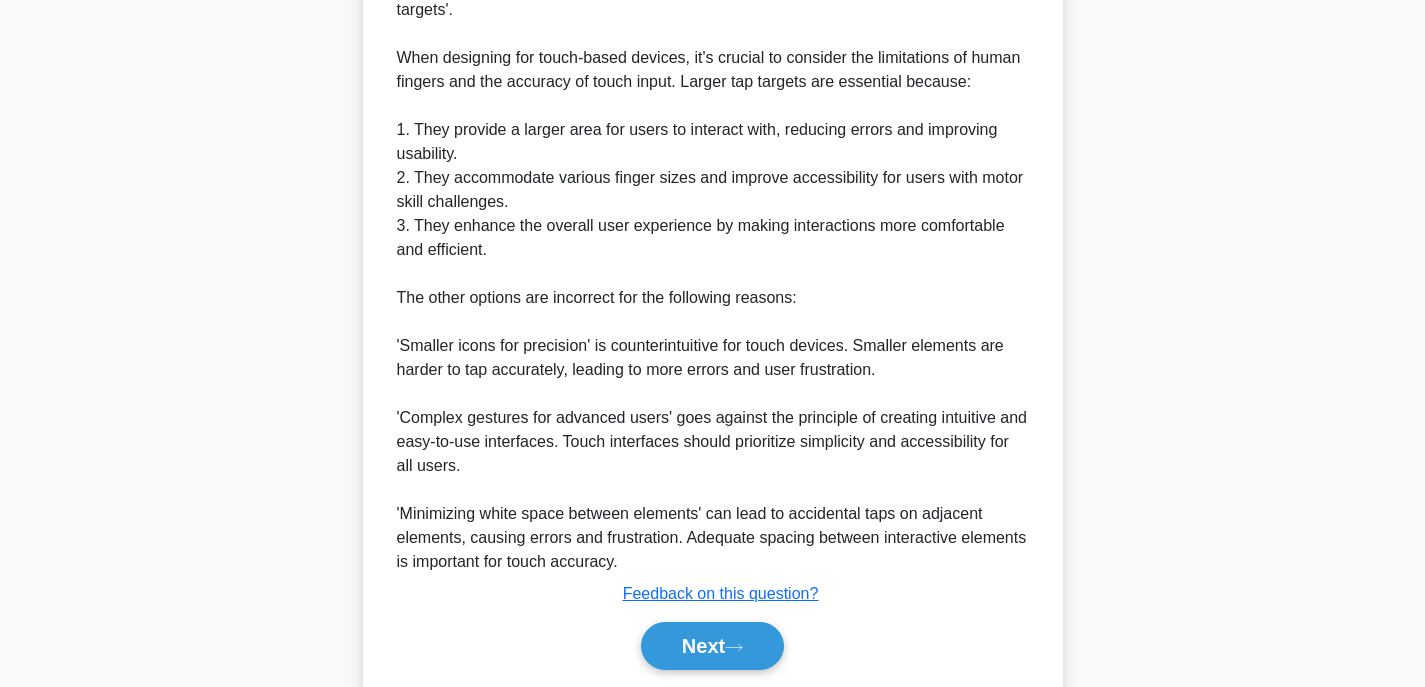 scroll, scrollTop: 693, scrollLeft: 0, axis: vertical 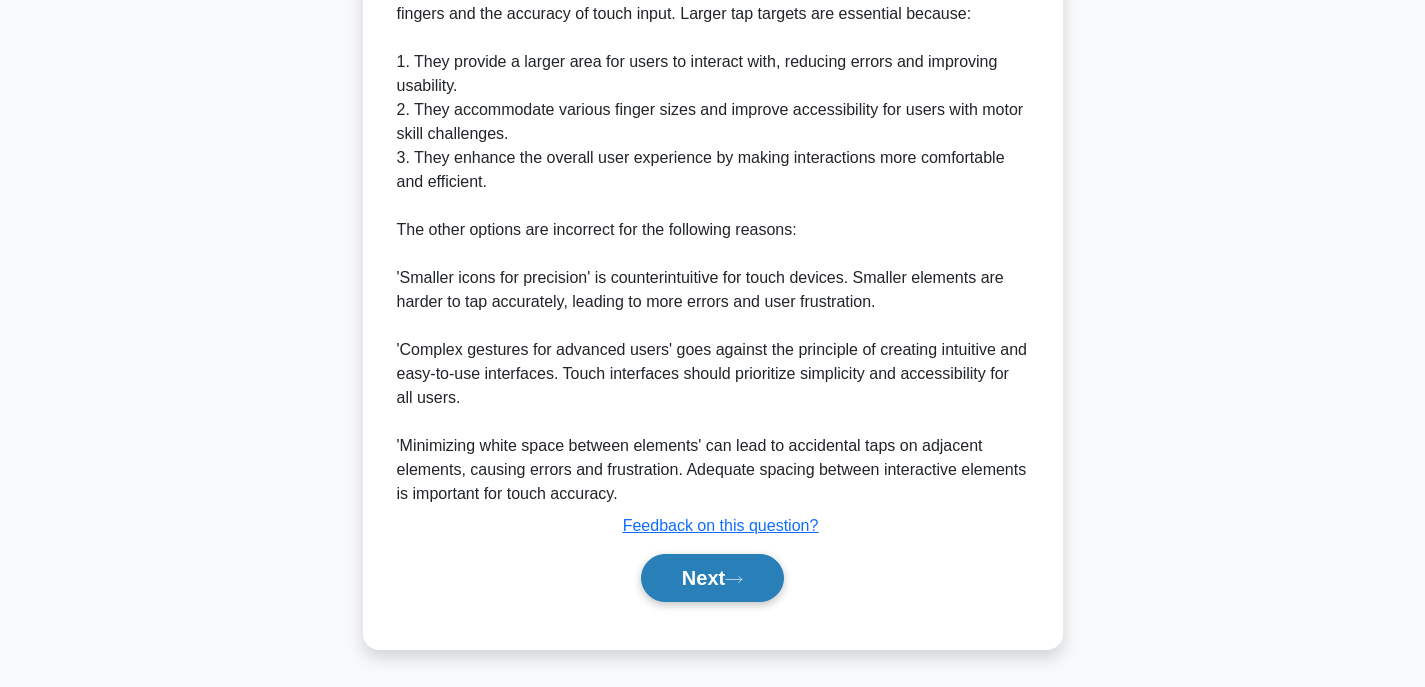click on "Next" at bounding box center (712, 578) 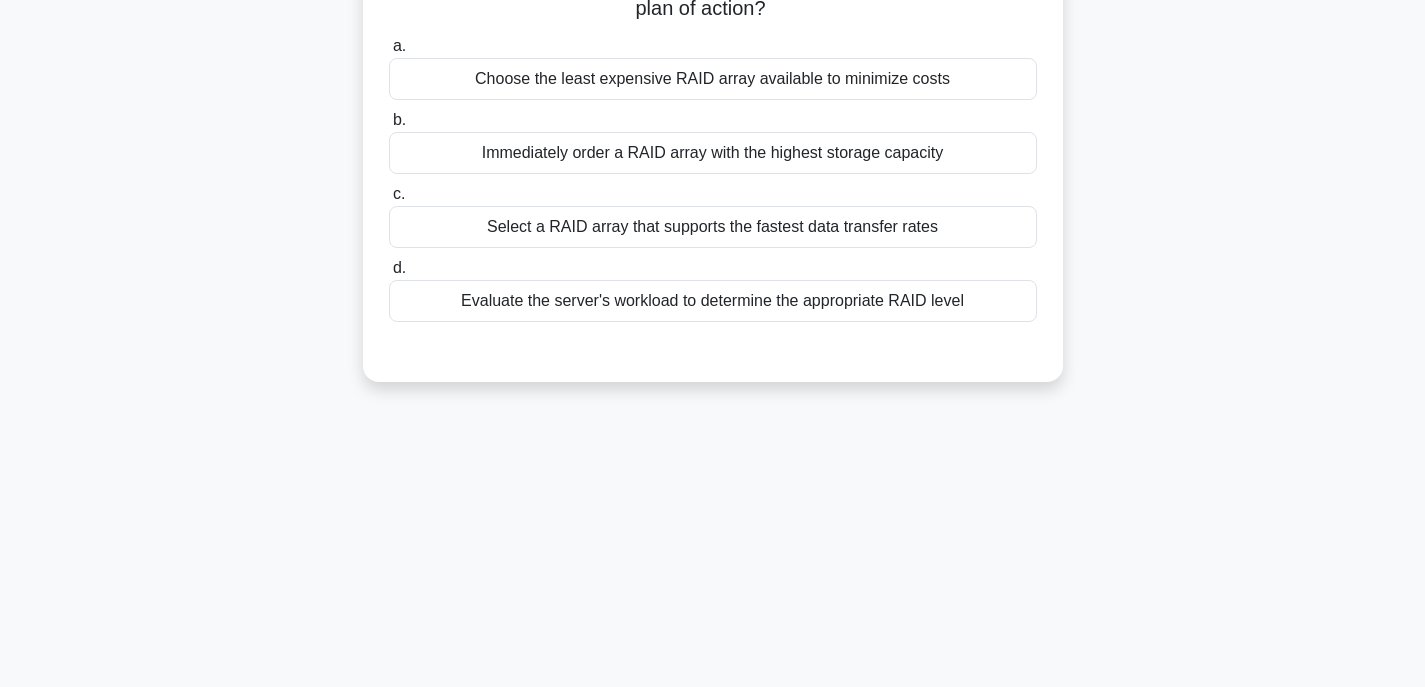 scroll, scrollTop: 0, scrollLeft: 0, axis: both 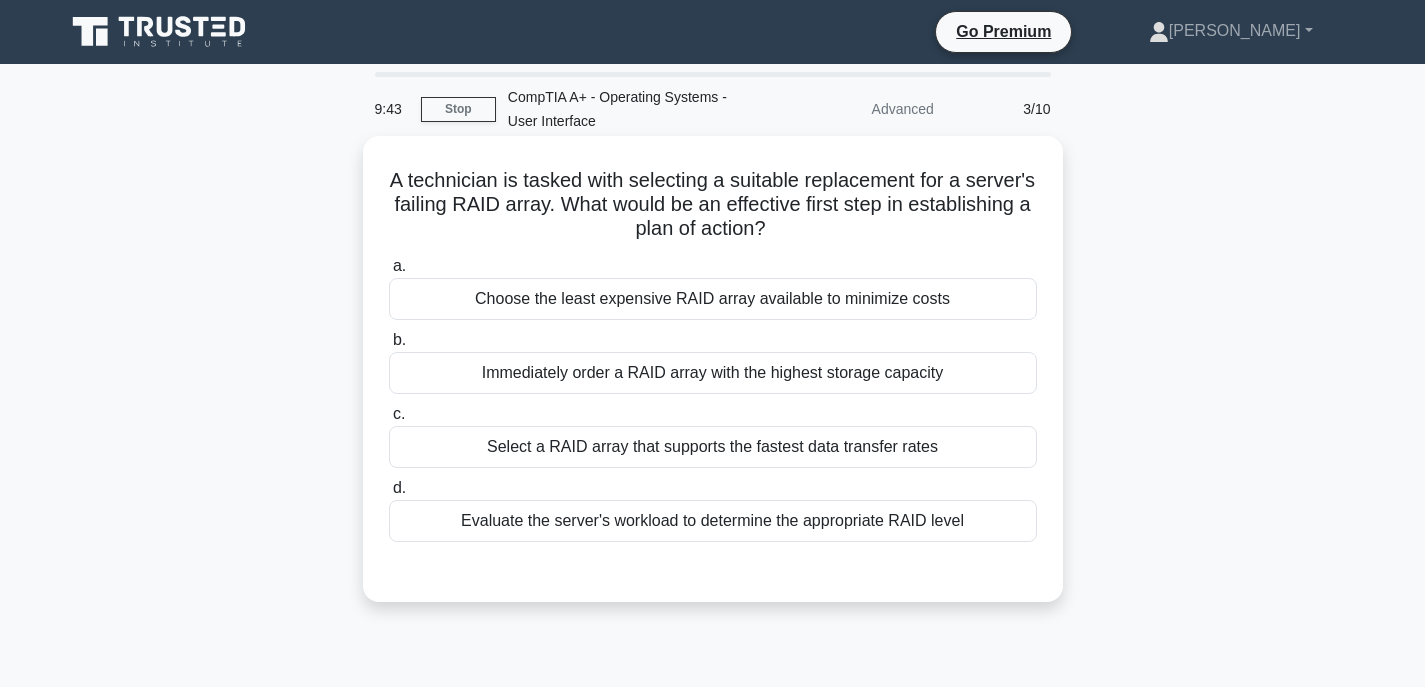 click on "Evaluate the server's workload to determine the appropriate RAID level" at bounding box center [713, 521] 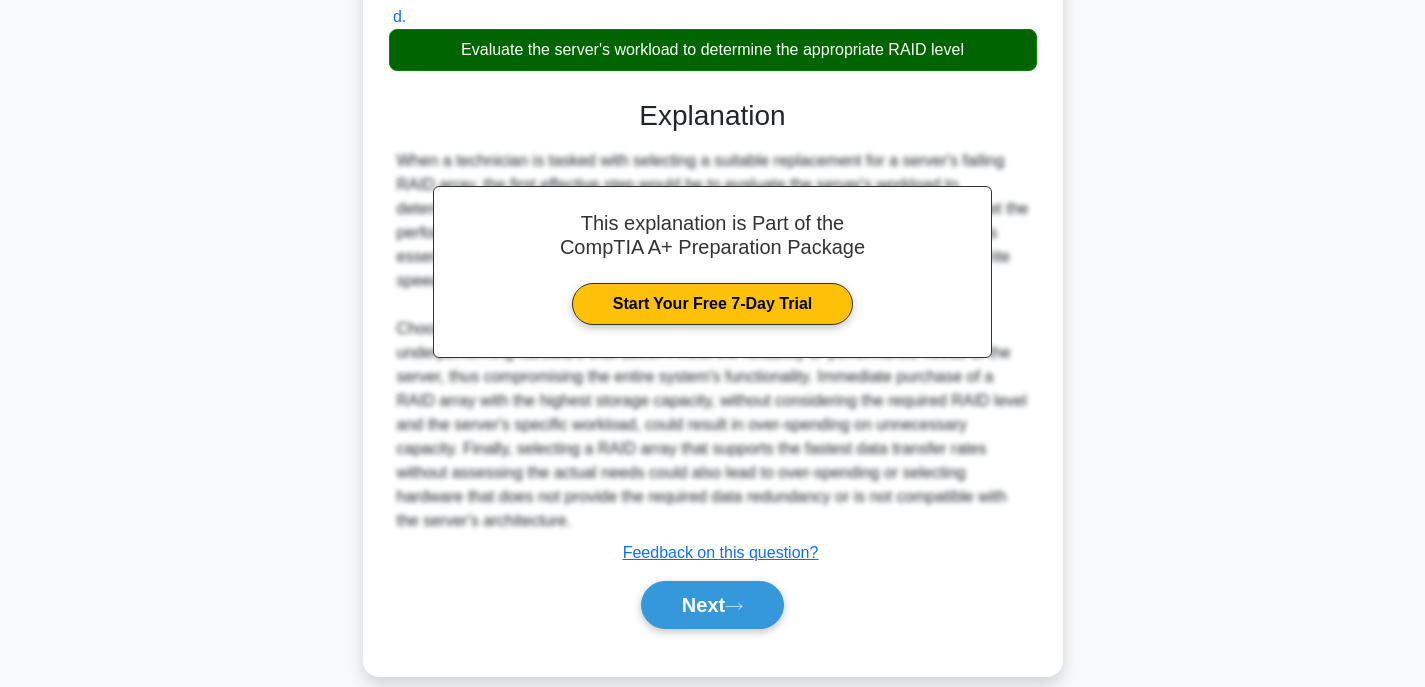 scroll, scrollTop: 499, scrollLeft: 0, axis: vertical 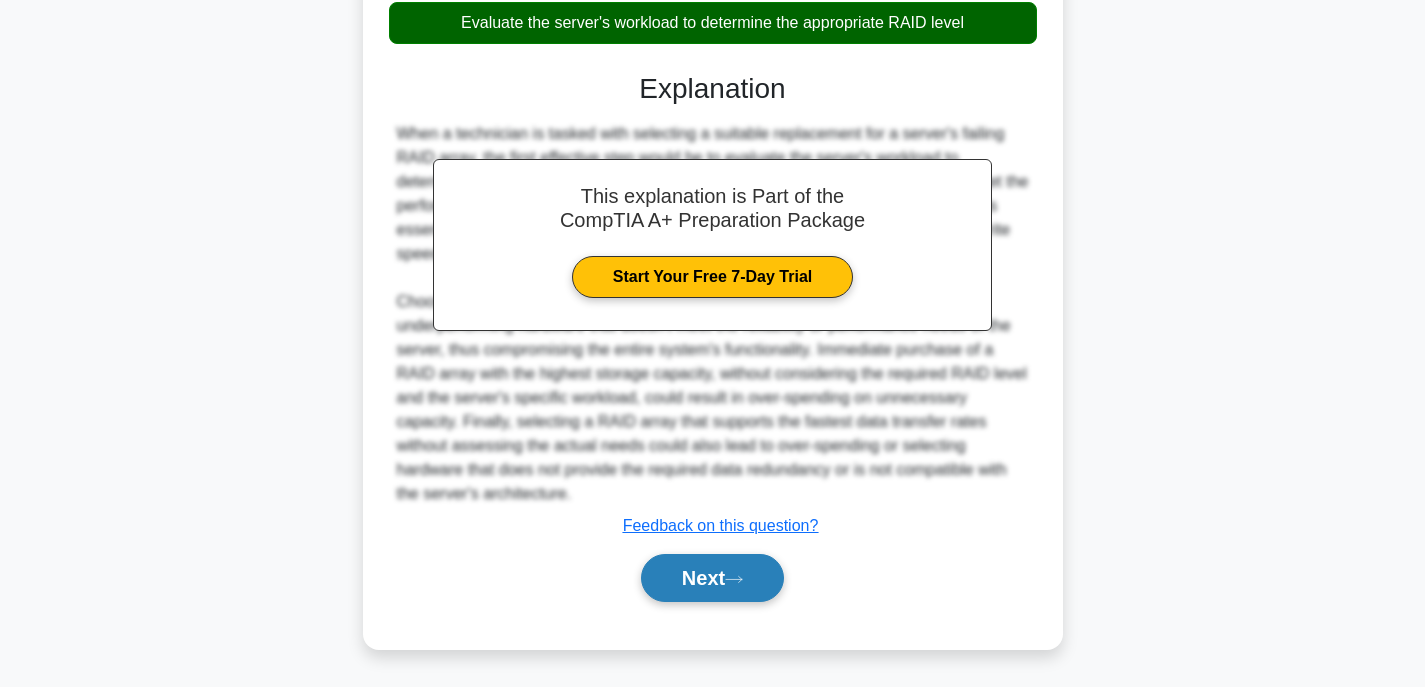 click on "Next" at bounding box center (713, 578) 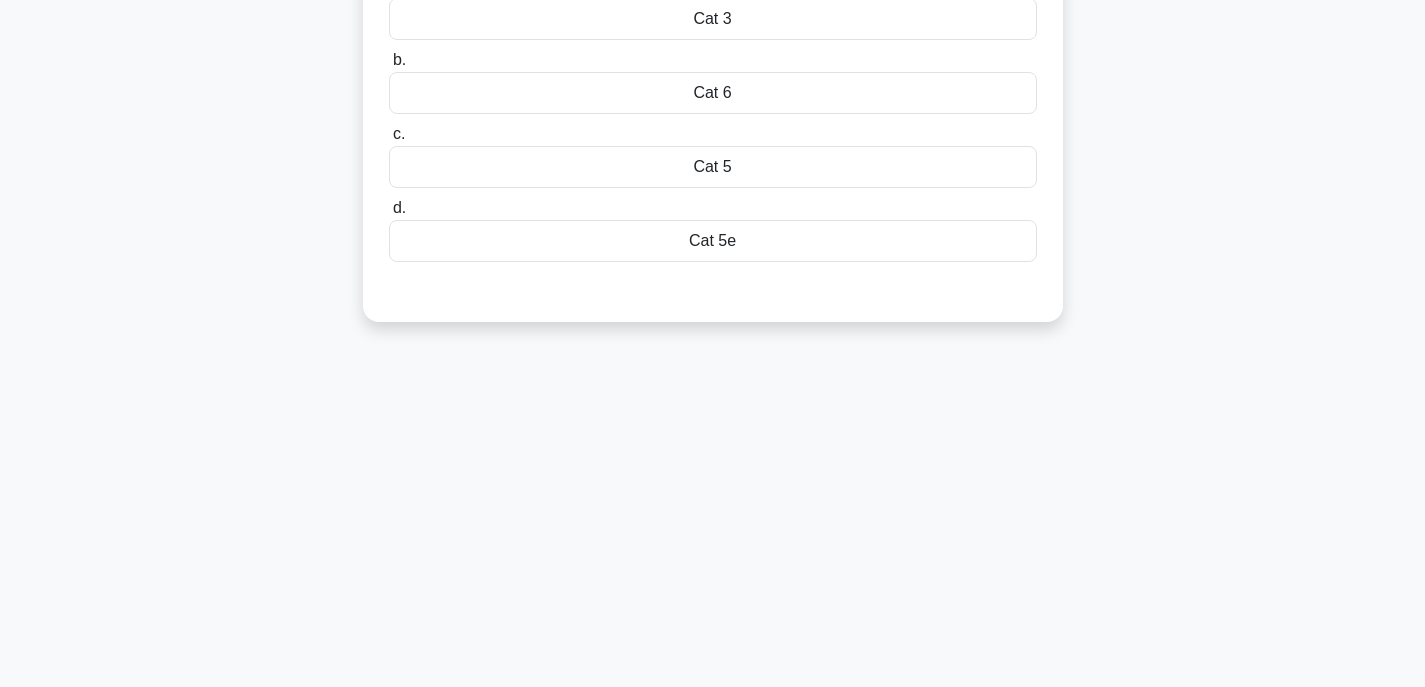 scroll, scrollTop: 93, scrollLeft: 0, axis: vertical 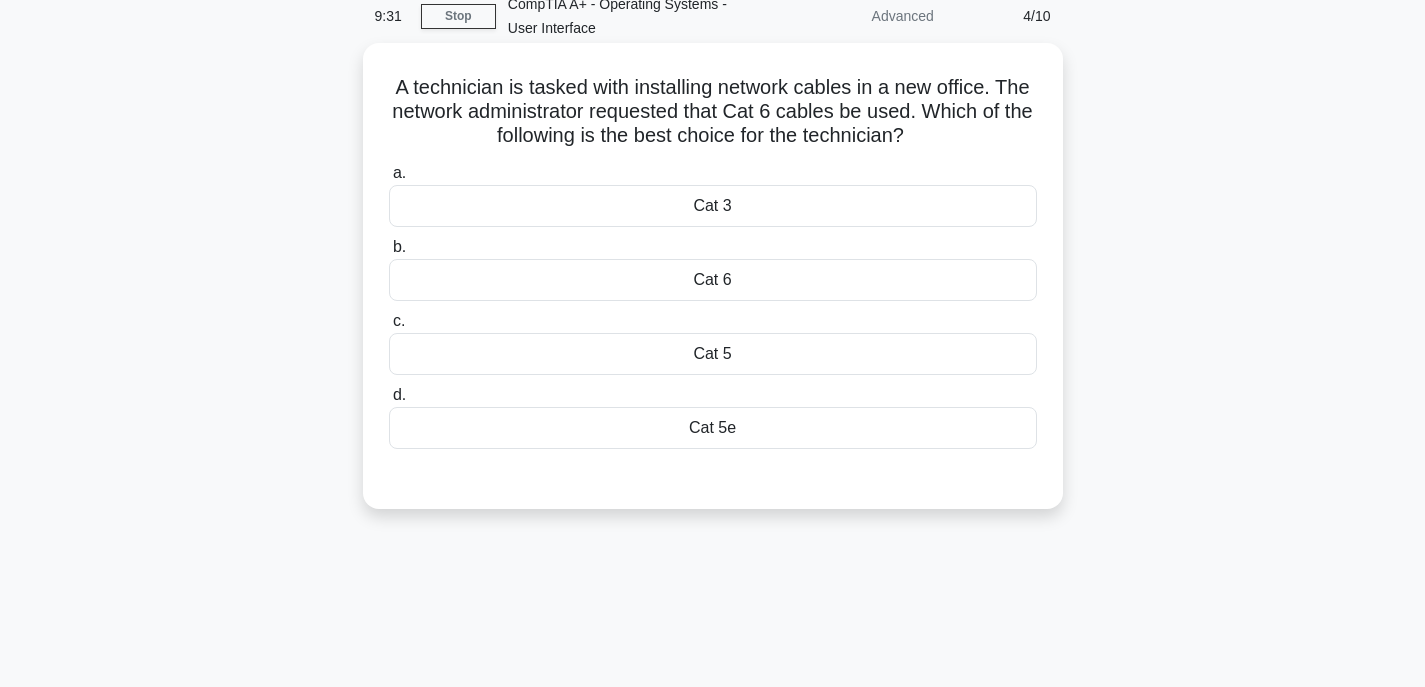 click on "Cat 3" at bounding box center [713, 206] 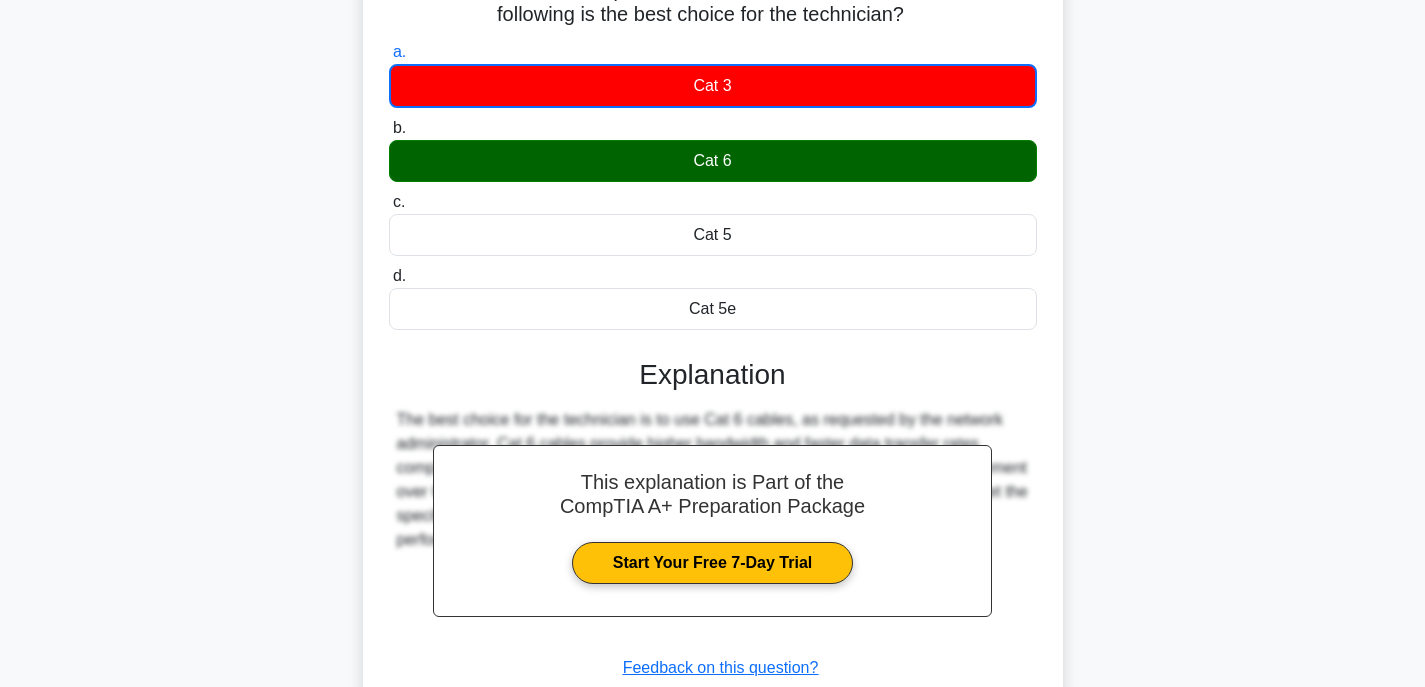 scroll, scrollTop: 393, scrollLeft: 0, axis: vertical 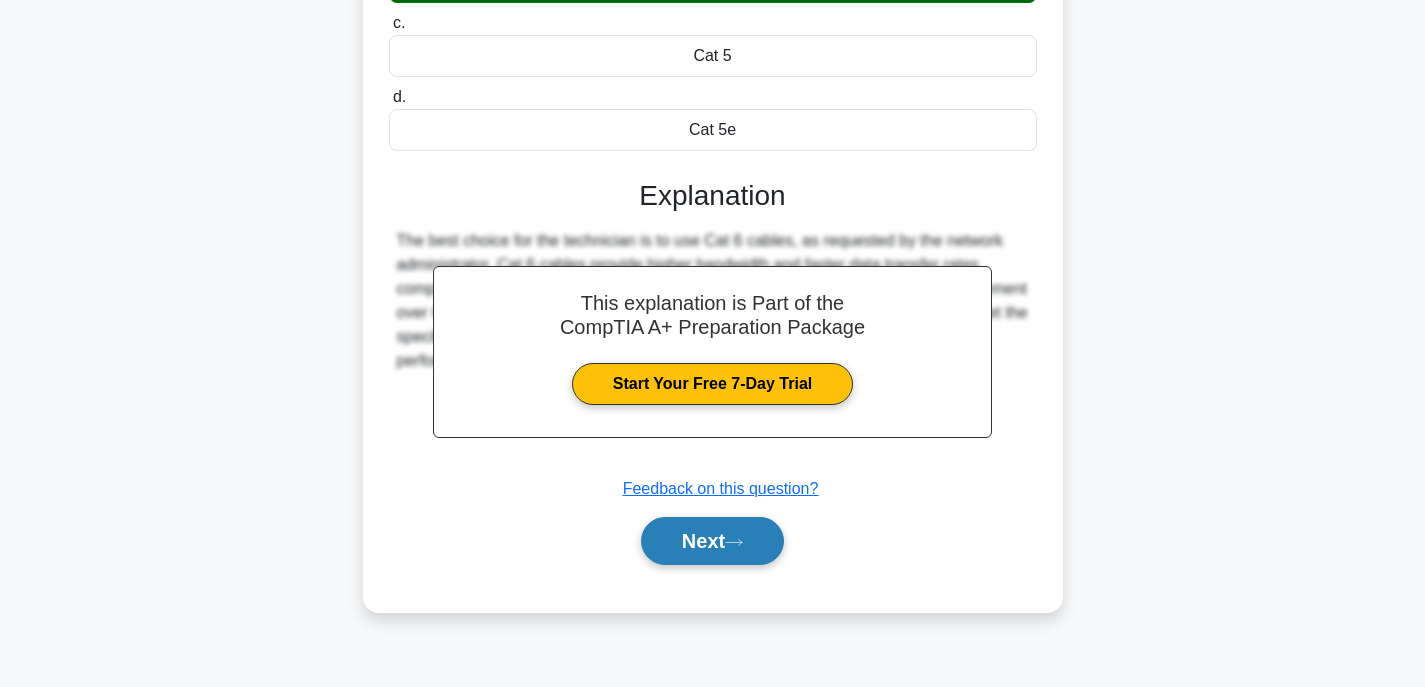 click on "Next" at bounding box center (712, 541) 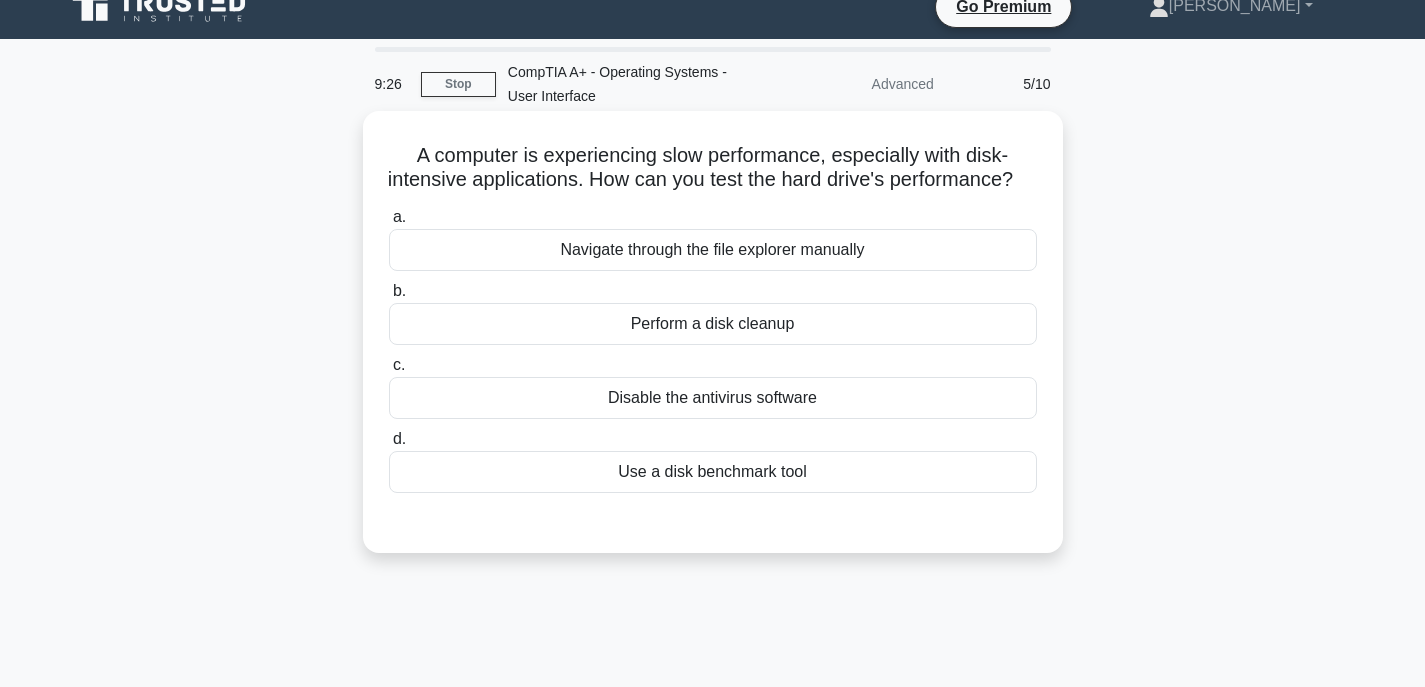 scroll, scrollTop: 0, scrollLeft: 0, axis: both 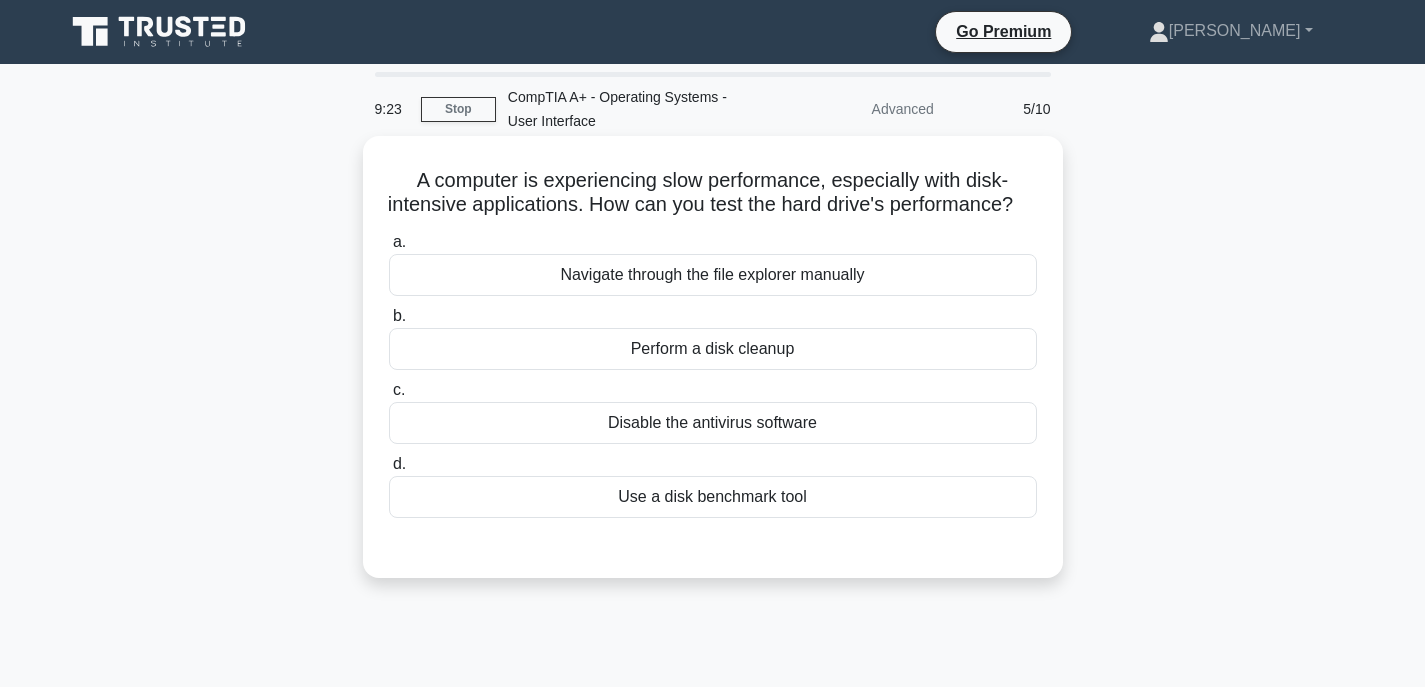click on "Navigate through the file explorer manually" at bounding box center [713, 275] 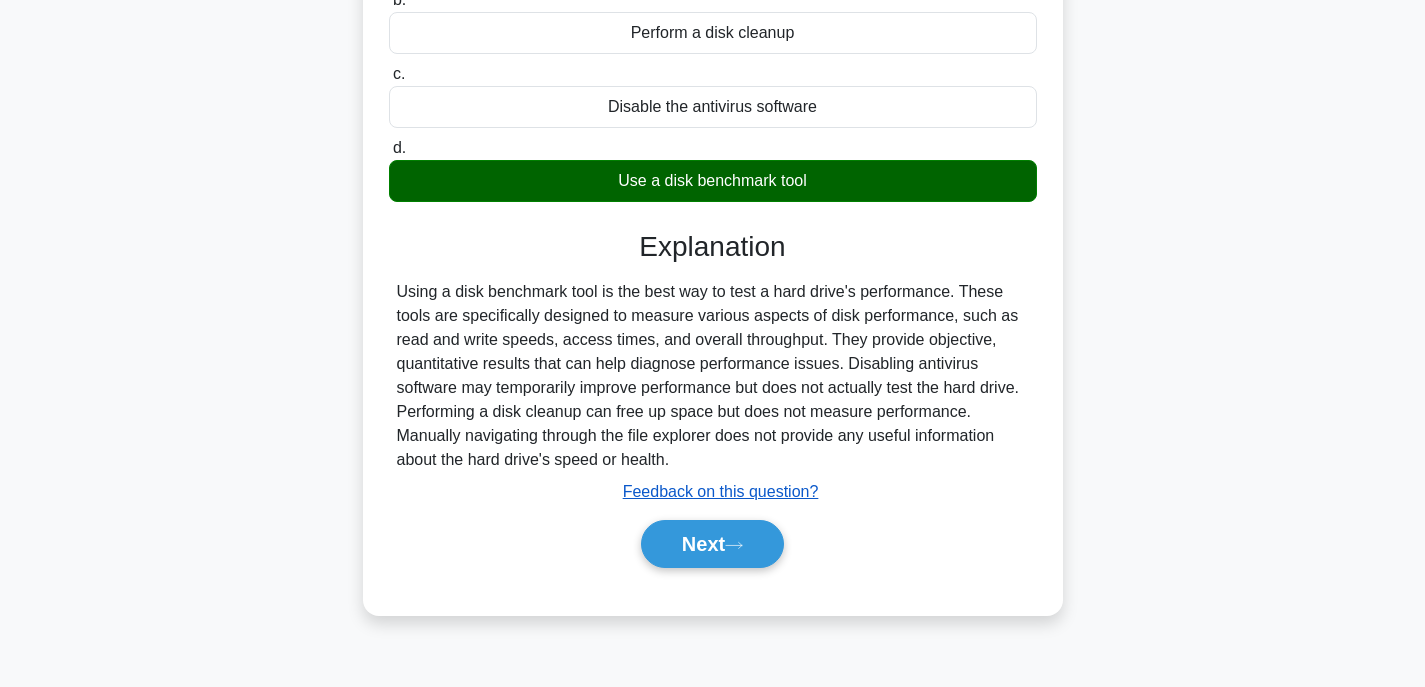 scroll, scrollTop: 393, scrollLeft: 0, axis: vertical 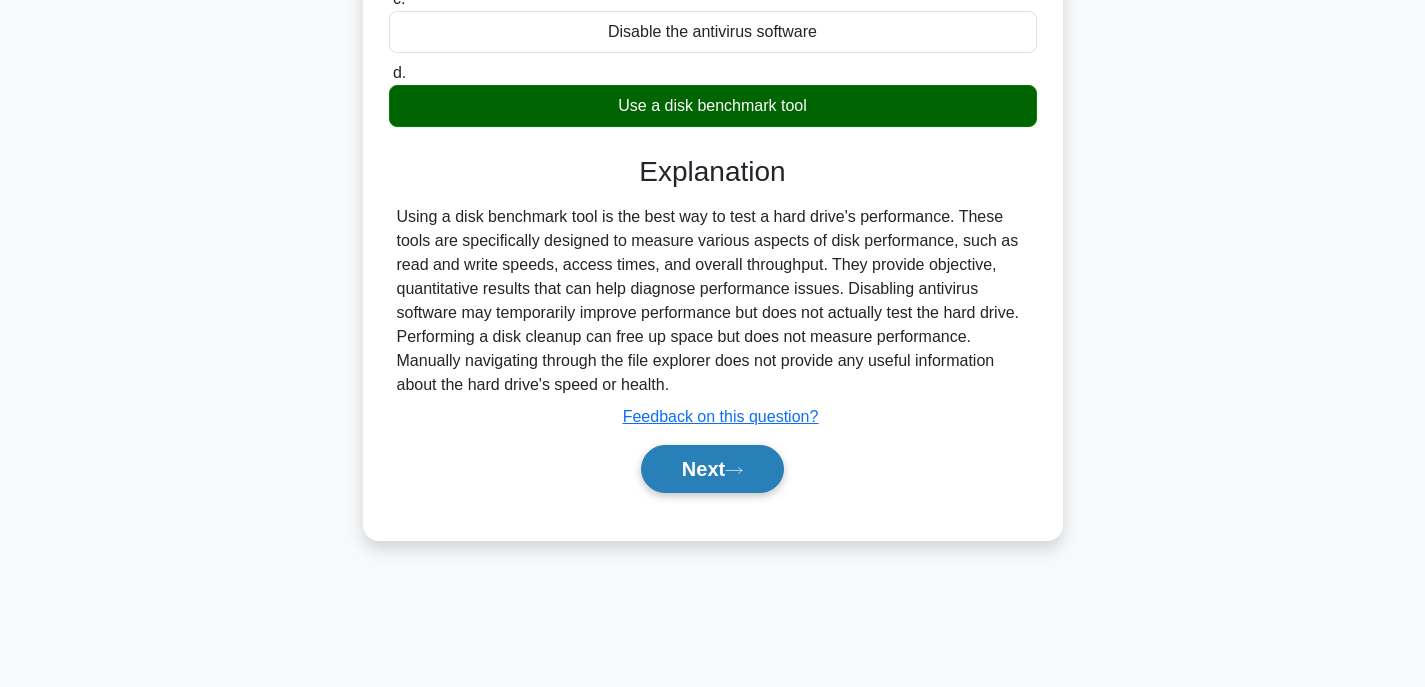 click on "Next" at bounding box center [712, 469] 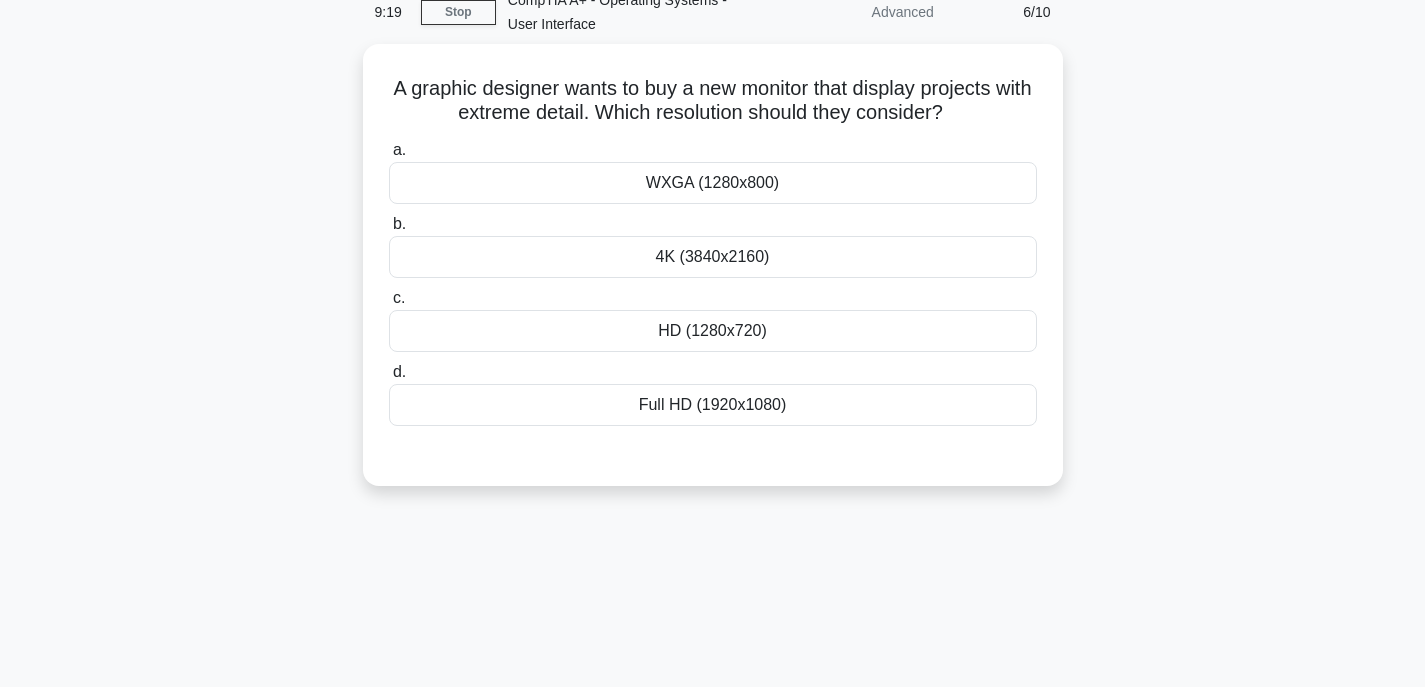 scroll, scrollTop: 93, scrollLeft: 0, axis: vertical 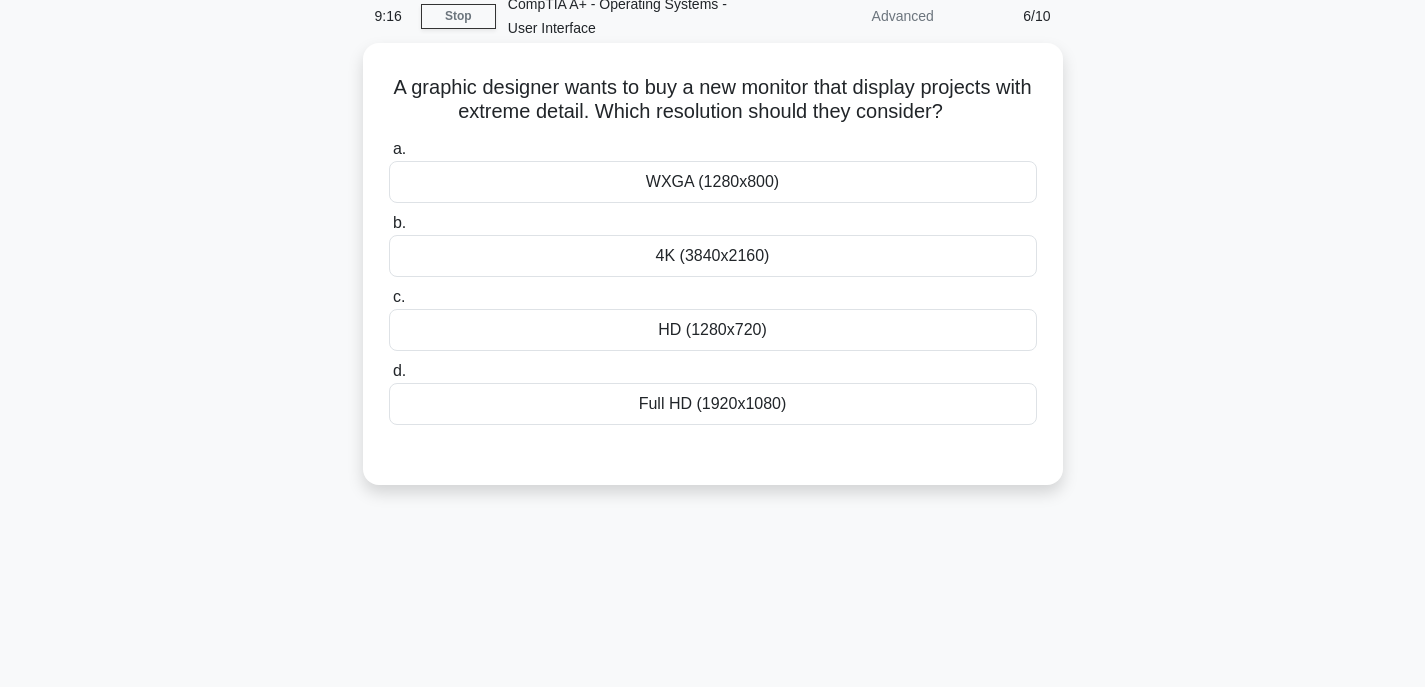 click on "HD (1280x720)" at bounding box center (713, 330) 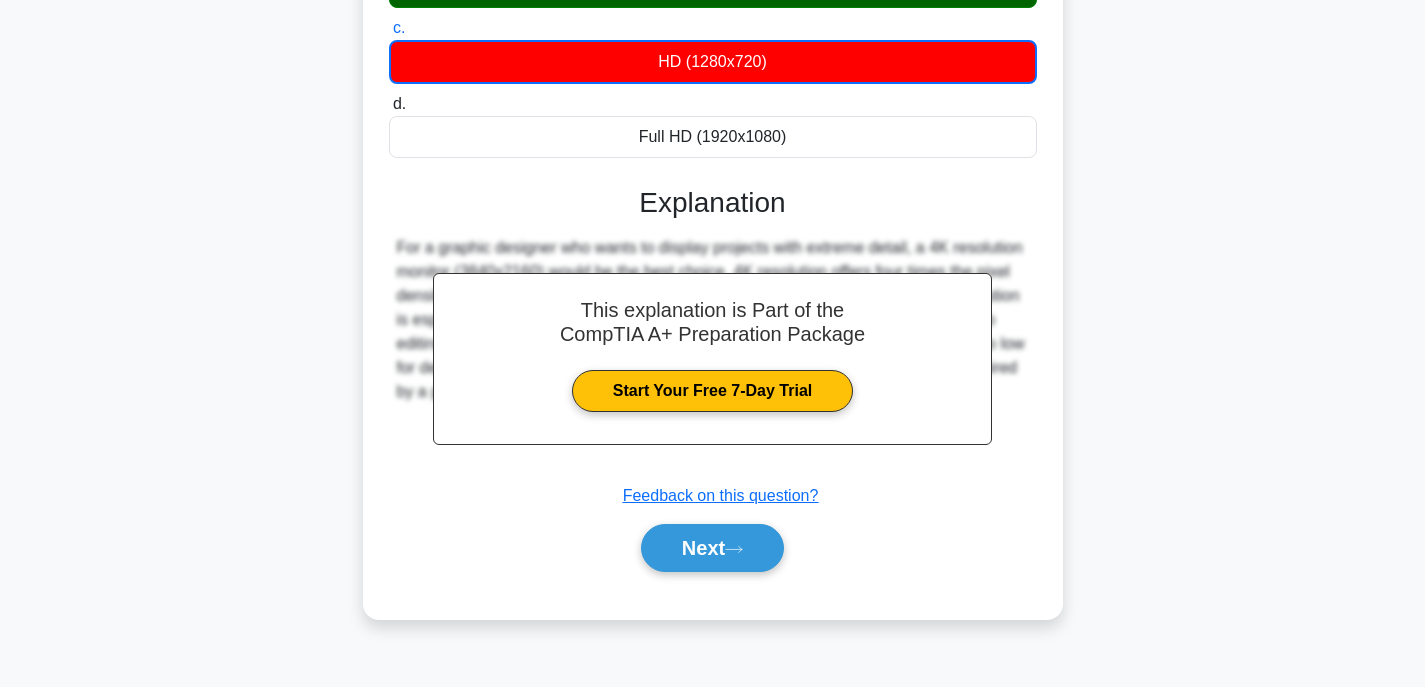 scroll, scrollTop: 393, scrollLeft: 0, axis: vertical 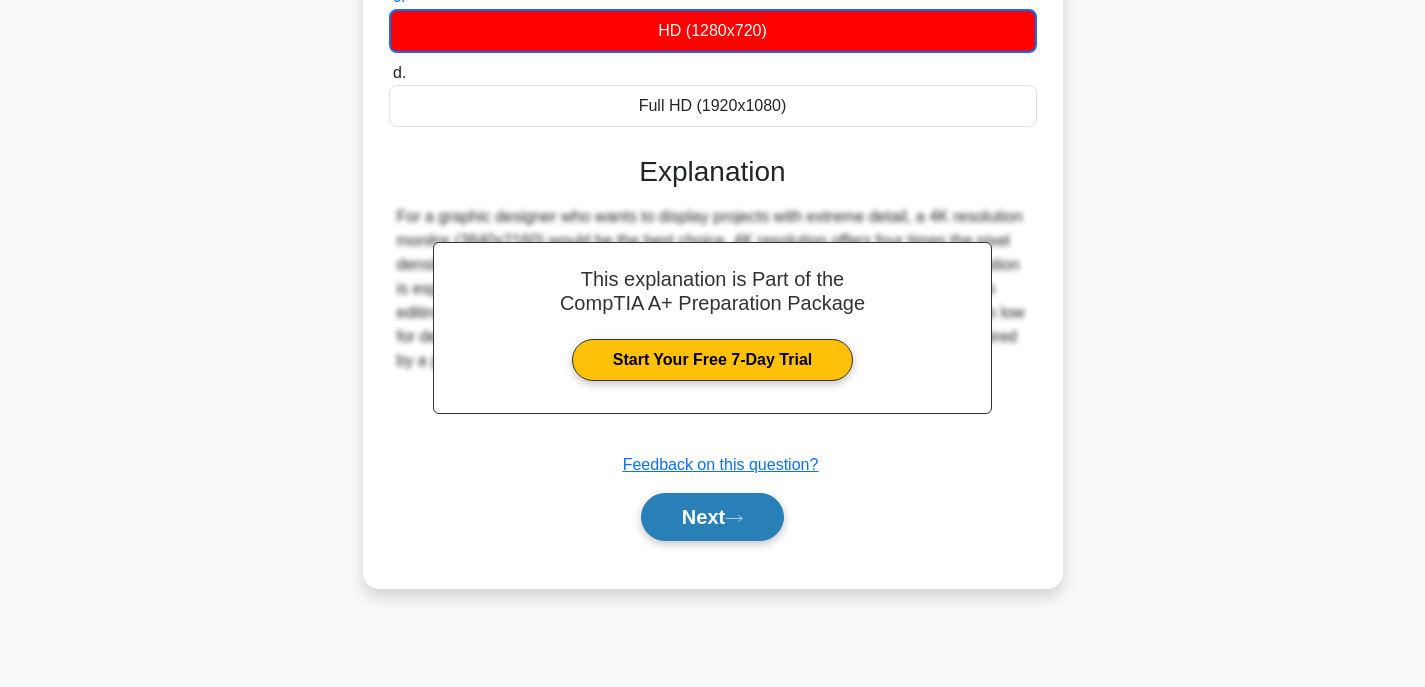 click on "Next" at bounding box center [712, 517] 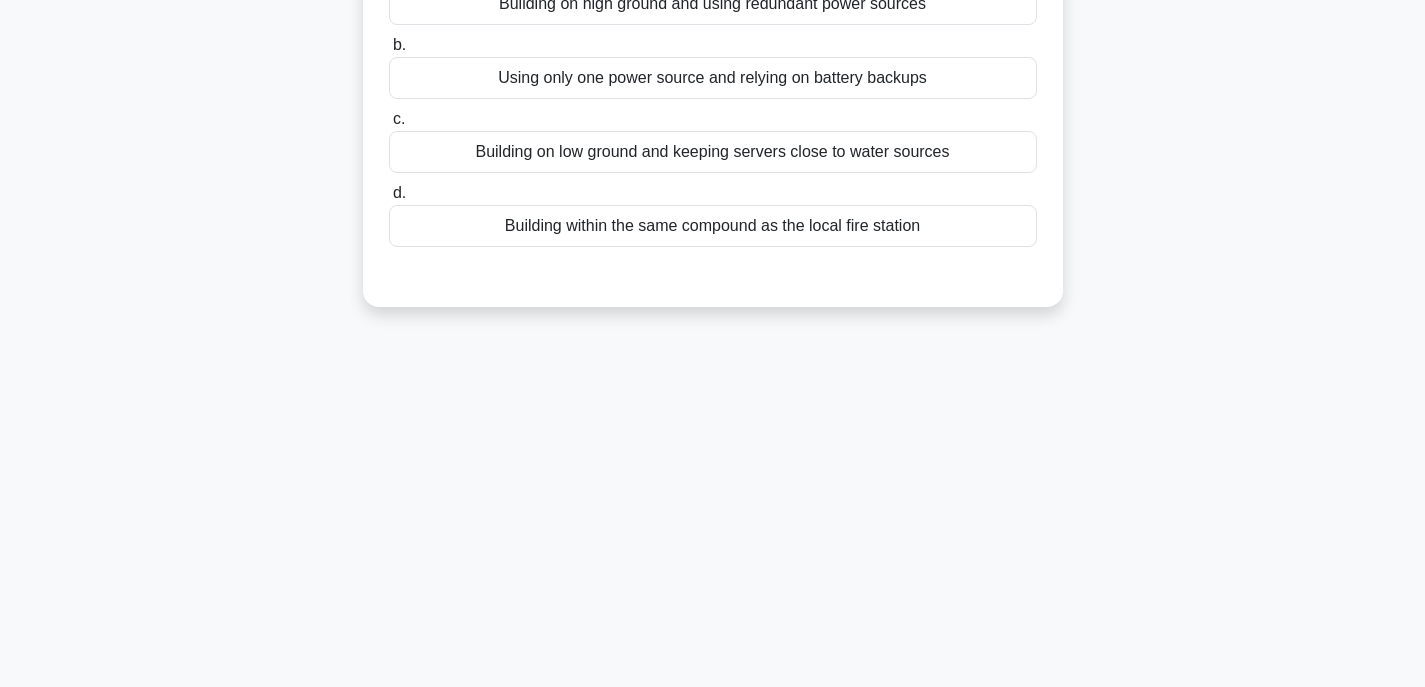 scroll, scrollTop: 193, scrollLeft: 0, axis: vertical 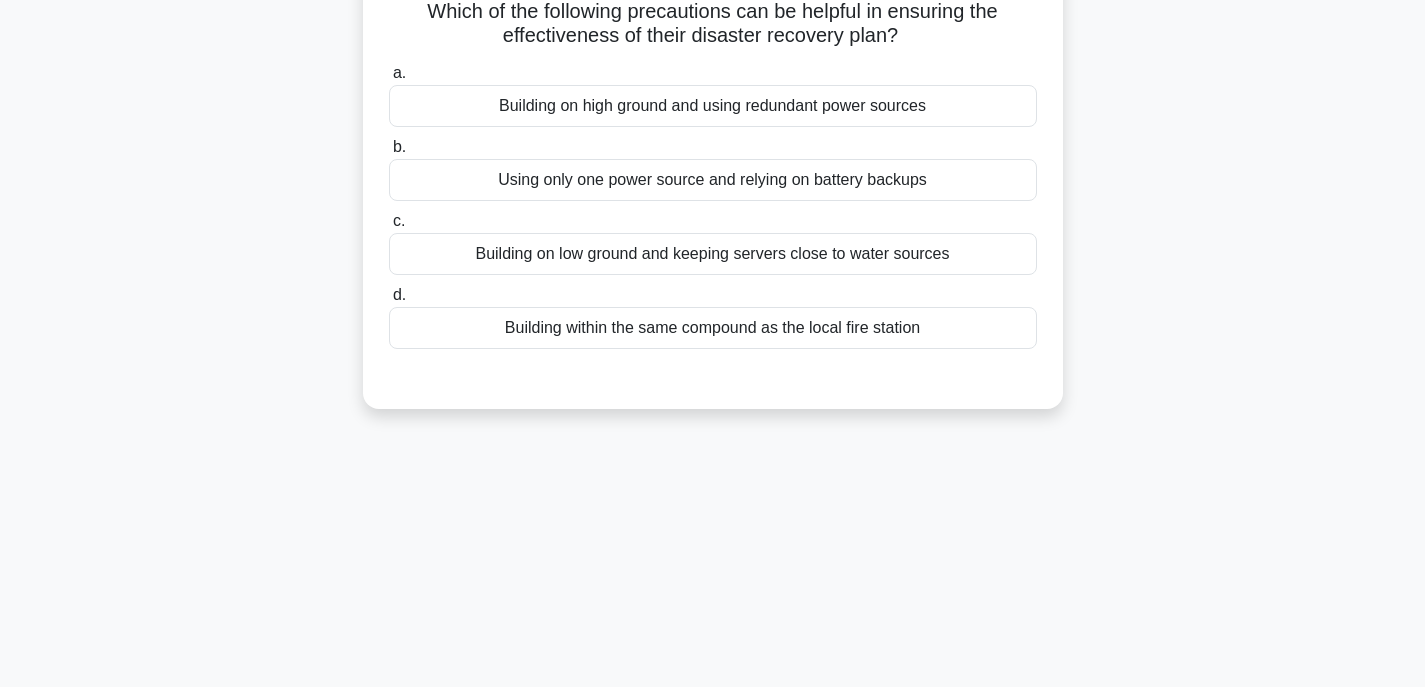click on "Building on low ground and keeping servers close to water sources" at bounding box center (713, 254) 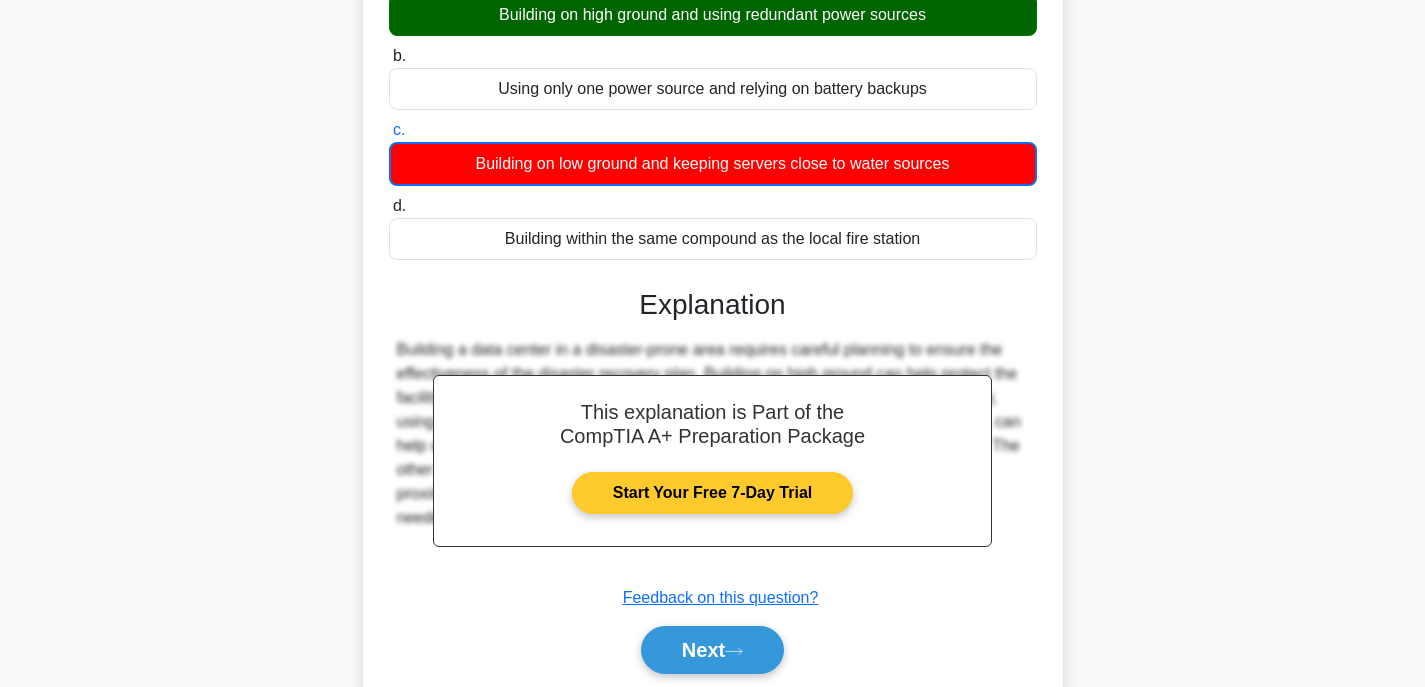 scroll, scrollTop: 393, scrollLeft: 0, axis: vertical 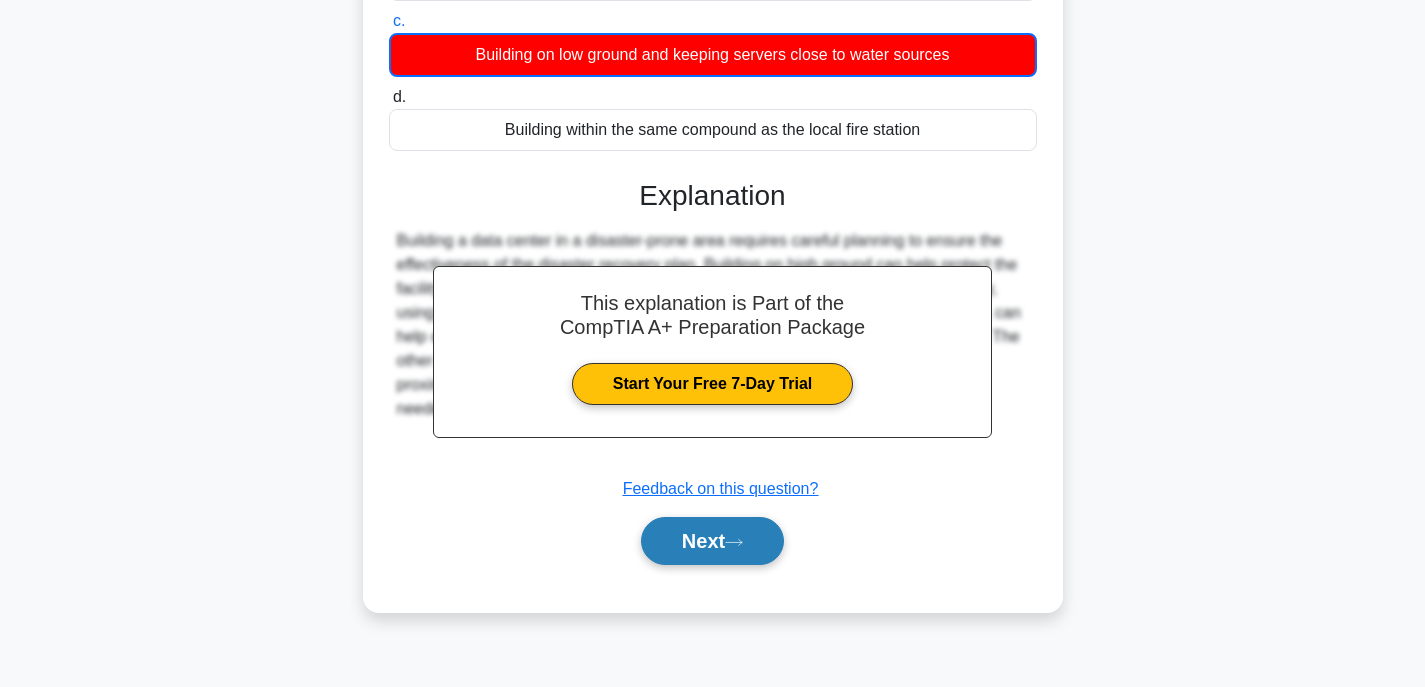 click on "Next" at bounding box center [712, 541] 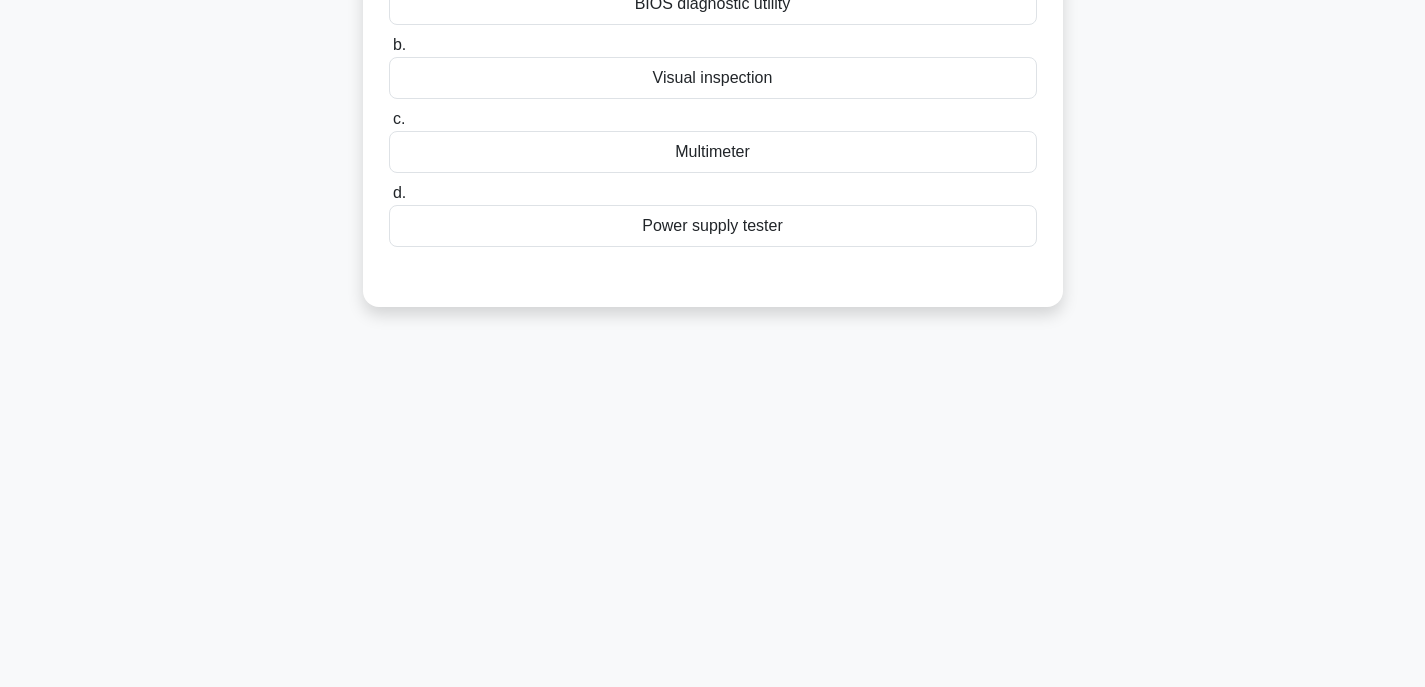 scroll, scrollTop: 93, scrollLeft: 0, axis: vertical 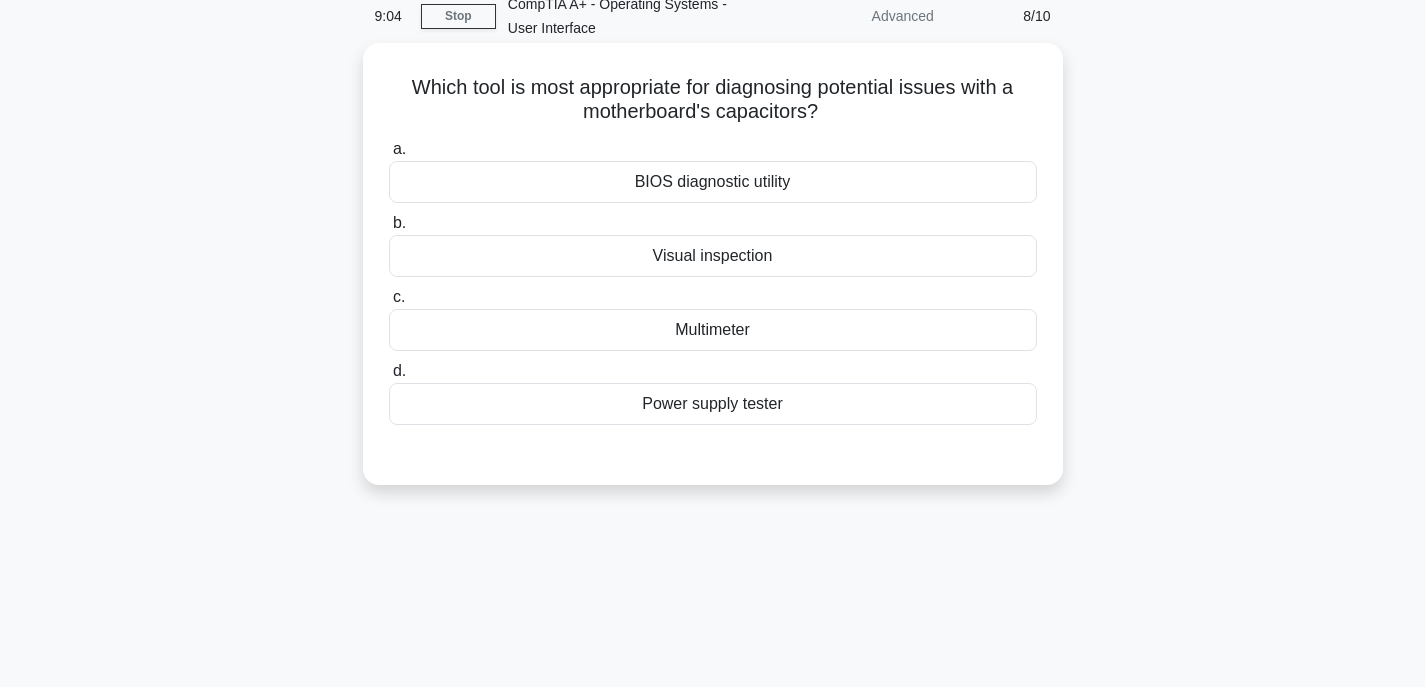 click on "BIOS diagnostic utility" at bounding box center [713, 182] 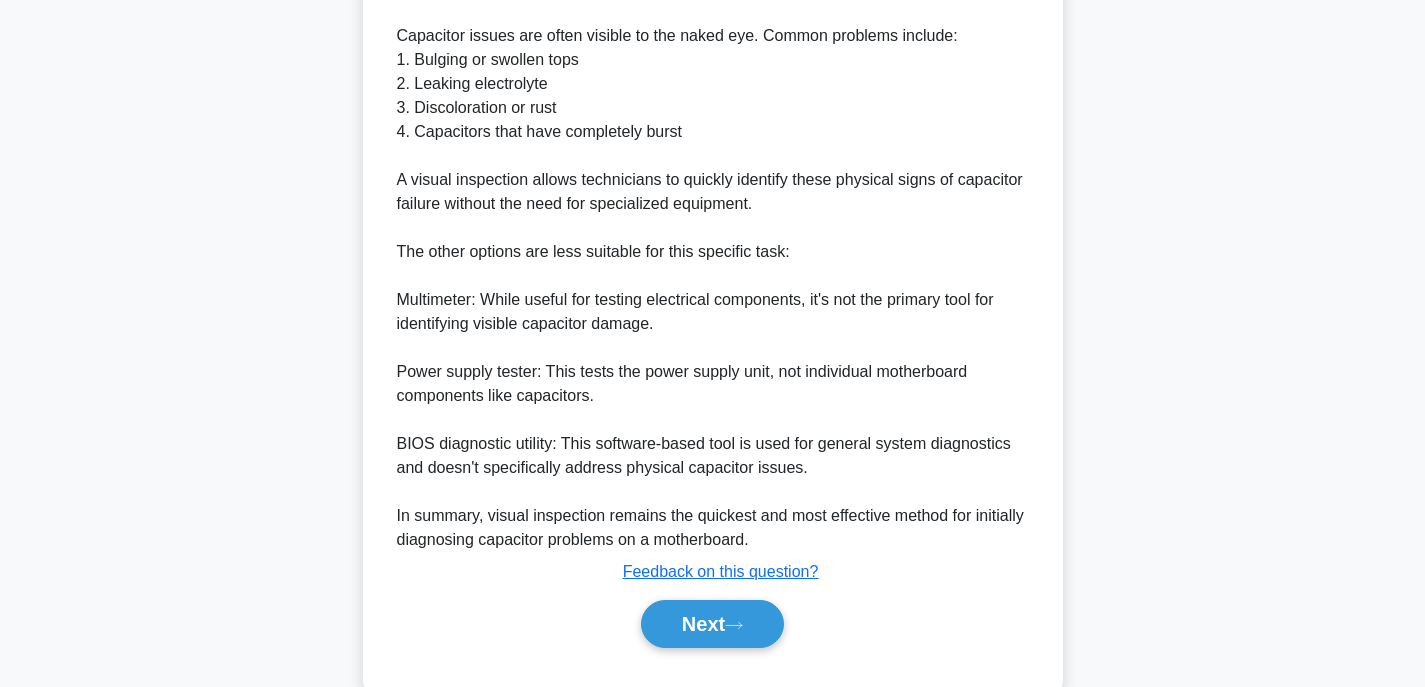 scroll, scrollTop: 693, scrollLeft: 0, axis: vertical 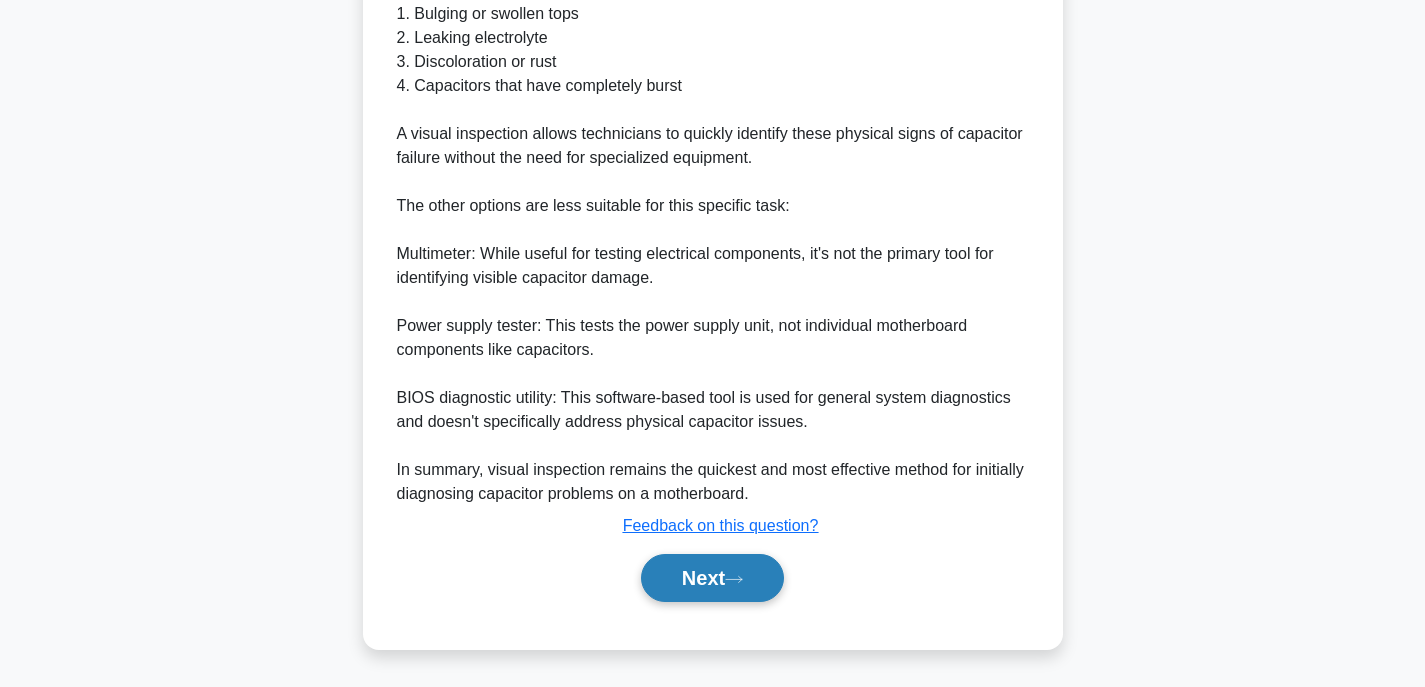 click on "Next" at bounding box center (712, 578) 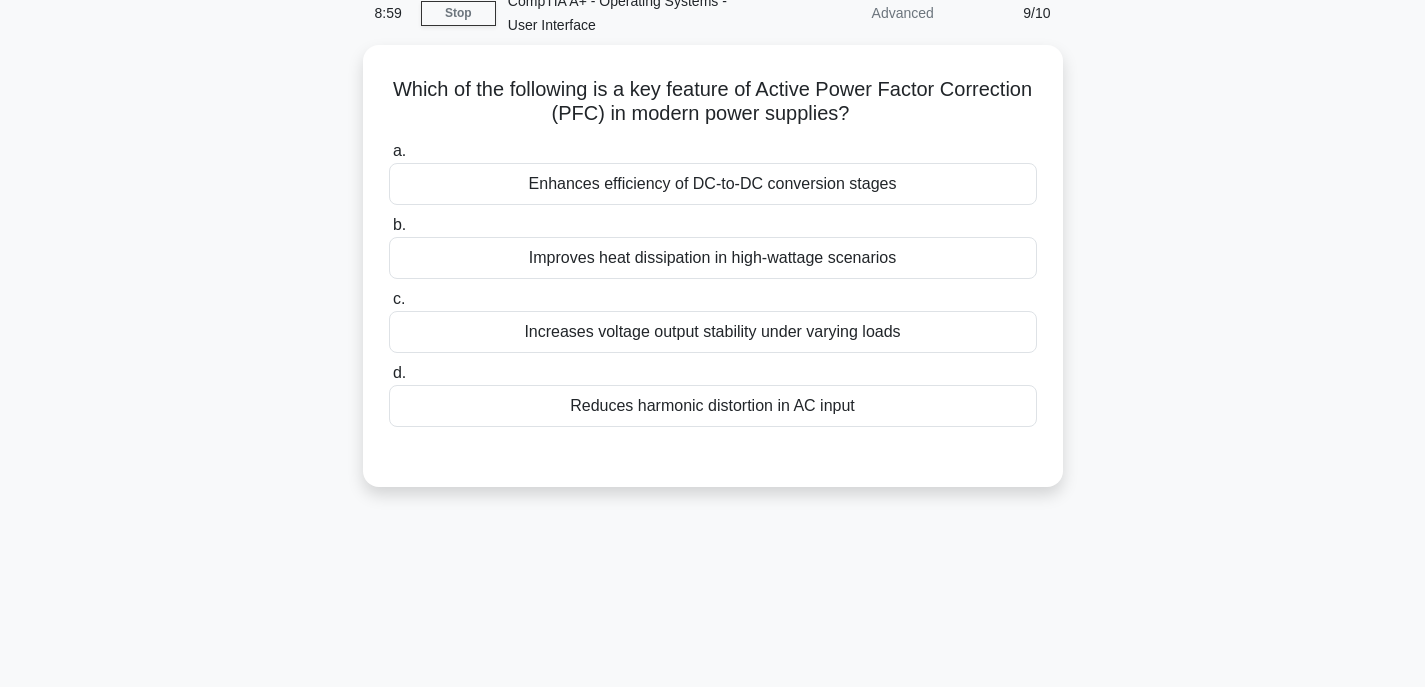 scroll, scrollTop: 93, scrollLeft: 0, axis: vertical 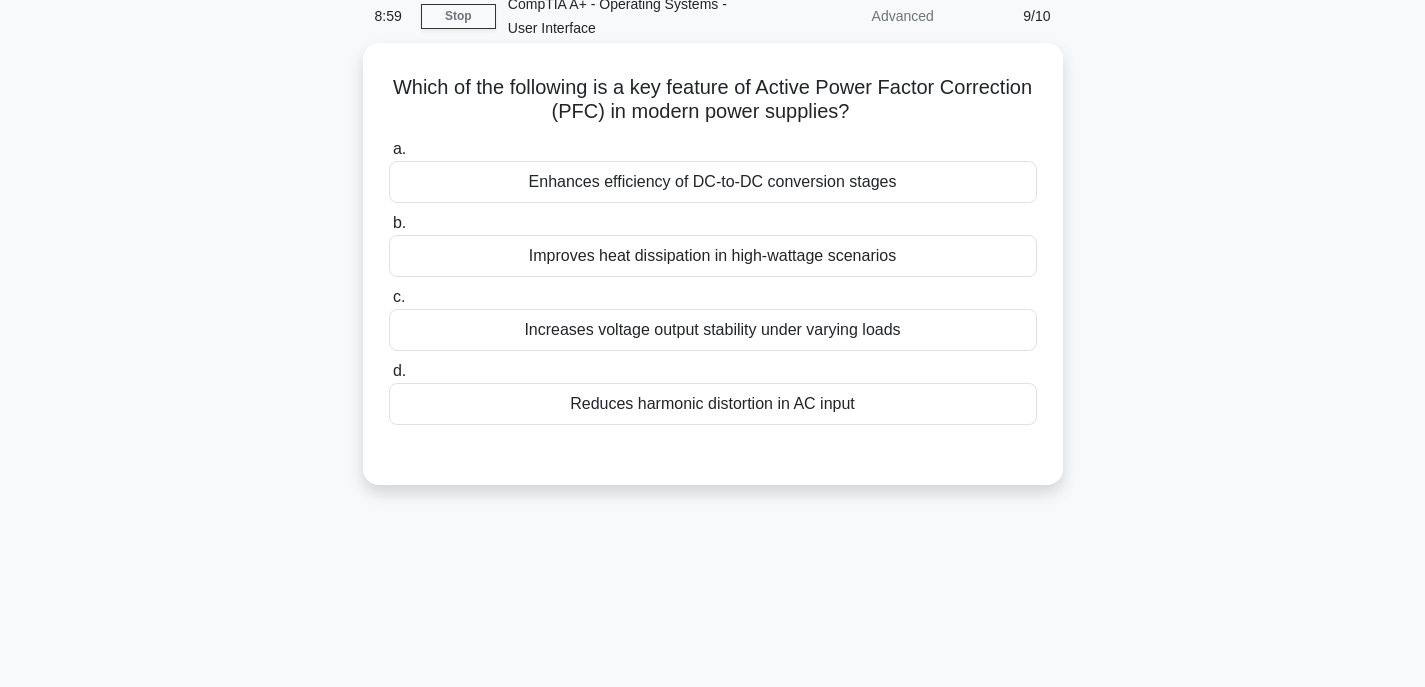 click on "Increases voltage output stability under varying loads" at bounding box center (713, 330) 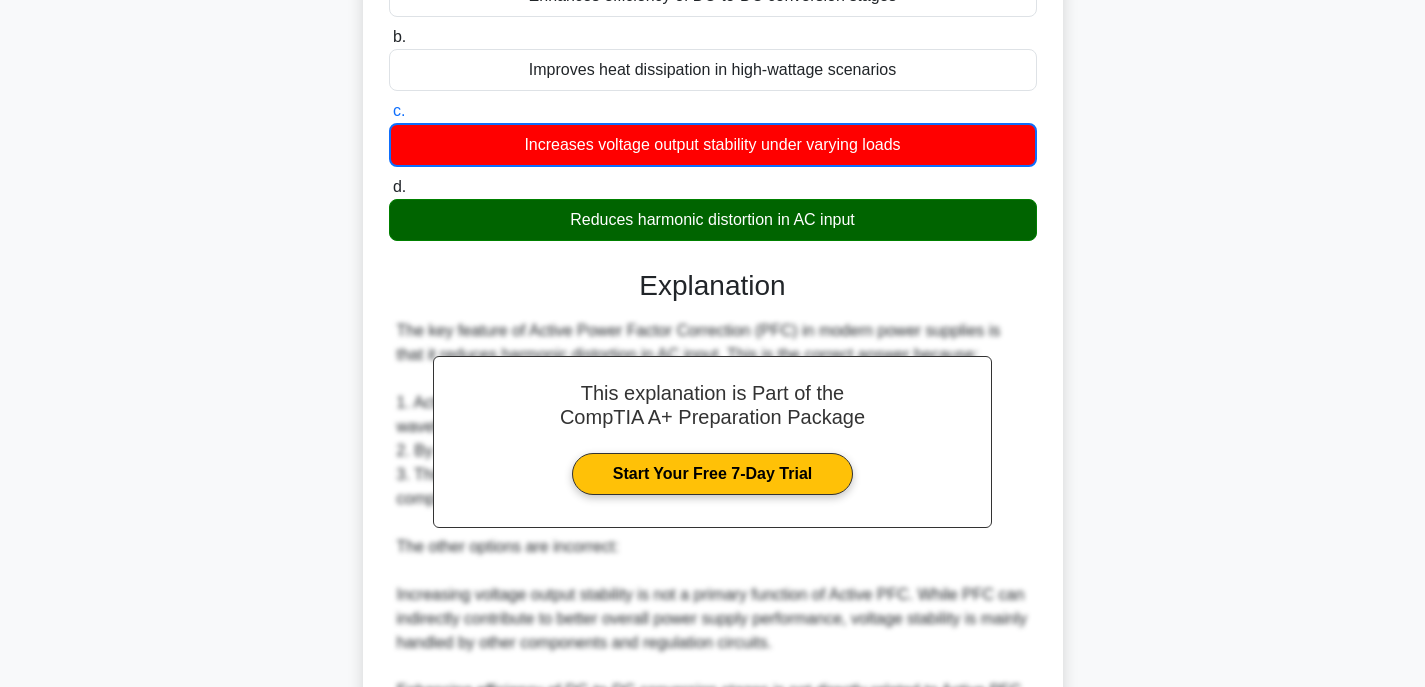 scroll, scrollTop: 593, scrollLeft: 0, axis: vertical 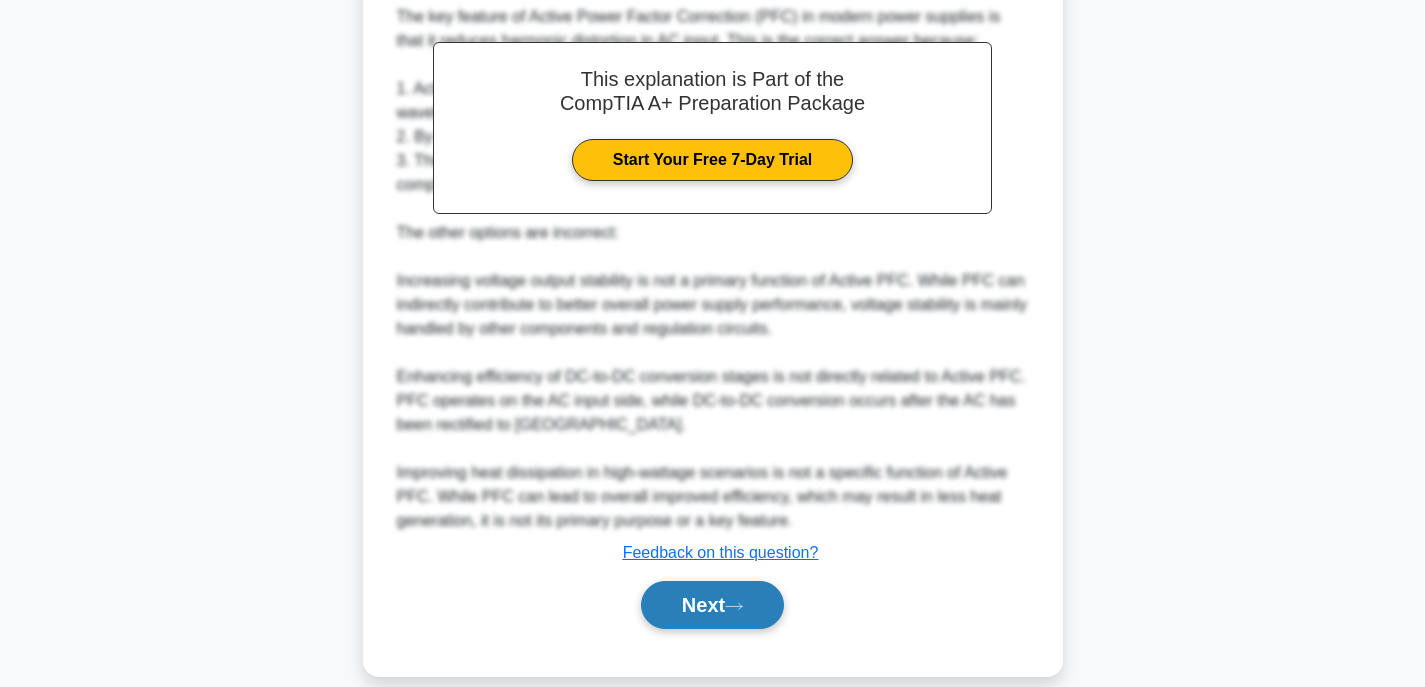 click on "Next" at bounding box center [712, 605] 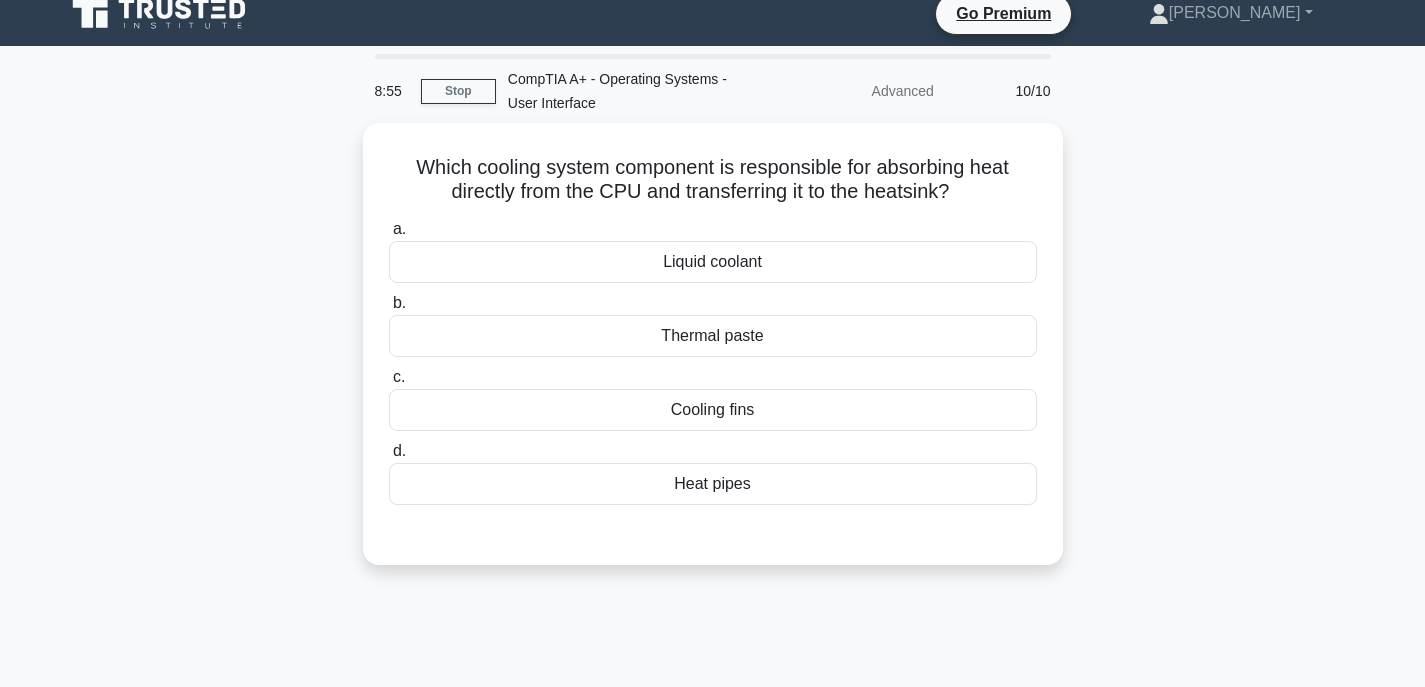 scroll, scrollTop: 0, scrollLeft: 0, axis: both 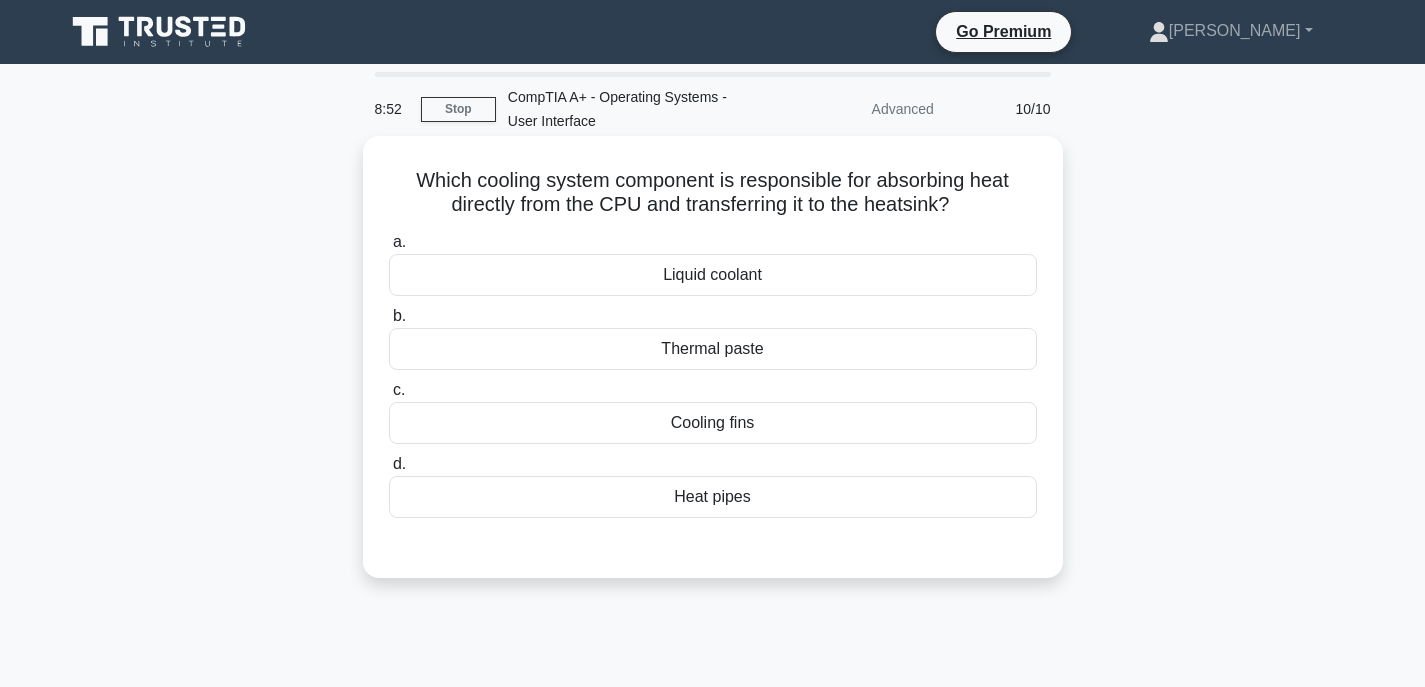click on "Thermal paste" at bounding box center (713, 349) 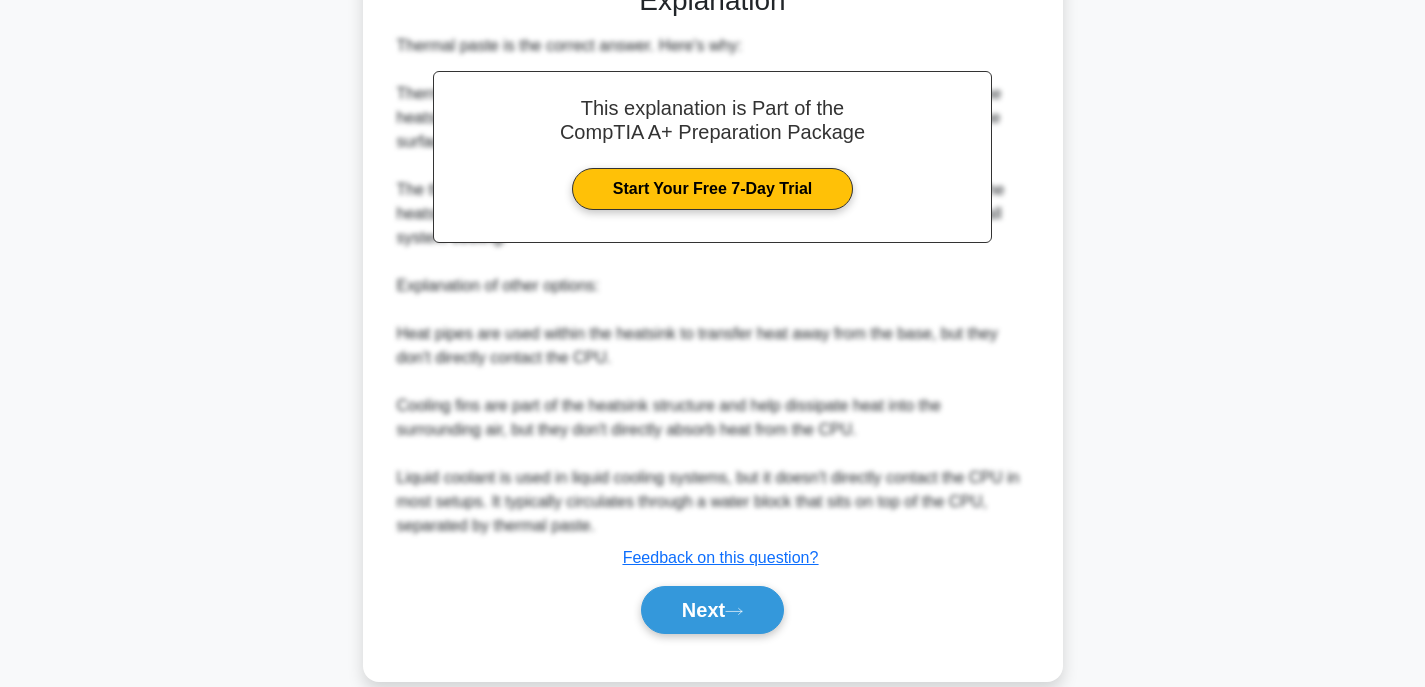 scroll, scrollTop: 595, scrollLeft: 0, axis: vertical 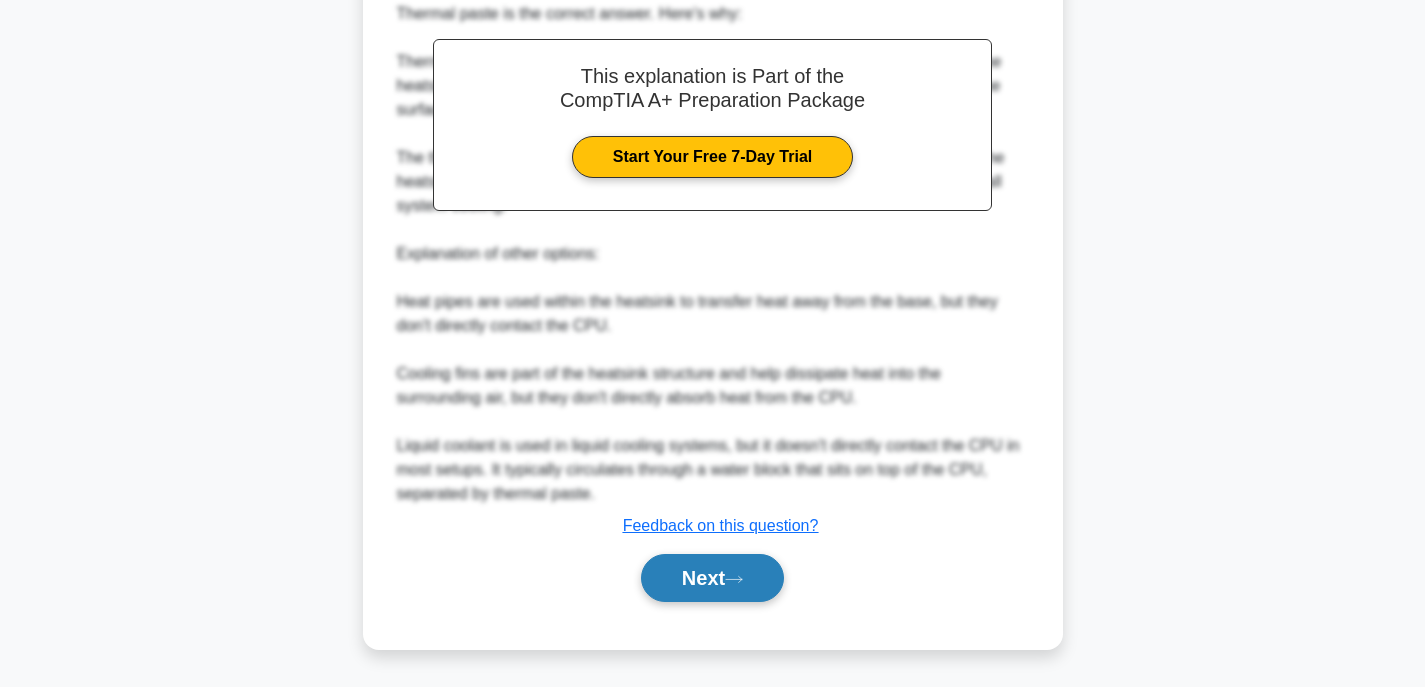 click on "Next" at bounding box center [712, 578] 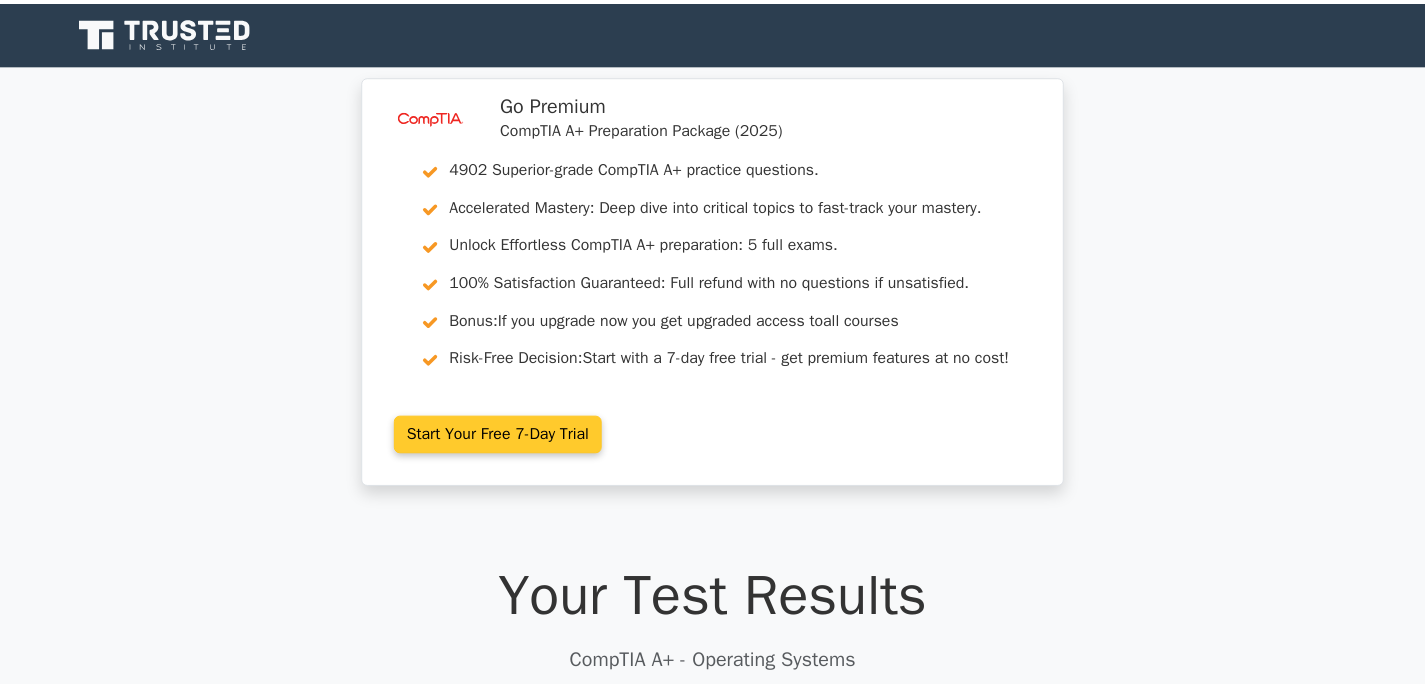 scroll, scrollTop: 0, scrollLeft: 0, axis: both 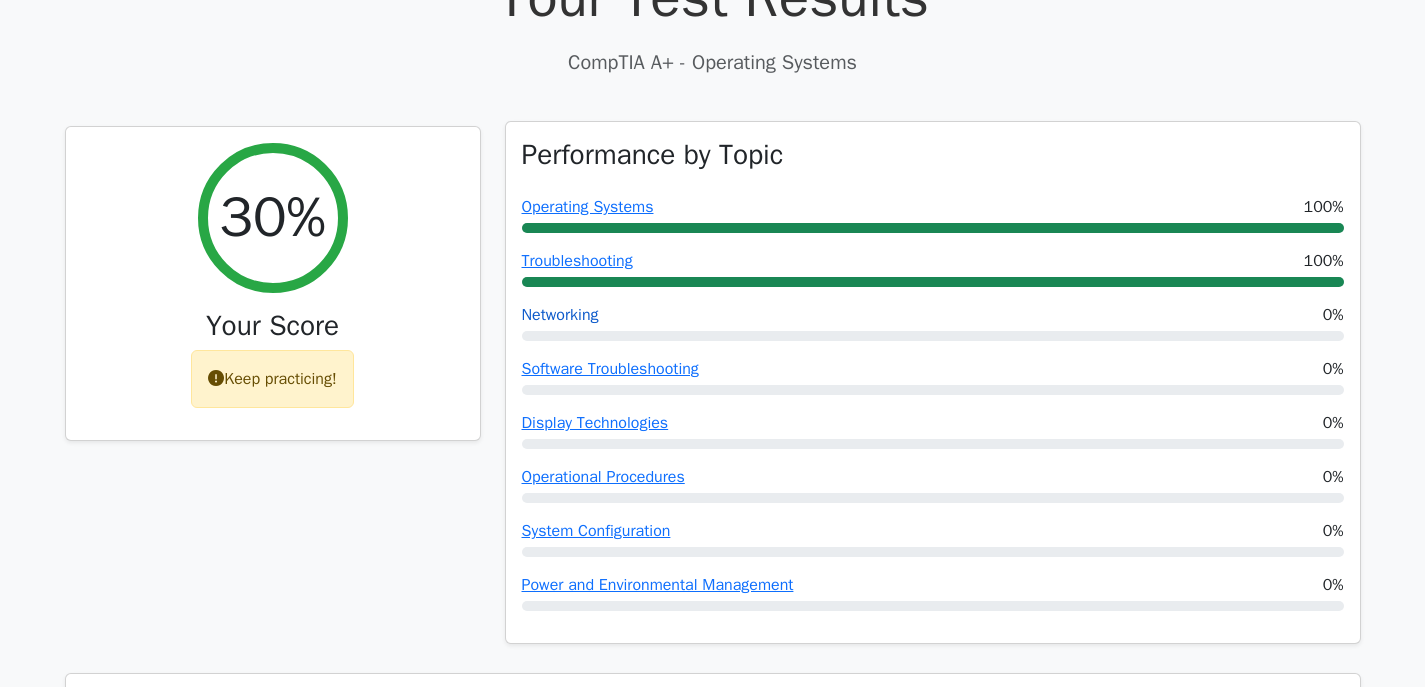 click on "Networking" at bounding box center [560, 315] 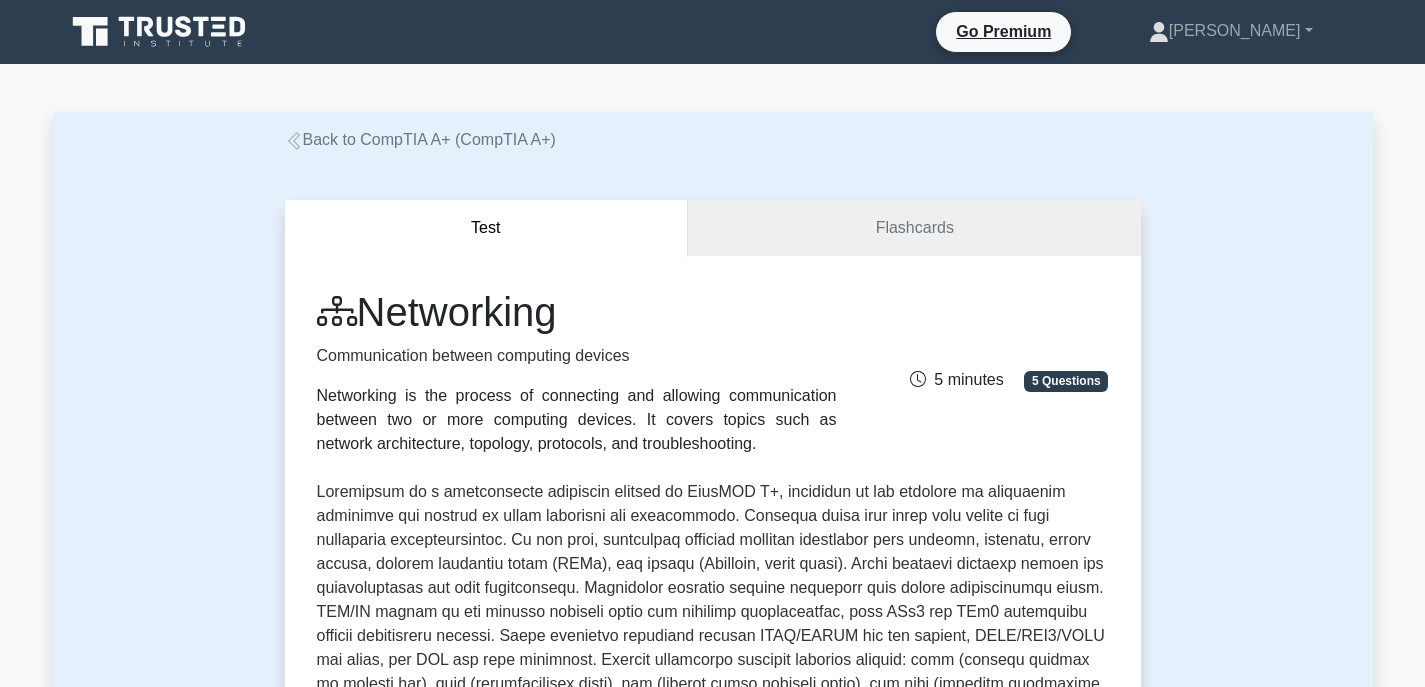 scroll, scrollTop: 0, scrollLeft: 0, axis: both 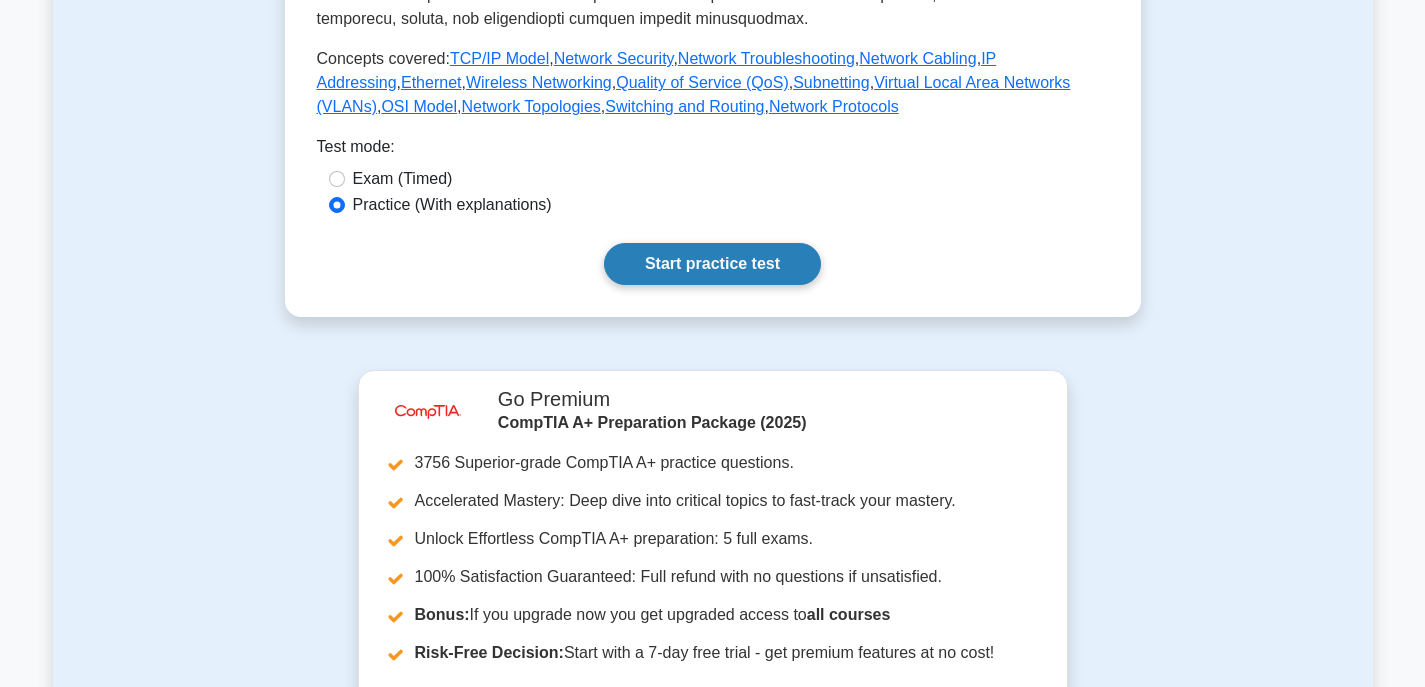 click on "Start practice test" at bounding box center (712, 264) 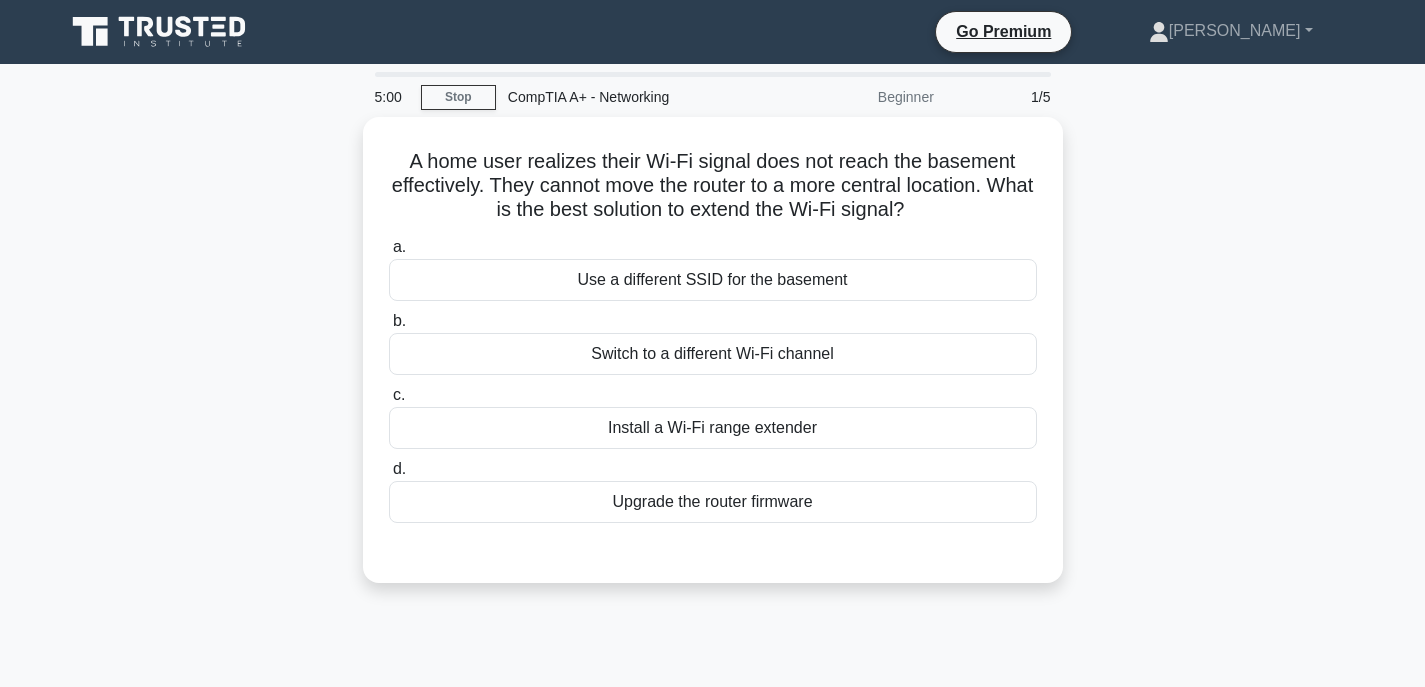 scroll, scrollTop: 0, scrollLeft: 0, axis: both 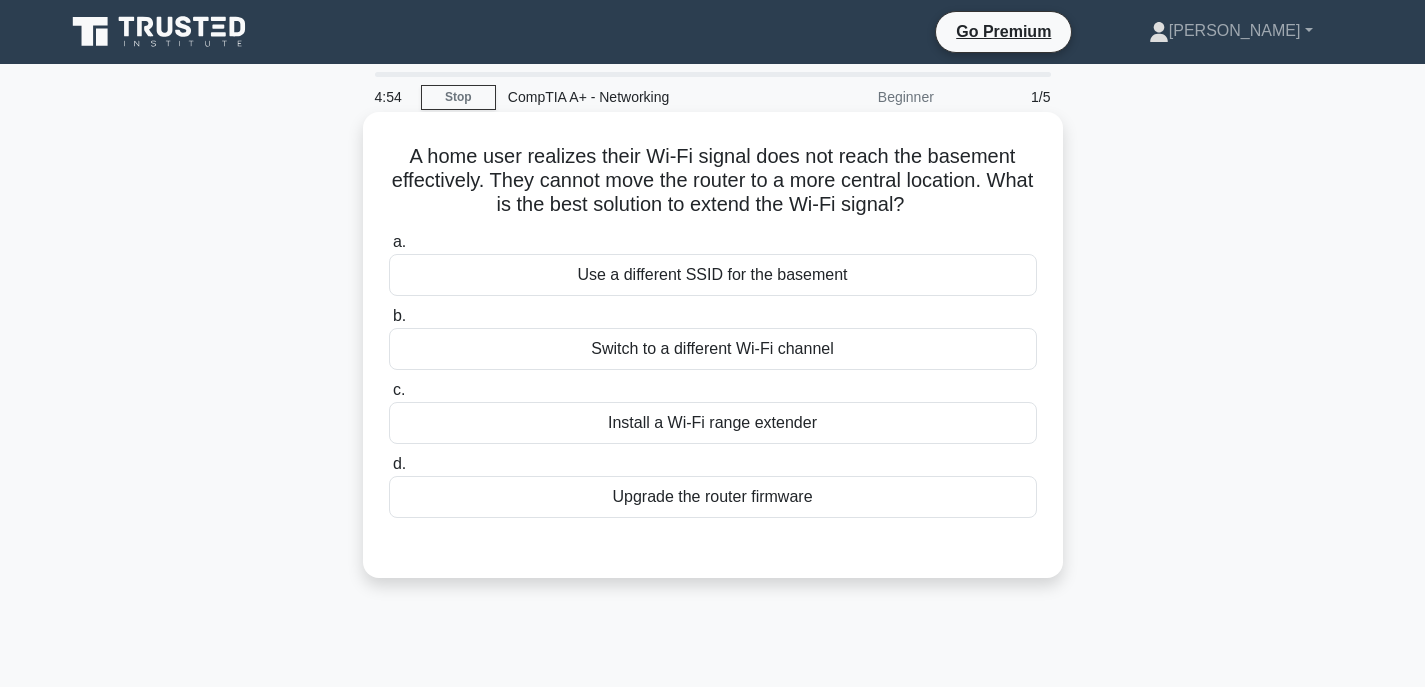click on "Switch to a different Wi-Fi channel" at bounding box center [713, 349] 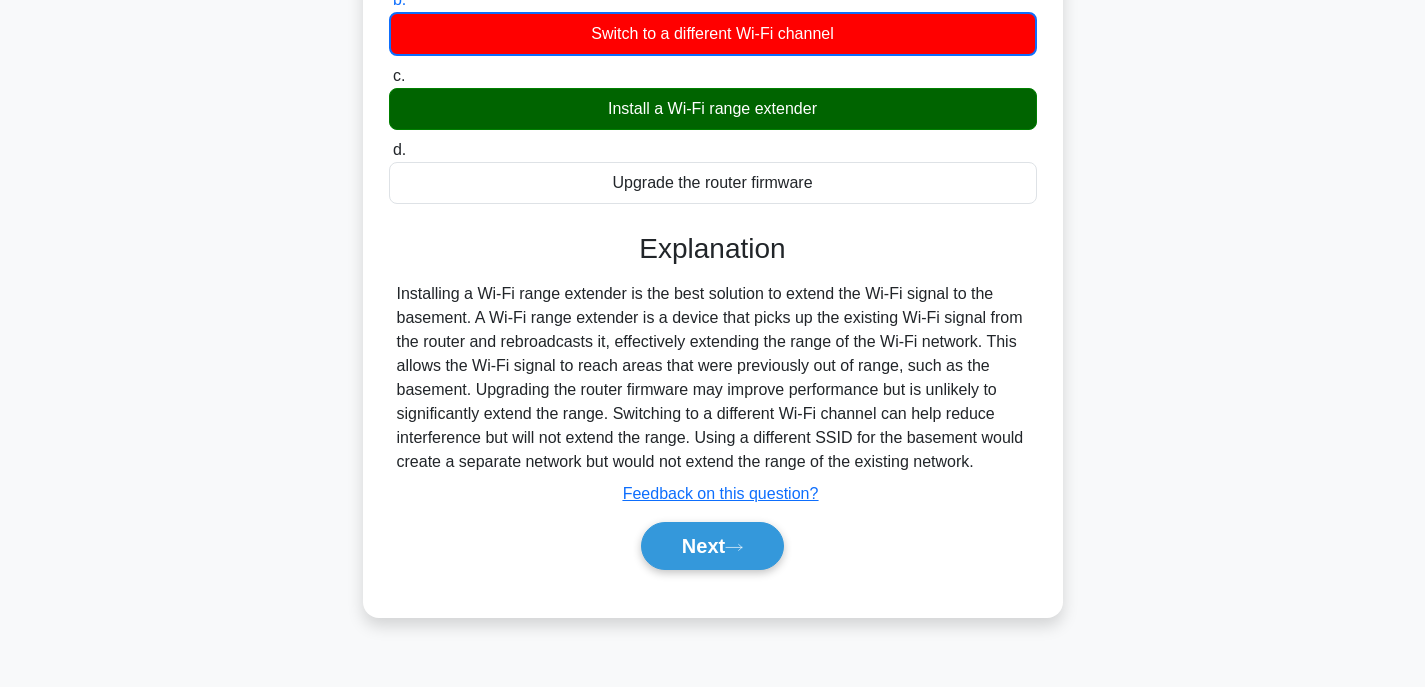 scroll, scrollTop: 393, scrollLeft: 0, axis: vertical 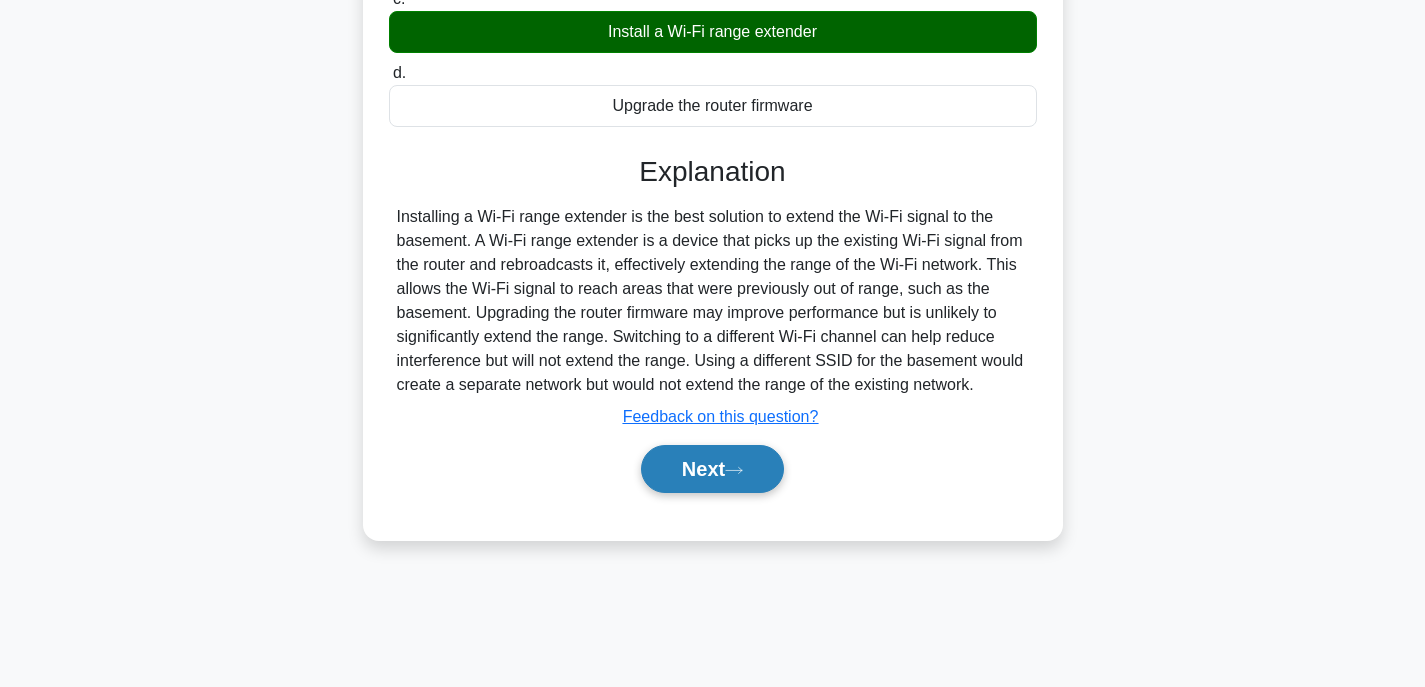 click on "Next" at bounding box center [712, 469] 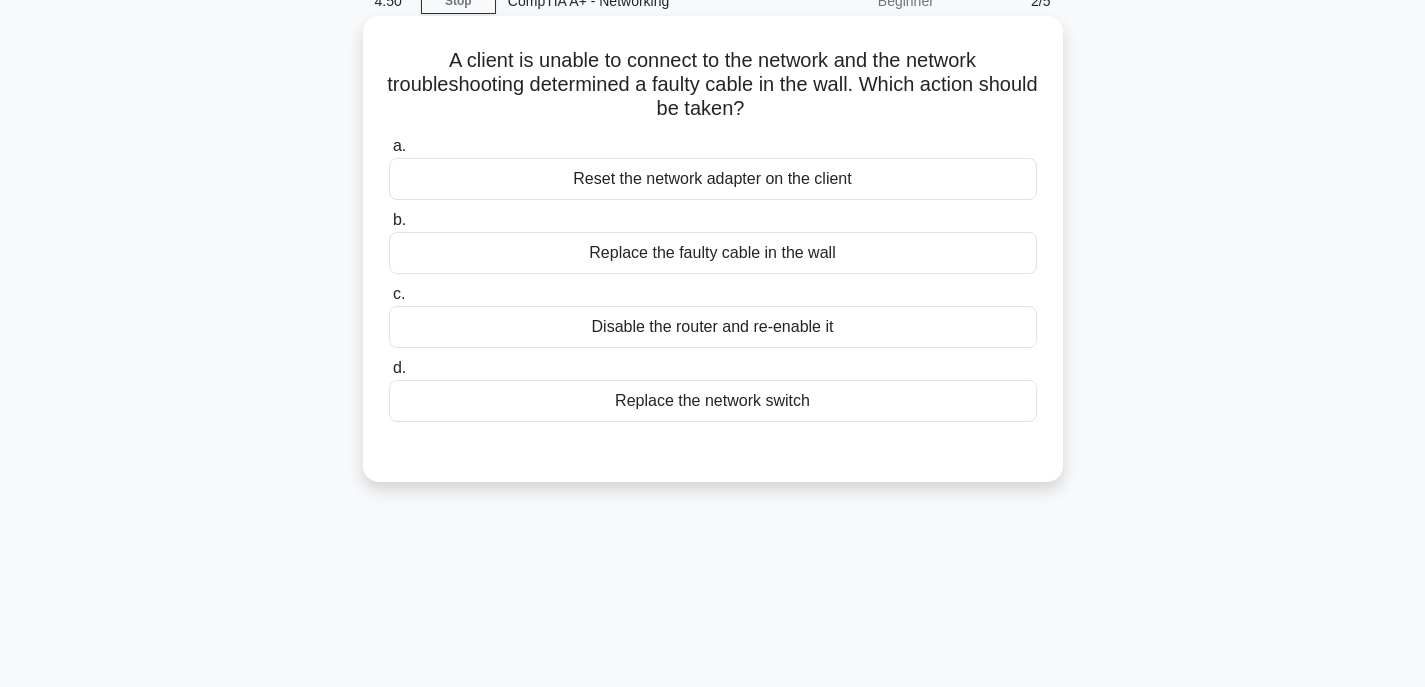 scroll, scrollTop: 93, scrollLeft: 0, axis: vertical 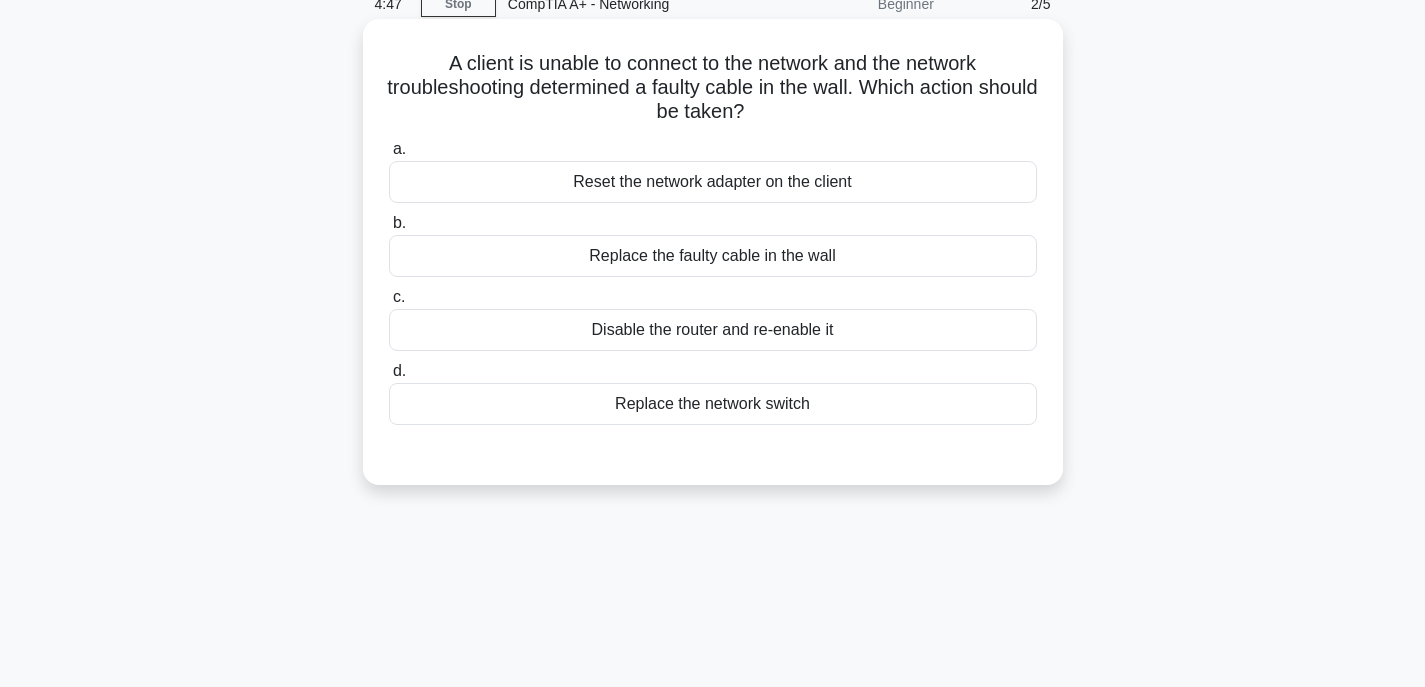 click on "Reset the network adapter on the client" at bounding box center (713, 182) 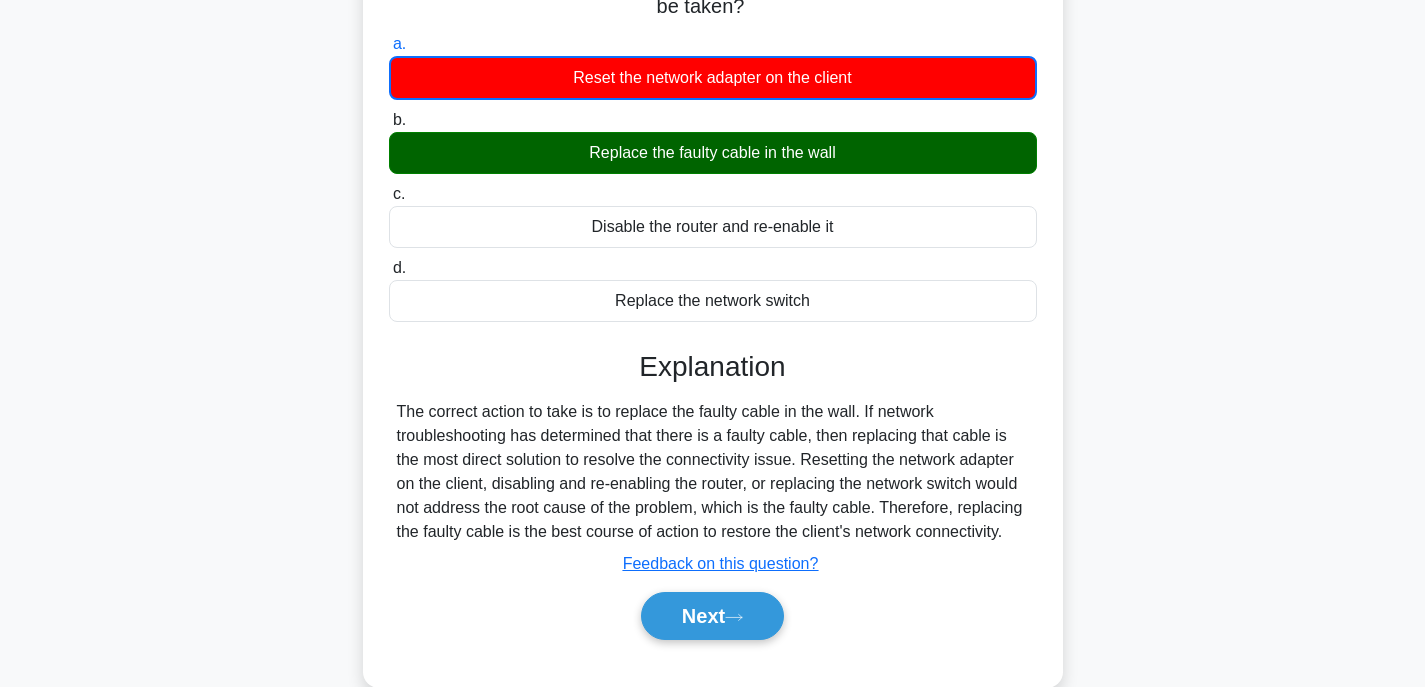scroll, scrollTop: 393, scrollLeft: 0, axis: vertical 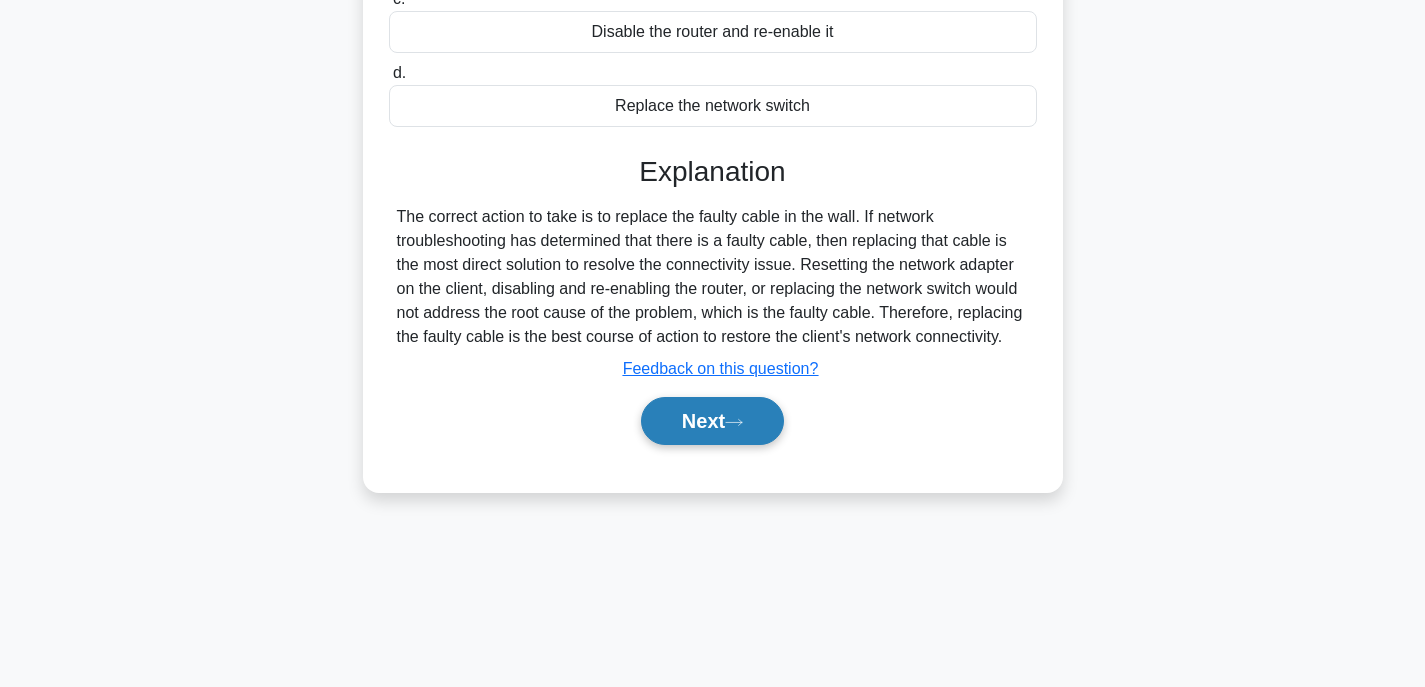 click on "Next" at bounding box center [712, 421] 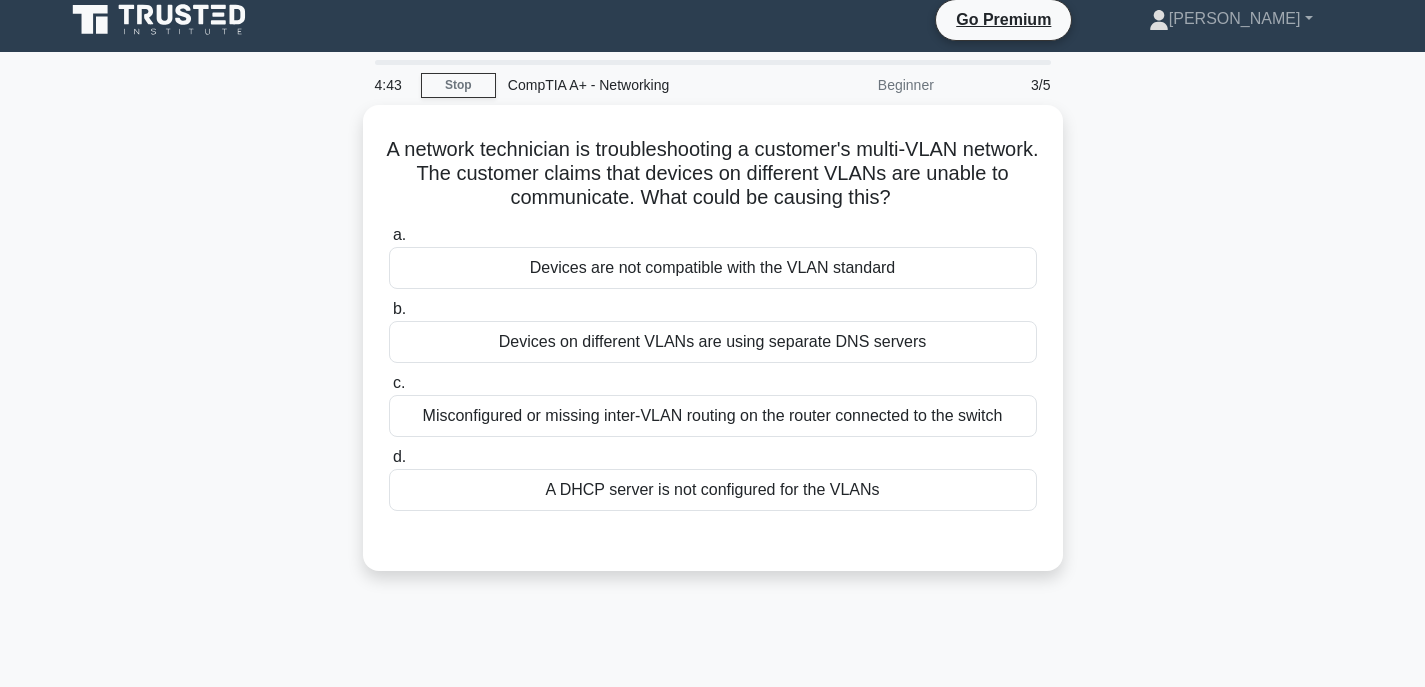 scroll, scrollTop: 0, scrollLeft: 0, axis: both 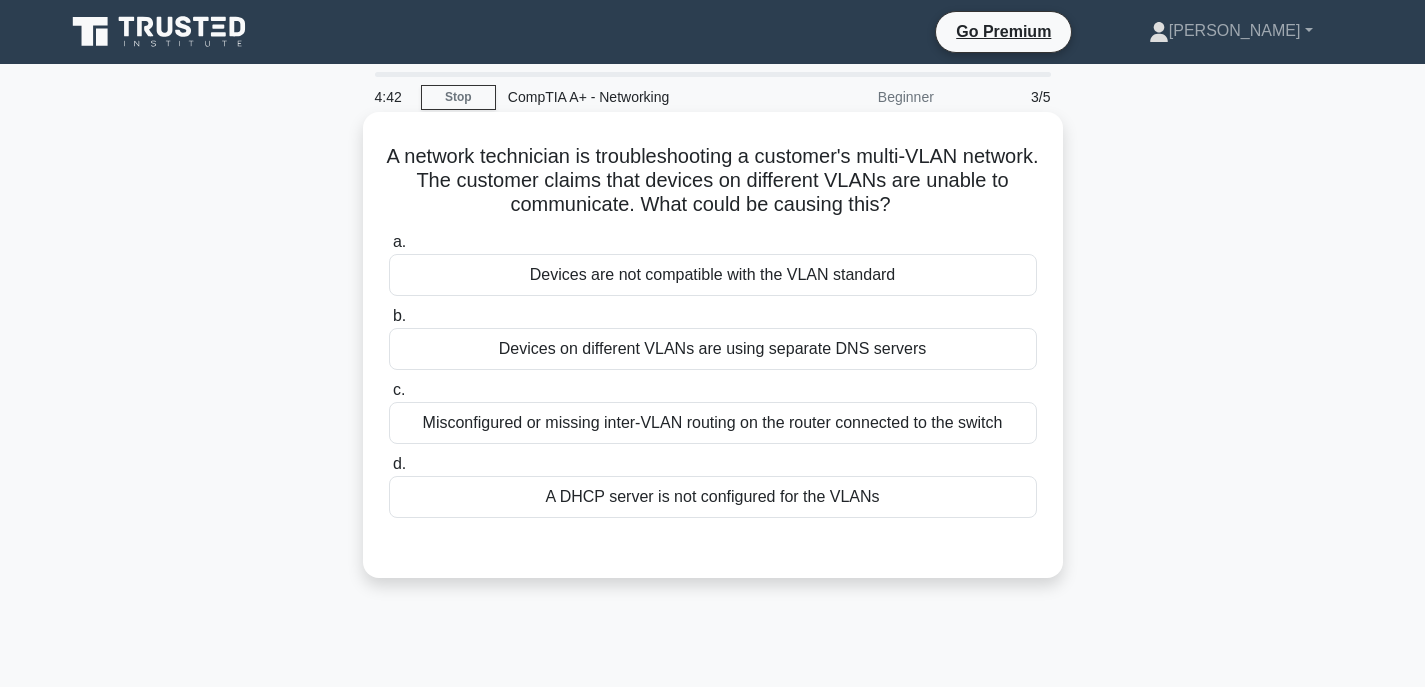 click on "Misconfigured or missing inter-VLAN routing on the router connected to the switch" at bounding box center (713, 423) 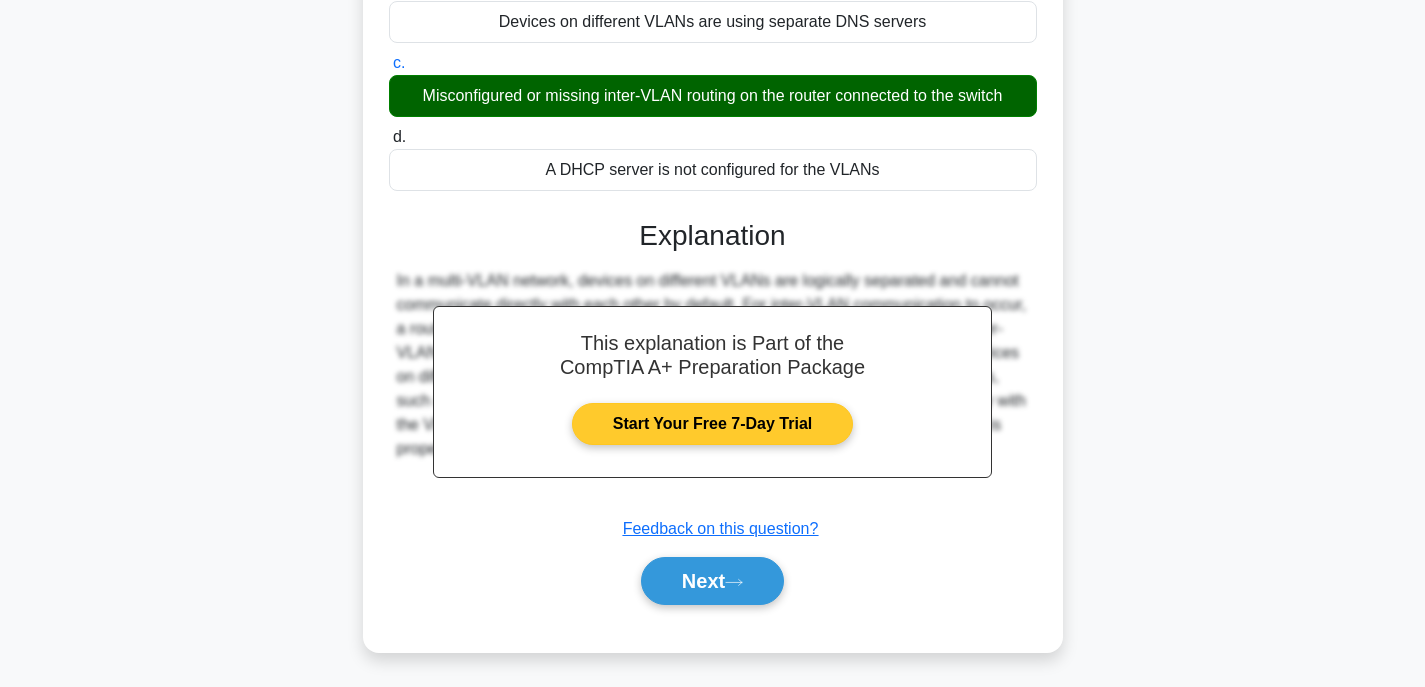 scroll, scrollTop: 393, scrollLeft: 0, axis: vertical 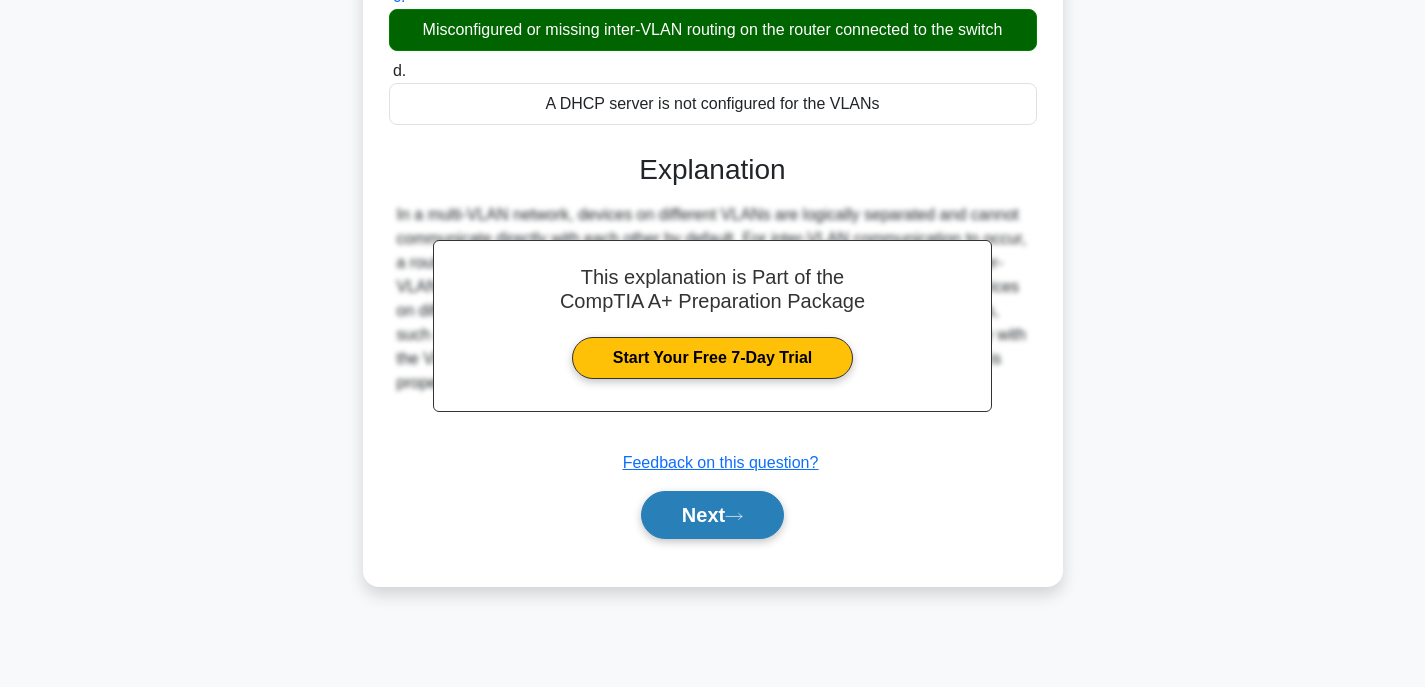 click on "Next" at bounding box center (712, 515) 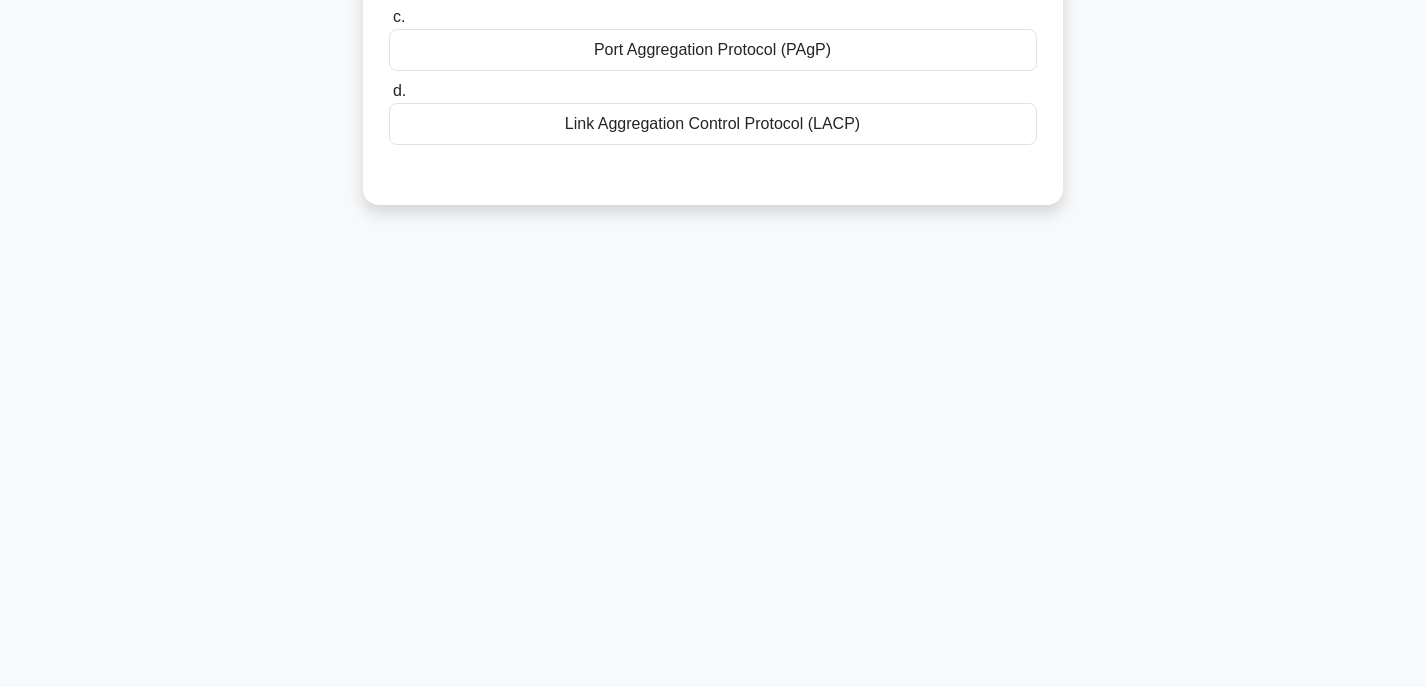 scroll, scrollTop: 93, scrollLeft: 0, axis: vertical 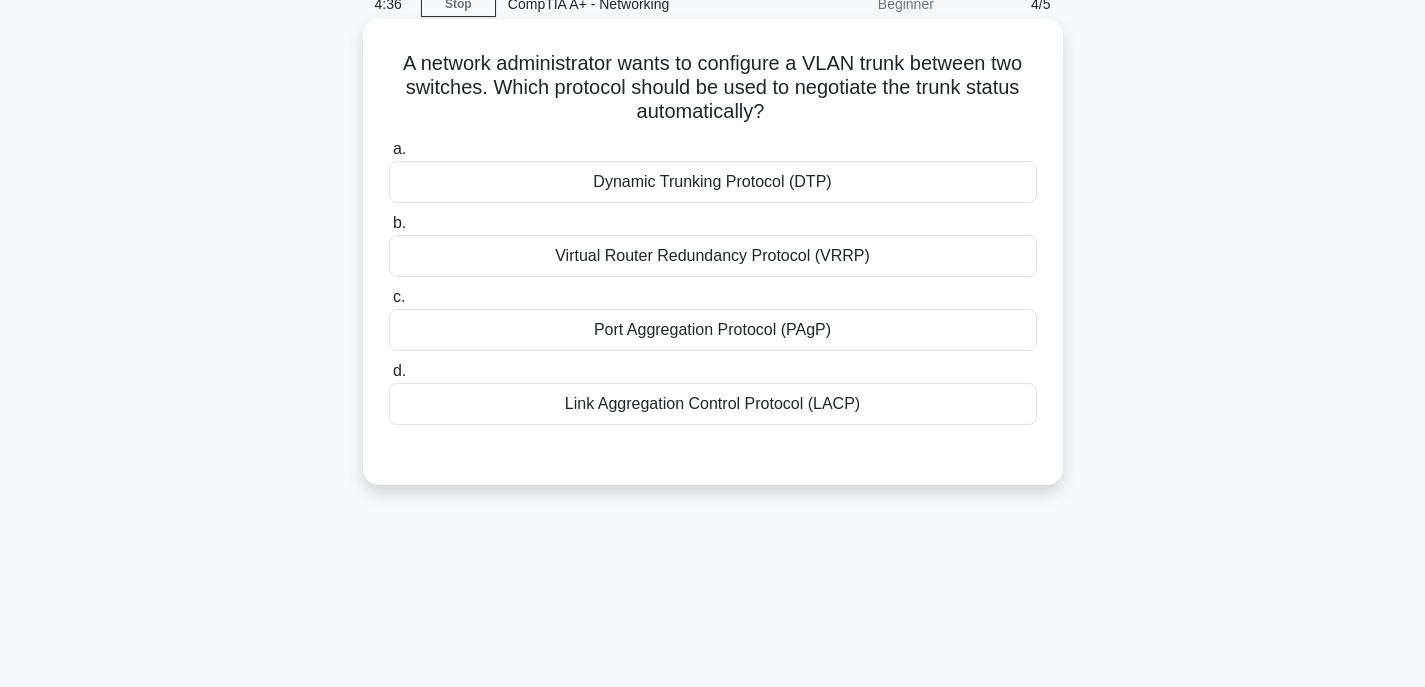 click on "Virtual Router Redundancy Protocol (VRRP)" at bounding box center [713, 256] 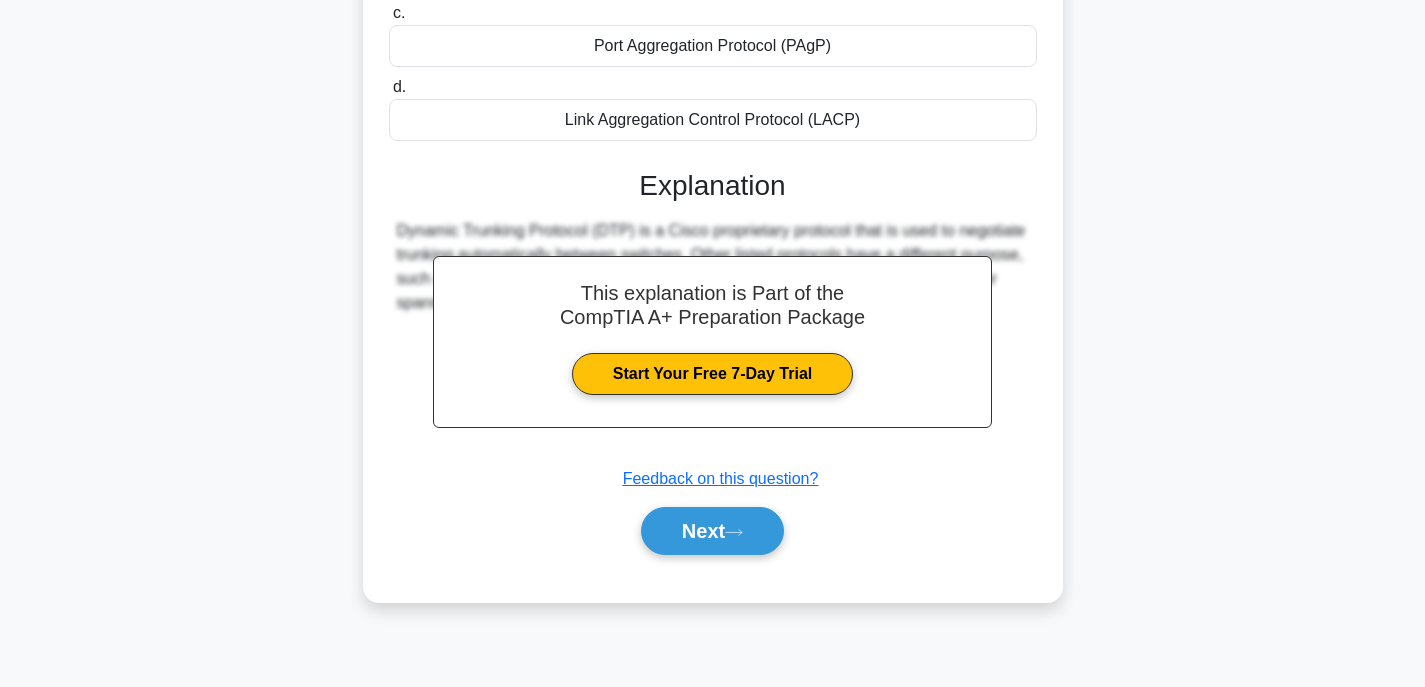 scroll, scrollTop: 393, scrollLeft: 0, axis: vertical 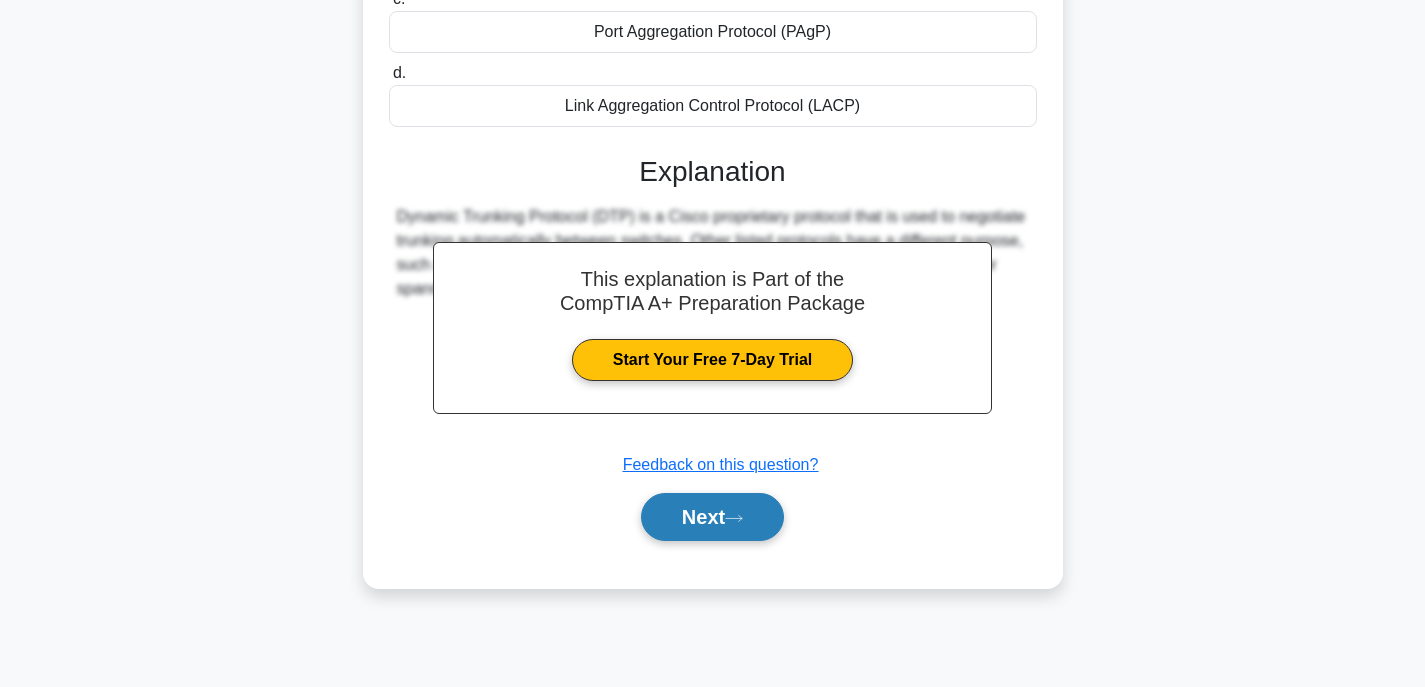 click on "Next" at bounding box center (712, 517) 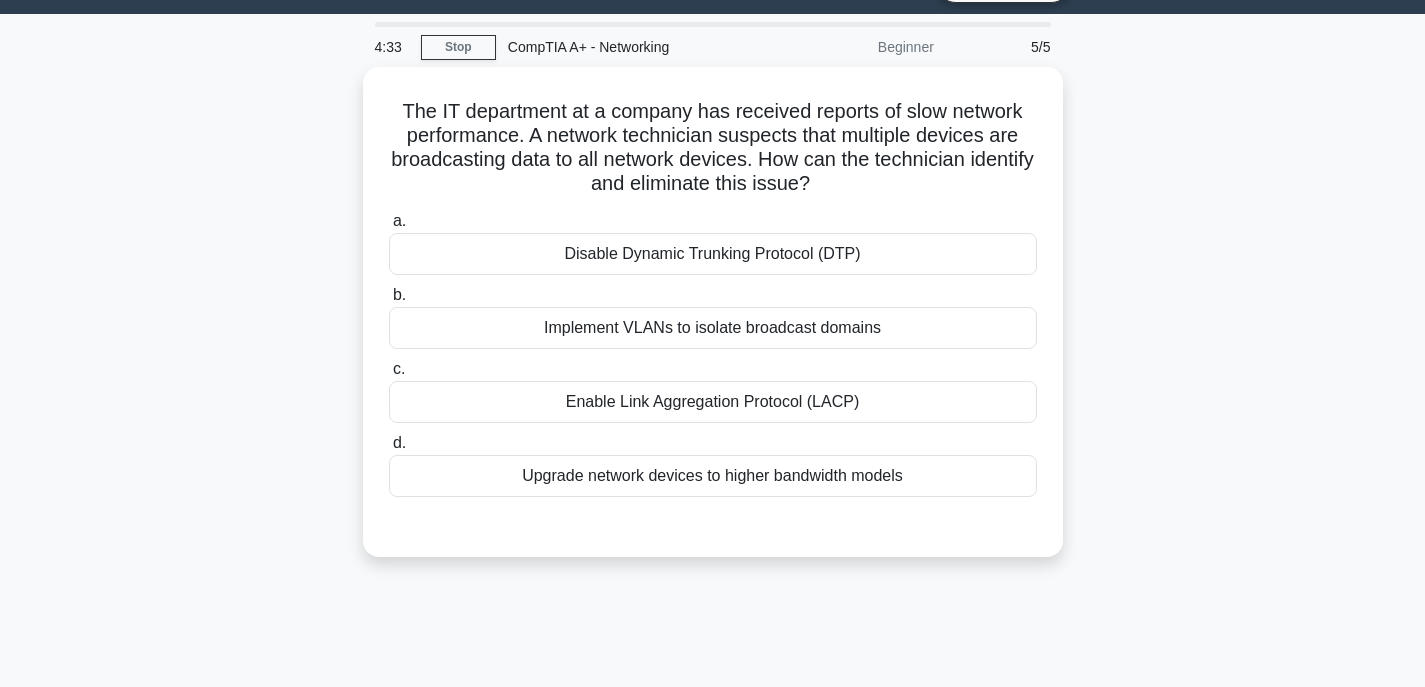 scroll, scrollTop: 0, scrollLeft: 0, axis: both 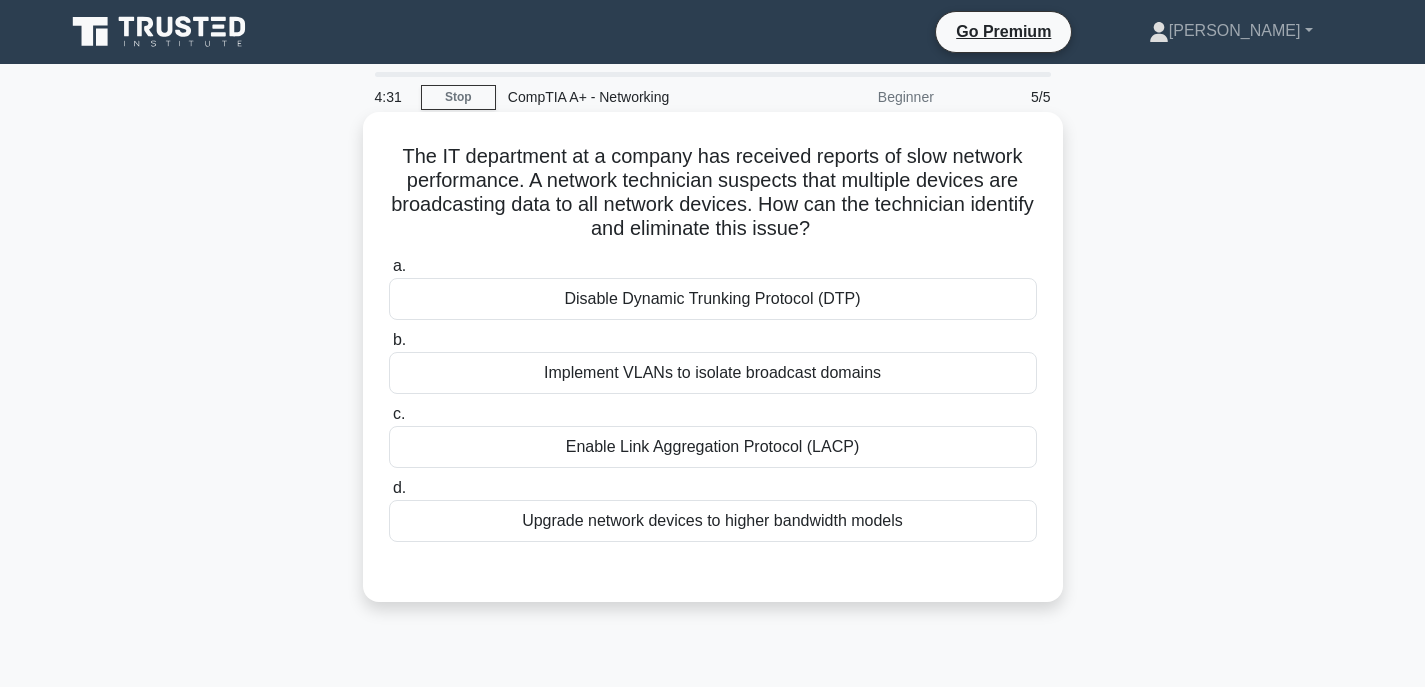 click on "Implement VLANs to isolate broadcast domains" at bounding box center (713, 373) 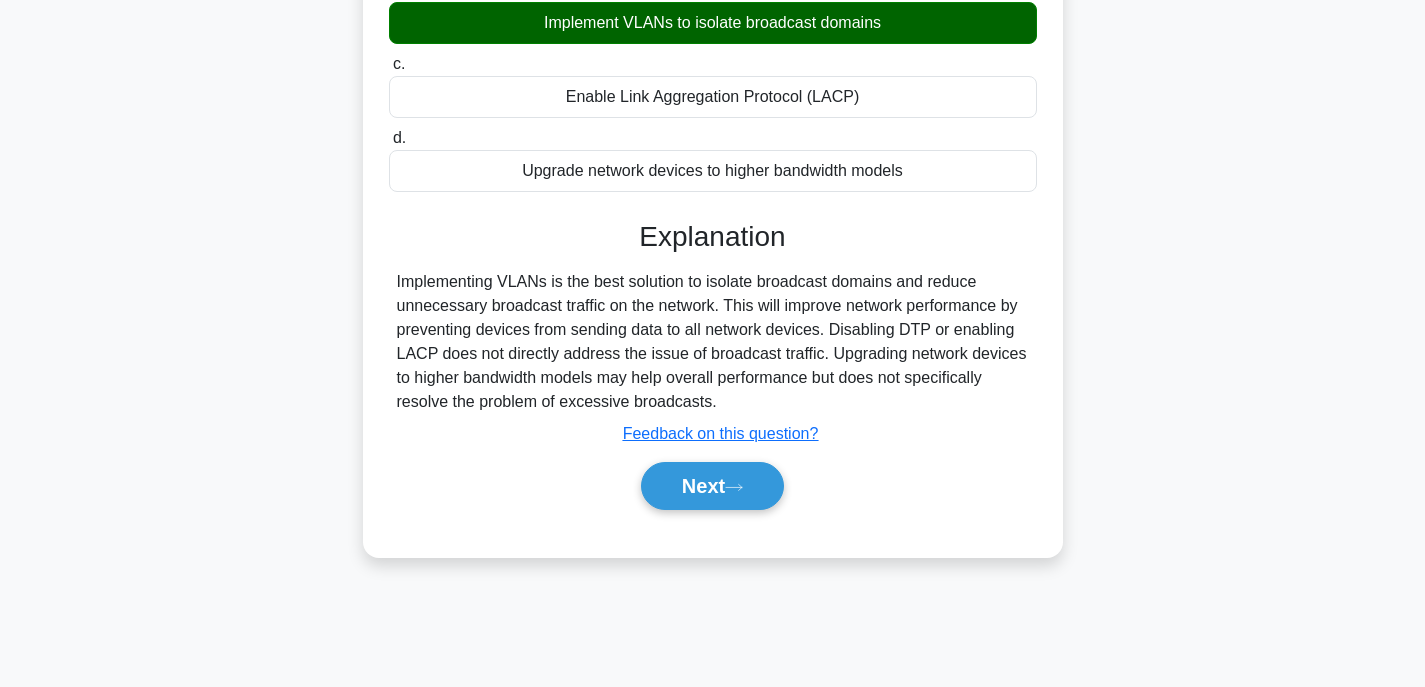 scroll, scrollTop: 393, scrollLeft: 0, axis: vertical 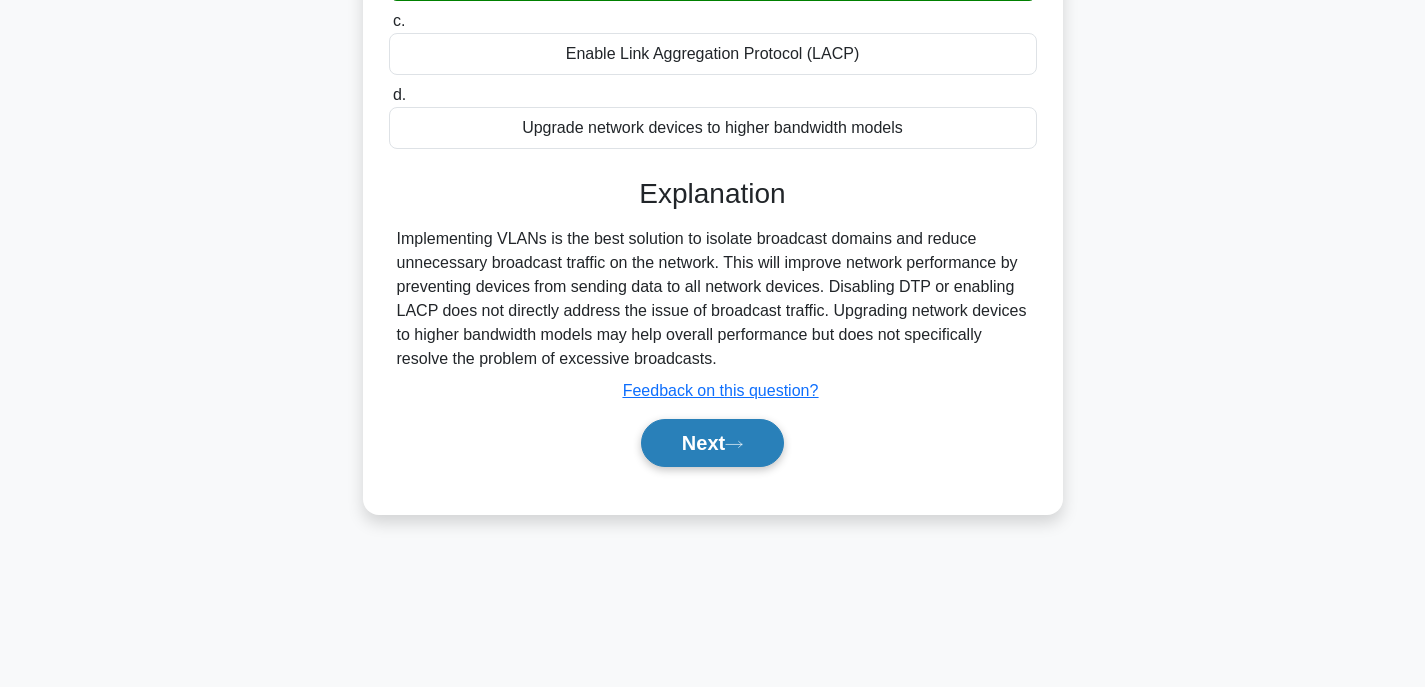 click on "Next" at bounding box center [712, 443] 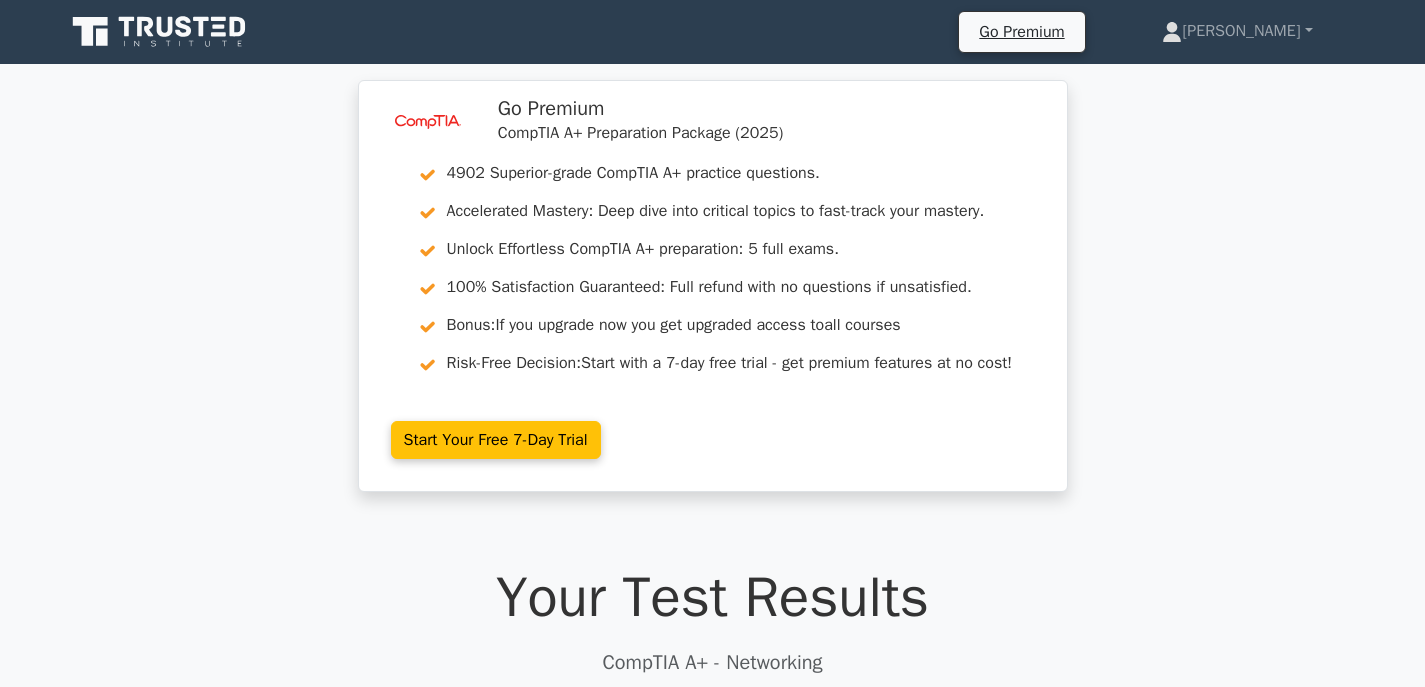 scroll, scrollTop: 0, scrollLeft: 0, axis: both 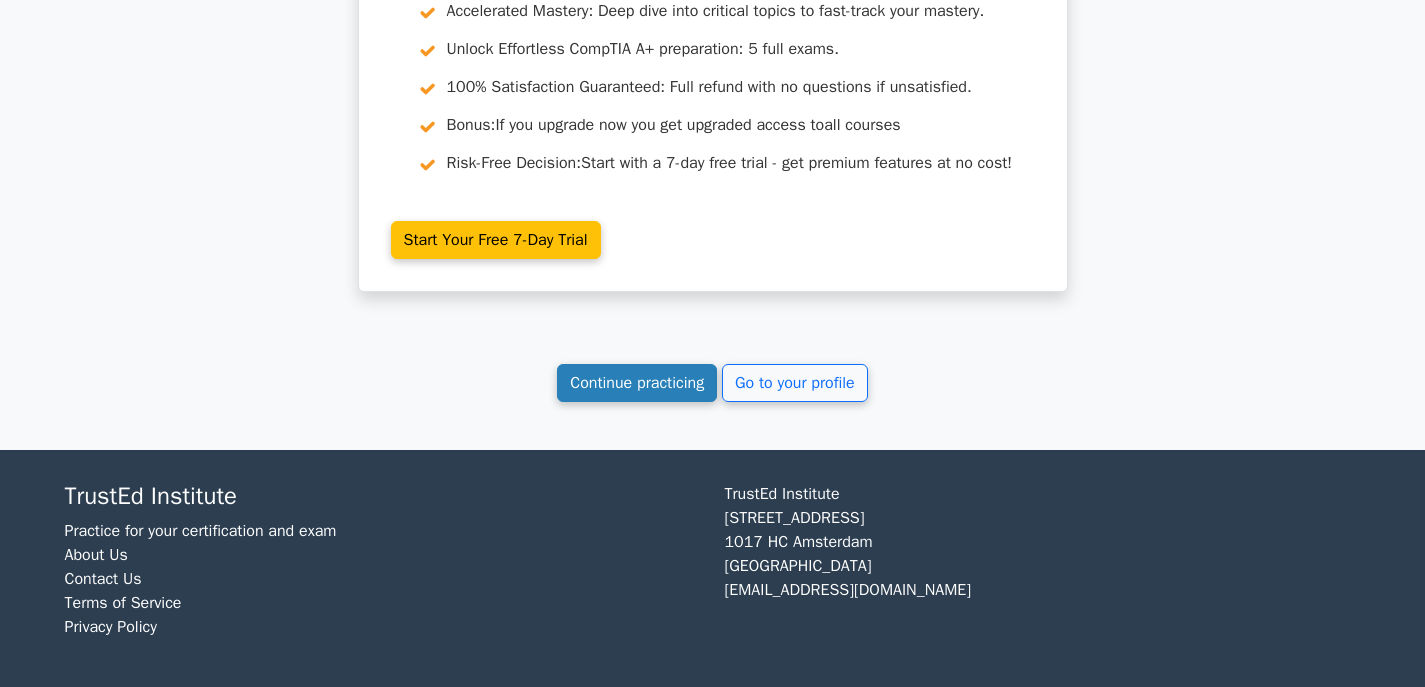 click on "Continue practicing" at bounding box center [637, 383] 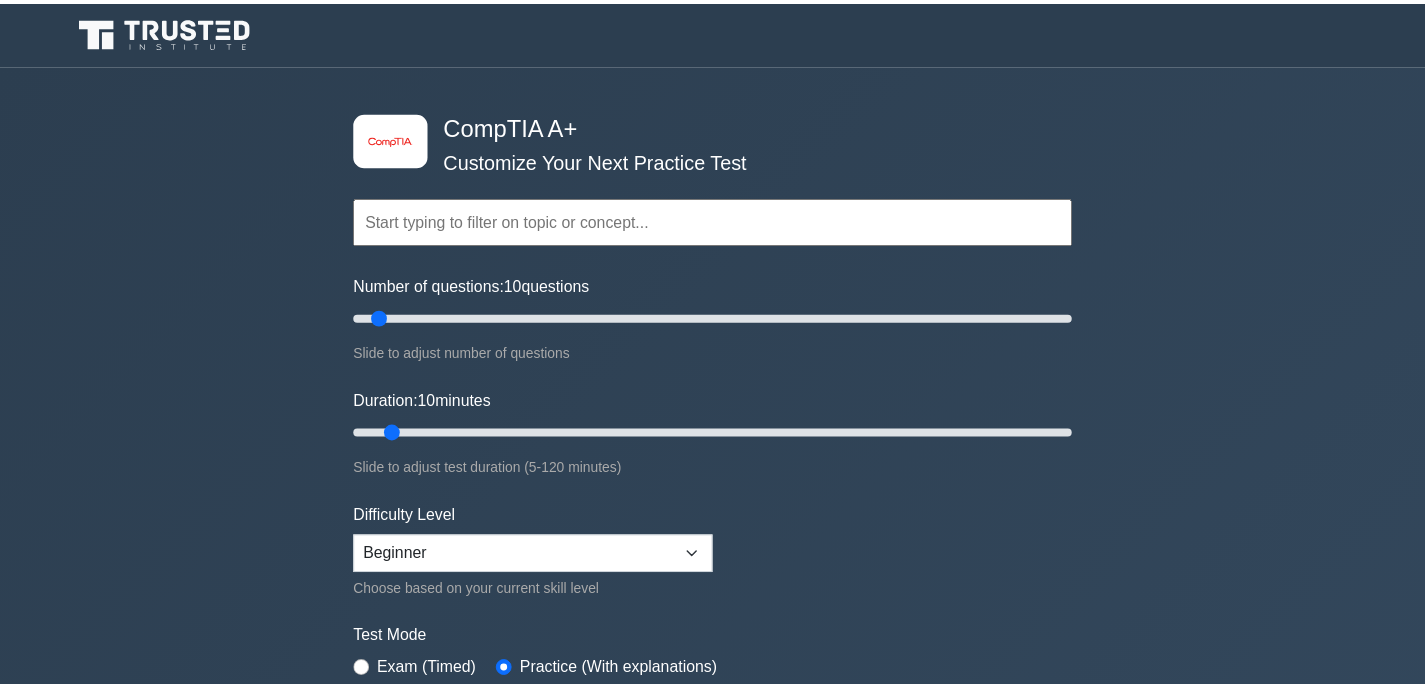 scroll, scrollTop: 0, scrollLeft: 0, axis: both 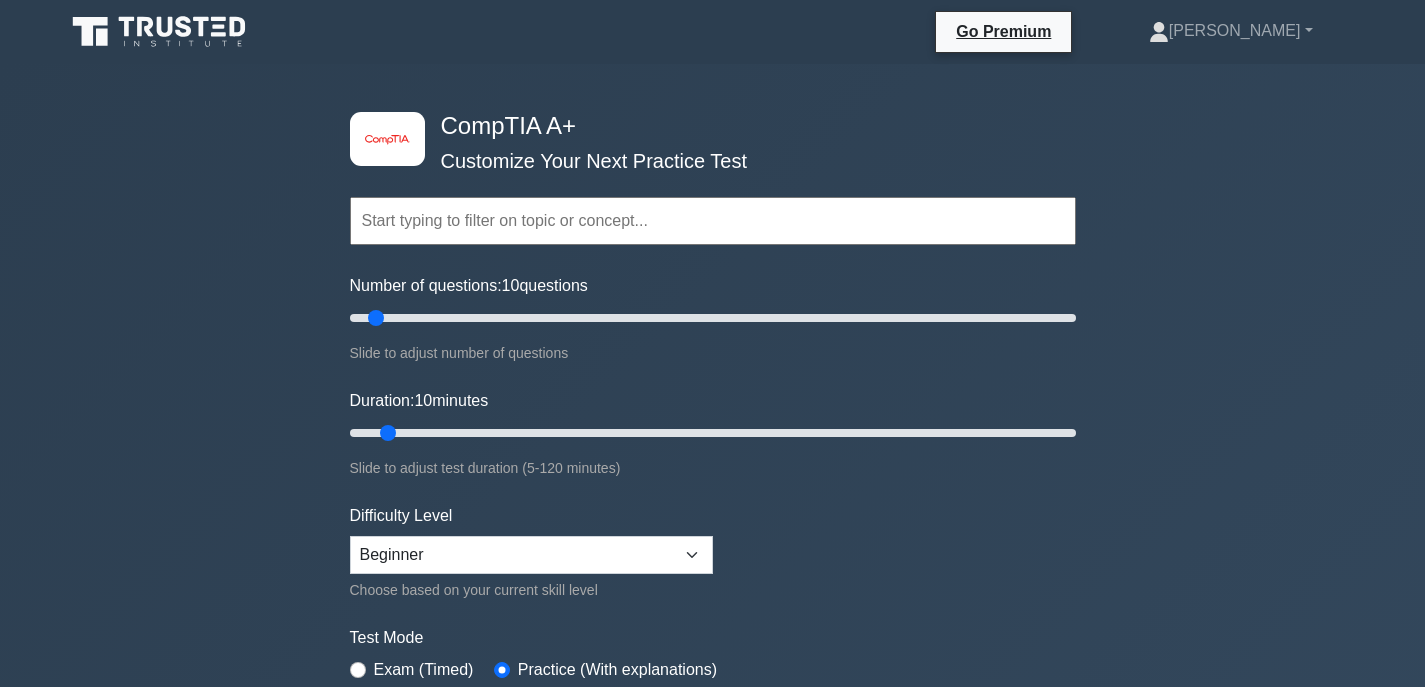 click at bounding box center (713, 221) 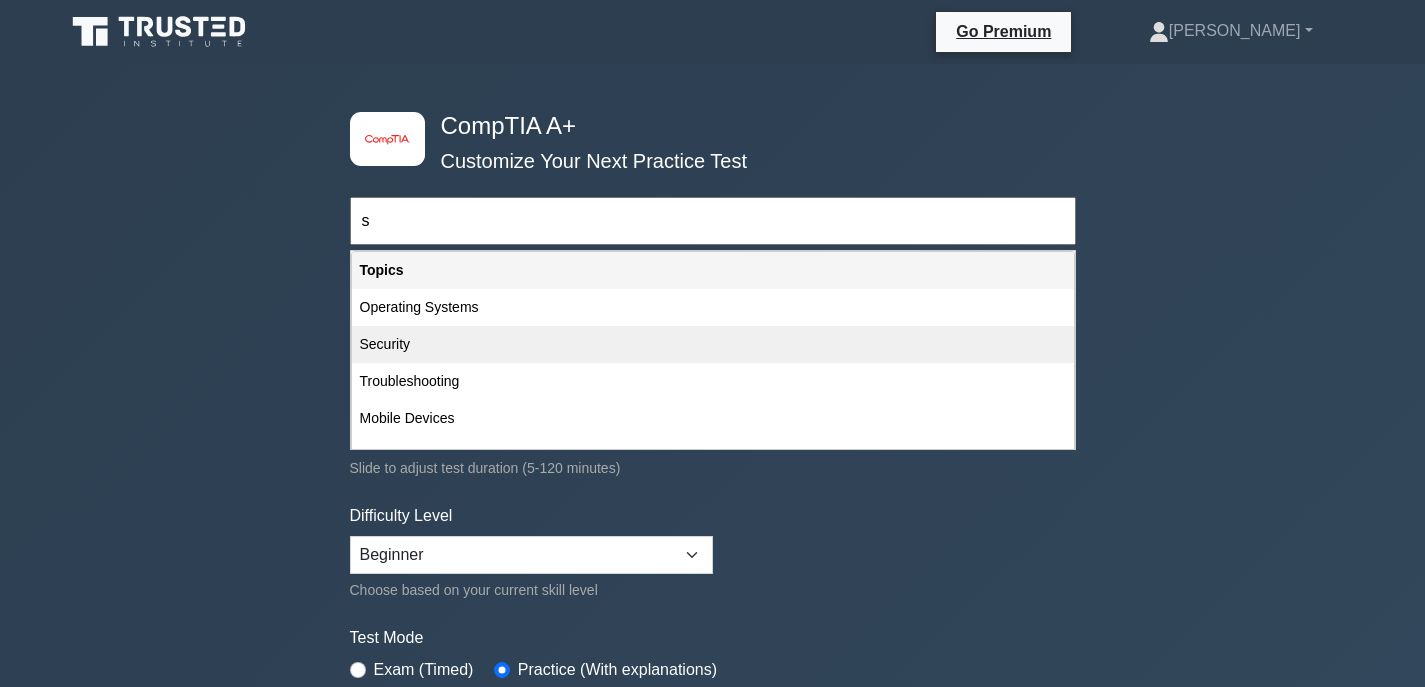 click on "Security" at bounding box center (713, 344) 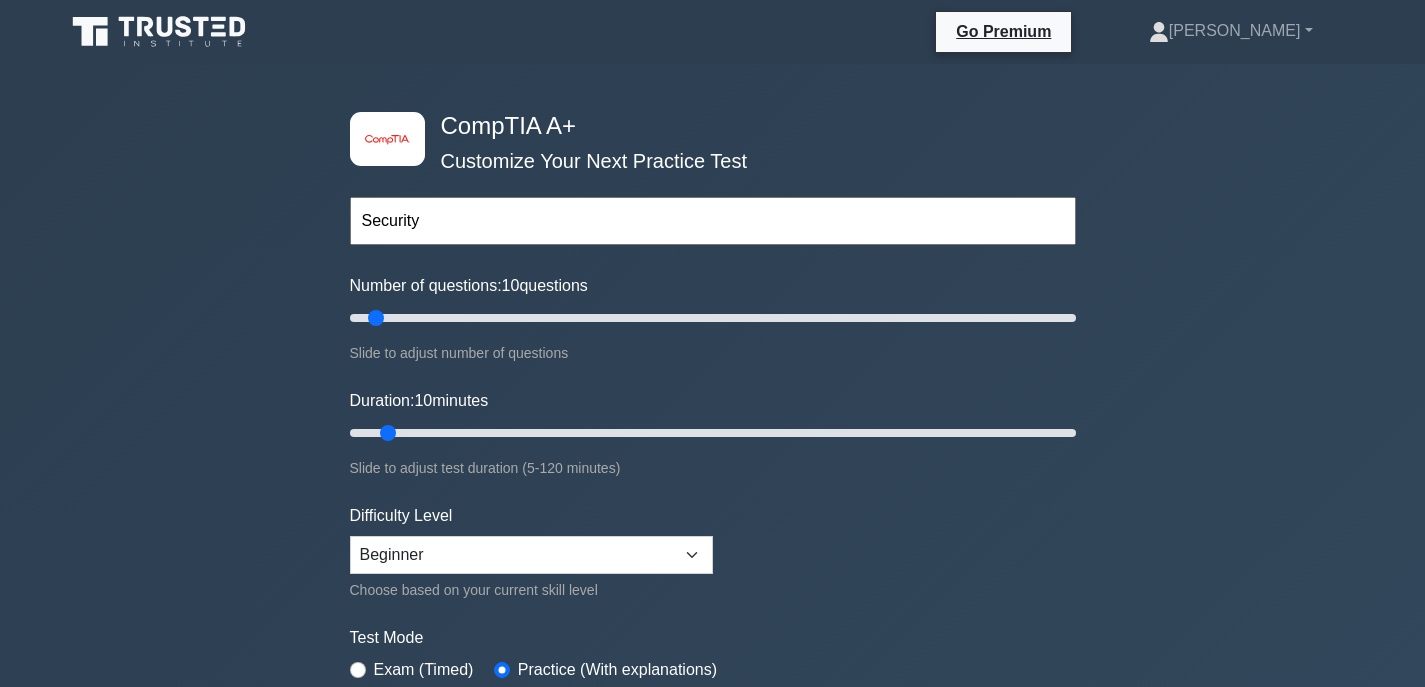 click on "Security" at bounding box center [713, 221] 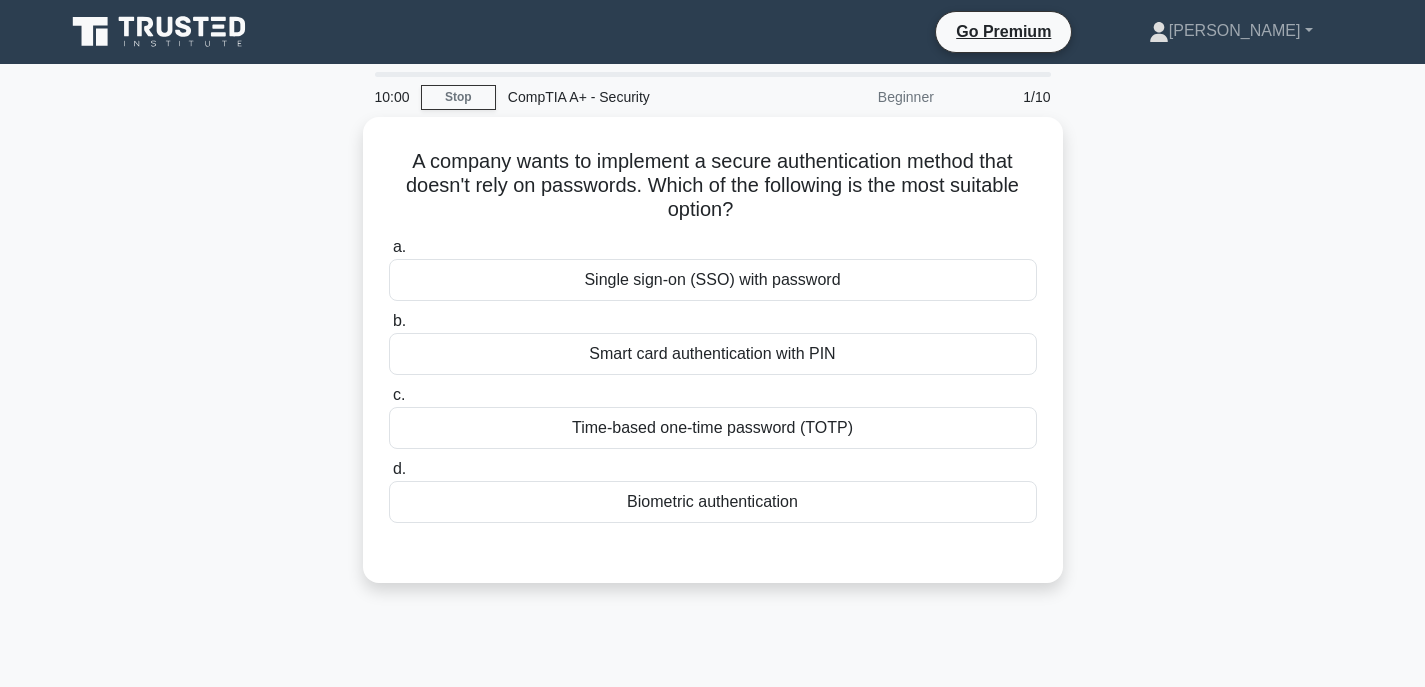 scroll, scrollTop: 0, scrollLeft: 0, axis: both 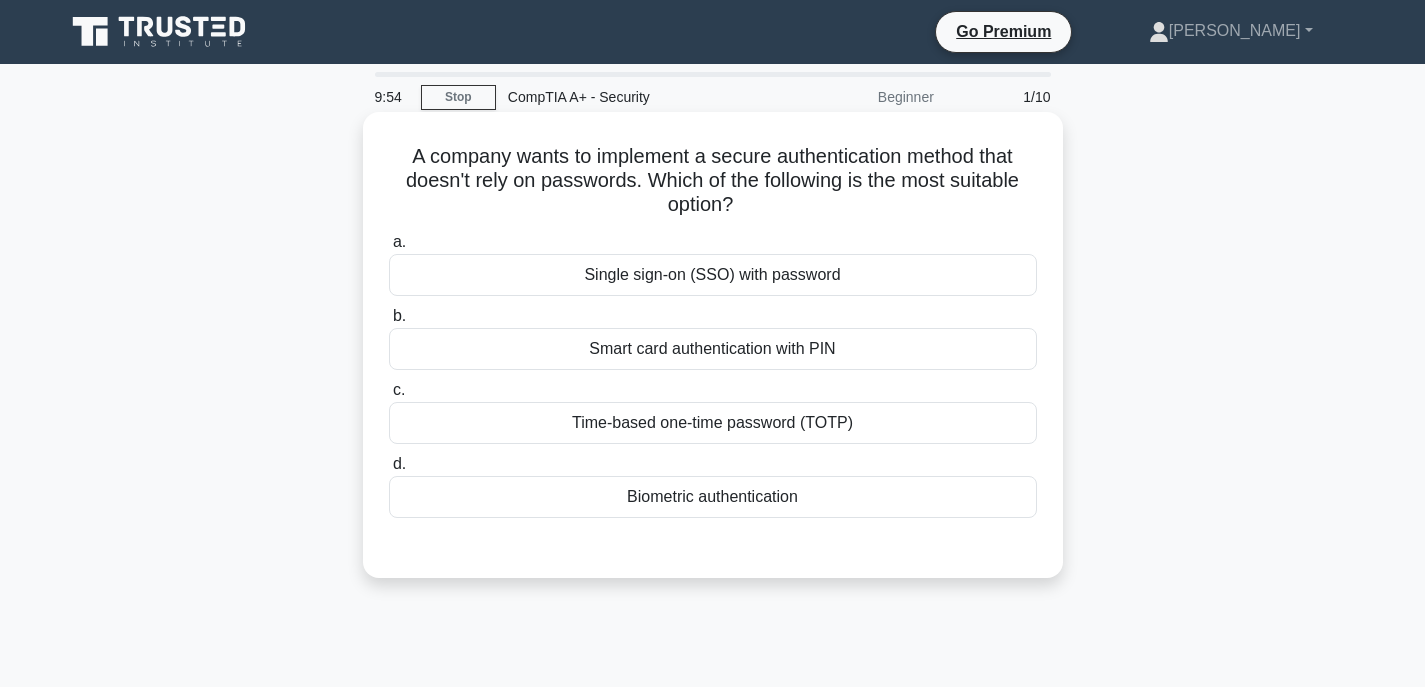 click on "Single sign-on (SSO) with password" at bounding box center [713, 275] 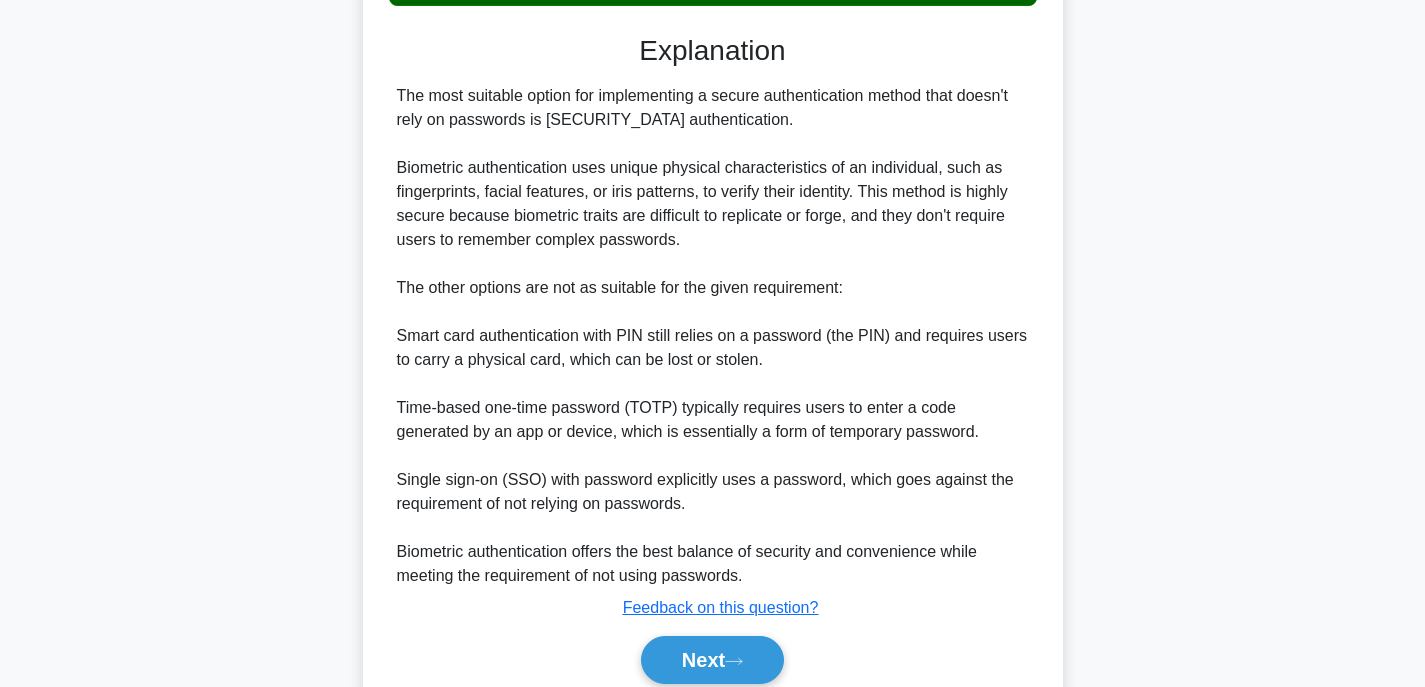 scroll, scrollTop: 597, scrollLeft: 0, axis: vertical 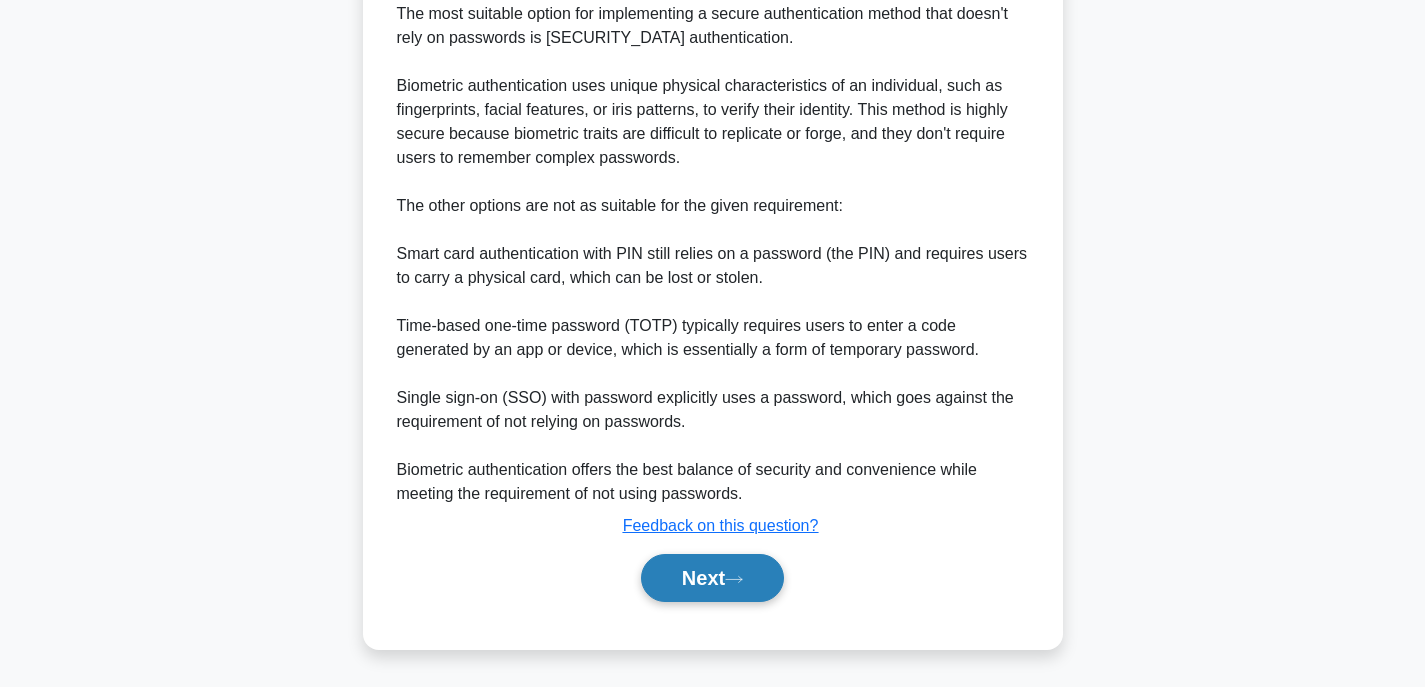 click on "Next" at bounding box center [712, 578] 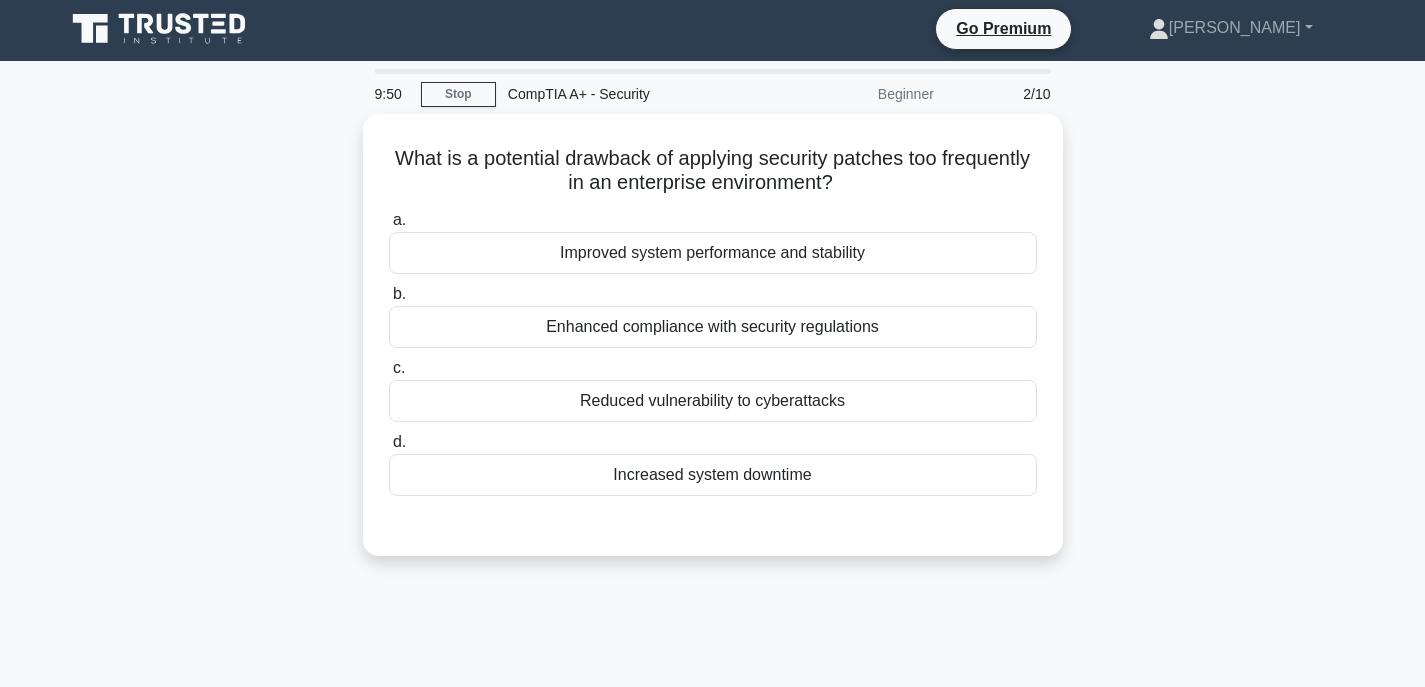 scroll, scrollTop: 0, scrollLeft: 0, axis: both 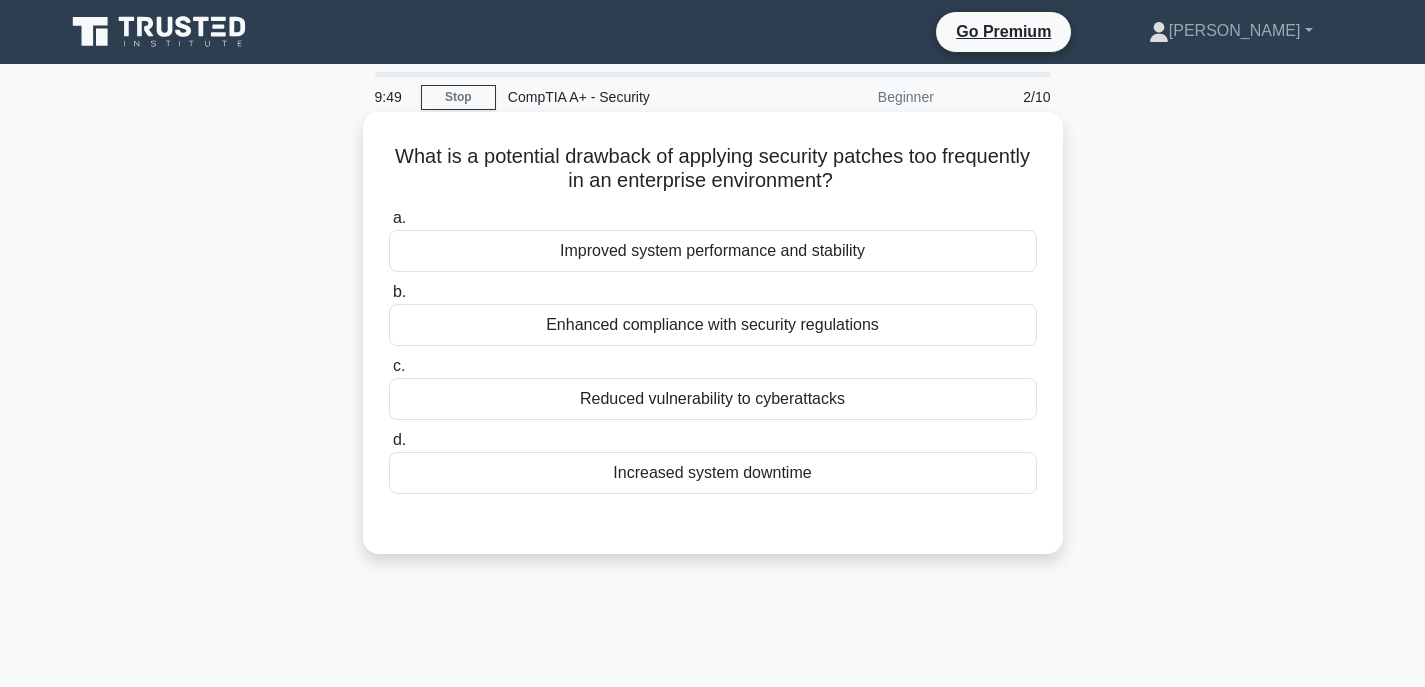 click on "Enhanced compliance with security regulations" at bounding box center [713, 325] 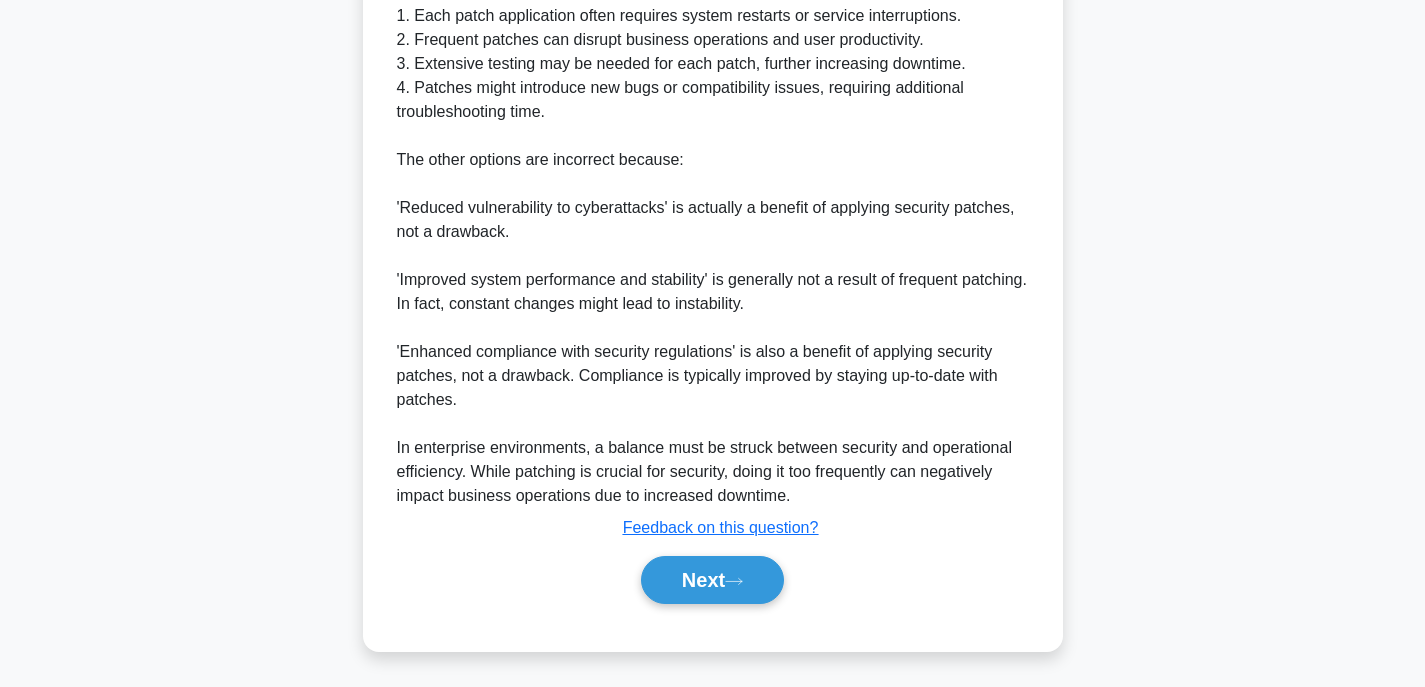 scroll, scrollTop: 693, scrollLeft: 0, axis: vertical 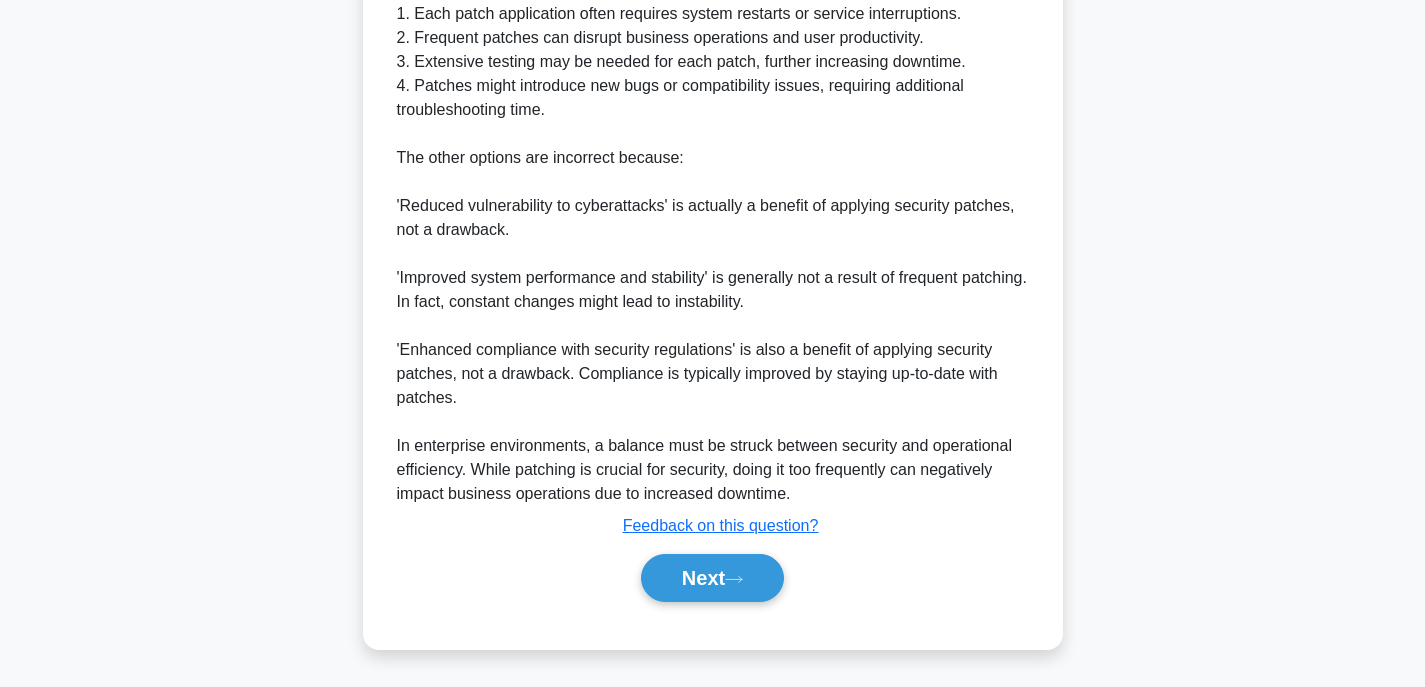 click on "Next" at bounding box center [713, 578] 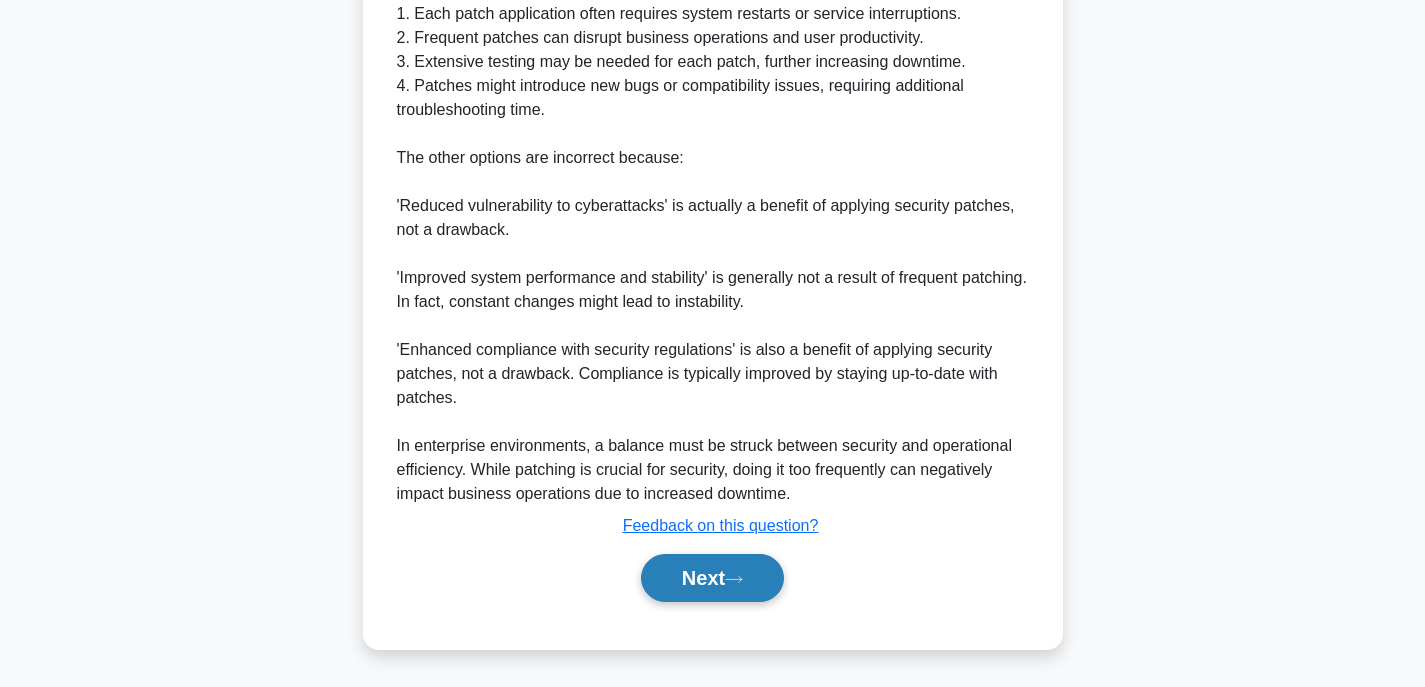 click on "Next" at bounding box center [712, 578] 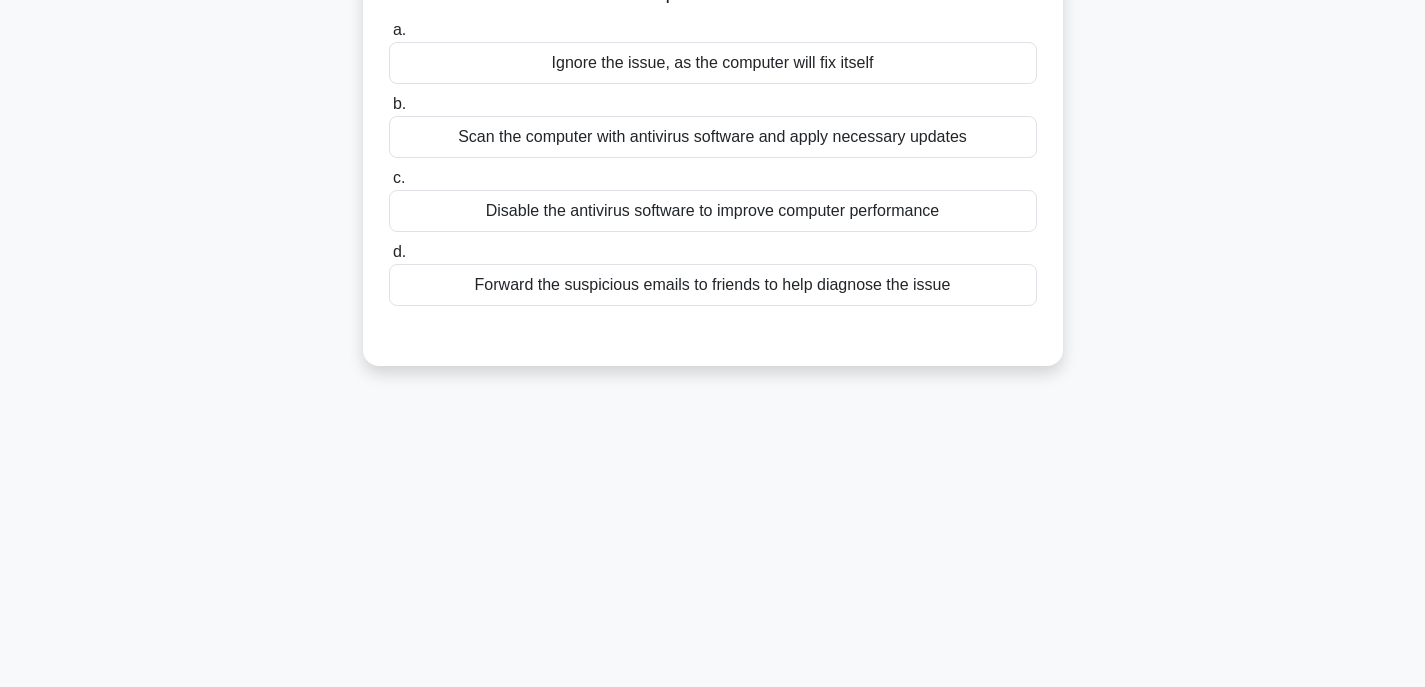 scroll, scrollTop: 0, scrollLeft: 0, axis: both 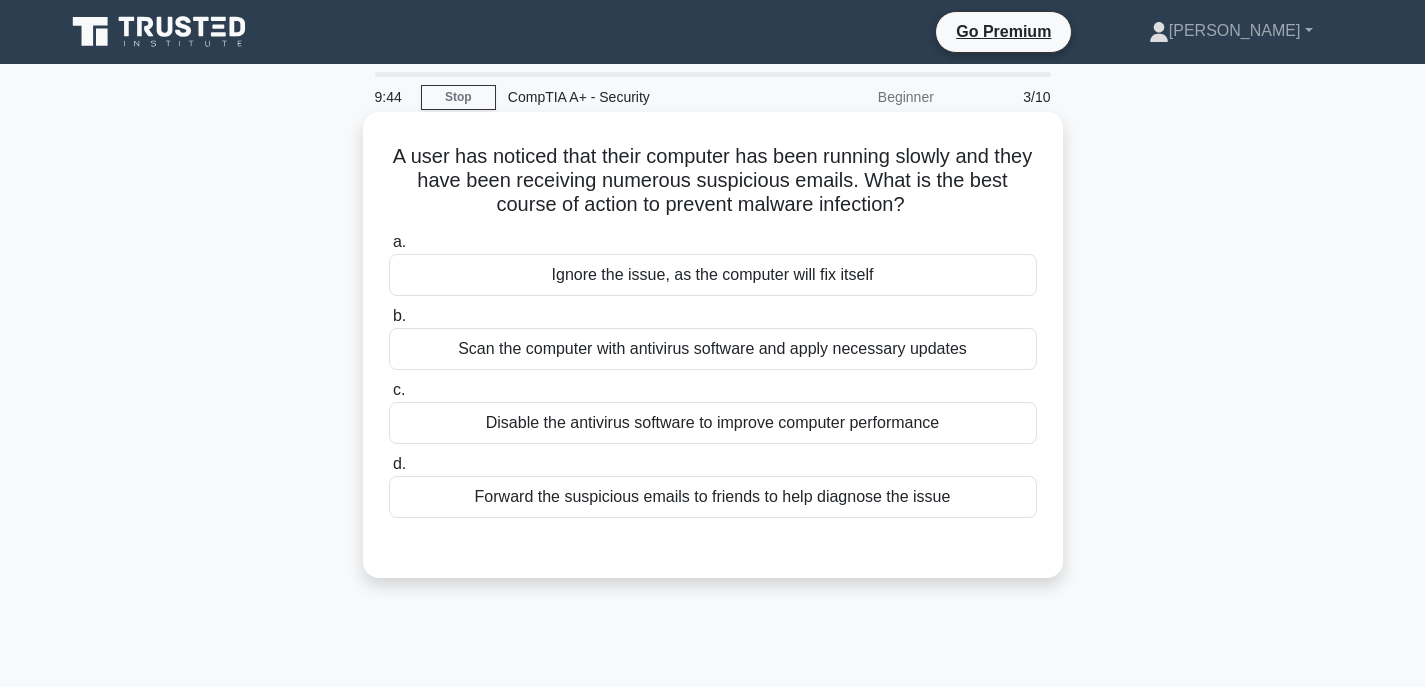 click on "Scan the computer with antivirus software and apply necessary updates" at bounding box center (713, 349) 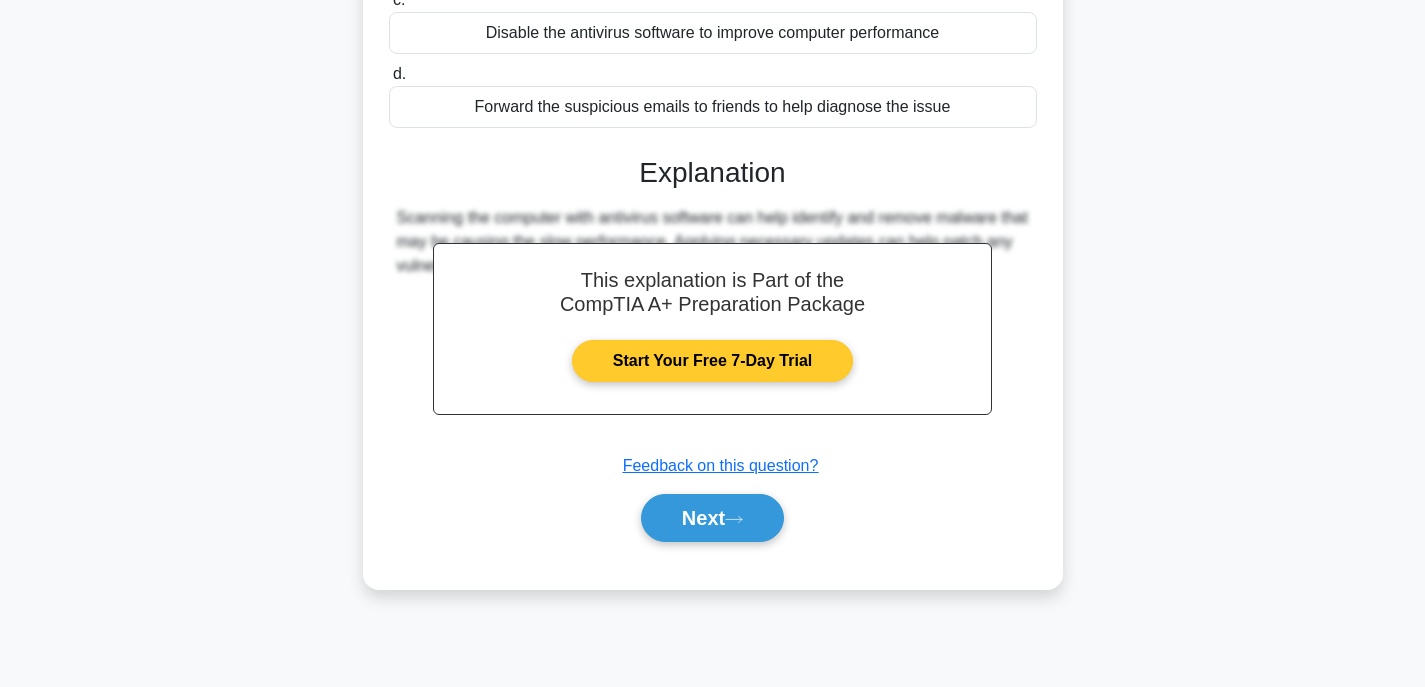 scroll, scrollTop: 393, scrollLeft: 0, axis: vertical 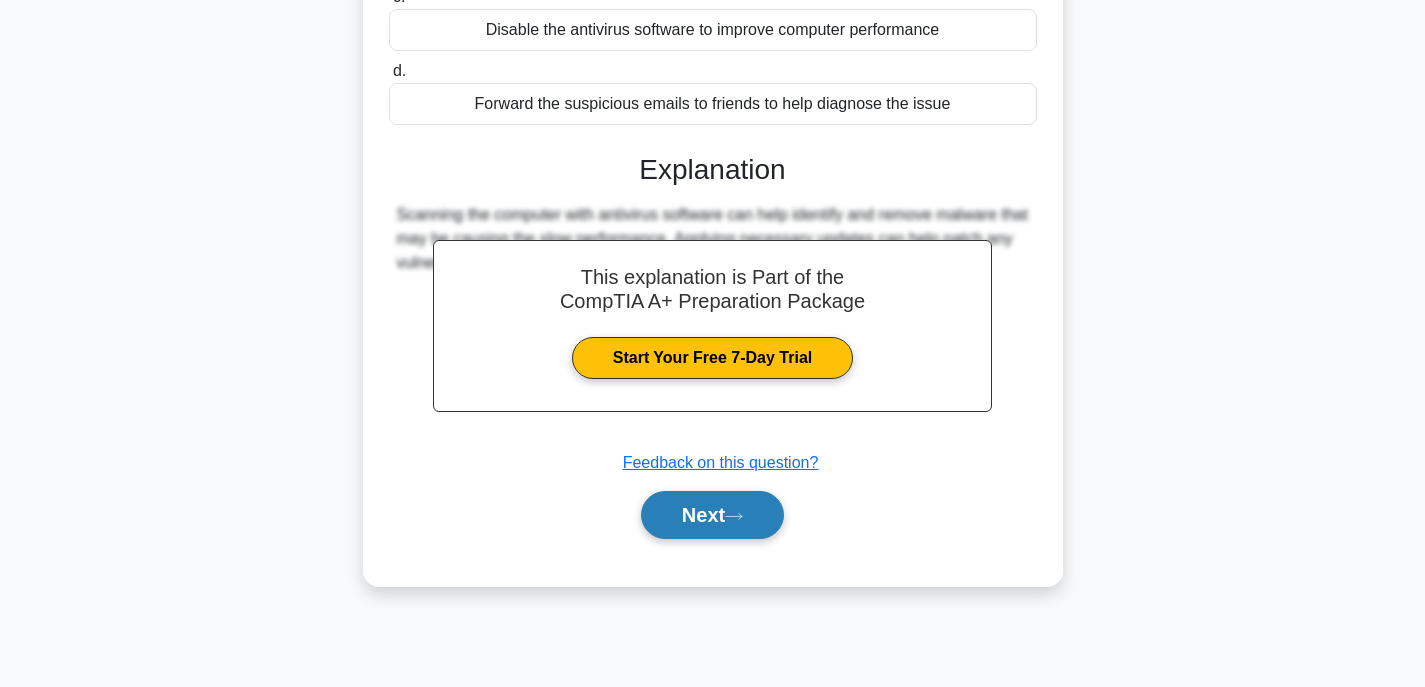 click on "Next" at bounding box center [712, 515] 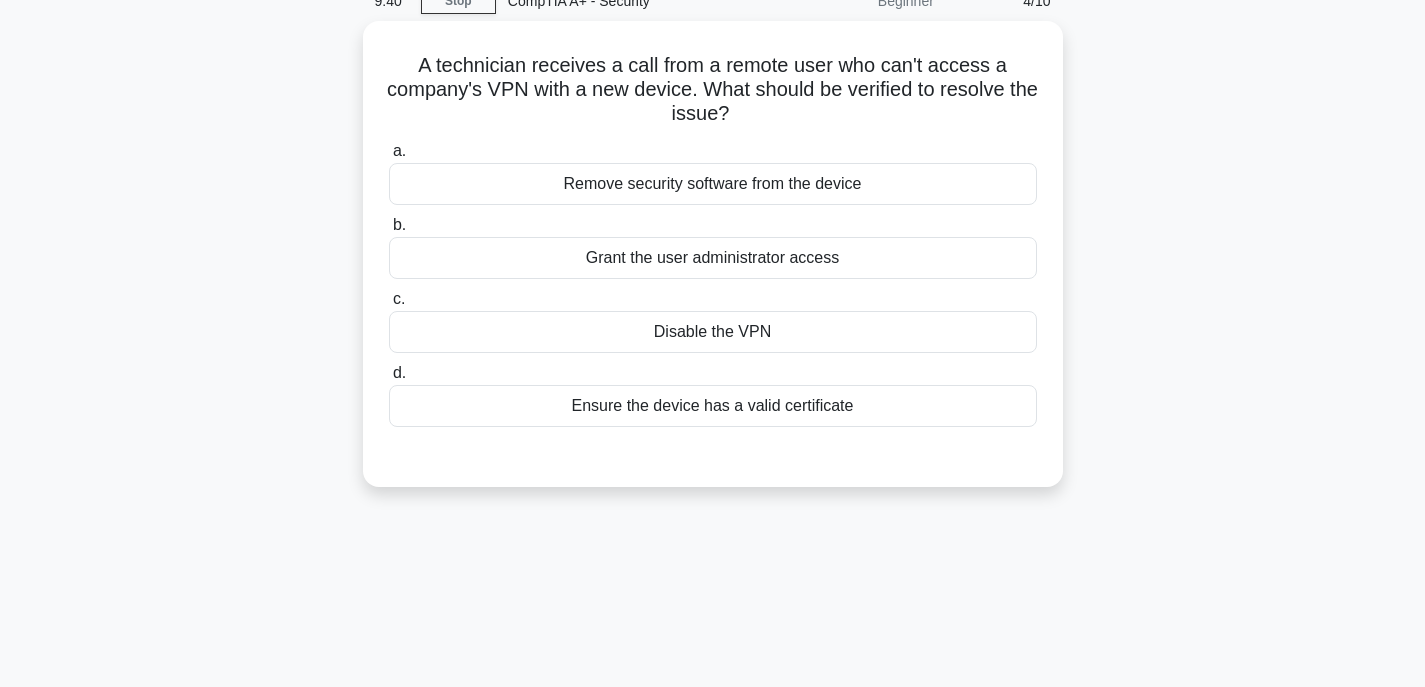 scroll, scrollTop: 93, scrollLeft: 0, axis: vertical 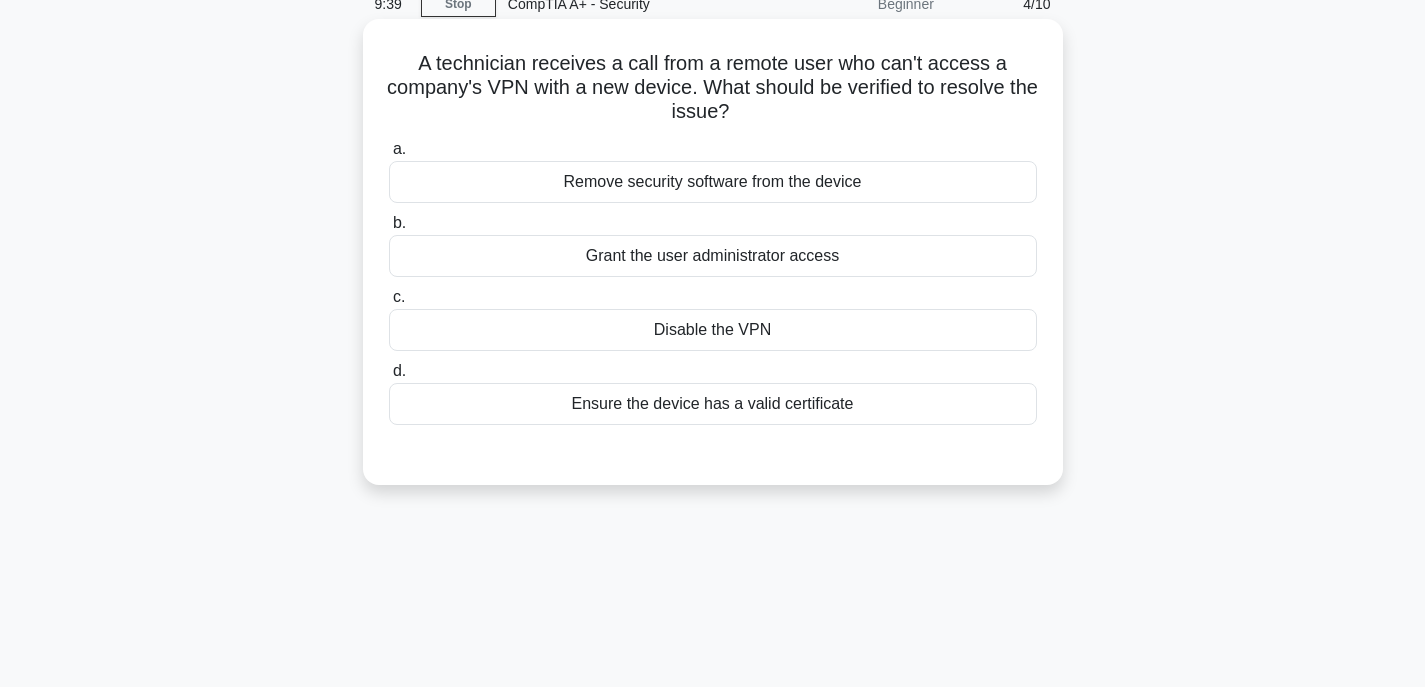 click on "Disable the VPN" at bounding box center [713, 330] 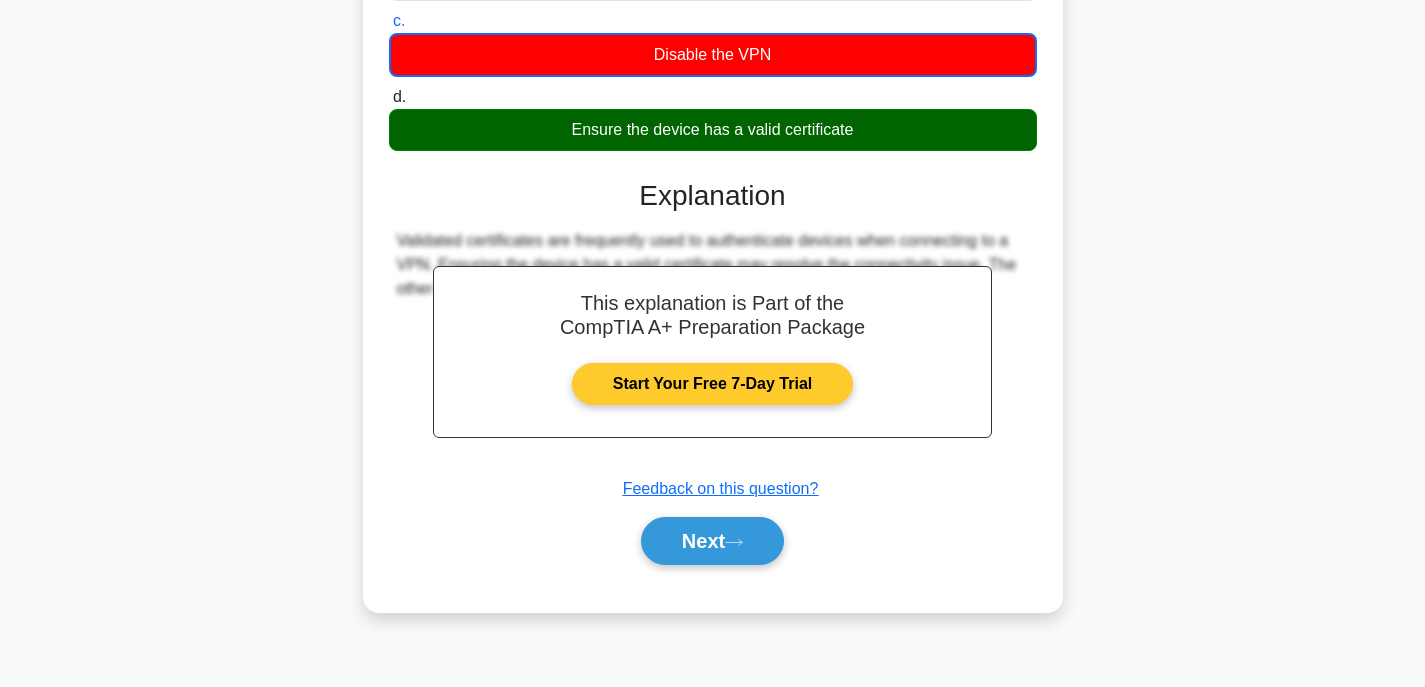 scroll, scrollTop: 393, scrollLeft: 0, axis: vertical 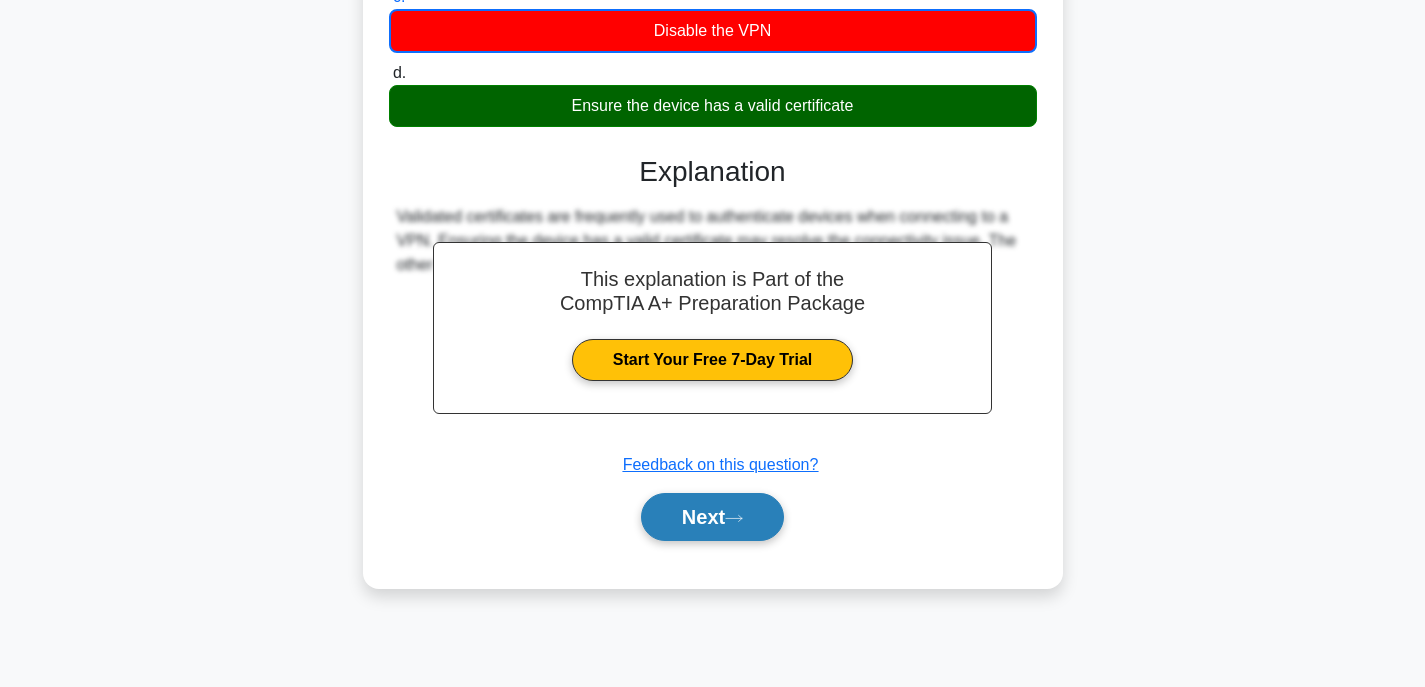 click on "Next" at bounding box center (712, 517) 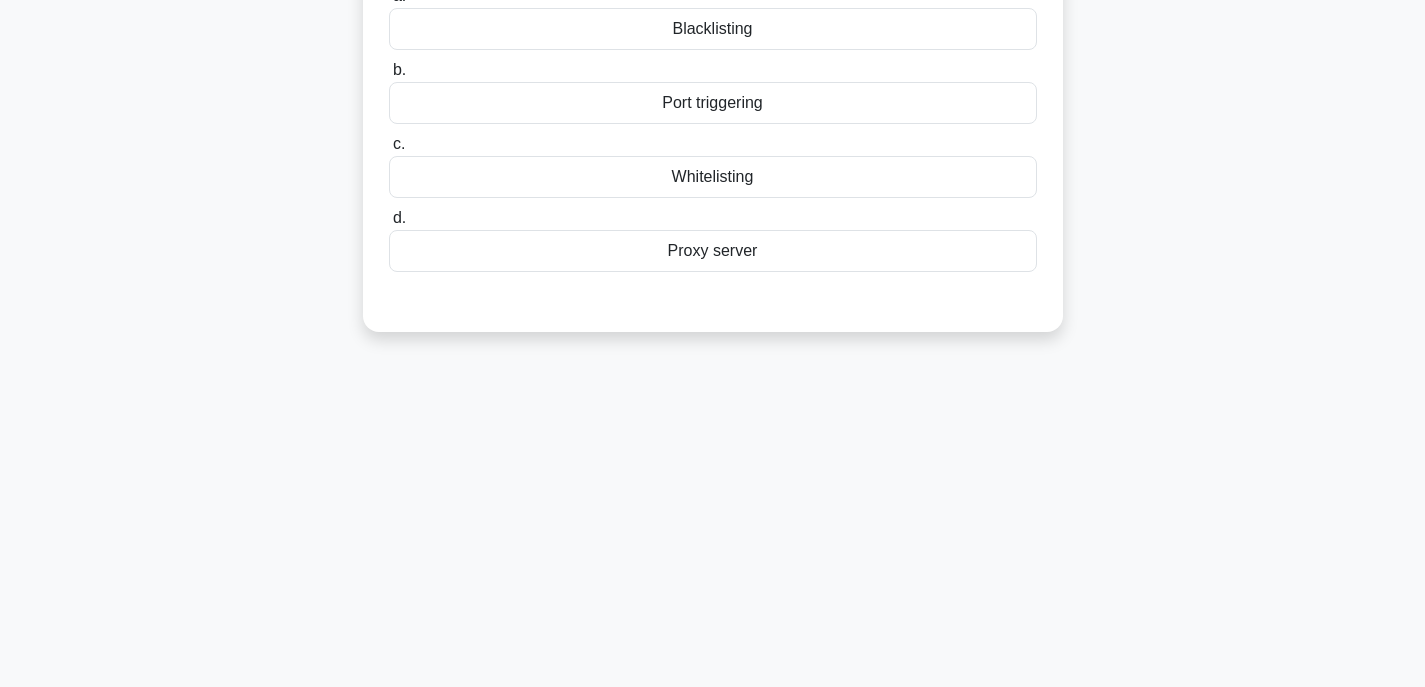 scroll, scrollTop: 93, scrollLeft: 0, axis: vertical 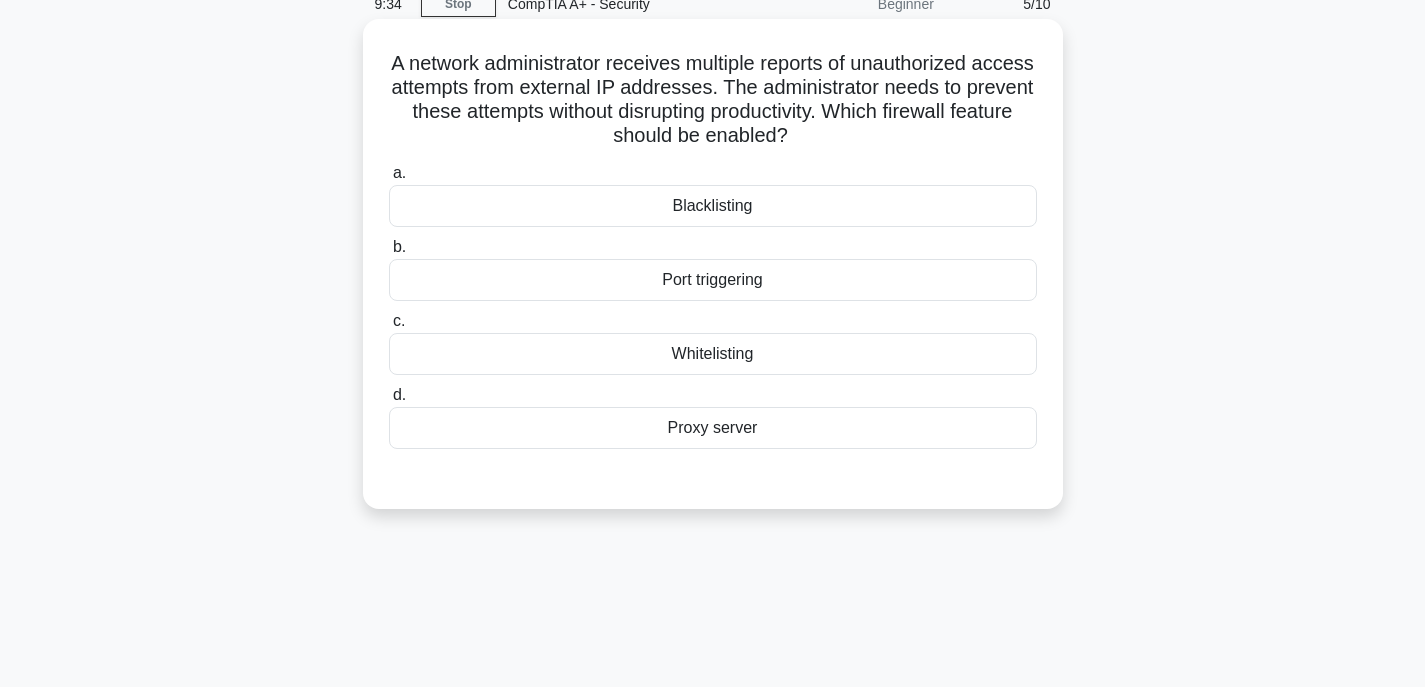 click on "Port triggering" at bounding box center [713, 280] 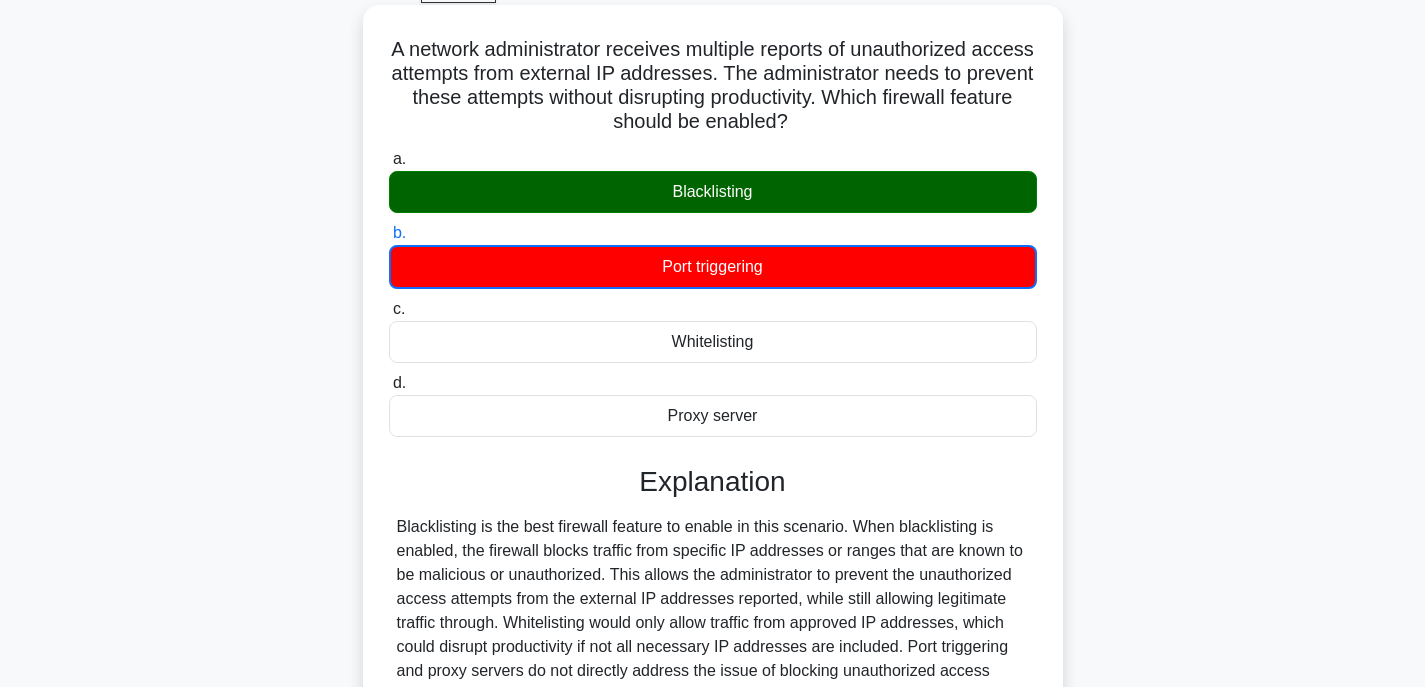 scroll, scrollTop: 393, scrollLeft: 0, axis: vertical 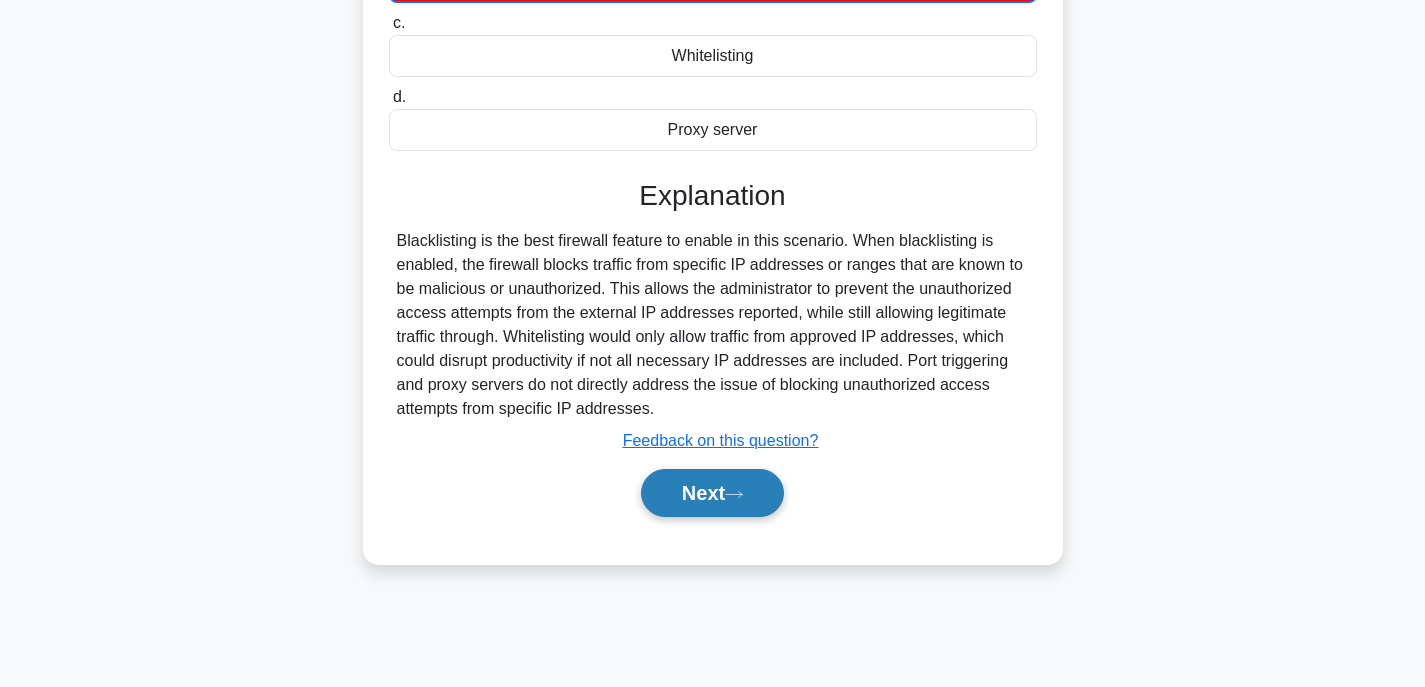 click on "Next" at bounding box center [712, 493] 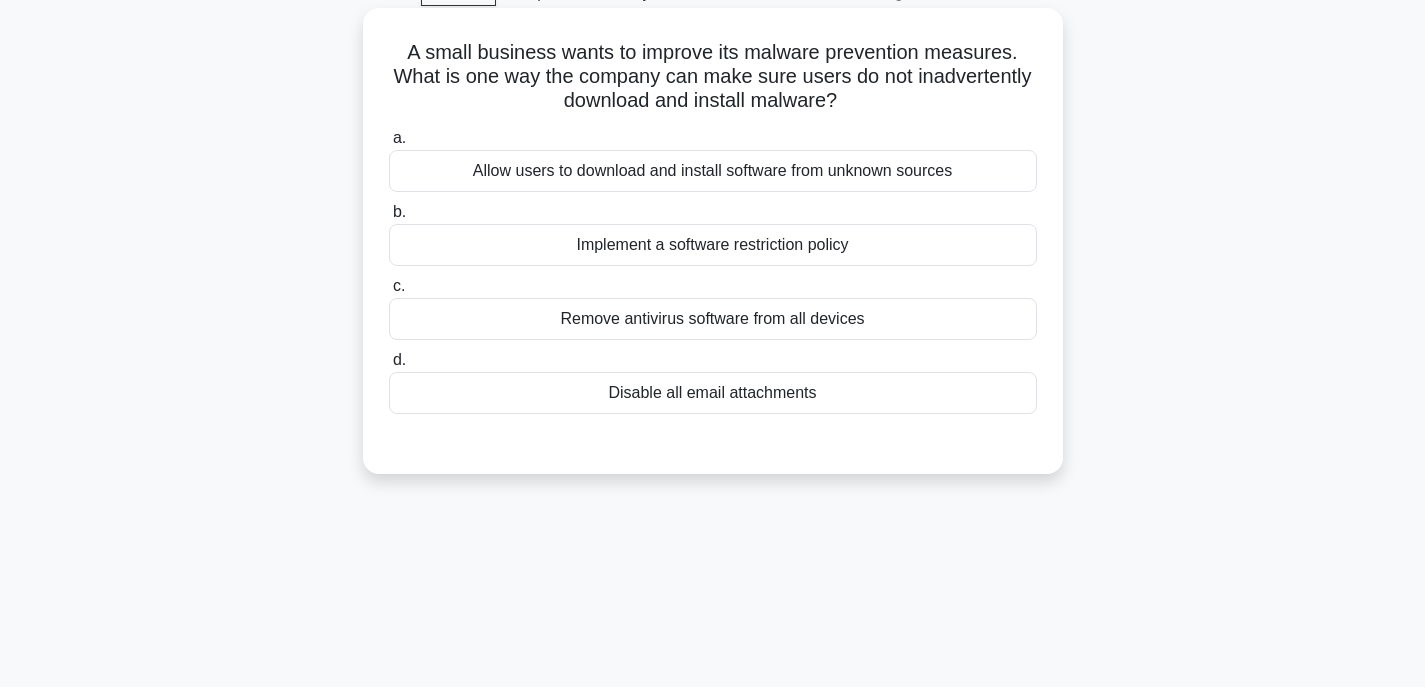 scroll, scrollTop: 93, scrollLeft: 0, axis: vertical 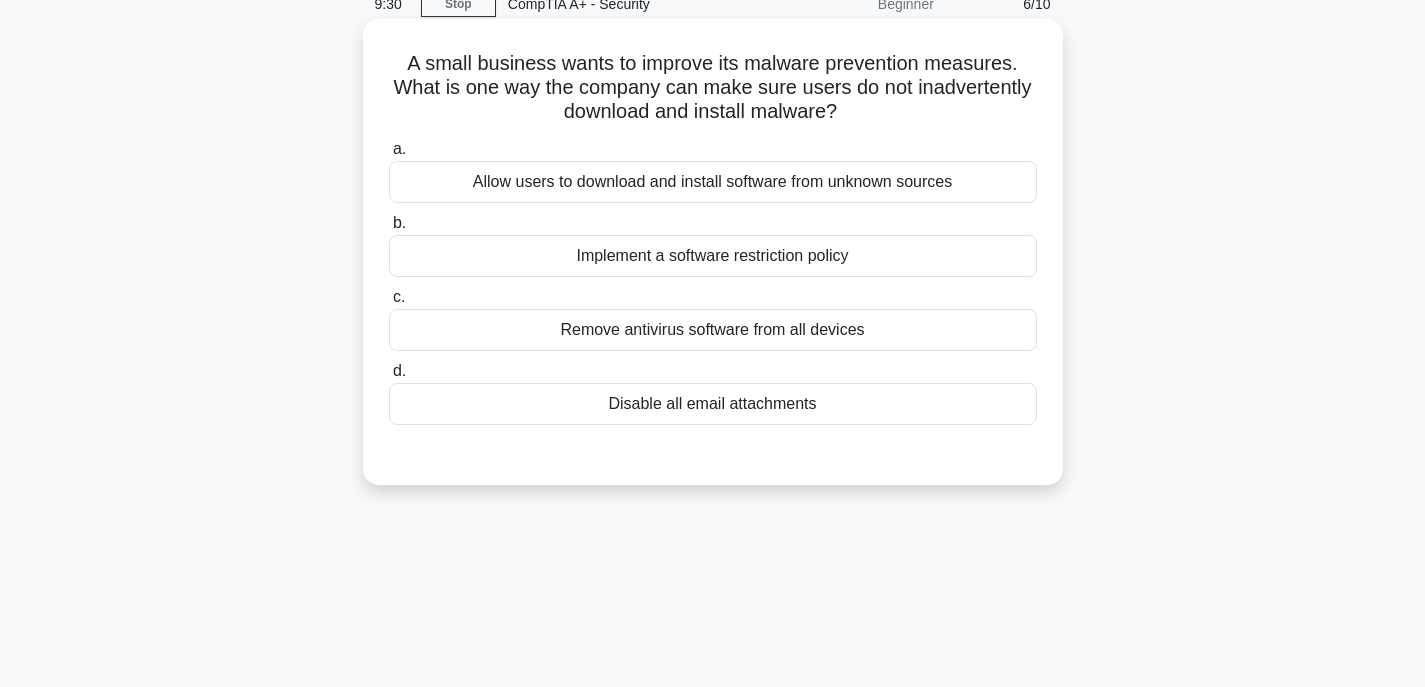 click on "Allow users to download and install software from unknown sources" at bounding box center [713, 182] 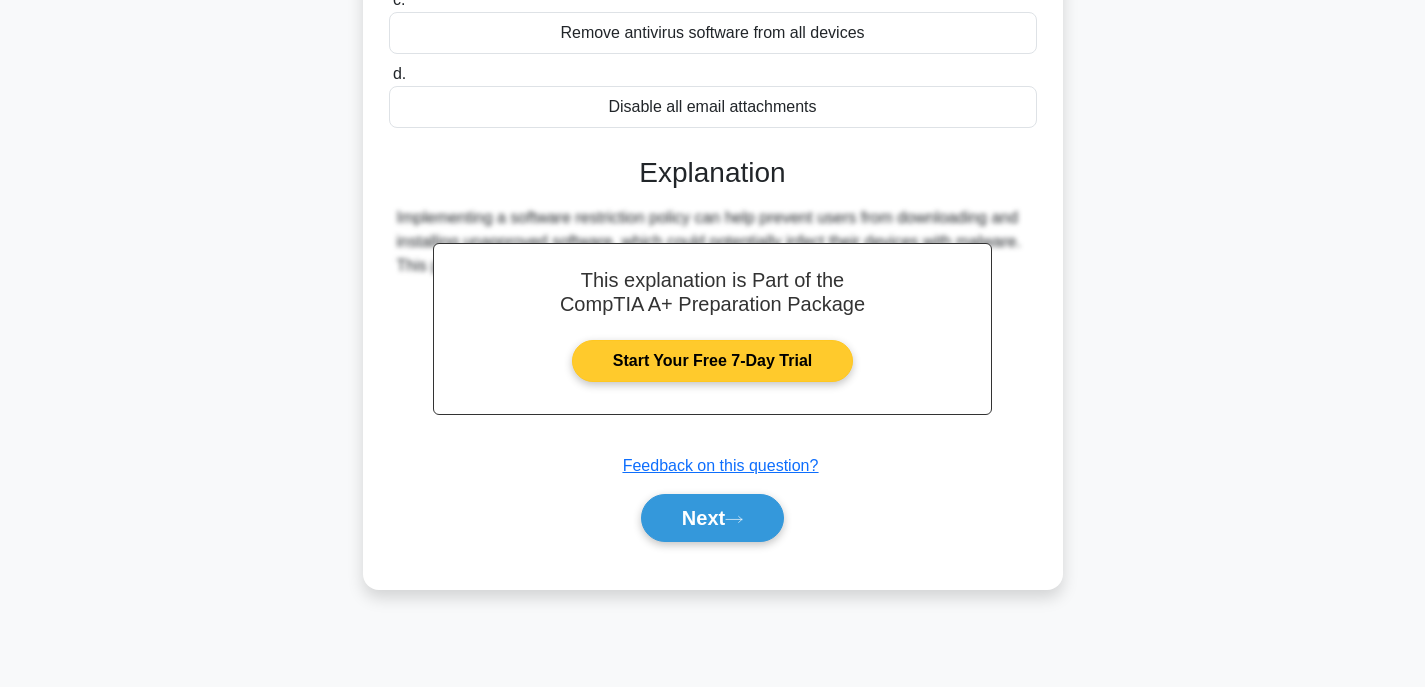scroll, scrollTop: 393, scrollLeft: 0, axis: vertical 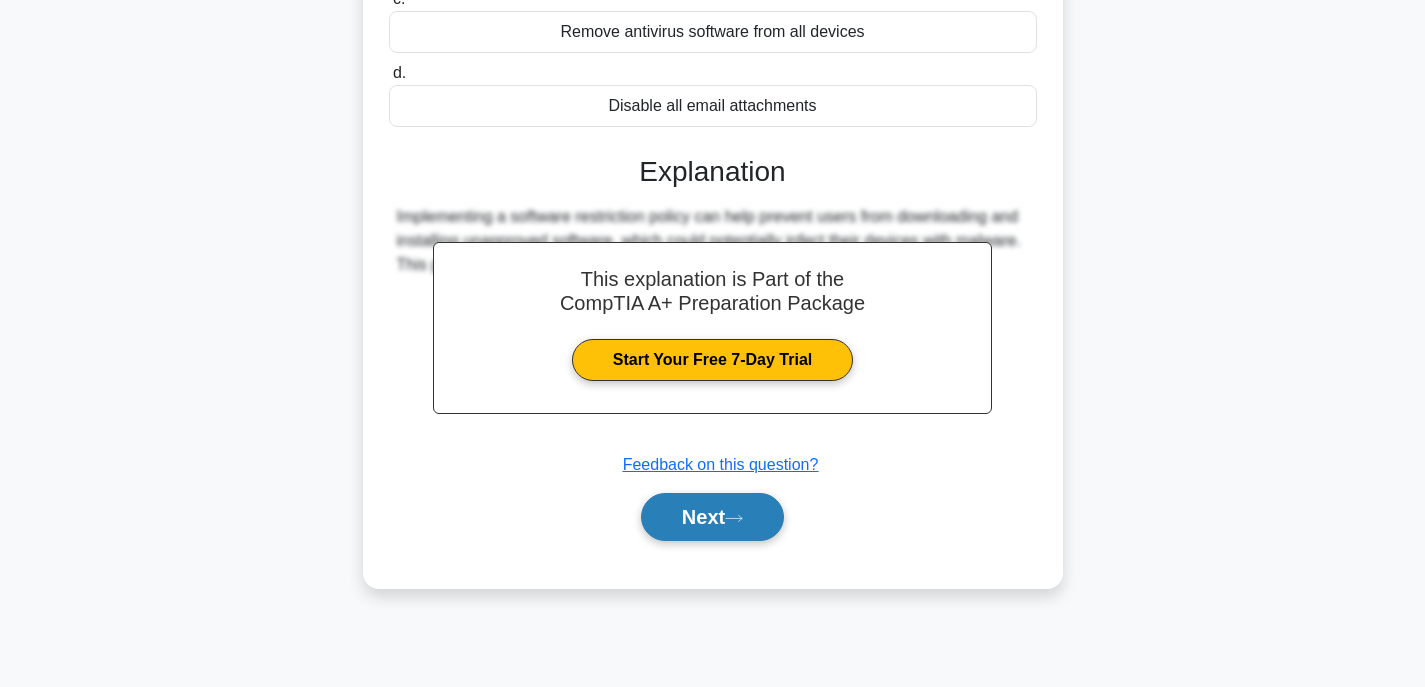 click on "Next" at bounding box center (712, 517) 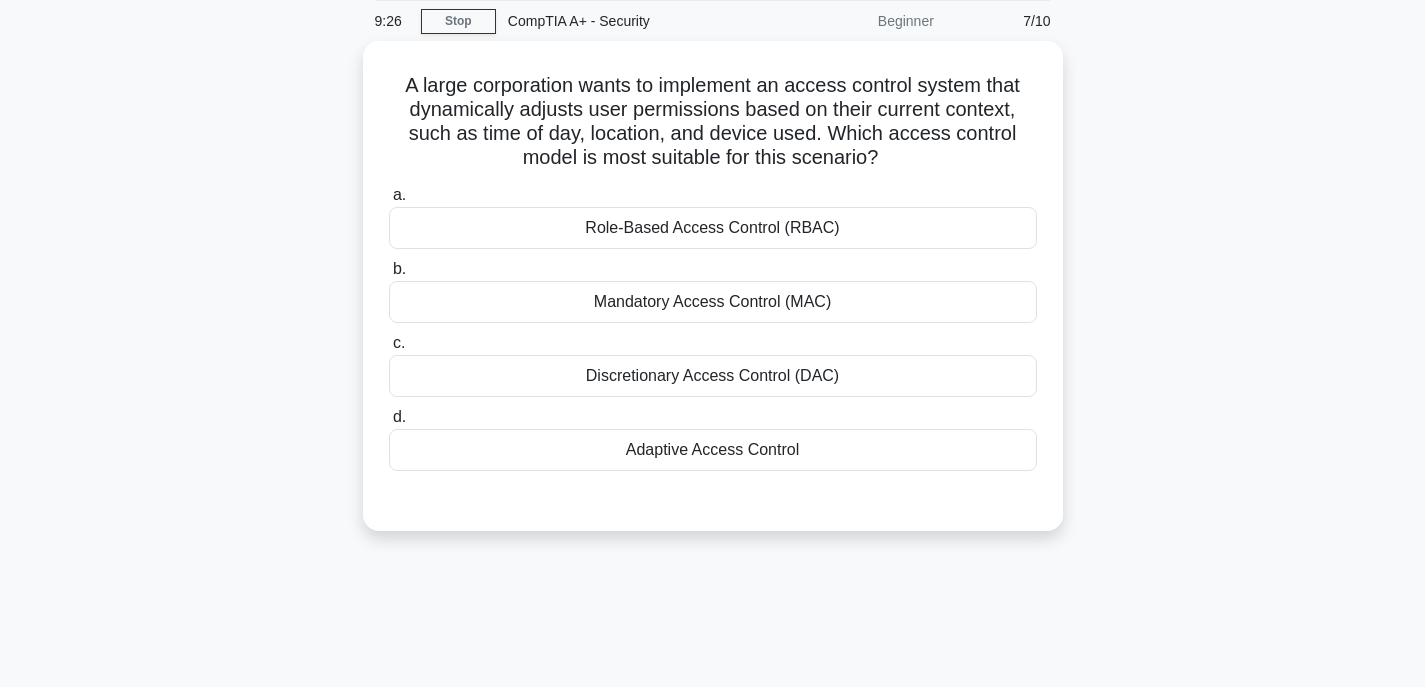 scroll, scrollTop: 0, scrollLeft: 0, axis: both 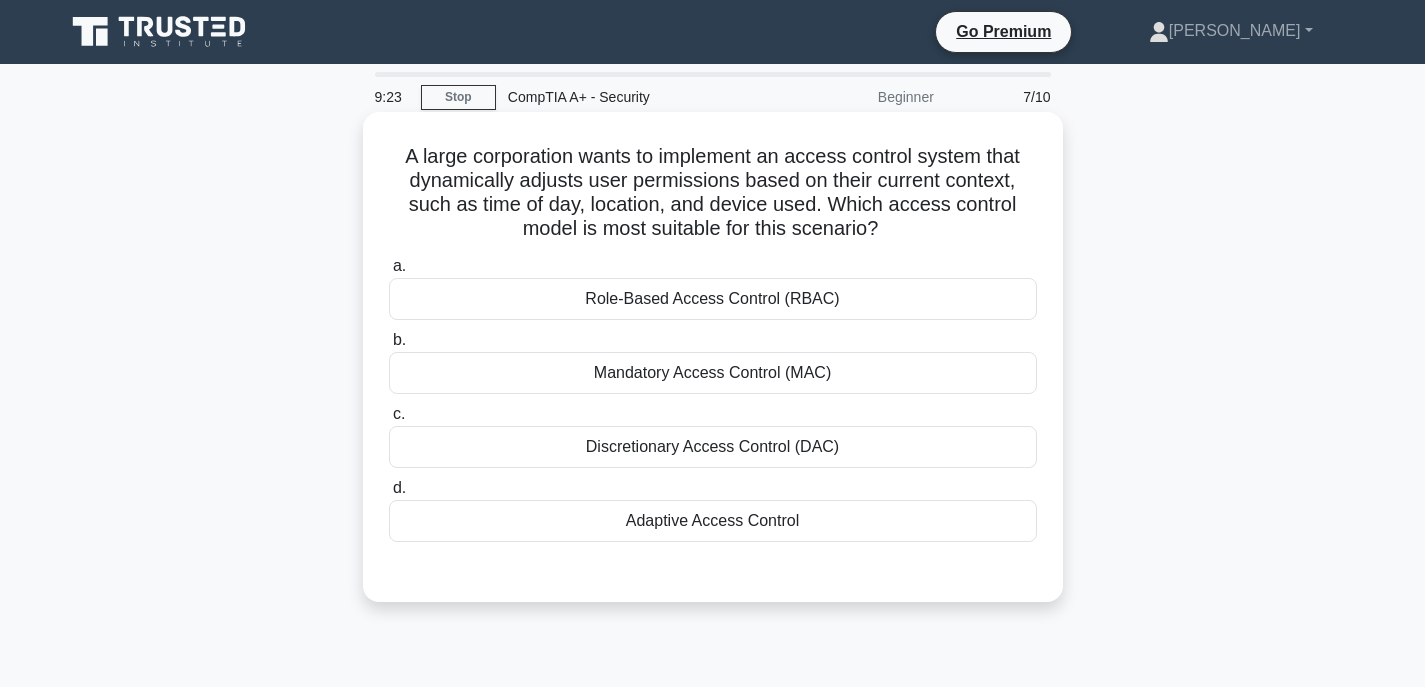 click on "Mandatory Access Control (MAC)" at bounding box center [713, 373] 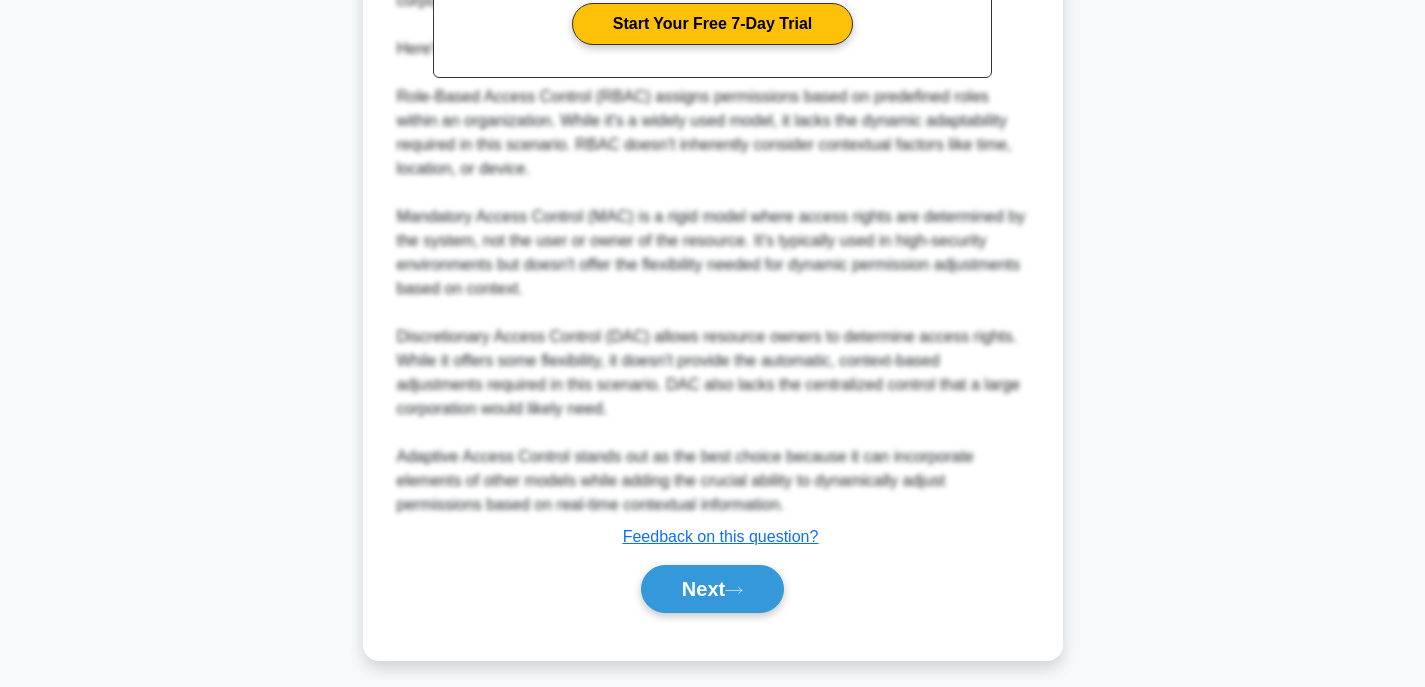 scroll, scrollTop: 765, scrollLeft: 0, axis: vertical 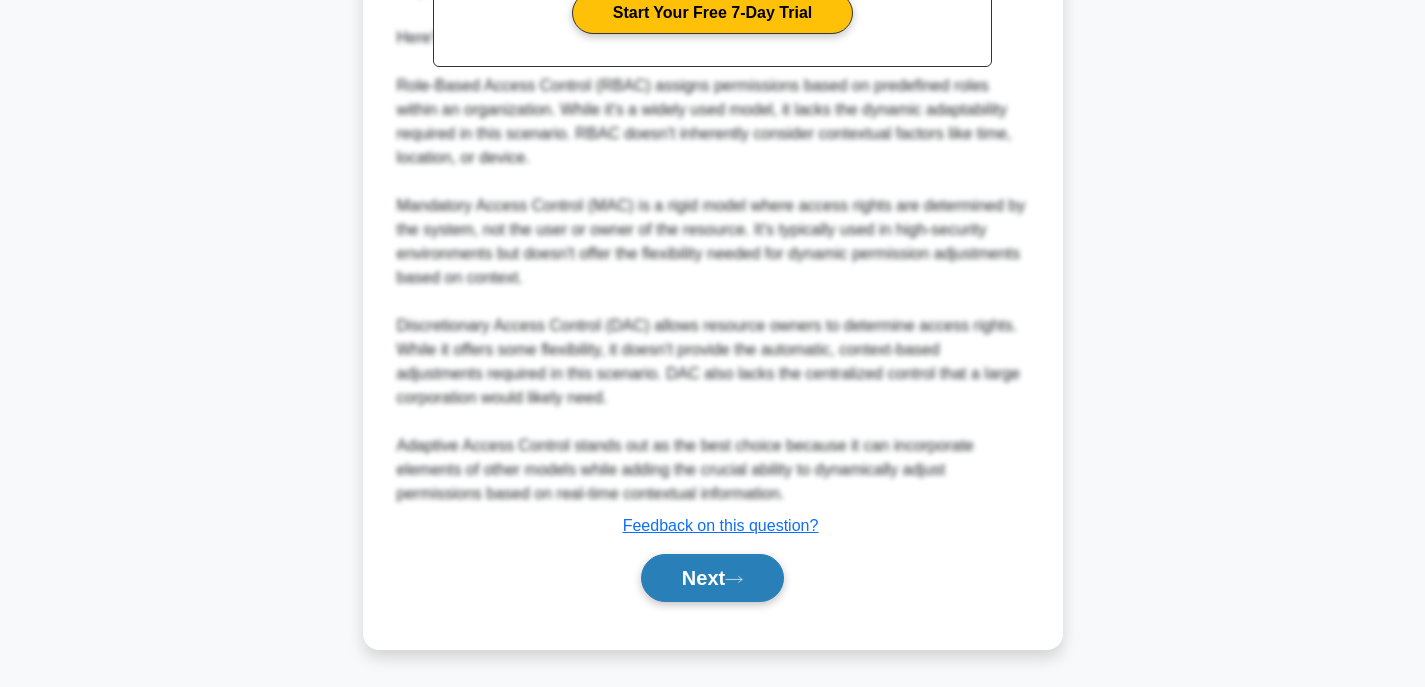 click on "Next" at bounding box center (712, 578) 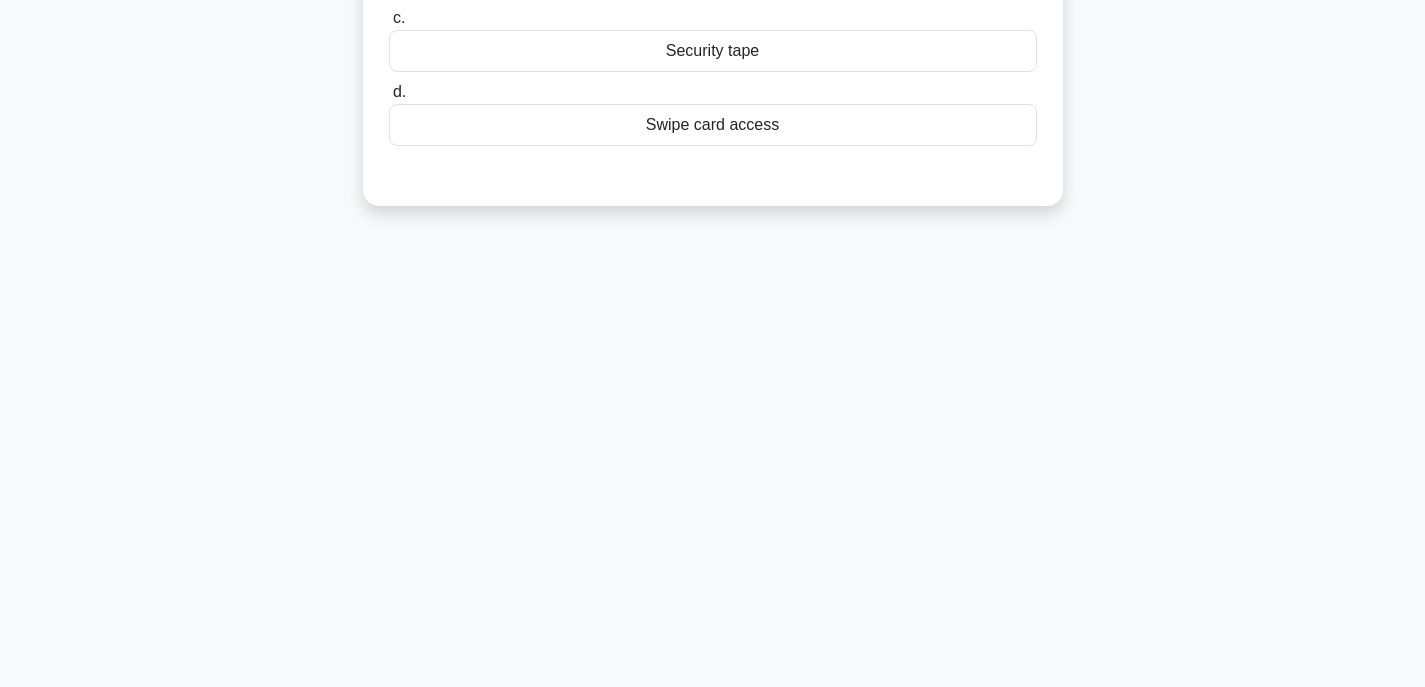 scroll, scrollTop: 193, scrollLeft: 0, axis: vertical 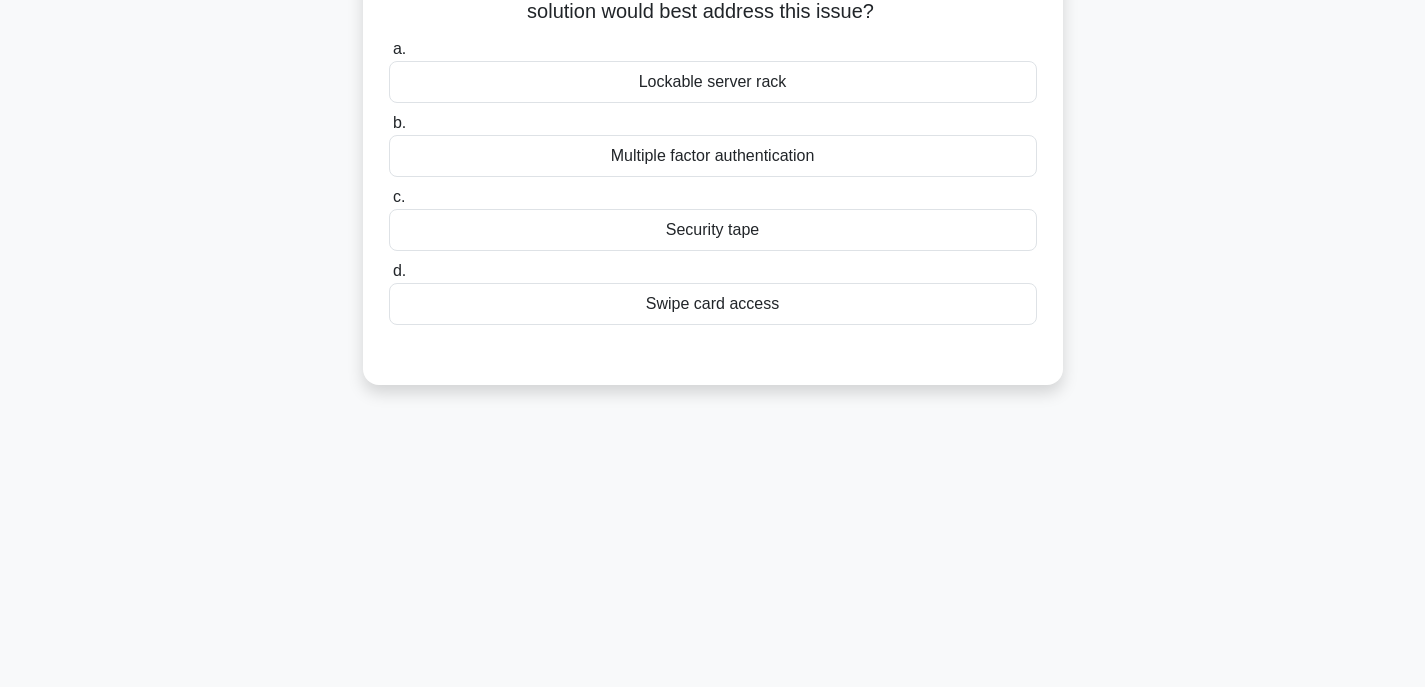 click on "Multiple factor authentication" at bounding box center (713, 156) 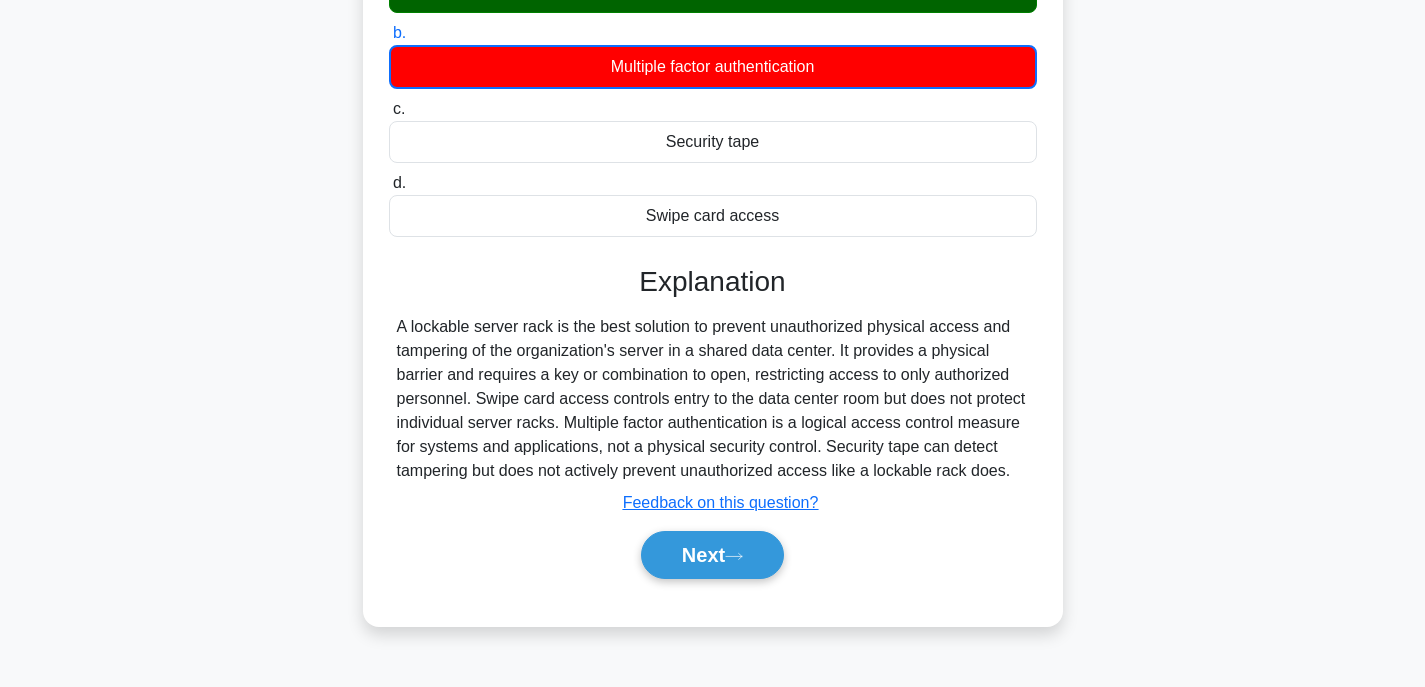 scroll, scrollTop: 393, scrollLeft: 0, axis: vertical 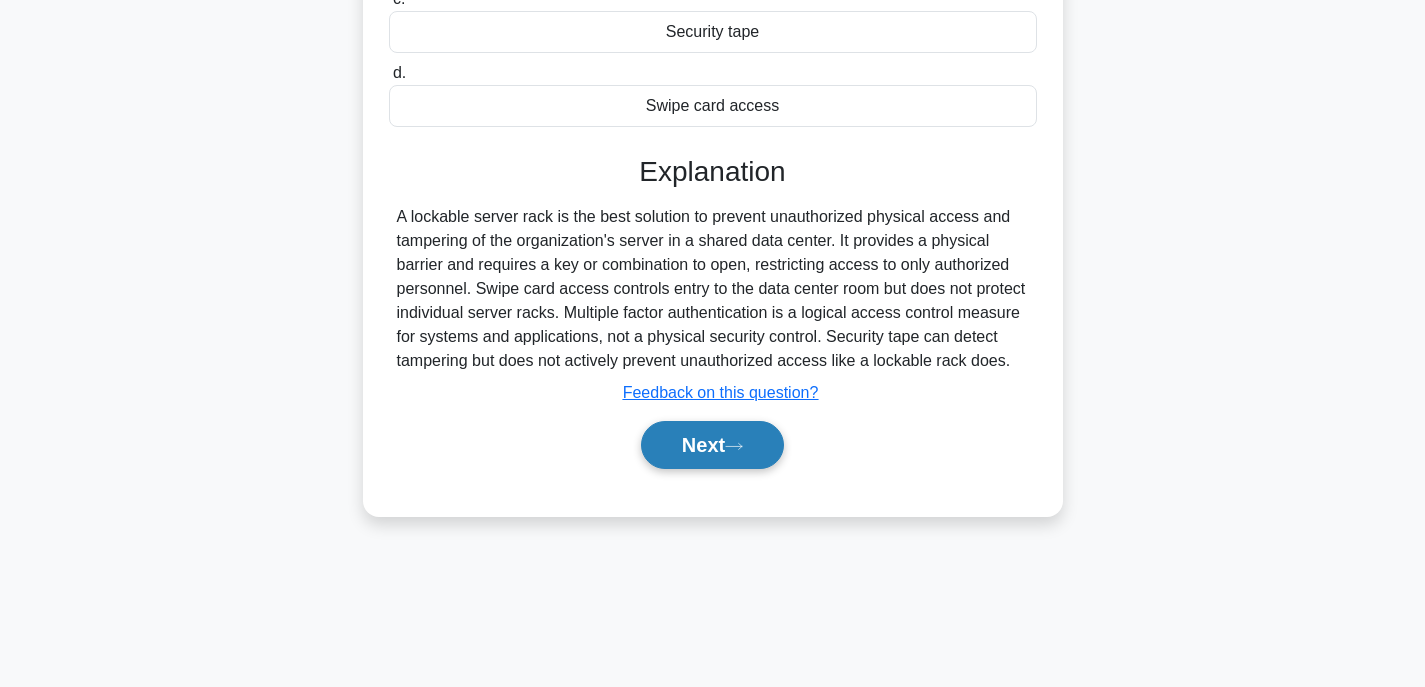 click on "Next" at bounding box center [712, 445] 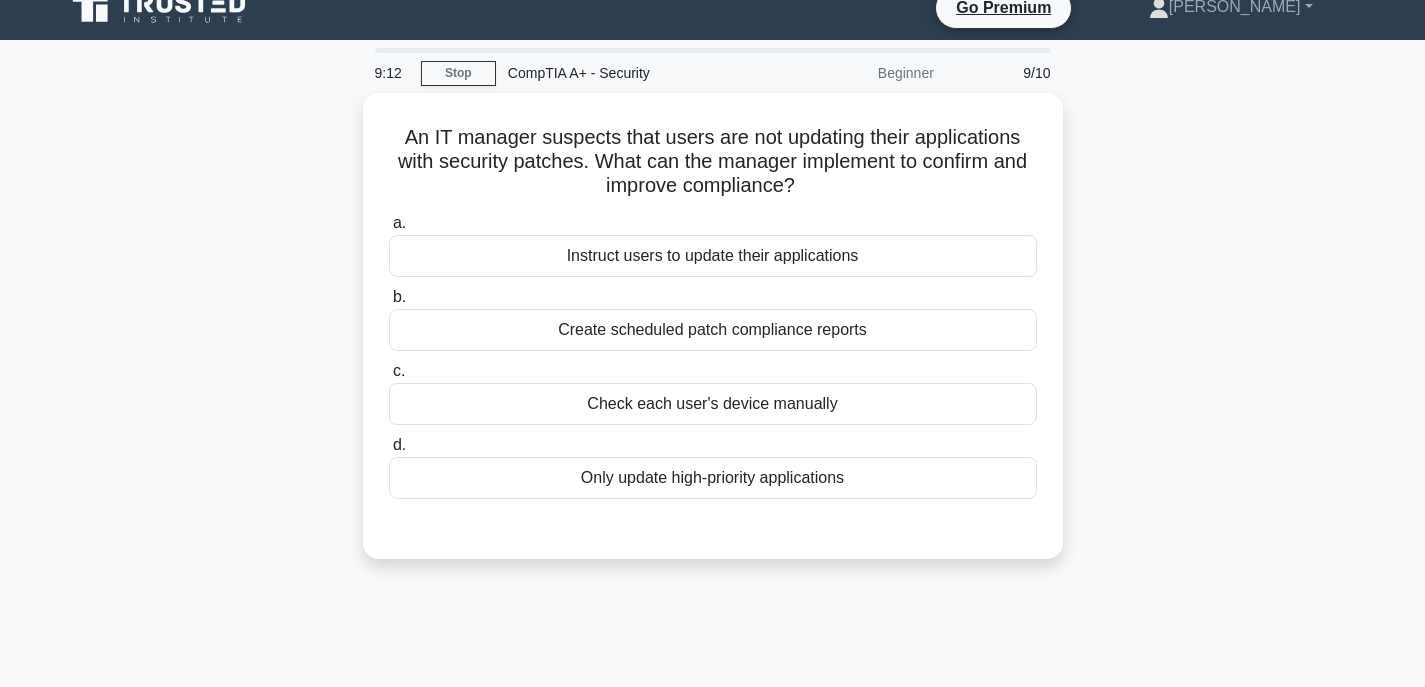 scroll, scrollTop: 0, scrollLeft: 0, axis: both 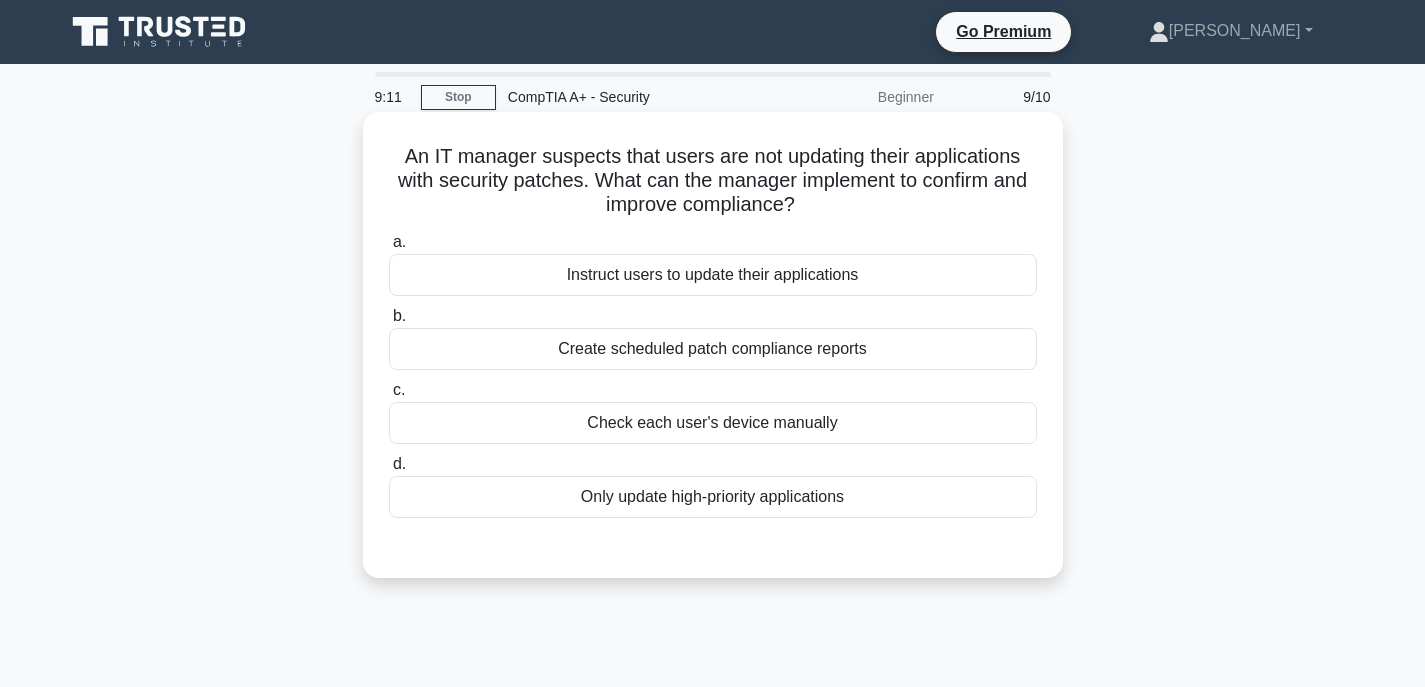 click on "b.
Create scheduled patch compliance reports" at bounding box center (713, 337) 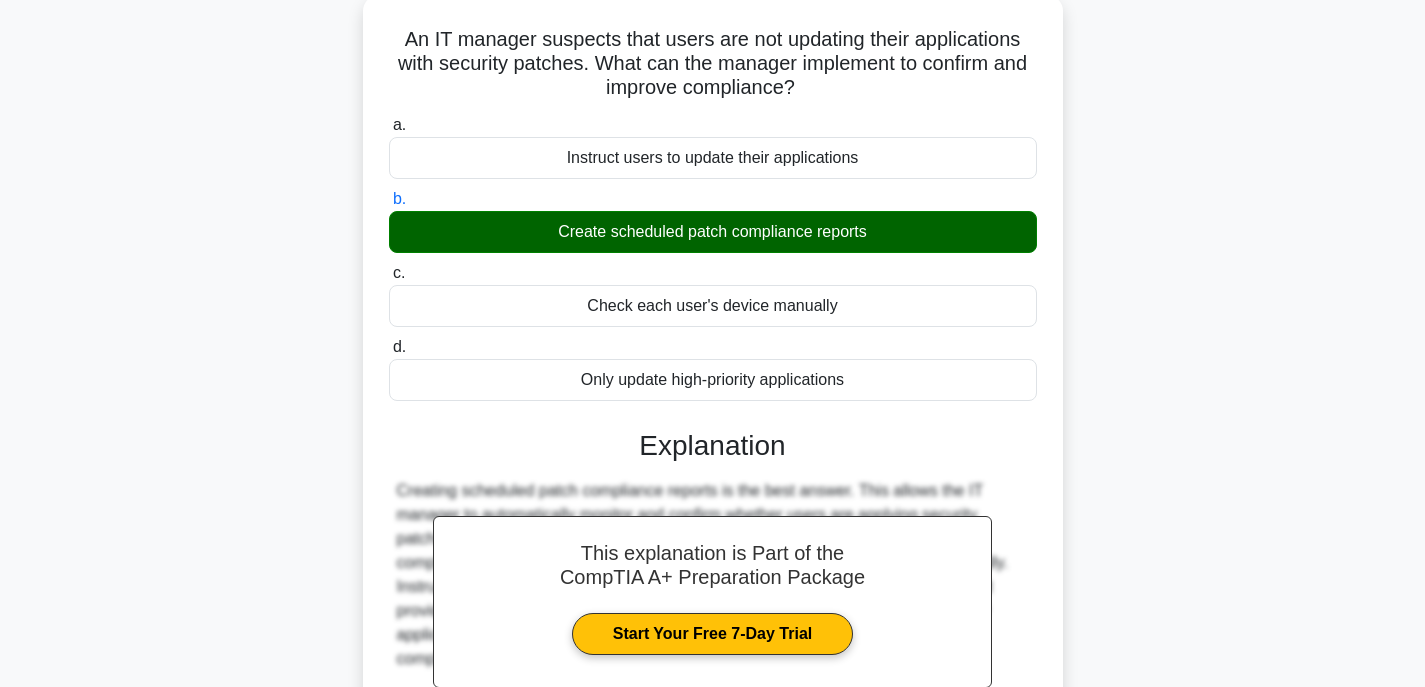 scroll, scrollTop: 393, scrollLeft: 0, axis: vertical 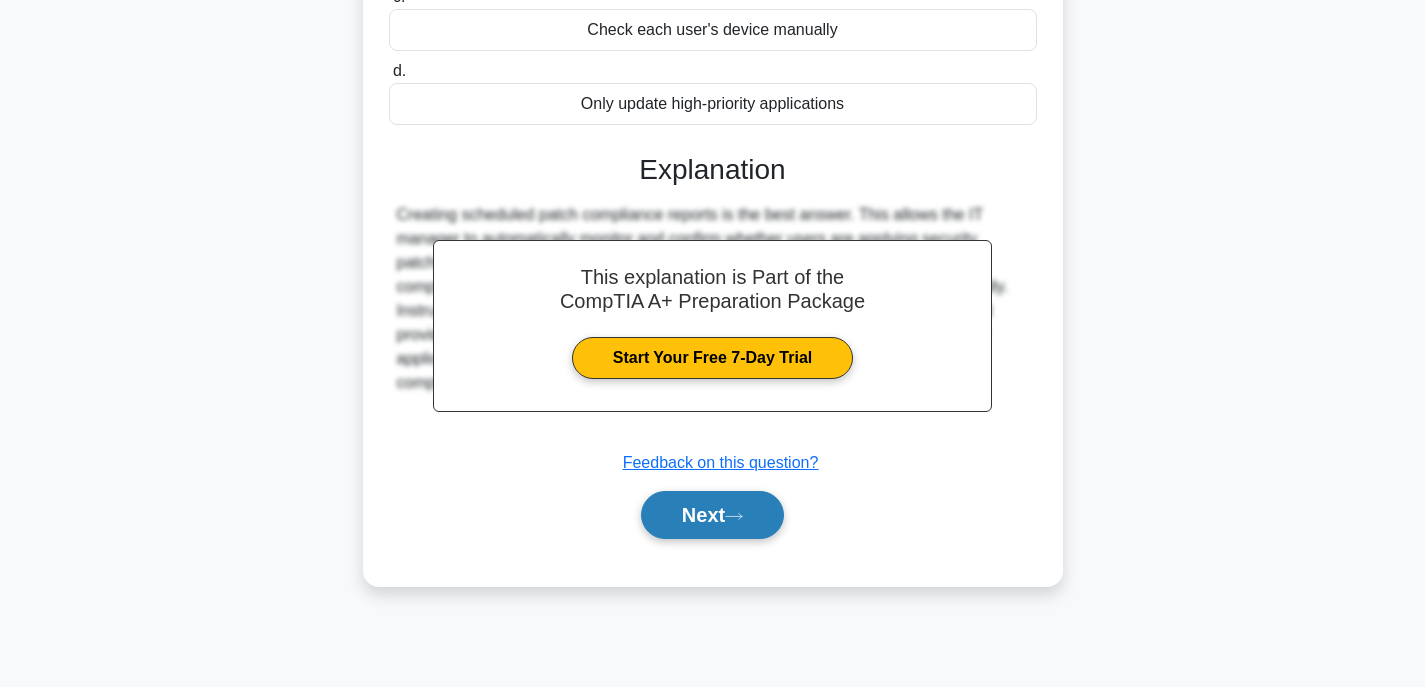 click on "Next" at bounding box center [712, 515] 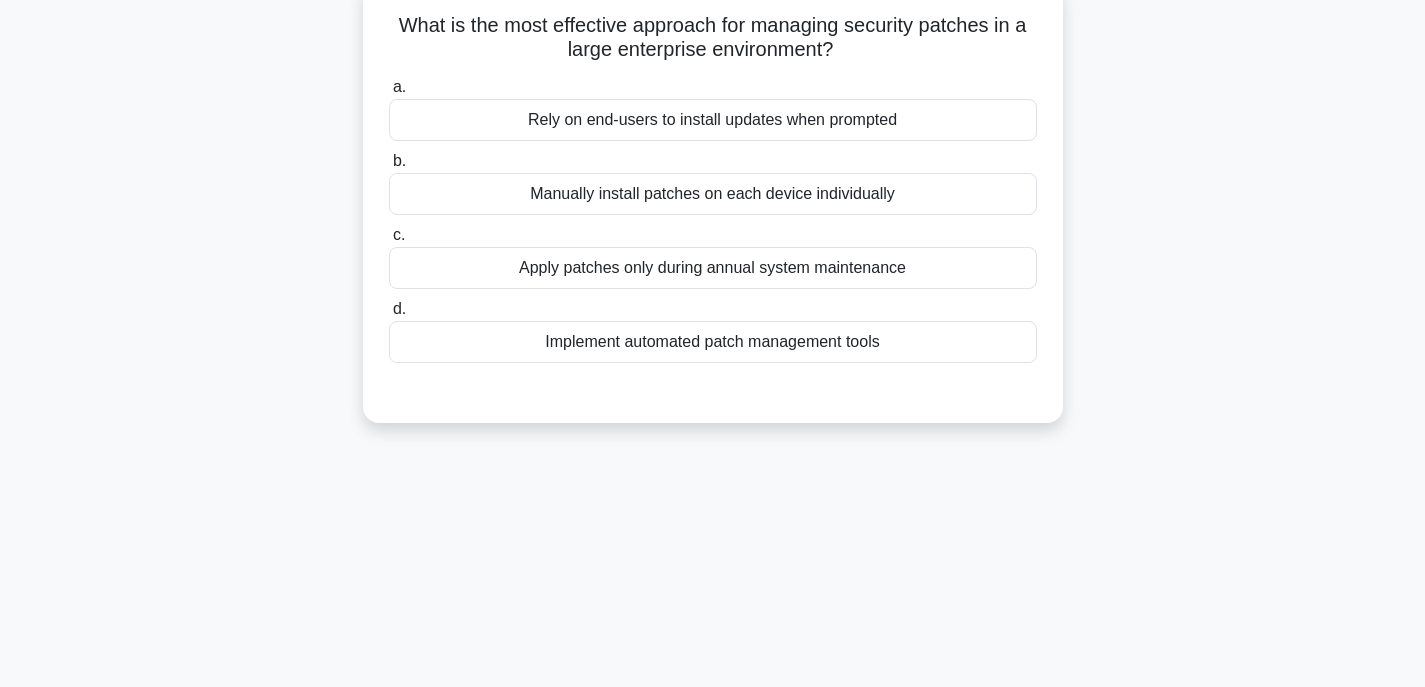 scroll, scrollTop: 0, scrollLeft: 0, axis: both 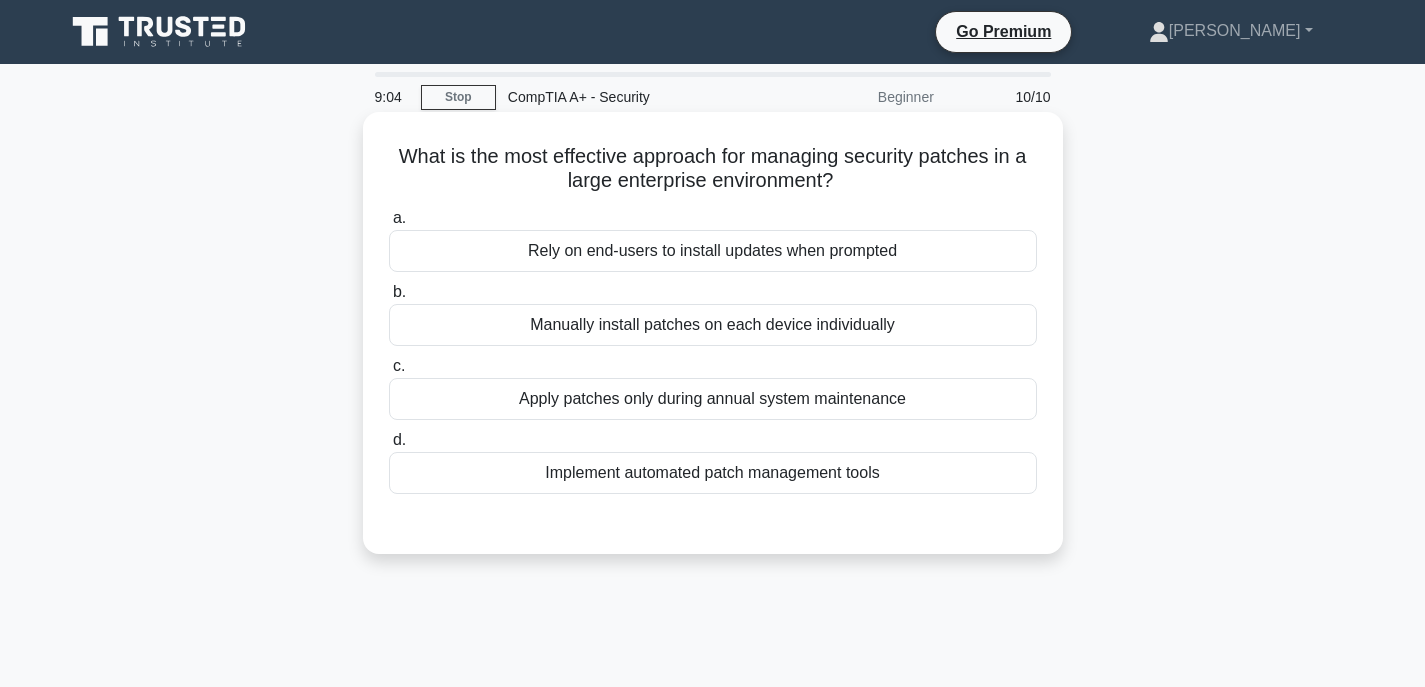 click on "Apply patches only during annual system maintenance" at bounding box center [713, 399] 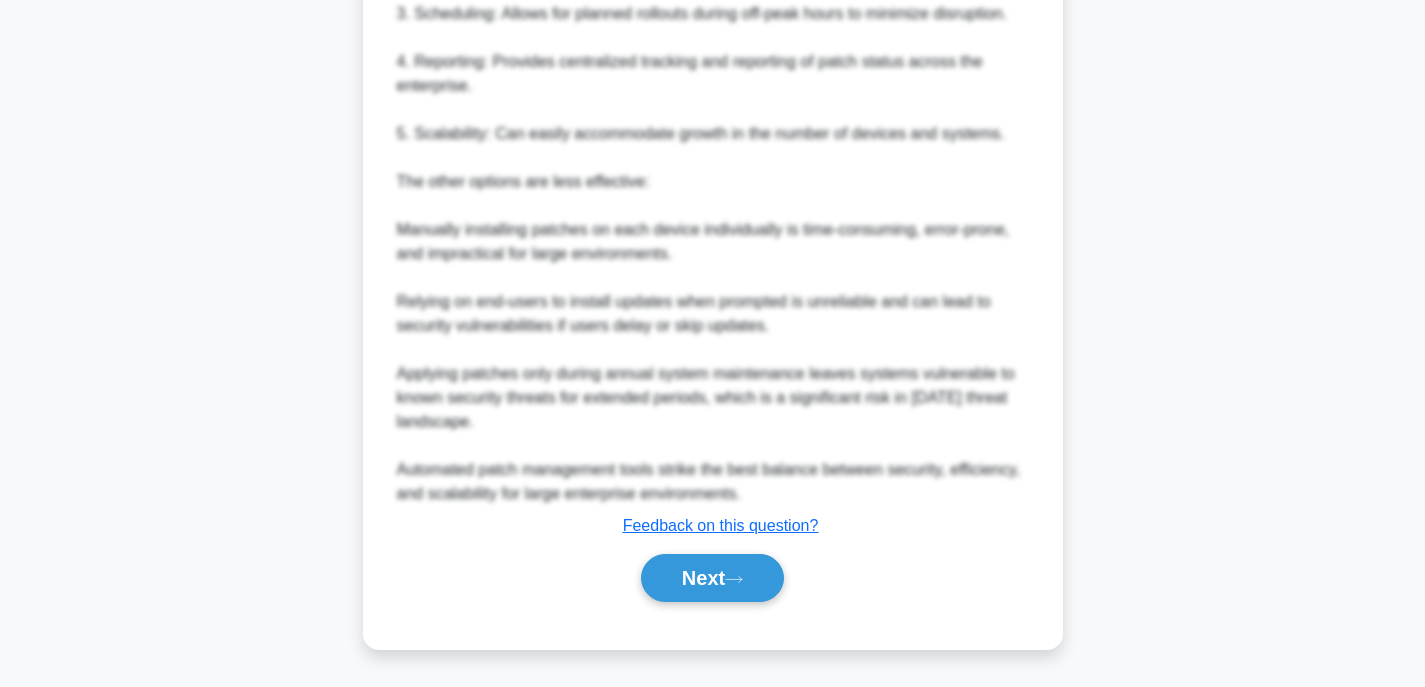scroll, scrollTop: 813, scrollLeft: 0, axis: vertical 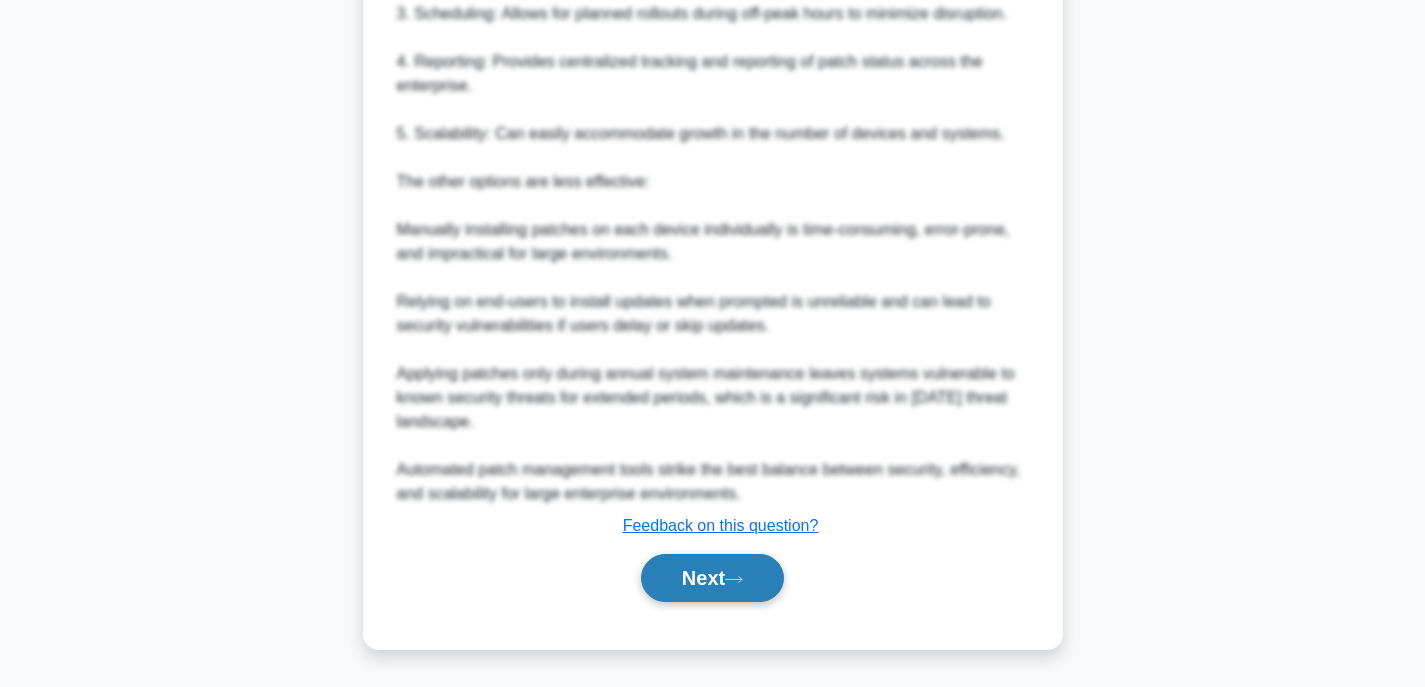 click on "Next" at bounding box center [712, 578] 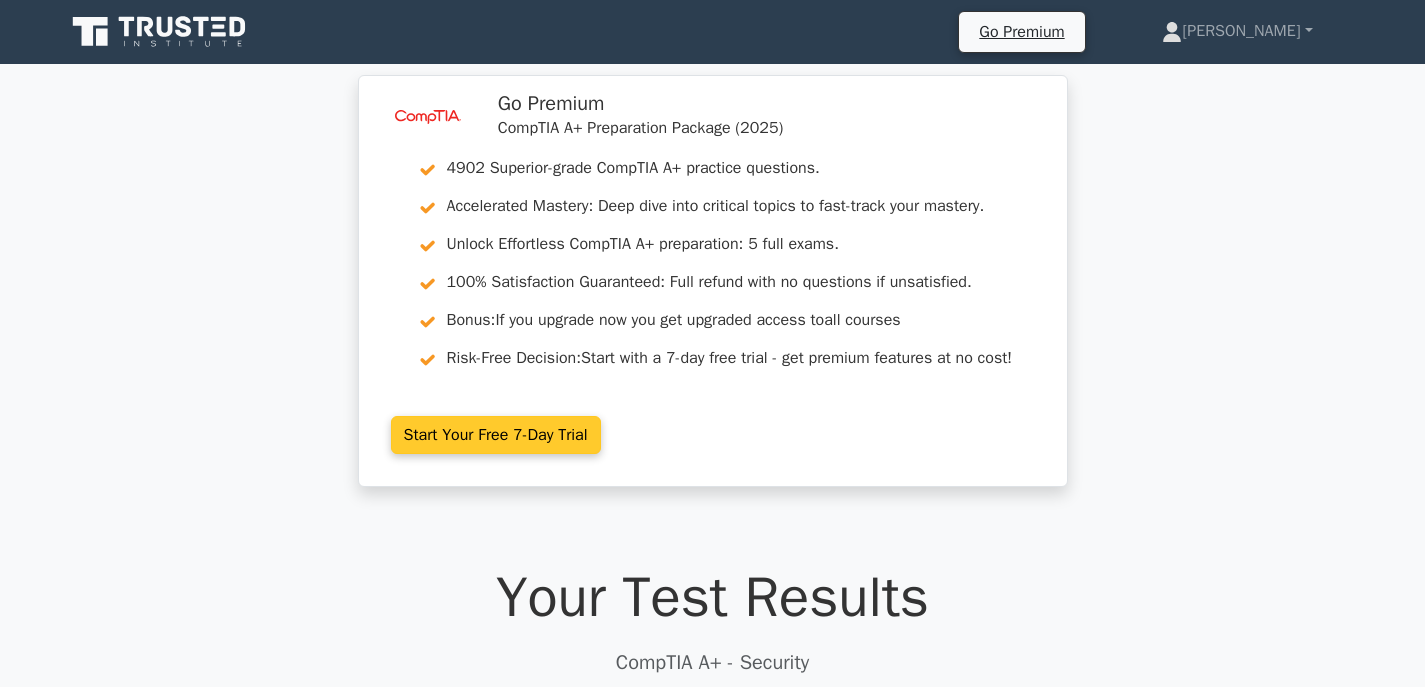 scroll, scrollTop: 0, scrollLeft: 0, axis: both 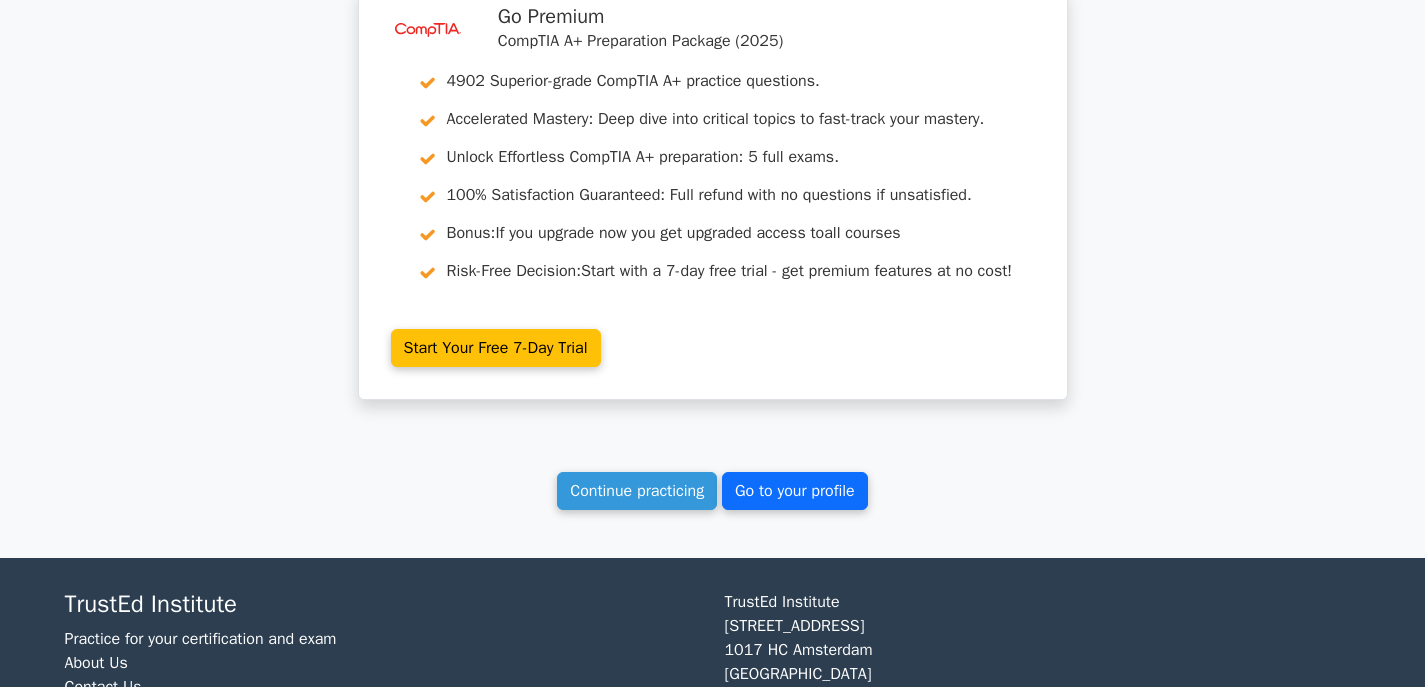click on "Go to your profile" at bounding box center [795, 491] 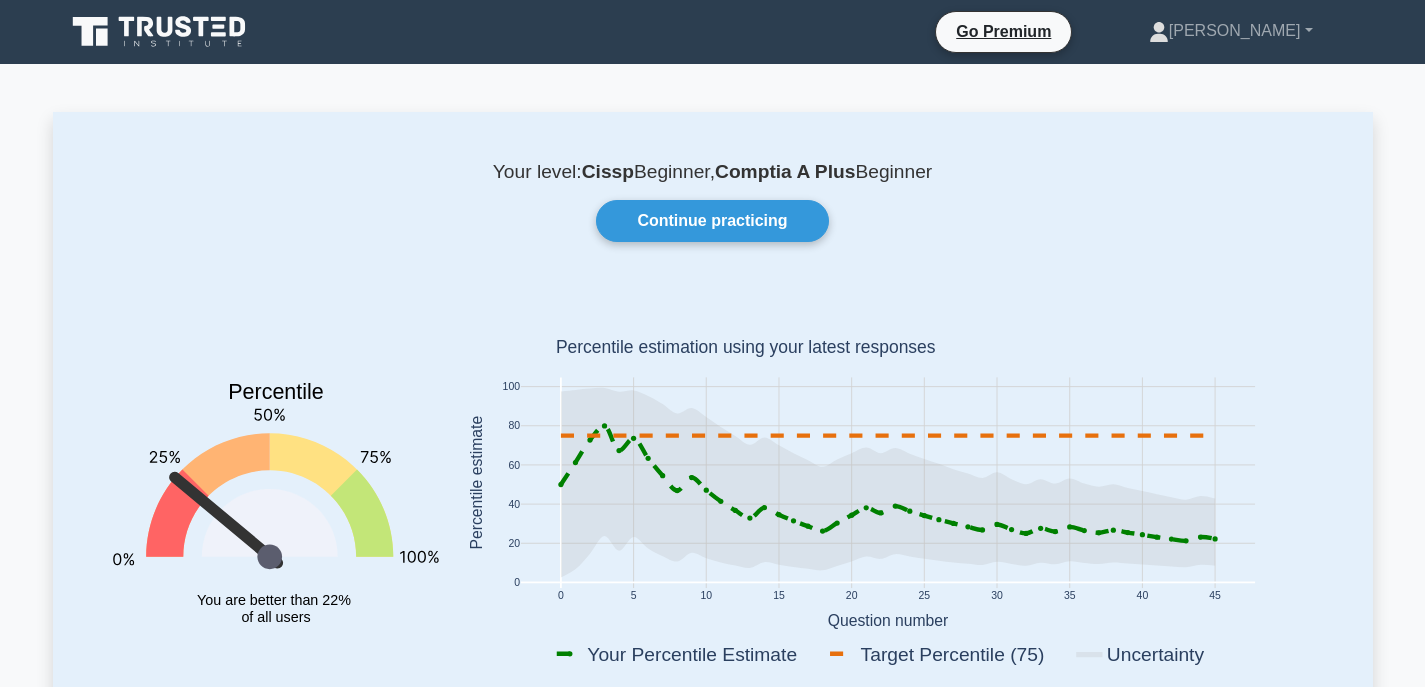 scroll, scrollTop: 0, scrollLeft: 0, axis: both 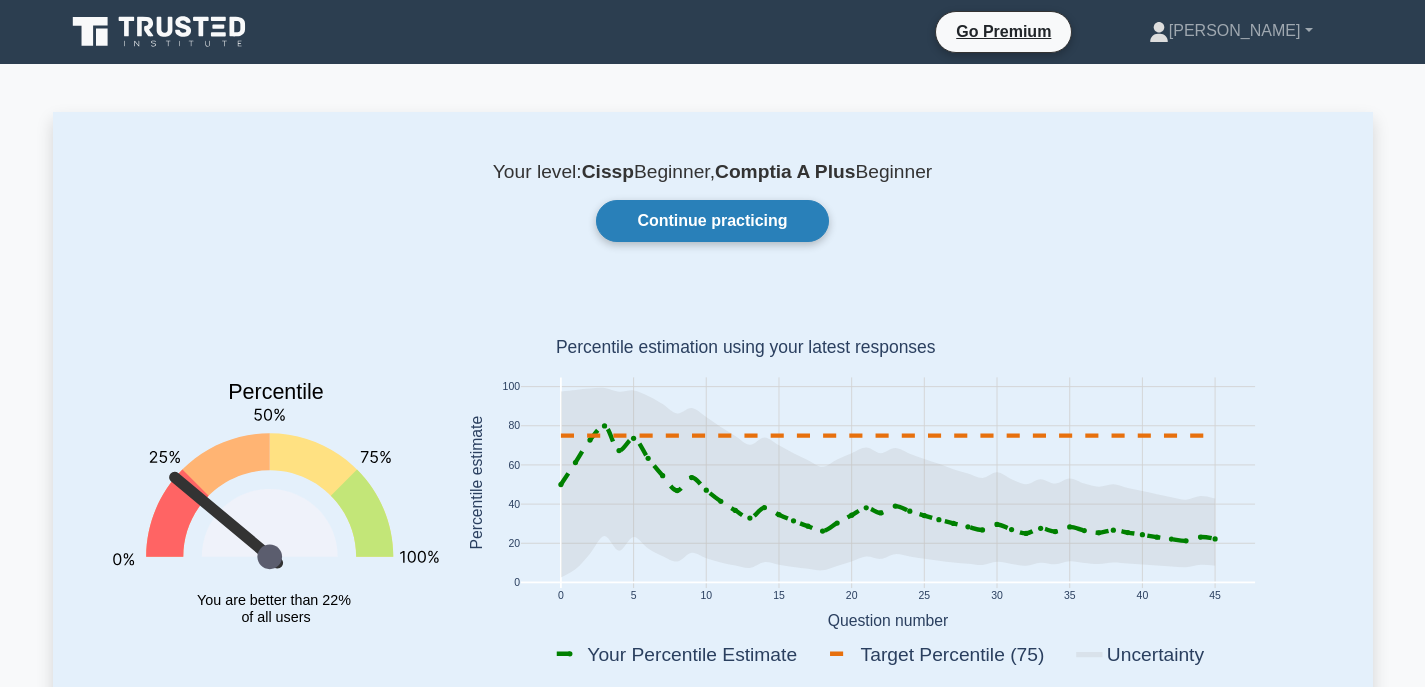 click on "Continue practicing" at bounding box center (712, 221) 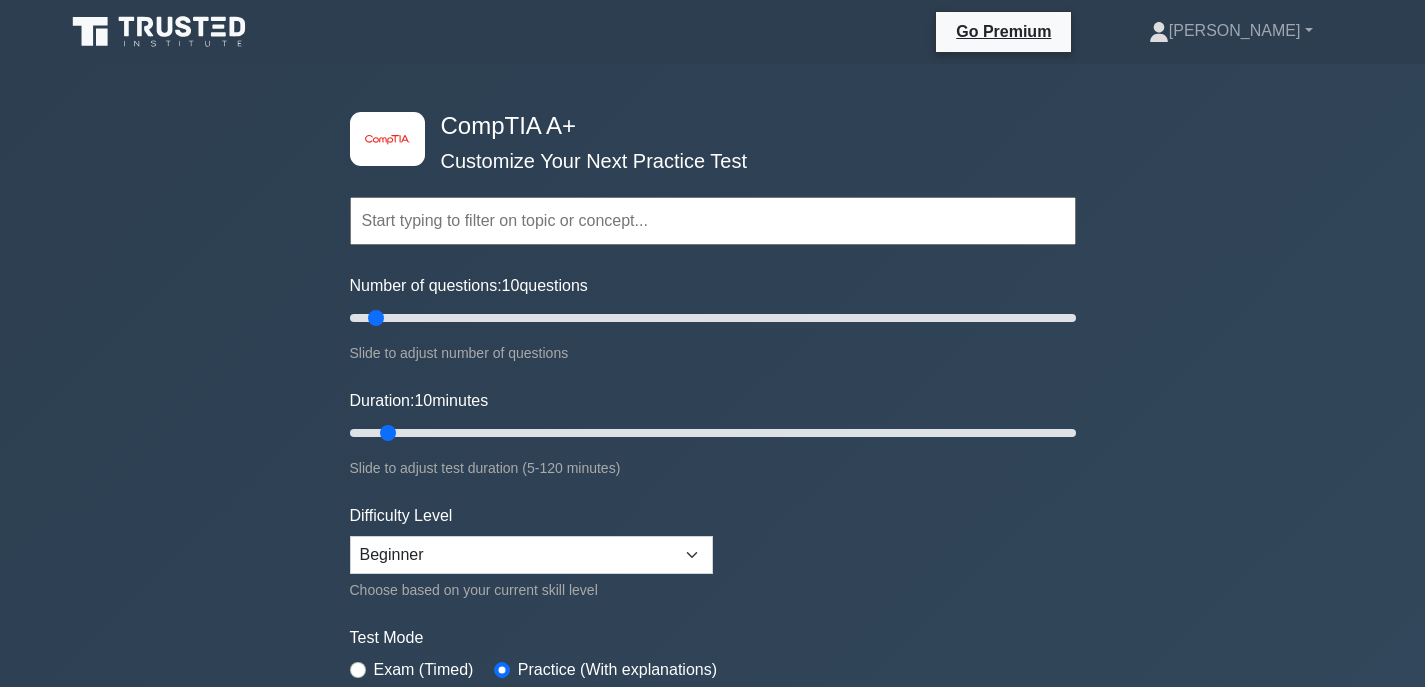 scroll, scrollTop: 0, scrollLeft: 0, axis: both 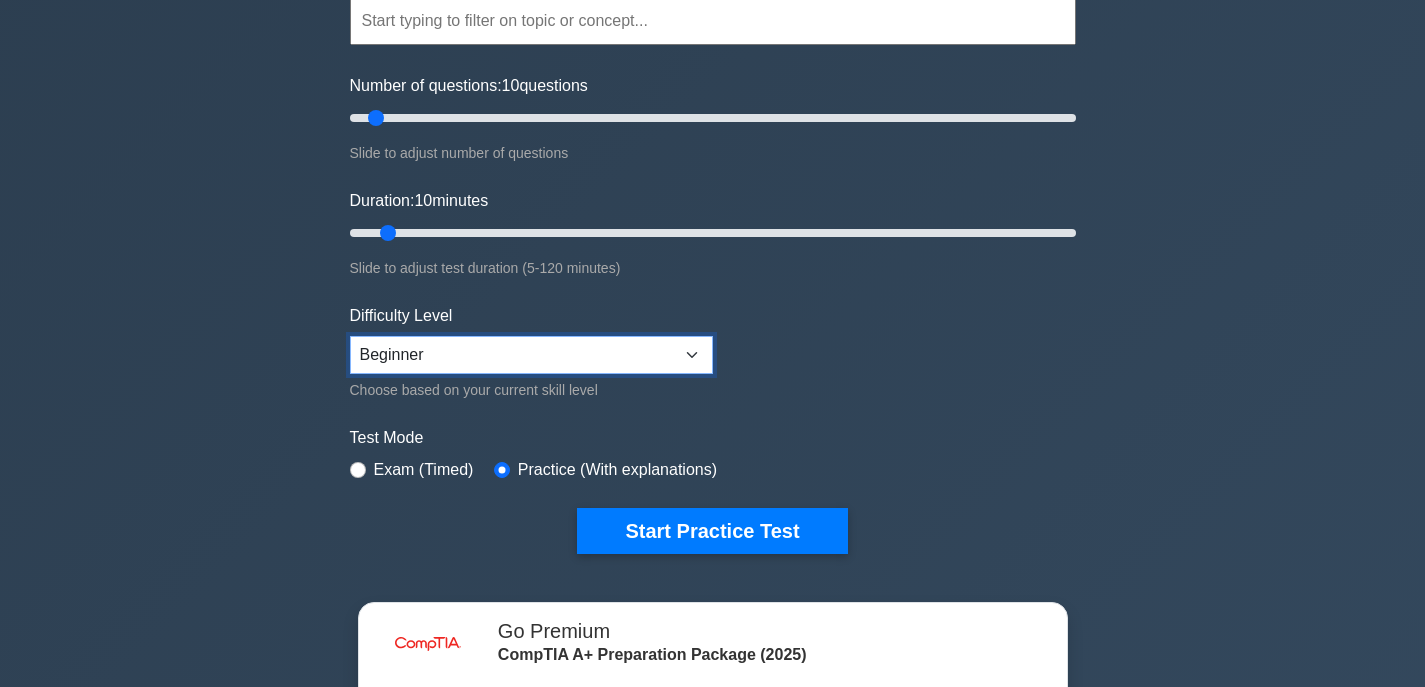 click on "Beginner
Intermediate
Expert" at bounding box center [531, 355] 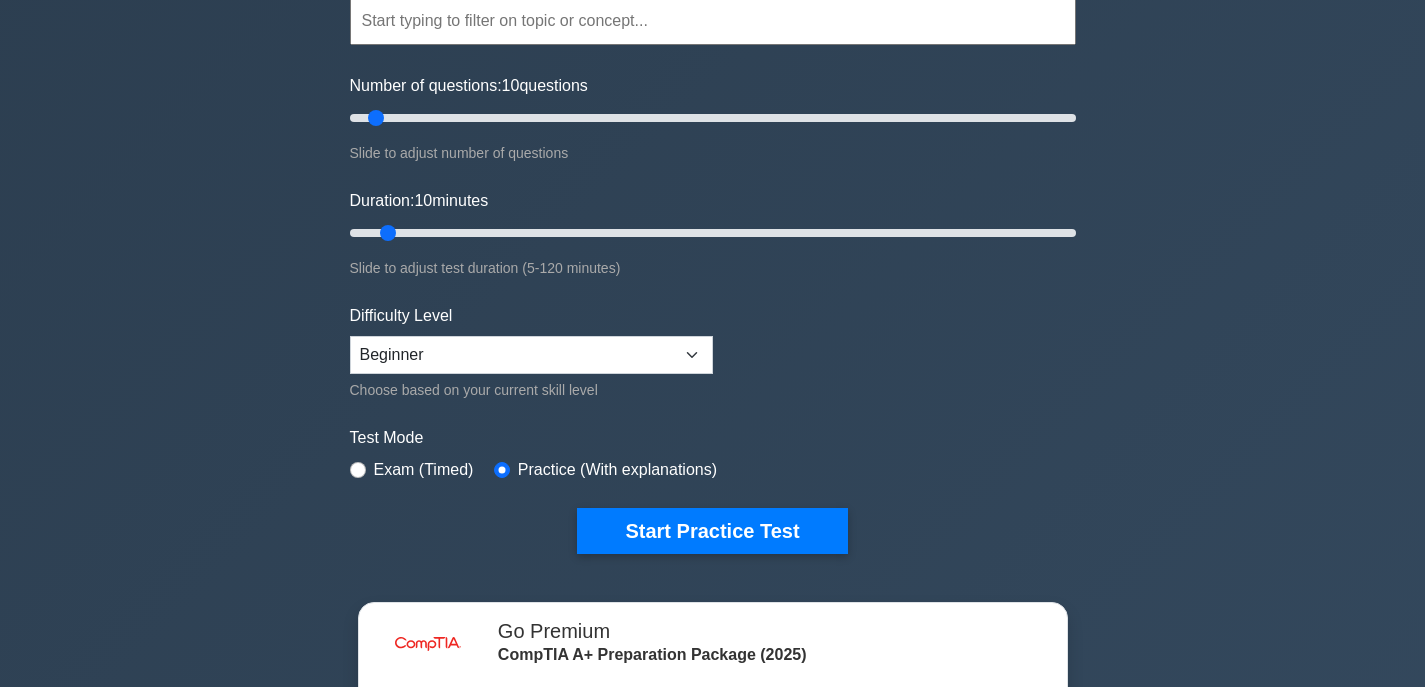 click on "Topics
Hardware
Operating Systems
Networking
Security
Troubleshooting
Mobile Devices
Virtualization and Cloud Computing
Hardware and Network Troubleshooting
Operational Procedures" at bounding box center [713, 245] 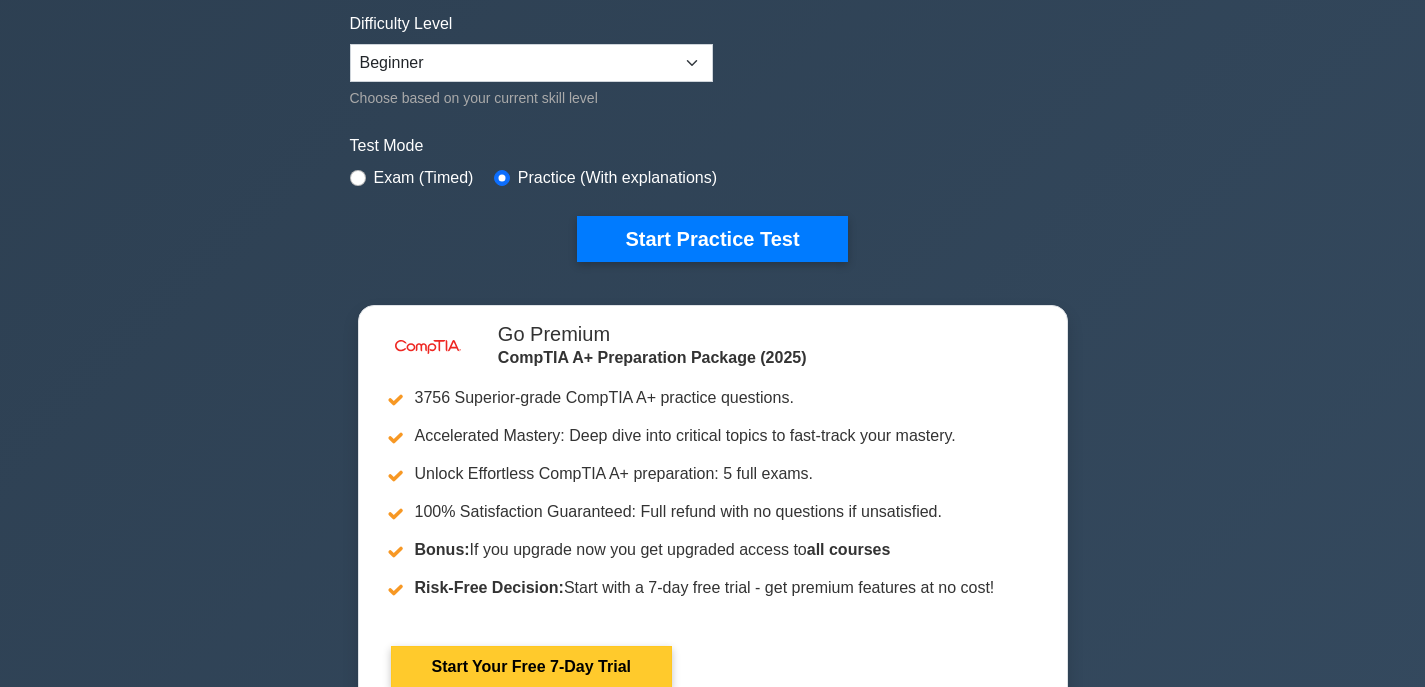 scroll, scrollTop: 0, scrollLeft: 0, axis: both 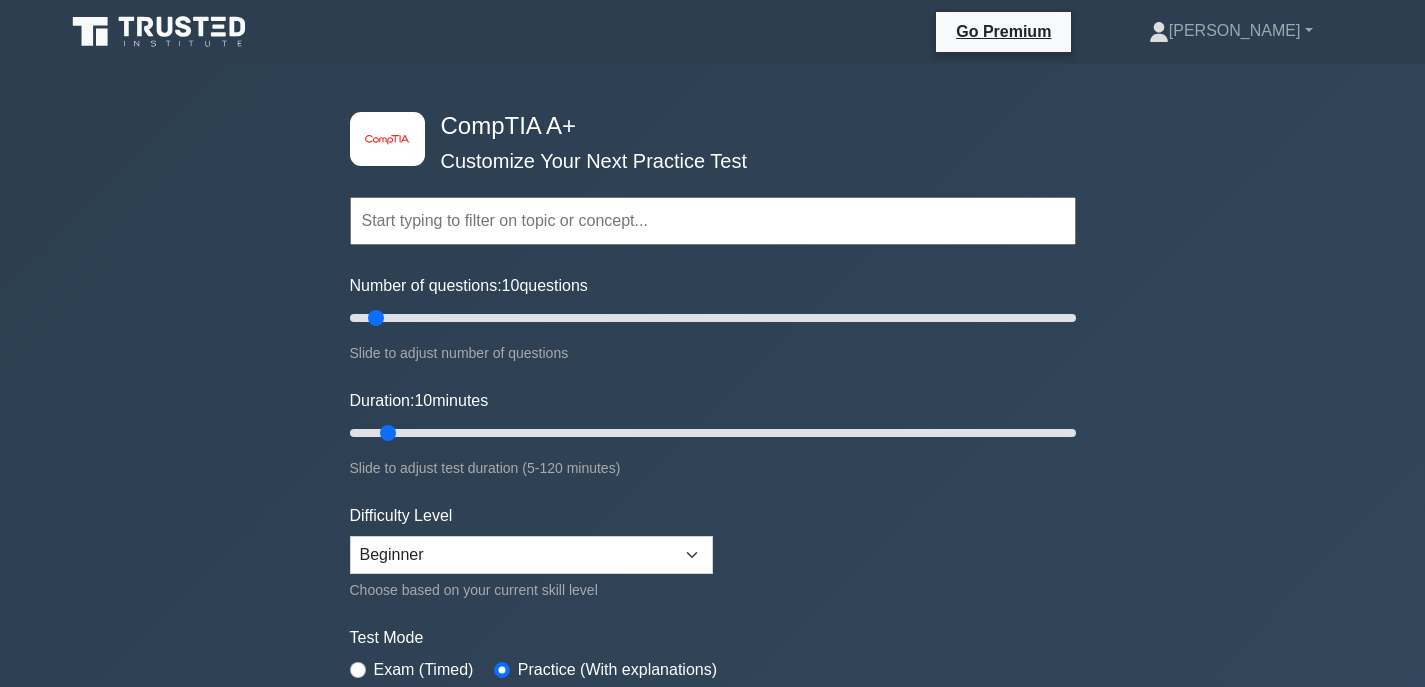 click at bounding box center [713, 221] 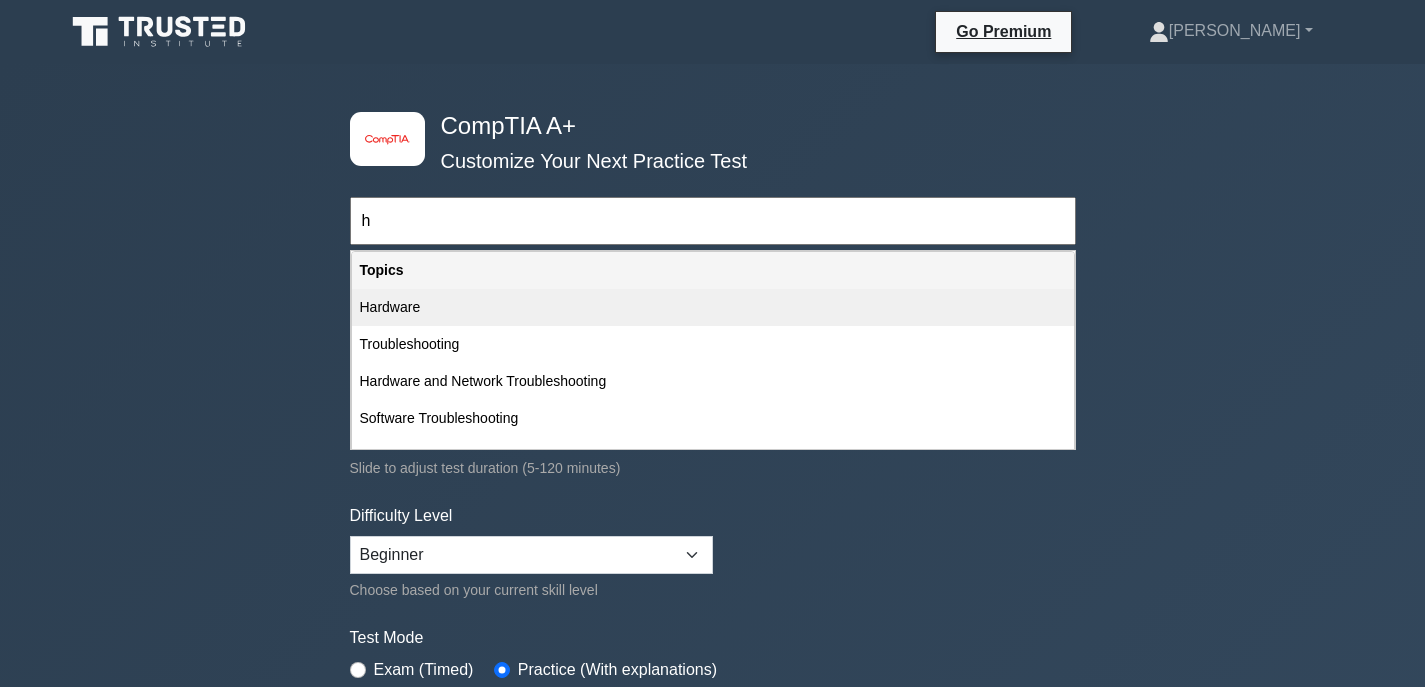 click on "Hardware" at bounding box center [713, 307] 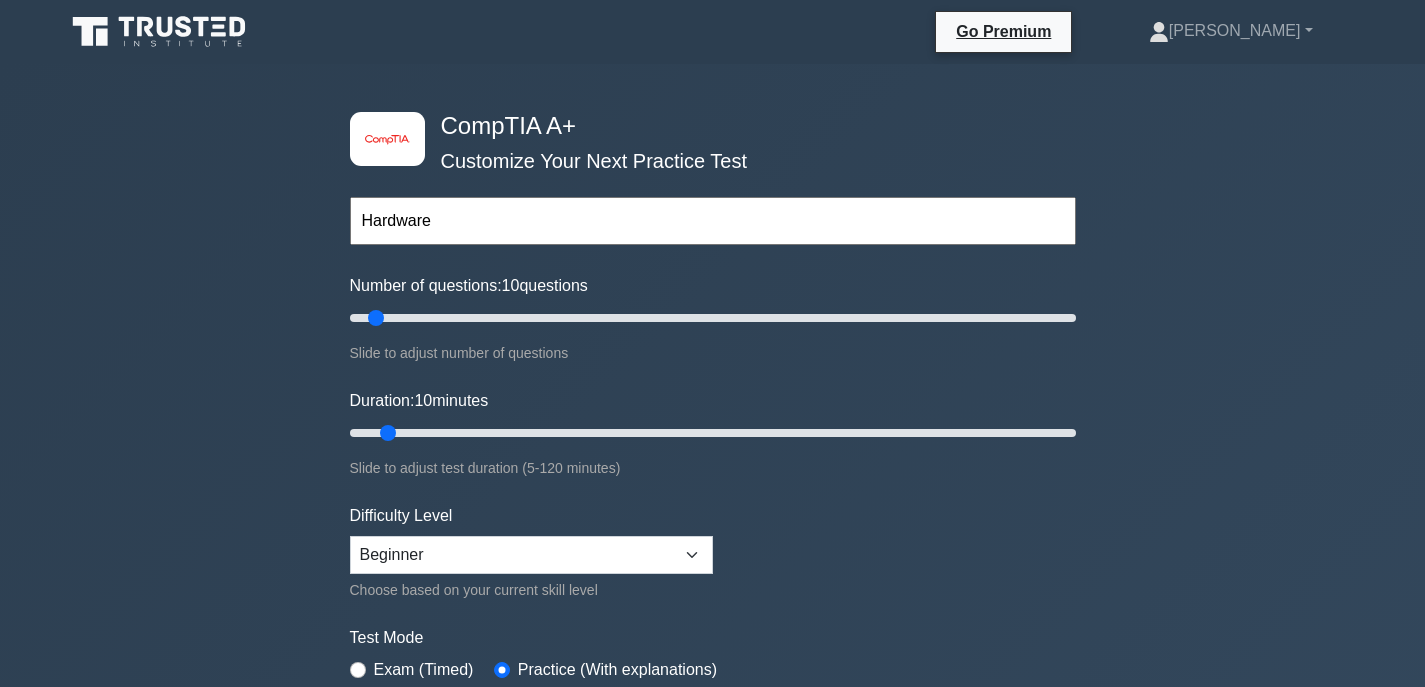 click on "Hardware" at bounding box center [713, 221] 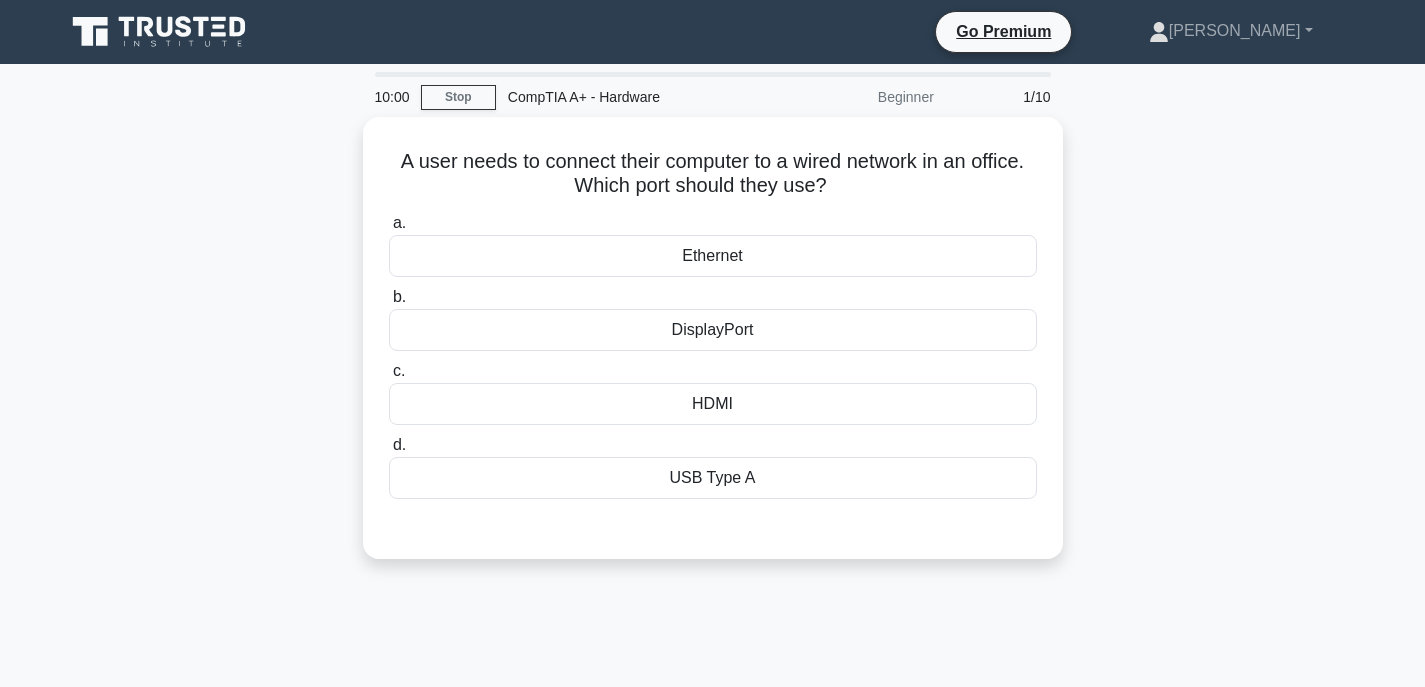 scroll, scrollTop: 0, scrollLeft: 0, axis: both 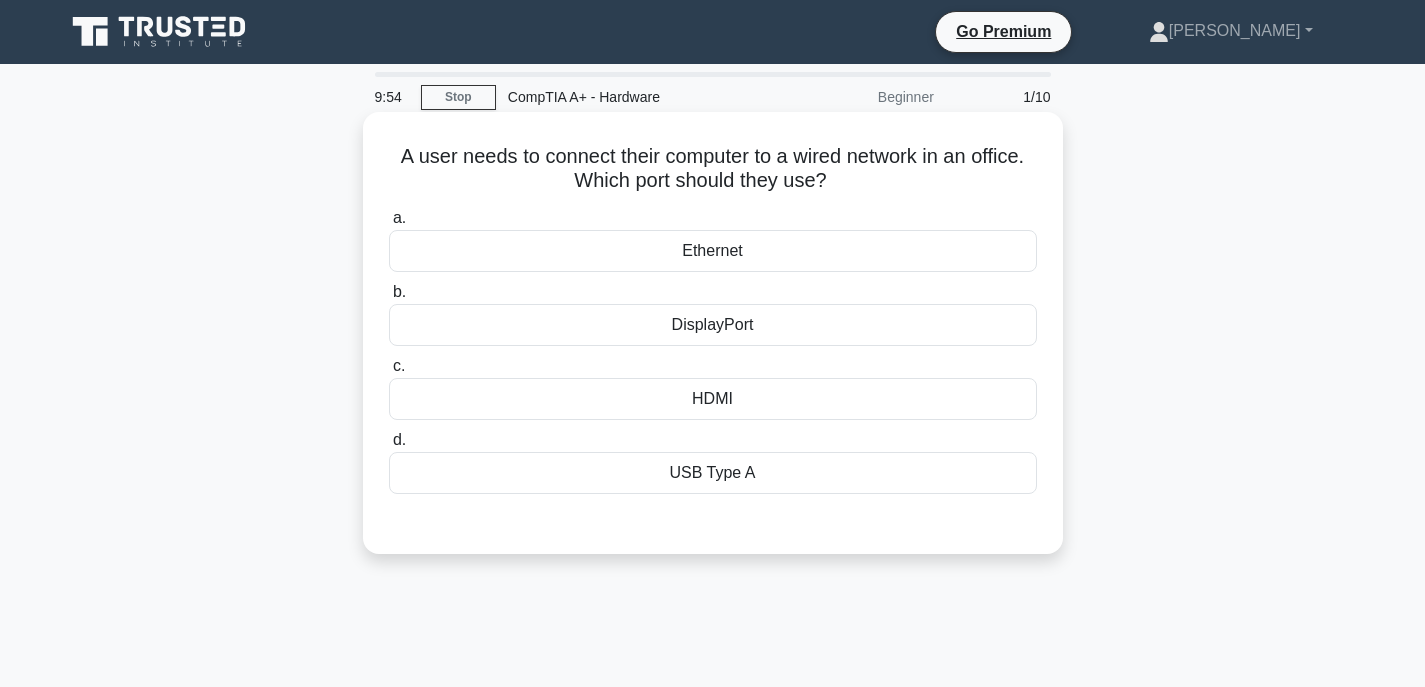 click on "HDMI" at bounding box center (713, 399) 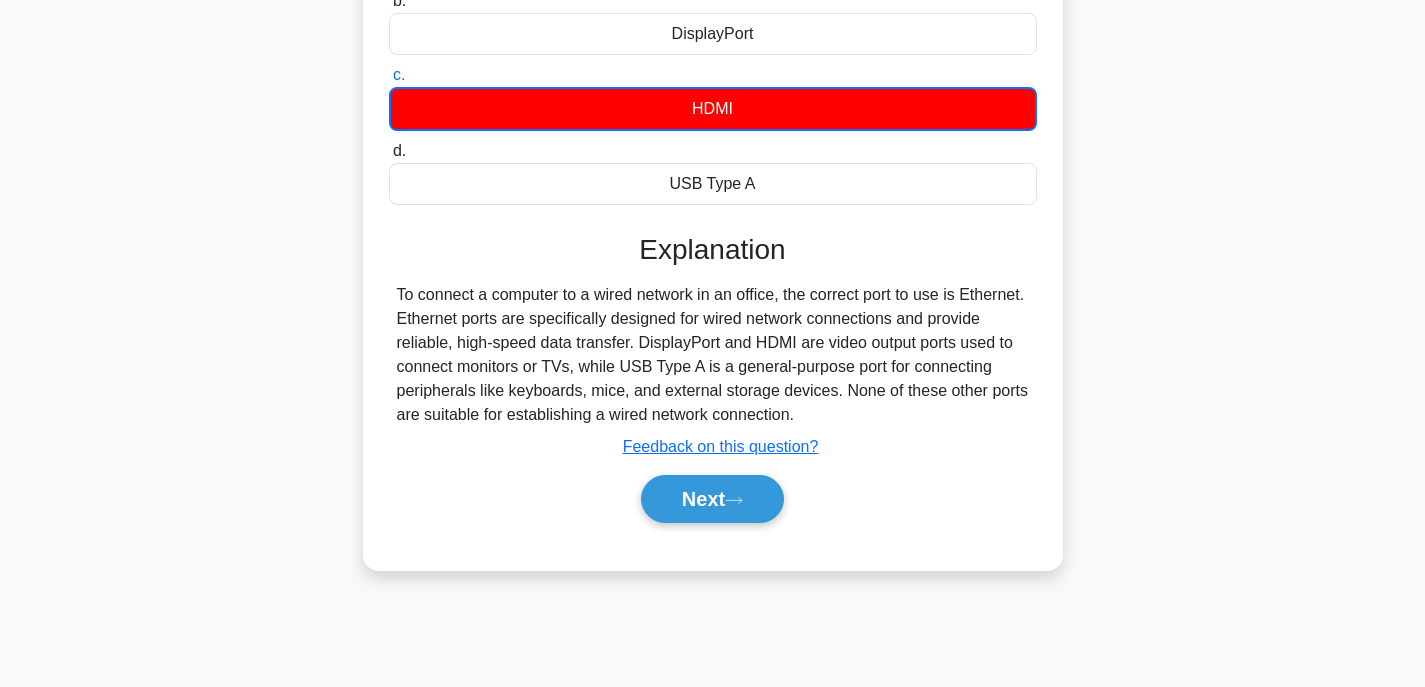 scroll, scrollTop: 393, scrollLeft: 0, axis: vertical 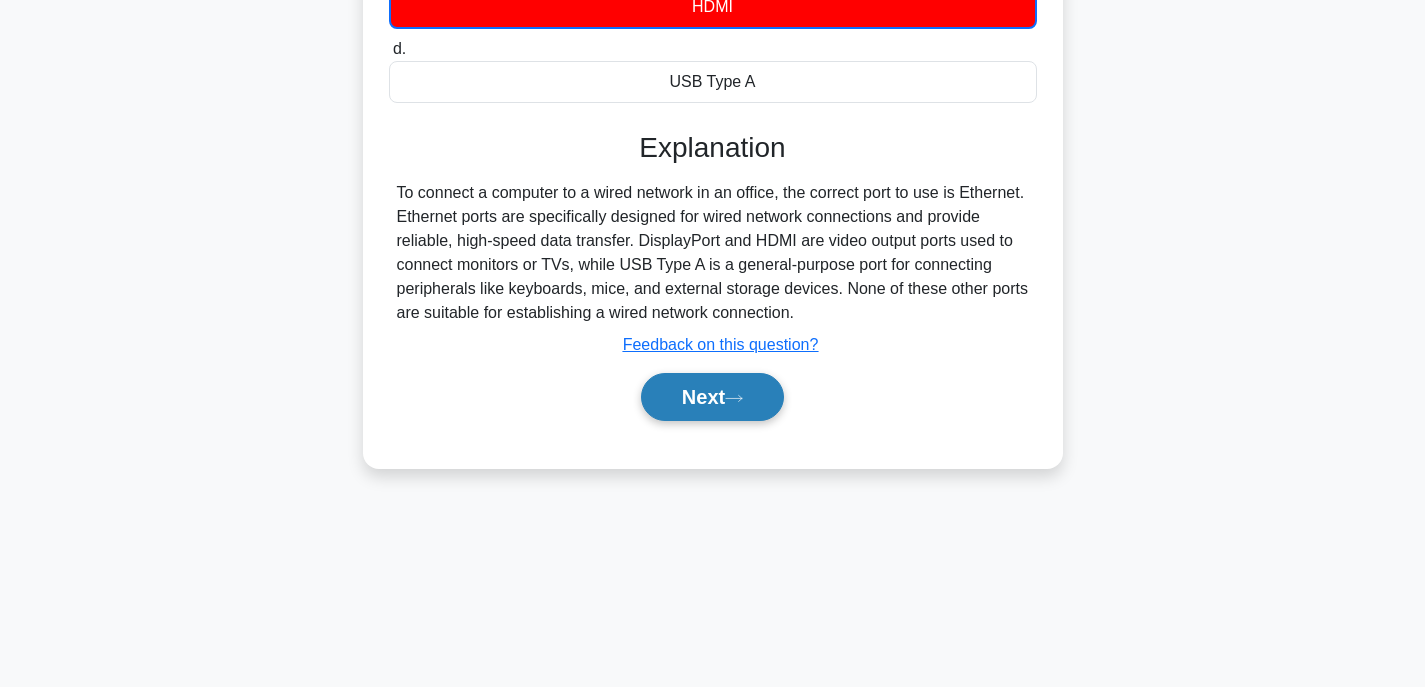 click on "Next" at bounding box center [712, 397] 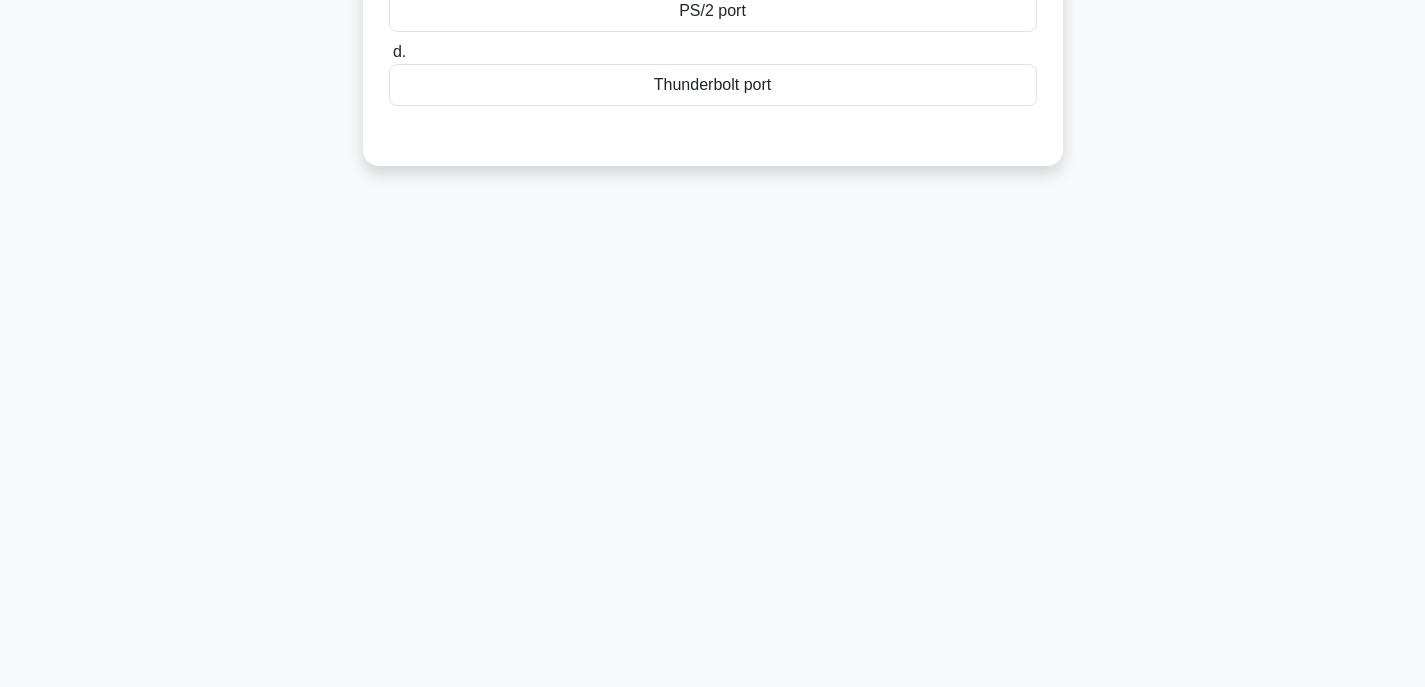 scroll, scrollTop: 93, scrollLeft: 0, axis: vertical 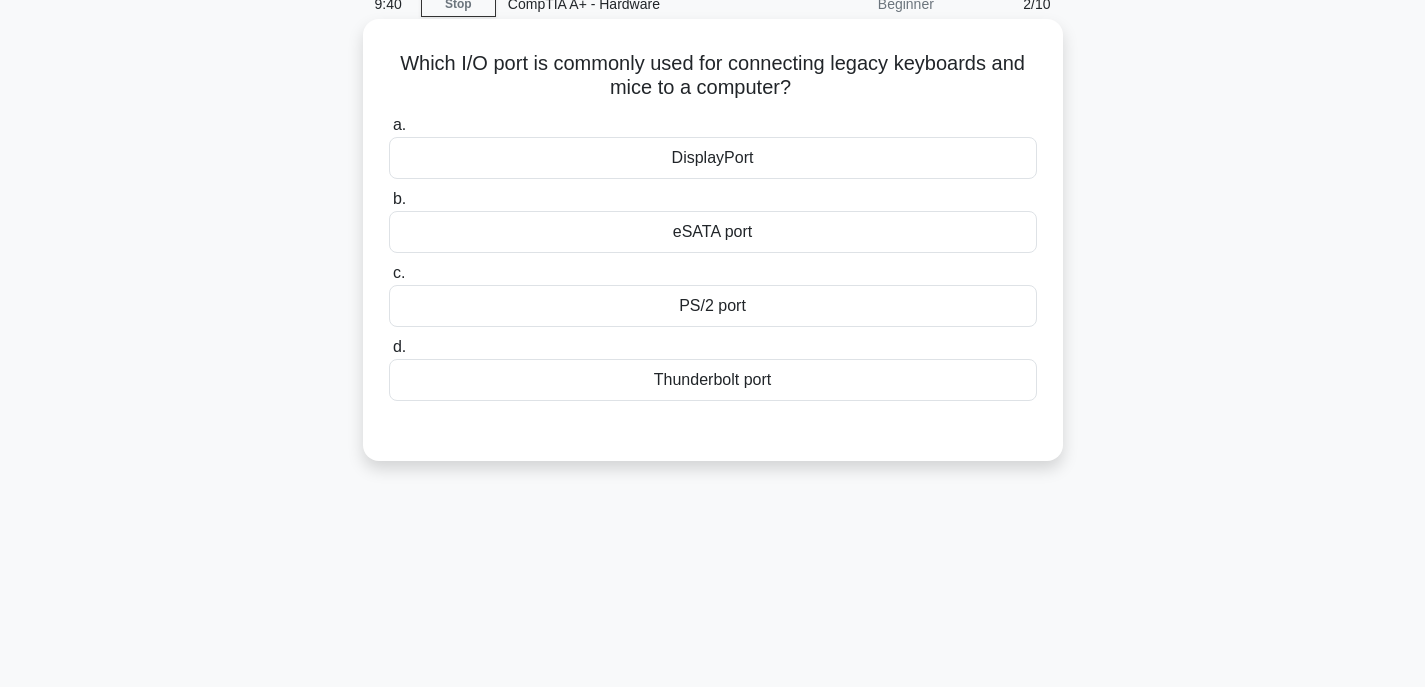 click on "PS/2 port" at bounding box center [713, 306] 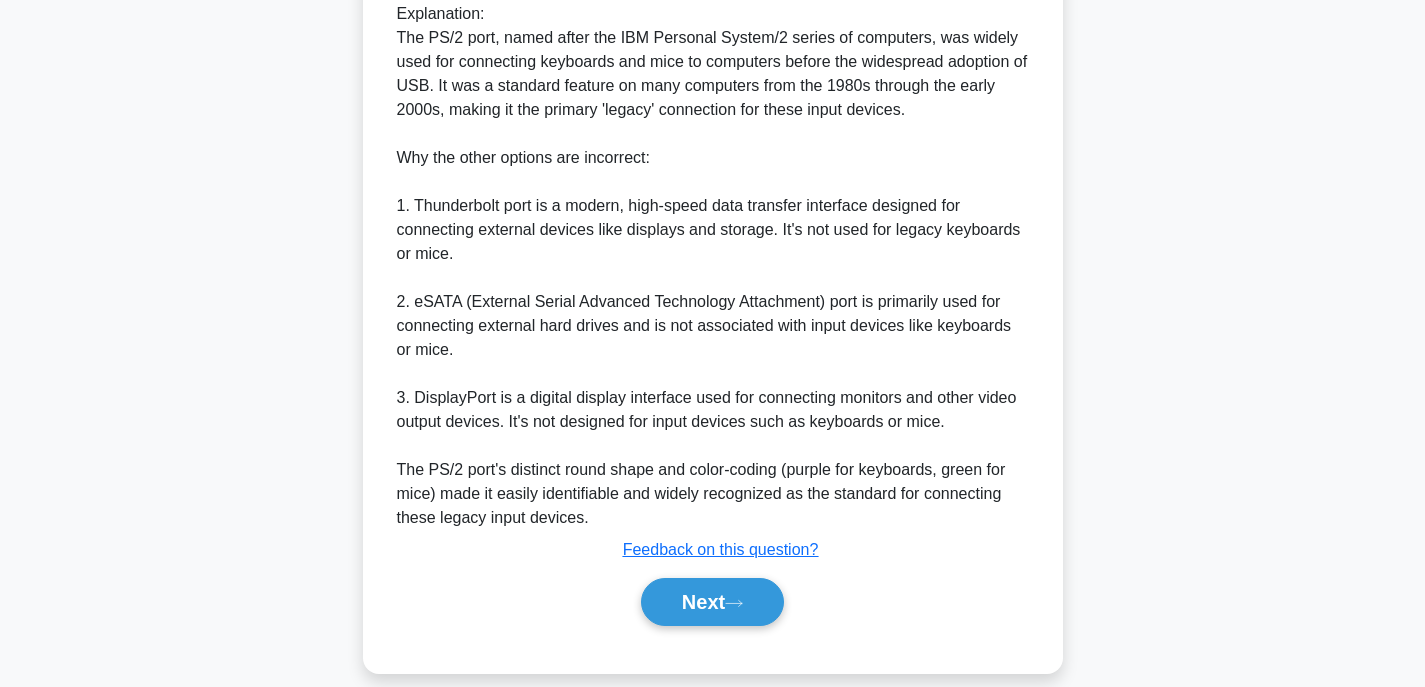 scroll, scrollTop: 667, scrollLeft: 0, axis: vertical 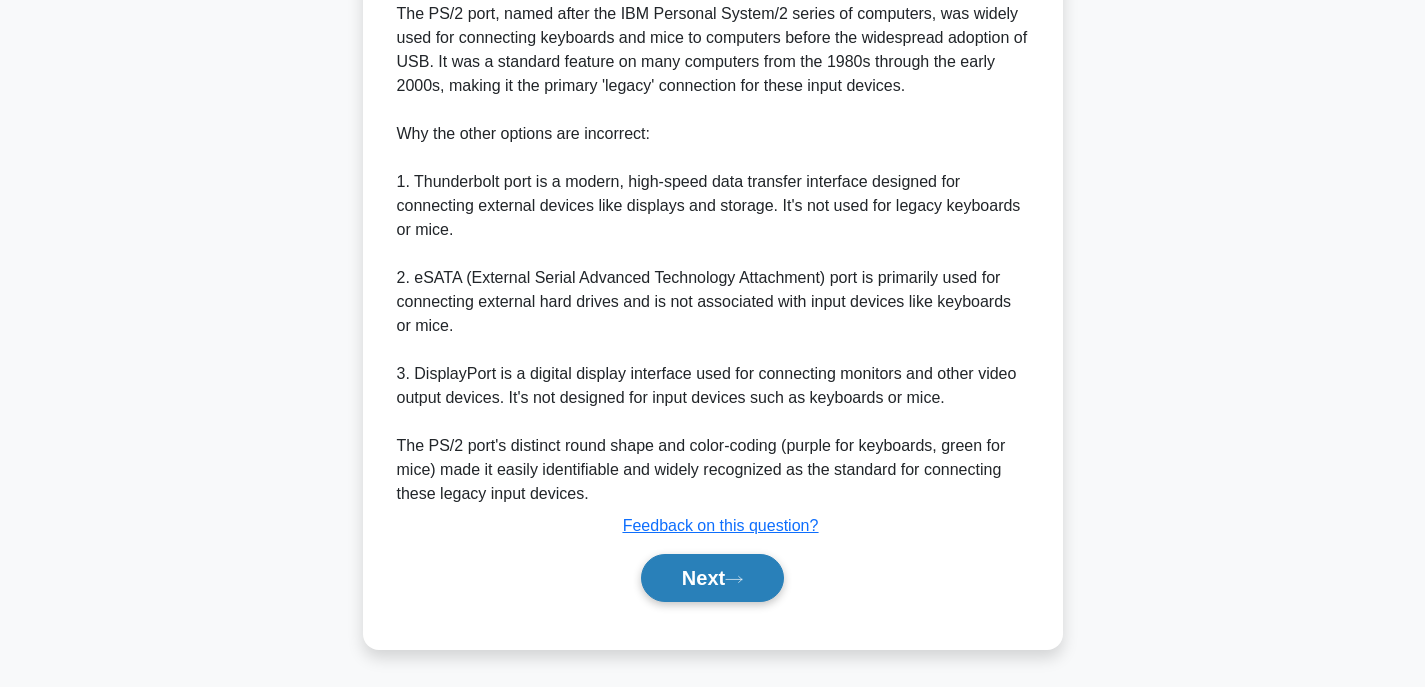 click on "Next" at bounding box center [712, 578] 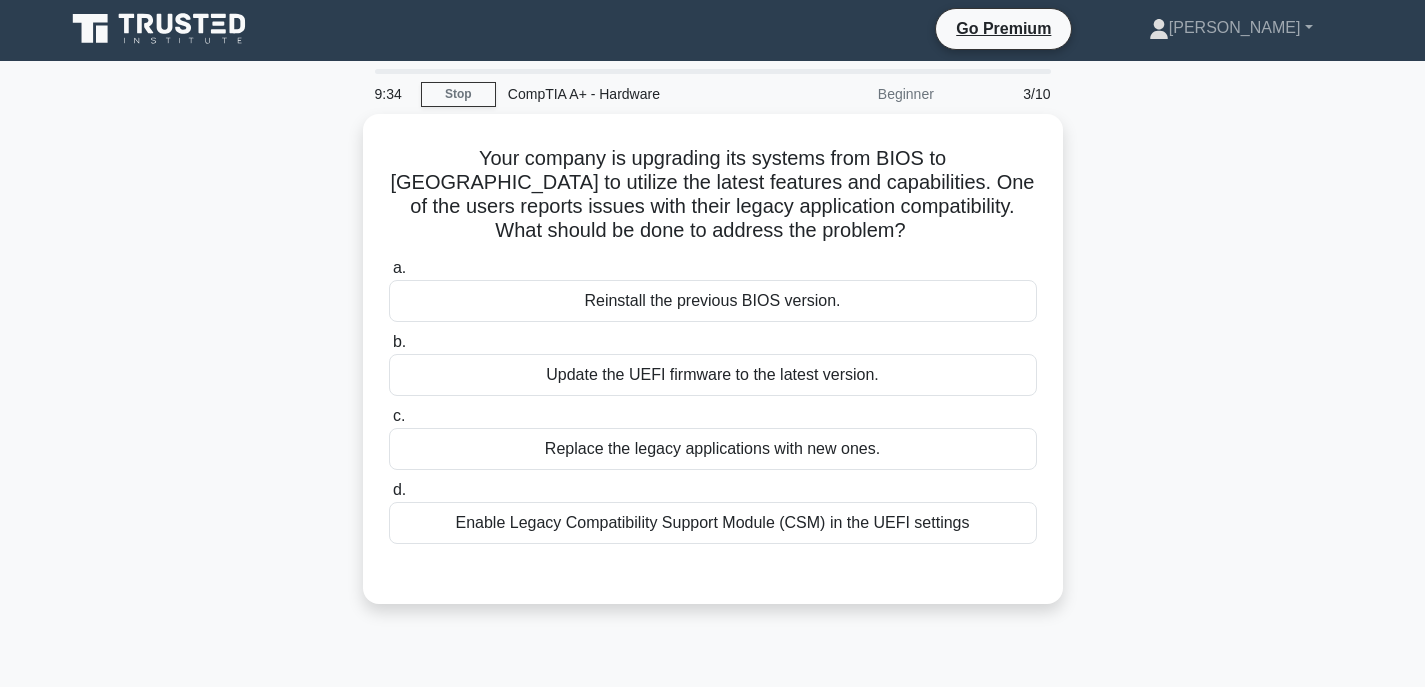 scroll, scrollTop: 0, scrollLeft: 0, axis: both 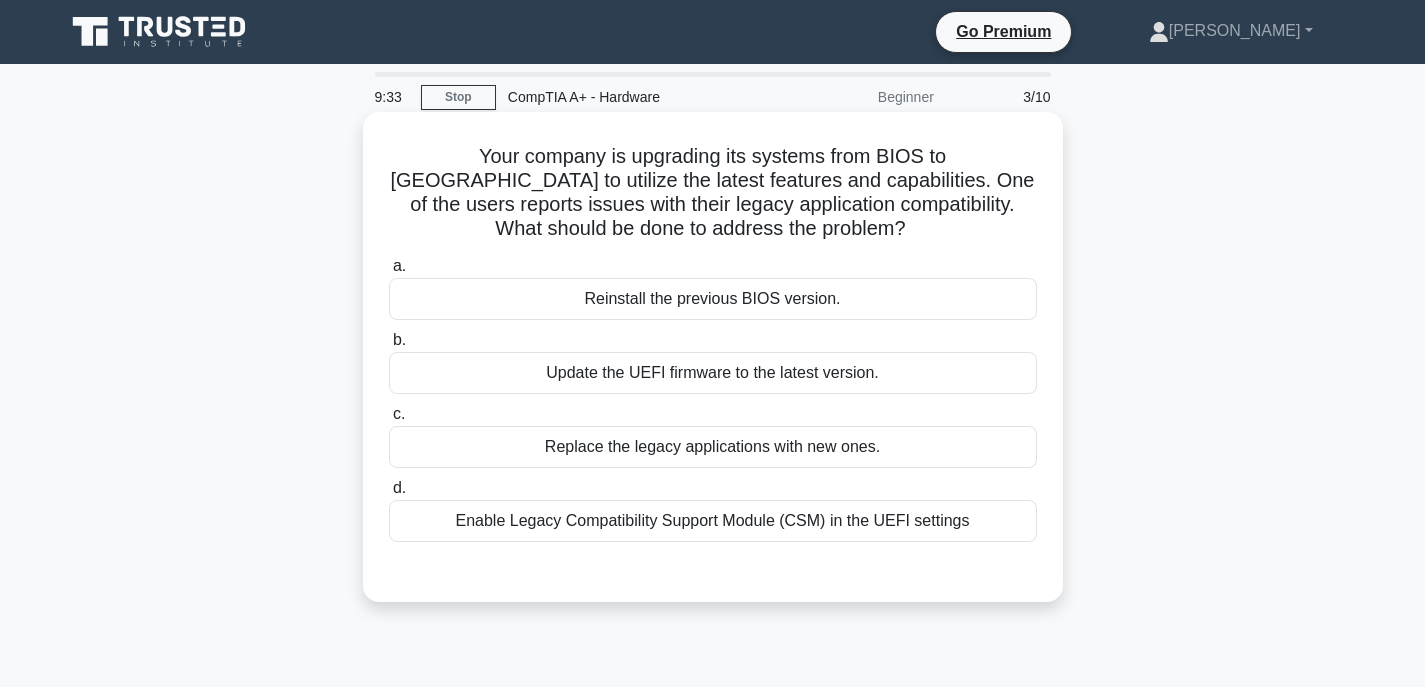 click on "Enable Legacy Compatibility Support Module (CSM) in the UEFI settings" at bounding box center [713, 521] 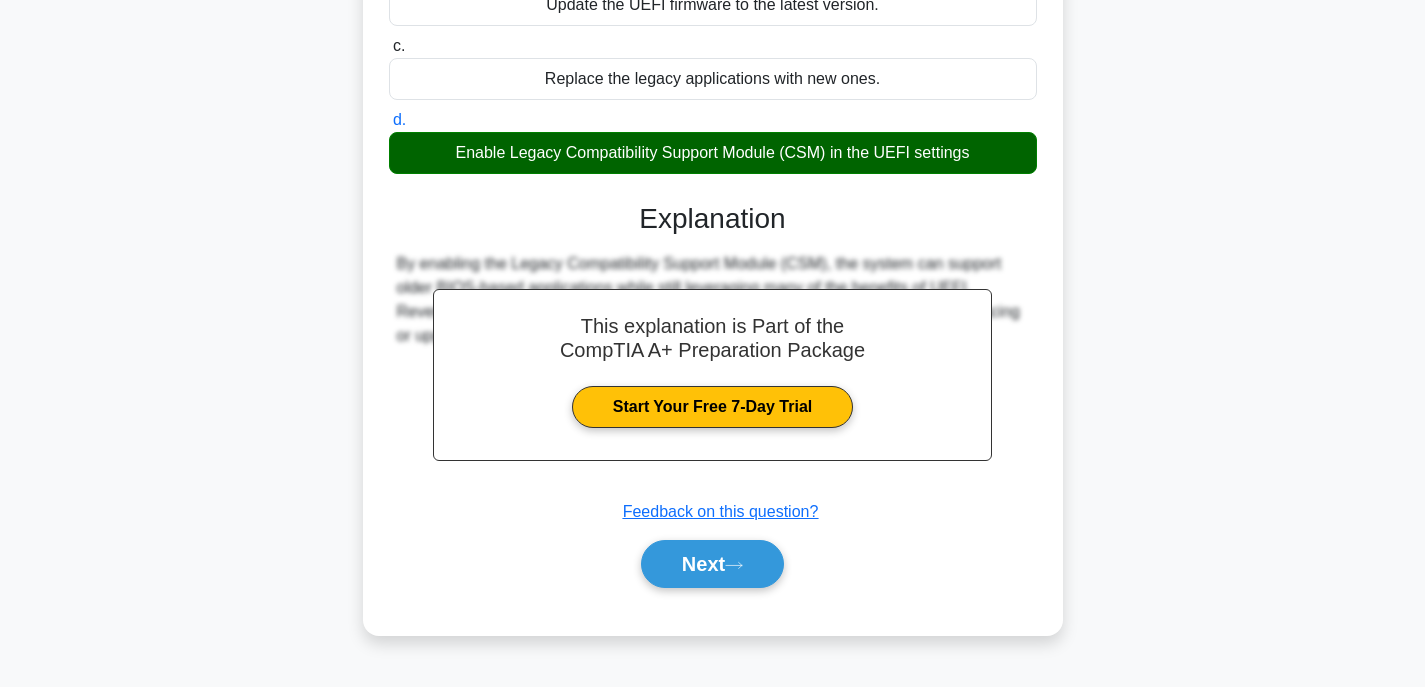 scroll, scrollTop: 393, scrollLeft: 0, axis: vertical 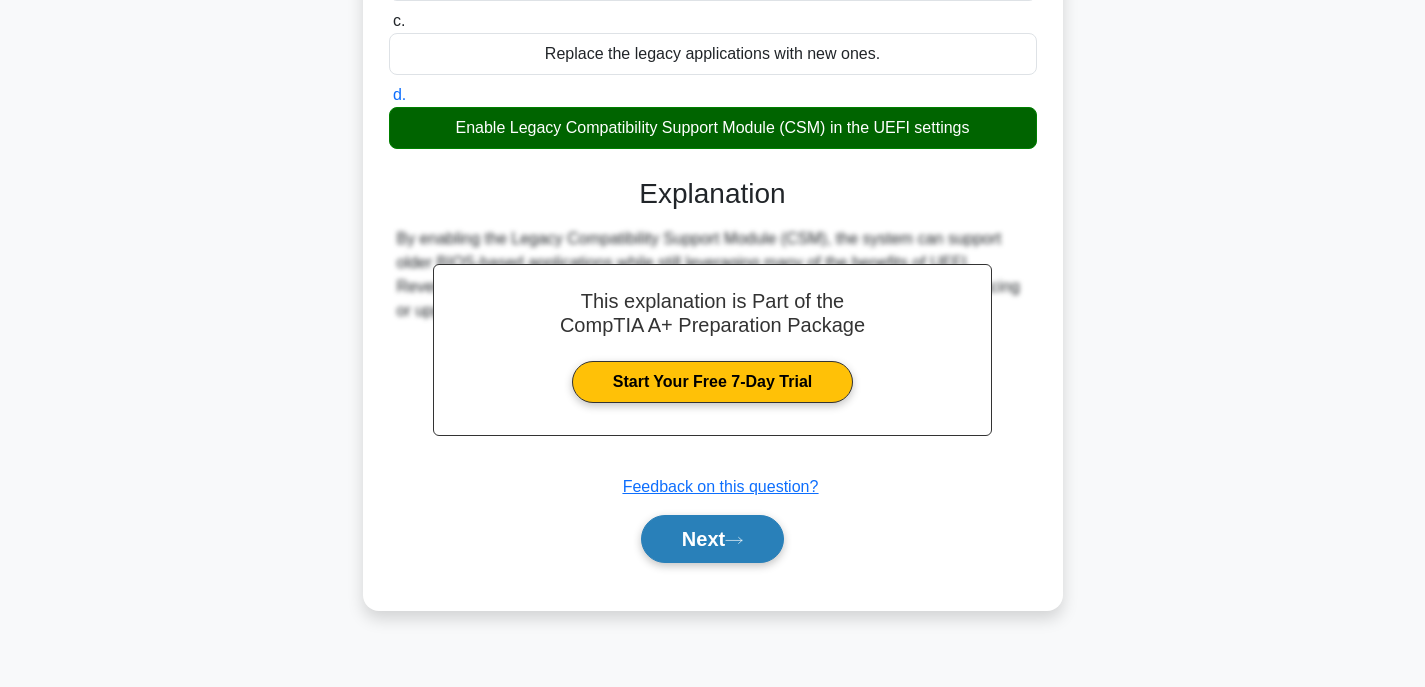 click on "Next" at bounding box center [712, 539] 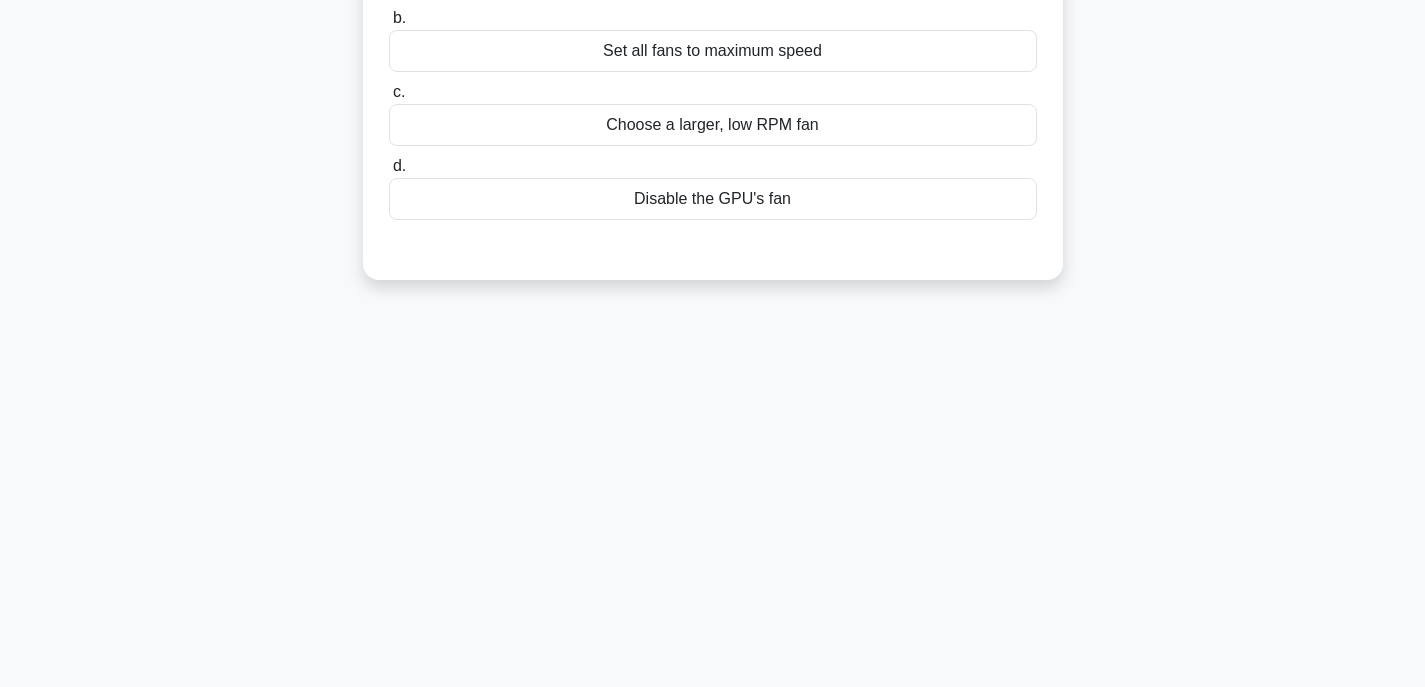 scroll, scrollTop: 93, scrollLeft: 0, axis: vertical 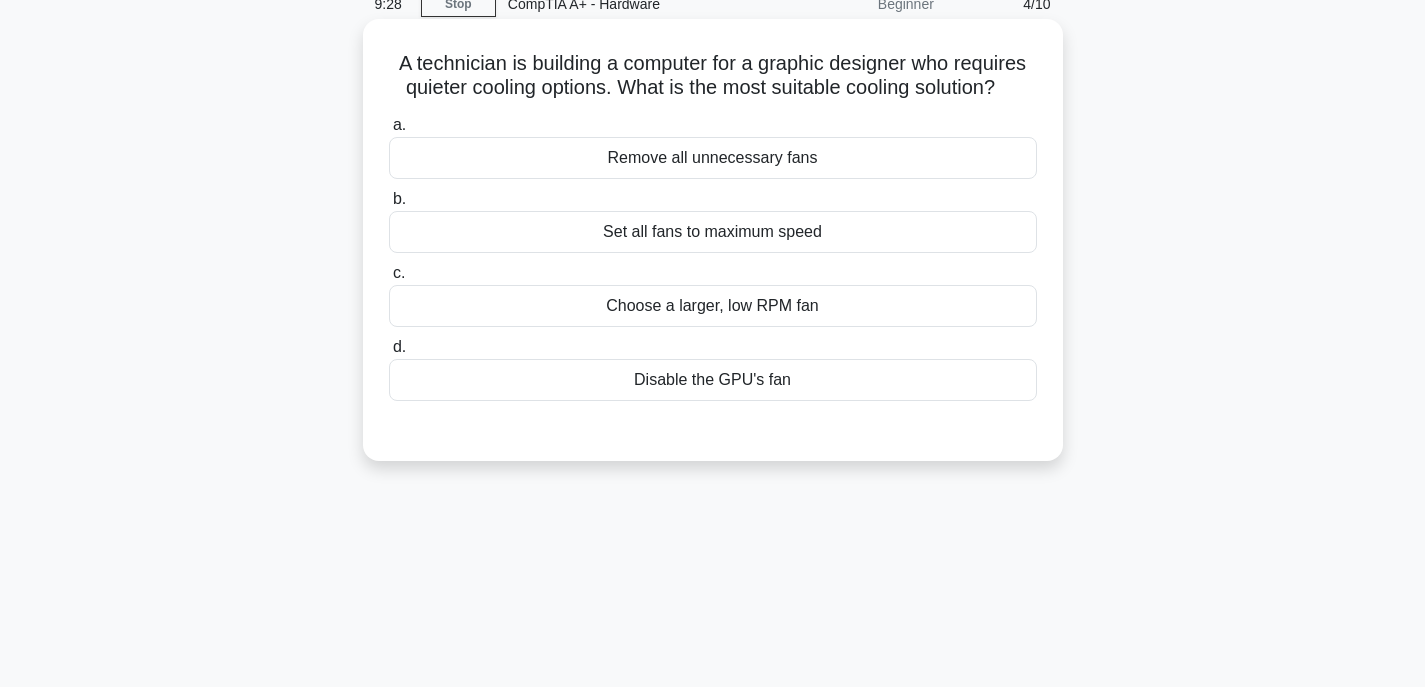 click on "Set all fans to maximum speed" at bounding box center (713, 232) 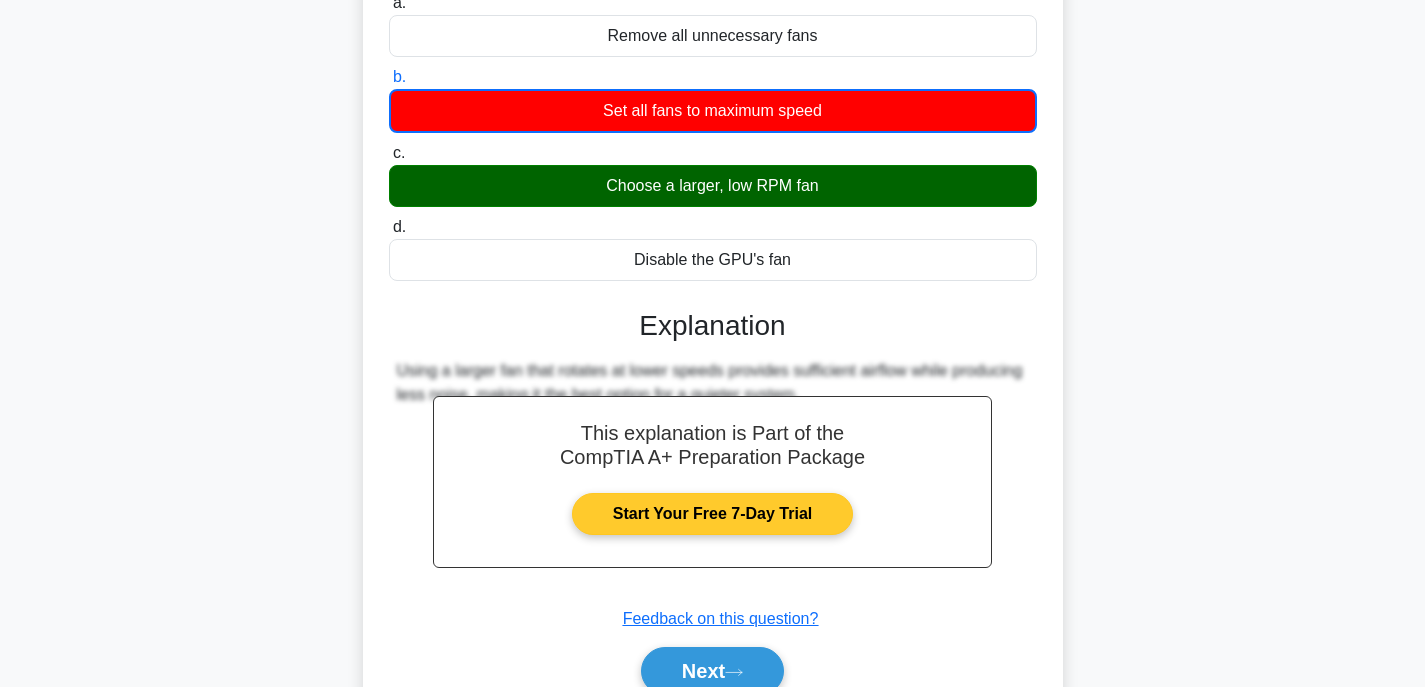 scroll, scrollTop: 393, scrollLeft: 0, axis: vertical 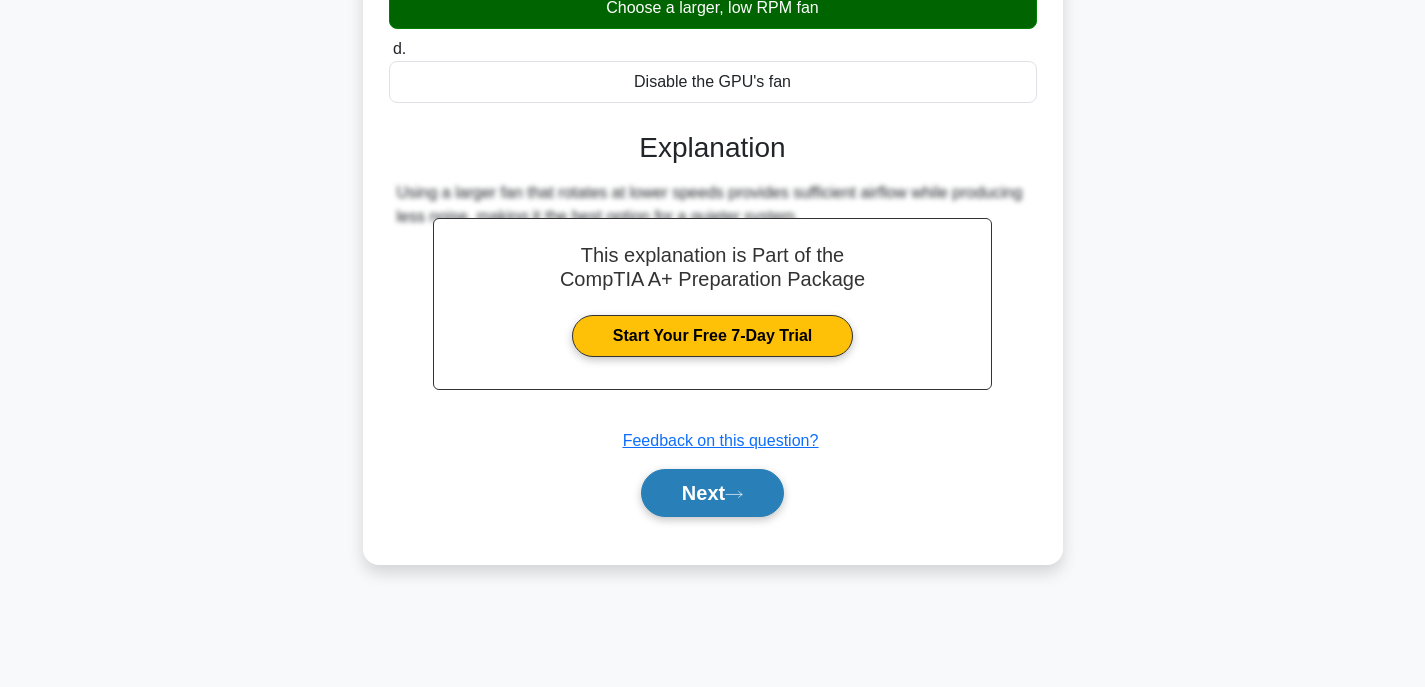 click on "Next" at bounding box center (712, 493) 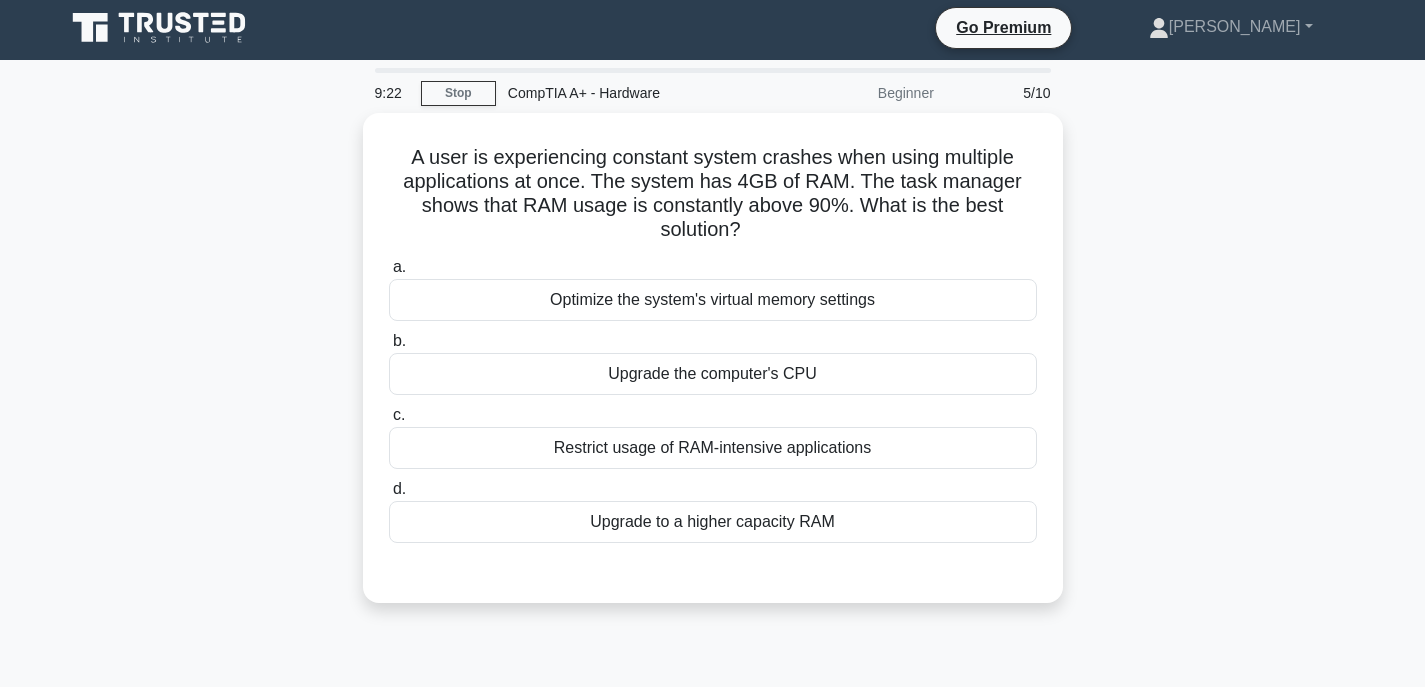 scroll, scrollTop: 0, scrollLeft: 0, axis: both 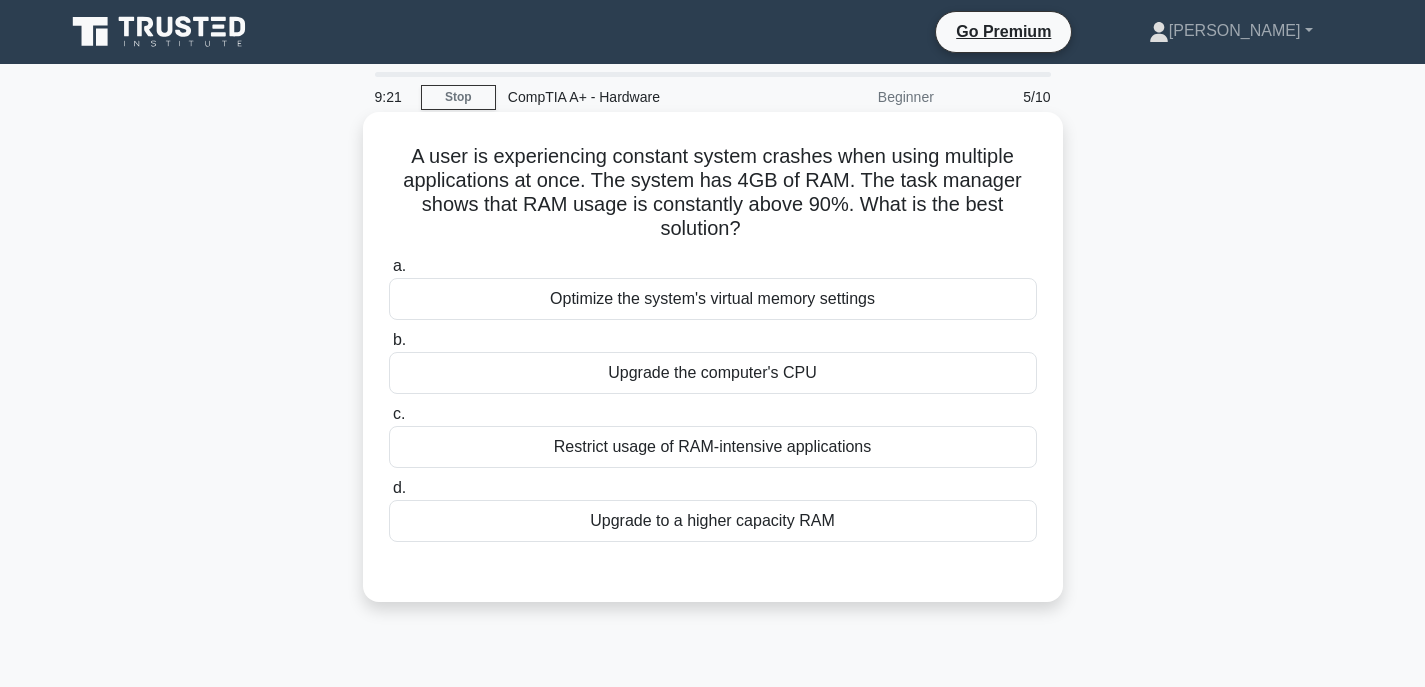 click on "Restrict usage of RAM-intensive applications" at bounding box center [713, 447] 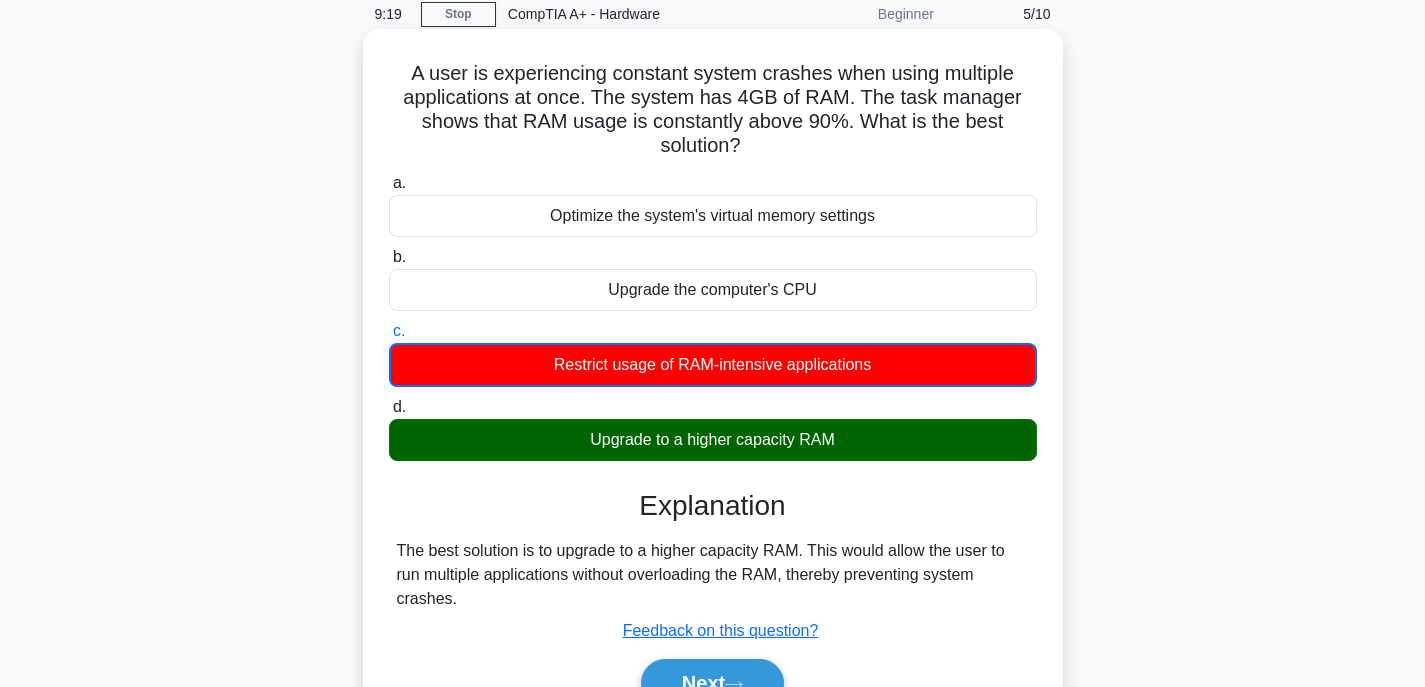 scroll, scrollTop: 393, scrollLeft: 0, axis: vertical 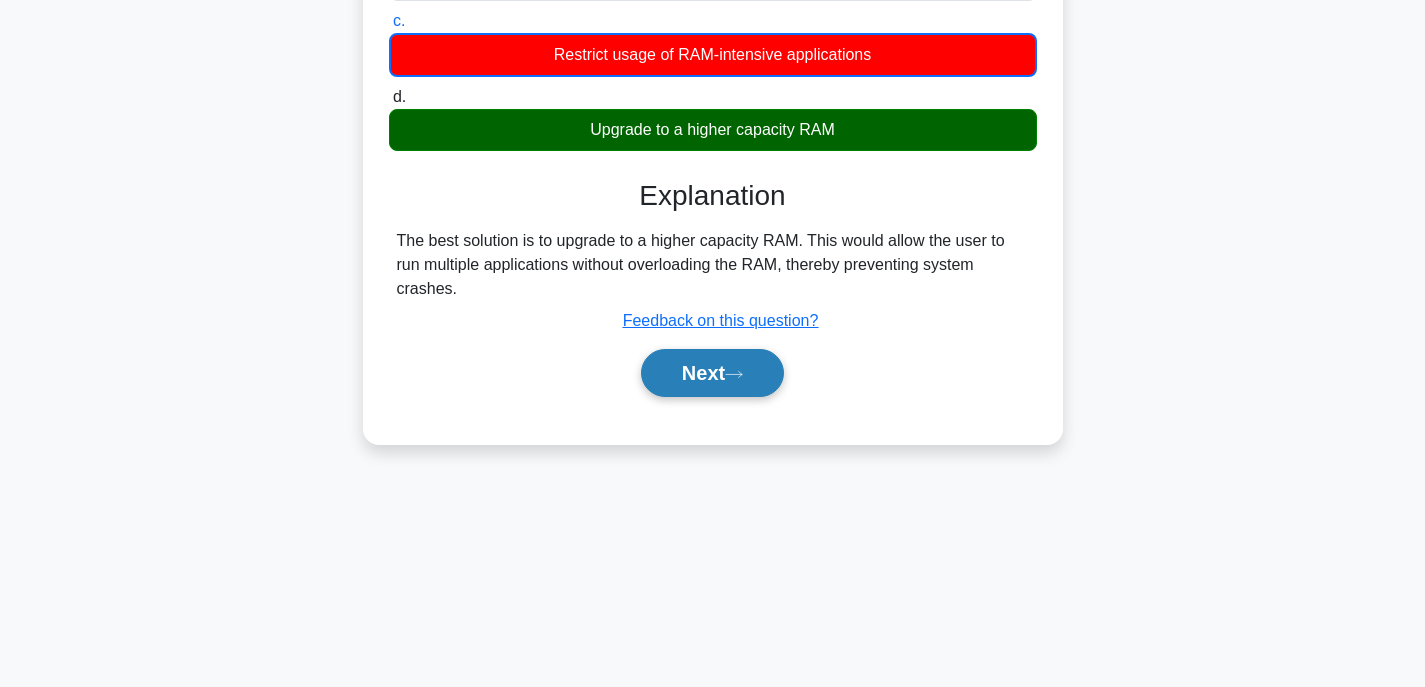 click on "Next" at bounding box center [712, 373] 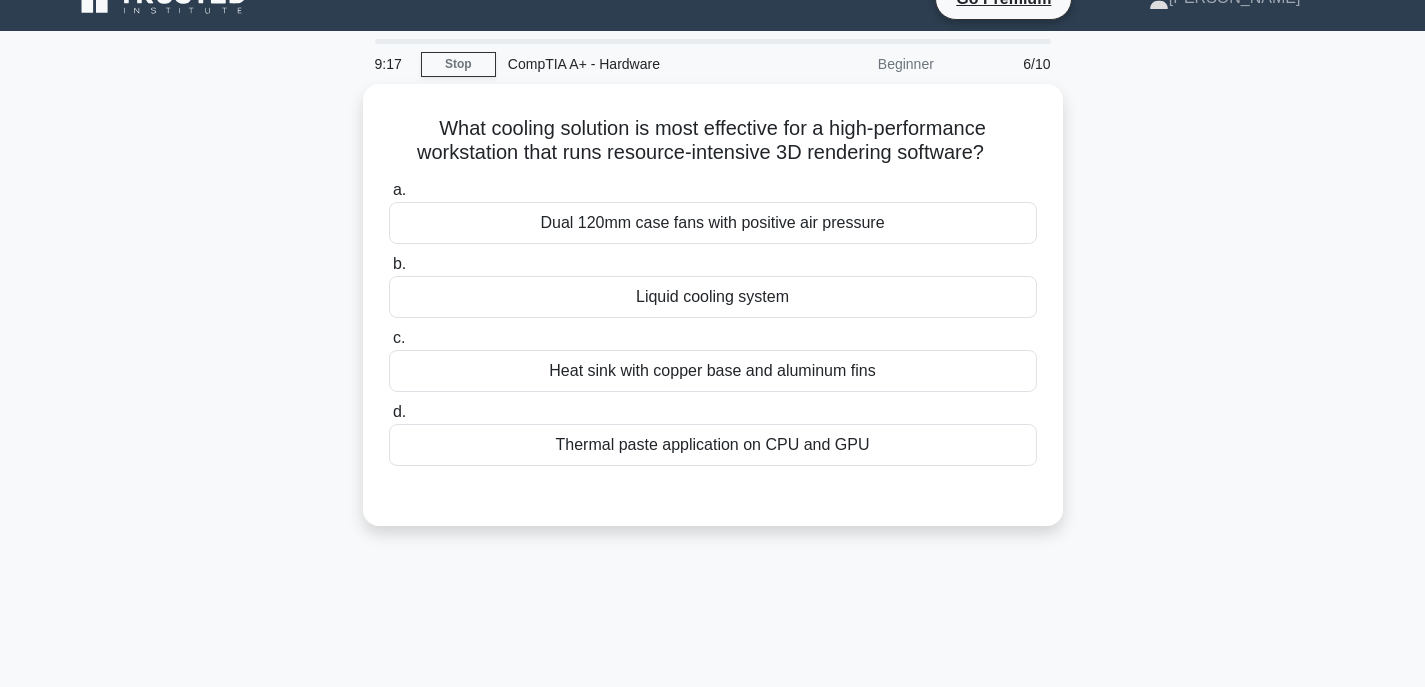 scroll, scrollTop: 0, scrollLeft: 0, axis: both 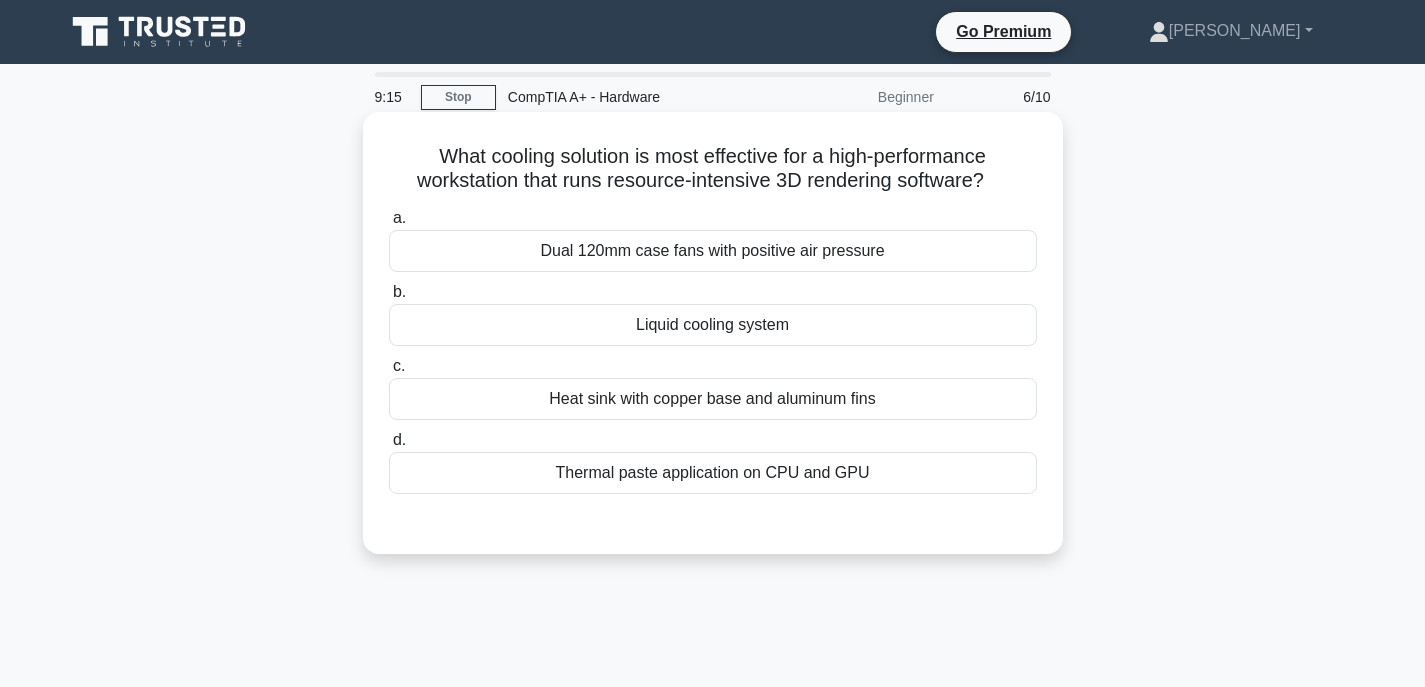 click on "Liquid cooling system" at bounding box center [713, 325] 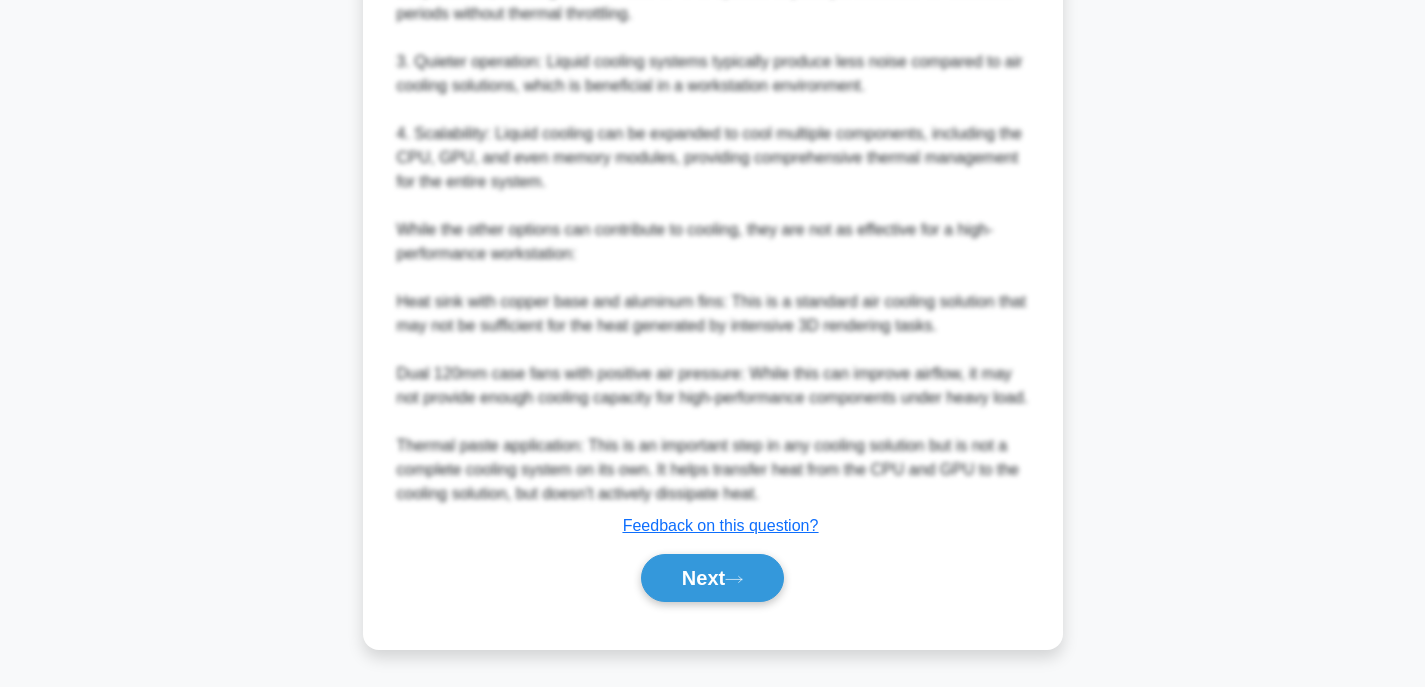 scroll, scrollTop: 811, scrollLeft: 0, axis: vertical 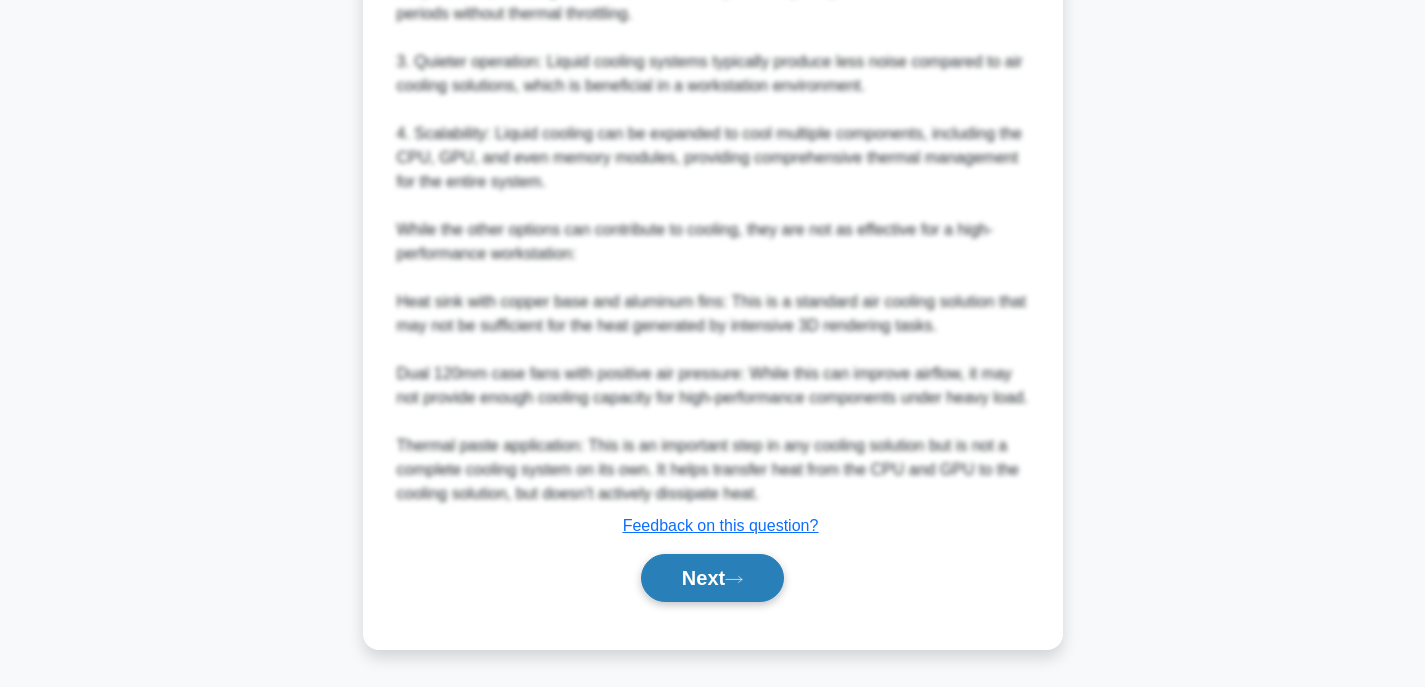 click on "Next" at bounding box center [712, 578] 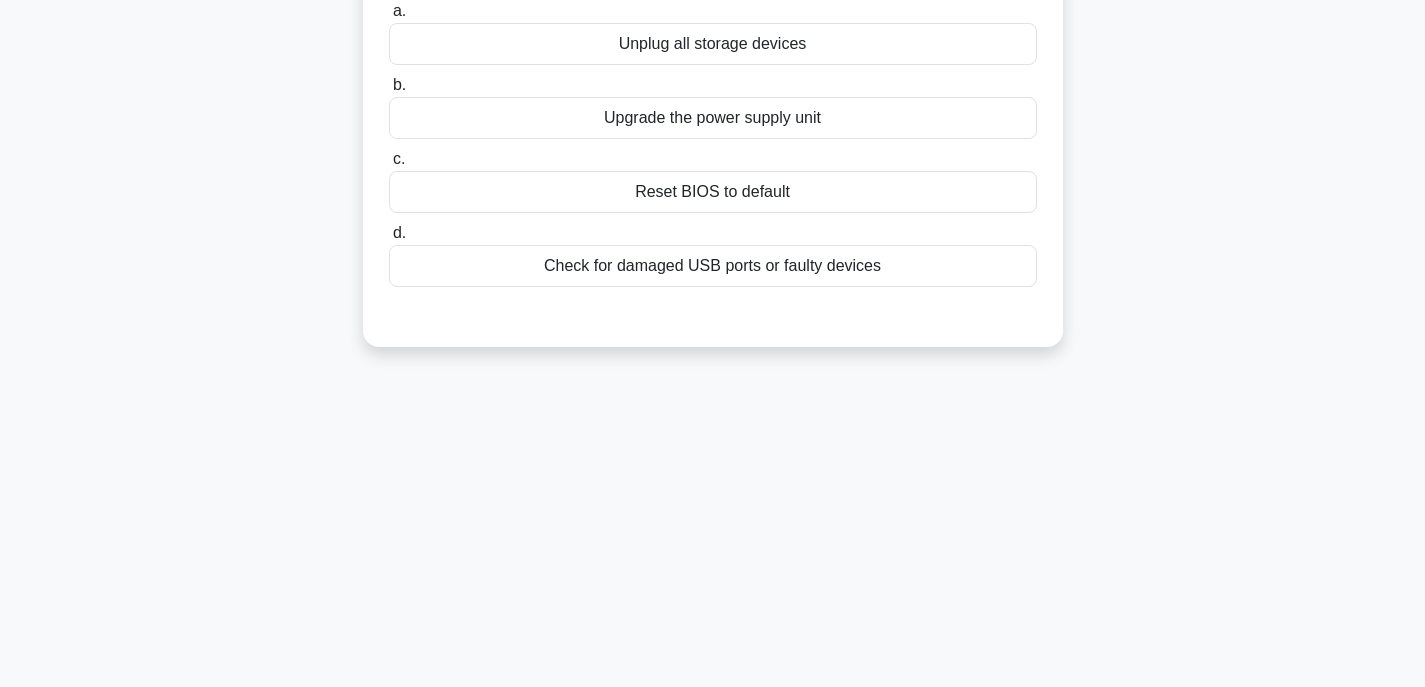 scroll, scrollTop: 0, scrollLeft: 0, axis: both 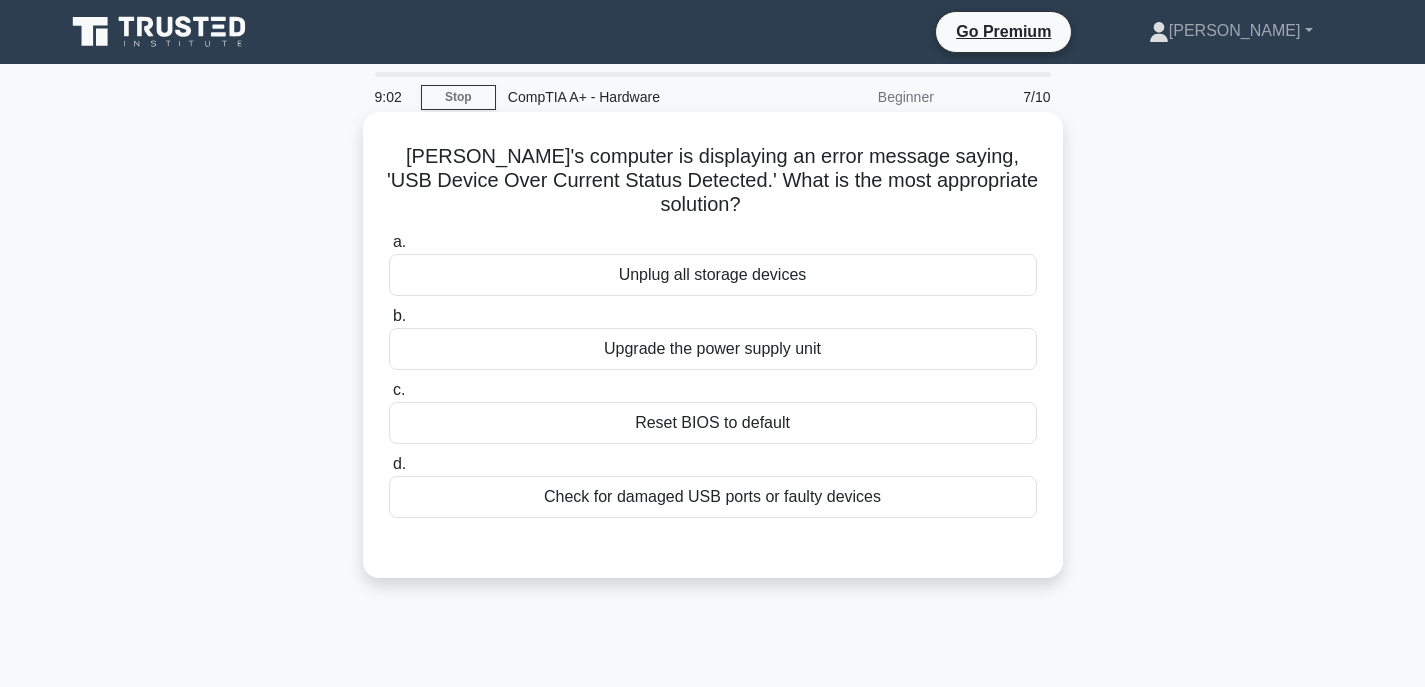 click on "Reset BIOS to default" at bounding box center [713, 423] 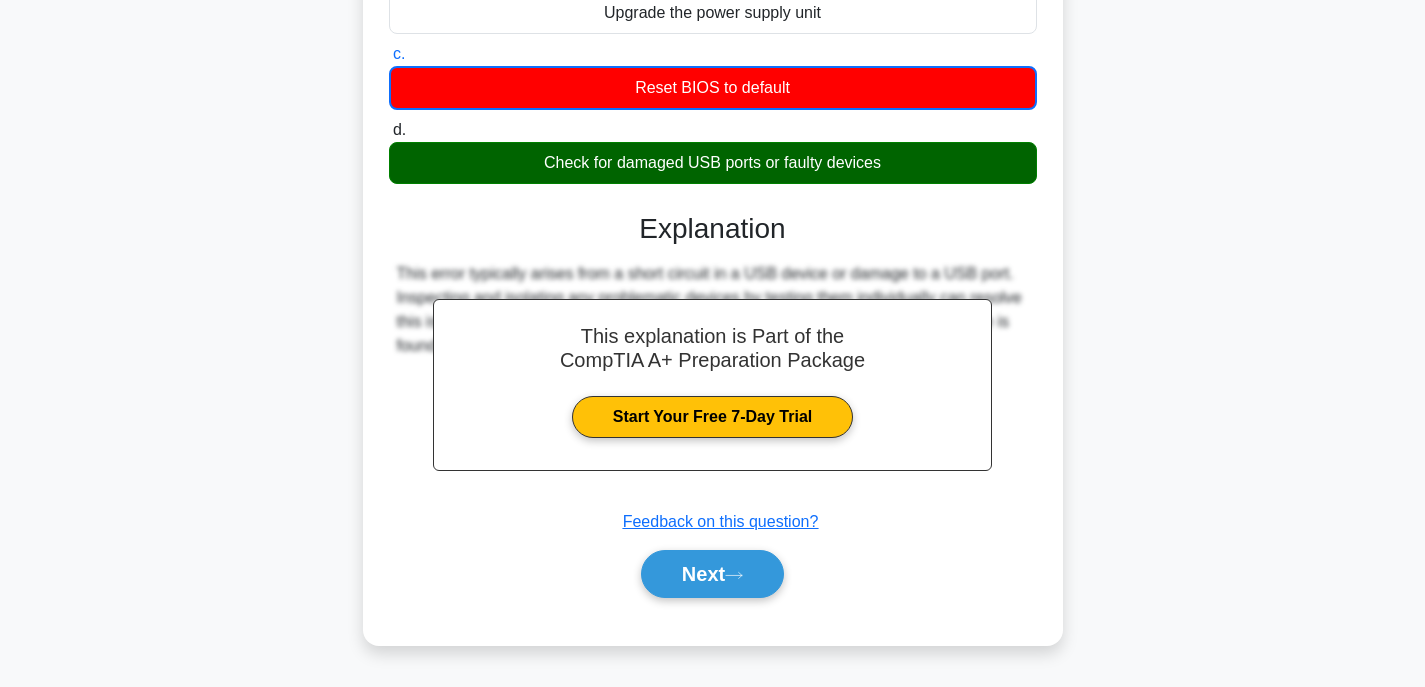 scroll, scrollTop: 393, scrollLeft: 0, axis: vertical 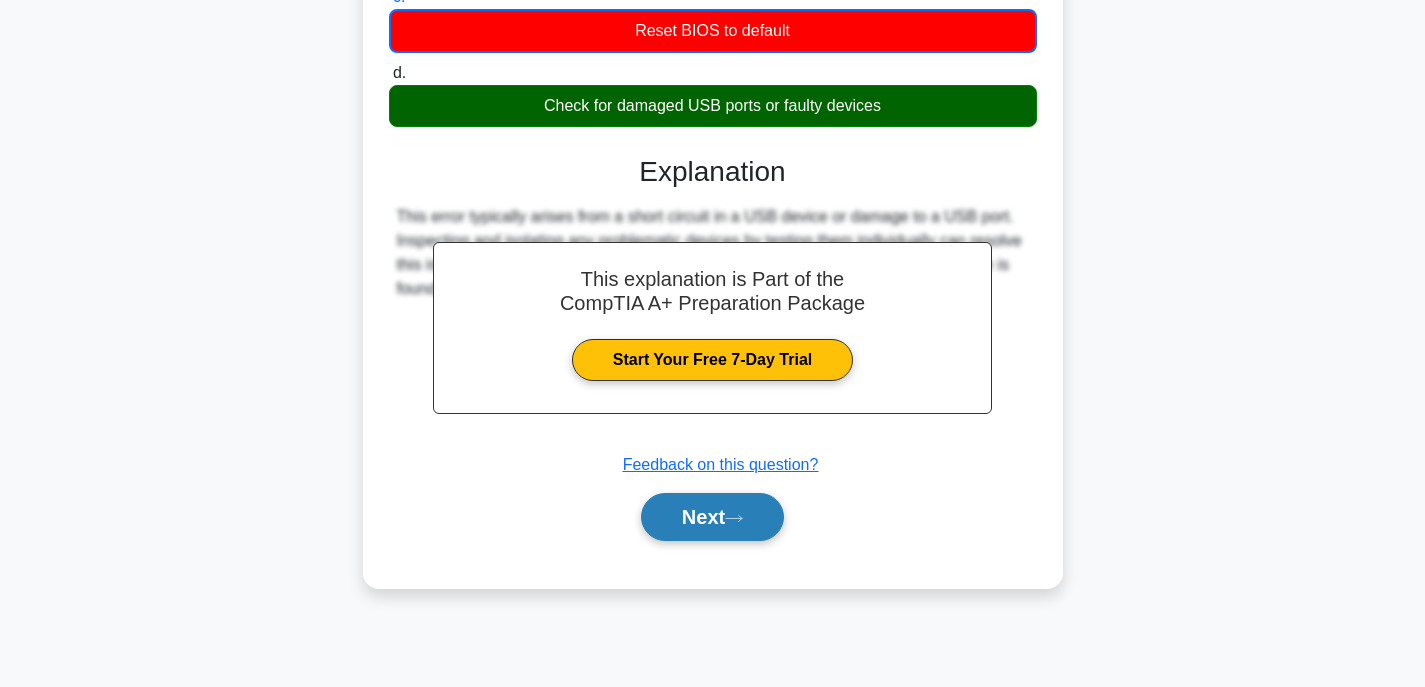 click on "Next" at bounding box center (712, 517) 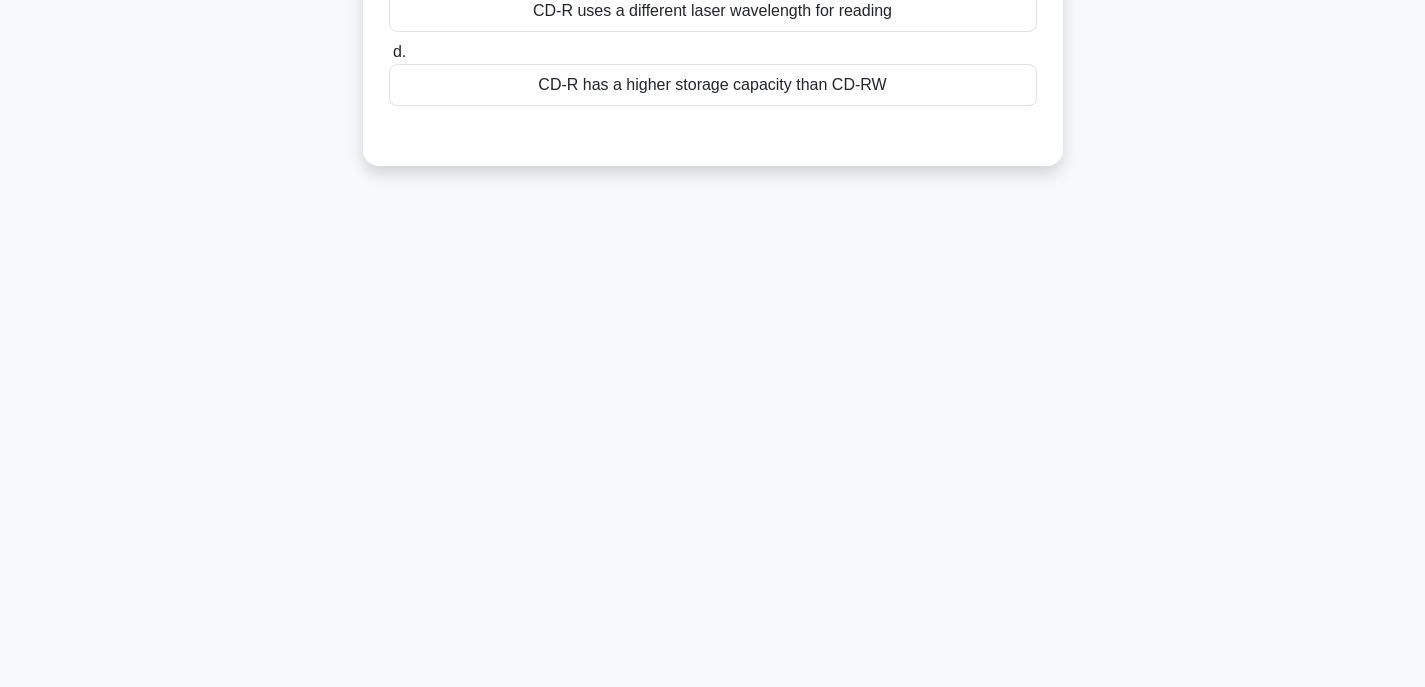 scroll, scrollTop: 0, scrollLeft: 0, axis: both 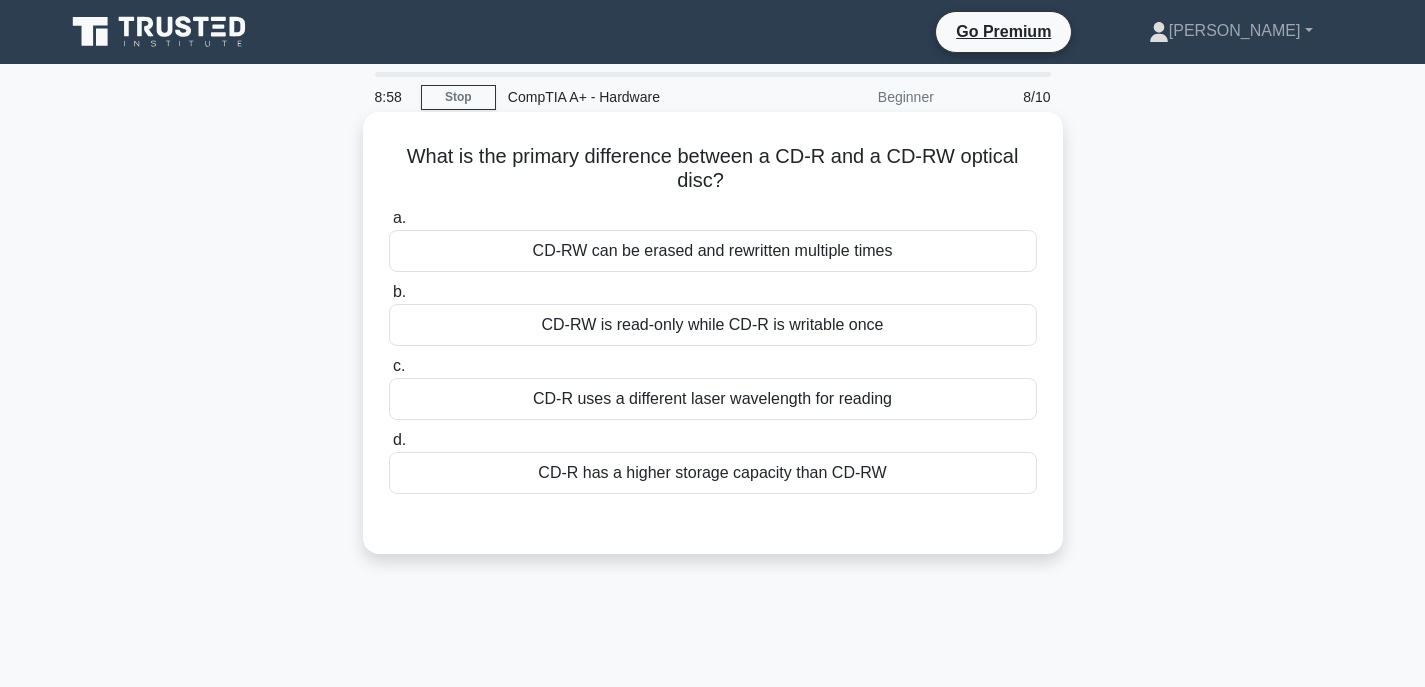 click on "CD-RW is read-only while CD-R is writable once" at bounding box center (713, 325) 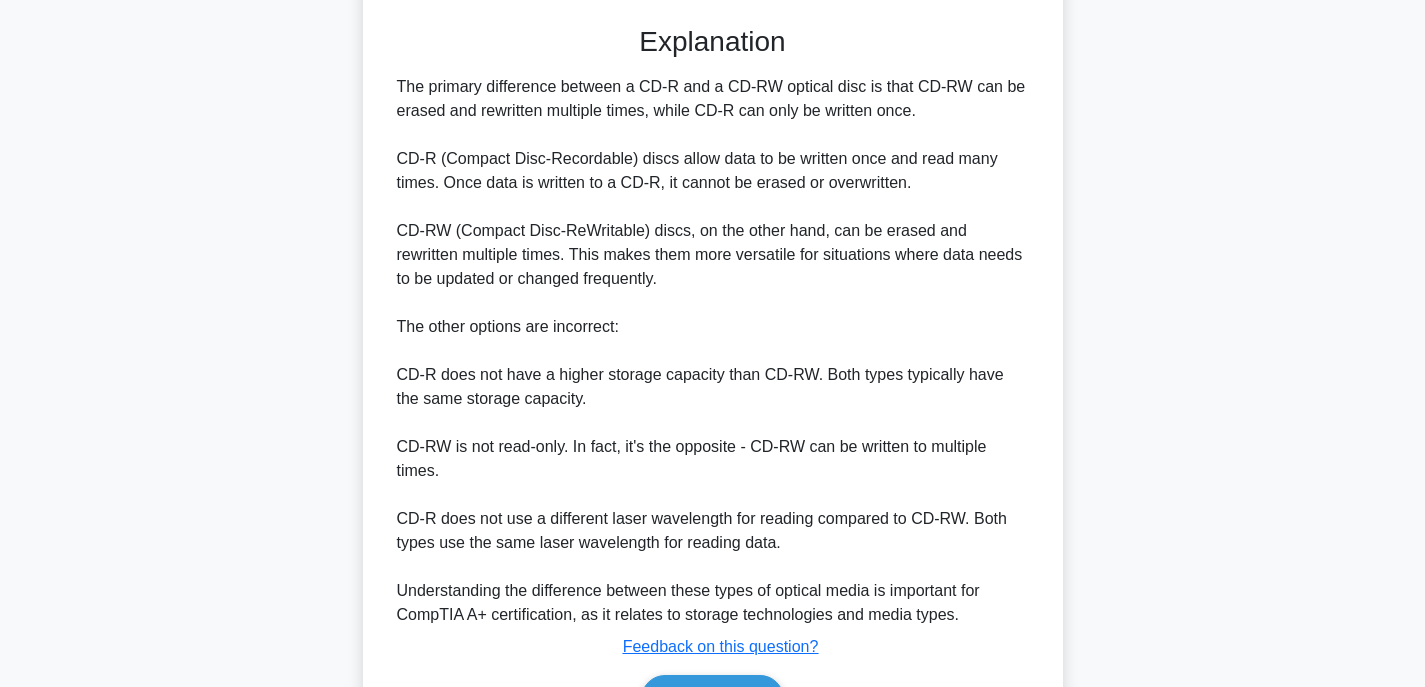 scroll, scrollTop: 621, scrollLeft: 0, axis: vertical 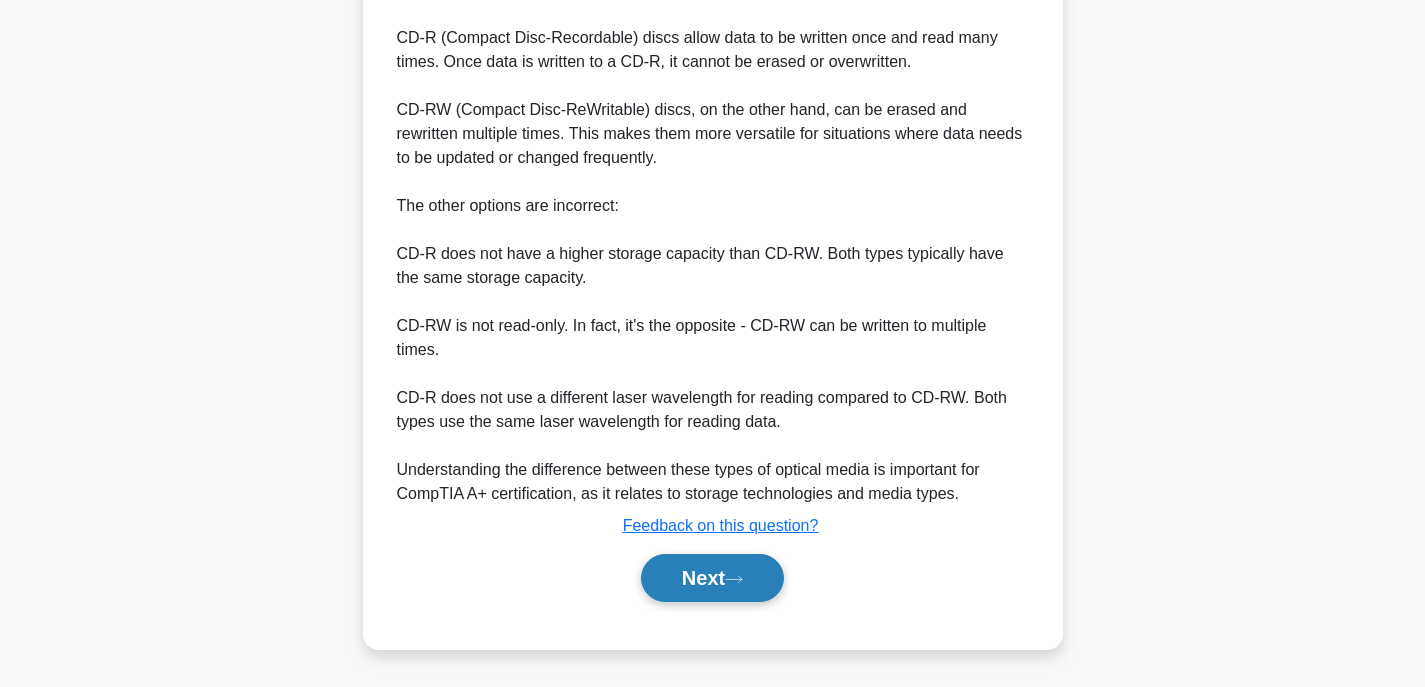 click on "Next" at bounding box center [712, 578] 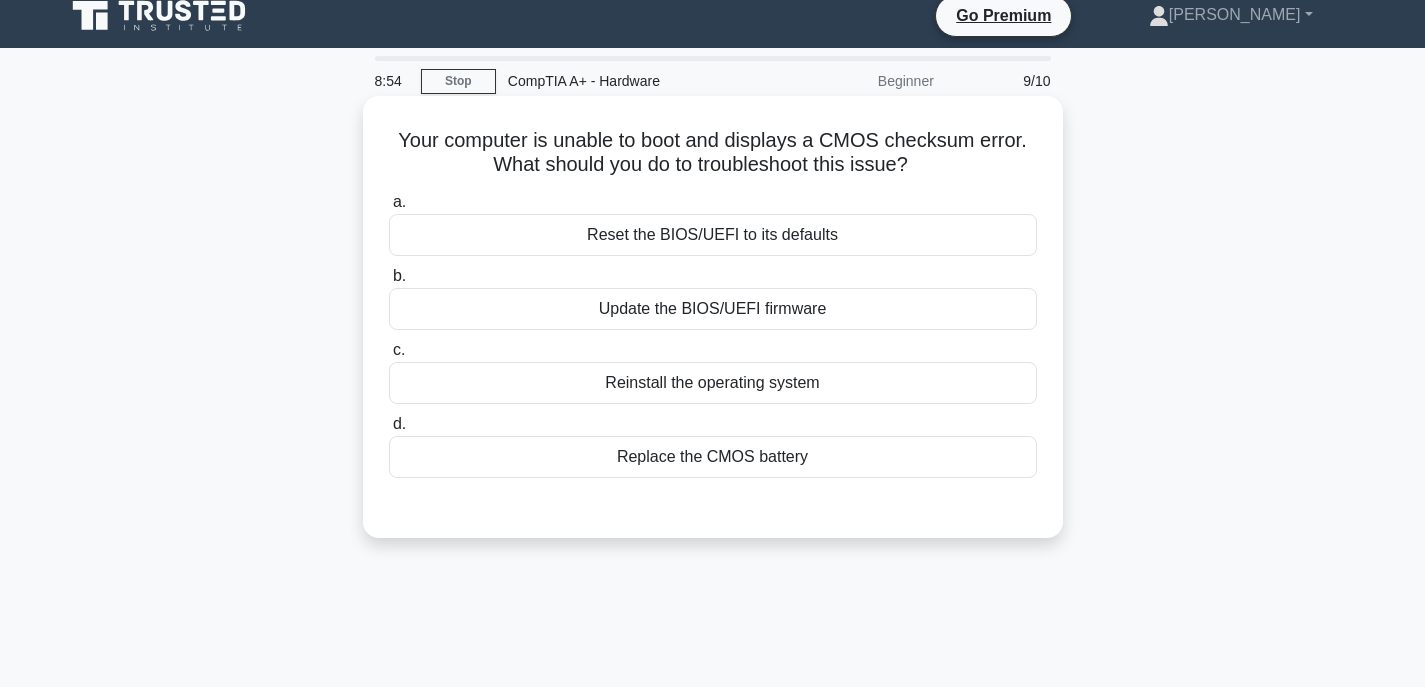 scroll, scrollTop: 0, scrollLeft: 0, axis: both 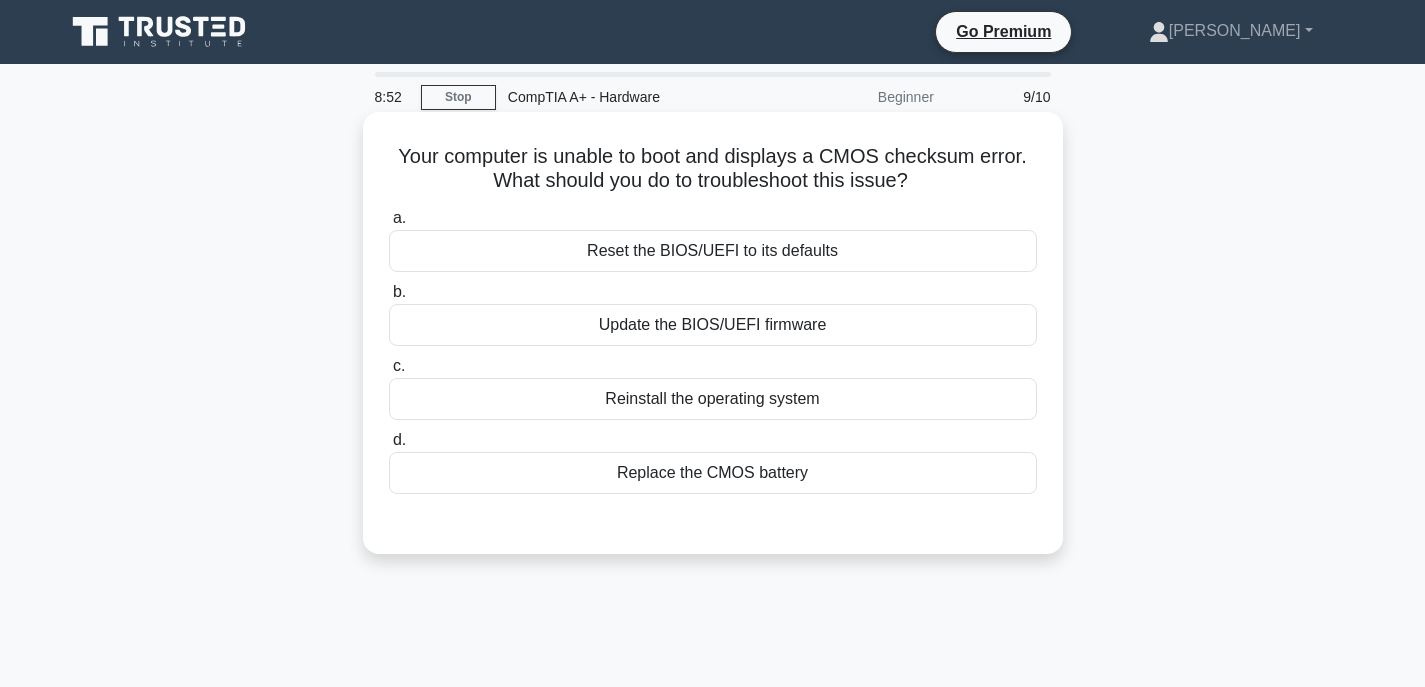 click on "Reset the BIOS/UEFI to its defaults" at bounding box center [713, 251] 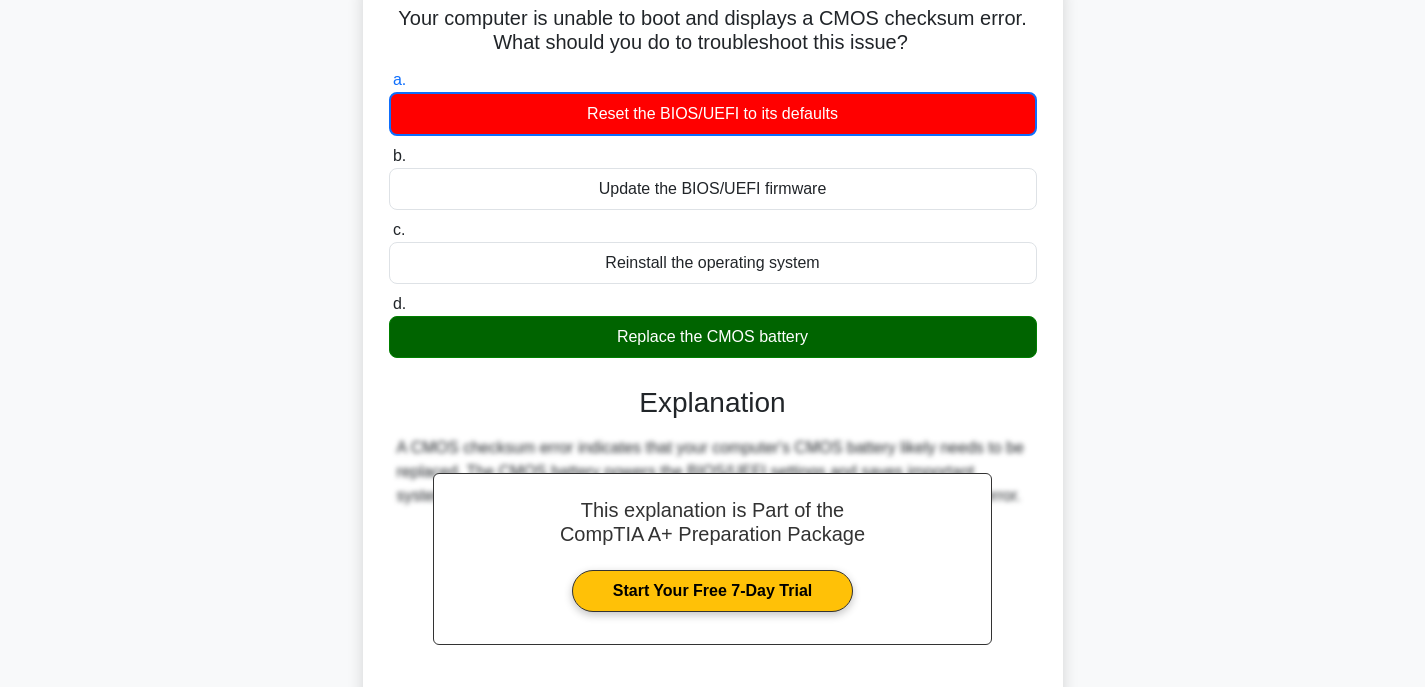 scroll, scrollTop: 393, scrollLeft: 0, axis: vertical 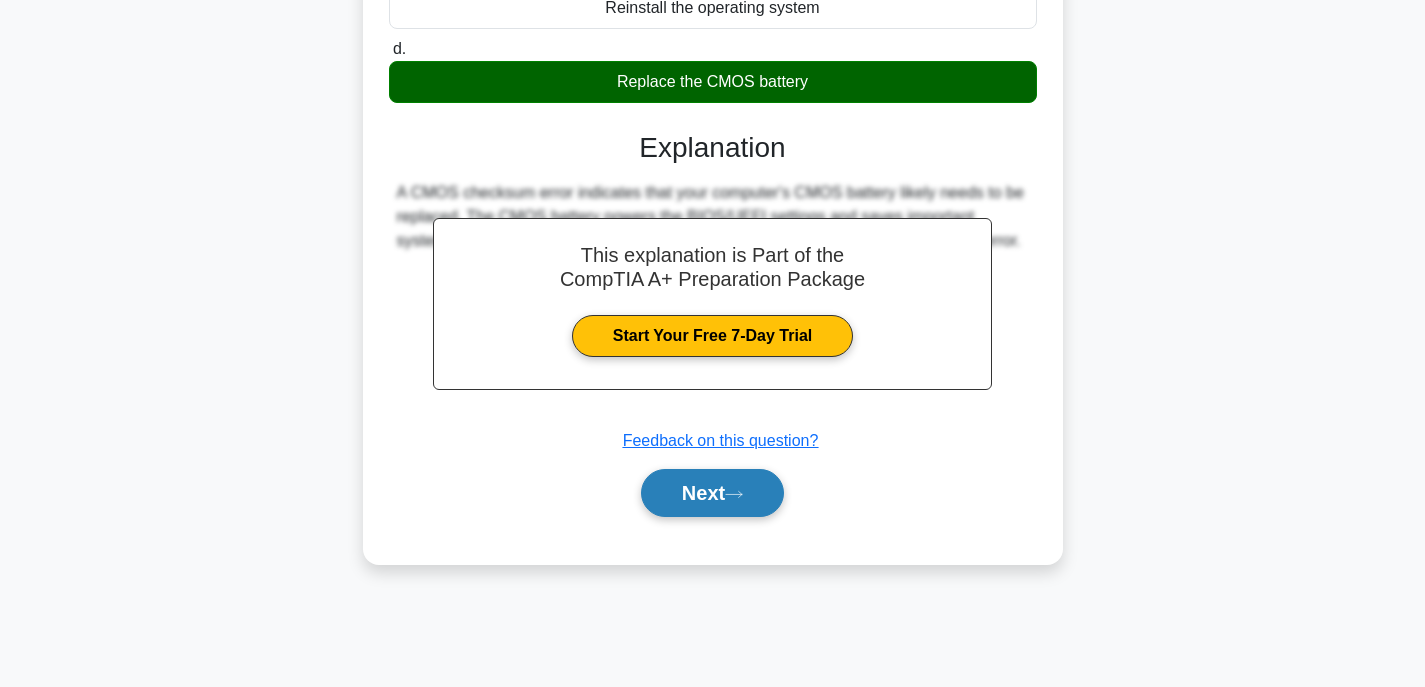 click on "Next" at bounding box center (712, 493) 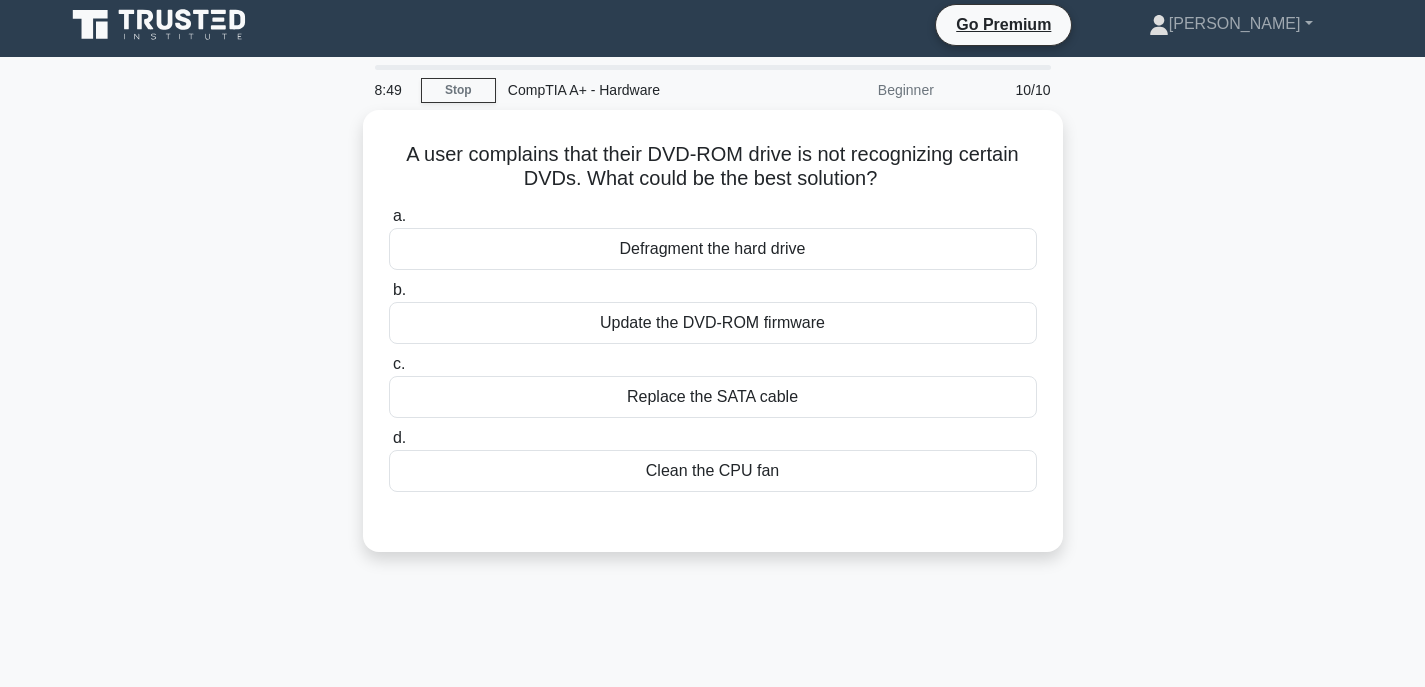 scroll, scrollTop: 0, scrollLeft: 0, axis: both 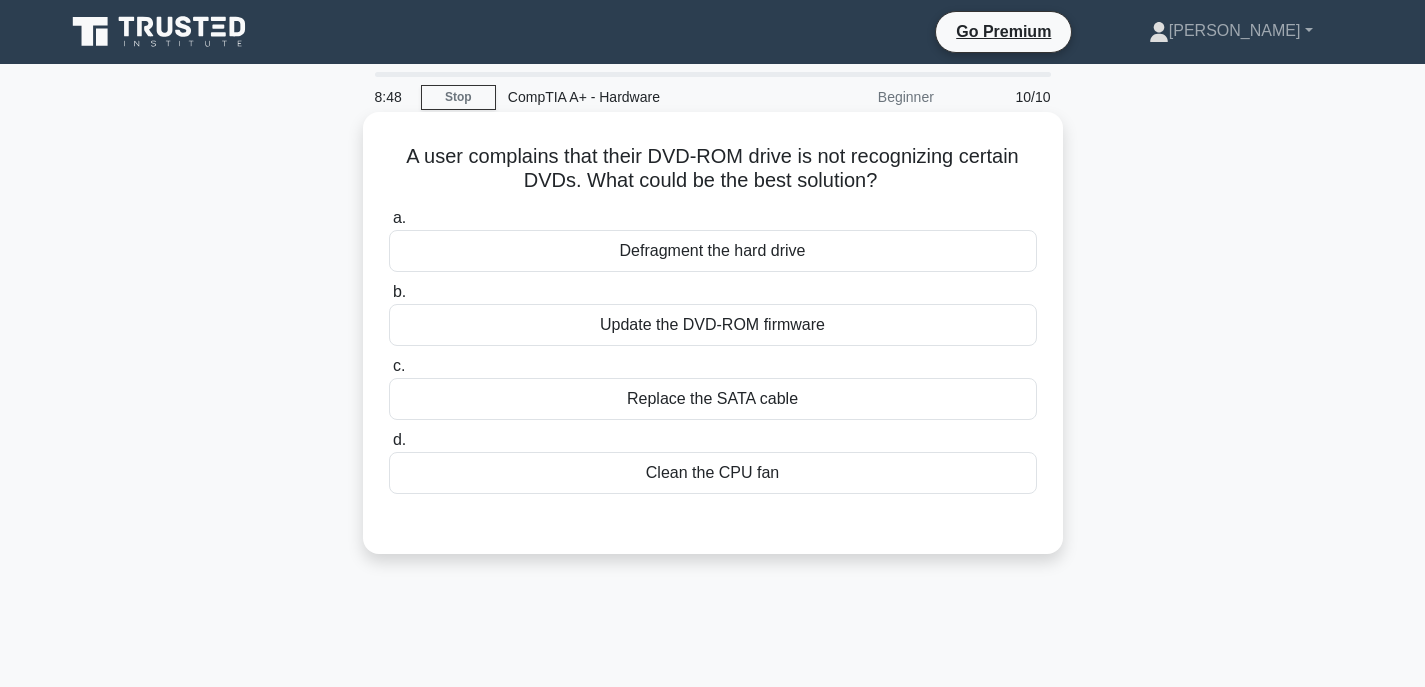 click on "Update the DVD-ROM firmware" at bounding box center [713, 325] 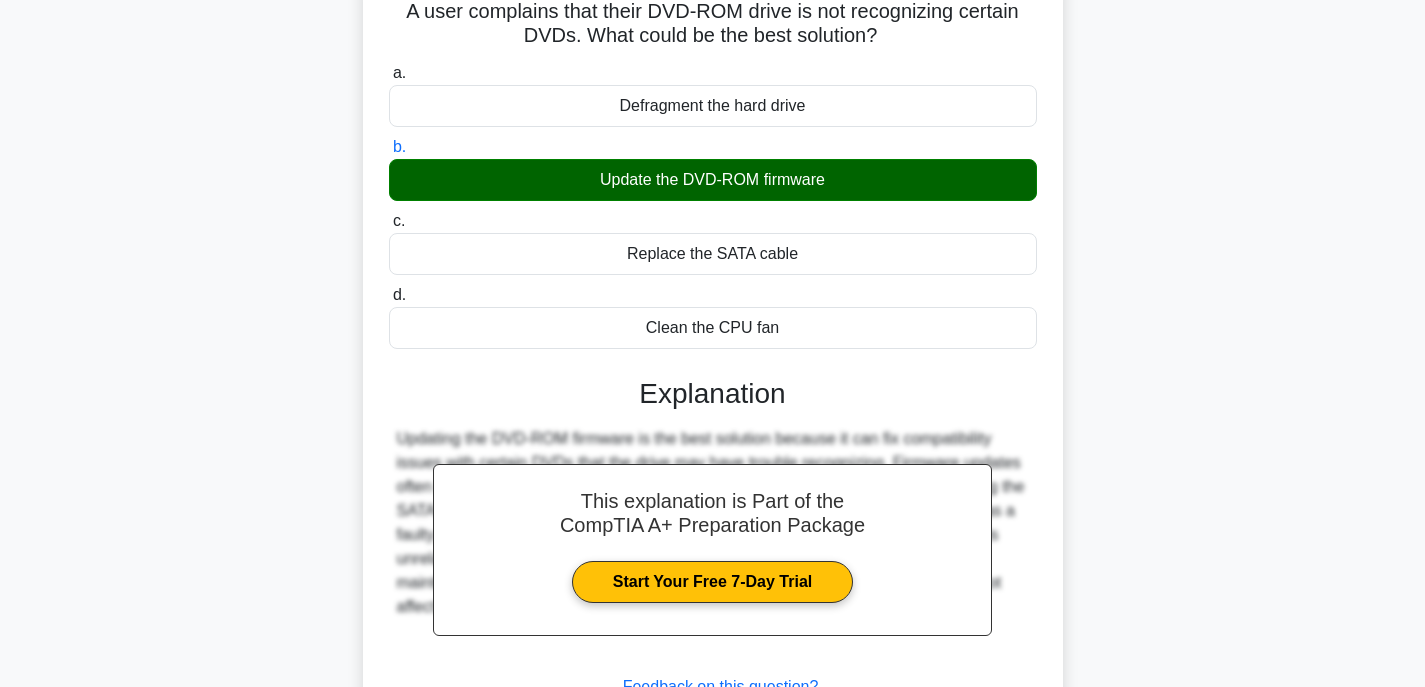 scroll, scrollTop: 393, scrollLeft: 0, axis: vertical 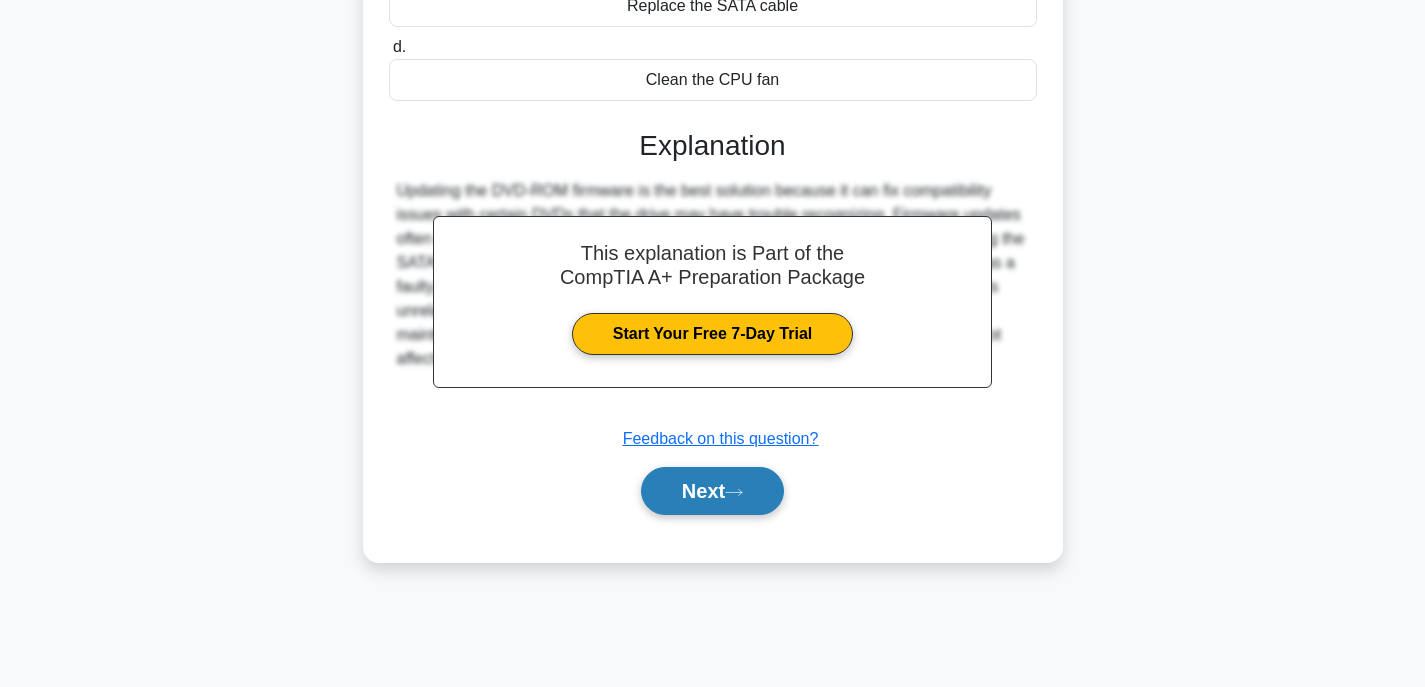 click on "Next" at bounding box center [712, 491] 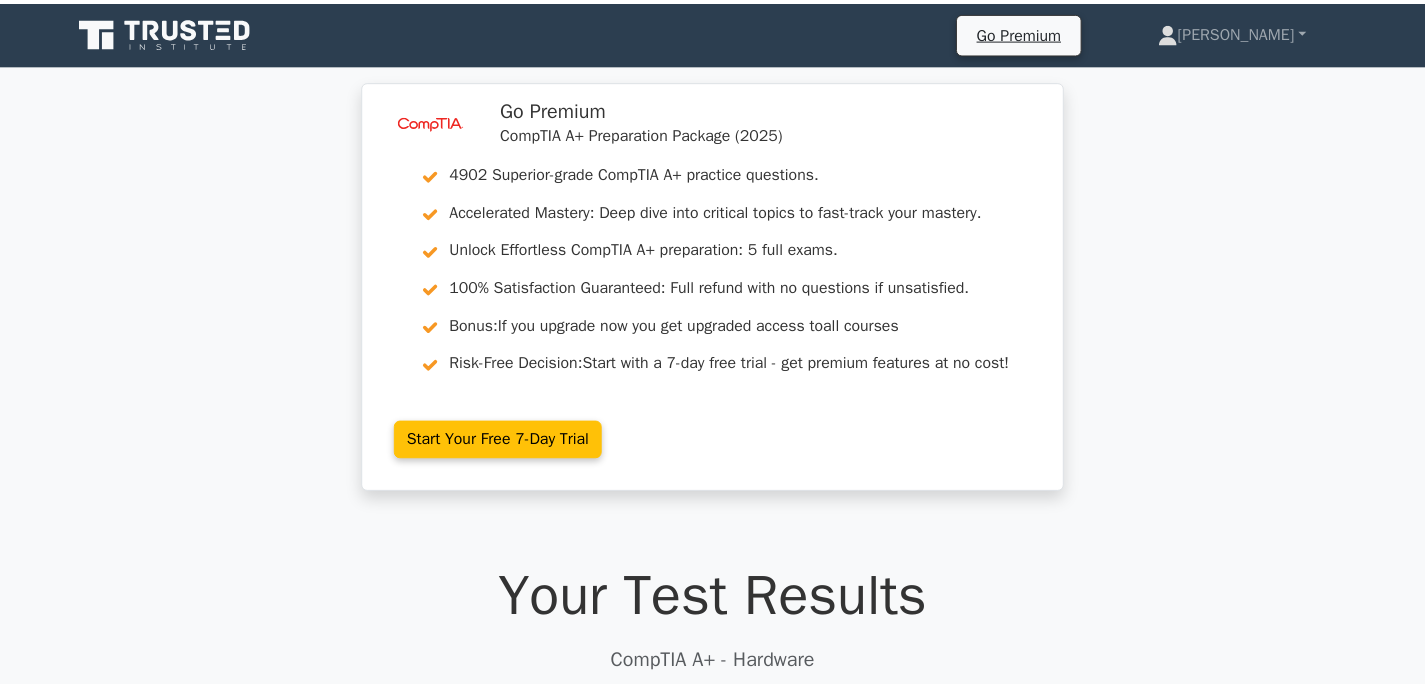 scroll, scrollTop: 0, scrollLeft: 0, axis: both 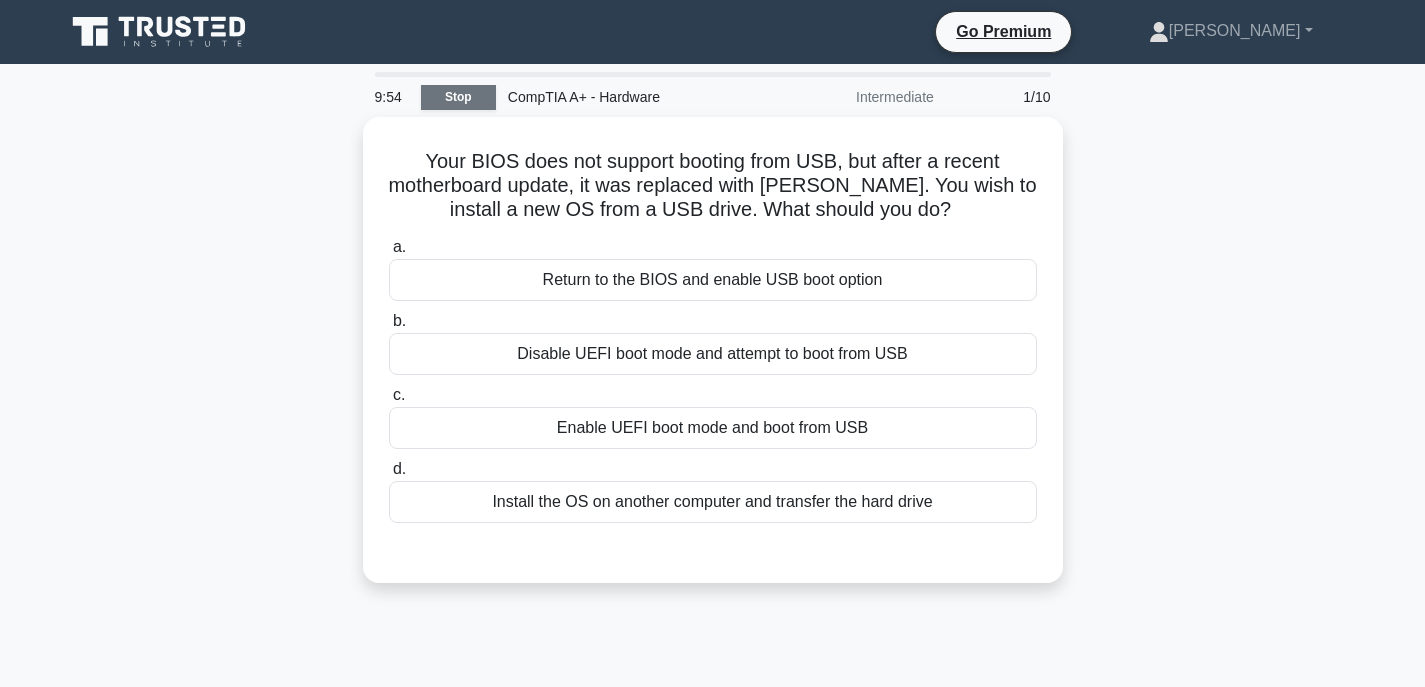 click on "Stop" at bounding box center (458, 97) 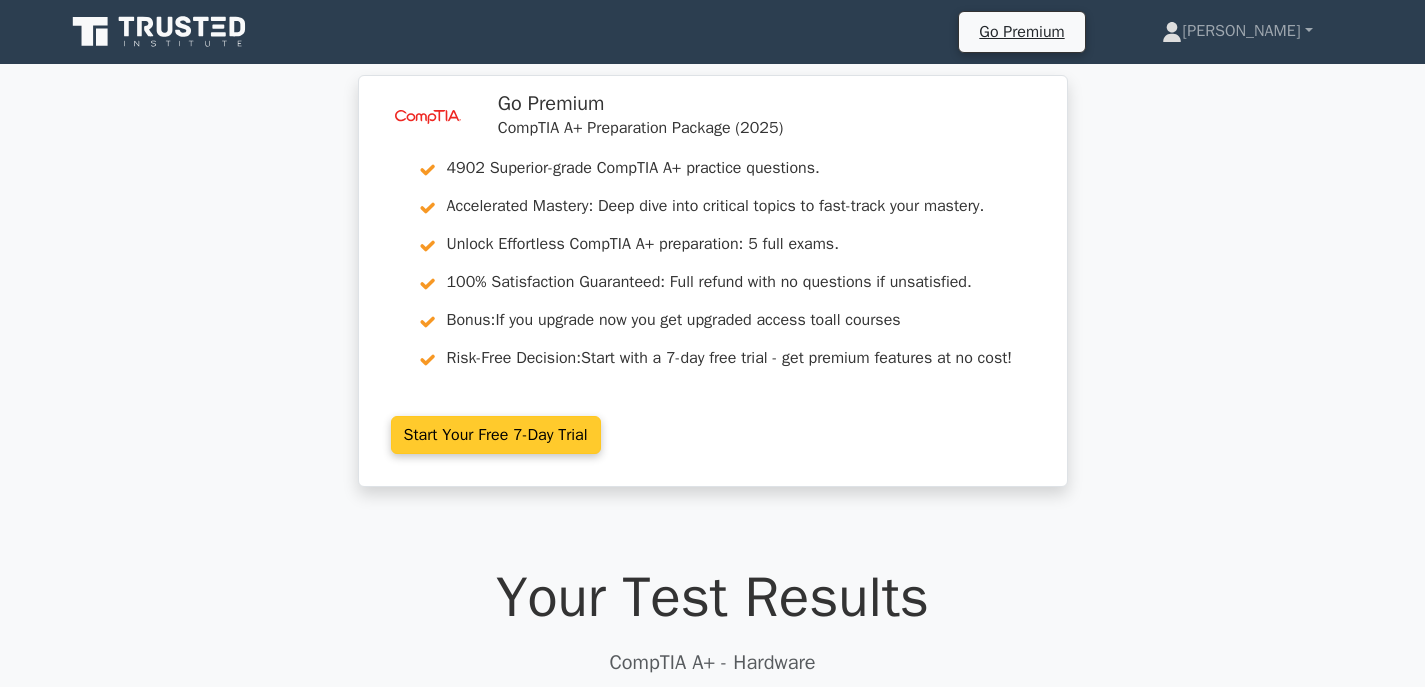 scroll, scrollTop: 0, scrollLeft: 0, axis: both 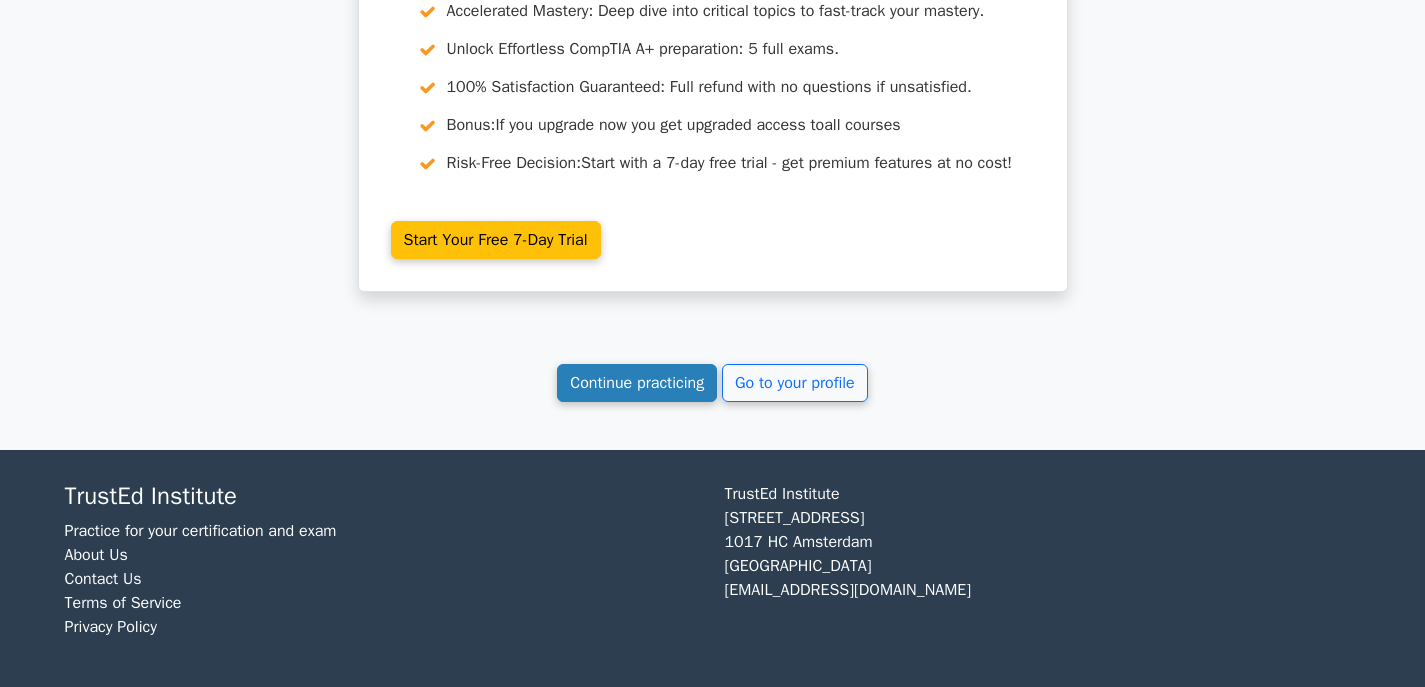 click on "Continue practicing" at bounding box center [637, 383] 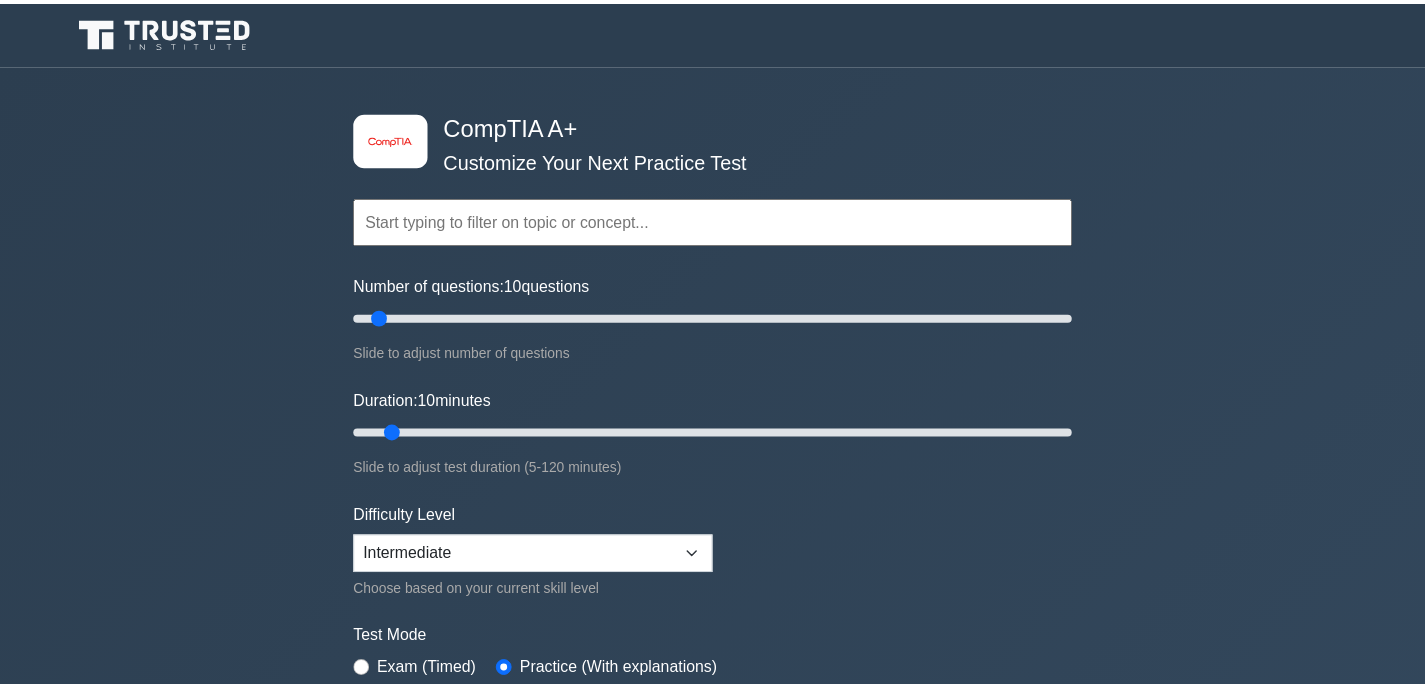 scroll, scrollTop: 0, scrollLeft: 0, axis: both 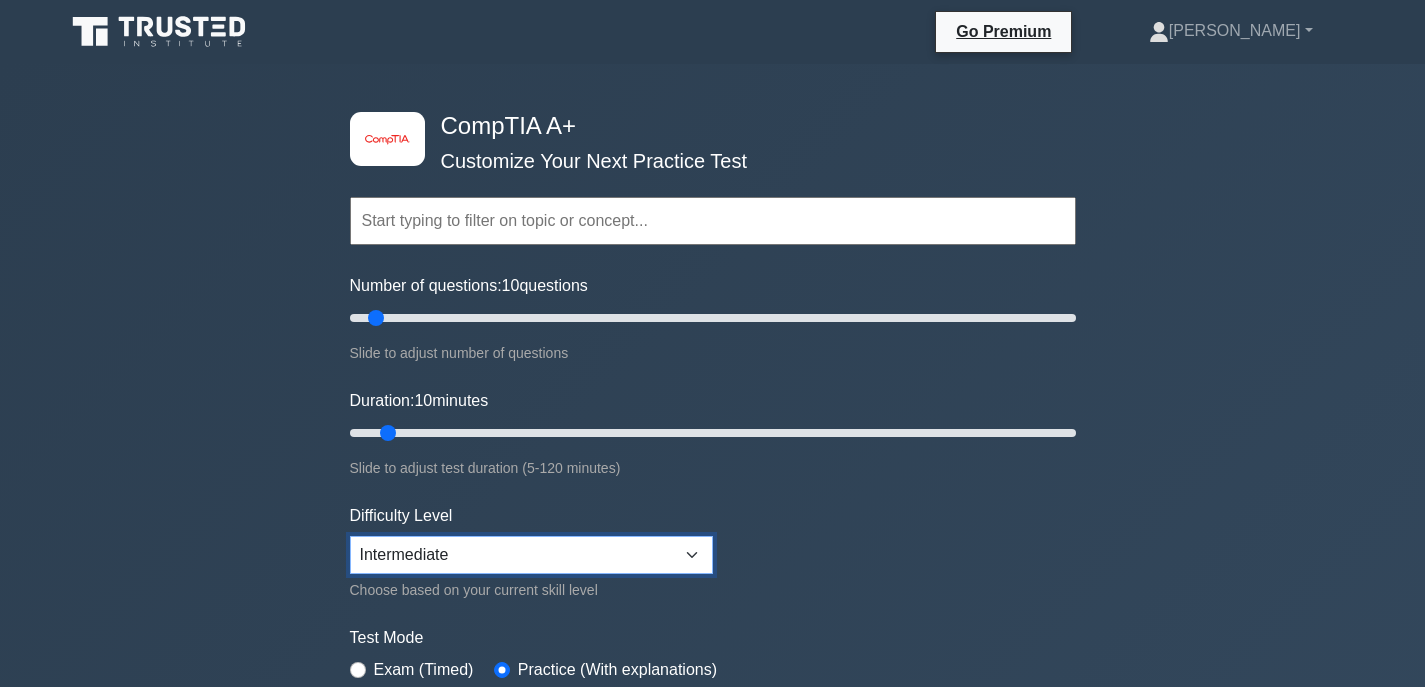 click on "Beginner
Intermediate
Expert" at bounding box center [531, 555] 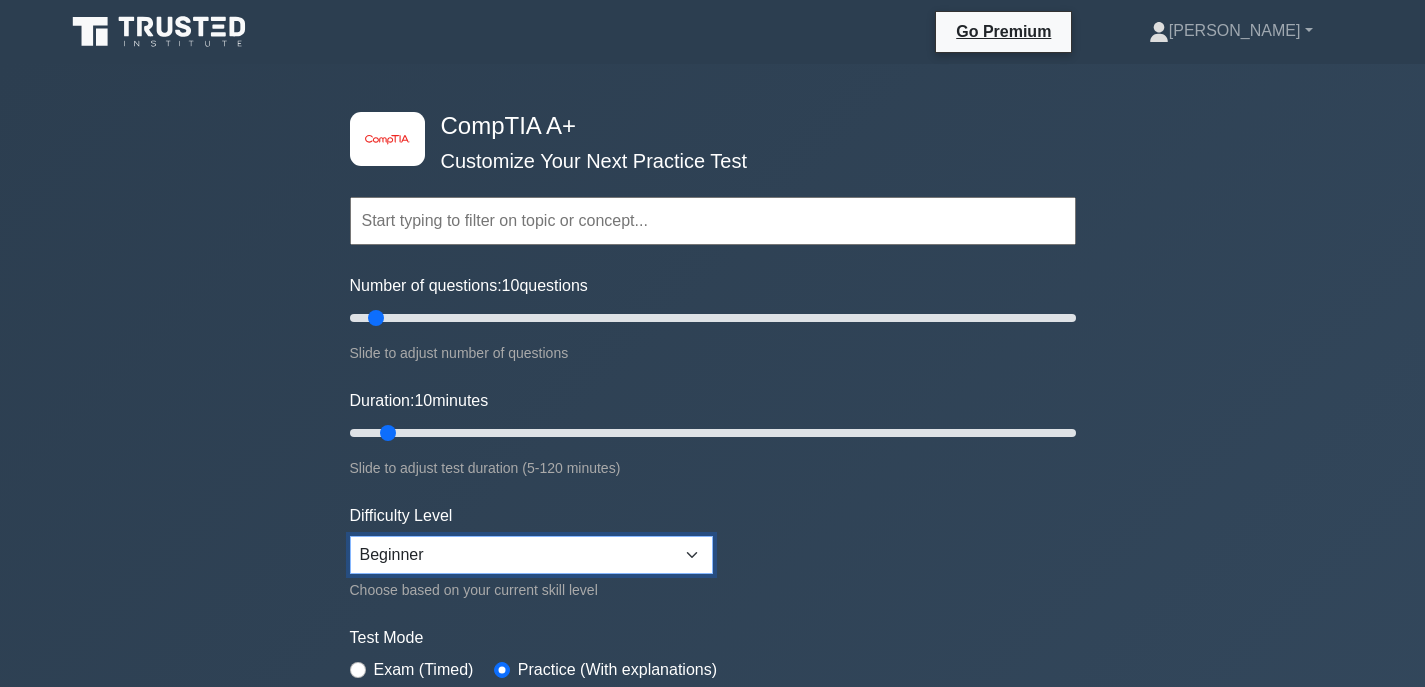 click on "Beginner
Intermediate
Expert" at bounding box center [531, 555] 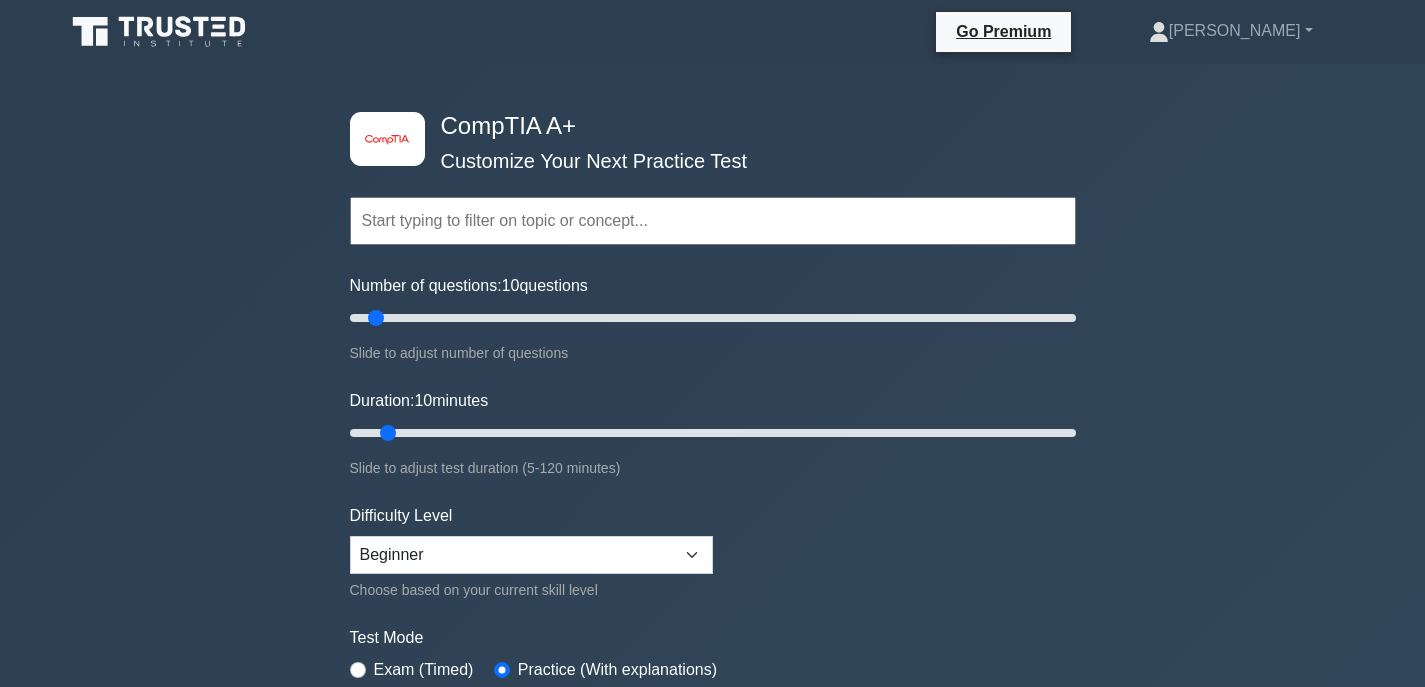 click at bounding box center (713, 221) 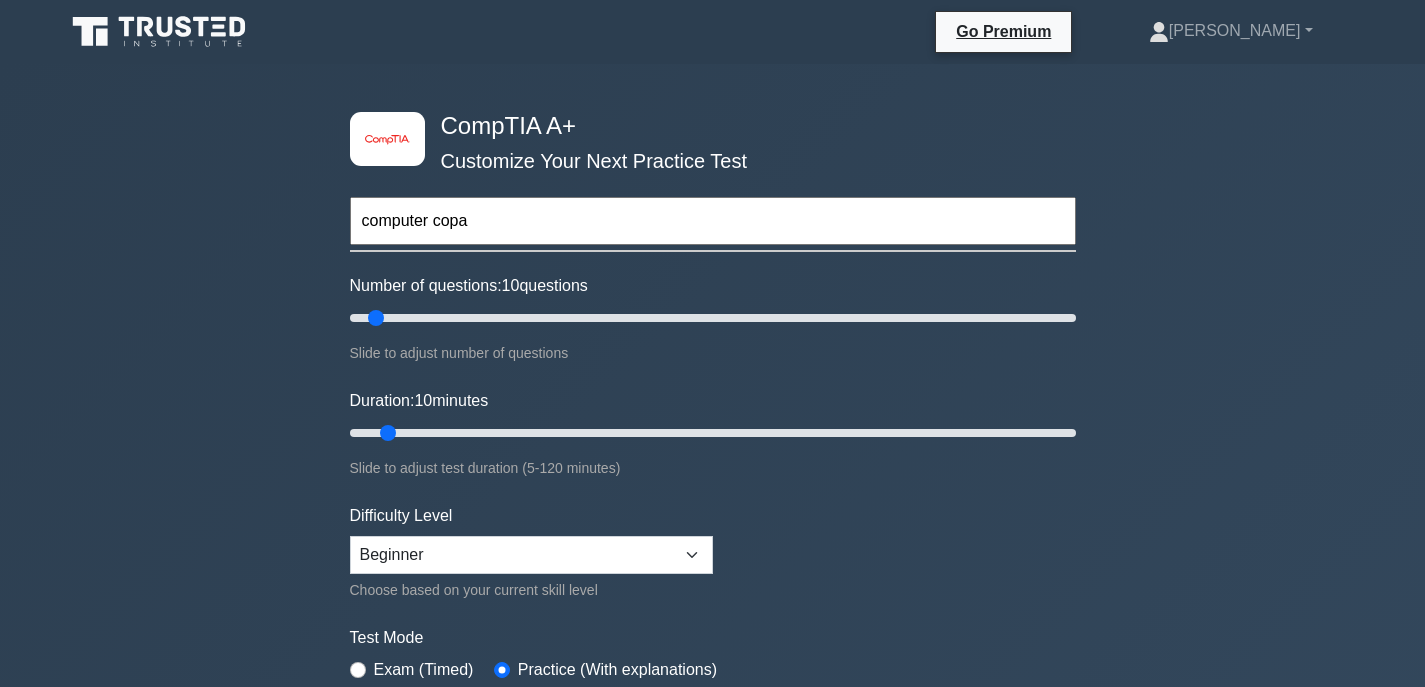 type on "computer copa" 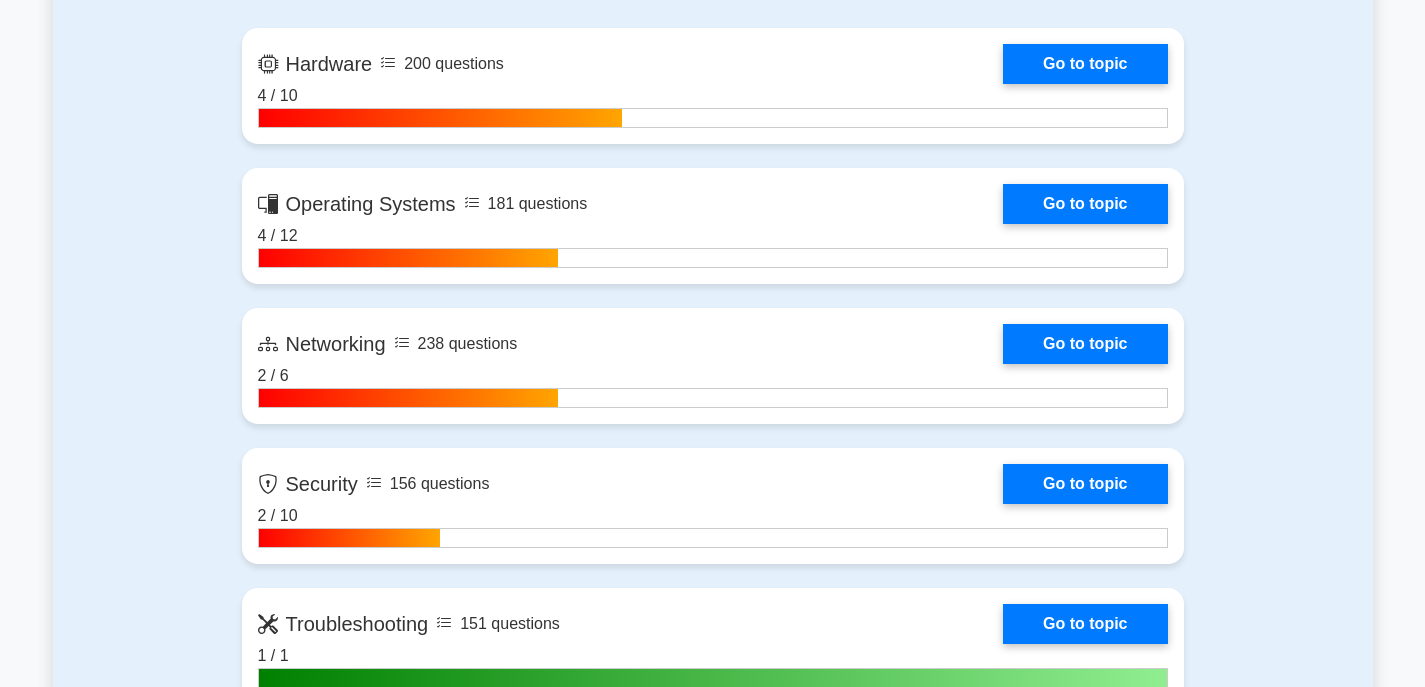 scroll, scrollTop: 1500, scrollLeft: 0, axis: vertical 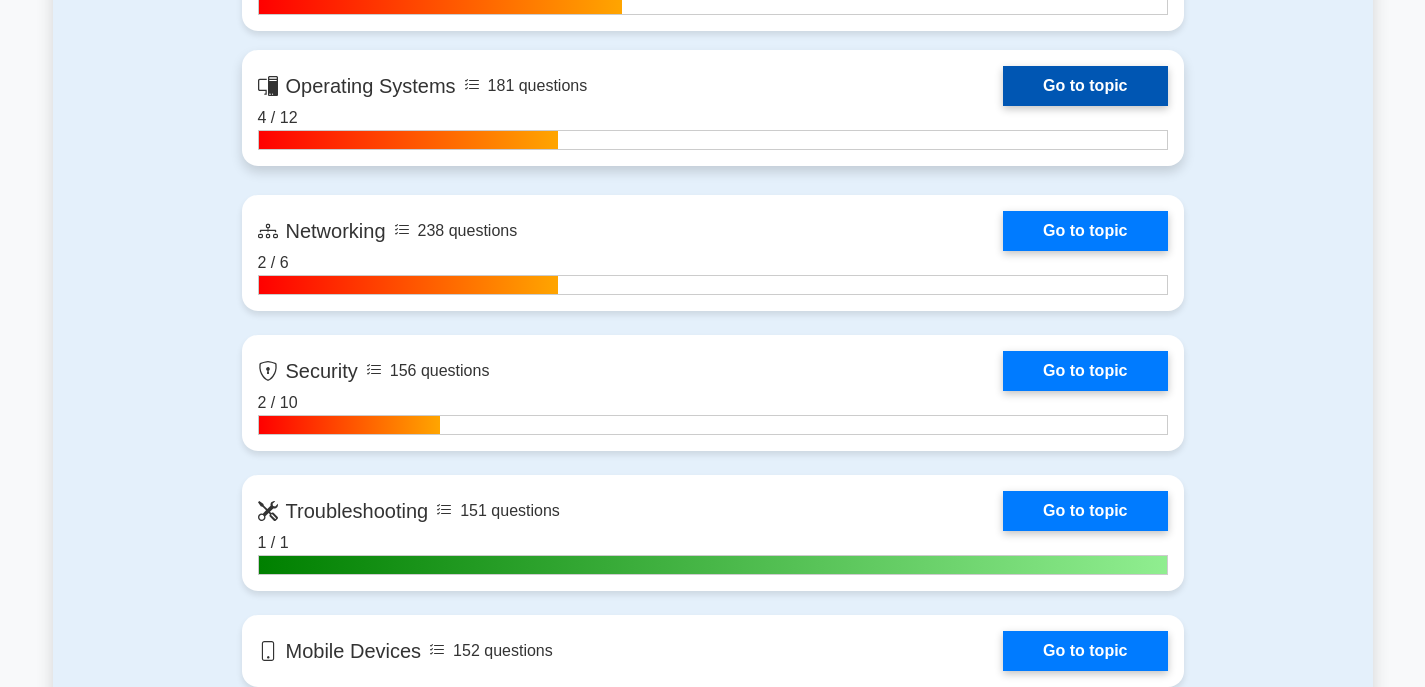 click on "Go to topic" at bounding box center (1085, 86) 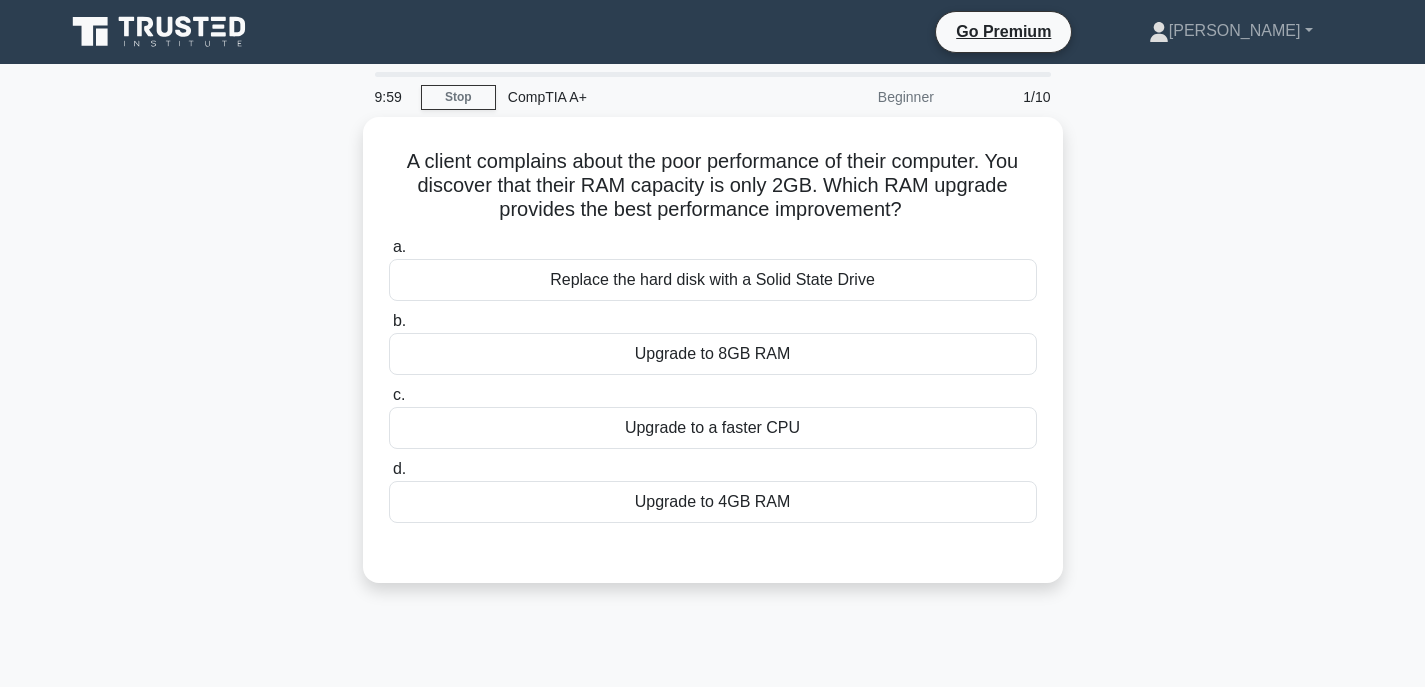 scroll, scrollTop: 0, scrollLeft: 0, axis: both 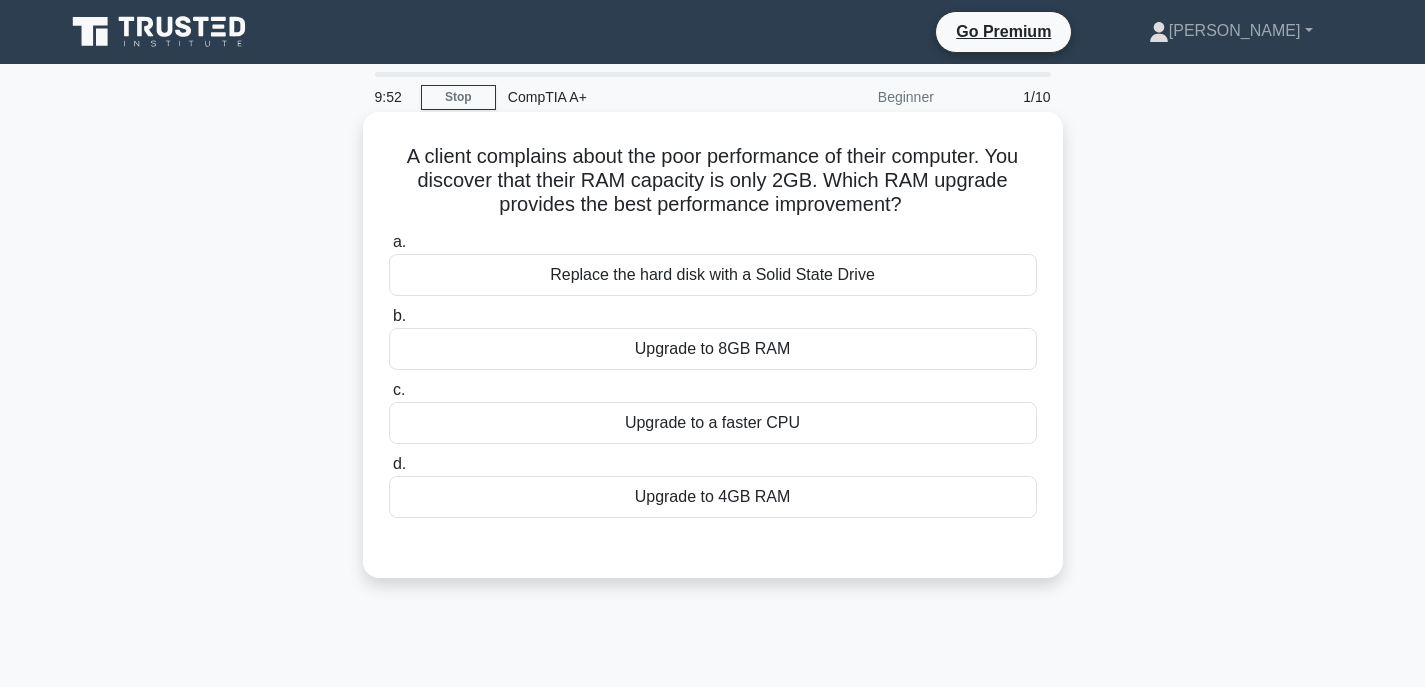 click on "Upgrade to 8GB RAM" at bounding box center (713, 349) 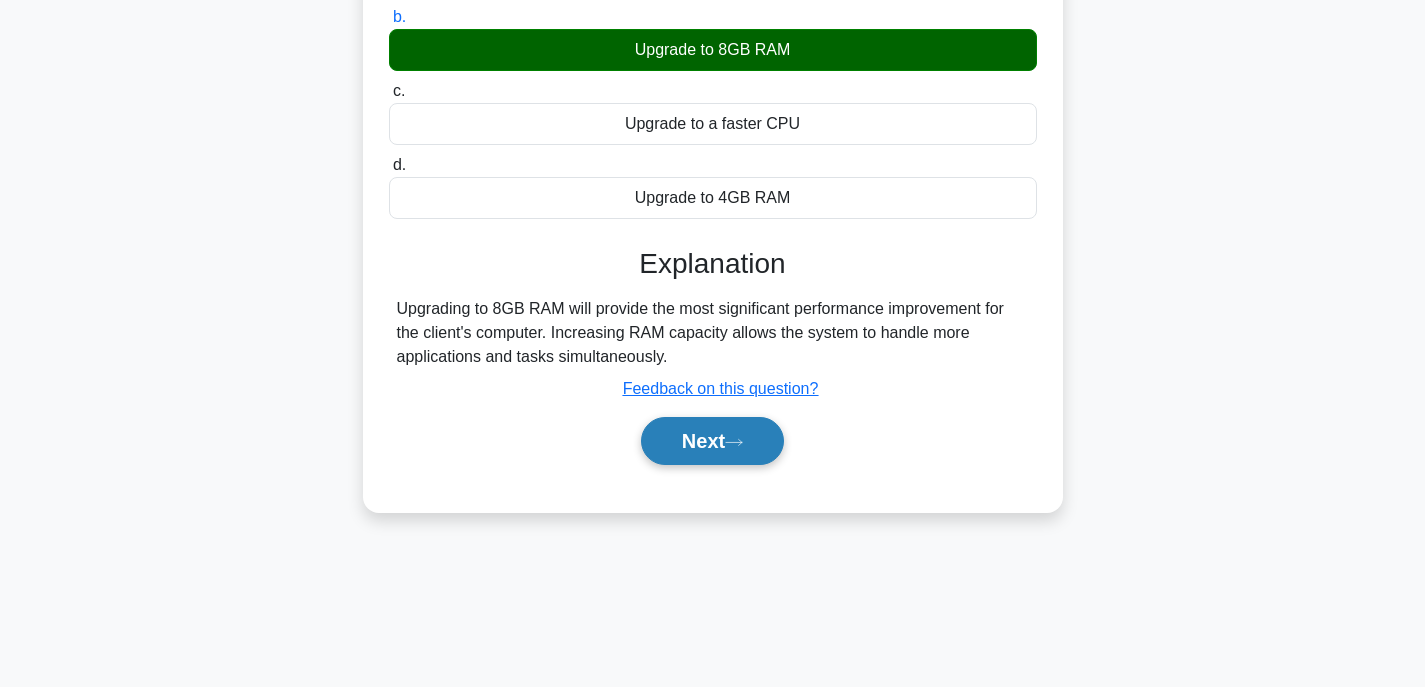 scroll, scrollTop: 300, scrollLeft: 0, axis: vertical 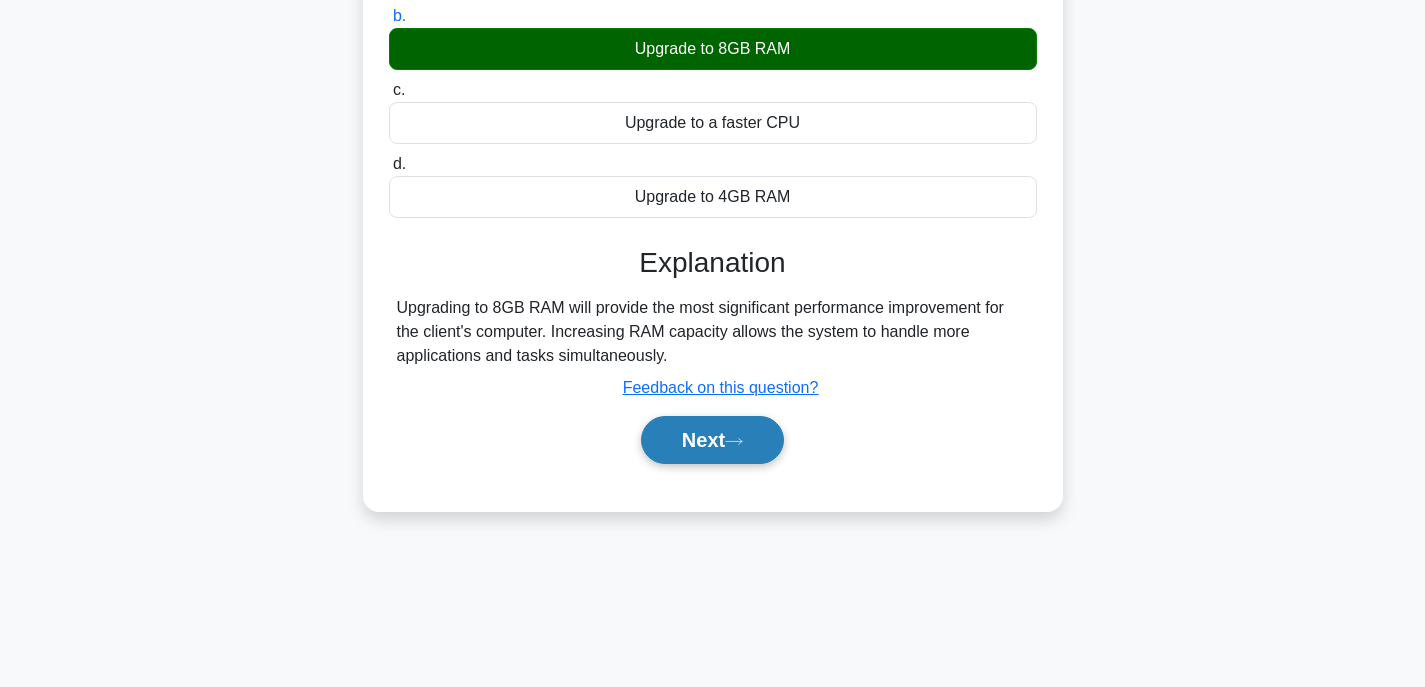click on "Next" at bounding box center (712, 440) 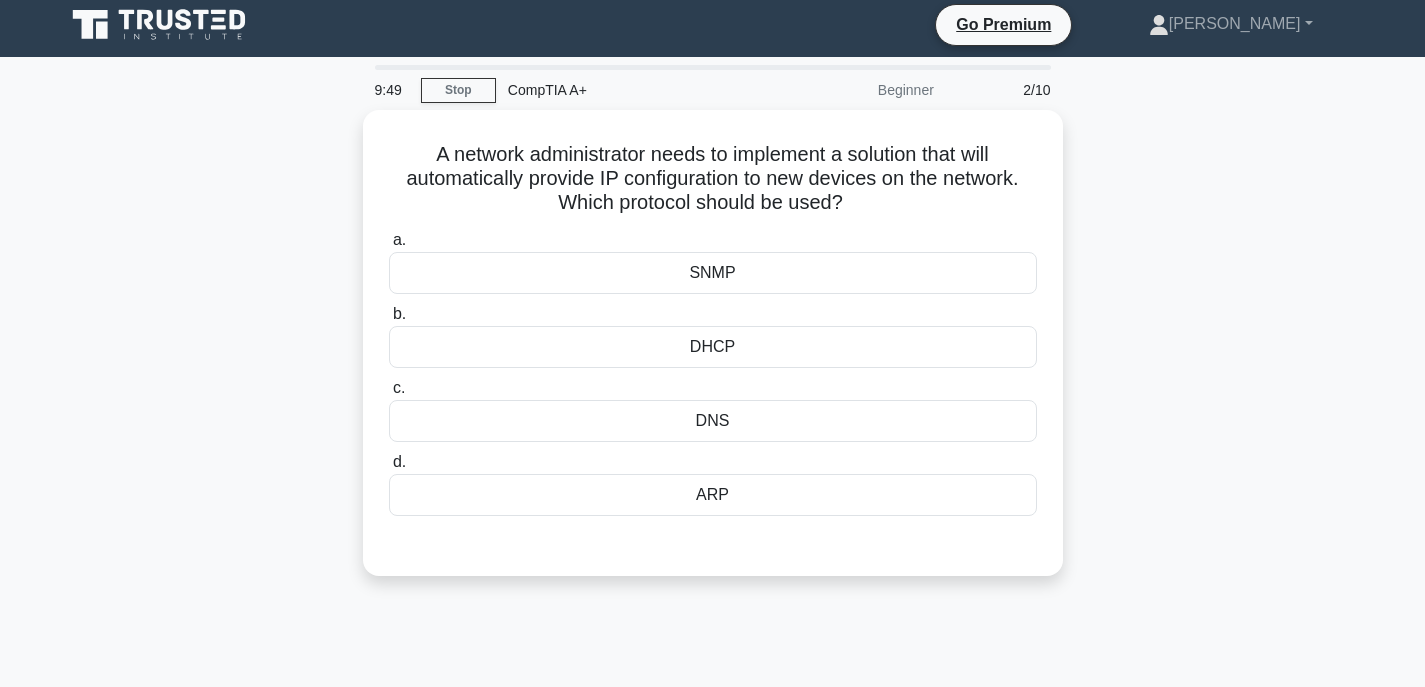 scroll, scrollTop: 0, scrollLeft: 0, axis: both 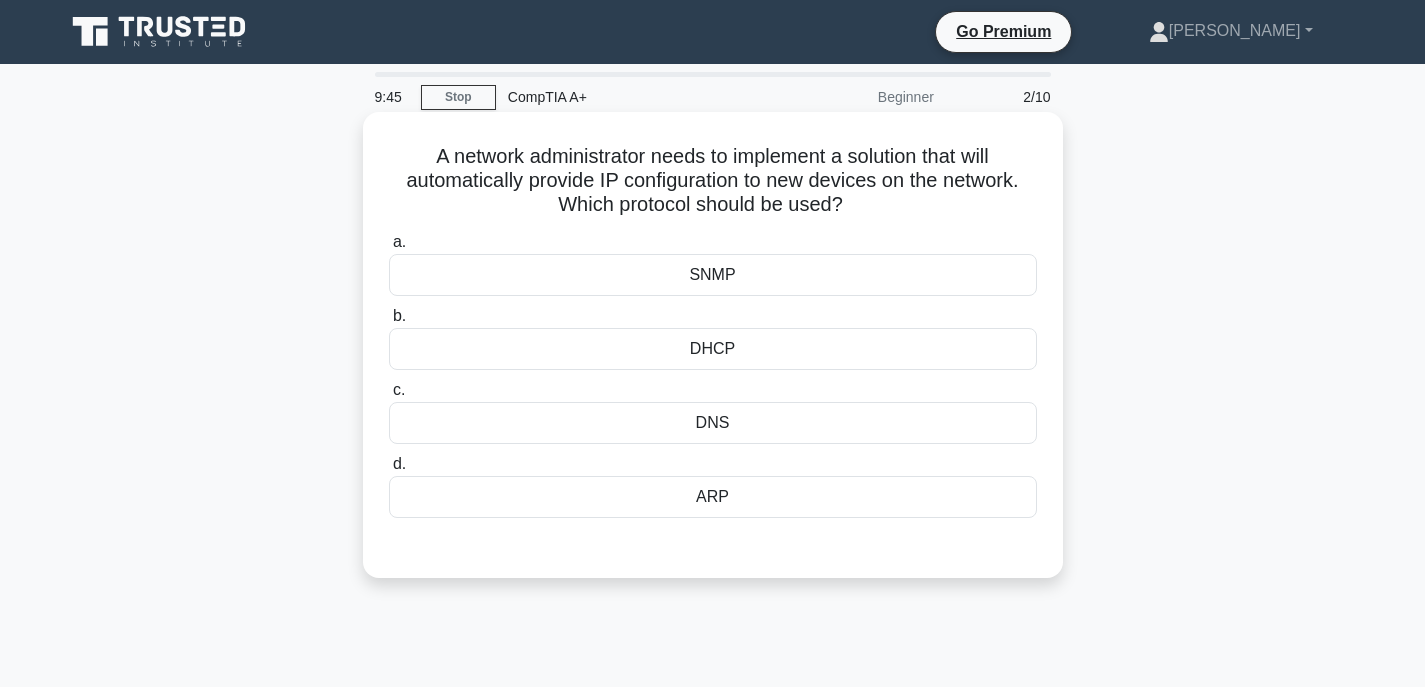 click on "DNS" at bounding box center (713, 423) 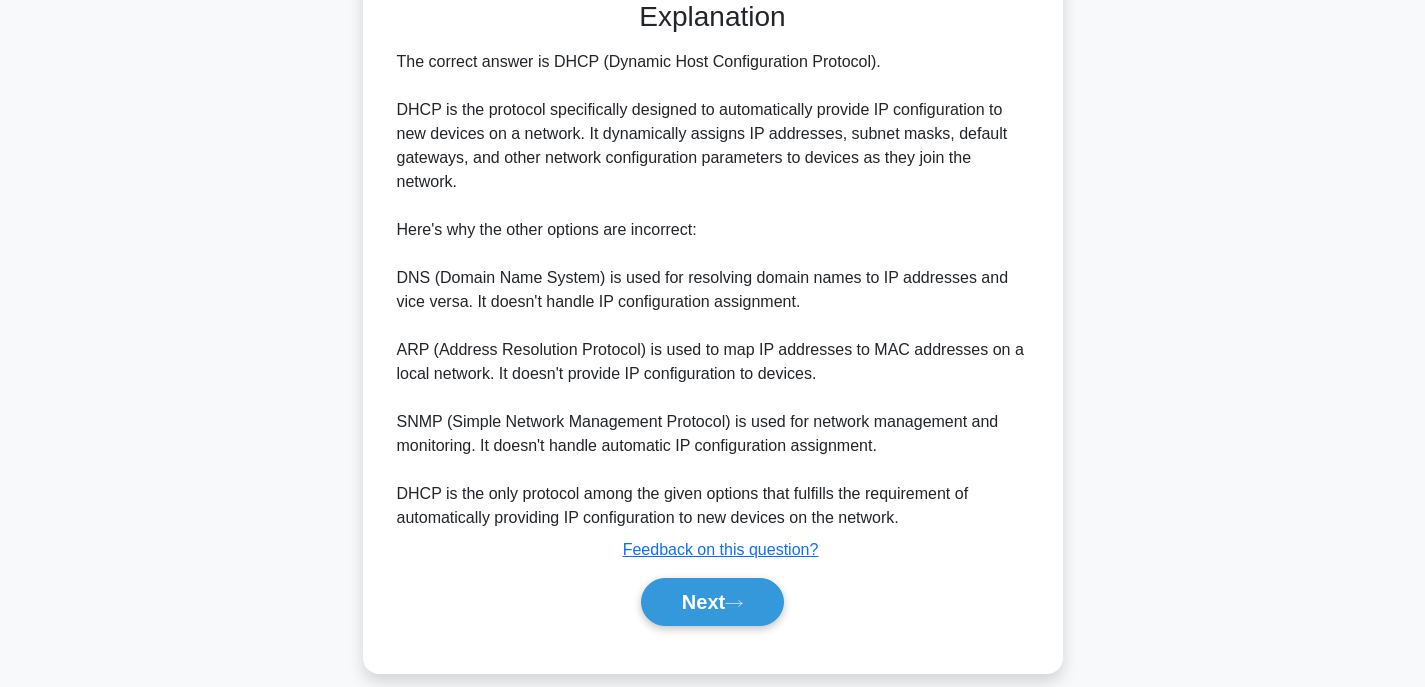 scroll, scrollTop: 573, scrollLeft: 0, axis: vertical 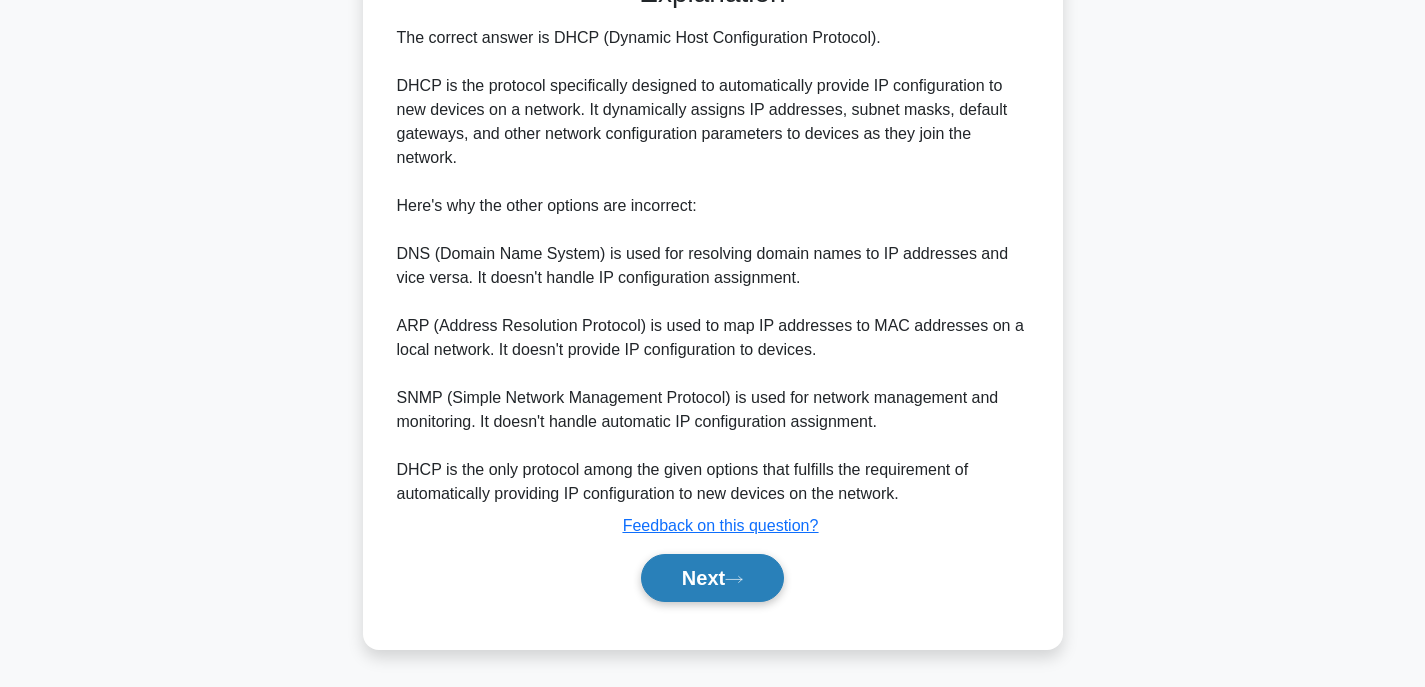 click on "Next" at bounding box center (712, 578) 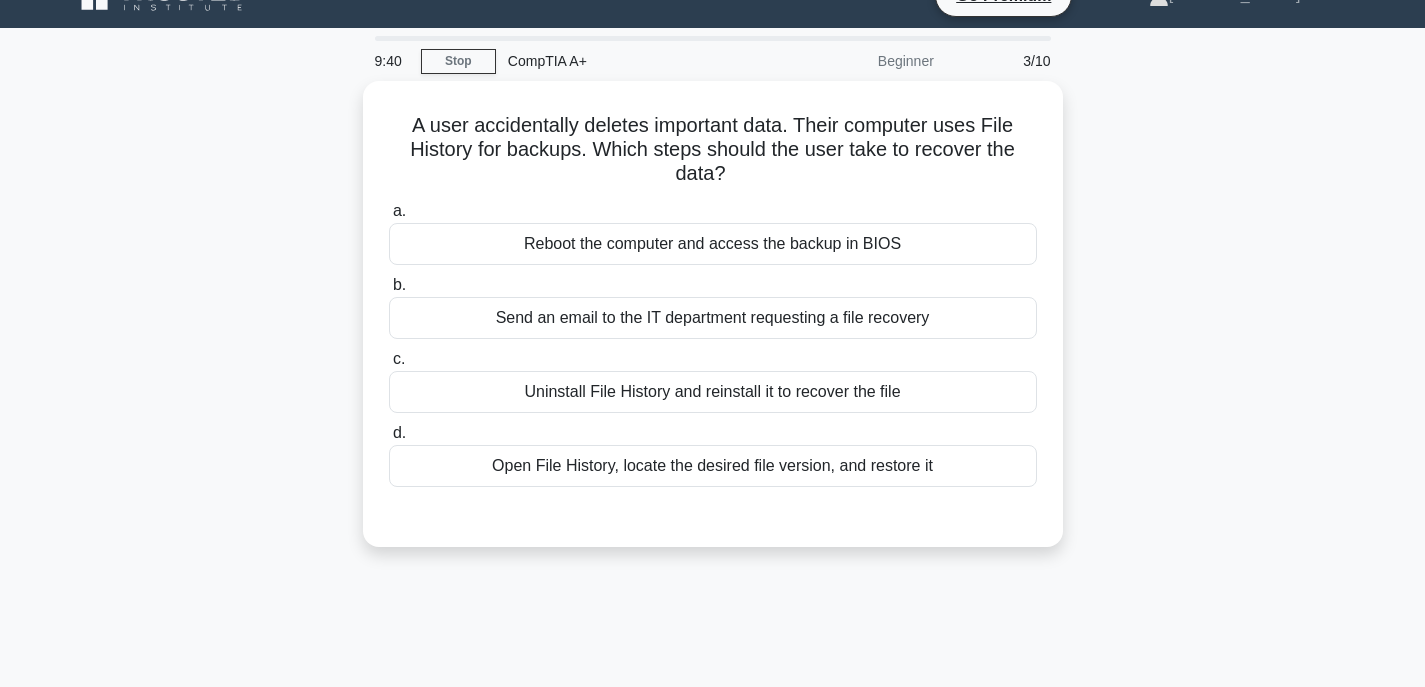 scroll, scrollTop: 0, scrollLeft: 0, axis: both 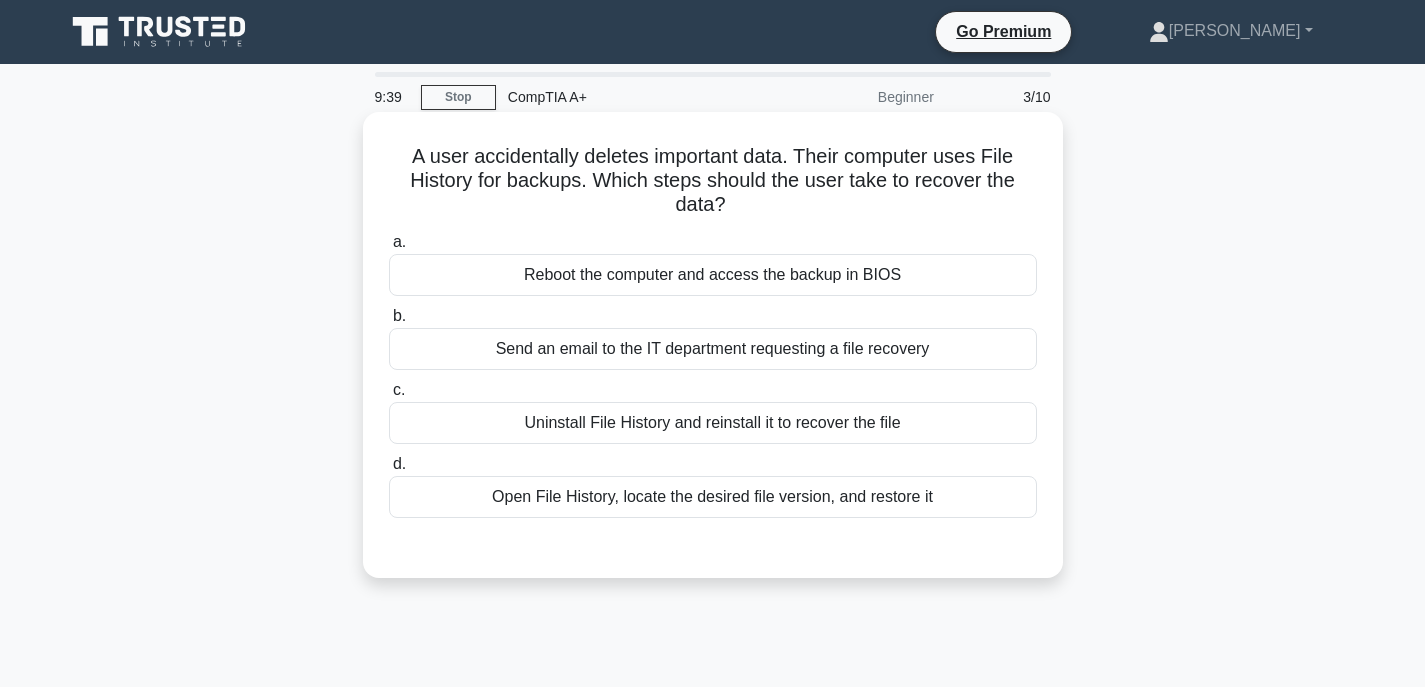 click on "Uninstall File History and reinstall it to recover the file" at bounding box center [713, 423] 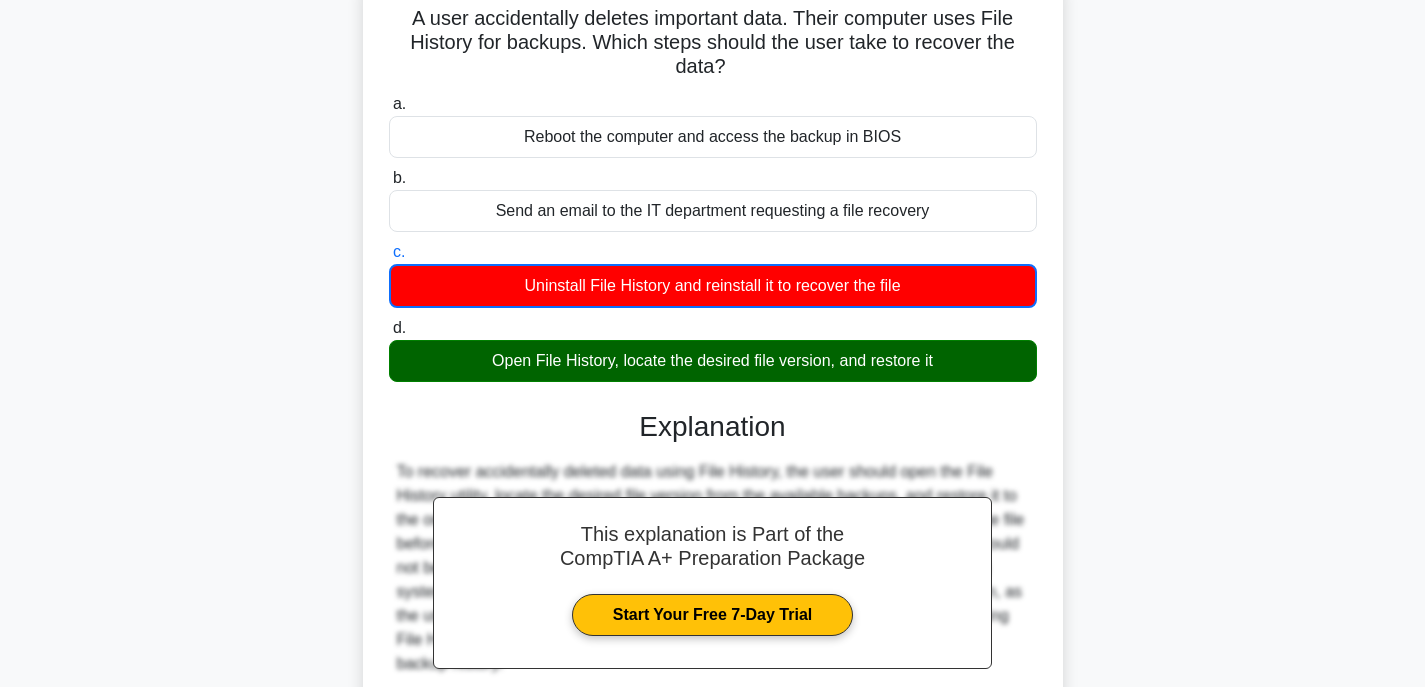scroll, scrollTop: 393, scrollLeft: 0, axis: vertical 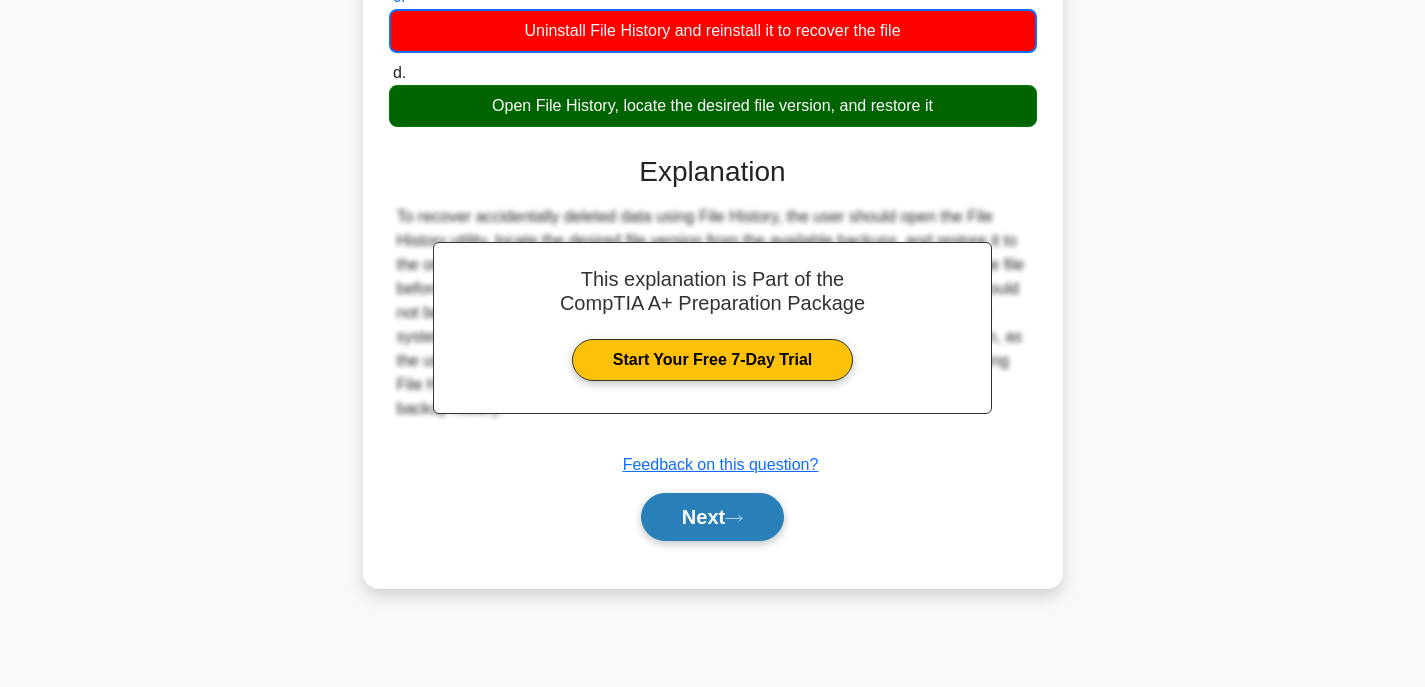 click on "Next" at bounding box center (712, 517) 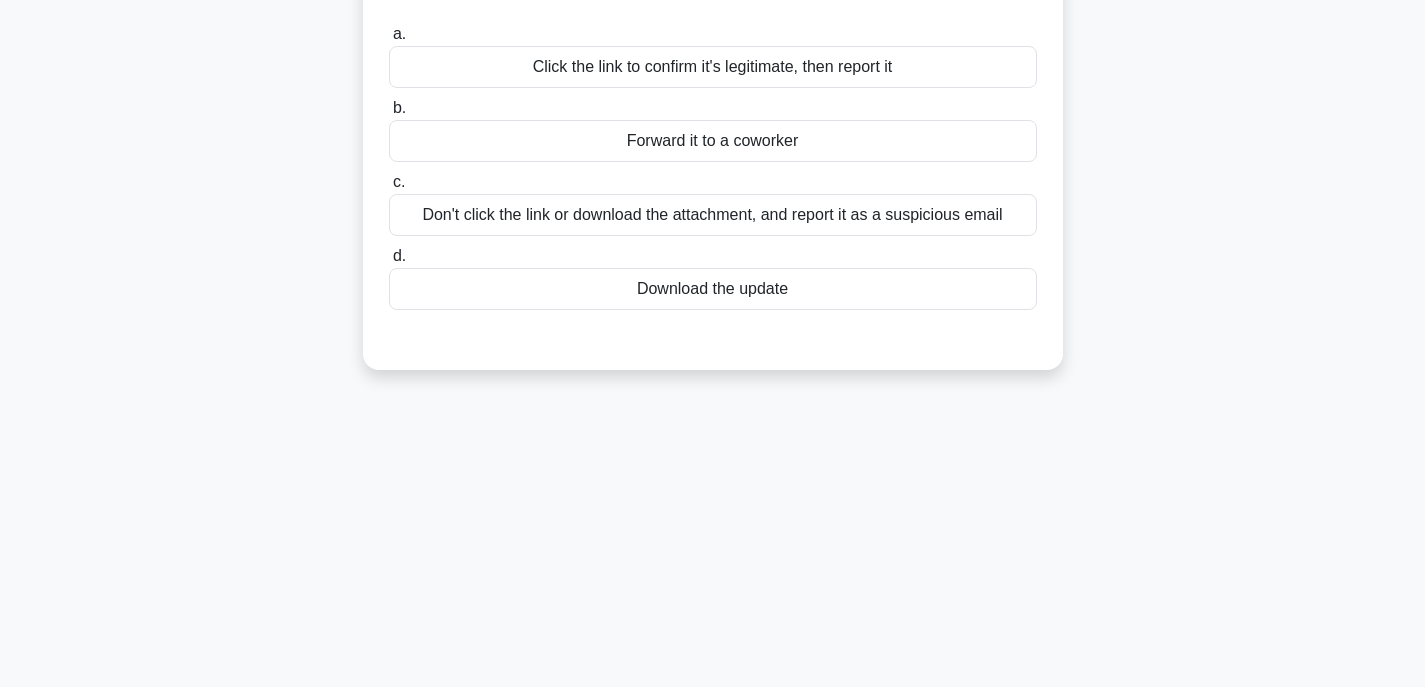 scroll, scrollTop: 0, scrollLeft: 0, axis: both 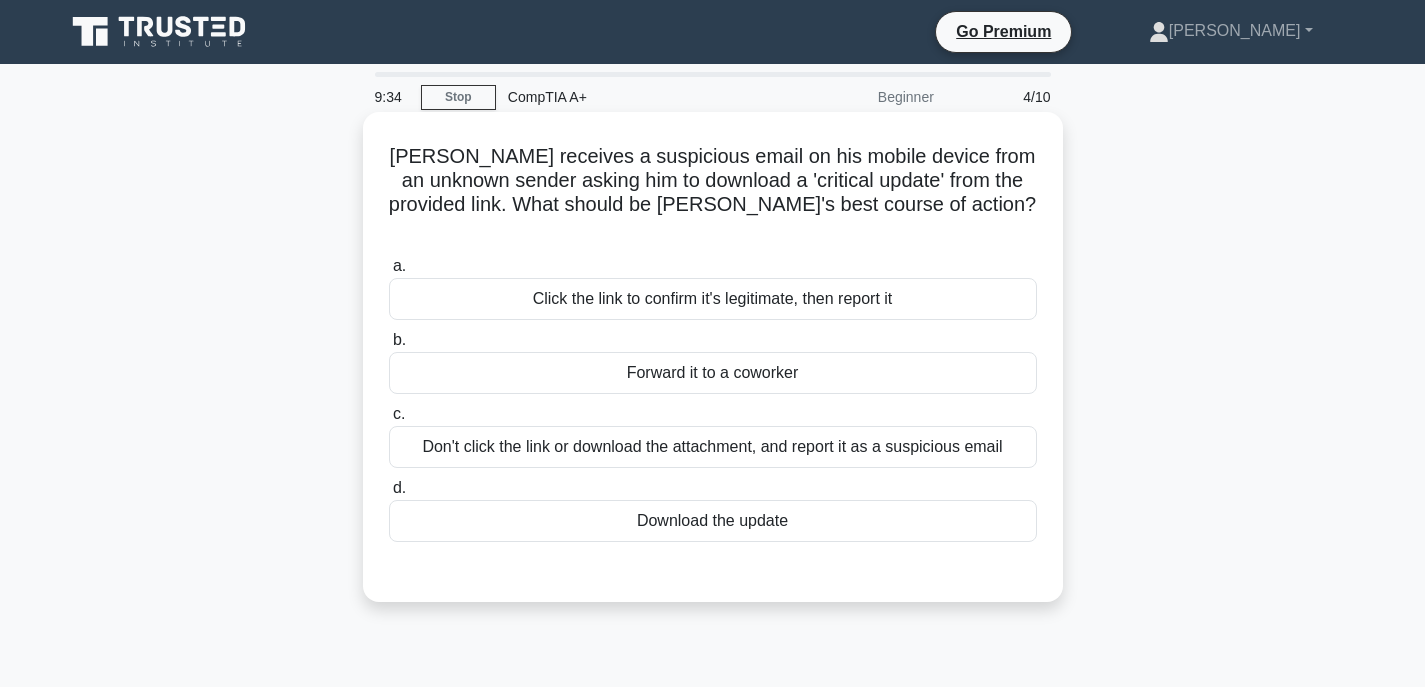 click on "Don't click the link or download the attachment, and report it as a suspicious email" at bounding box center [713, 447] 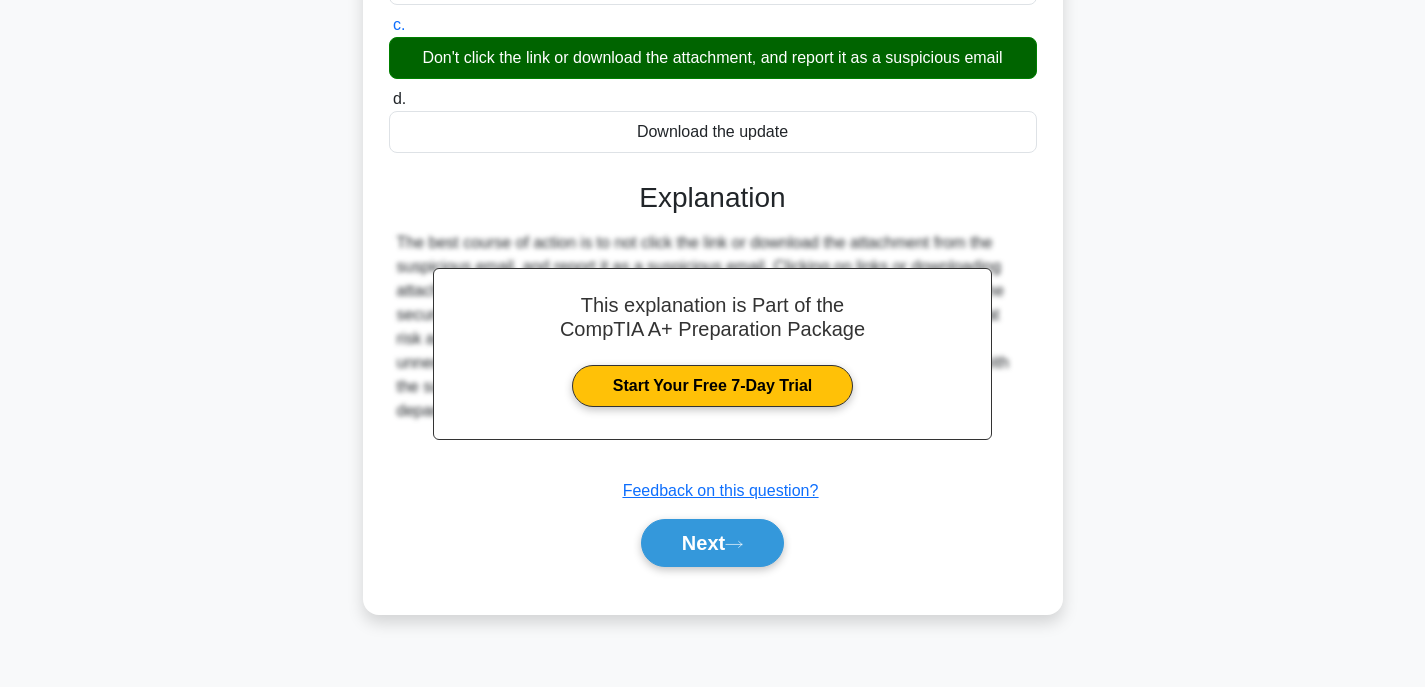 scroll, scrollTop: 393, scrollLeft: 0, axis: vertical 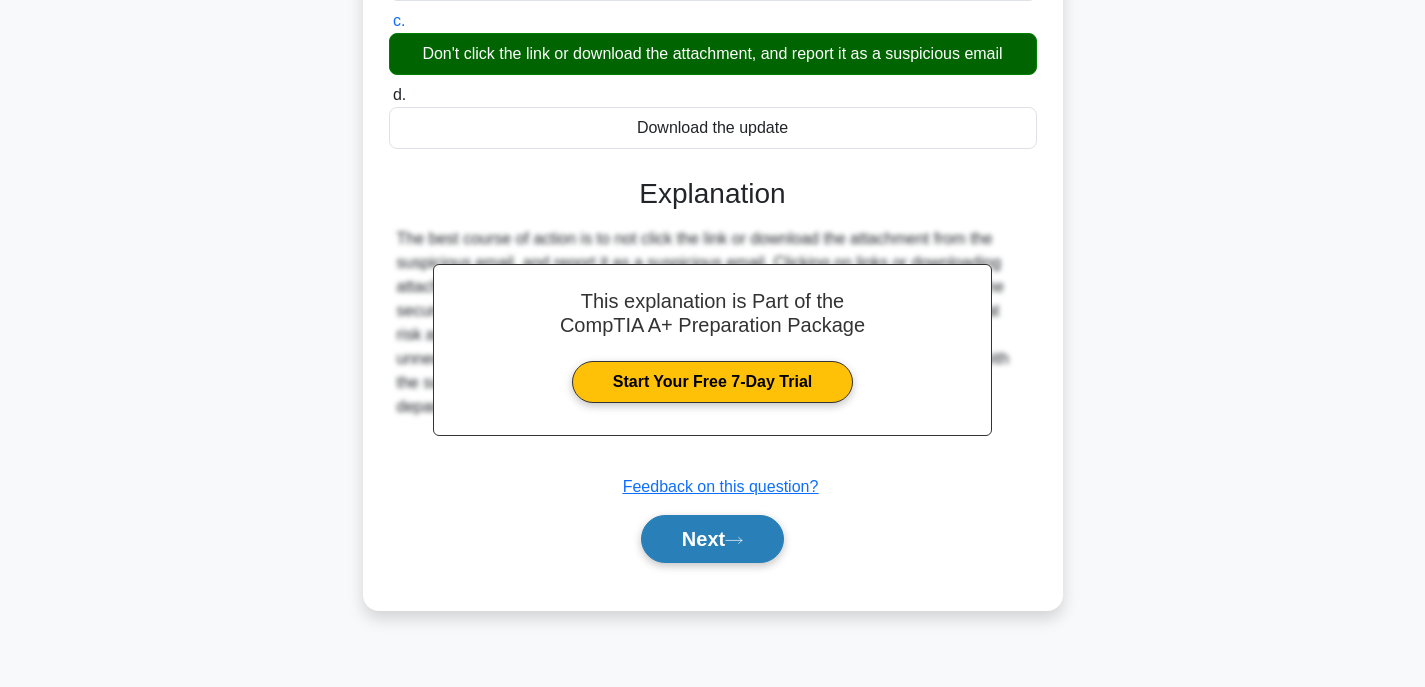 click on "Next" at bounding box center (712, 539) 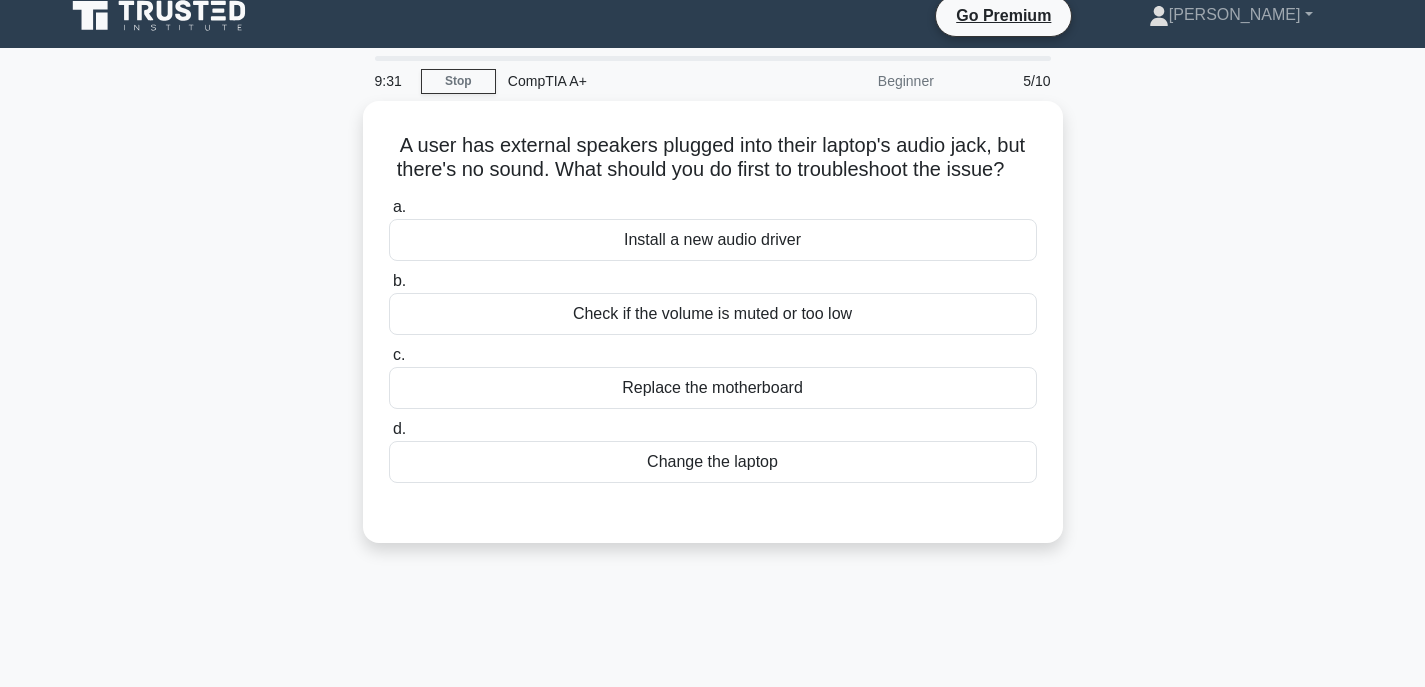 scroll, scrollTop: 0, scrollLeft: 0, axis: both 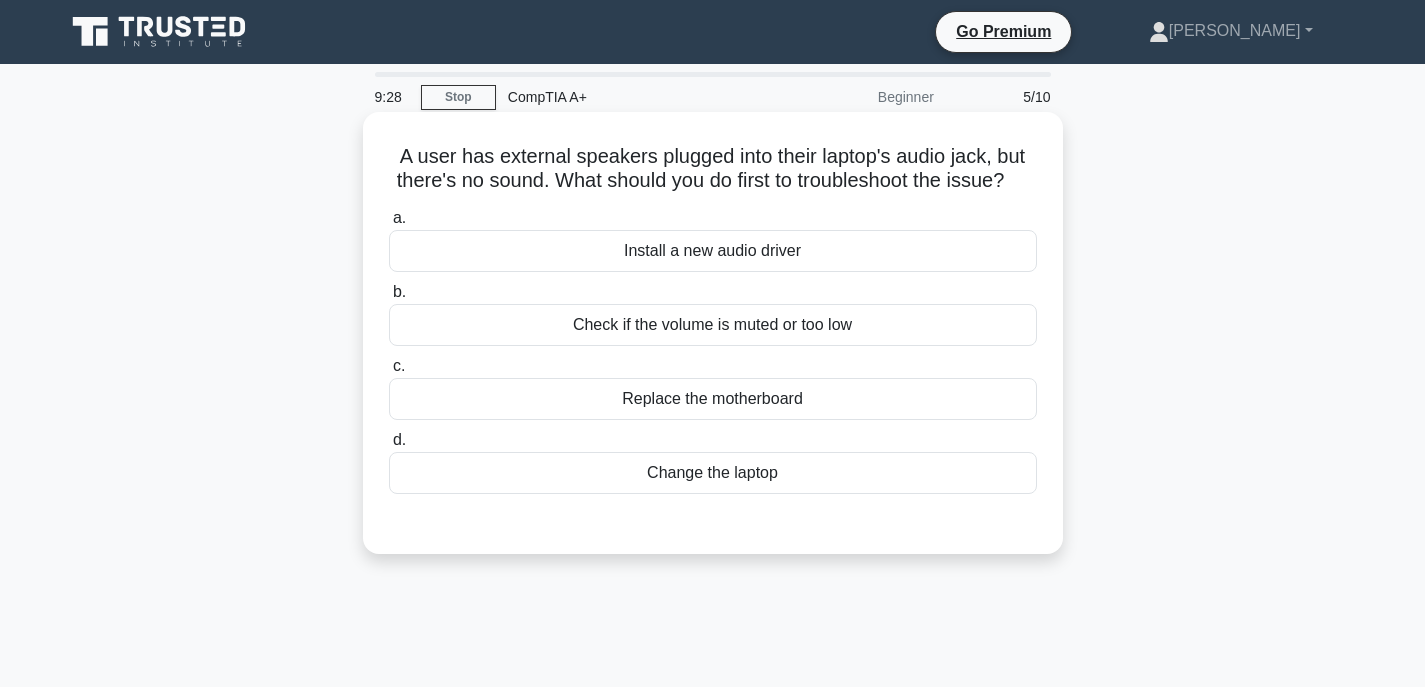 click on "Check if the volume is muted or too low" at bounding box center (713, 325) 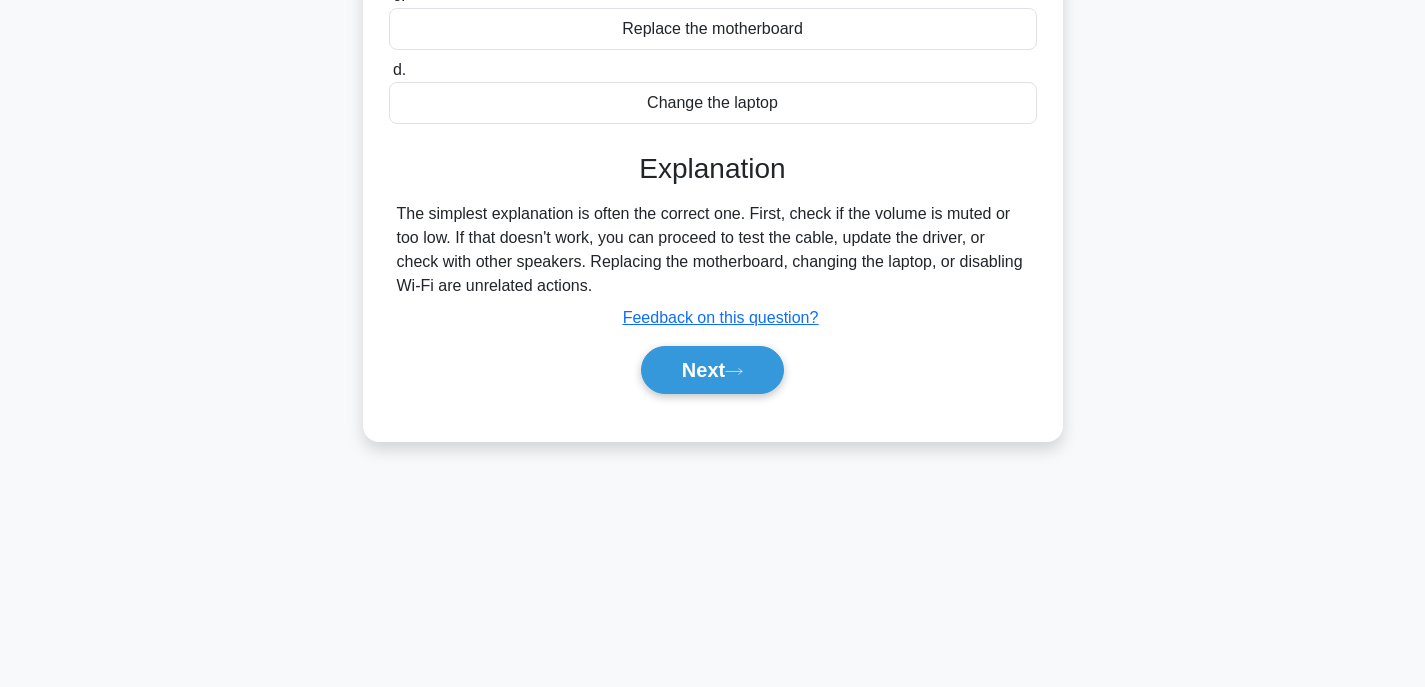 scroll, scrollTop: 393, scrollLeft: 0, axis: vertical 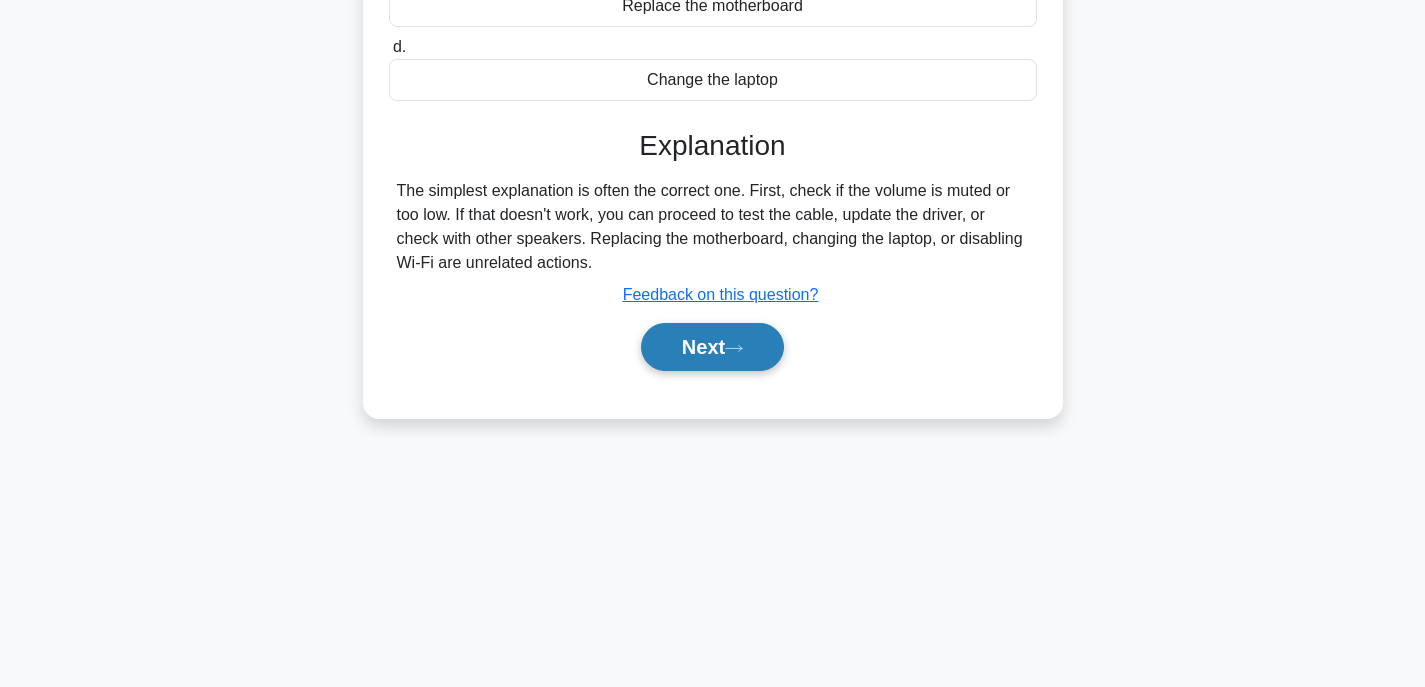 click on "Next" at bounding box center (712, 347) 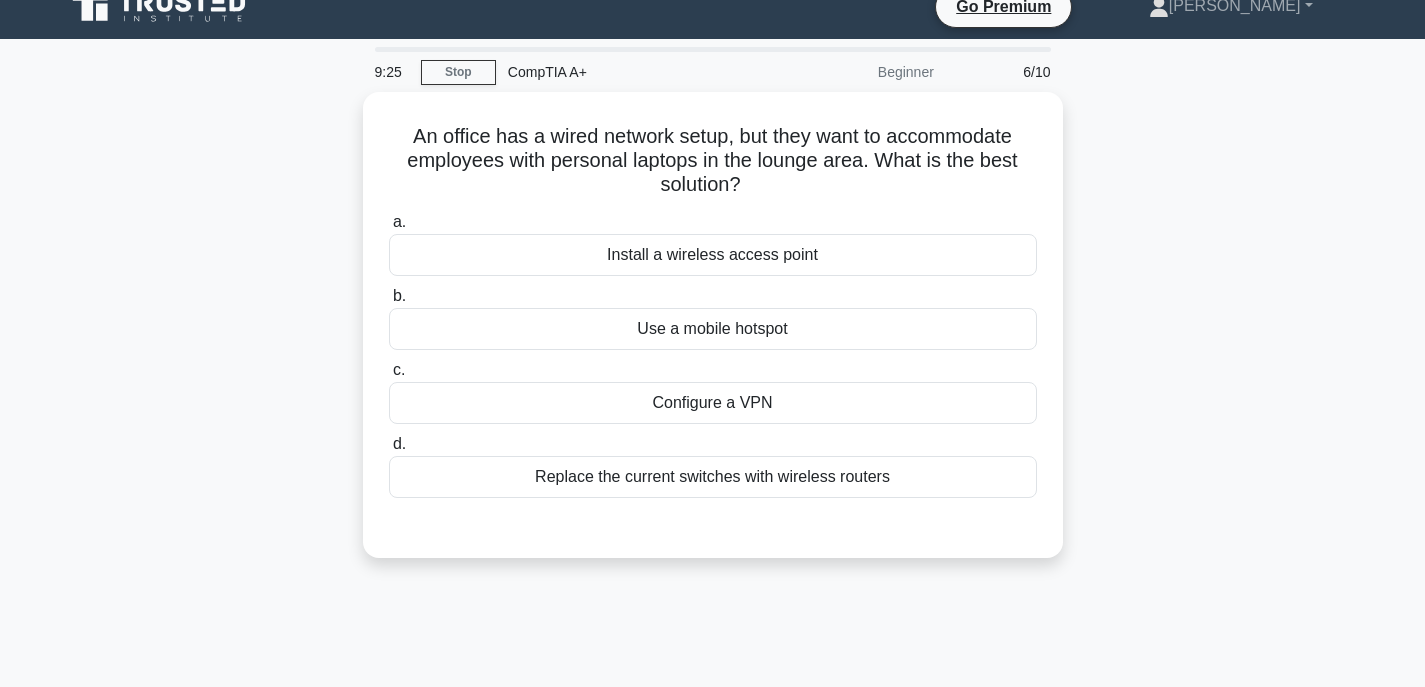 scroll, scrollTop: 0, scrollLeft: 0, axis: both 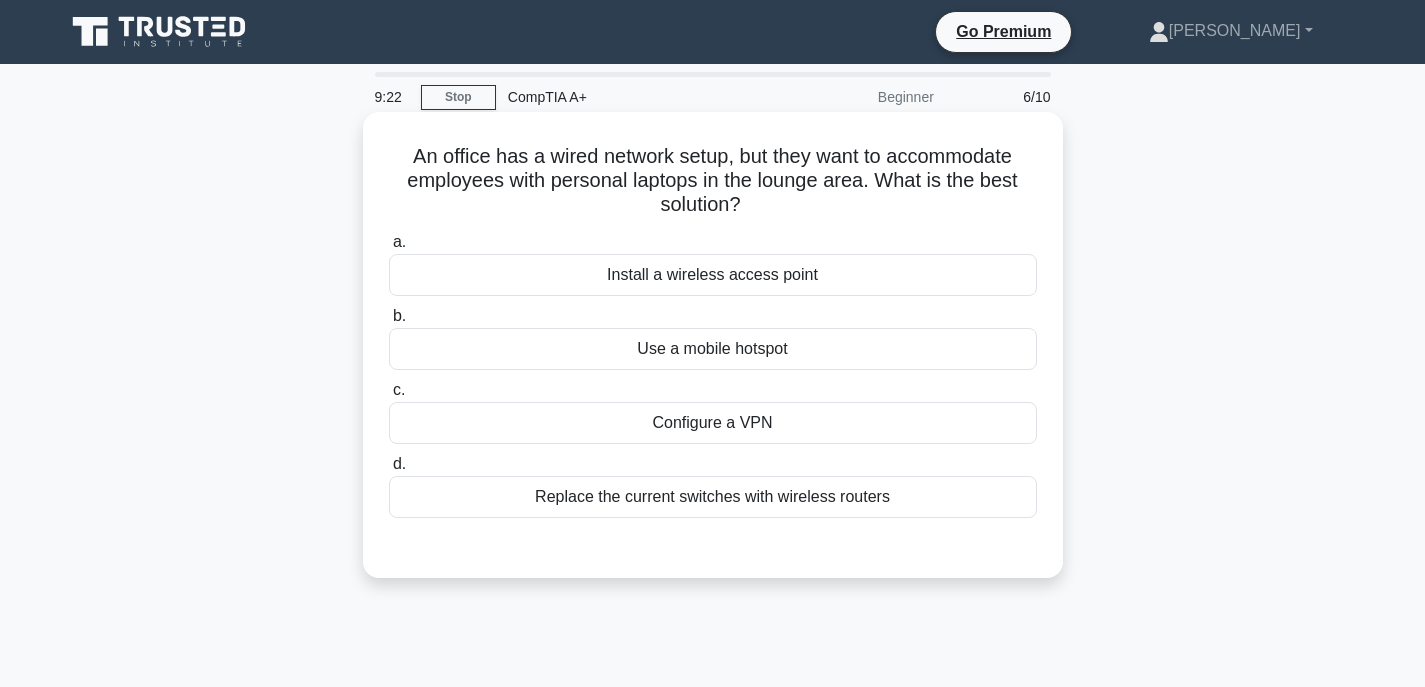 click on "Configure a VPN" at bounding box center [713, 423] 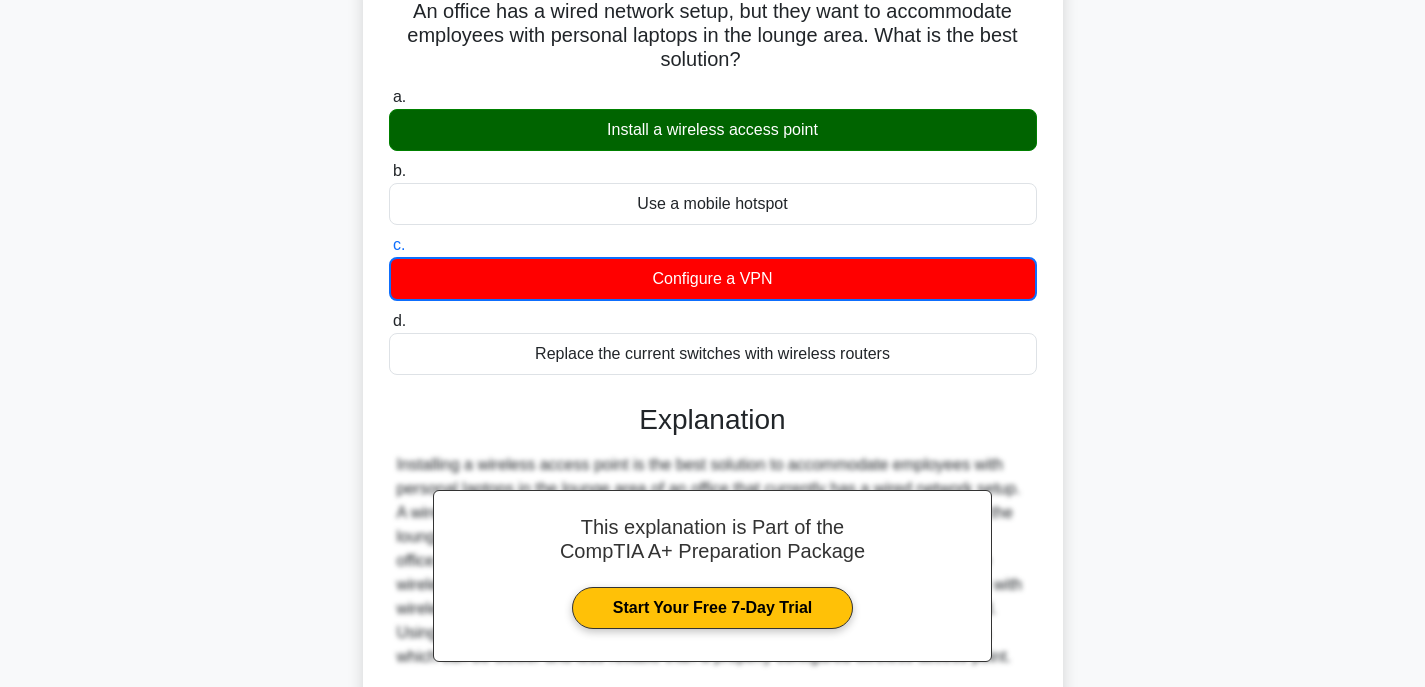 scroll, scrollTop: 393, scrollLeft: 0, axis: vertical 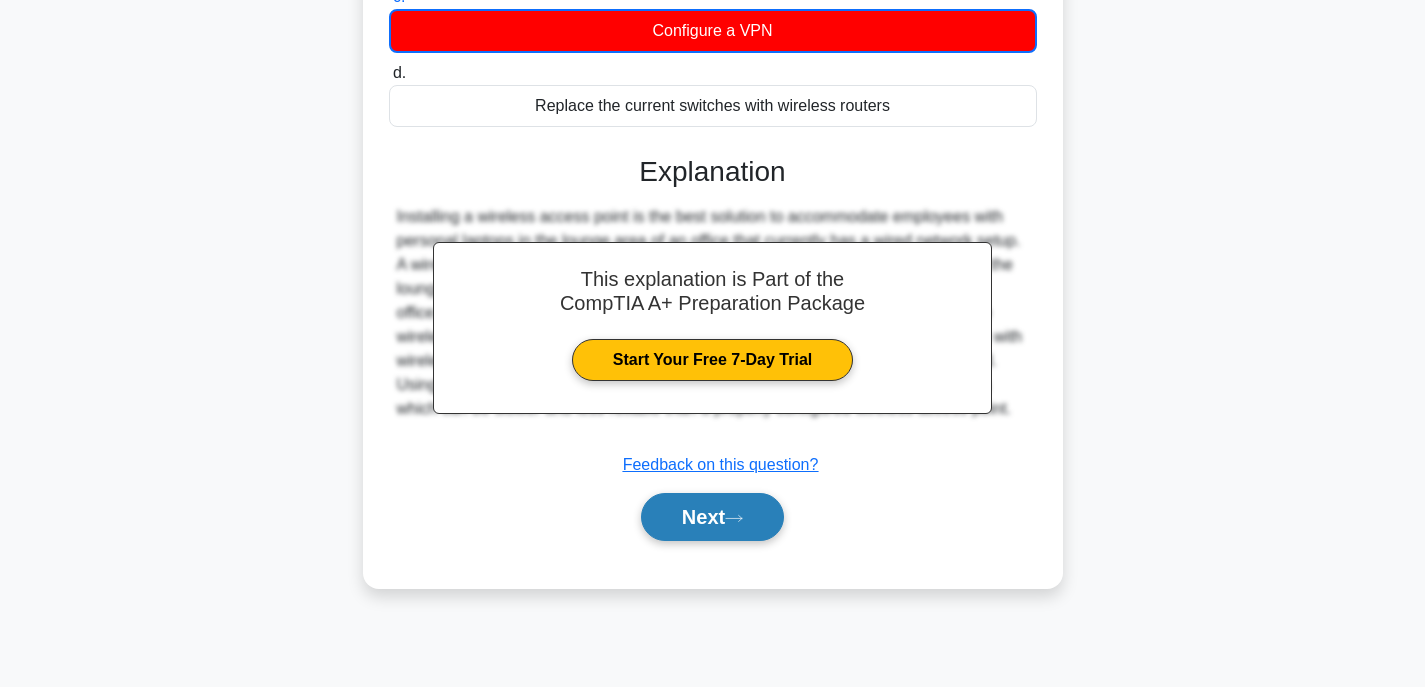 click on "Next" at bounding box center [712, 517] 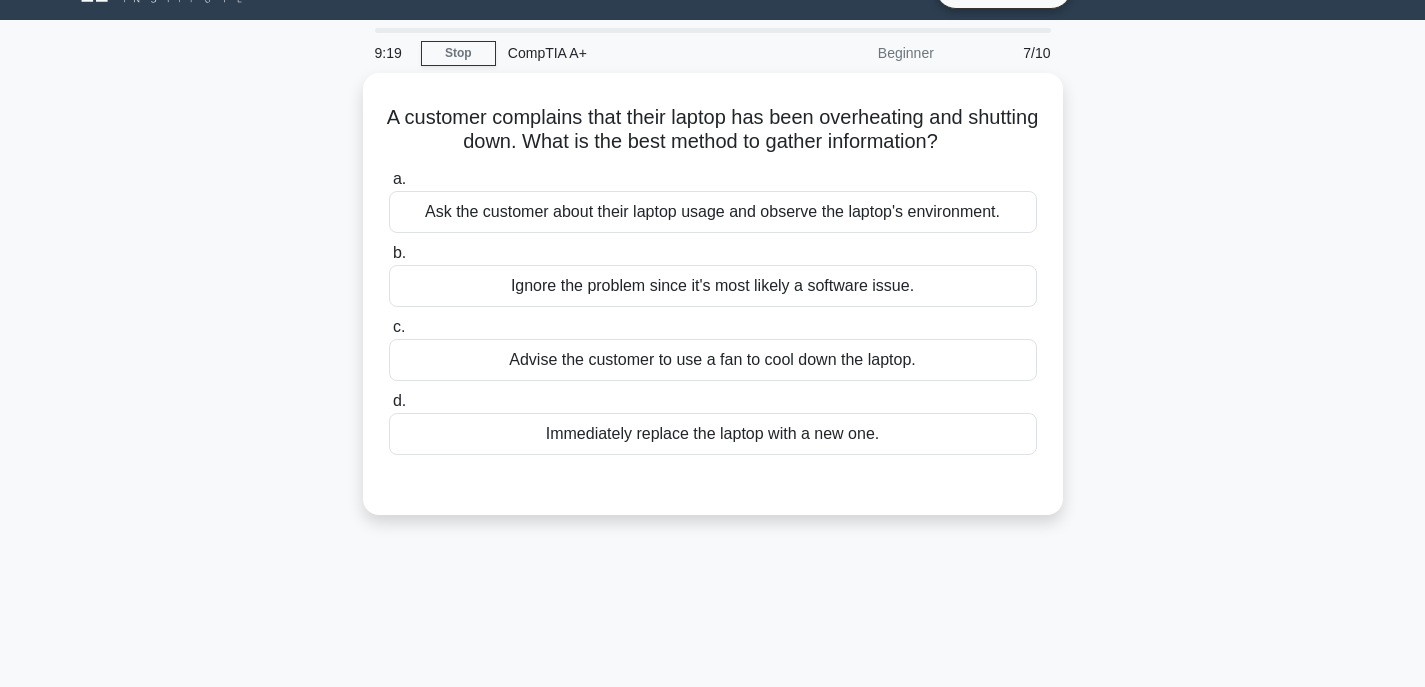 scroll, scrollTop: 0, scrollLeft: 0, axis: both 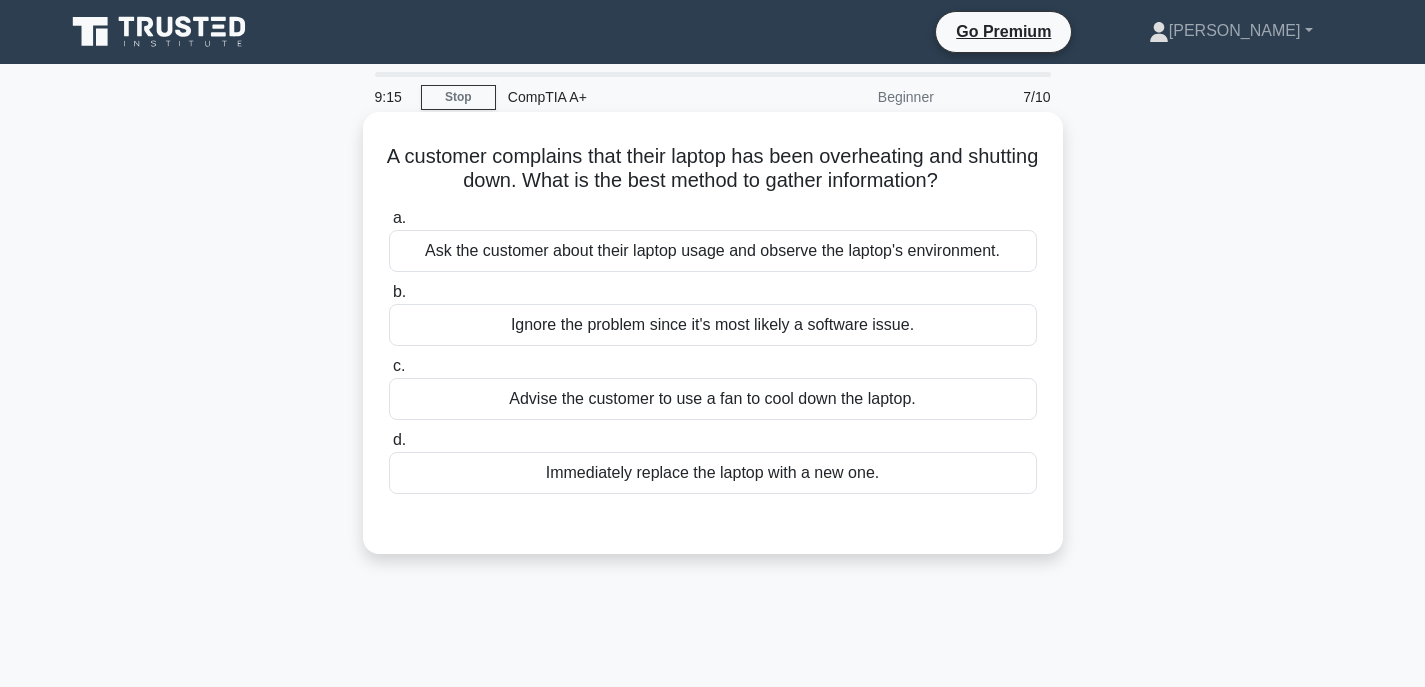 click on "Ignore the problem since it's most likely a software issue." at bounding box center (713, 325) 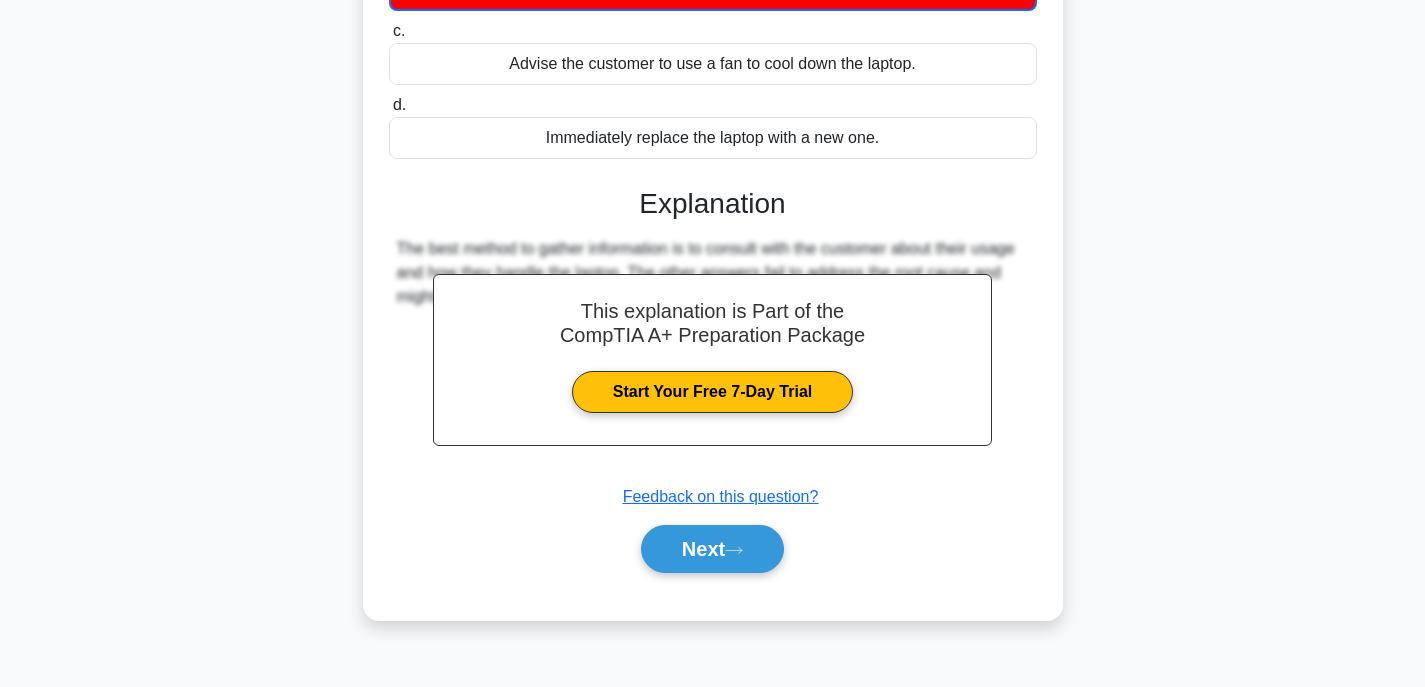 scroll, scrollTop: 393, scrollLeft: 0, axis: vertical 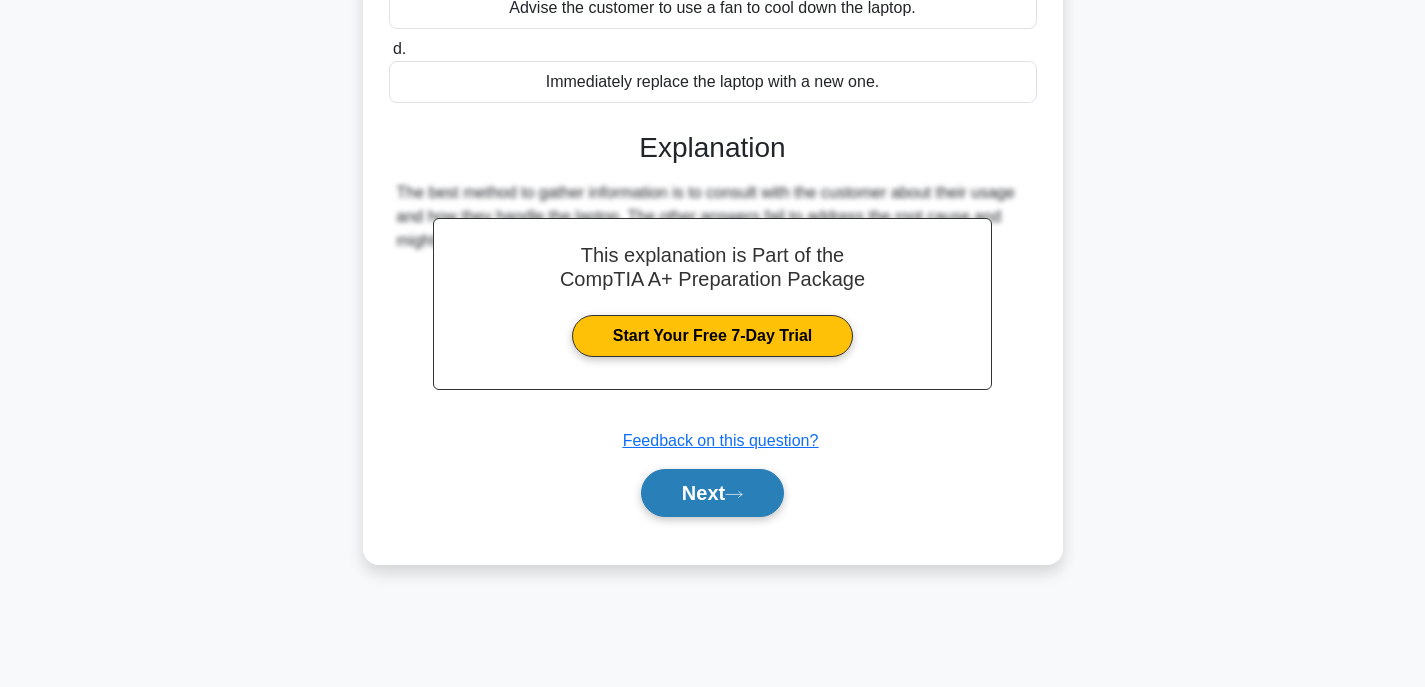click on "Next" at bounding box center (712, 493) 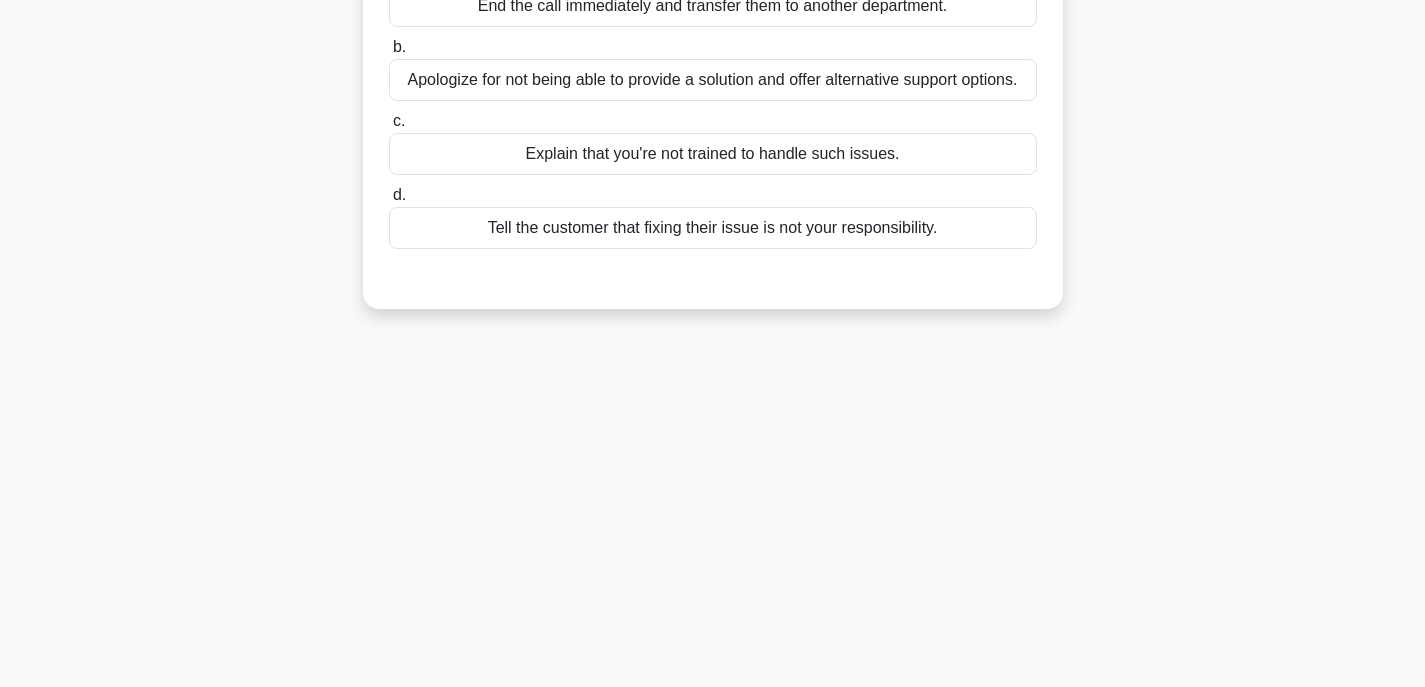 scroll, scrollTop: 0, scrollLeft: 0, axis: both 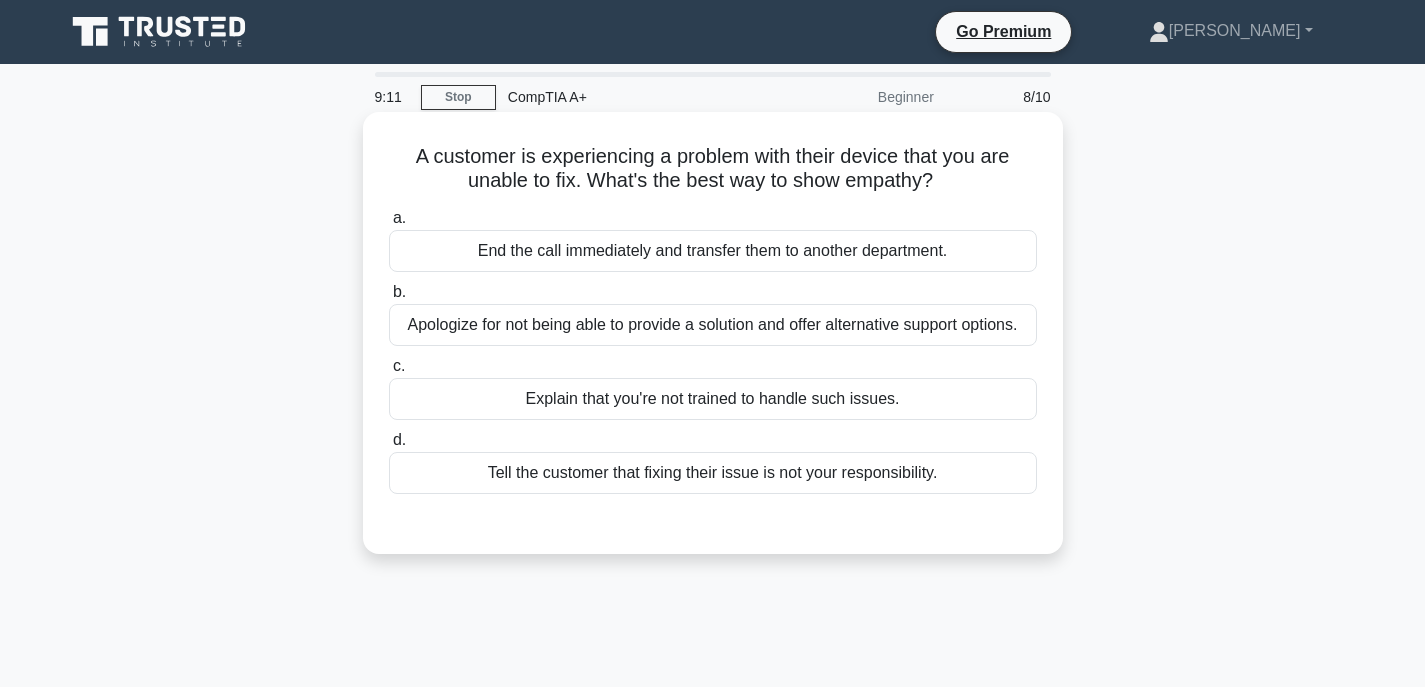 click on "Apologize for not being able to provide a solution and offer alternative support options." at bounding box center [713, 325] 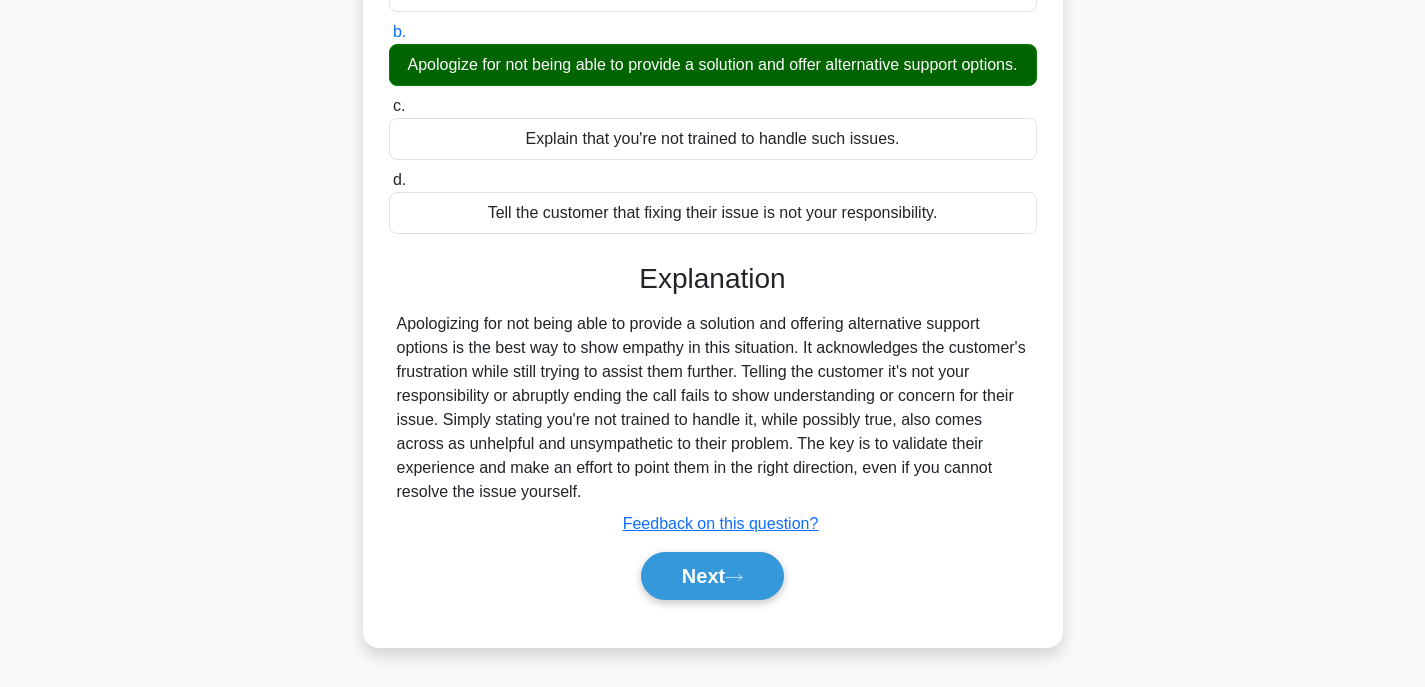 scroll, scrollTop: 393, scrollLeft: 0, axis: vertical 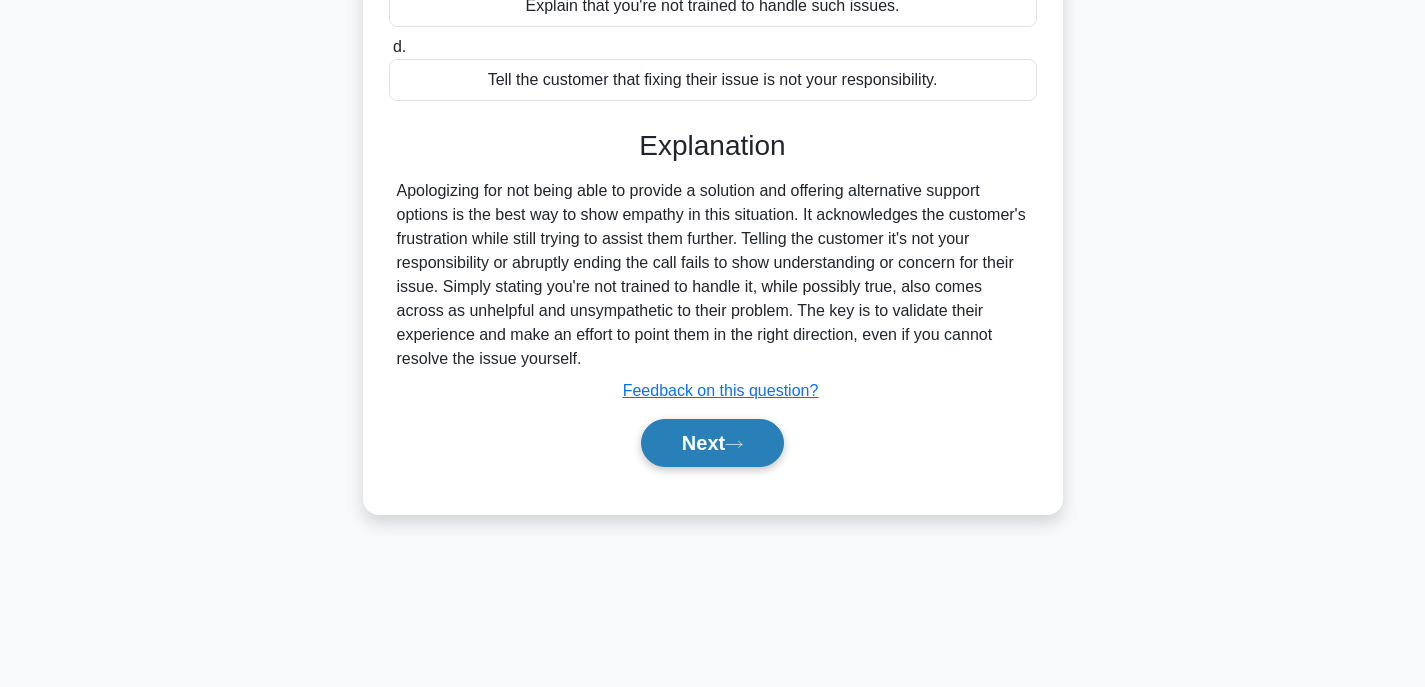 click on "Next" at bounding box center (712, 443) 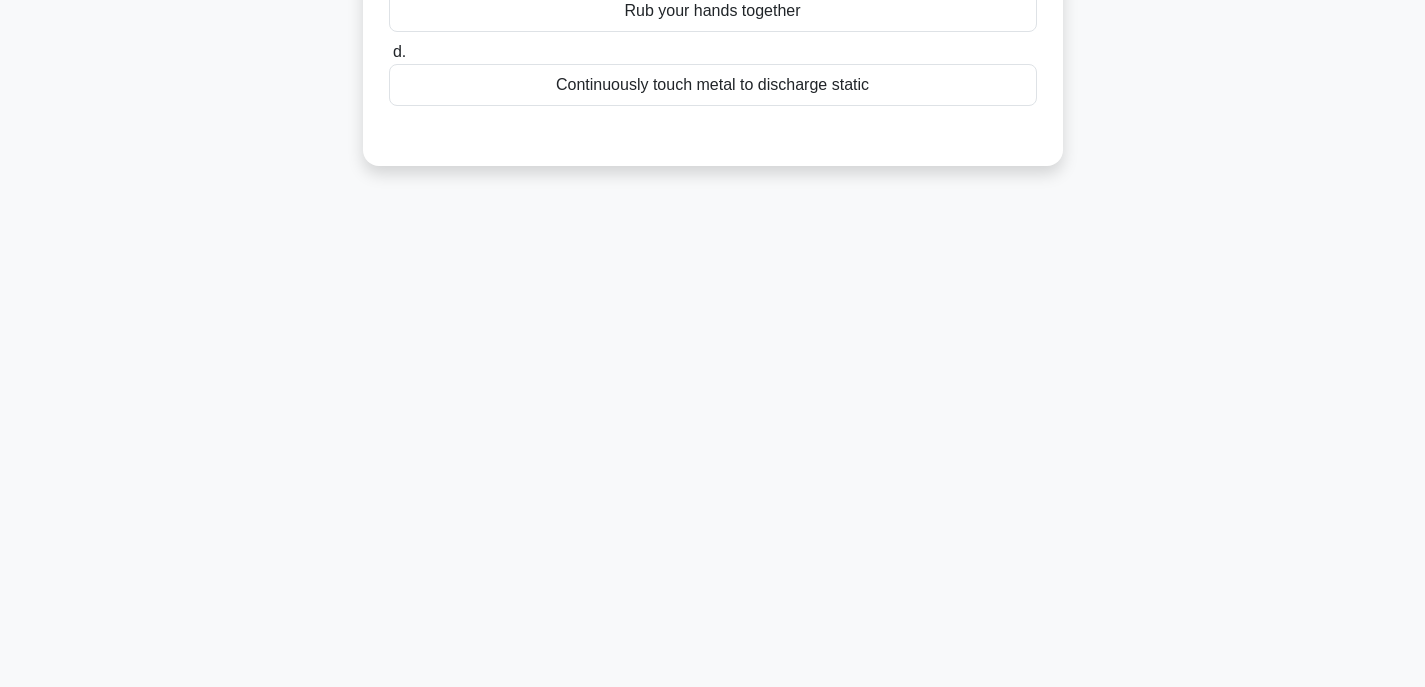 scroll, scrollTop: 0, scrollLeft: 0, axis: both 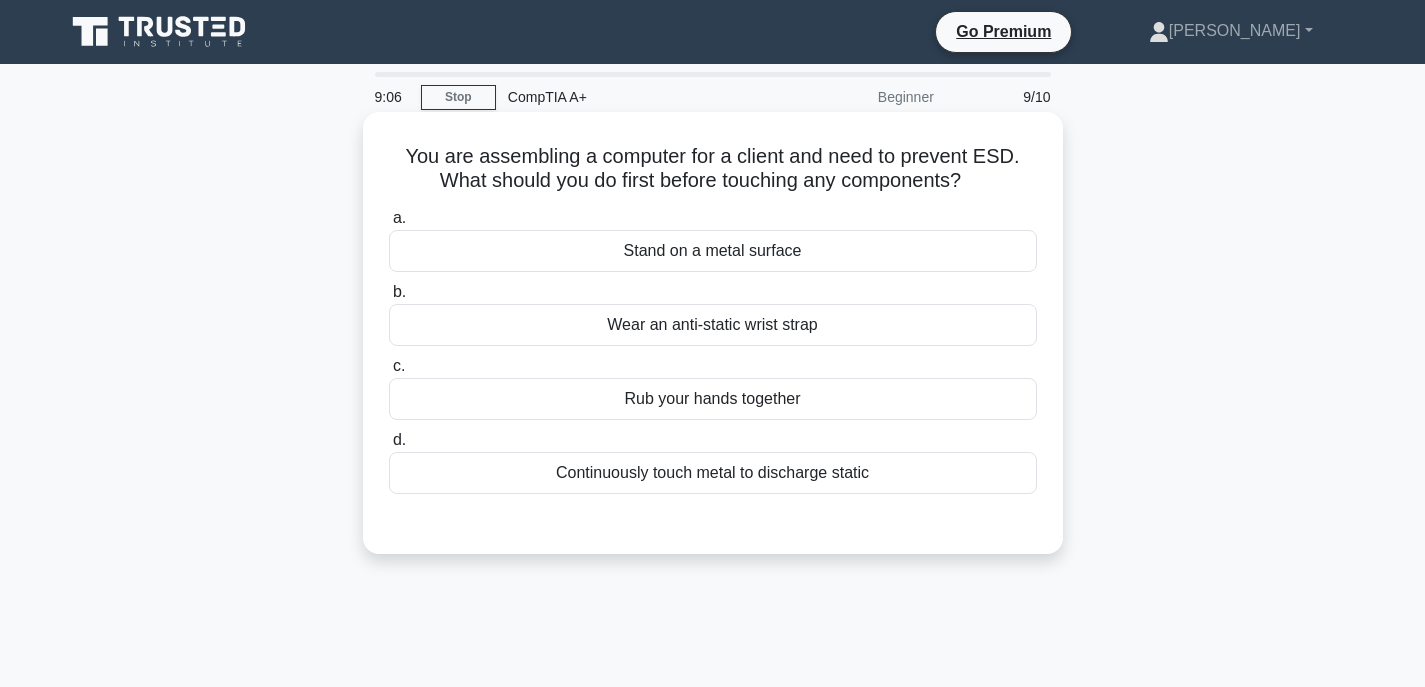 click on "Rub your hands together" at bounding box center (713, 399) 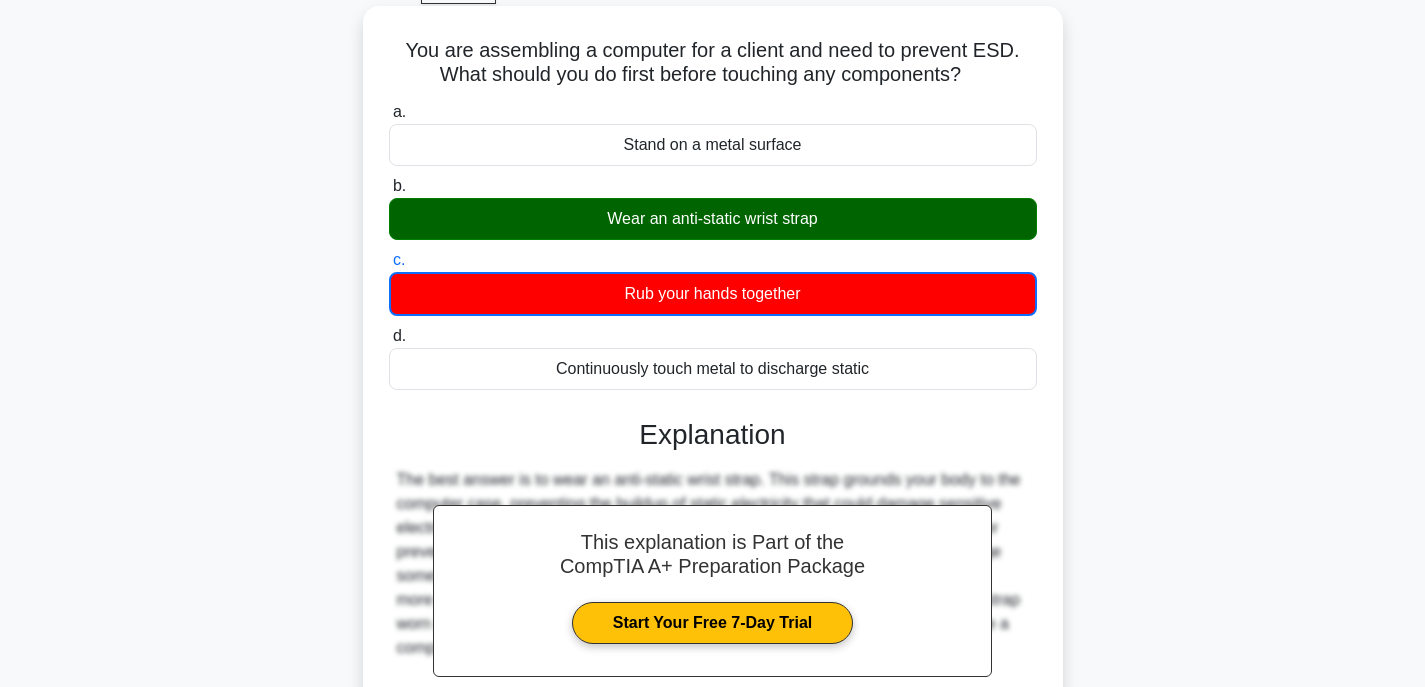 scroll, scrollTop: 393, scrollLeft: 0, axis: vertical 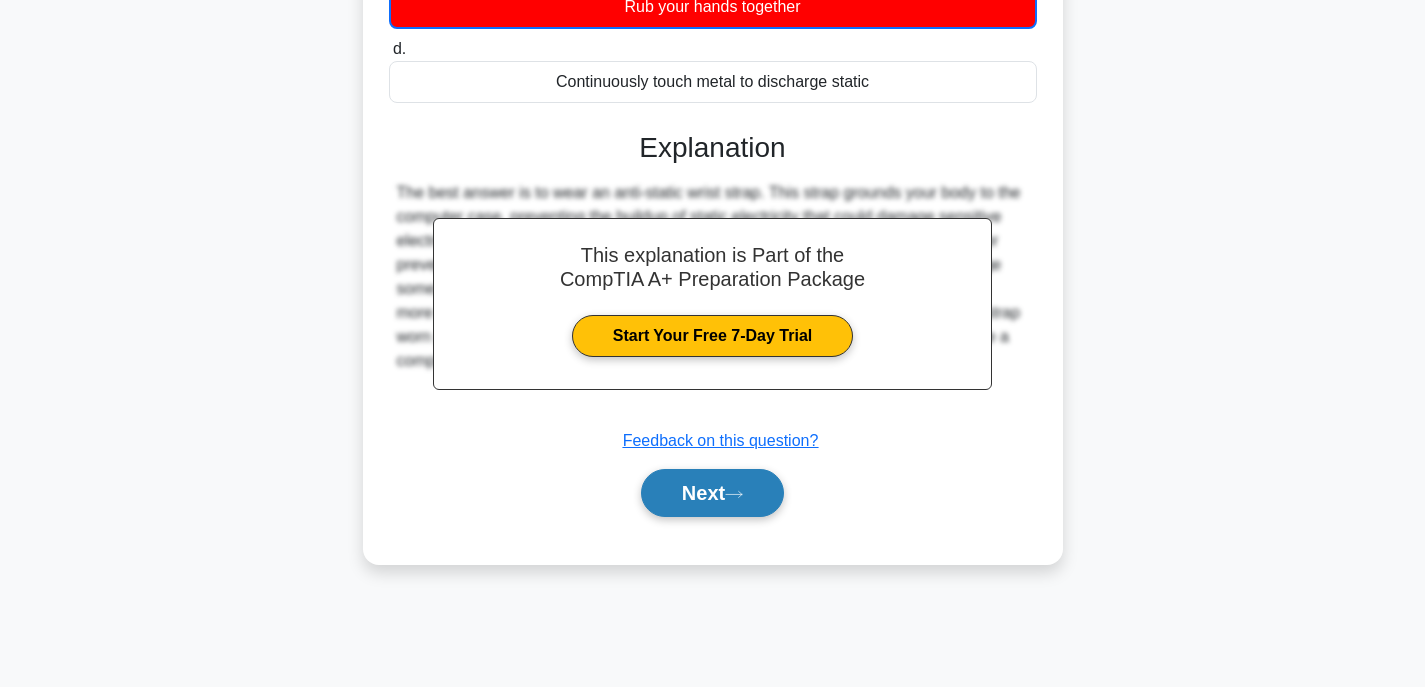 click on "Next" at bounding box center [712, 493] 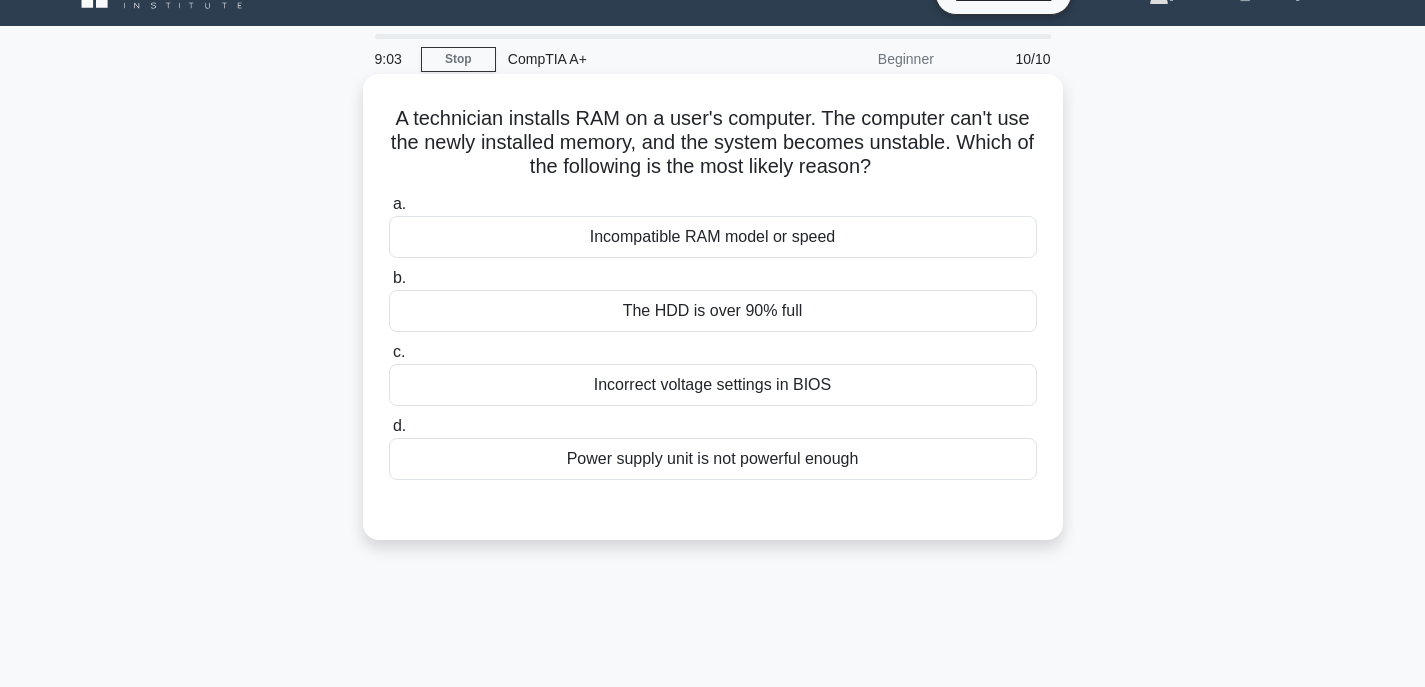 scroll, scrollTop: 0, scrollLeft: 0, axis: both 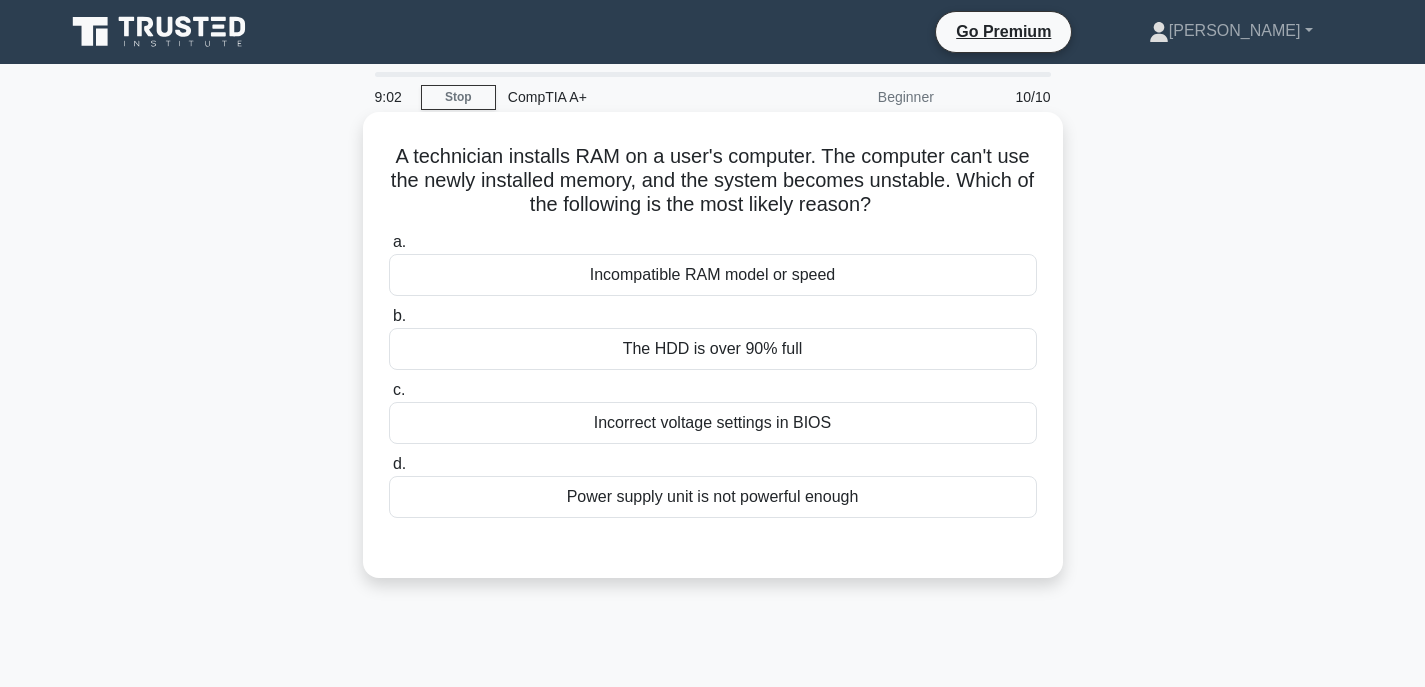 click on "The HDD is over 90% full" at bounding box center [713, 349] 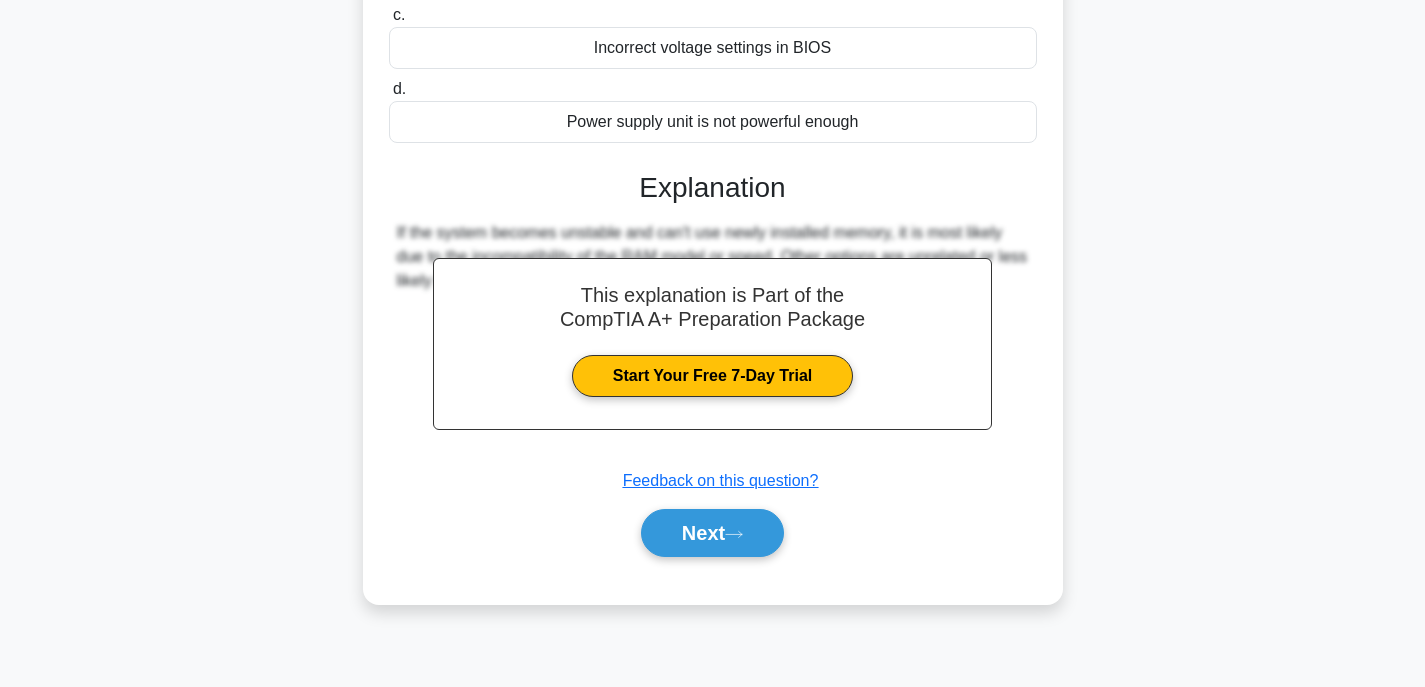 scroll, scrollTop: 393, scrollLeft: 0, axis: vertical 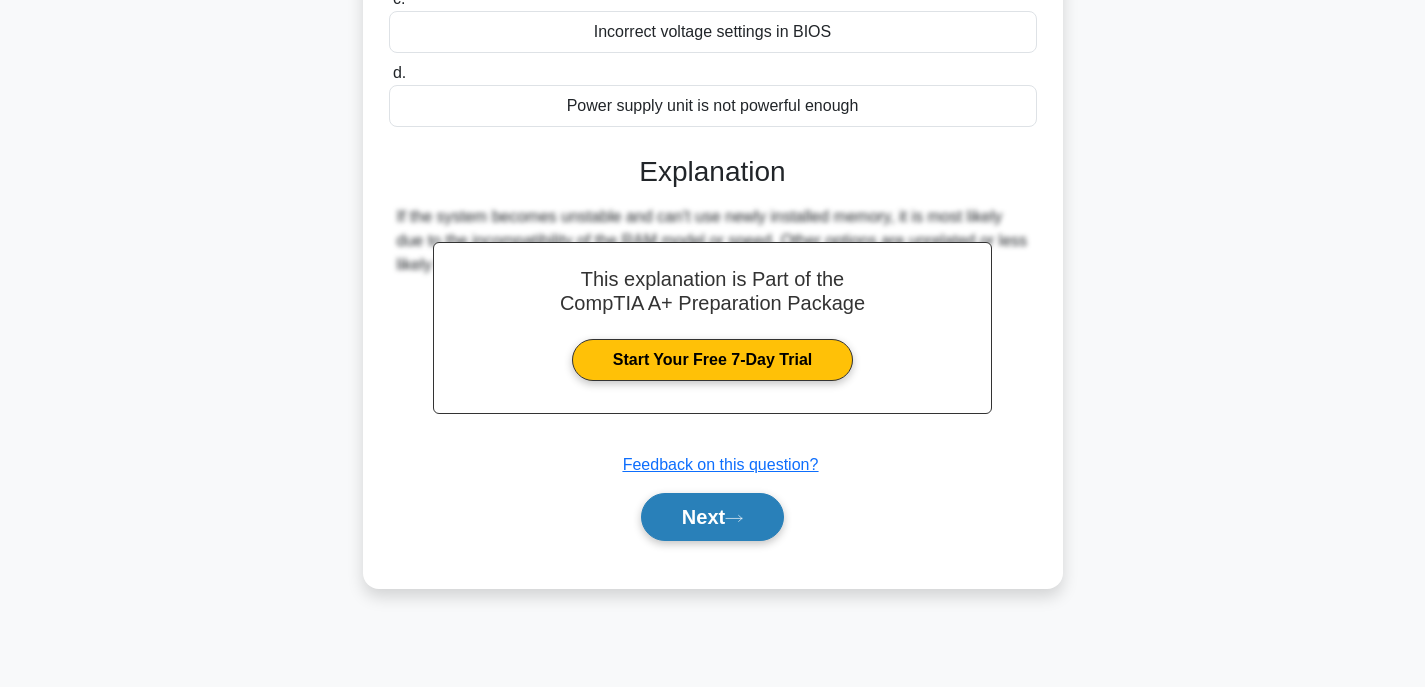 click on "Next" at bounding box center (712, 517) 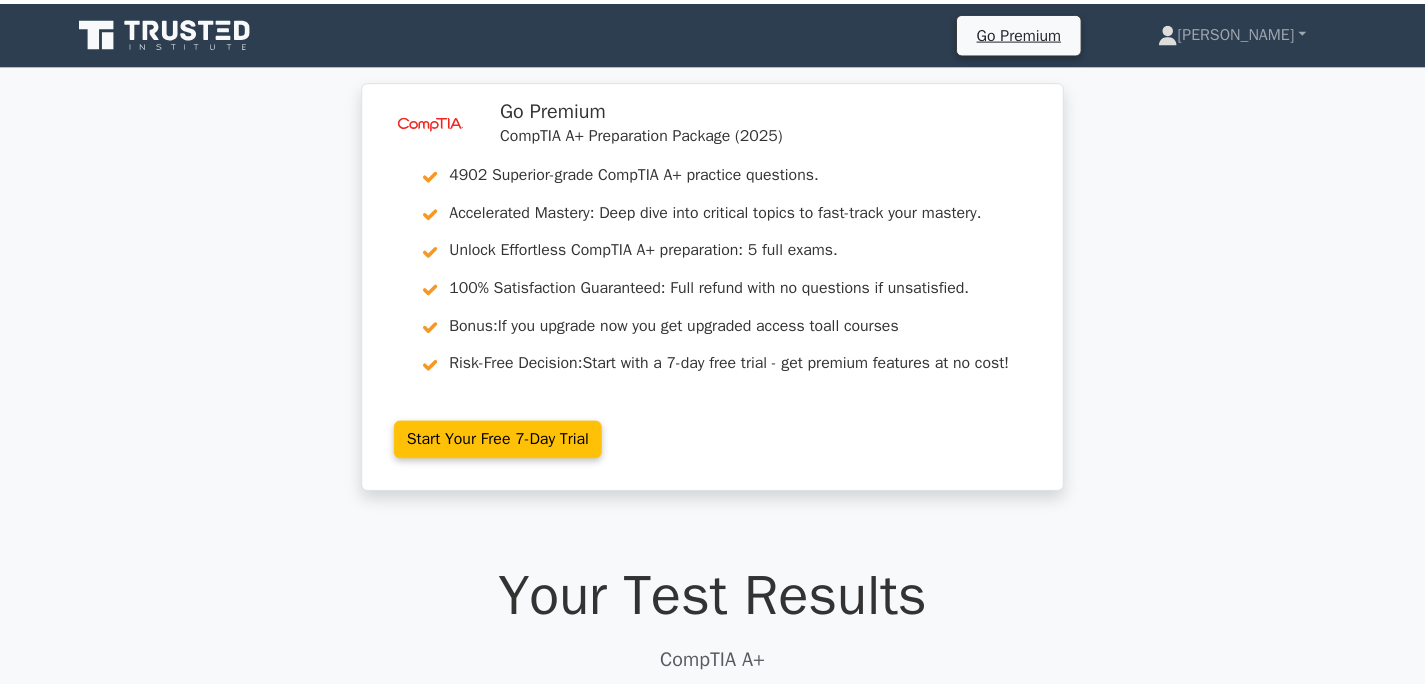 scroll, scrollTop: 0, scrollLeft: 0, axis: both 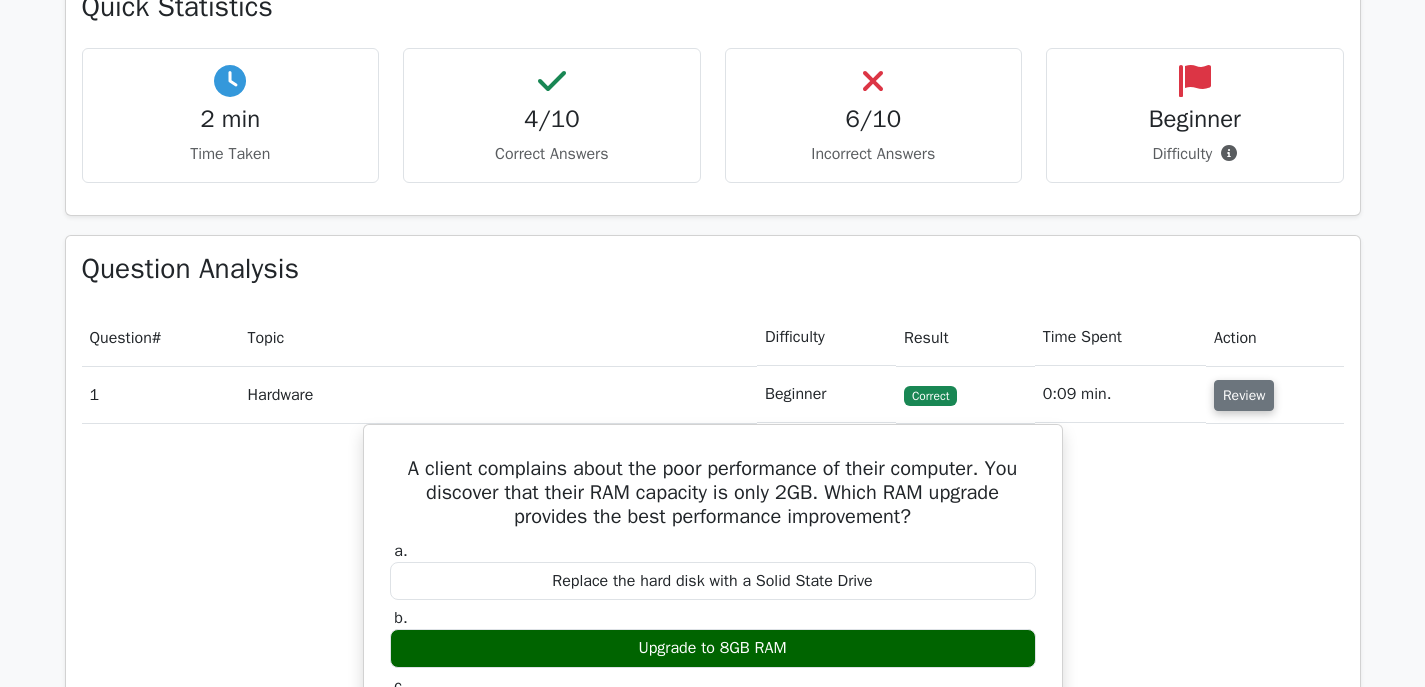 click on "Review" at bounding box center (1244, 395) 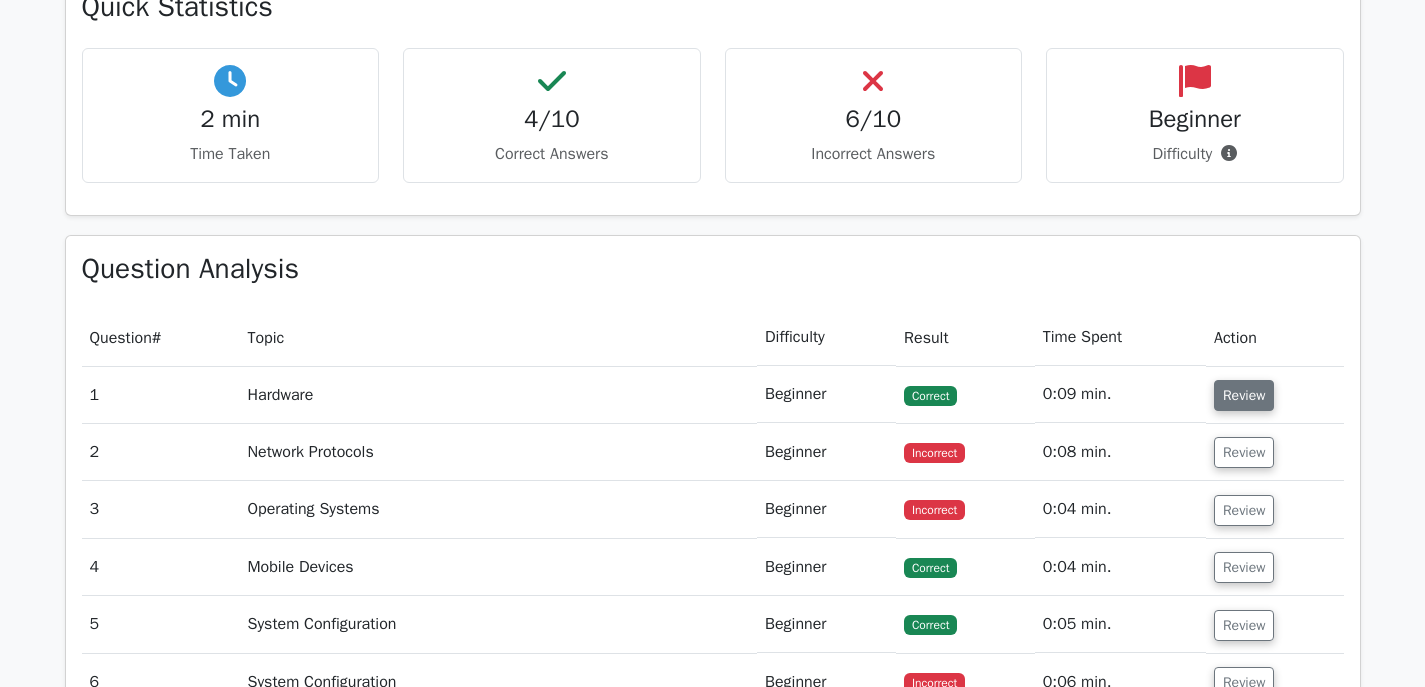 click on "Review" at bounding box center [1244, 395] 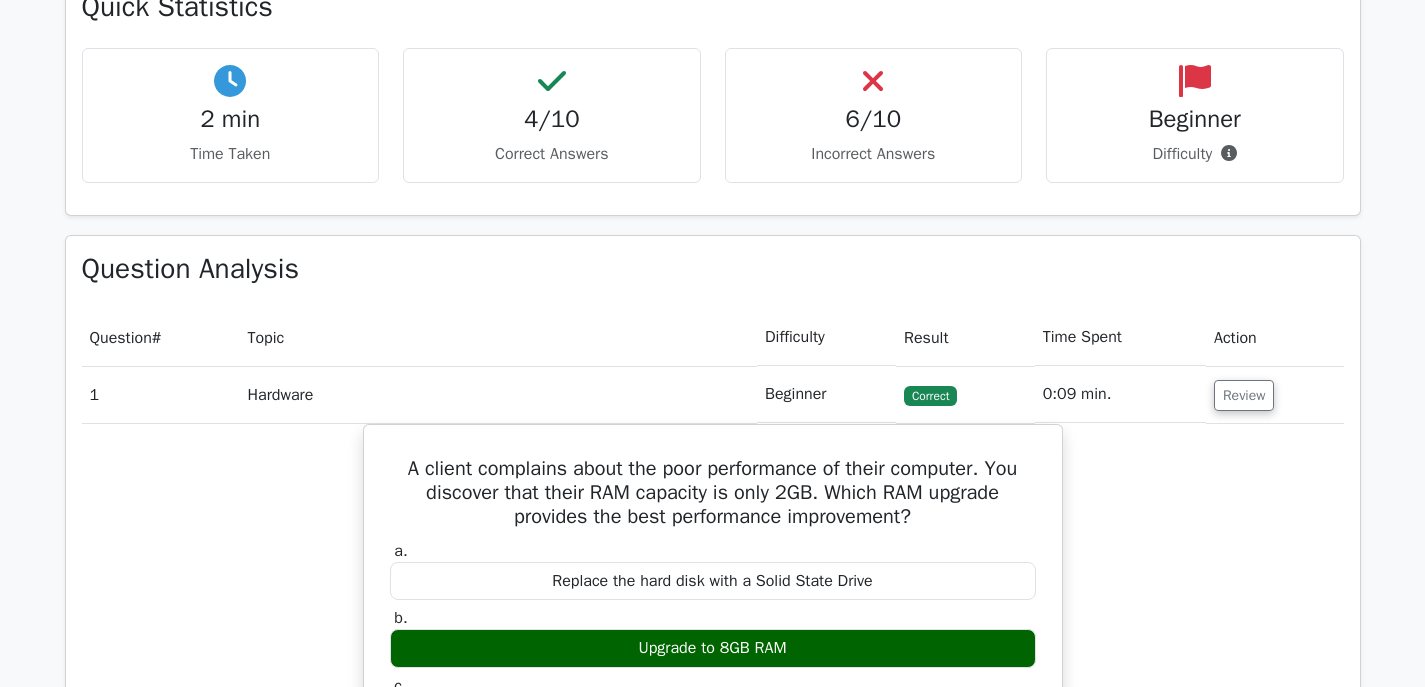 click on "Topic" at bounding box center (498, 337) 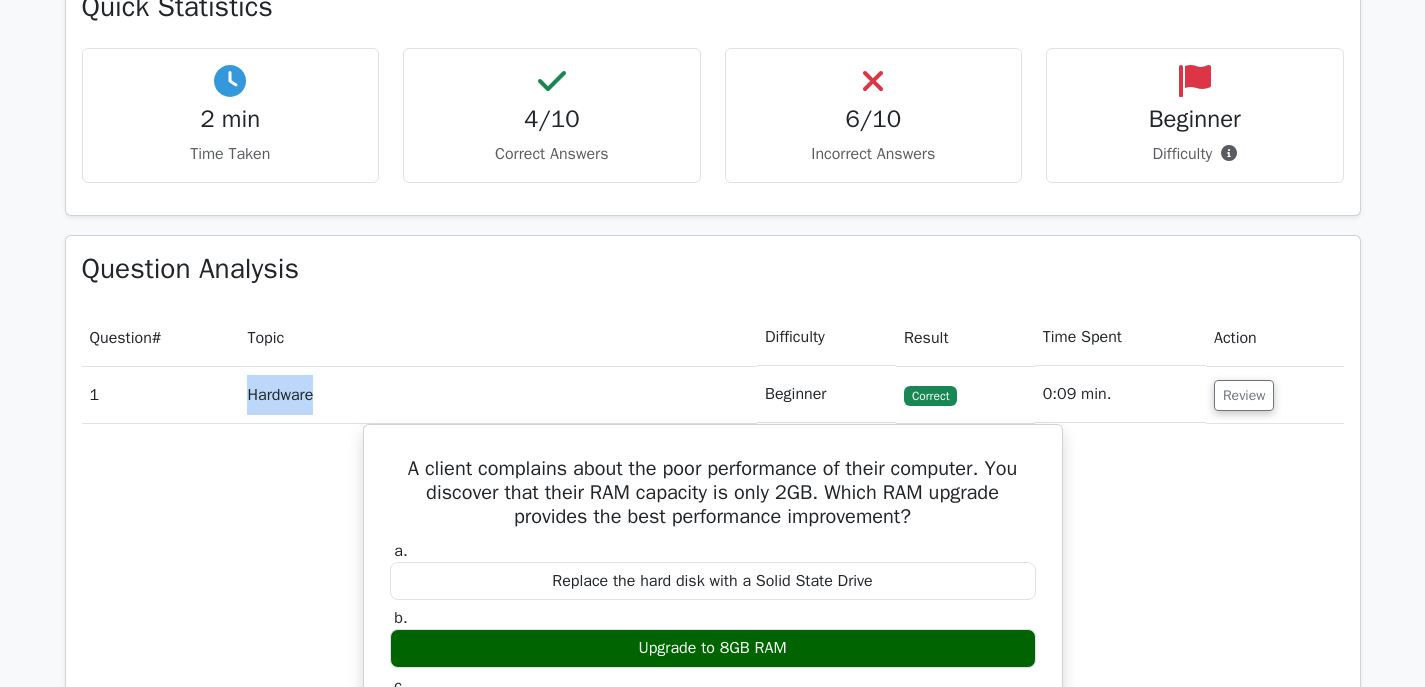 drag, startPoint x: 246, startPoint y: 399, endPoint x: 355, endPoint y: 413, distance: 109.89541 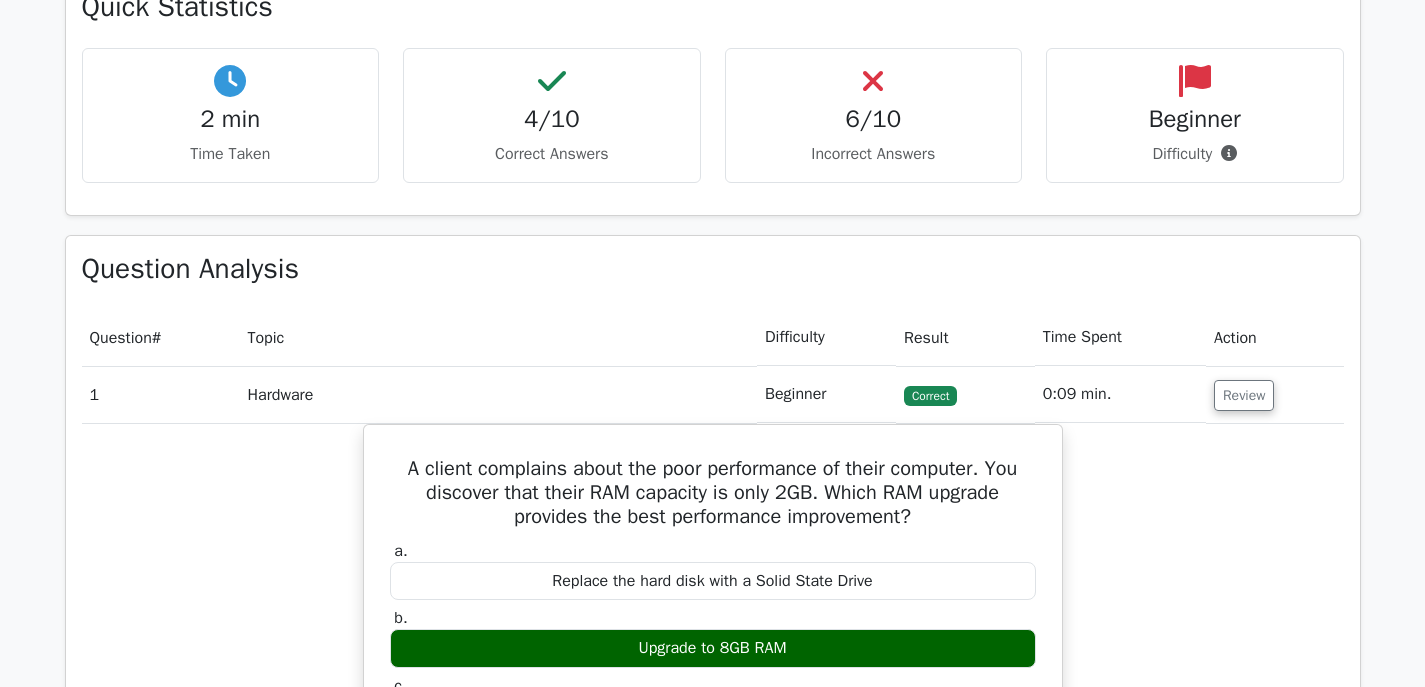 drag, startPoint x: 313, startPoint y: 406, endPoint x: 264, endPoint y: 431, distance: 55.00909 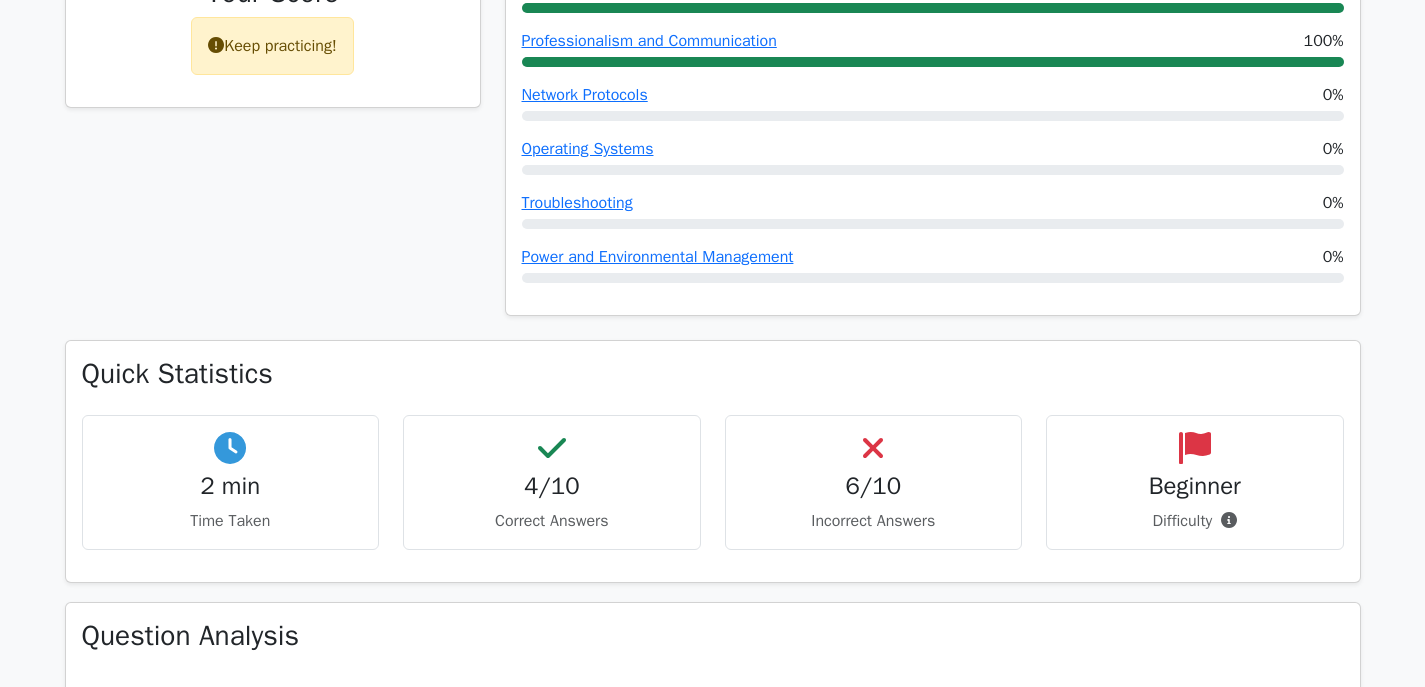 scroll, scrollTop: 900, scrollLeft: 0, axis: vertical 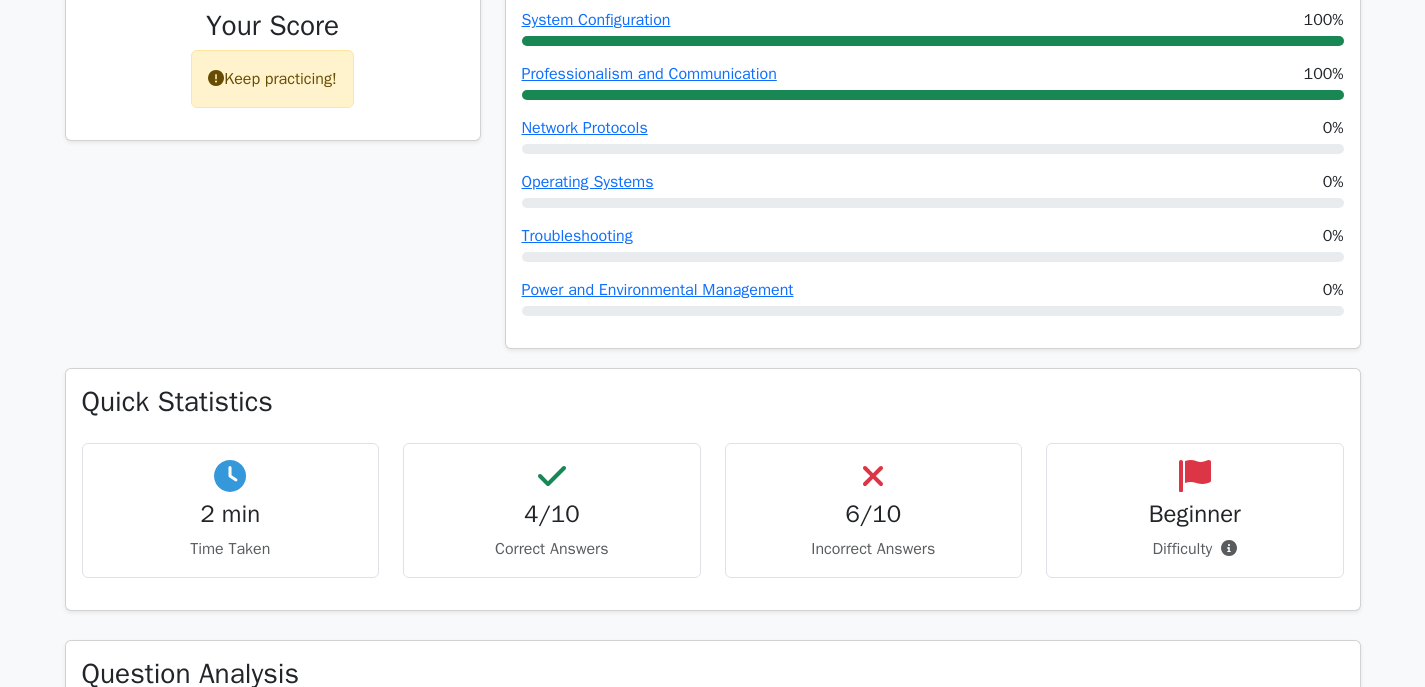 click on "2 min
Time Taken" at bounding box center (231, 510) 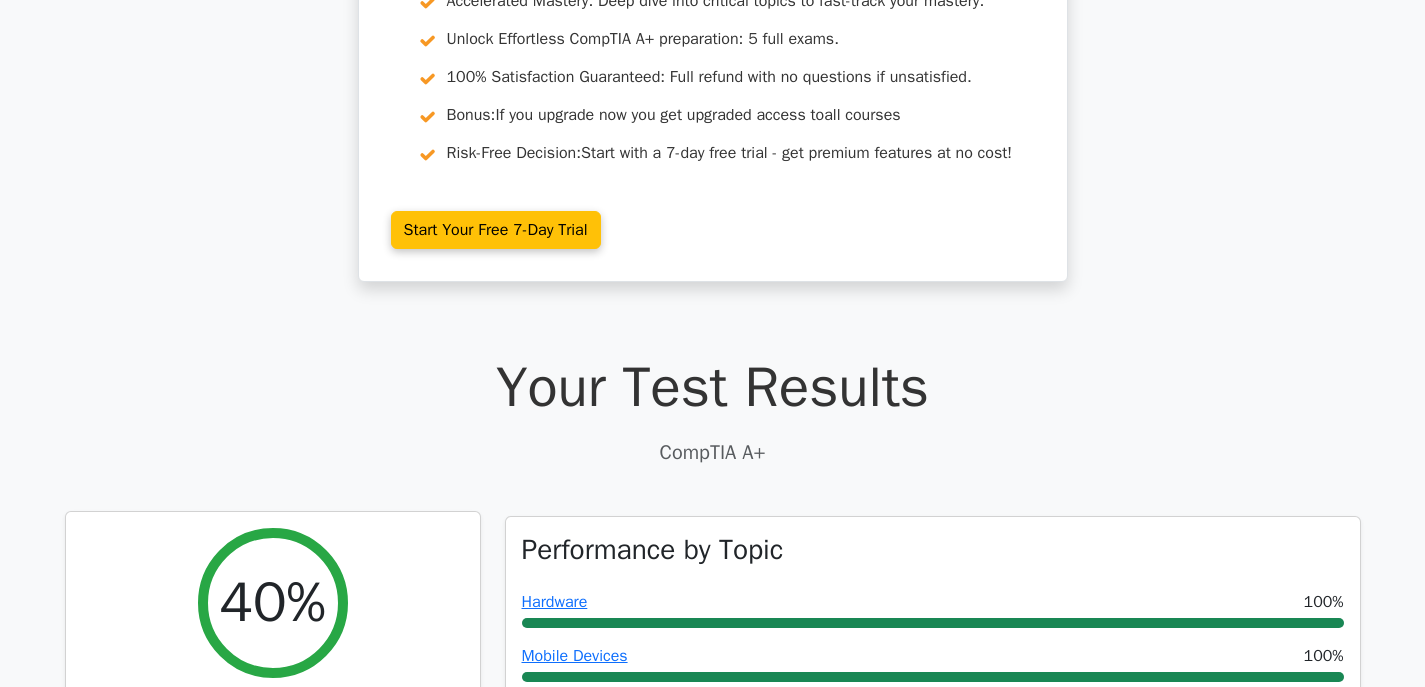 scroll, scrollTop: 0, scrollLeft: 0, axis: both 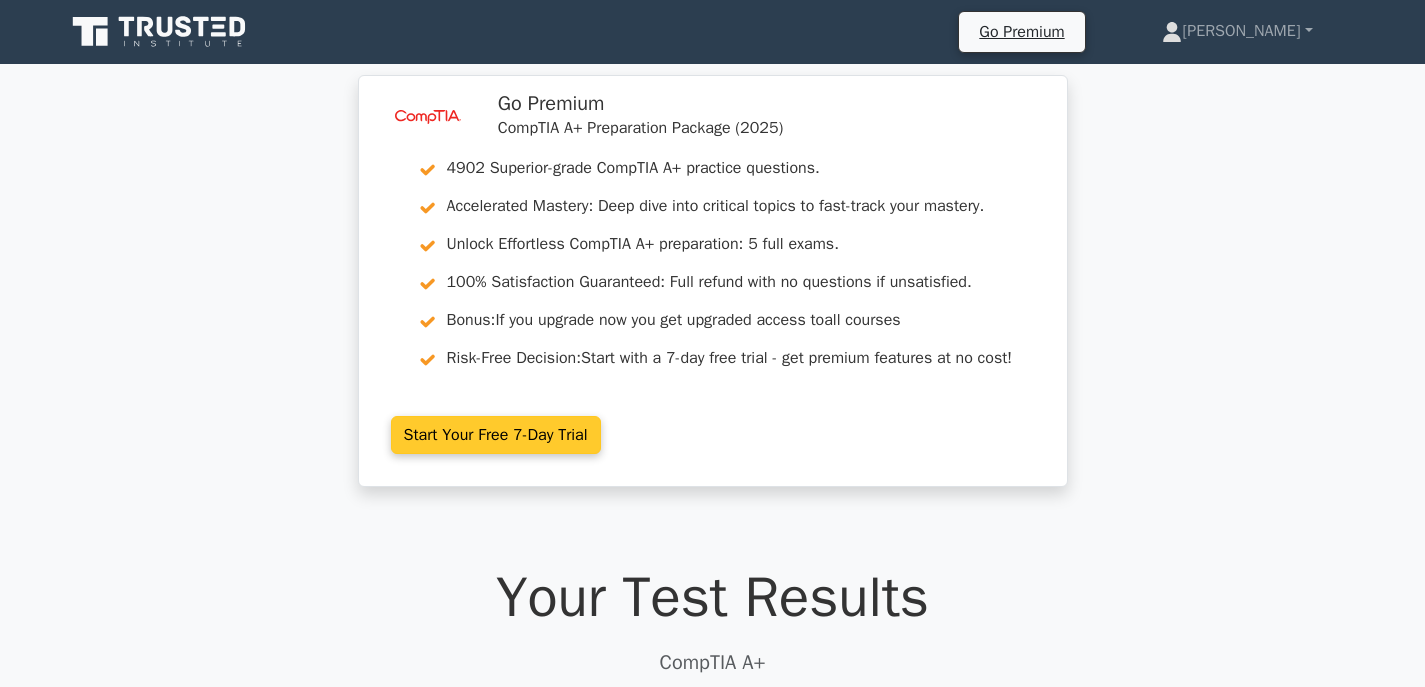 click on "Start Your Free 7-Day Trial" at bounding box center (496, 435) 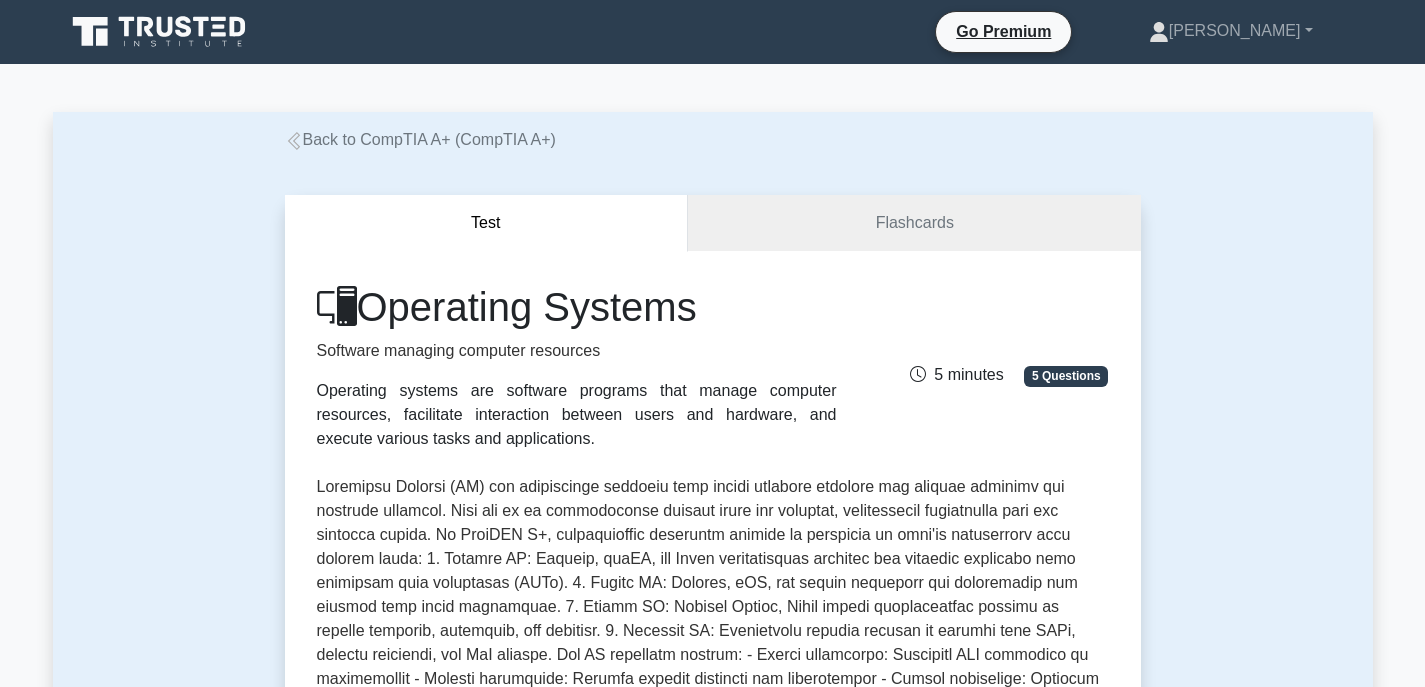 scroll, scrollTop: 0, scrollLeft: 0, axis: both 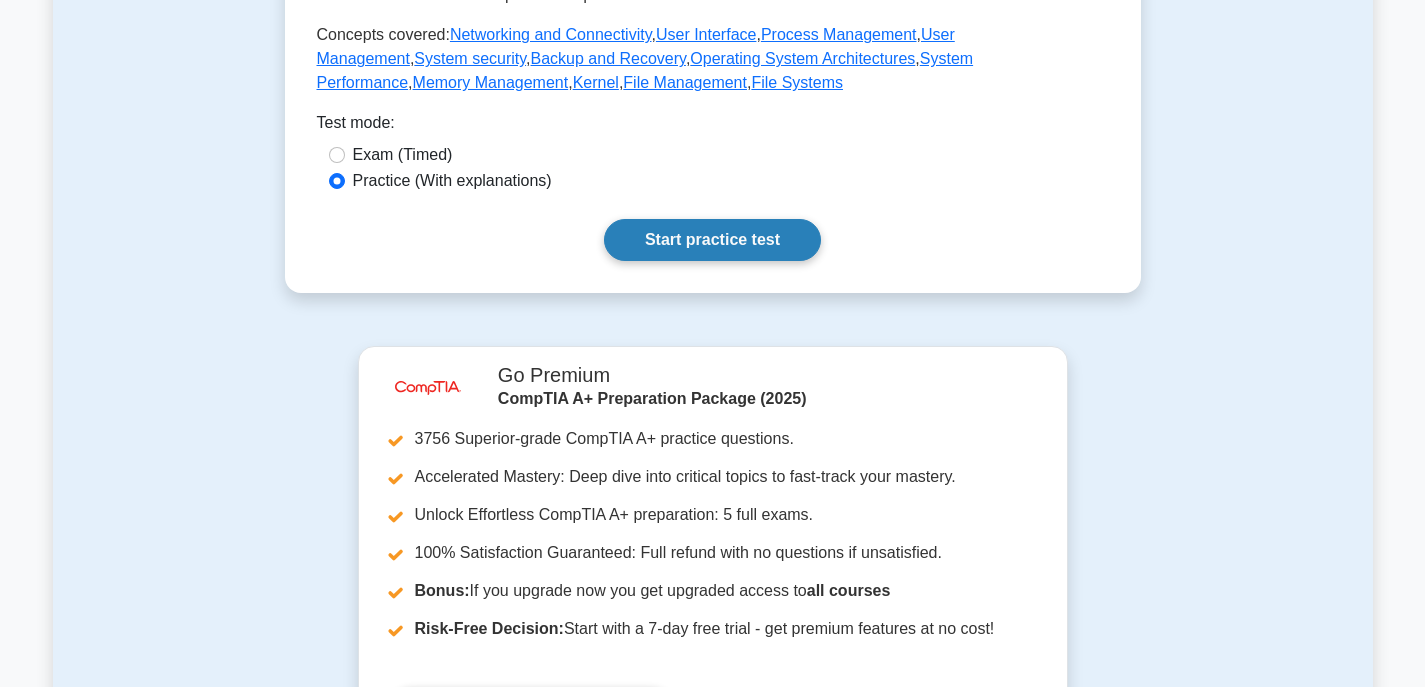 click on "Start practice test" at bounding box center [712, 240] 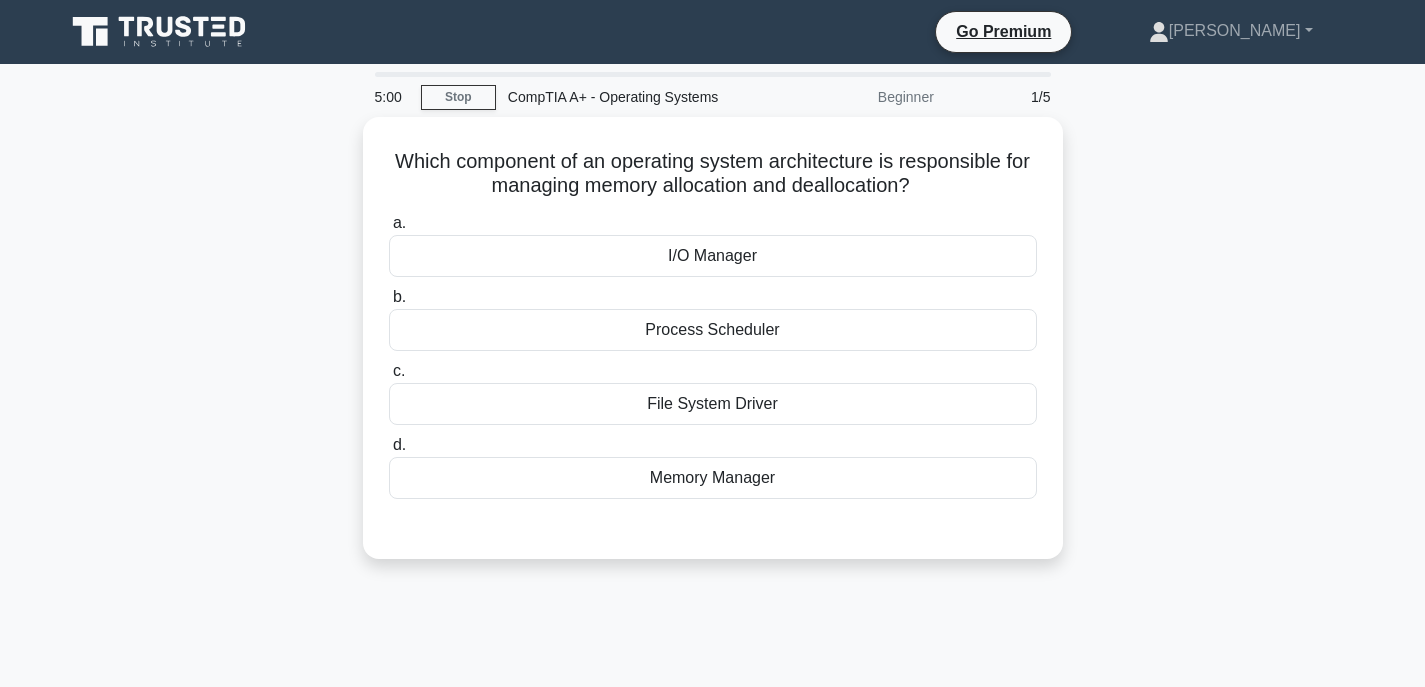 scroll, scrollTop: 0, scrollLeft: 0, axis: both 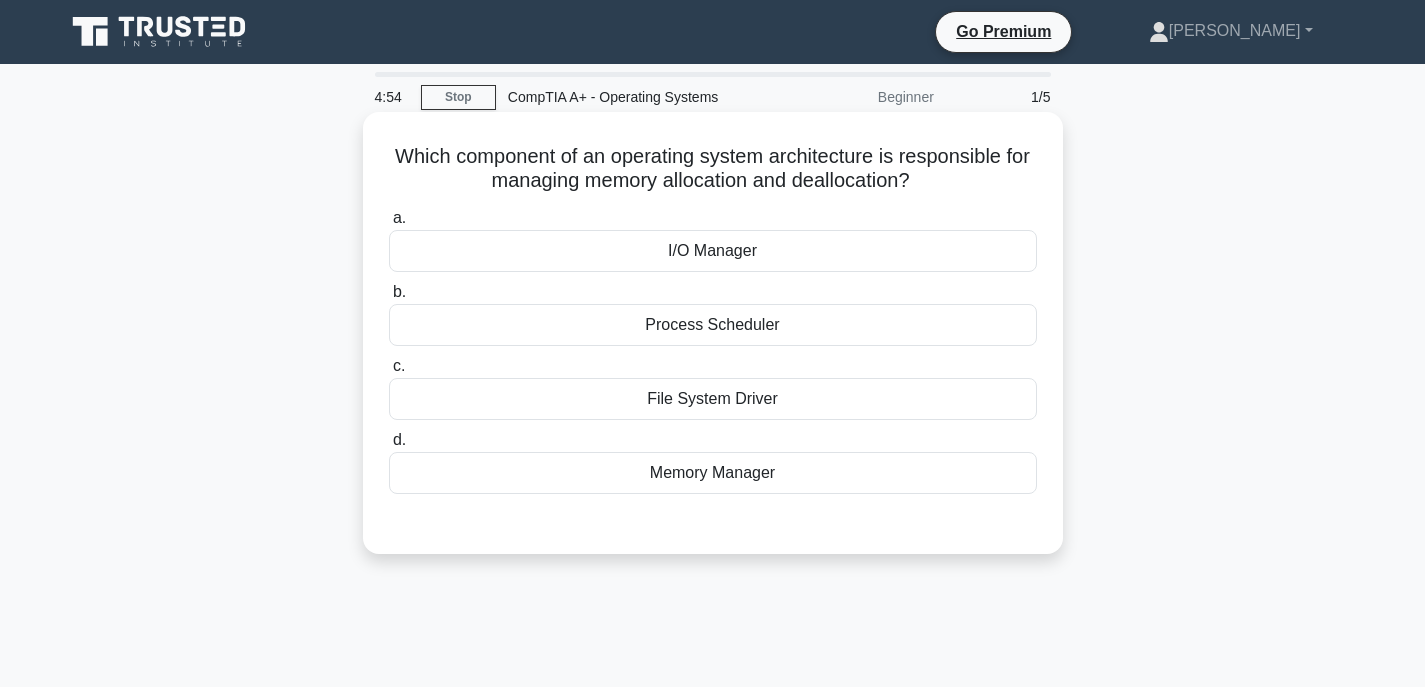 click on "Memory Manager" at bounding box center [713, 473] 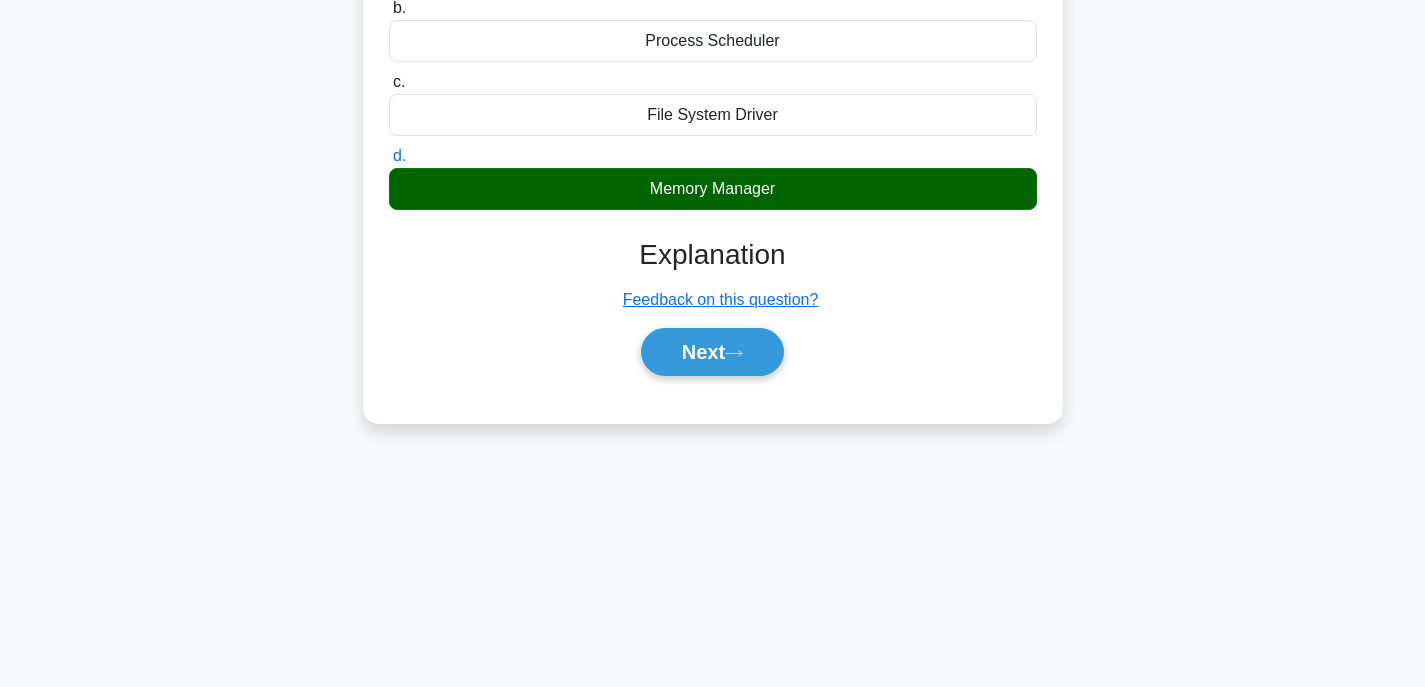 scroll, scrollTop: 300, scrollLeft: 0, axis: vertical 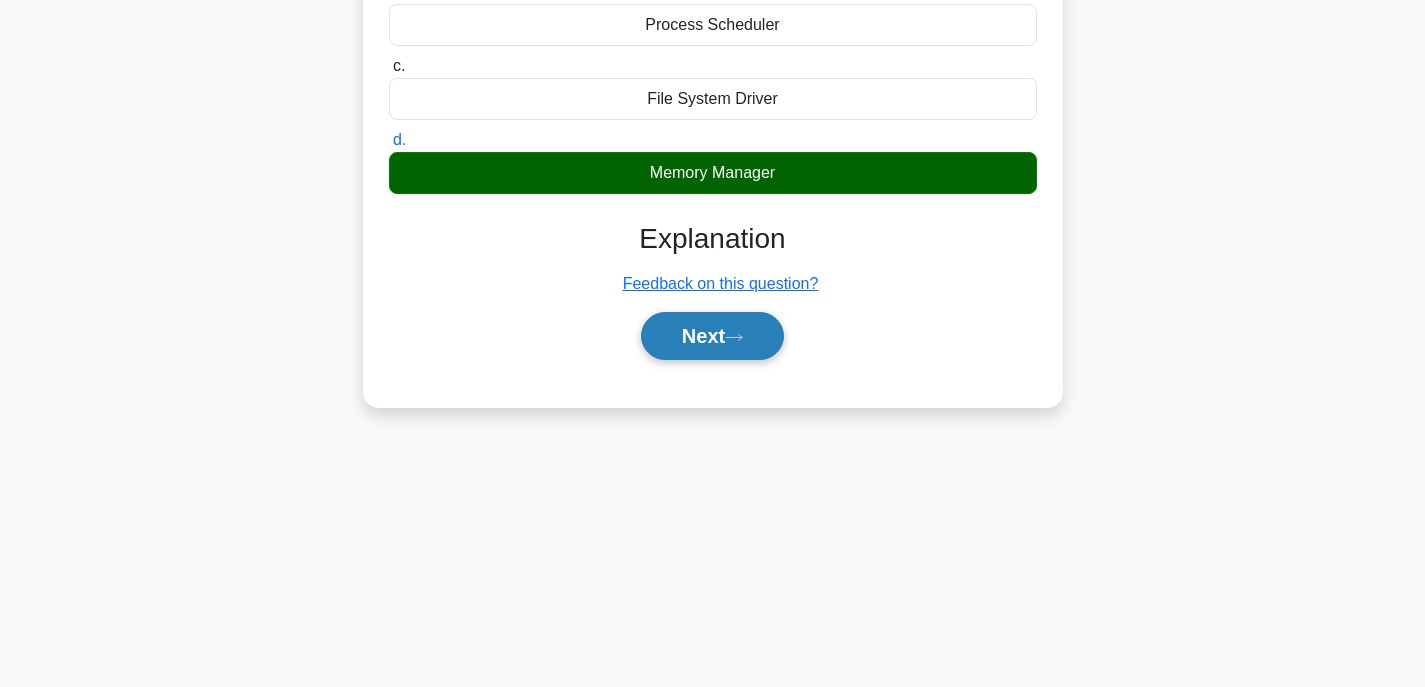 click on "Next" at bounding box center (712, 336) 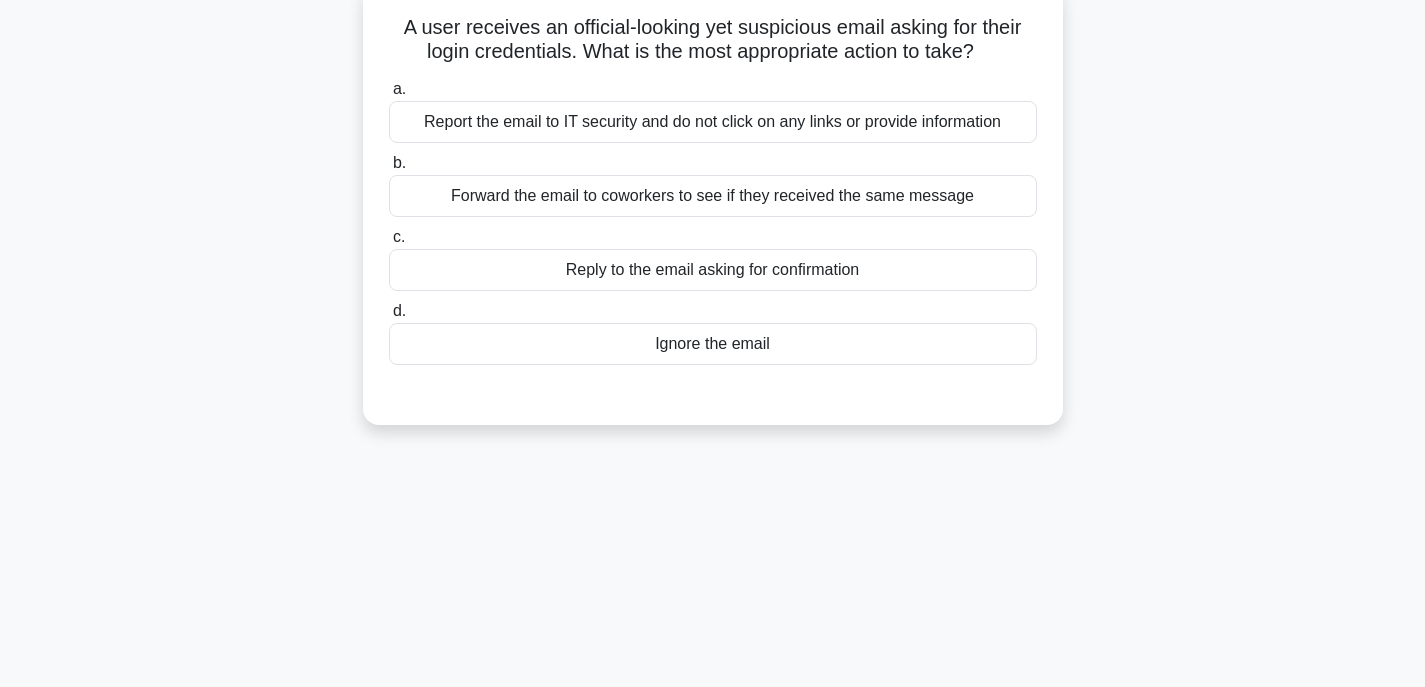 scroll, scrollTop: 0, scrollLeft: 0, axis: both 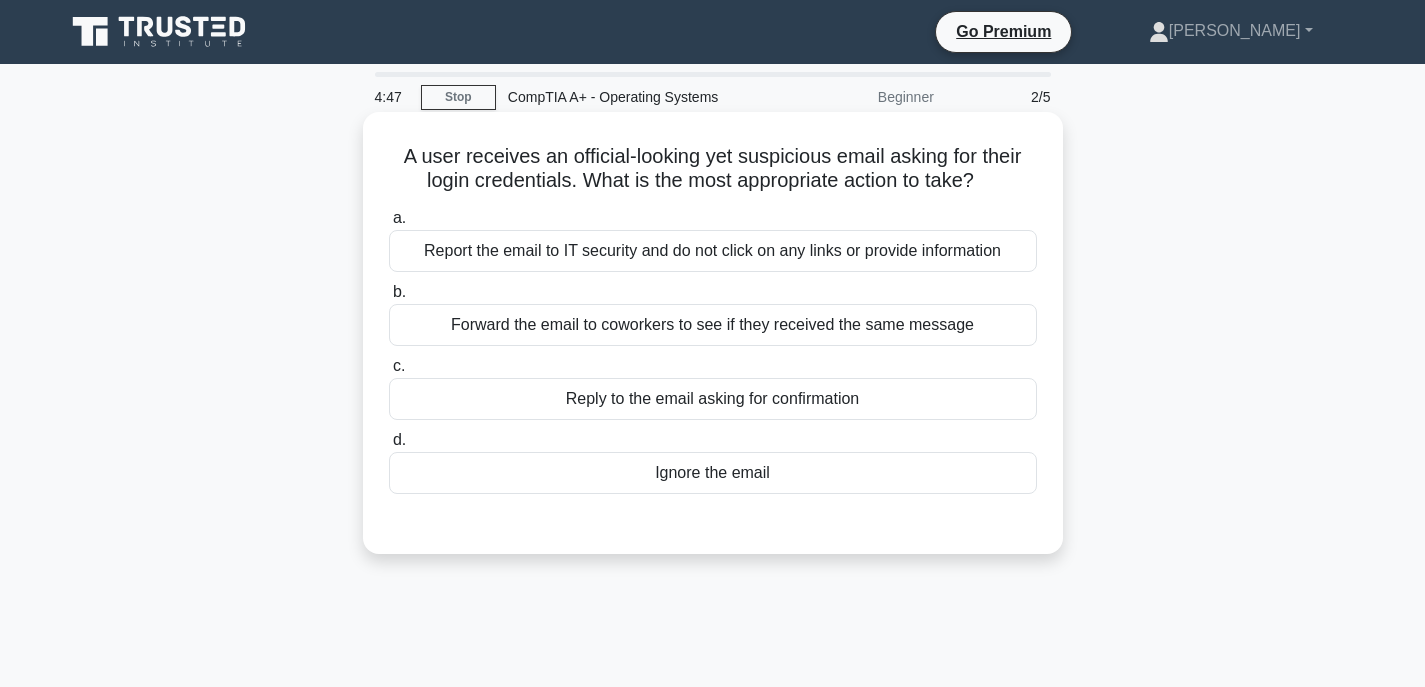 click on "Forward the email to coworkers to see if they received the same message" at bounding box center (713, 325) 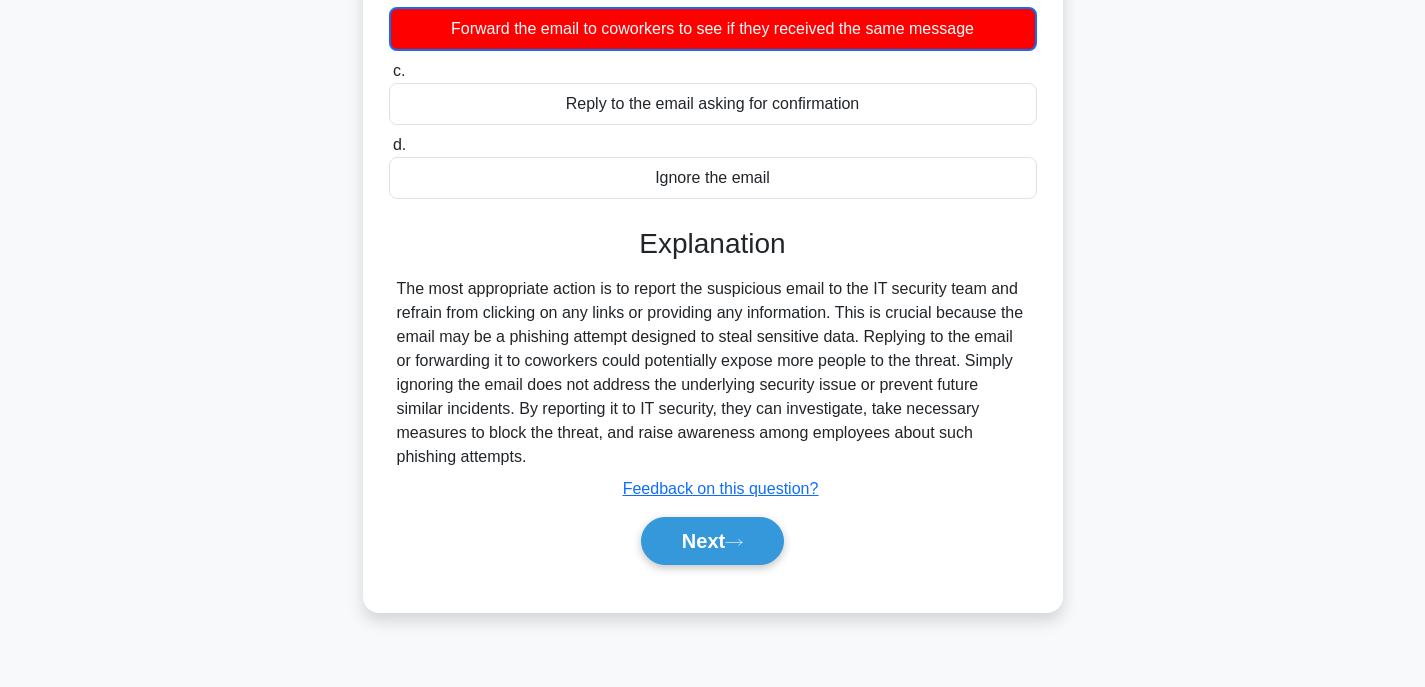 scroll, scrollTop: 393, scrollLeft: 0, axis: vertical 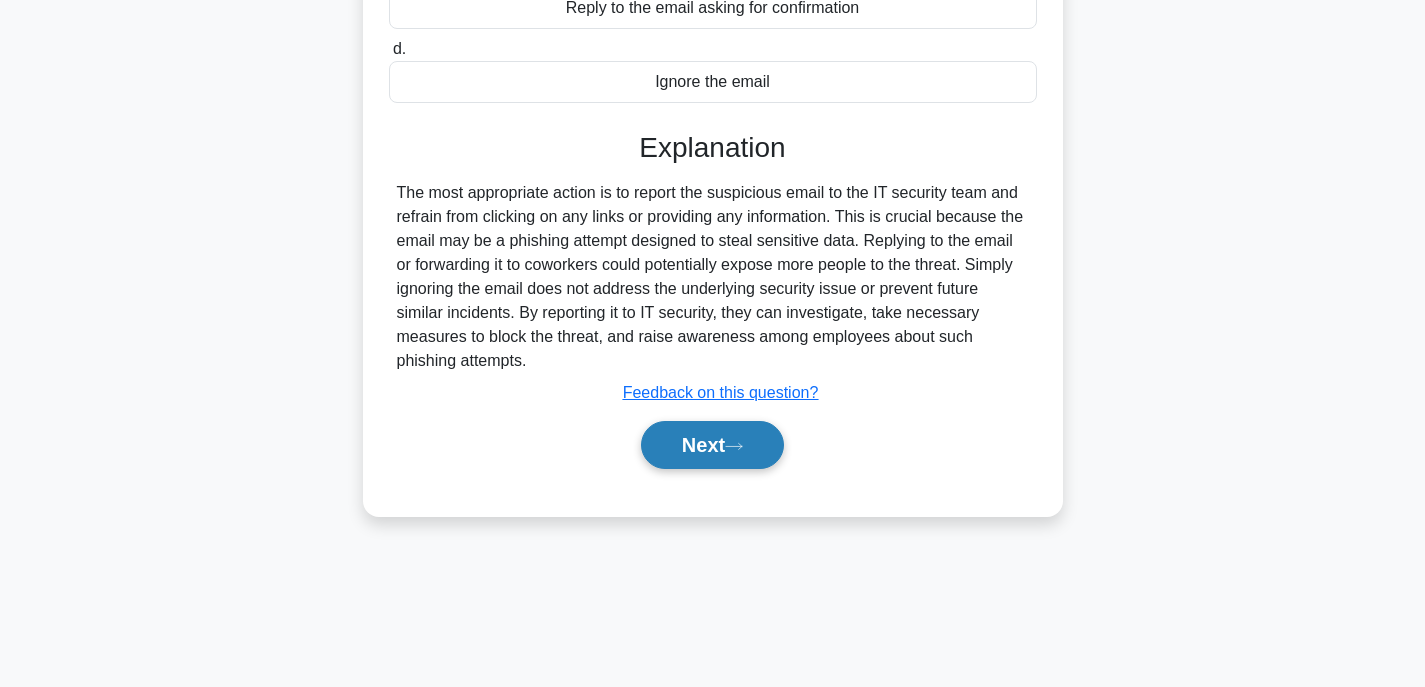 click on "Next" at bounding box center (712, 445) 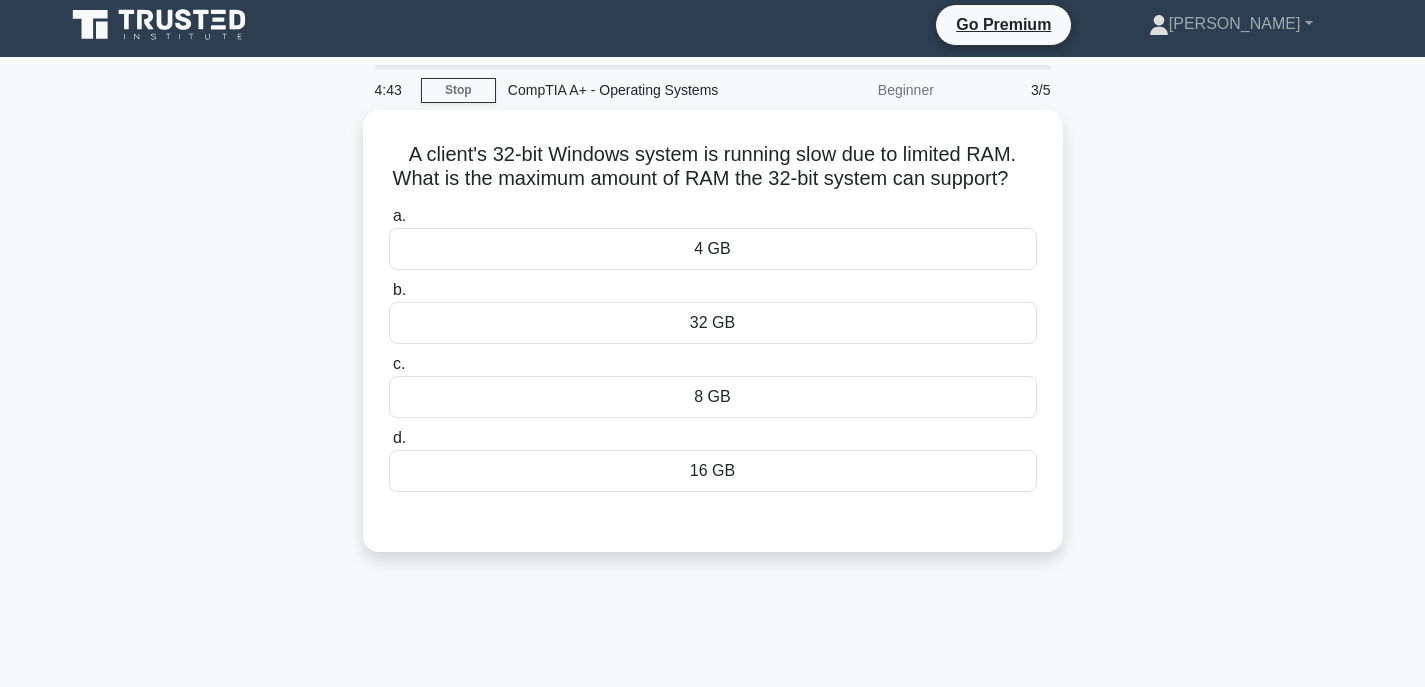 scroll, scrollTop: 0, scrollLeft: 0, axis: both 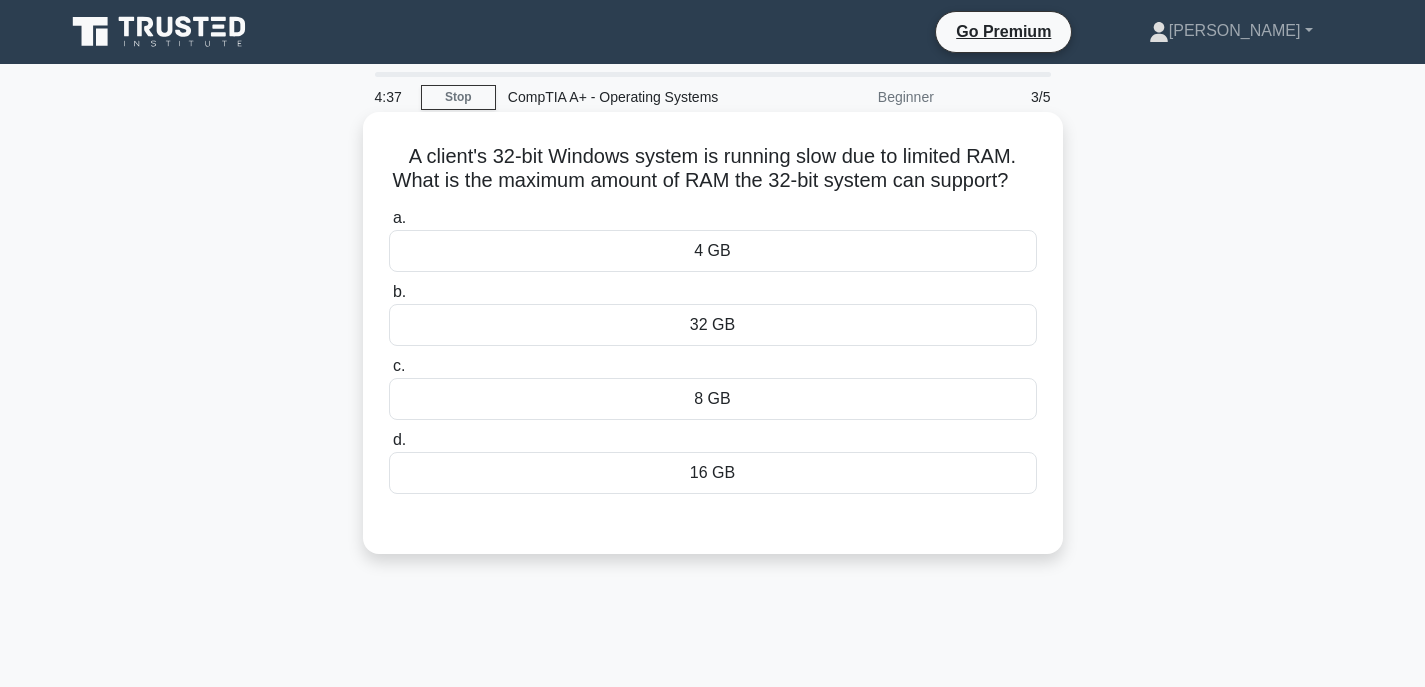 click on "8 GB" at bounding box center [713, 399] 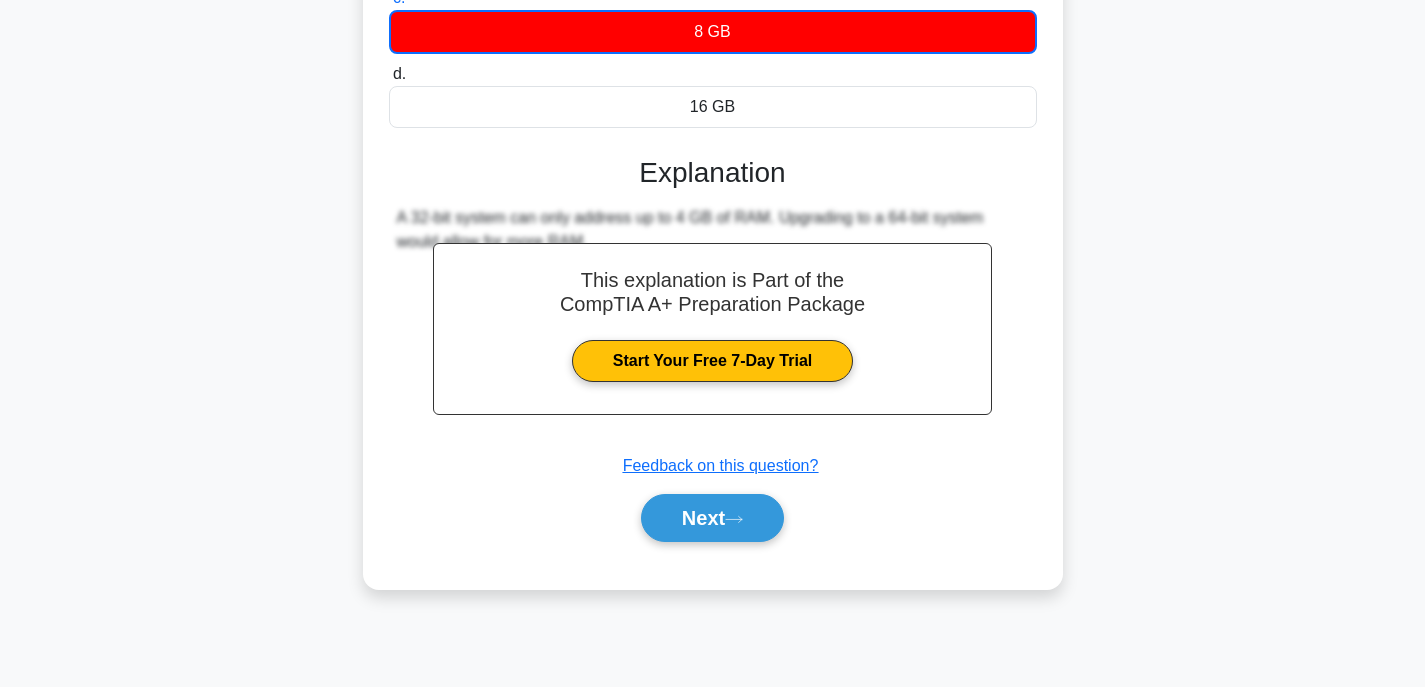 scroll, scrollTop: 393, scrollLeft: 0, axis: vertical 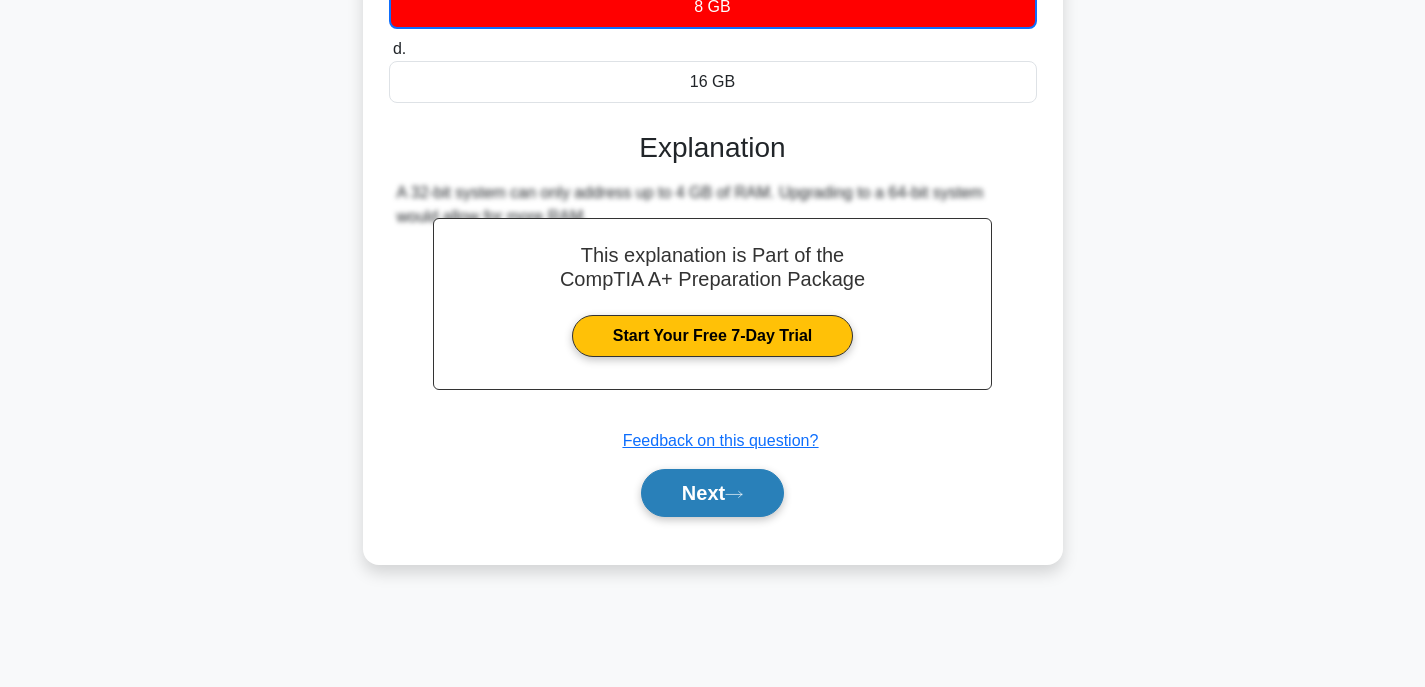 click on "Next" at bounding box center [712, 493] 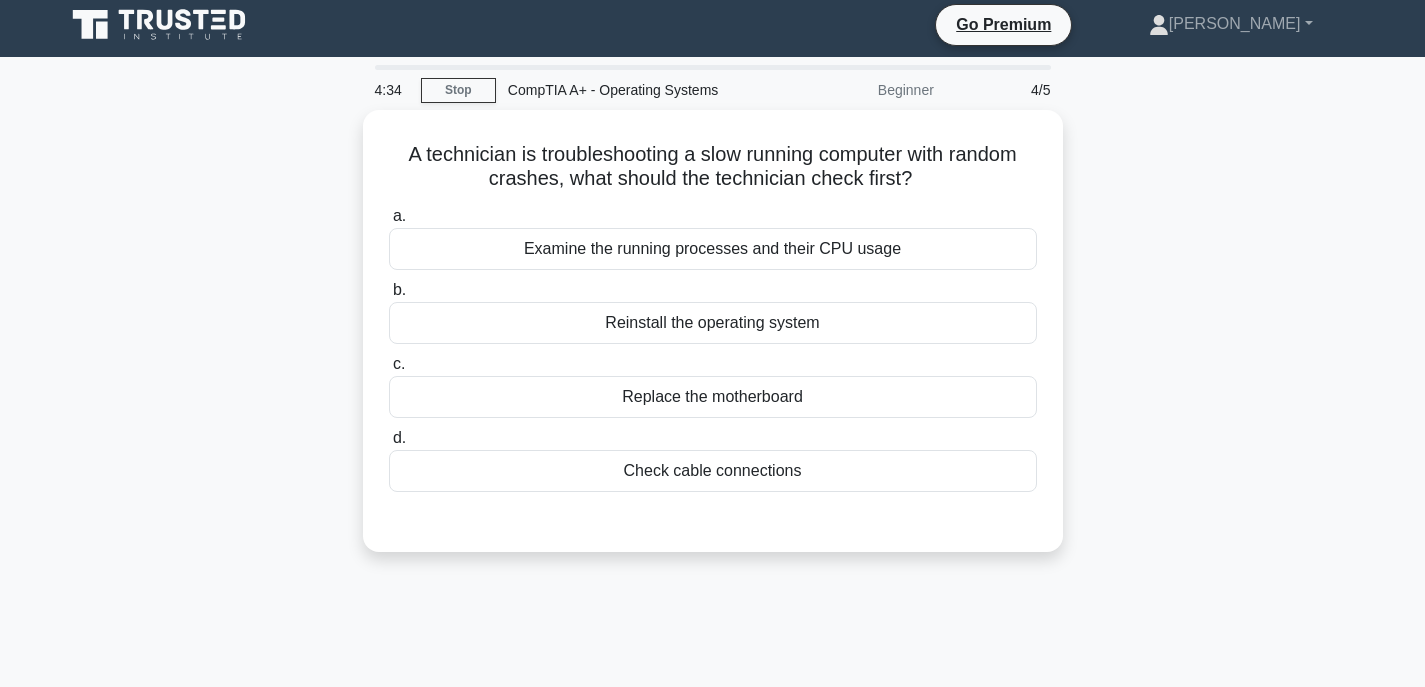 scroll, scrollTop: 0, scrollLeft: 0, axis: both 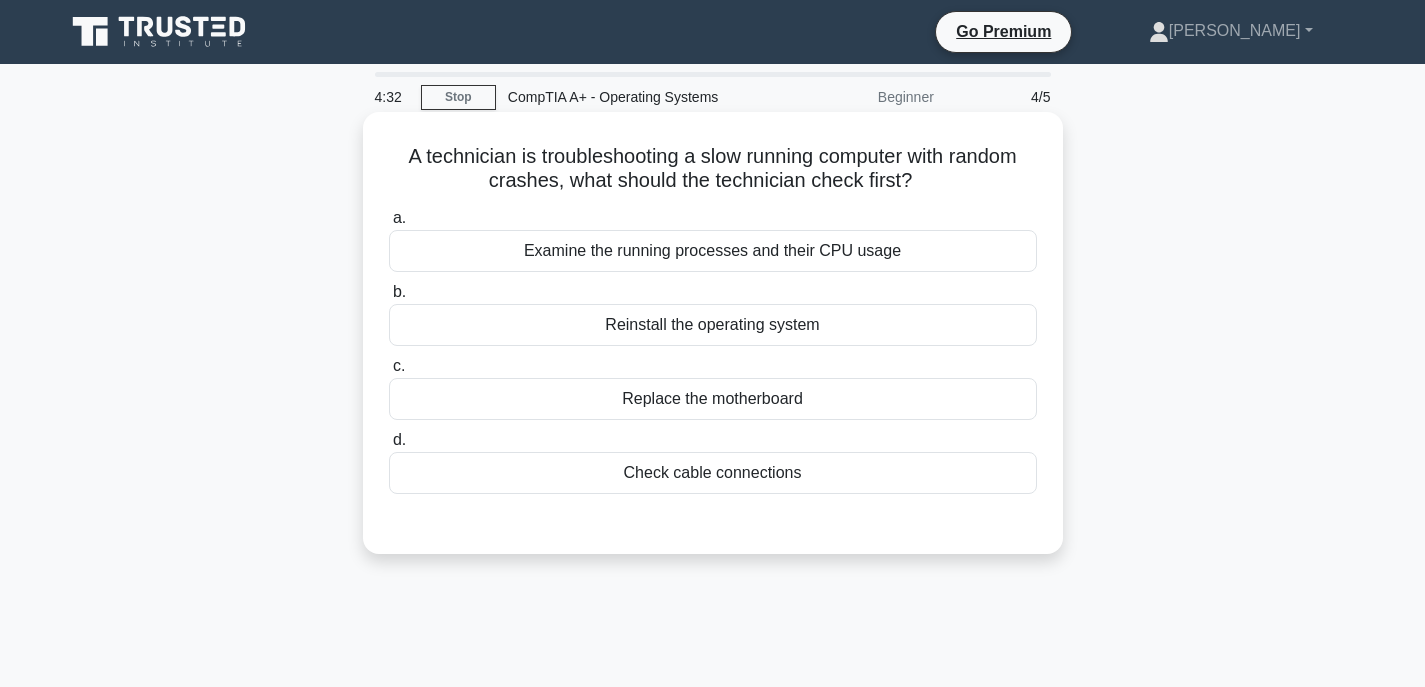 click on "Examine the running processes and their CPU usage" at bounding box center (713, 251) 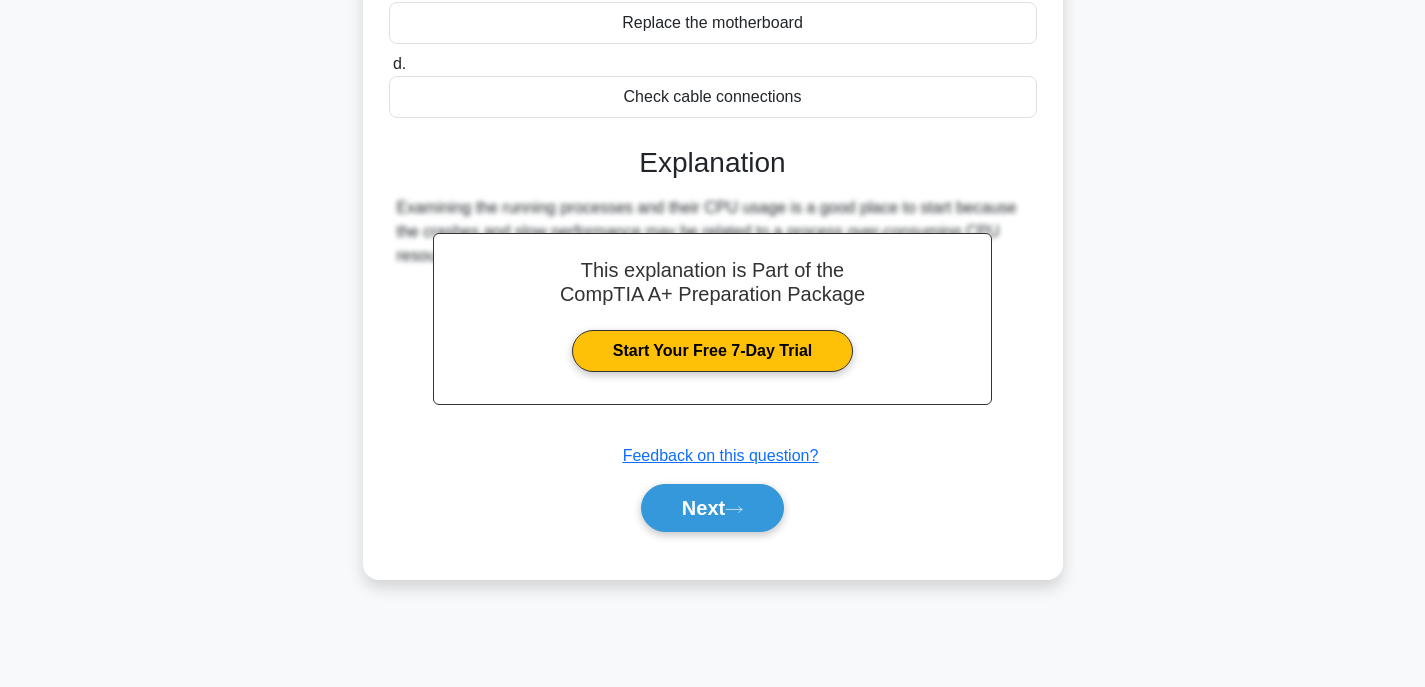 scroll, scrollTop: 393, scrollLeft: 0, axis: vertical 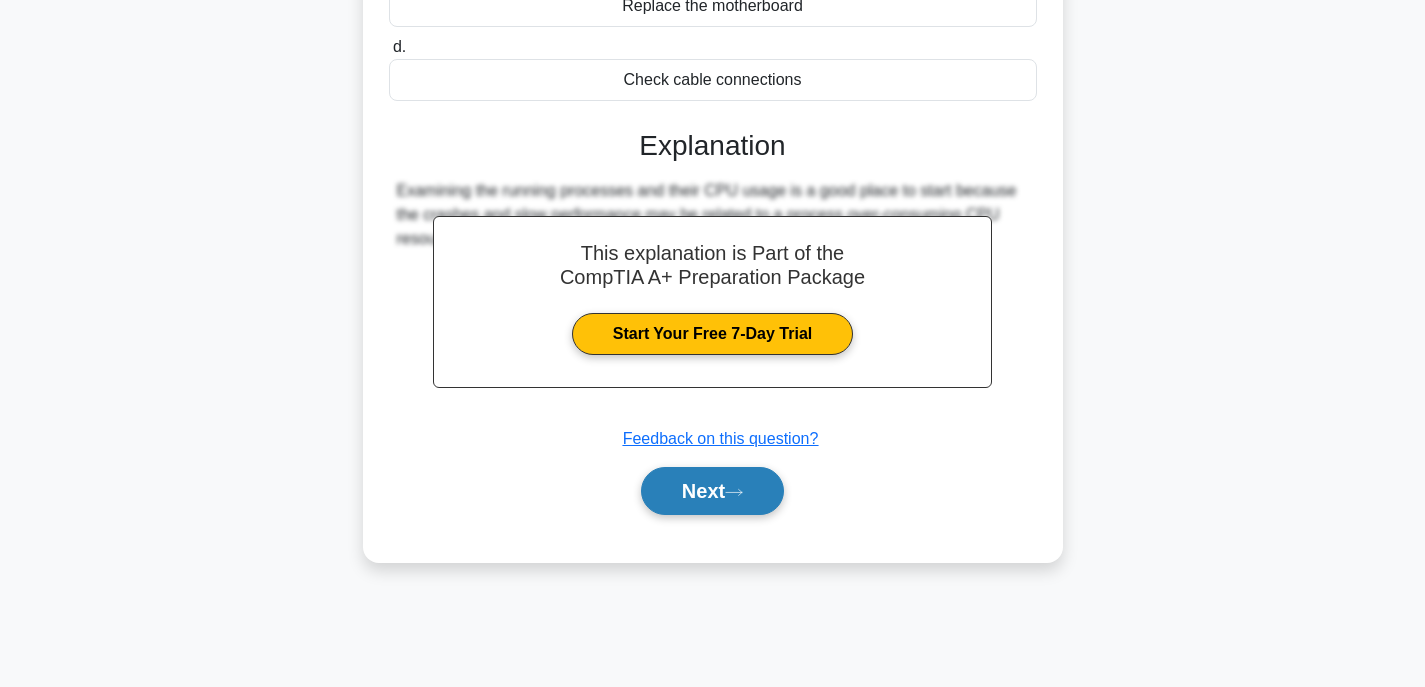 click on "Next" at bounding box center [712, 491] 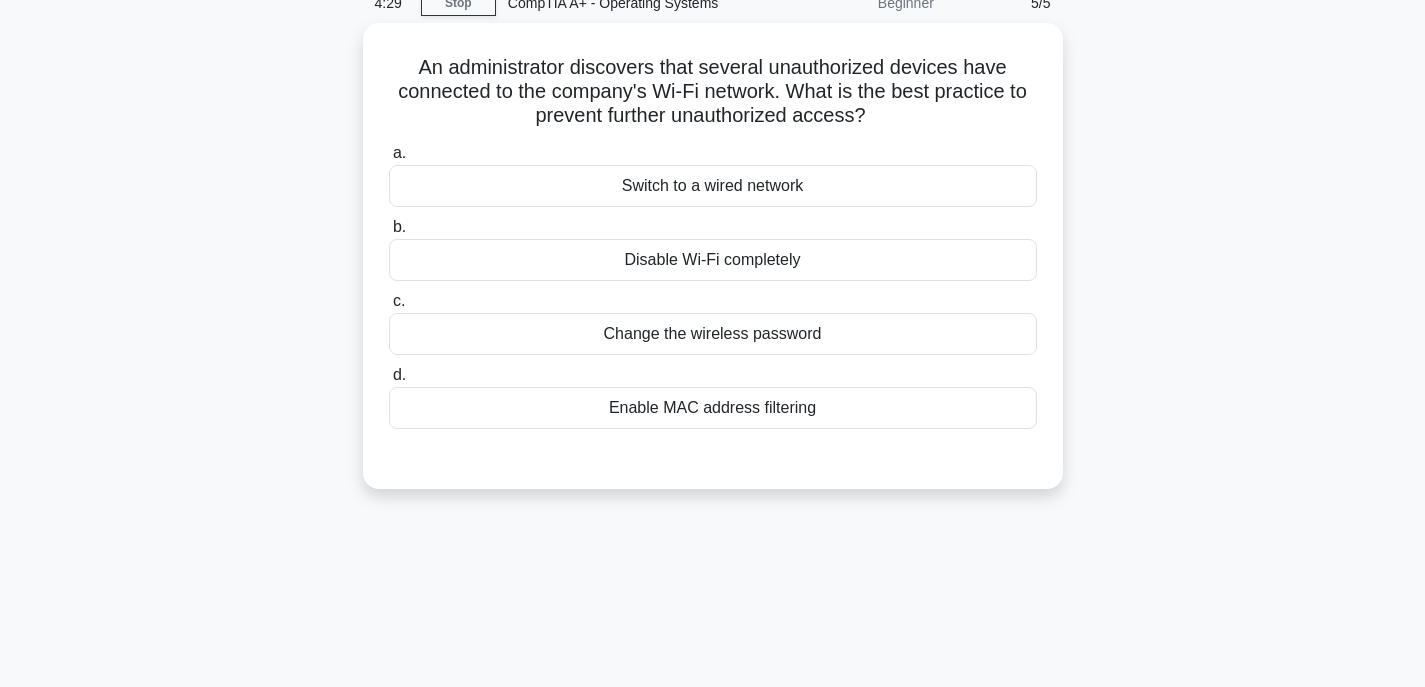 scroll, scrollTop: 93, scrollLeft: 0, axis: vertical 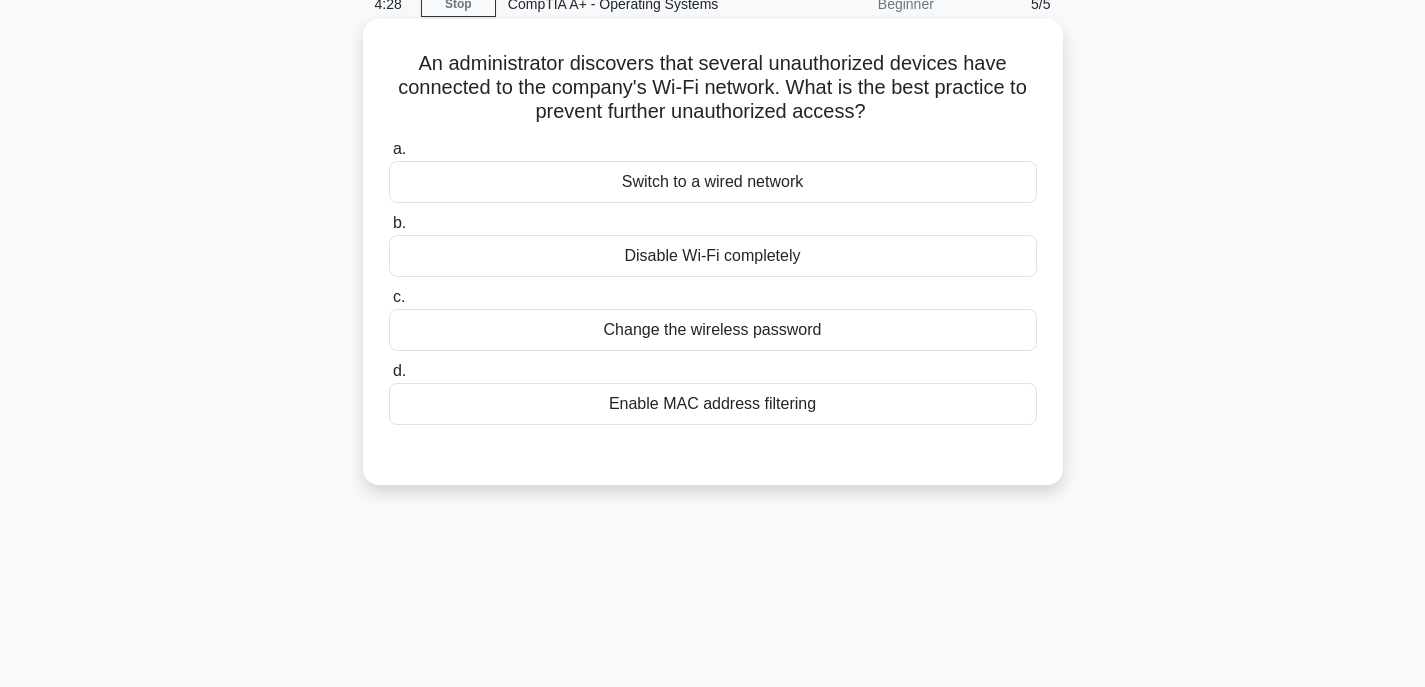 click on "Change the wireless password" at bounding box center (713, 330) 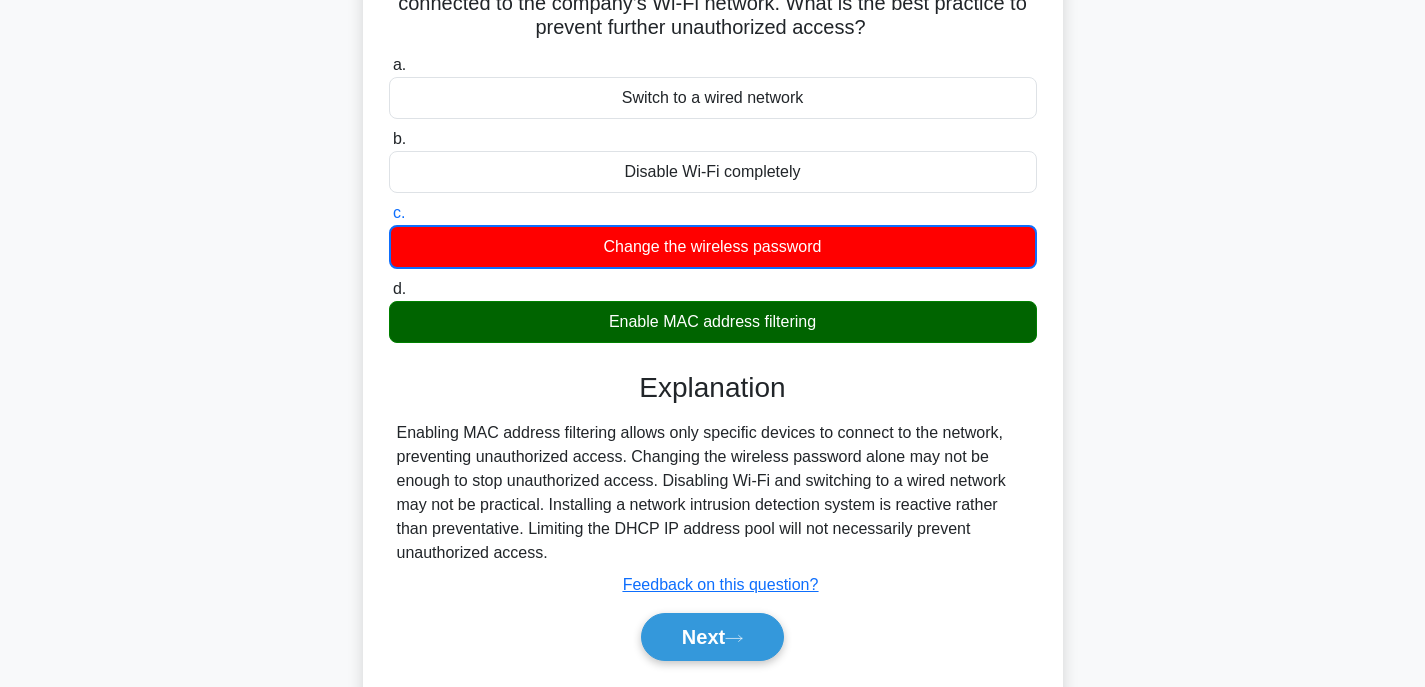 scroll, scrollTop: 393, scrollLeft: 0, axis: vertical 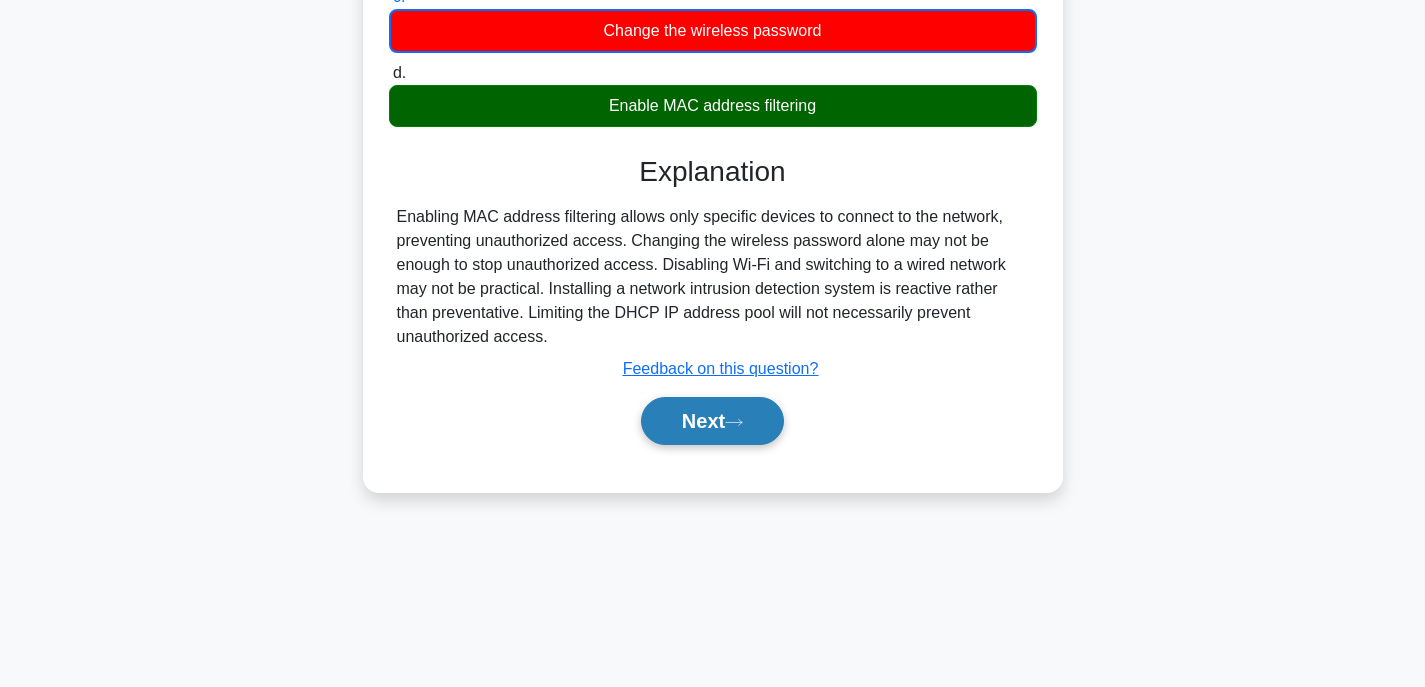 click on "Next" at bounding box center (712, 421) 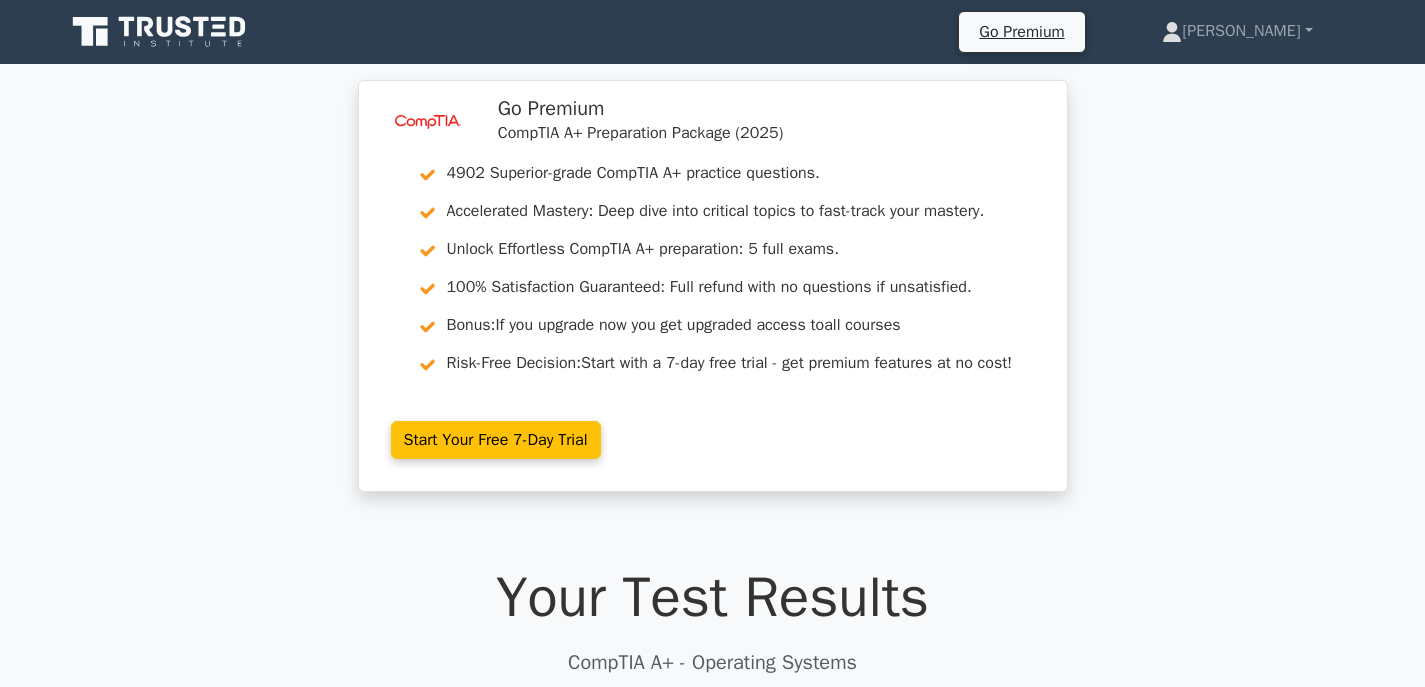 scroll, scrollTop: 0, scrollLeft: 0, axis: both 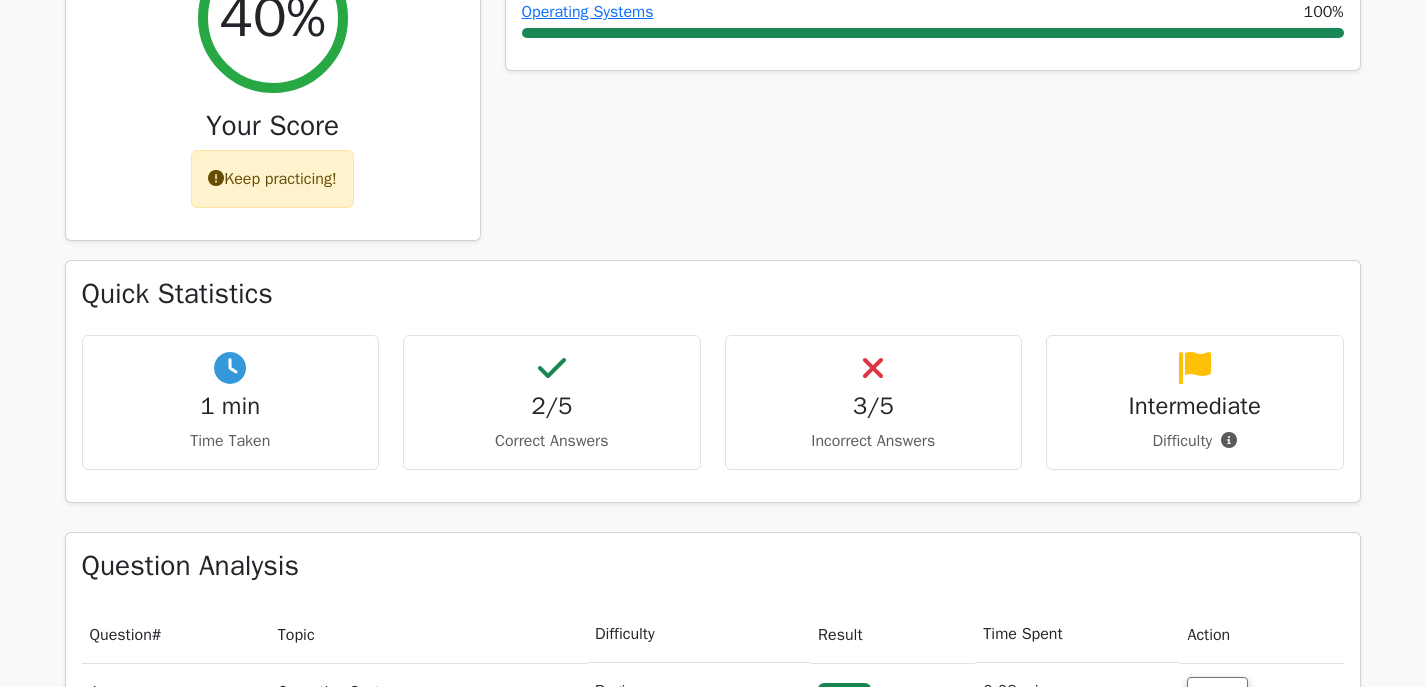 click at bounding box center [1224, 441] 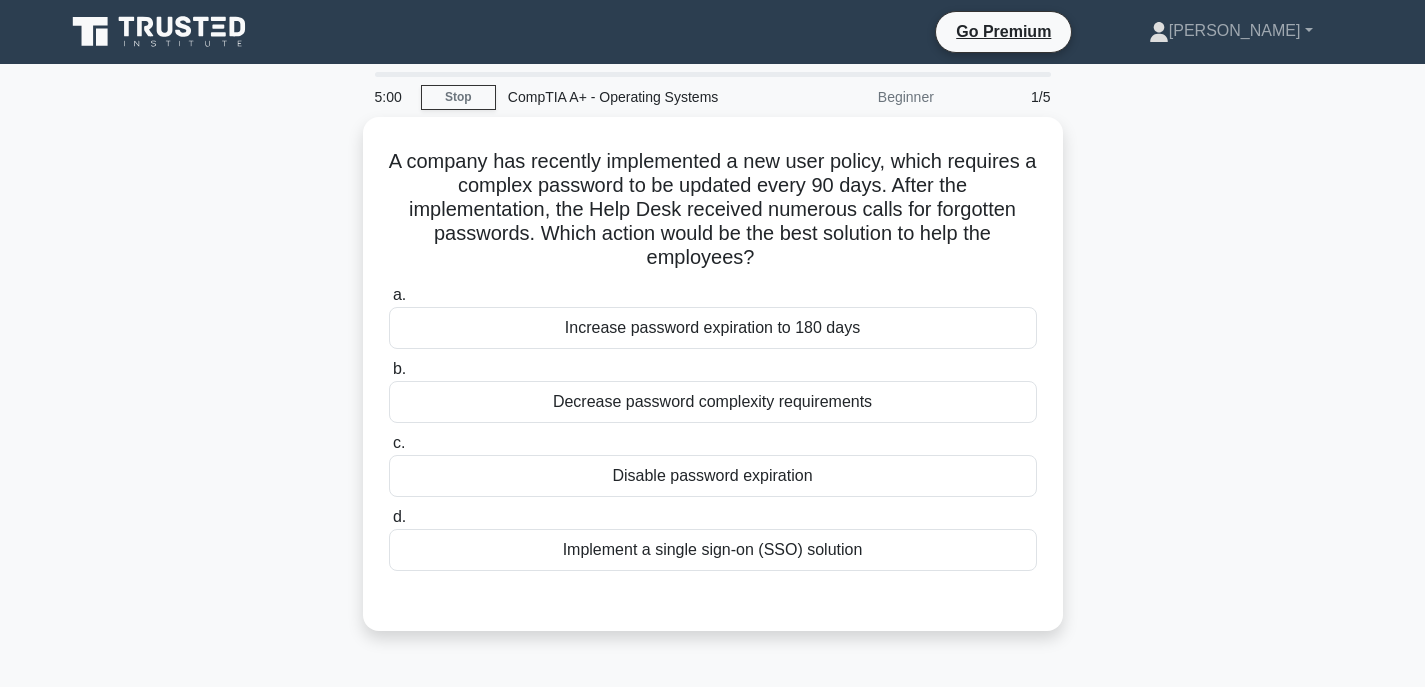 scroll, scrollTop: 393, scrollLeft: 0, axis: vertical 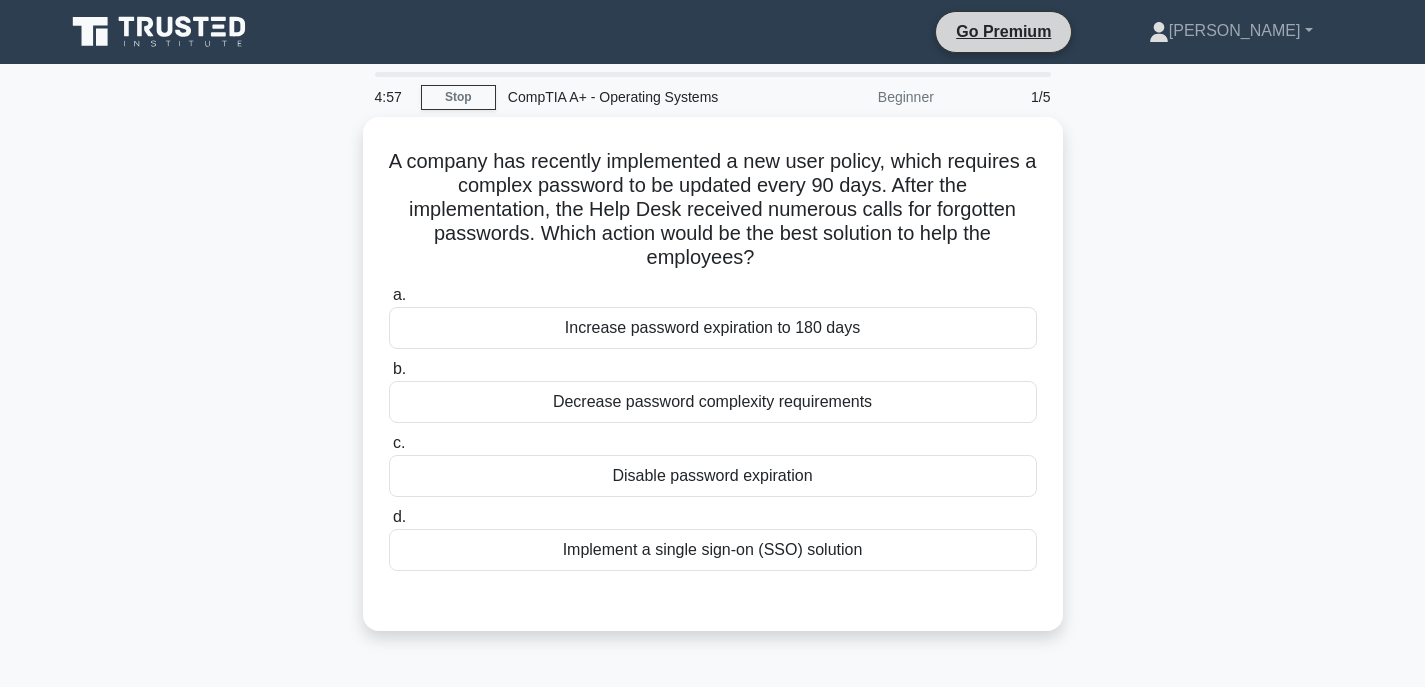 click on "Go Premium" at bounding box center [1003, 32] 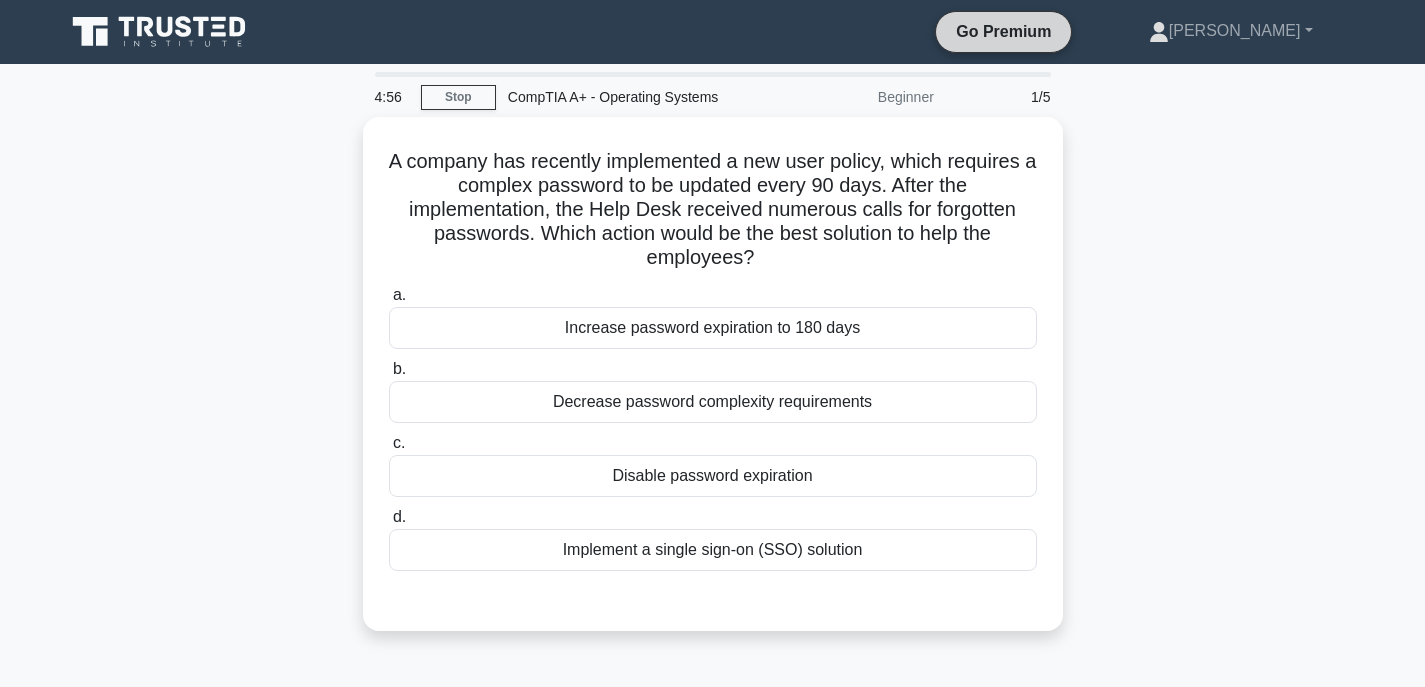 click on "Go Premium" at bounding box center (1003, 31) 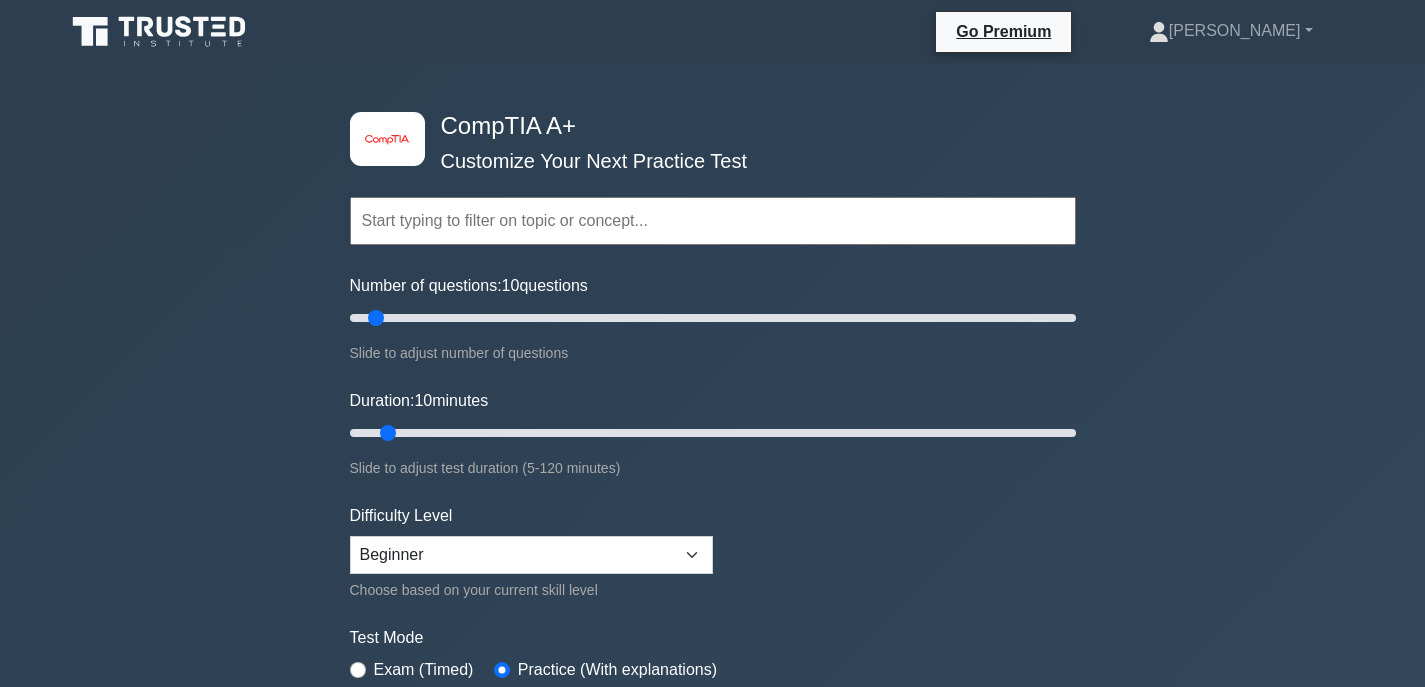 scroll, scrollTop: 0, scrollLeft: 0, axis: both 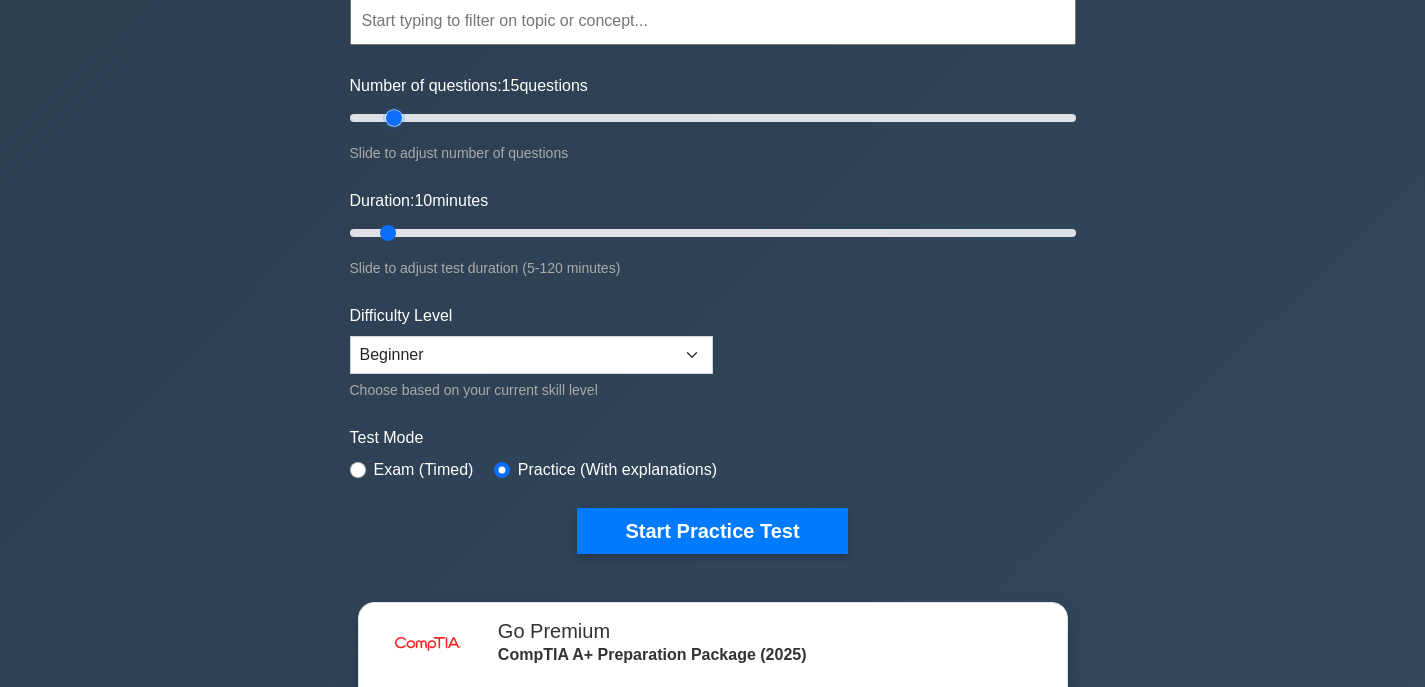 type on "10" 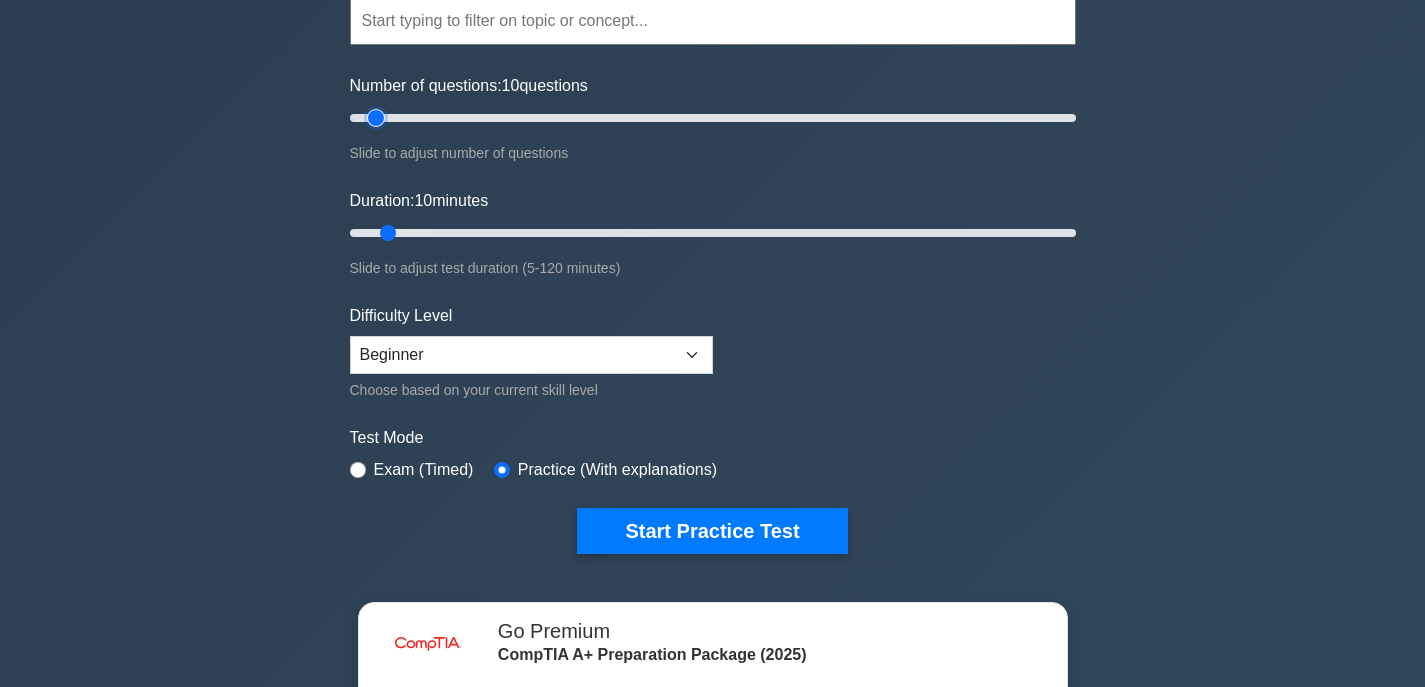 click on "Number of questions:  10  questions" at bounding box center (713, 118) 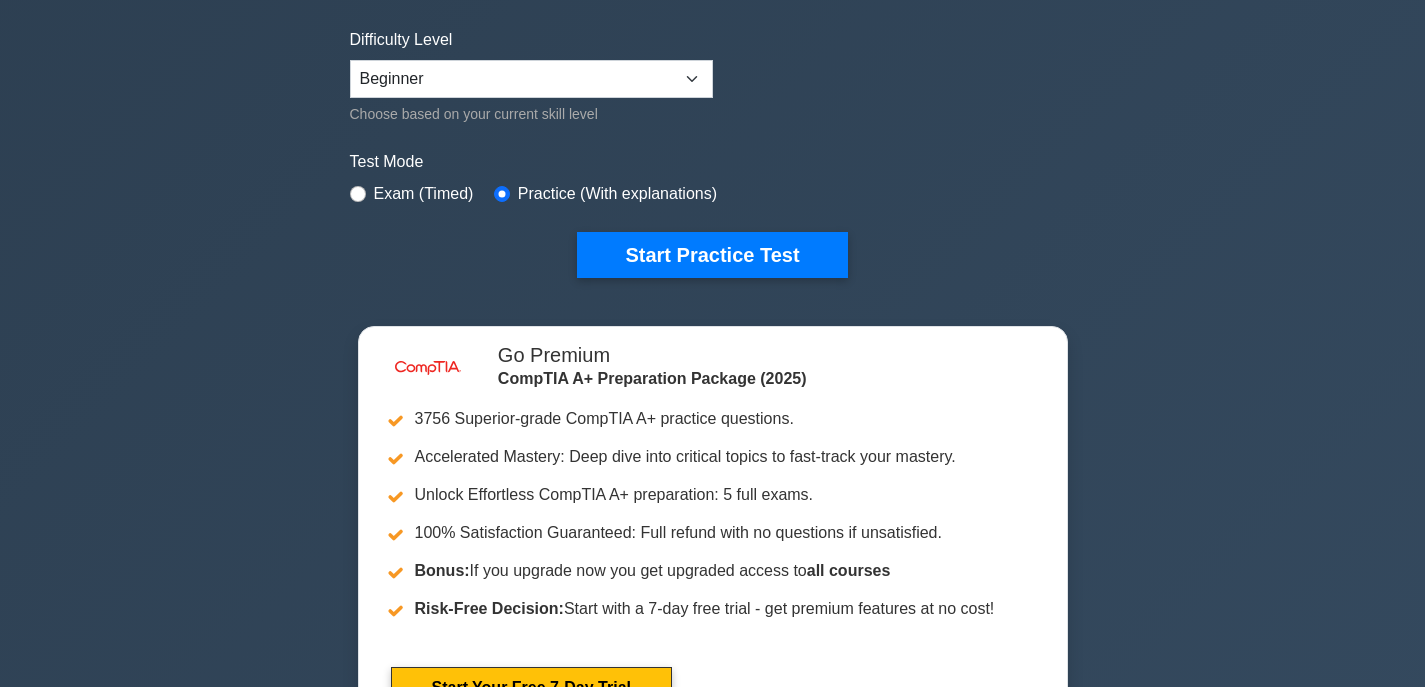 scroll, scrollTop: 500, scrollLeft: 0, axis: vertical 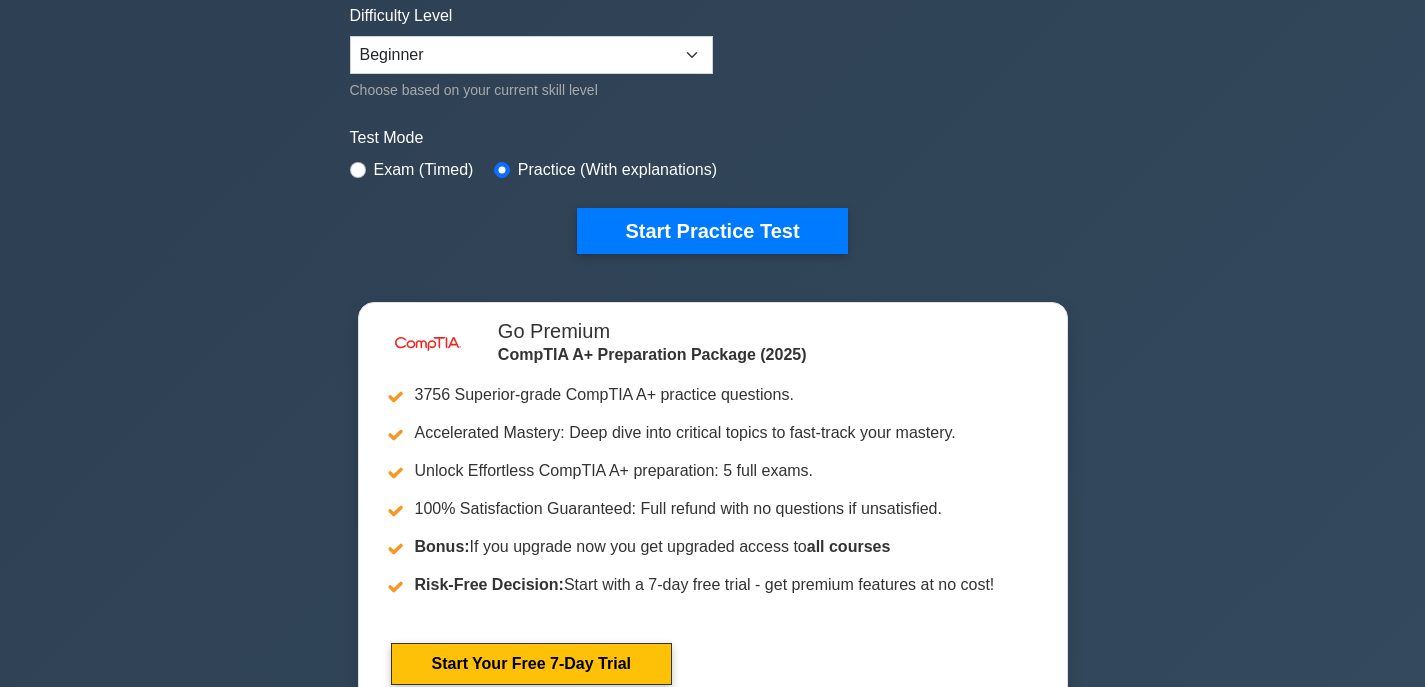 click on "Exam (Timed)" at bounding box center (424, 170) 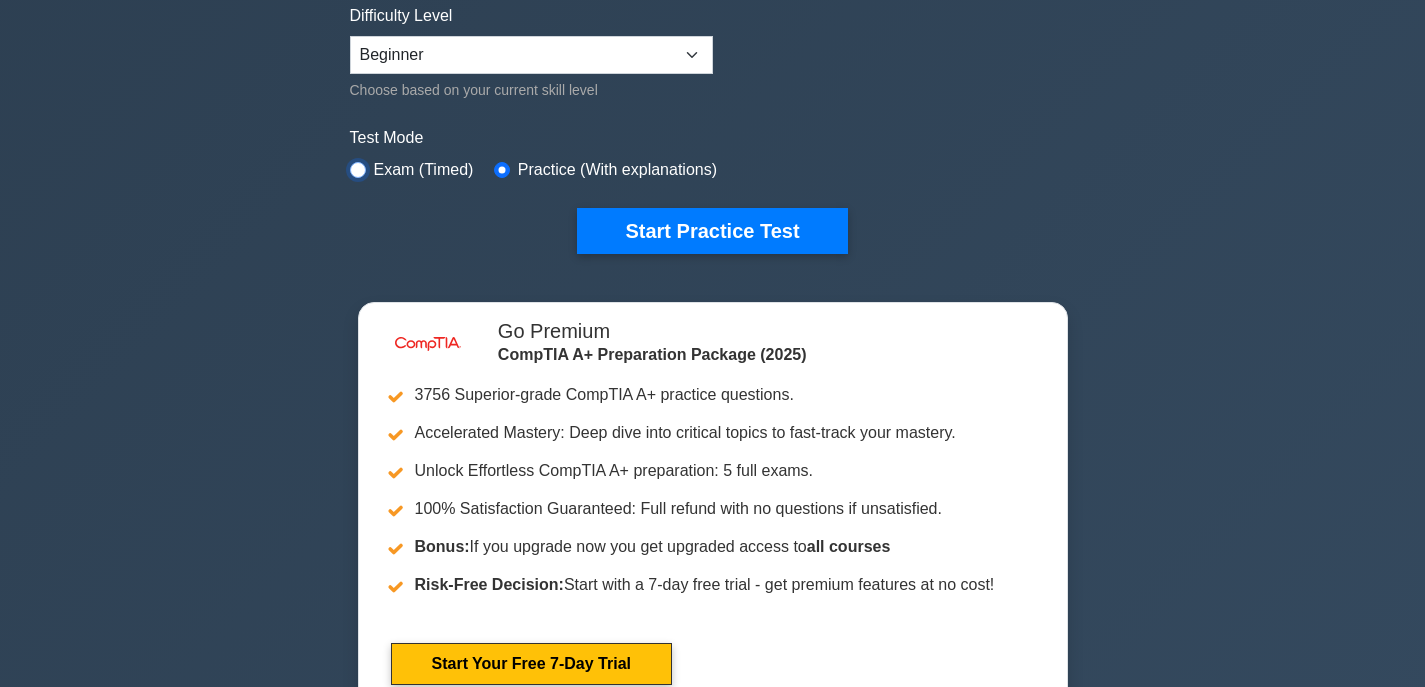 click at bounding box center (358, 170) 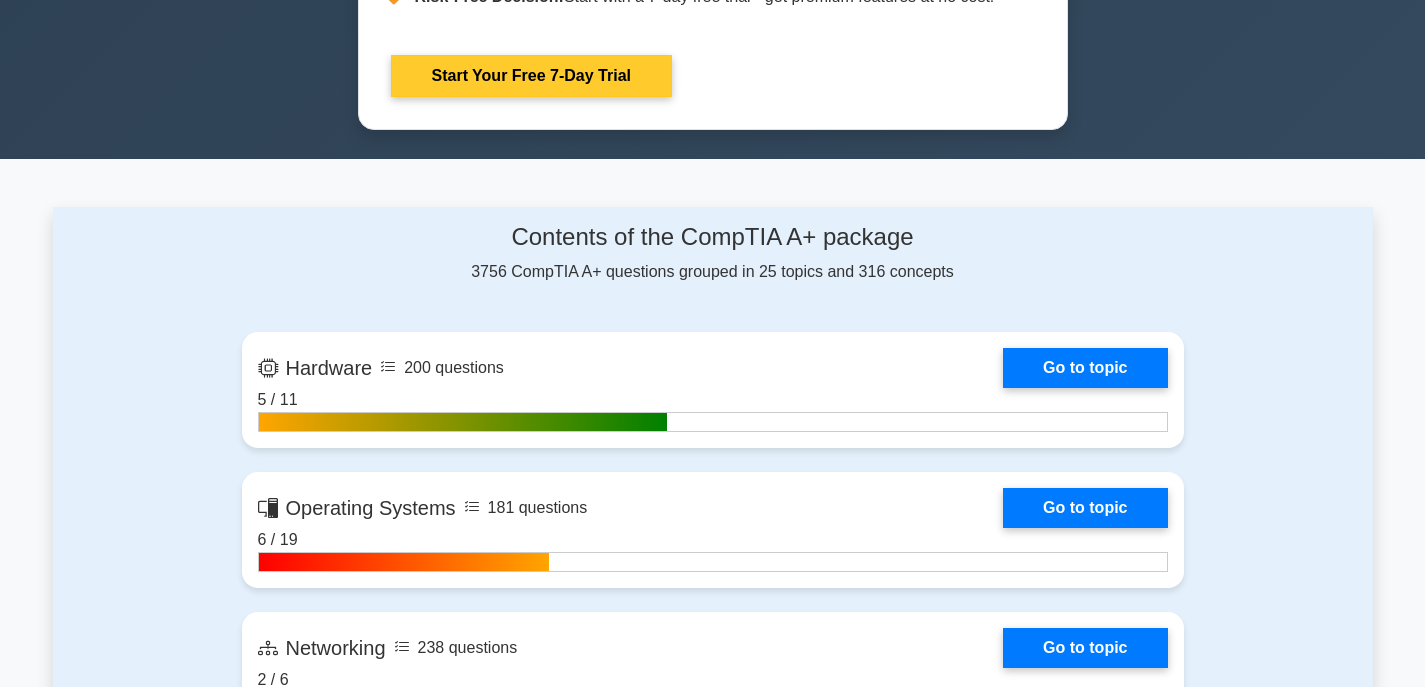 scroll, scrollTop: 1400, scrollLeft: 0, axis: vertical 